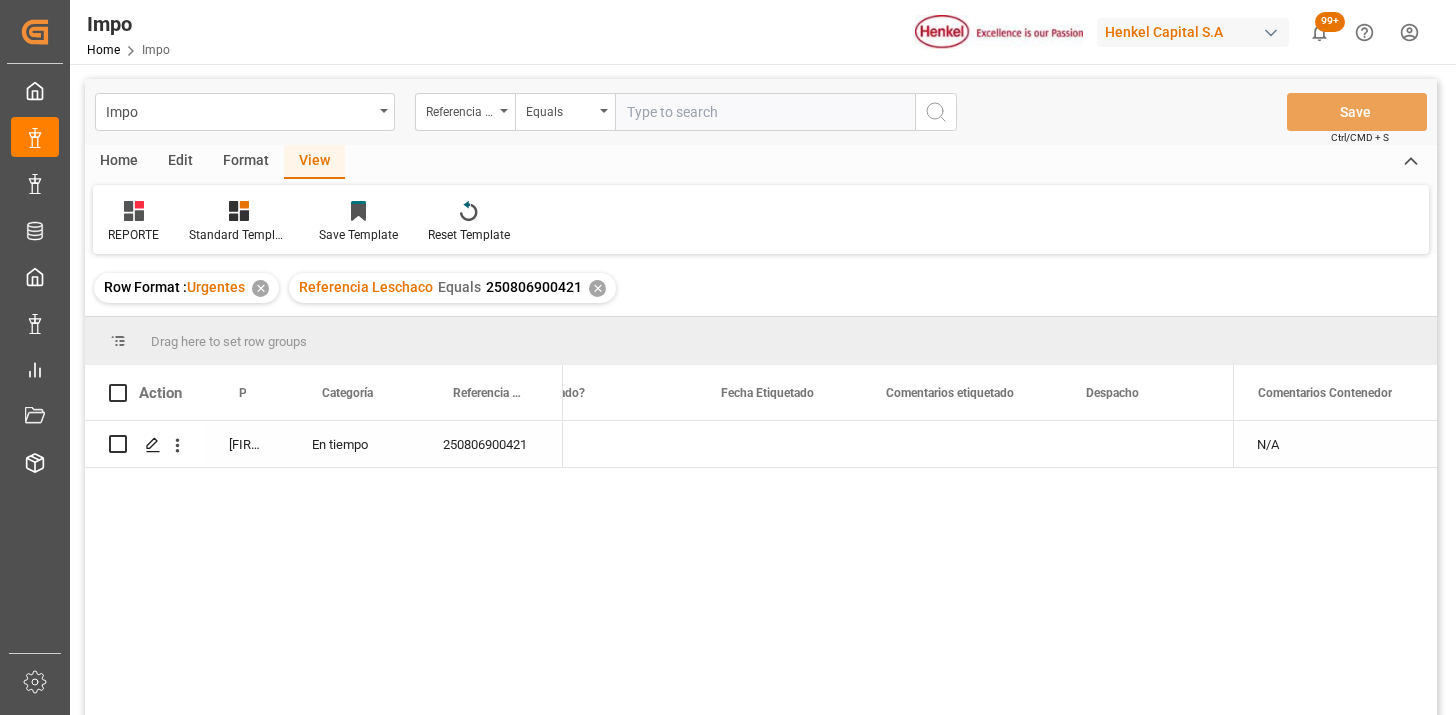 scroll, scrollTop: 0, scrollLeft: 0, axis: both 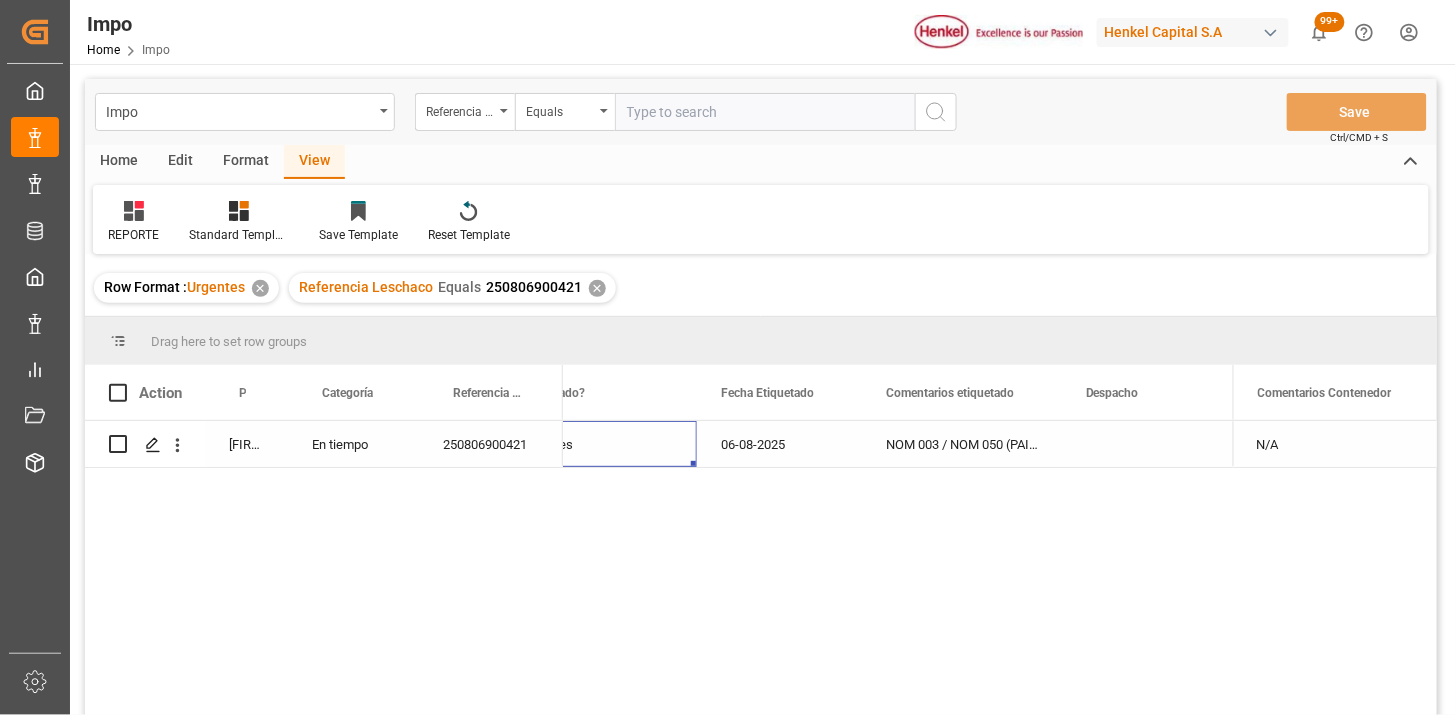 drag, startPoint x: 700, startPoint y: 115, endPoint x: 864, endPoint y: 147, distance: 167.09279 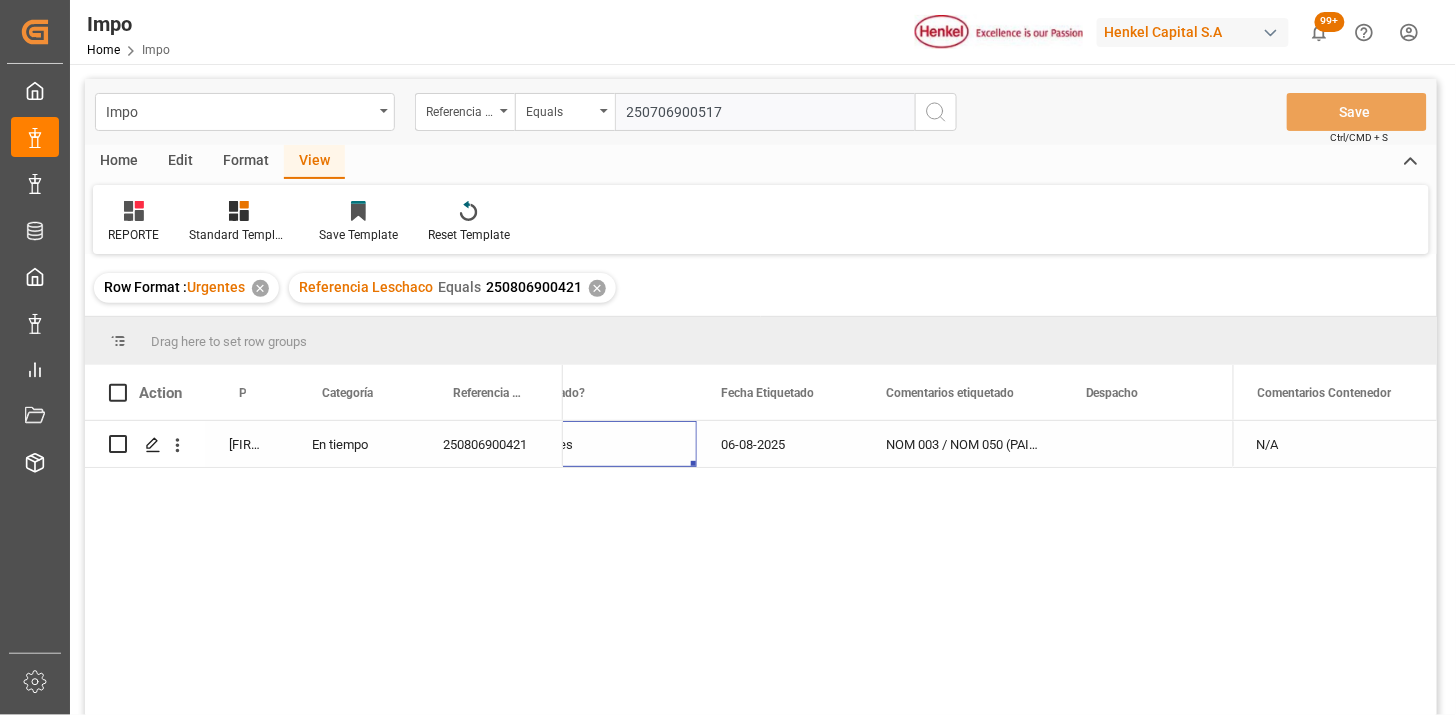 type on "250706900517" 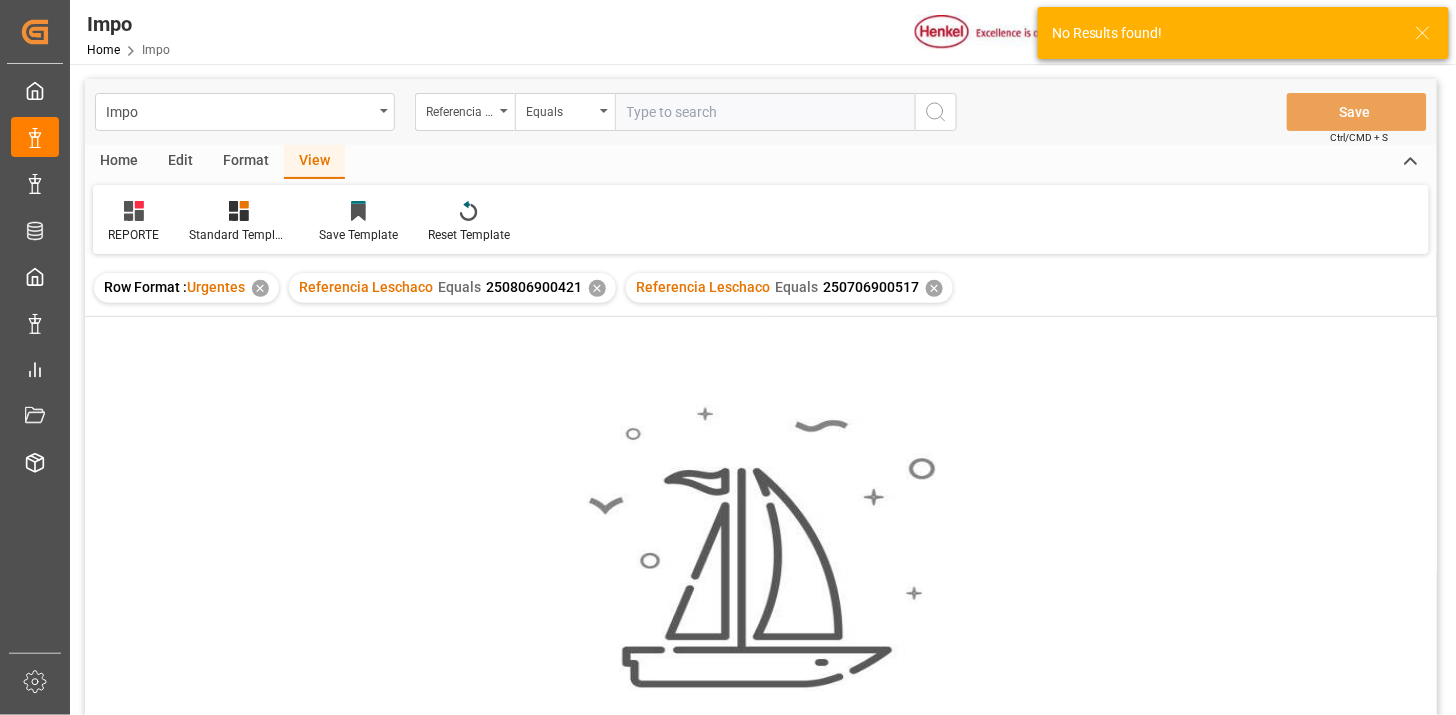 click on "✕" at bounding box center (597, 288) 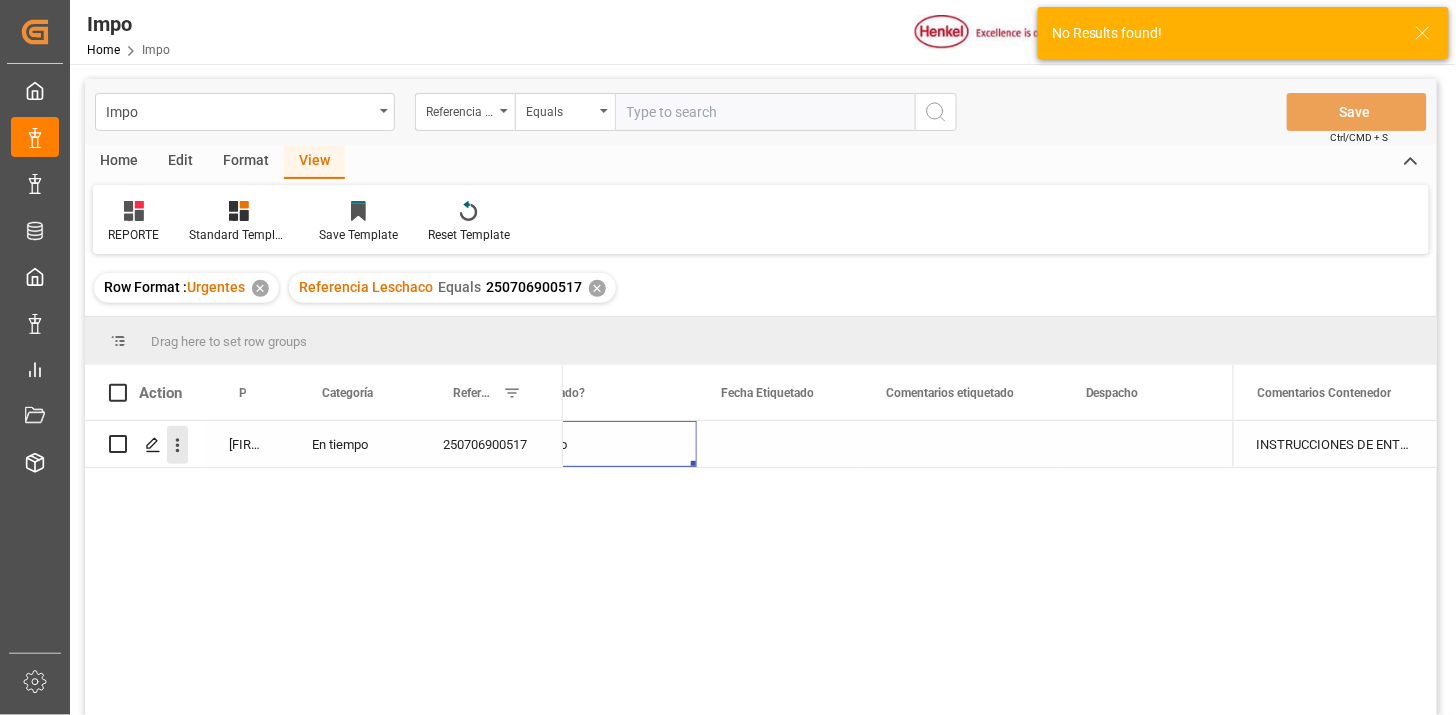 click 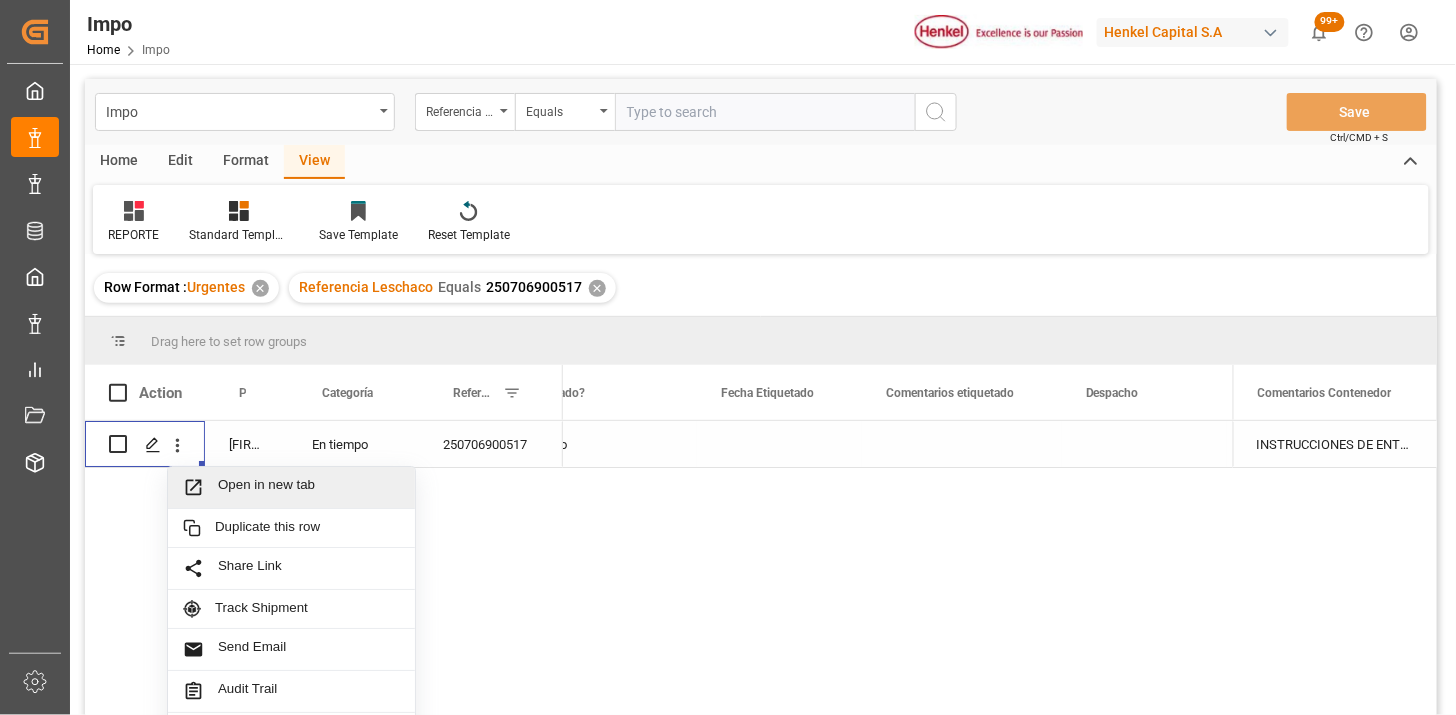 click on "Open in new tab" at bounding box center [309, 487] 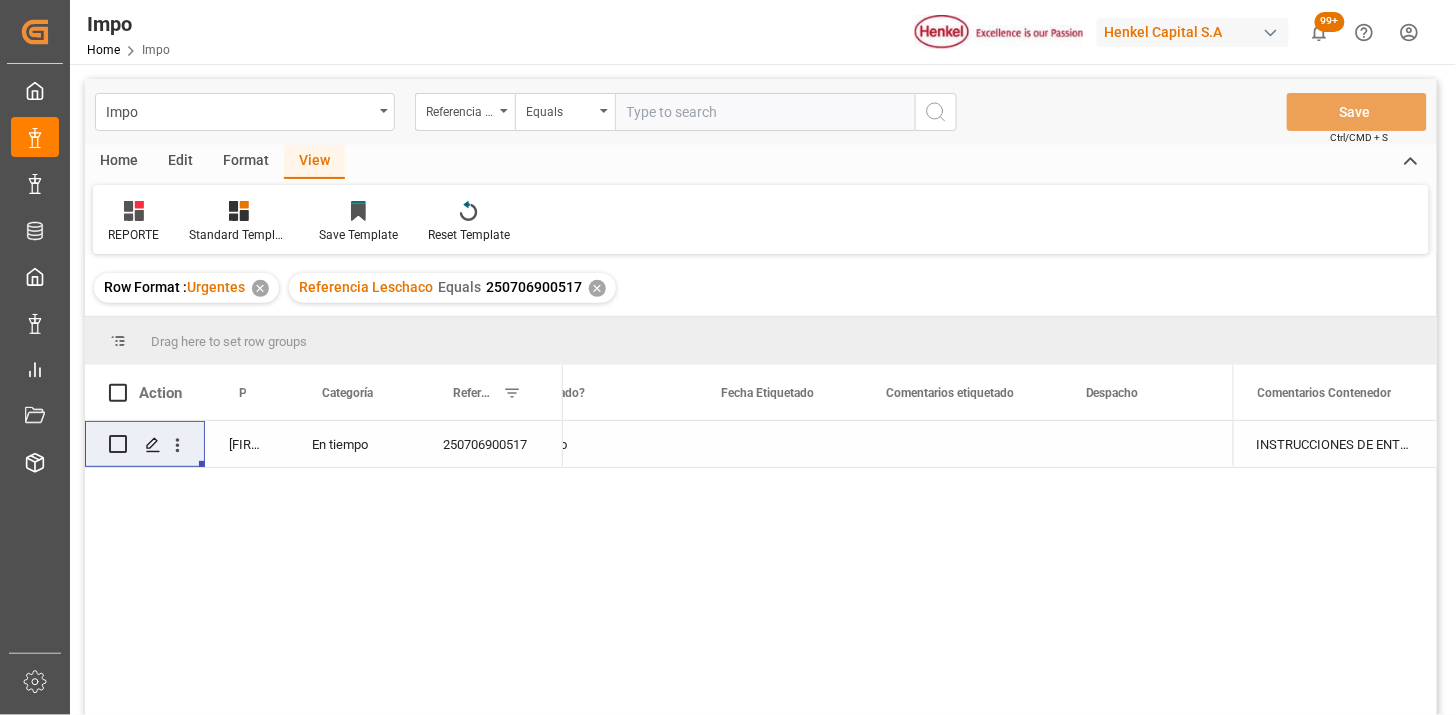 click on "✕" at bounding box center (597, 288) 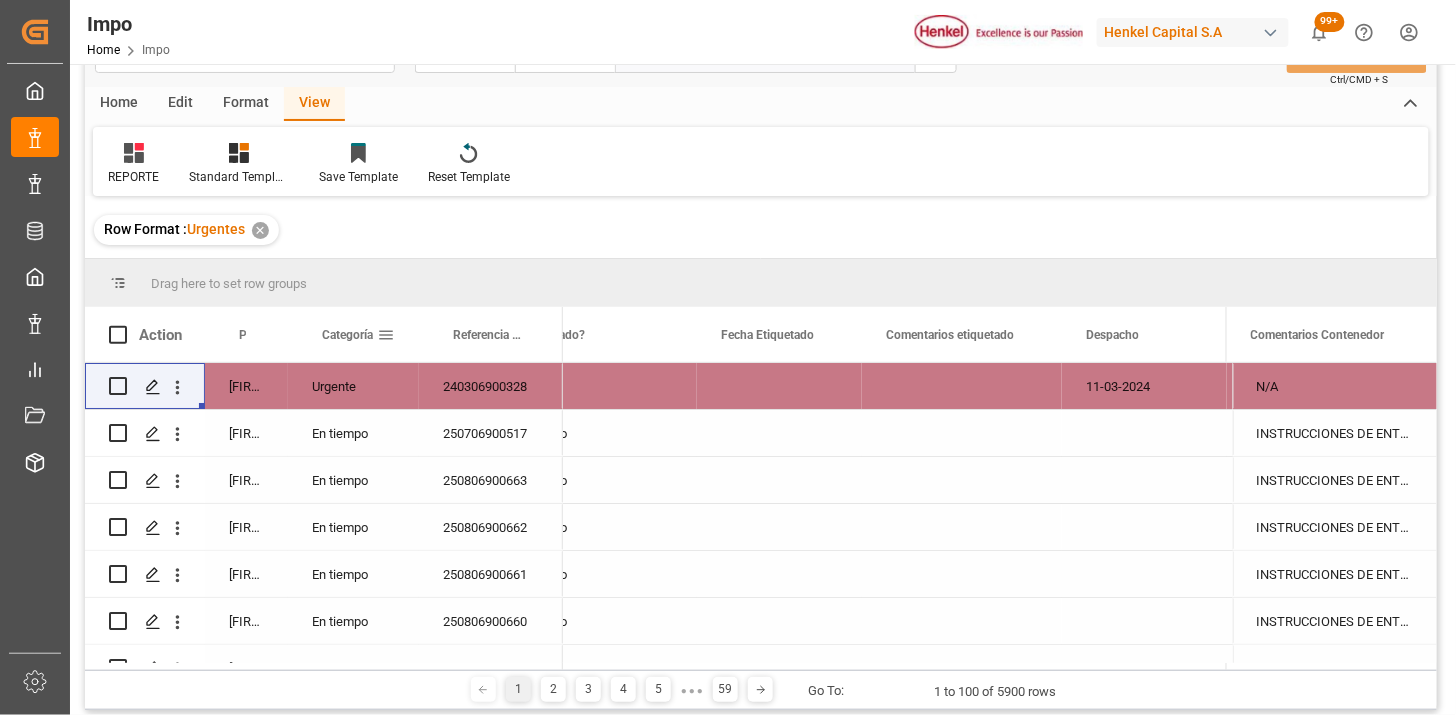scroll, scrollTop: 111, scrollLeft: 0, axis: vertical 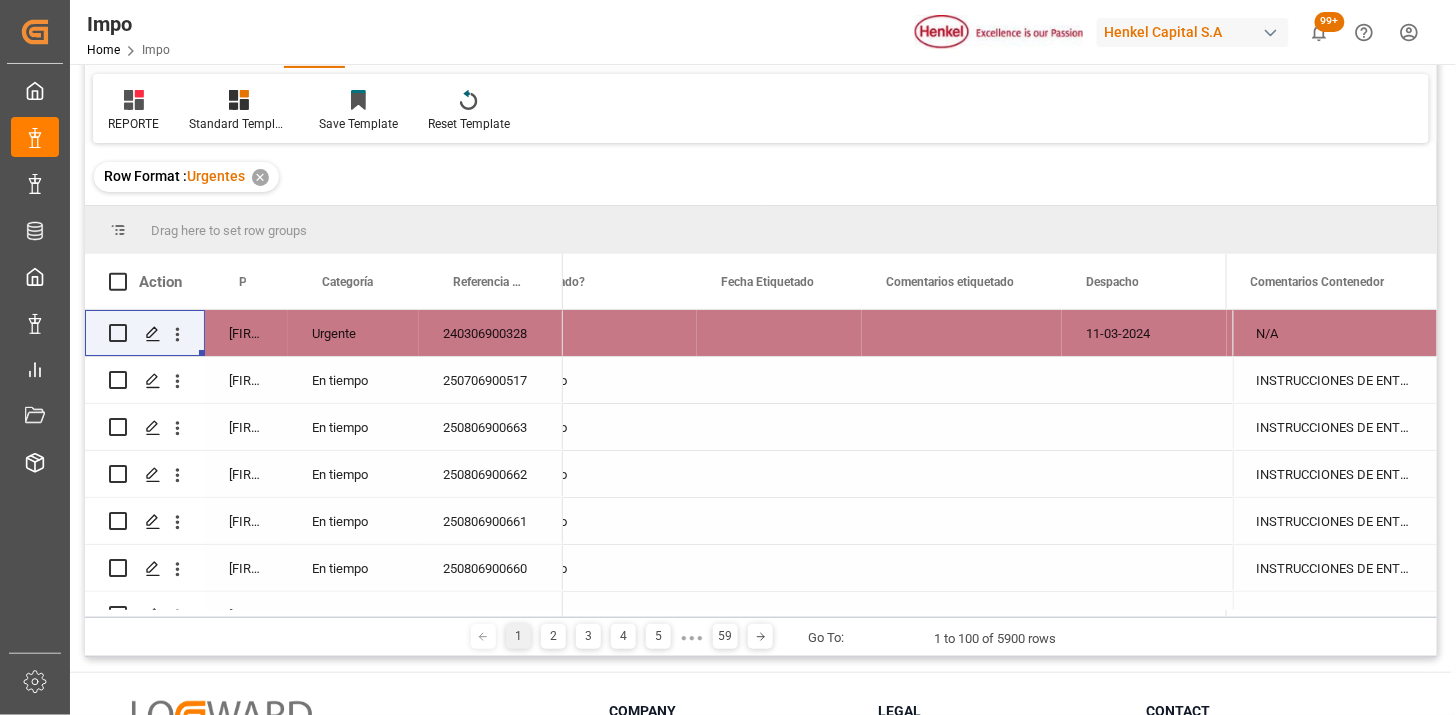 click on "[NAME]" at bounding box center (246, 333) 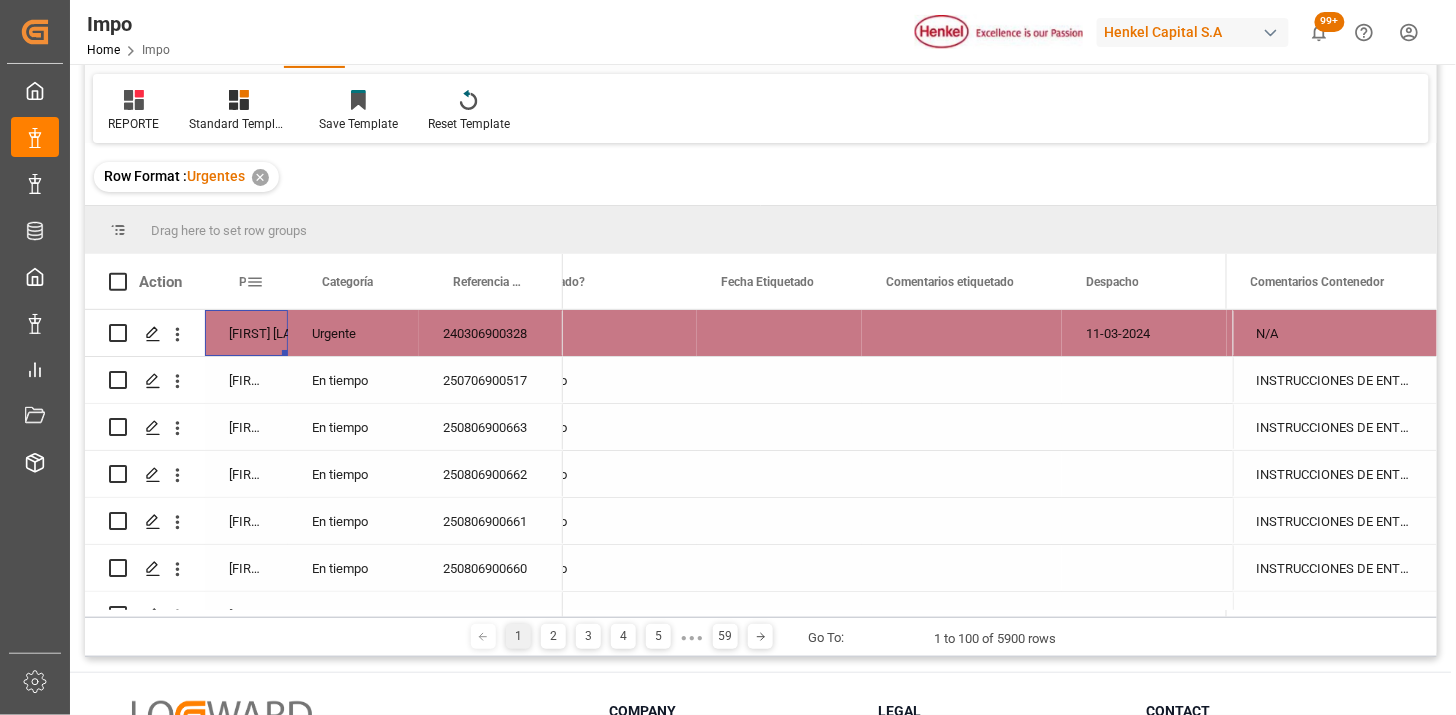 click at bounding box center [255, 282] 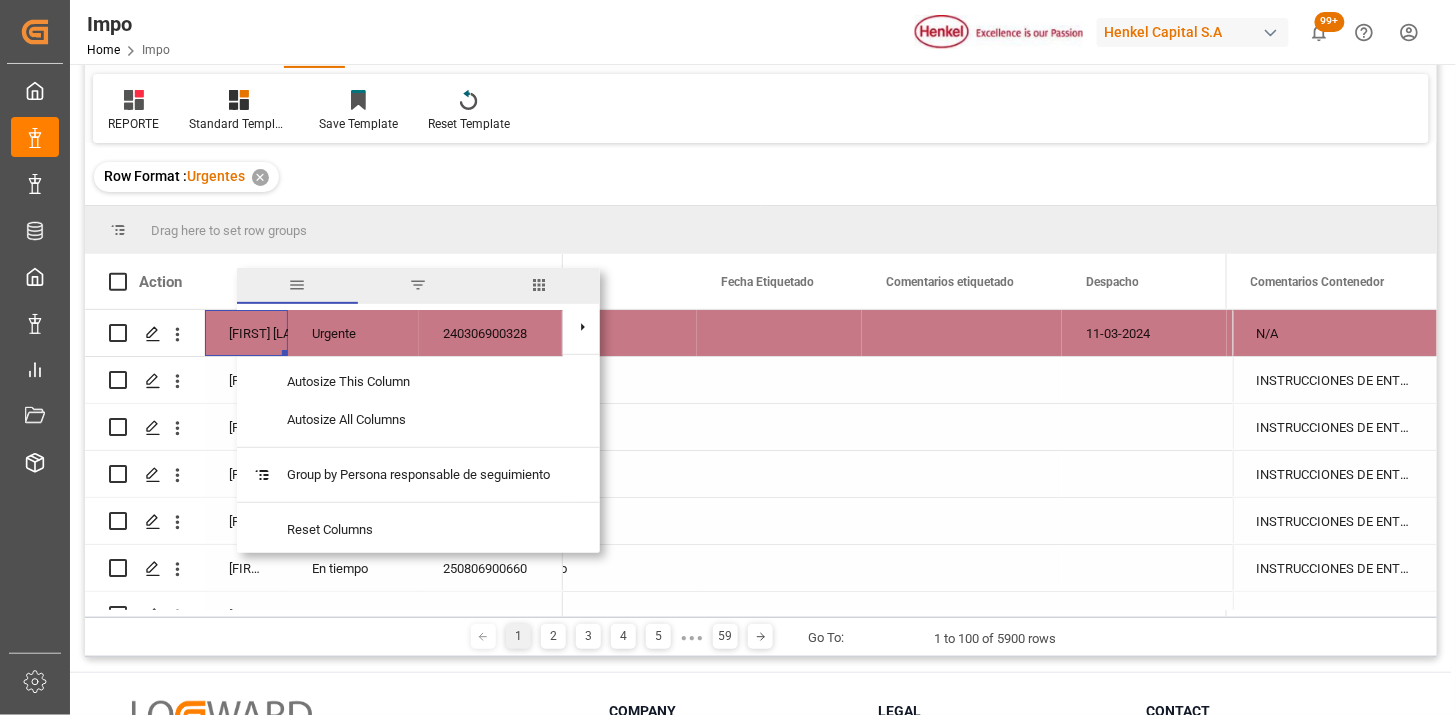 click at bounding box center (418, 286) 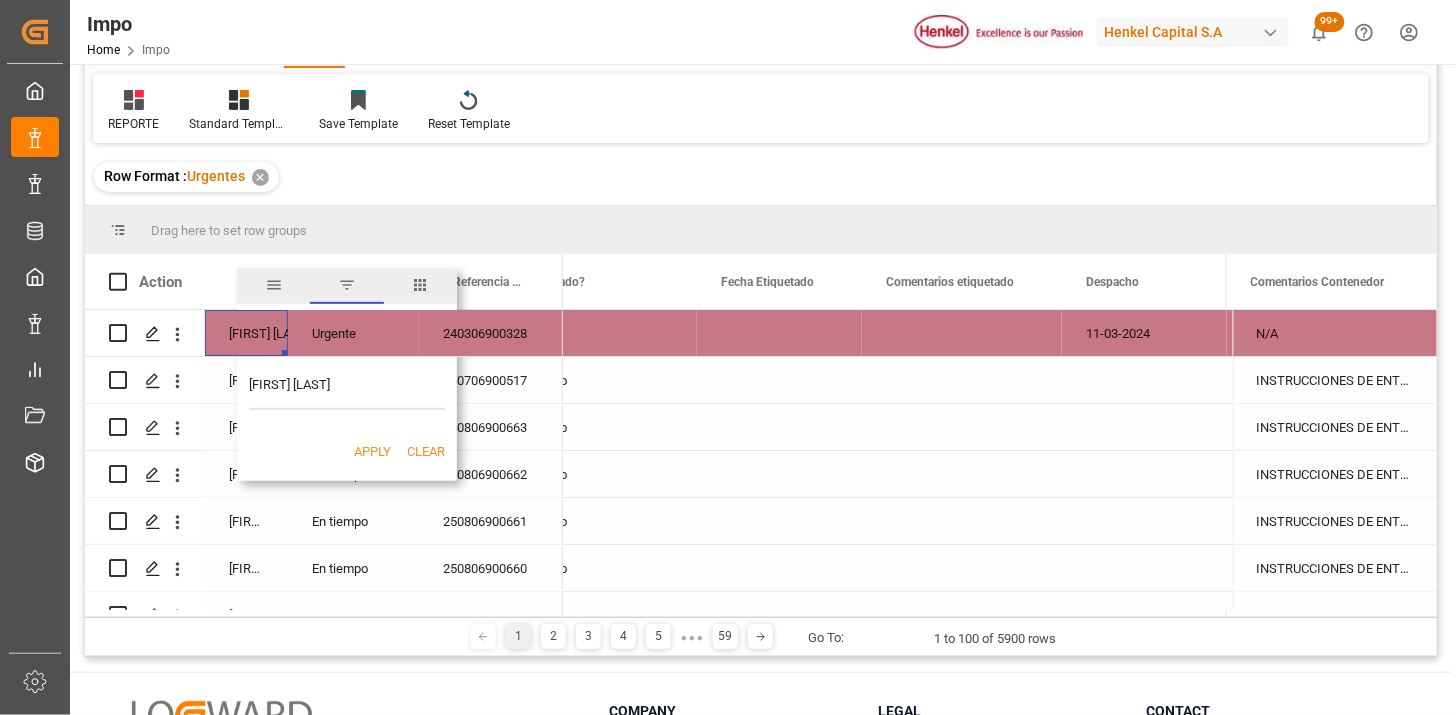 type on "[NAME]" 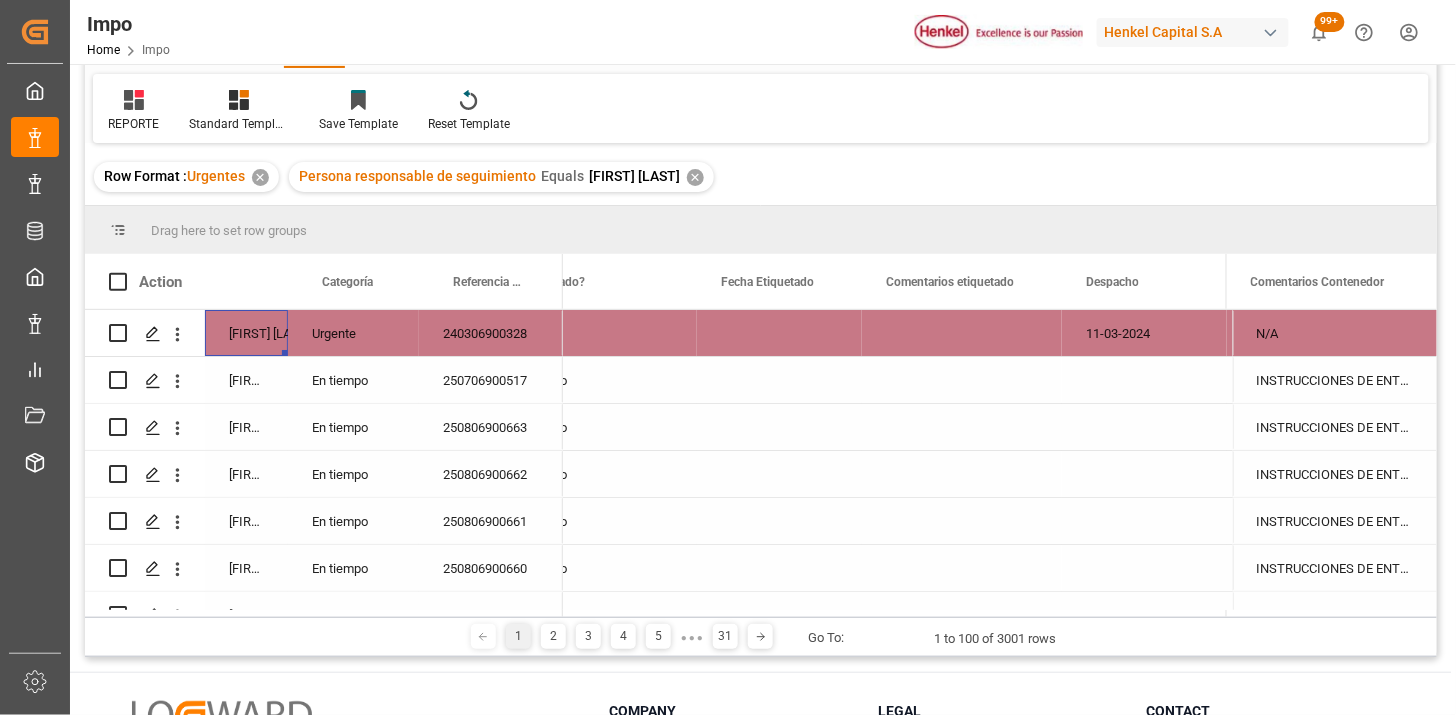 click on "240306900328" at bounding box center [491, 333] 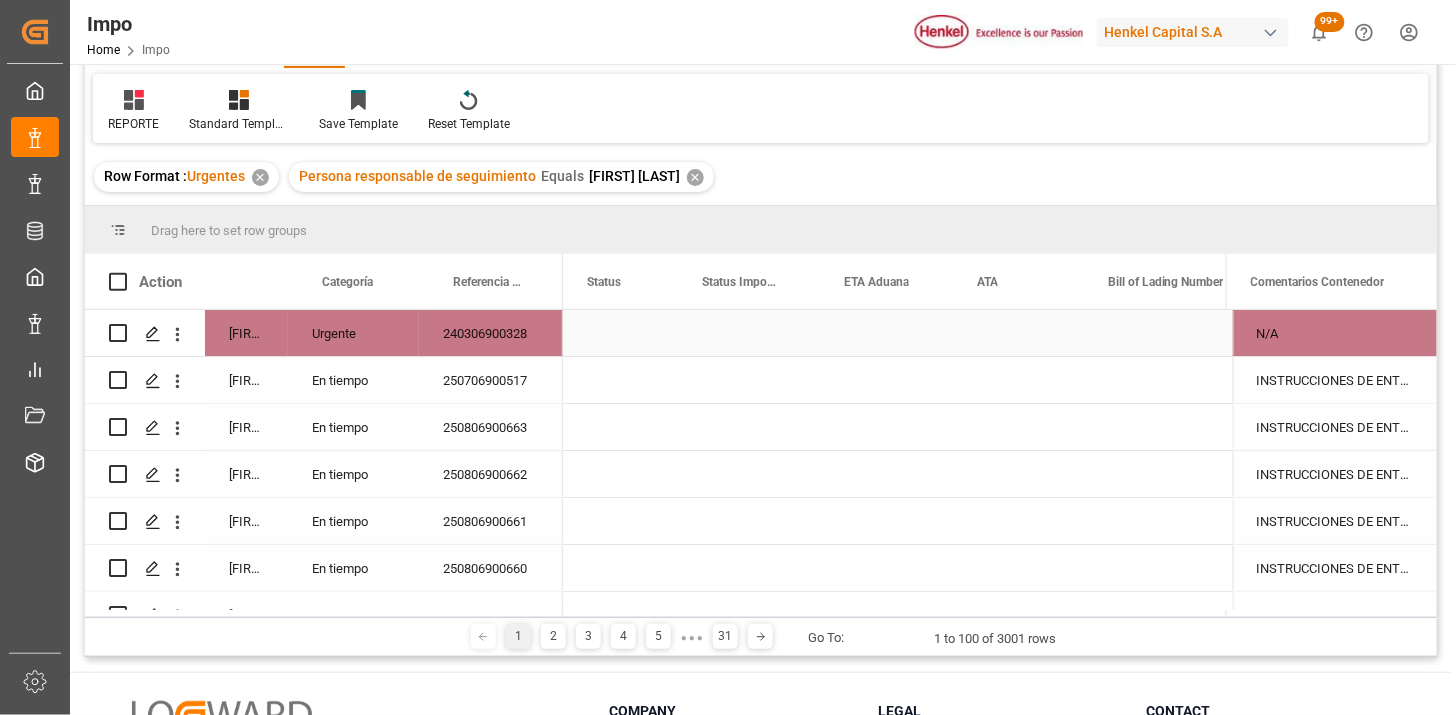 scroll, scrollTop: 0, scrollLeft: 0, axis: both 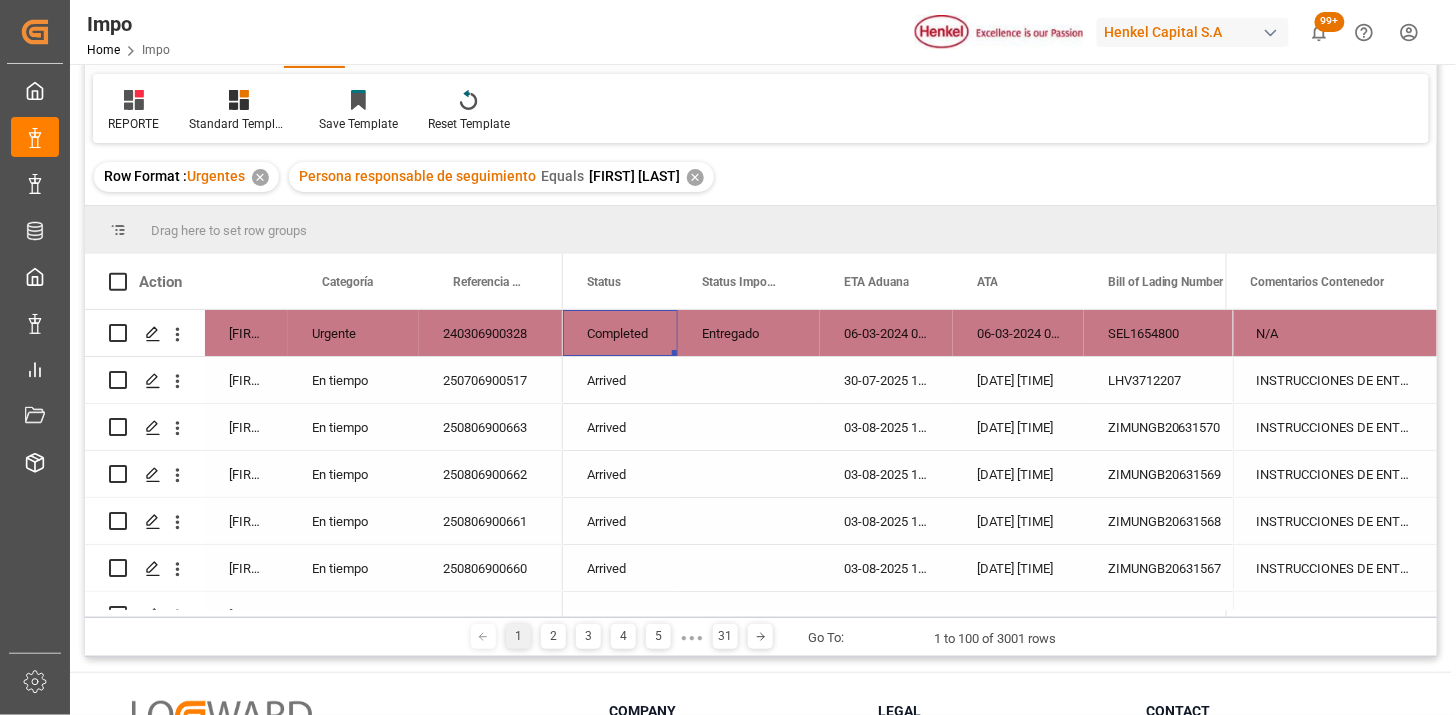 click on "Arrived" at bounding box center (620, 380) 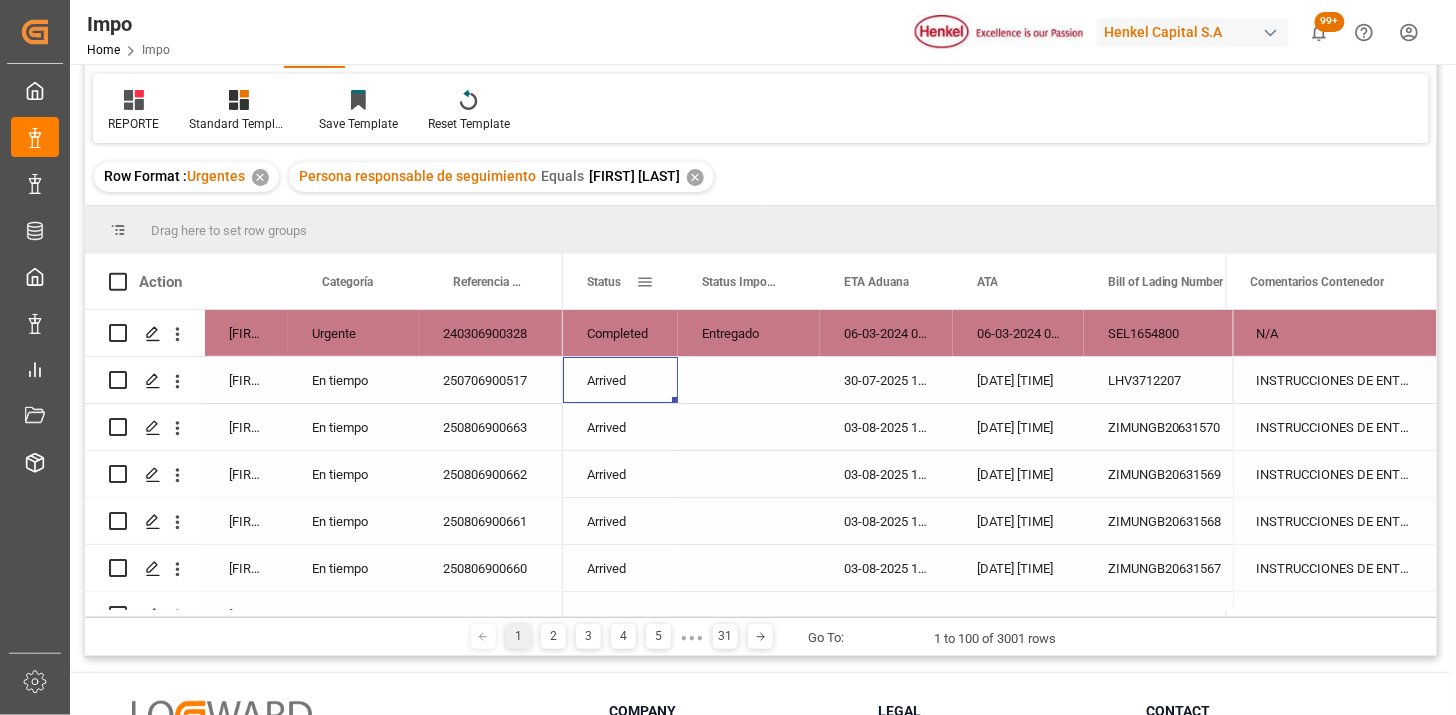 click on "Status" at bounding box center (620, 281) 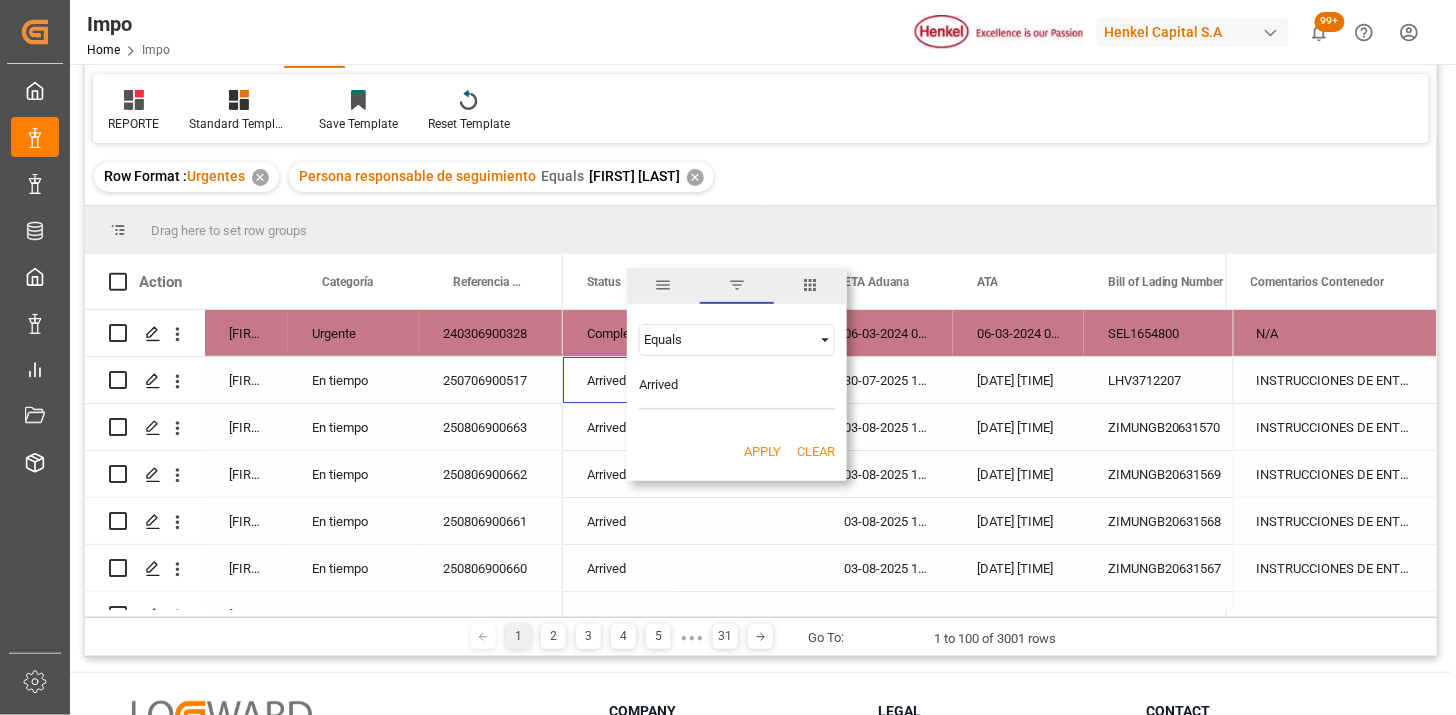 type on "Arrived" 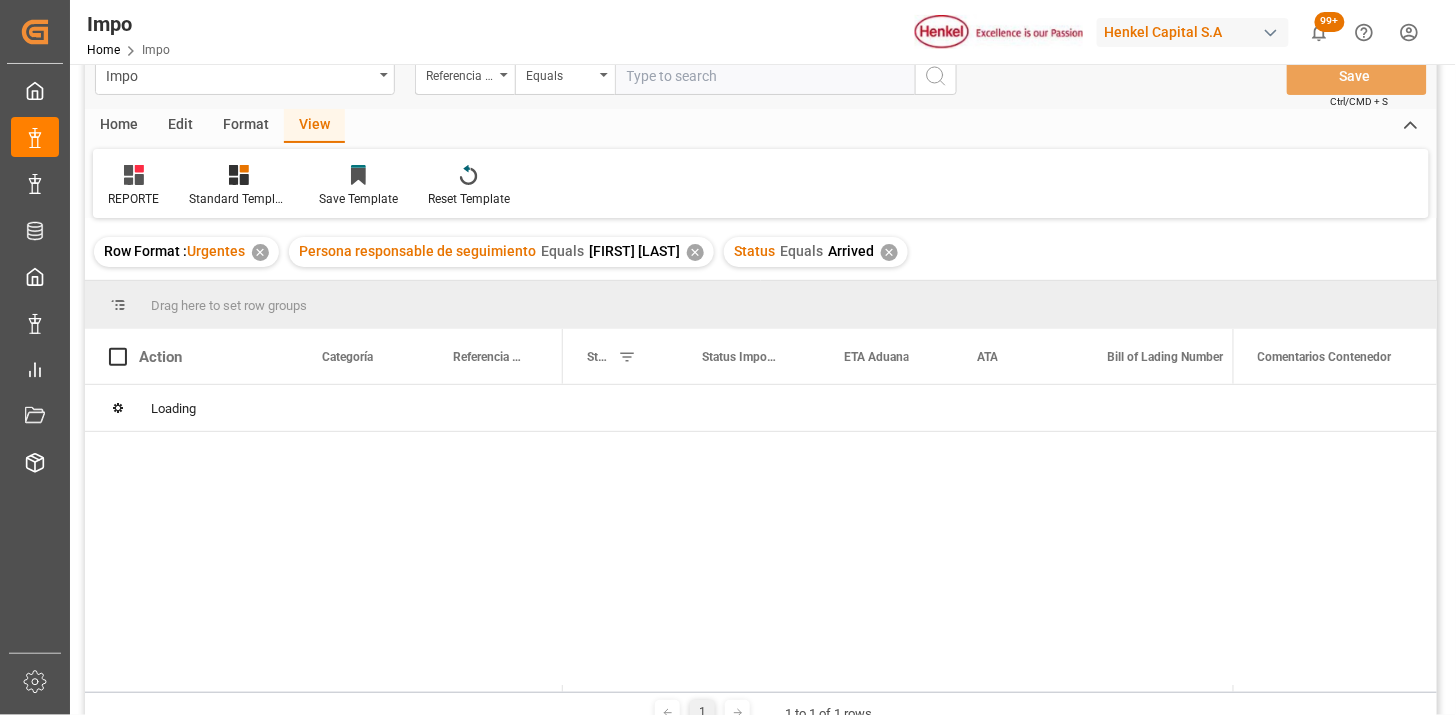 scroll, scrollTop: 0, scrollLeft: 0, axis: both 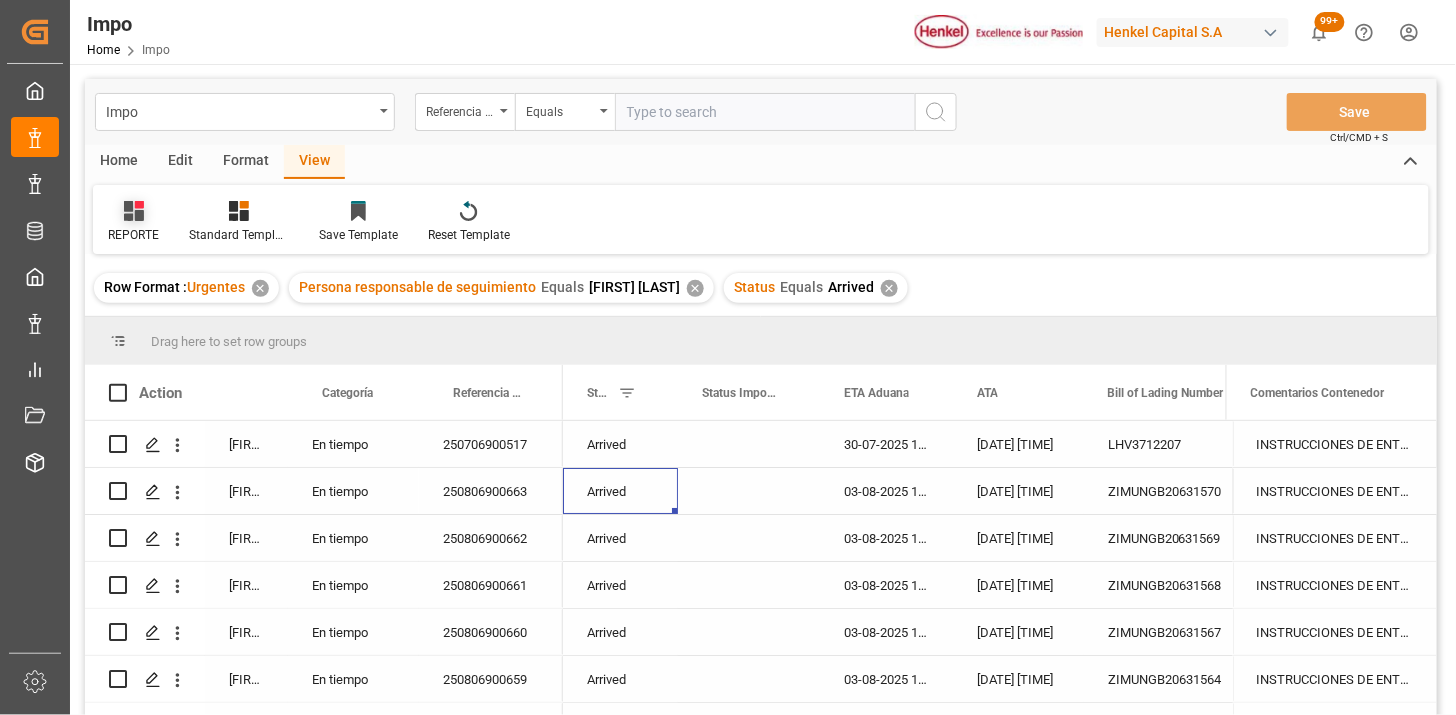 click 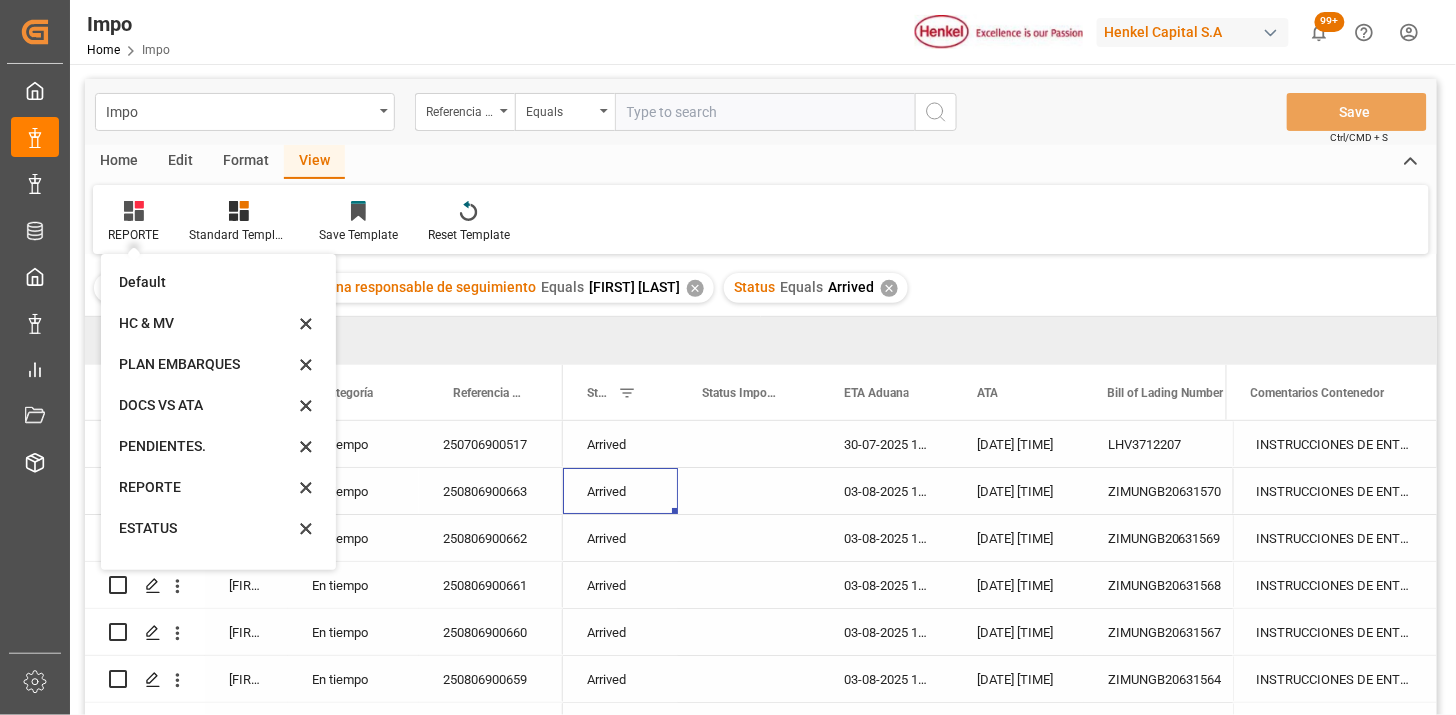 click on "REPORTE Default HC & MV PLAN EMBARQUES DOCS VS ATA PENDIENTES. REPORTE ESTATUS ENTREGAS Standard Templates Save Template Reset Template" at bounding box center [761, 219] 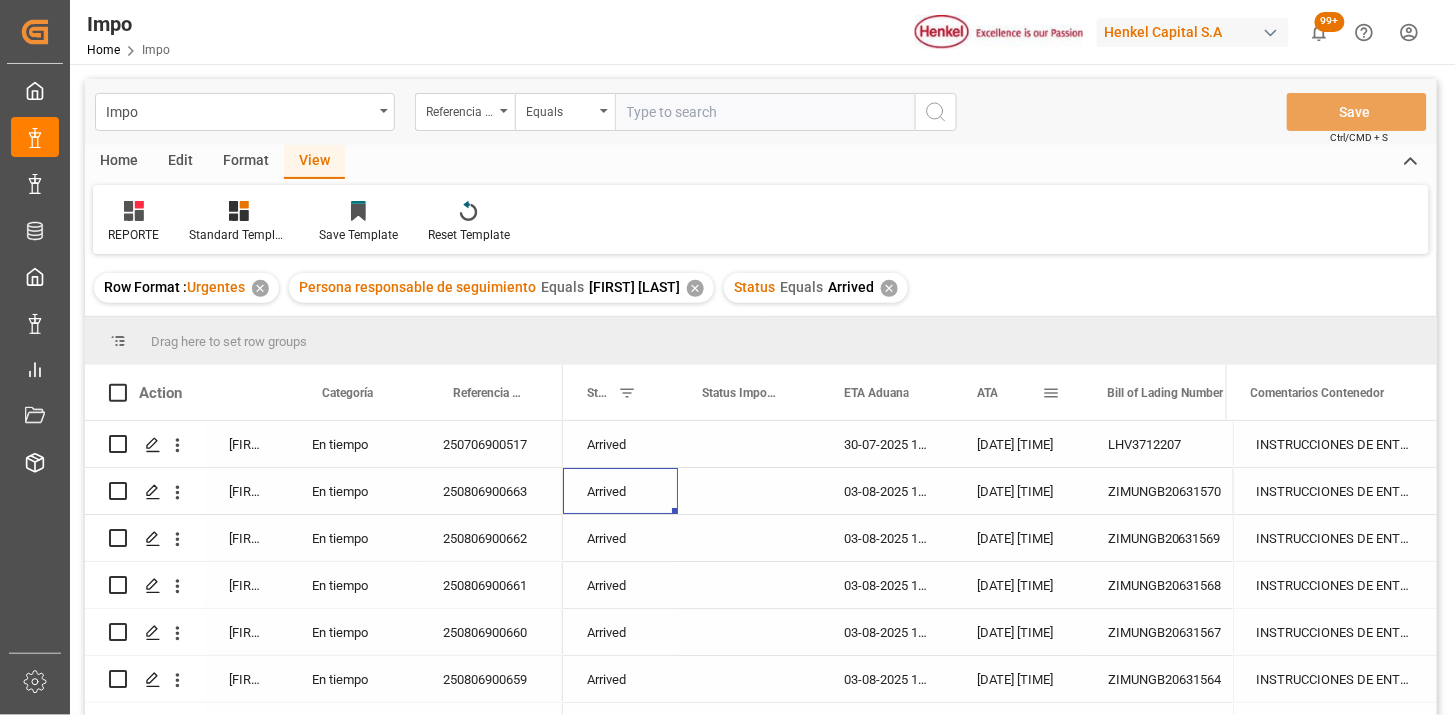 click on "ATA" at bounding box center [1009, 392] 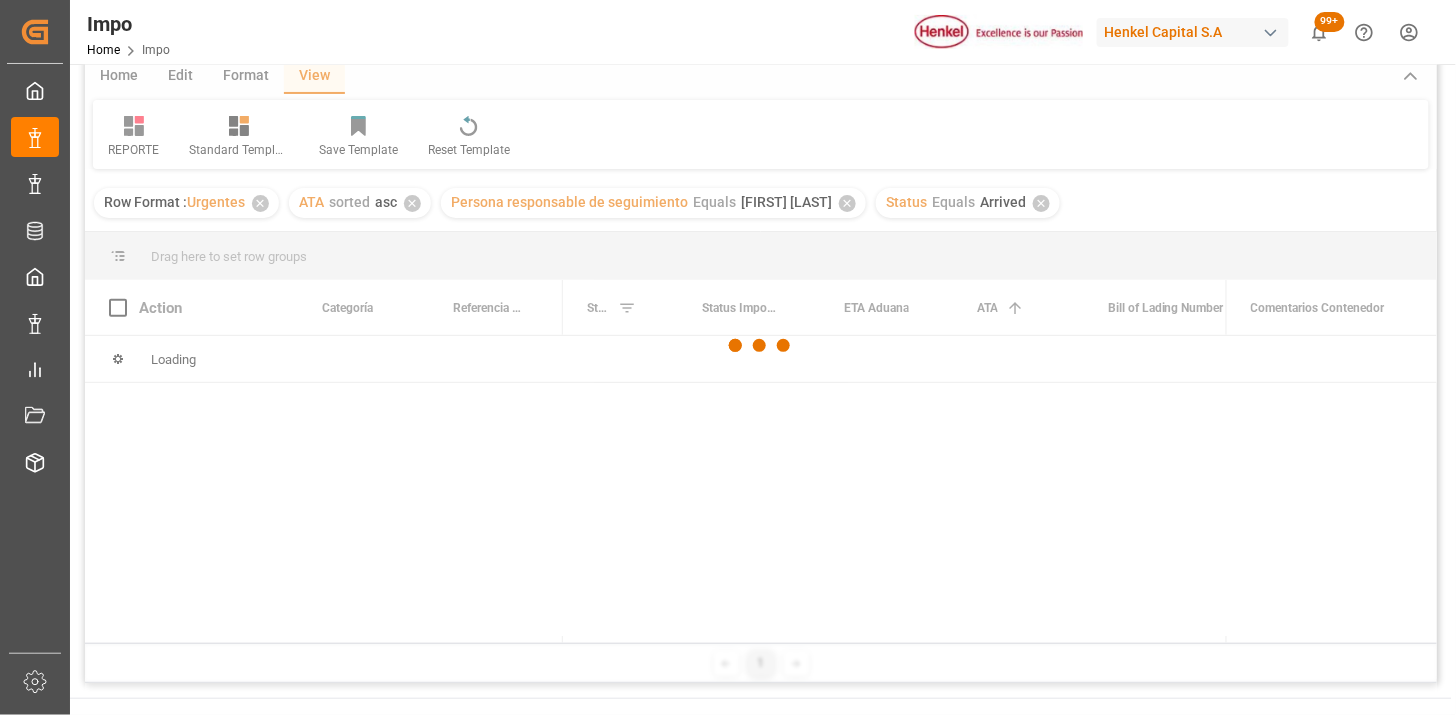 scroll, scrollTop: 111, scrollLeft: 0, axis: vertical 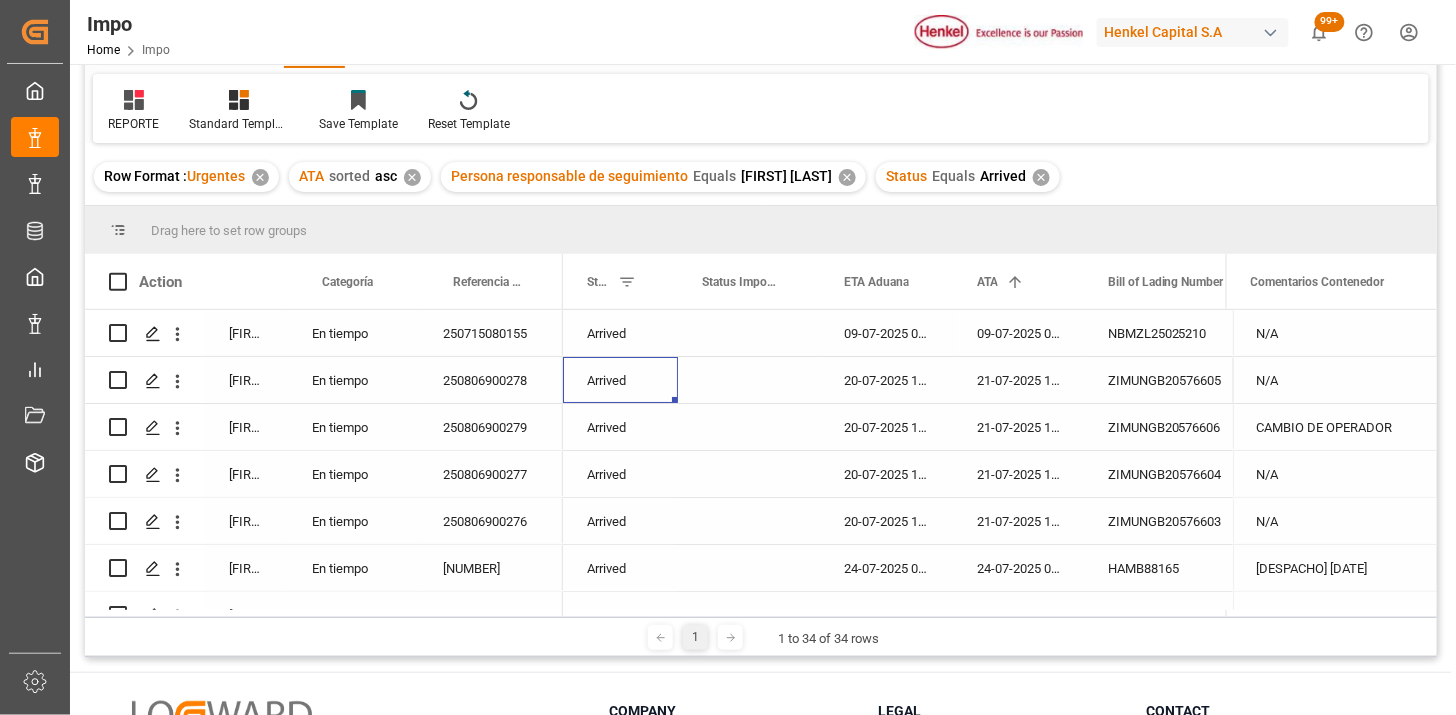 click on "250715080155" at bounding box center [491, 333] 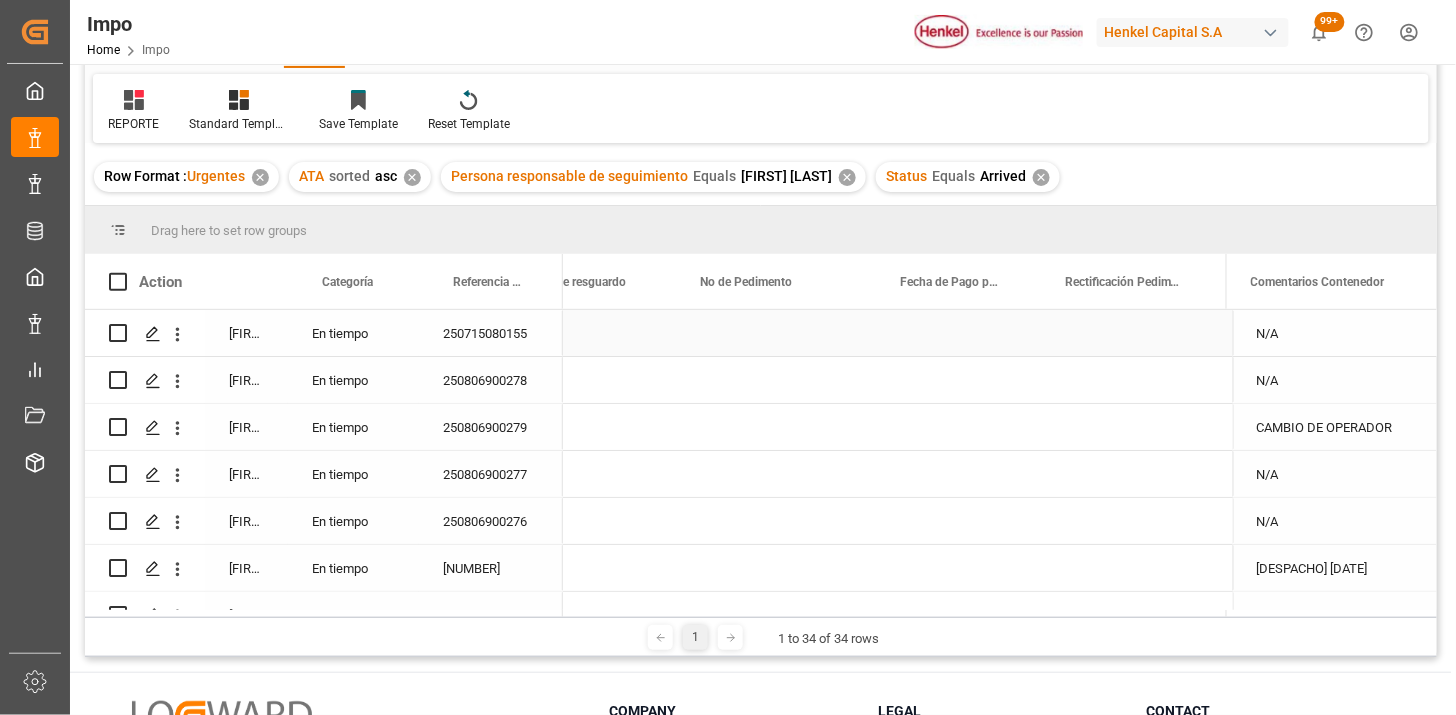 scroll, scrollTop: 0, scrollLeft: 1524, axis: horizontal 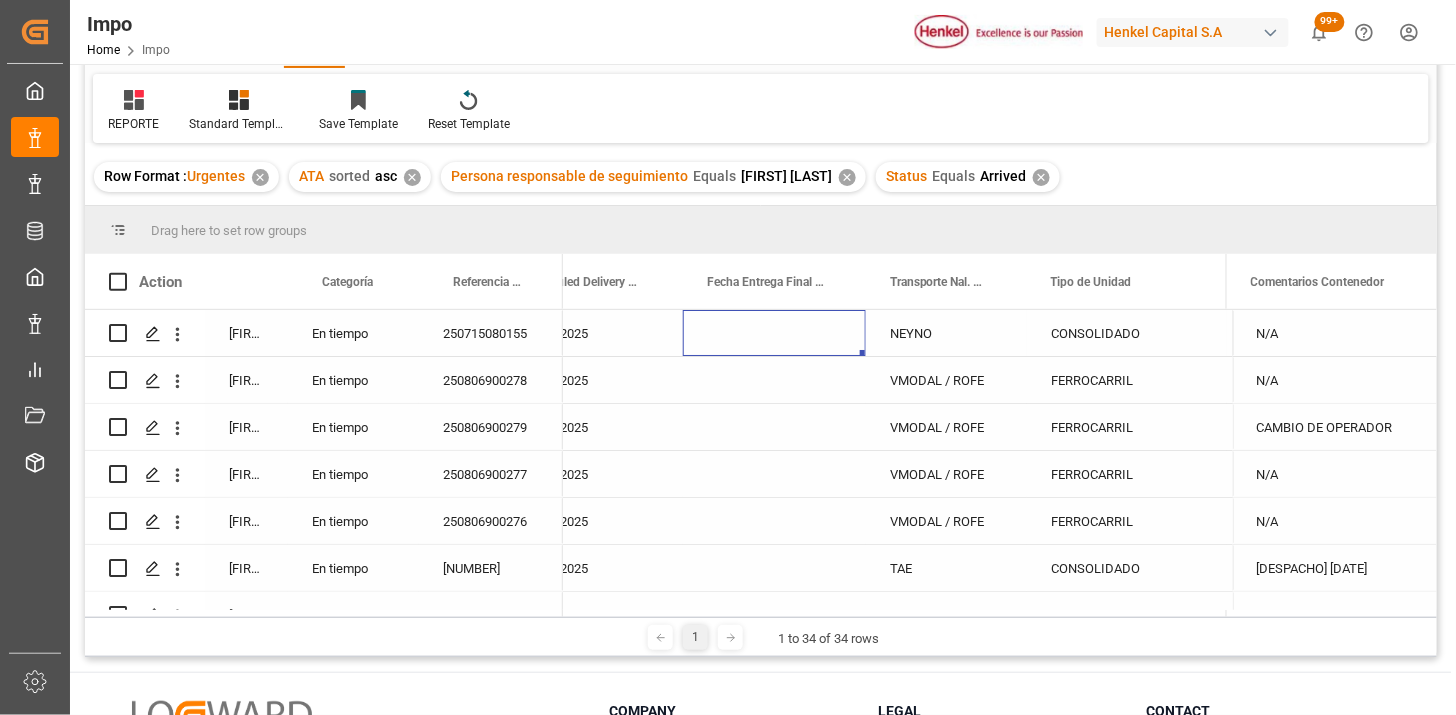 click at bounding box center [774, 333] 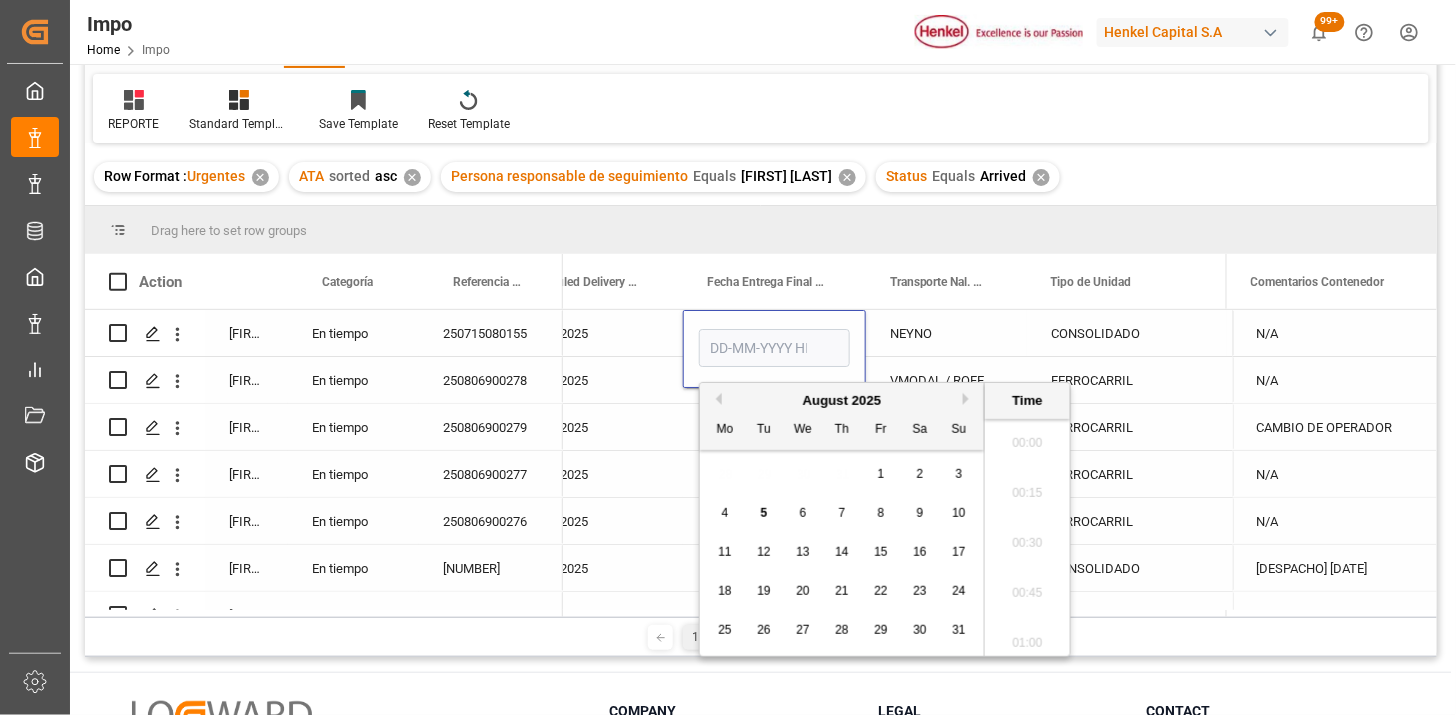 scroll, scrollTop: 2456, scrollLeft: 0, axis: vertical 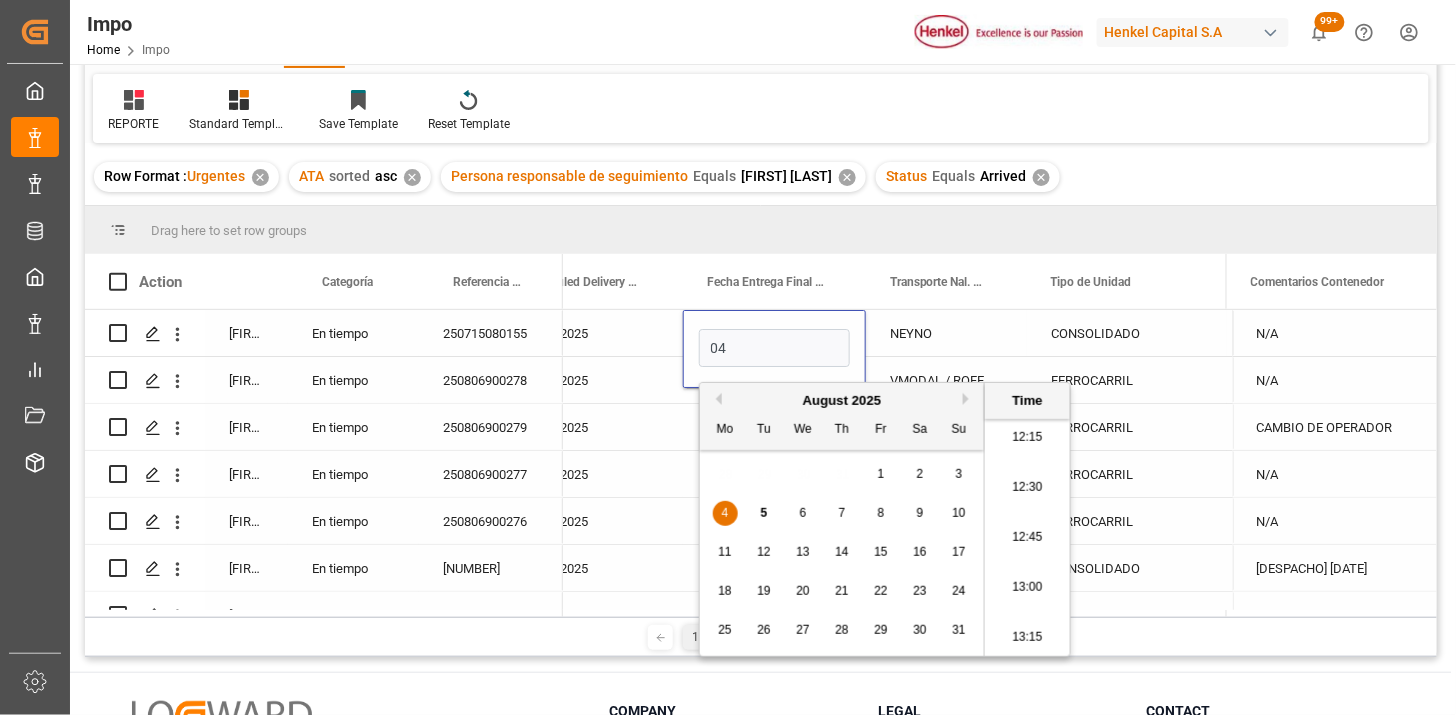 type on "04-08-2025 00:00" 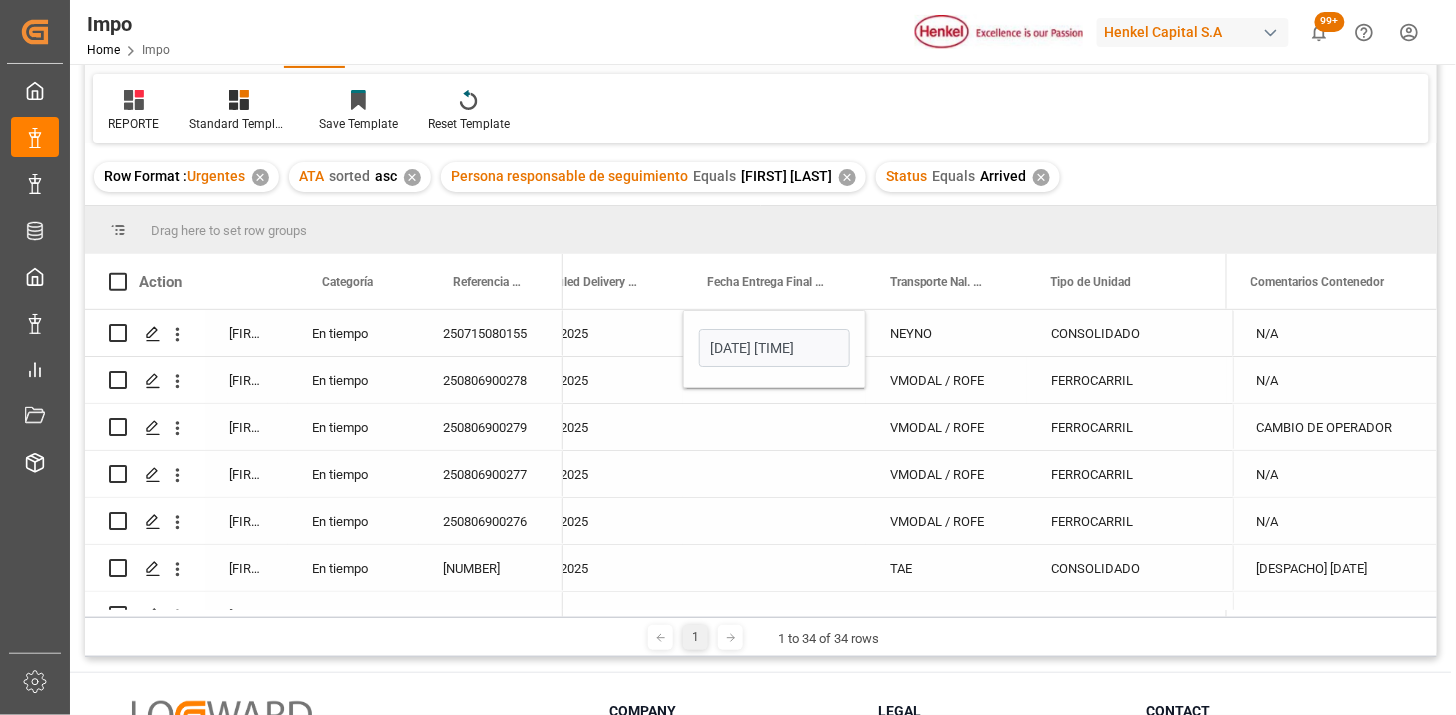 click on "NEYNO" at bounding box center (946, 333) 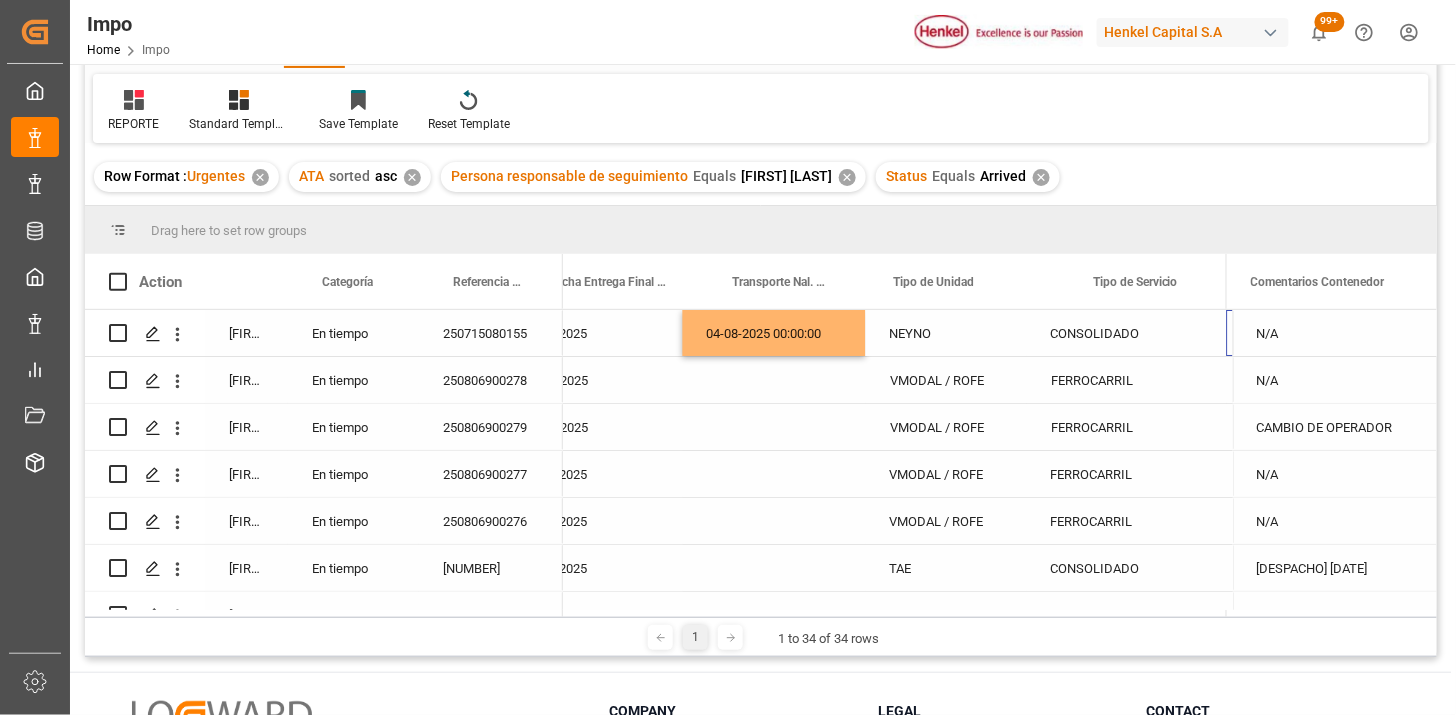 scroll, scrollTop: 0, scrollLeft: 3618, axis: horizontal 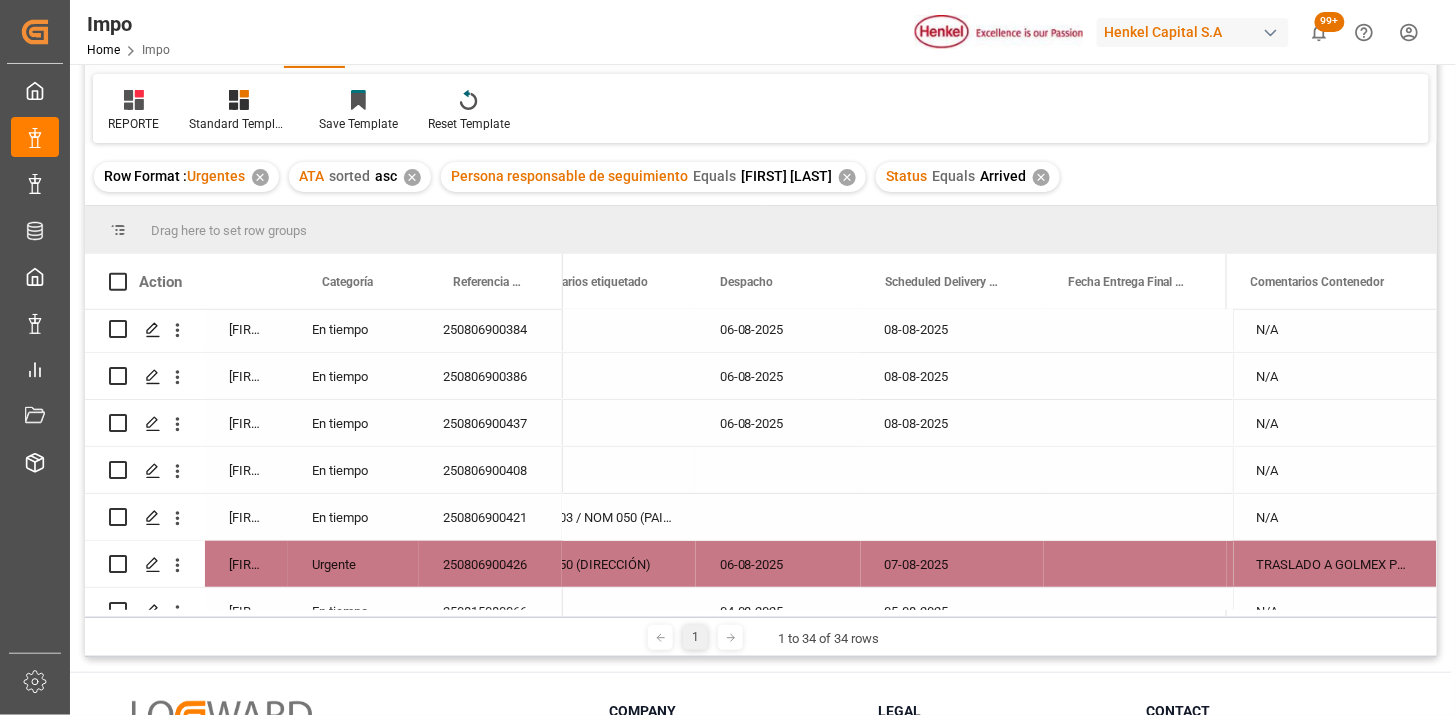 click on "250806900408" at bounding box center [491, 470] 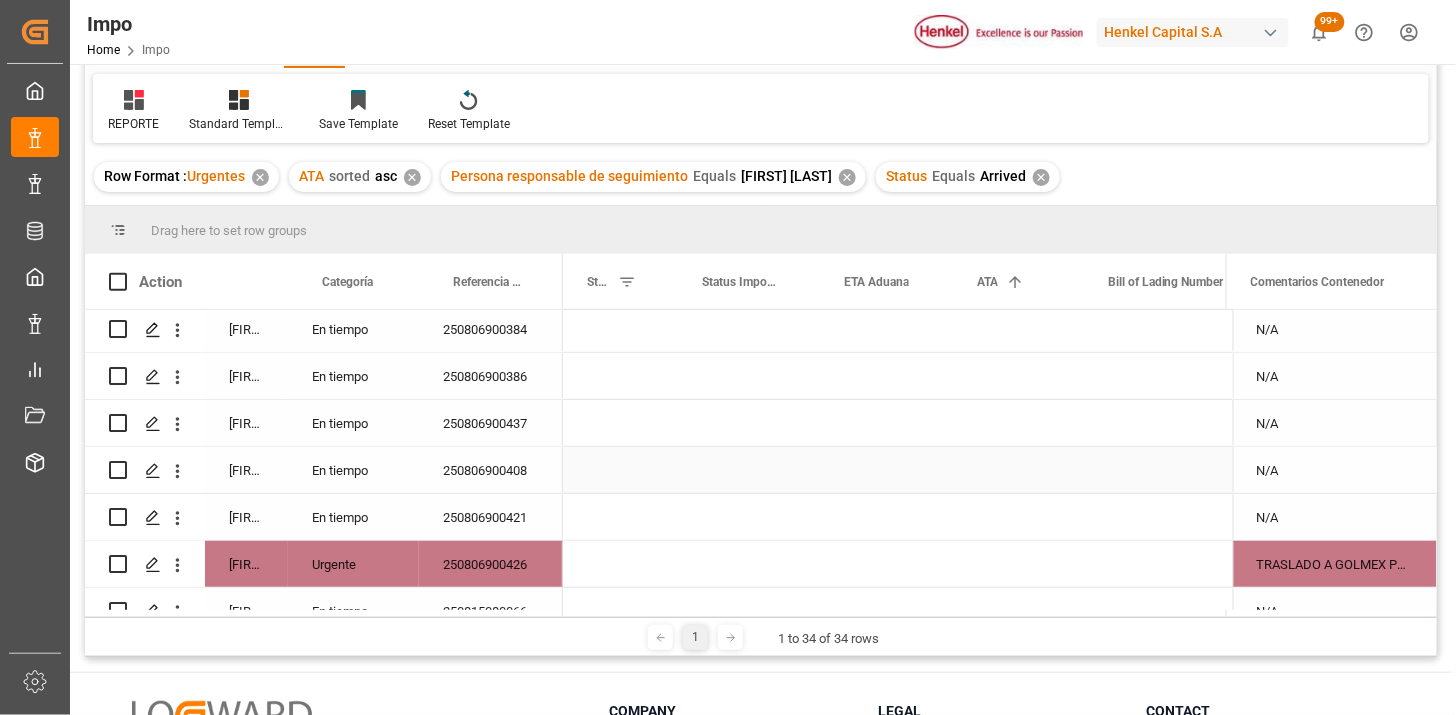 scroll, scrollTop: 0, scrollLeft: 0, axis: both 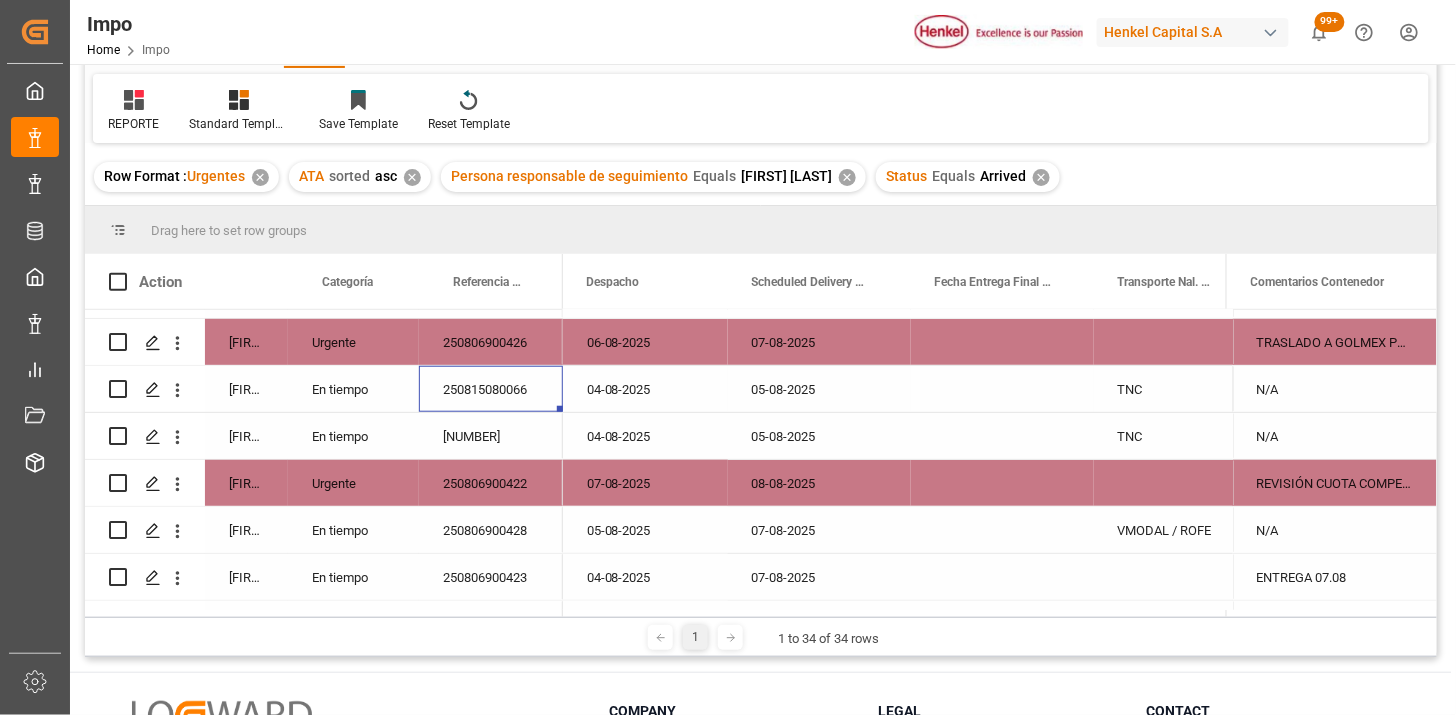 click on "05-08-2025" at bounding box center (819, 389) 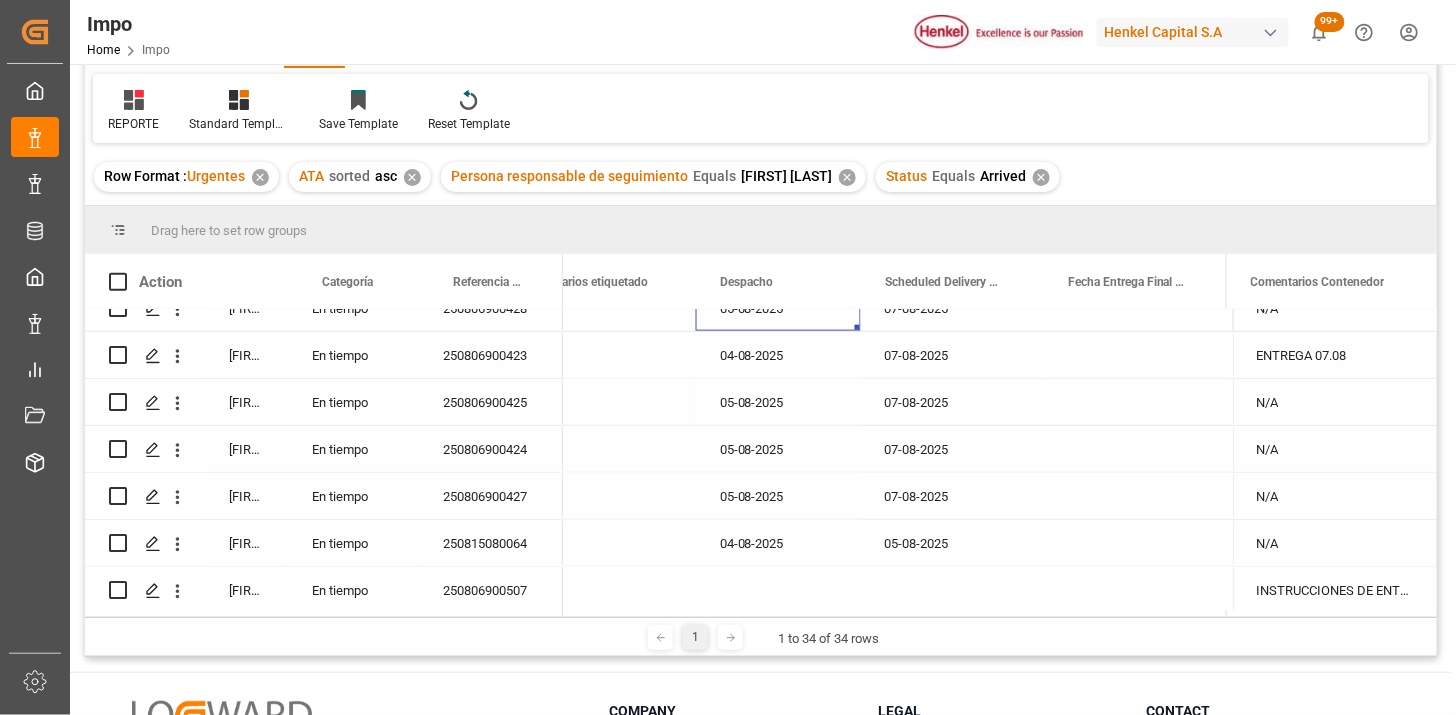 click on "250806900423" at bounding box center (491, 355) 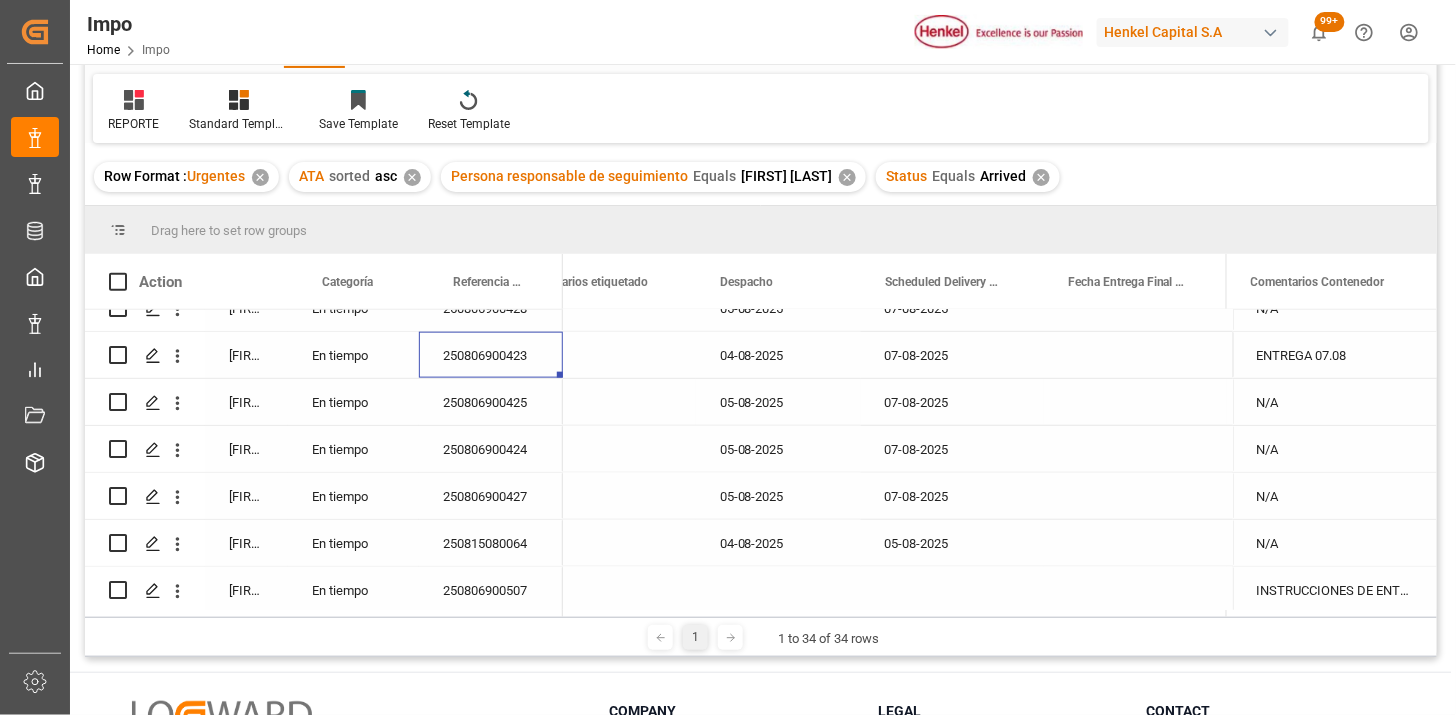 click on "250806900425" at bounding box center (491, 402) 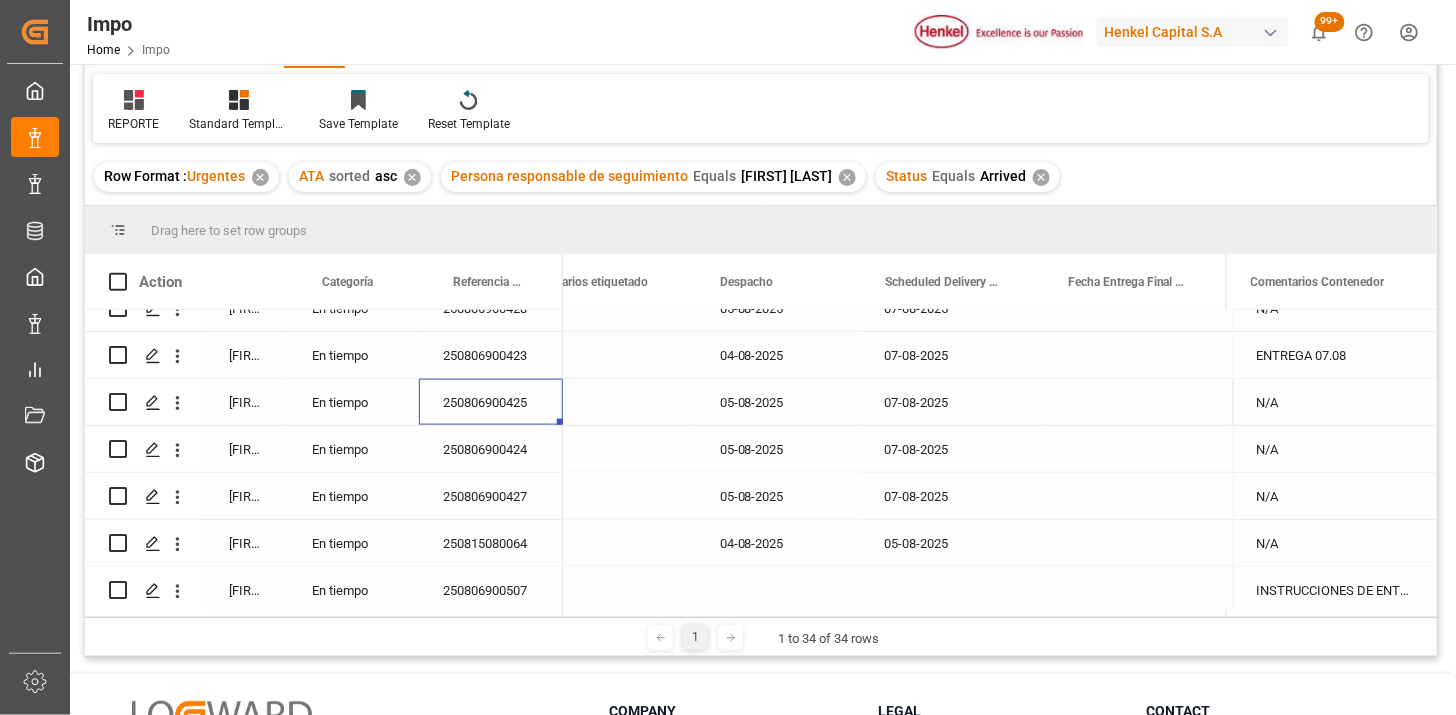 click on "05-08-2025" at bounding box center [778, 402] 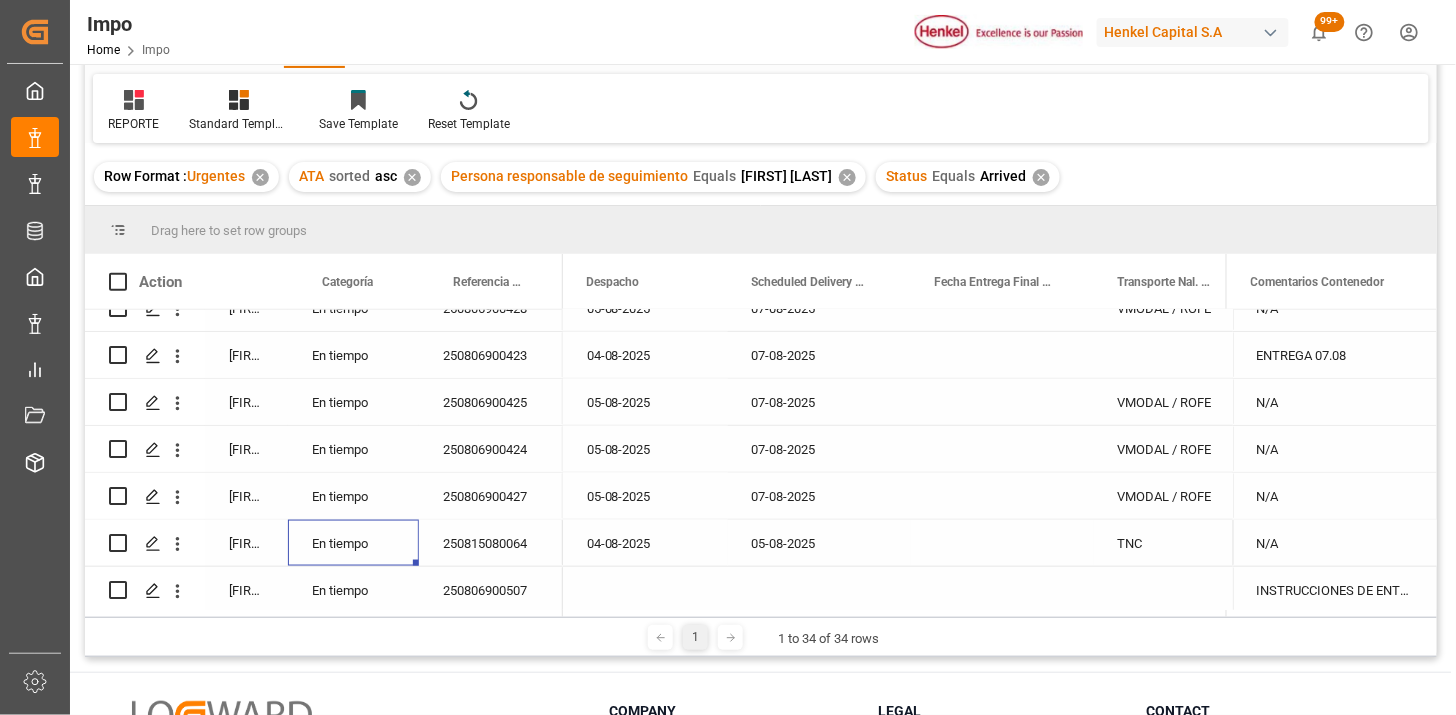 click on "05-08-2025" at bounding box center [819, 543] 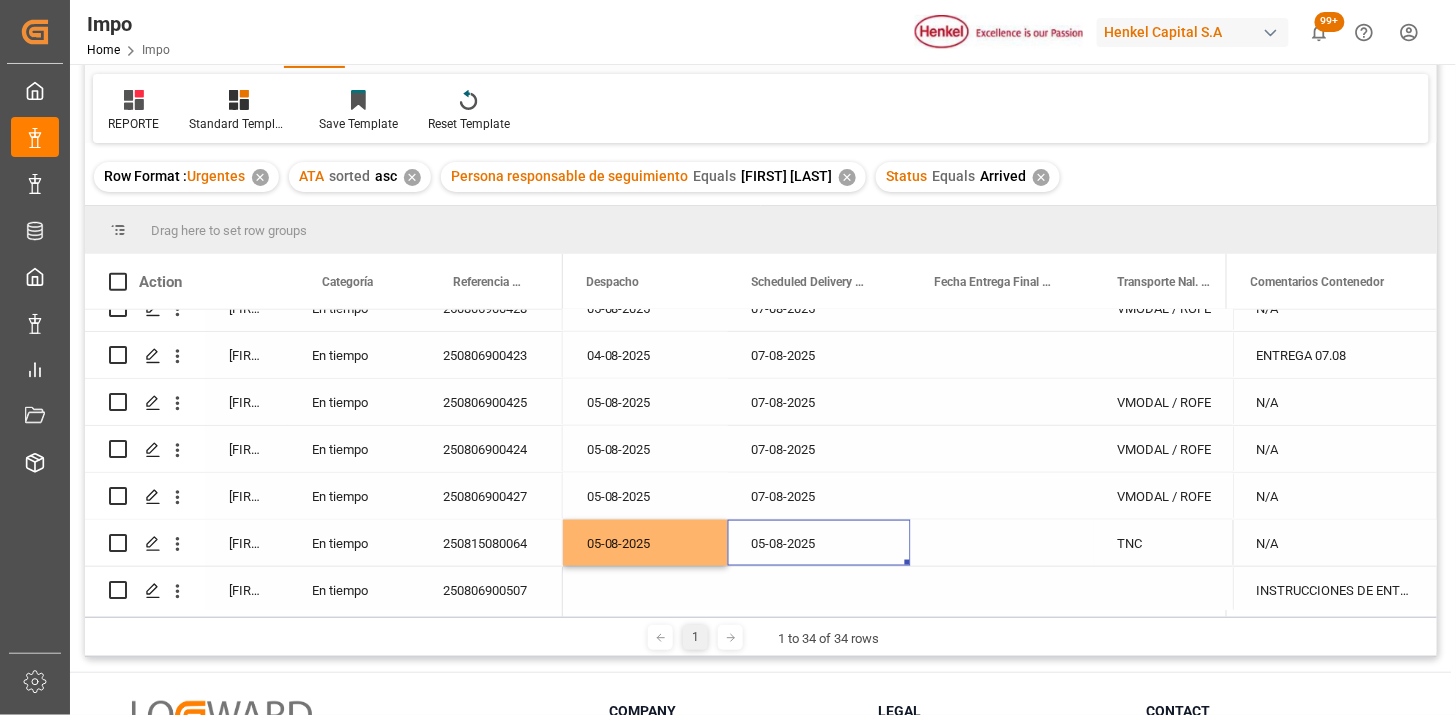 click on "05-08-2025" at bounding box center [819, 543] 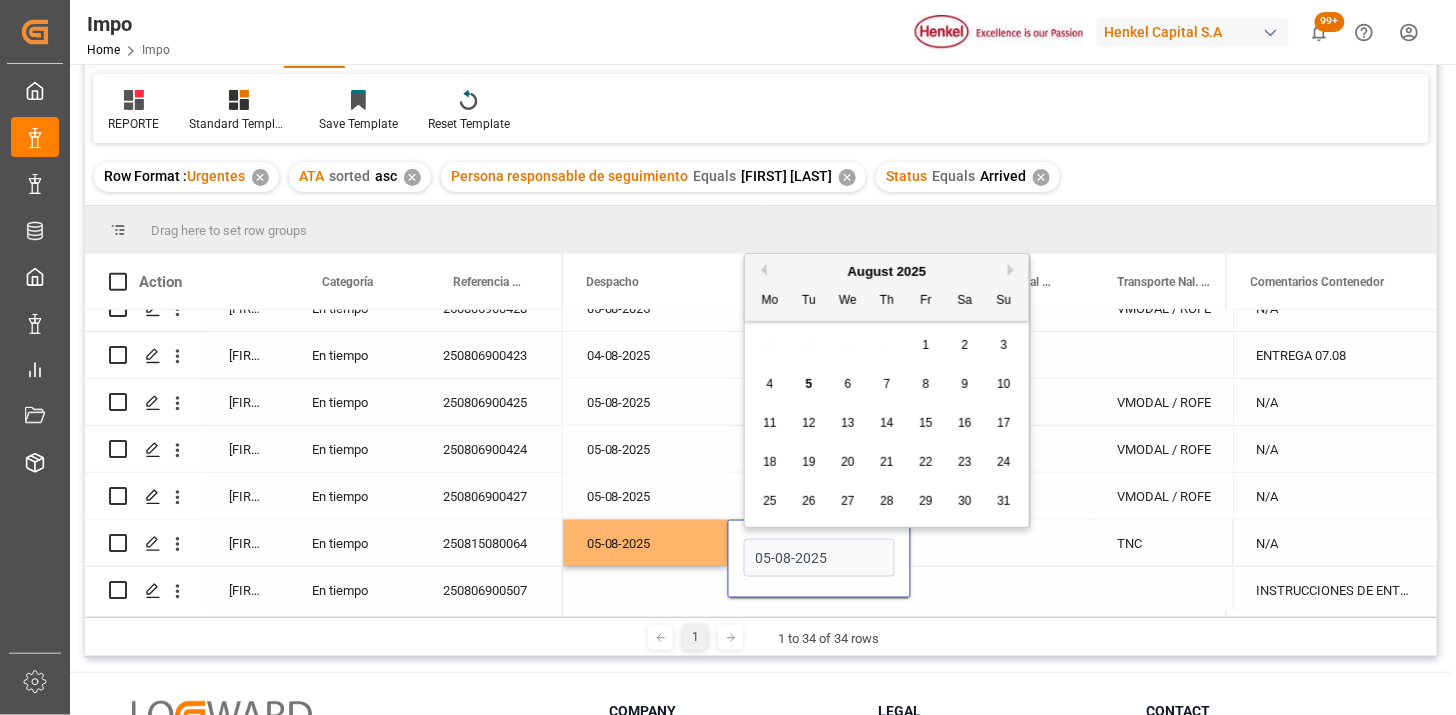 click on "05-08-2025" at bounding box center [819, 558] 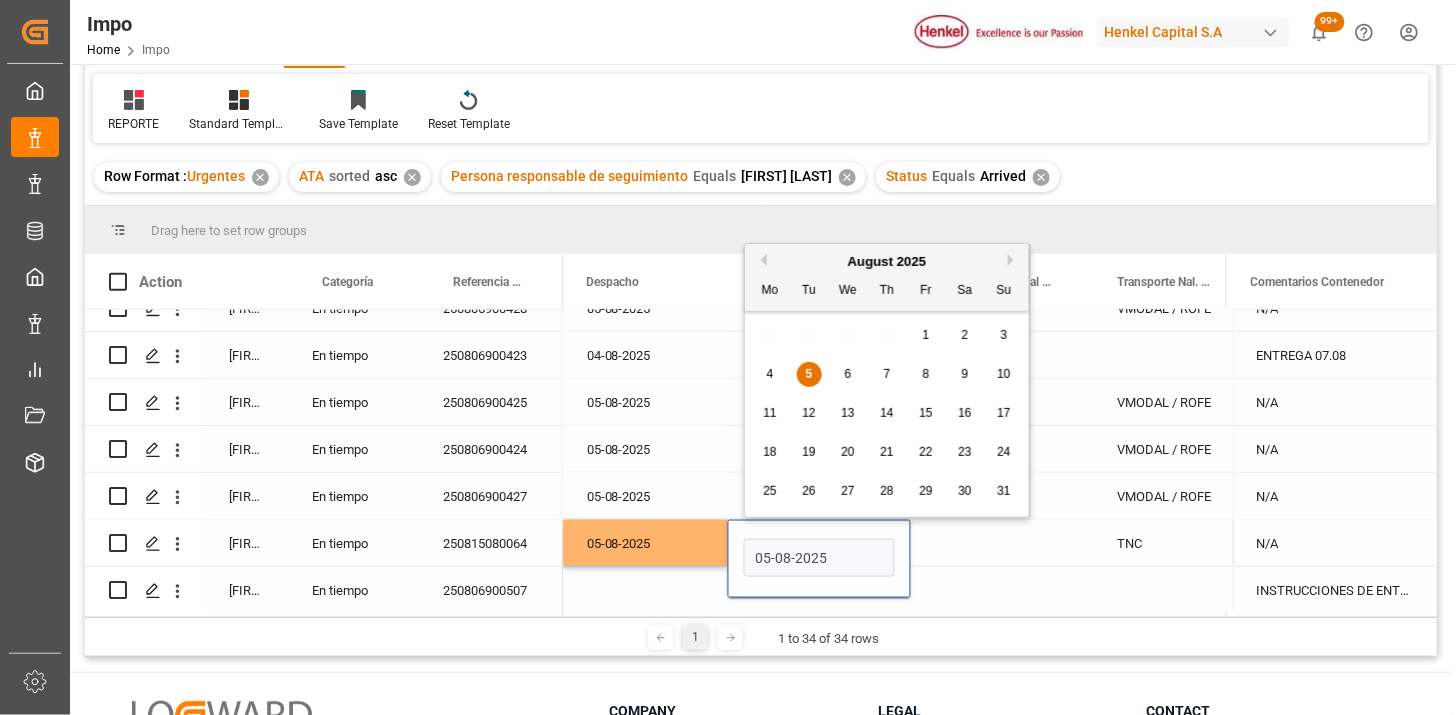 click on "05-08-2025" at bounding box center (819, 558) 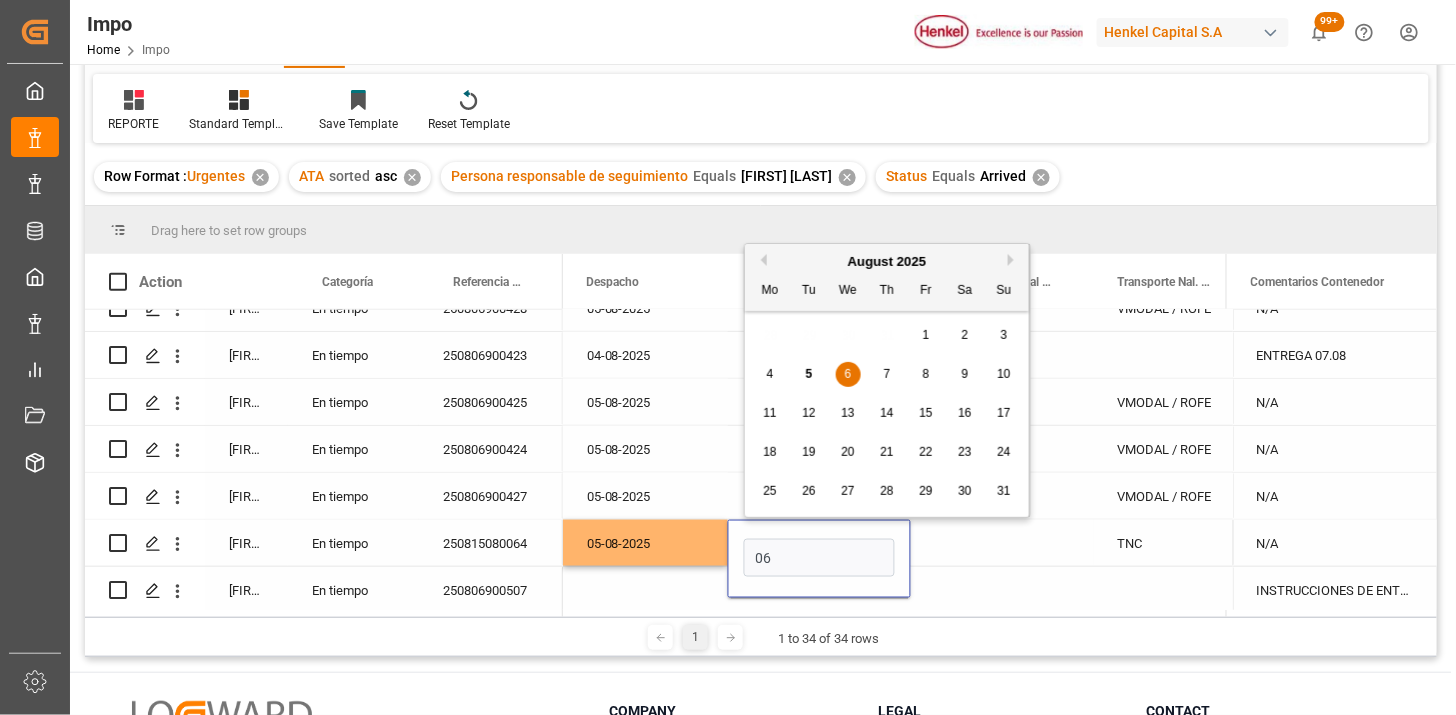 type on "06-08-2025" 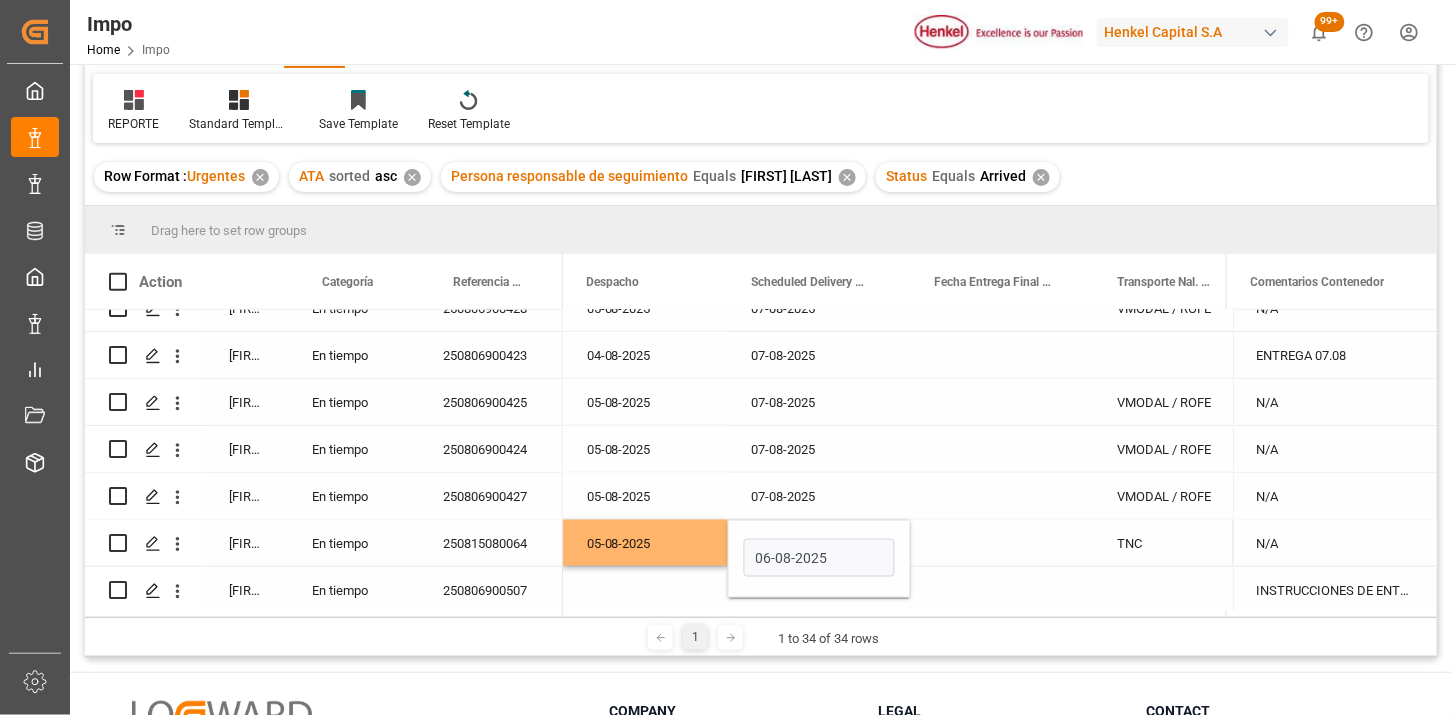 click at bounding box center [1002, 543] 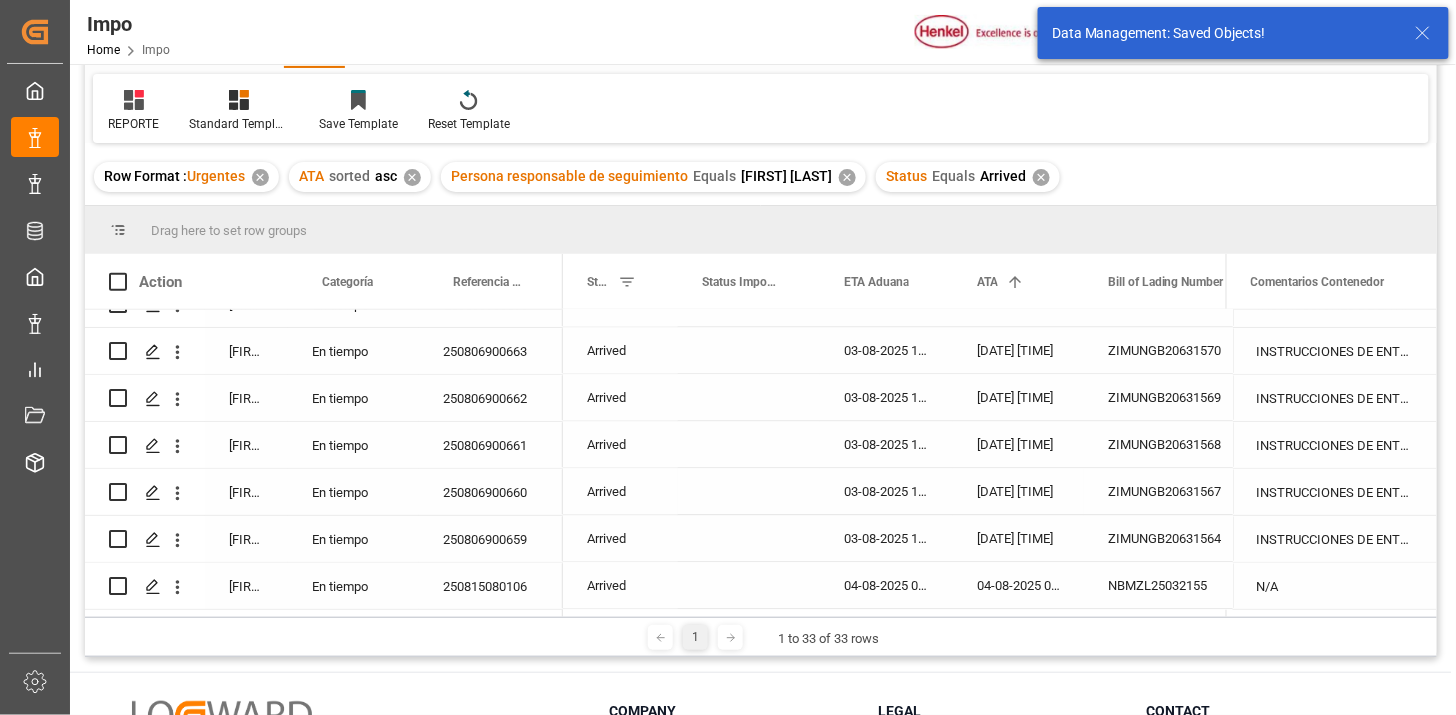 click on "03-08-2025 14:00:00" at bounding box center (886, 492) 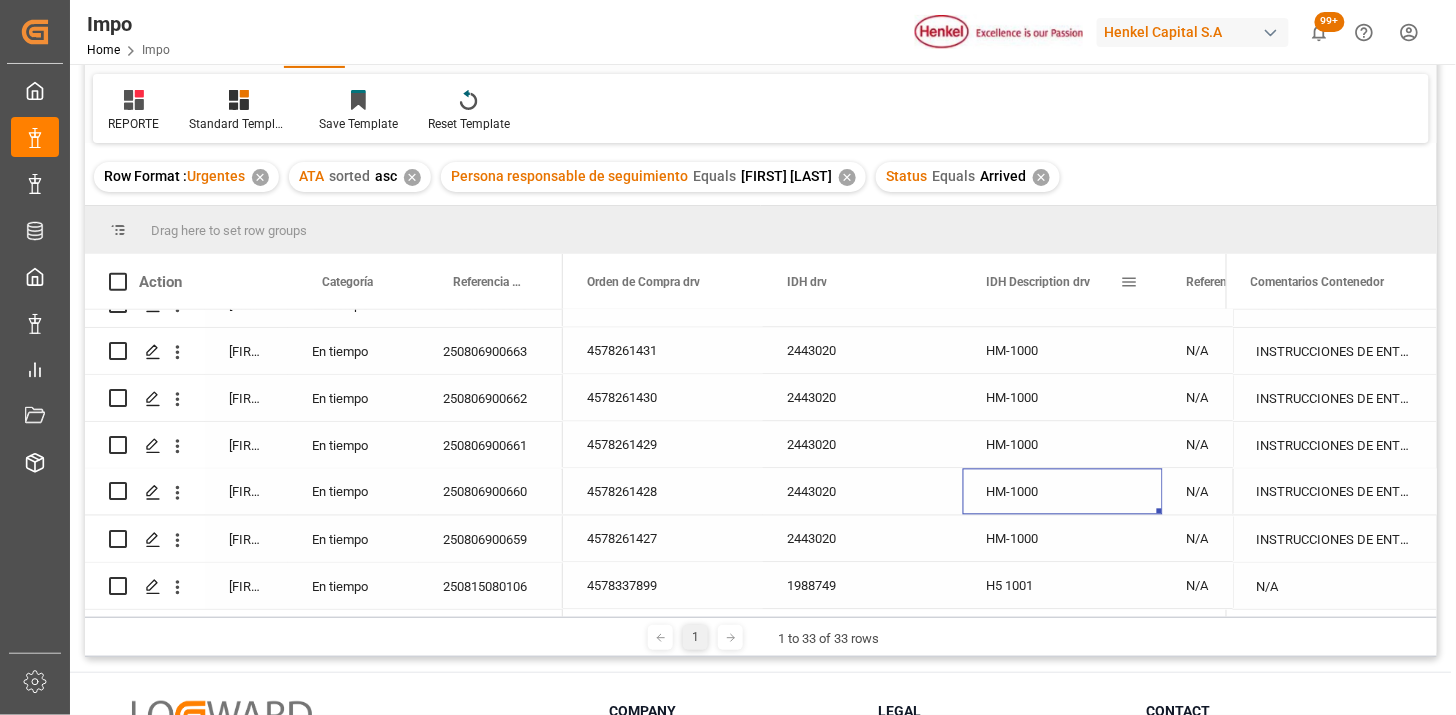 click at bounding box center (1130, 282) 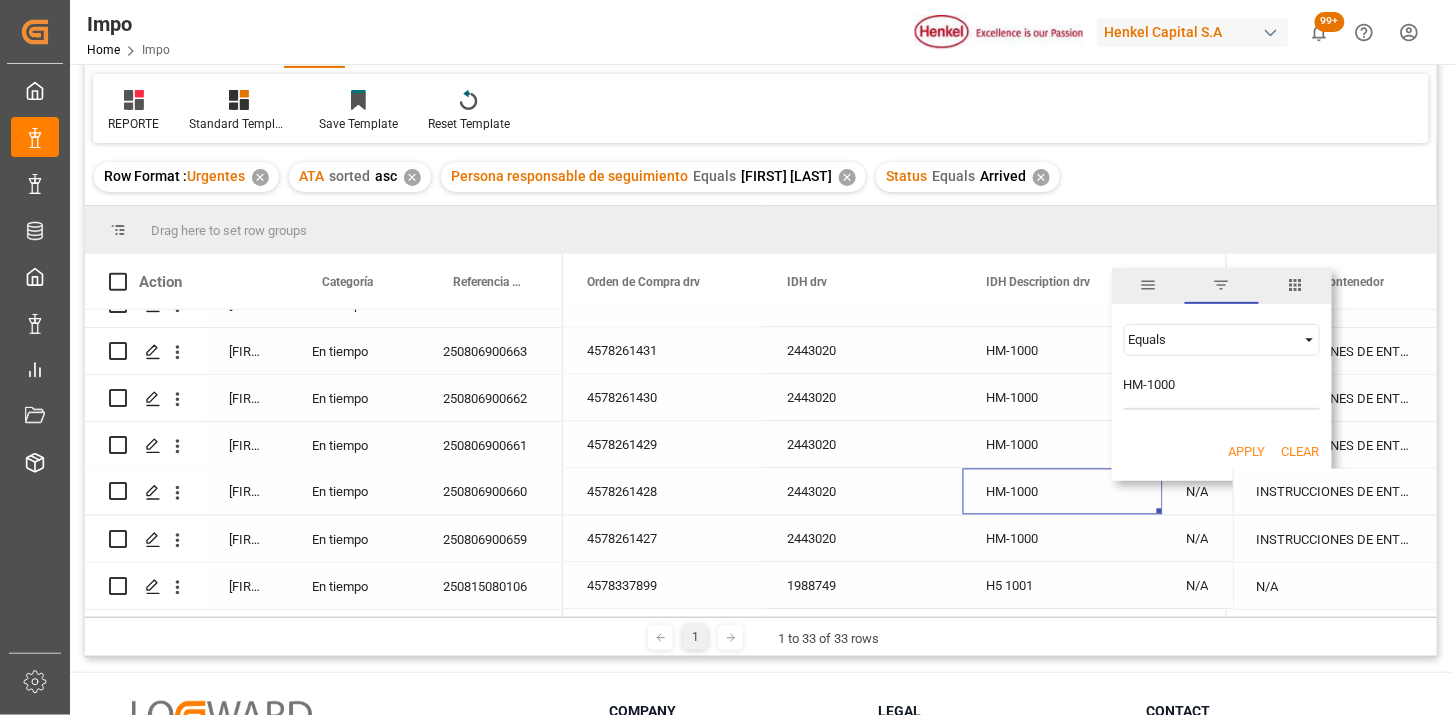 type on "HM-1000" 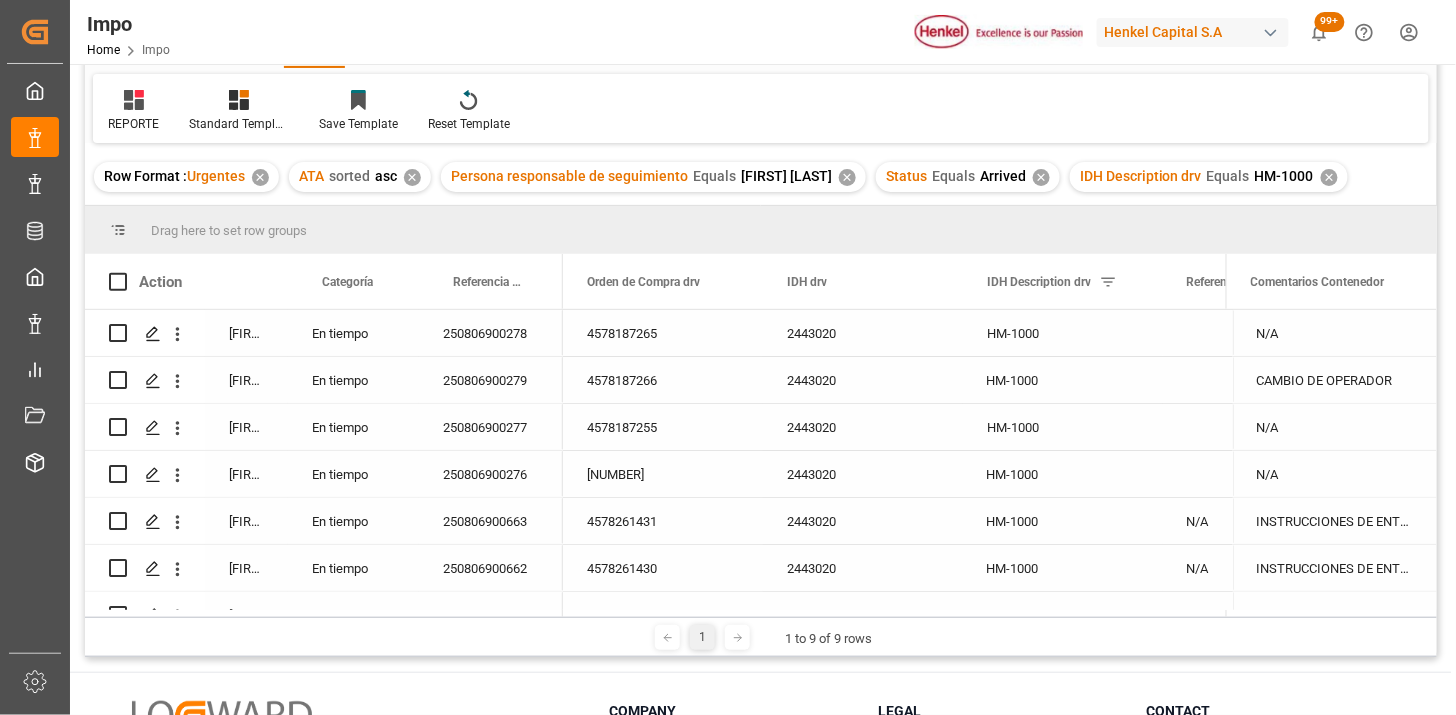 drag, startPoint x: 1166, startPoint y: 616, endPoint x: 955, endPoint y: 636, distance: 211.94576 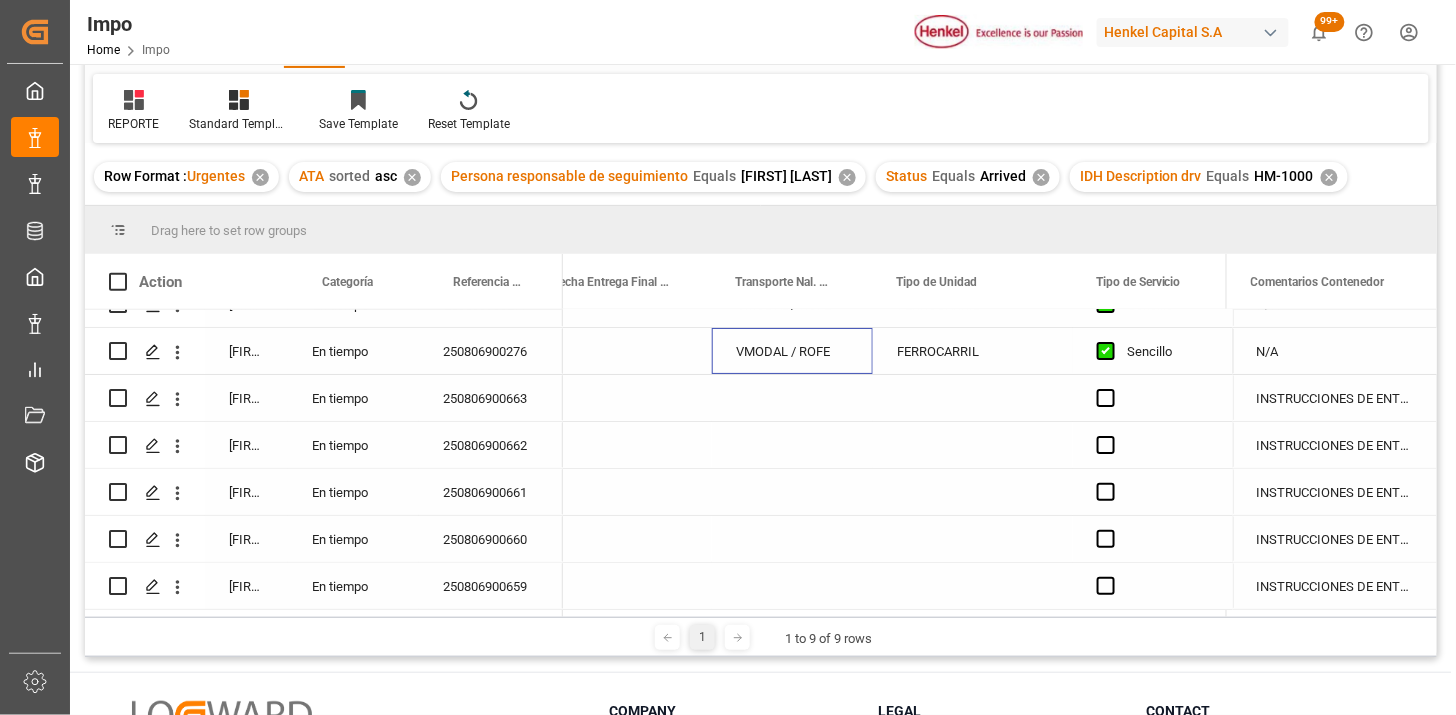 click on "VMODAL / ROFE" at bounding box center (792, 351) 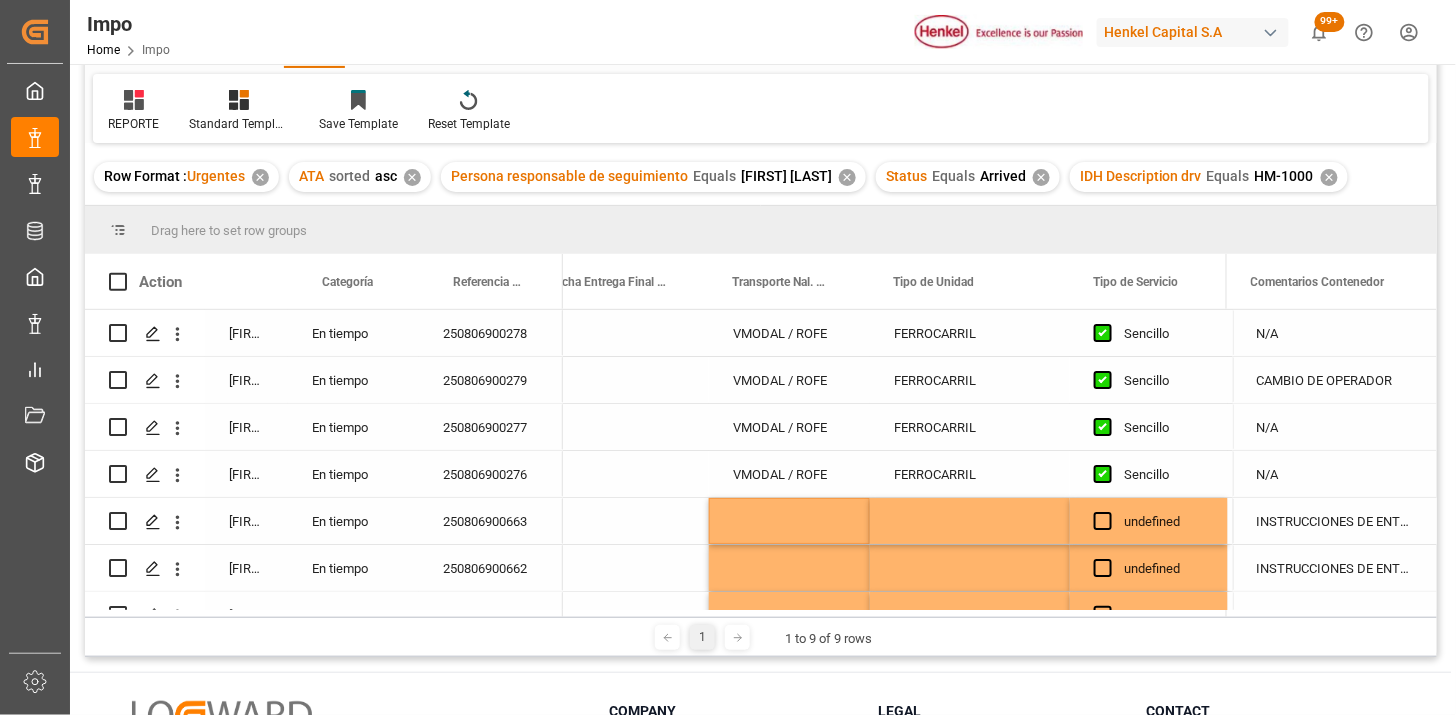 click on "✕" at bounding box center [1285, 177] 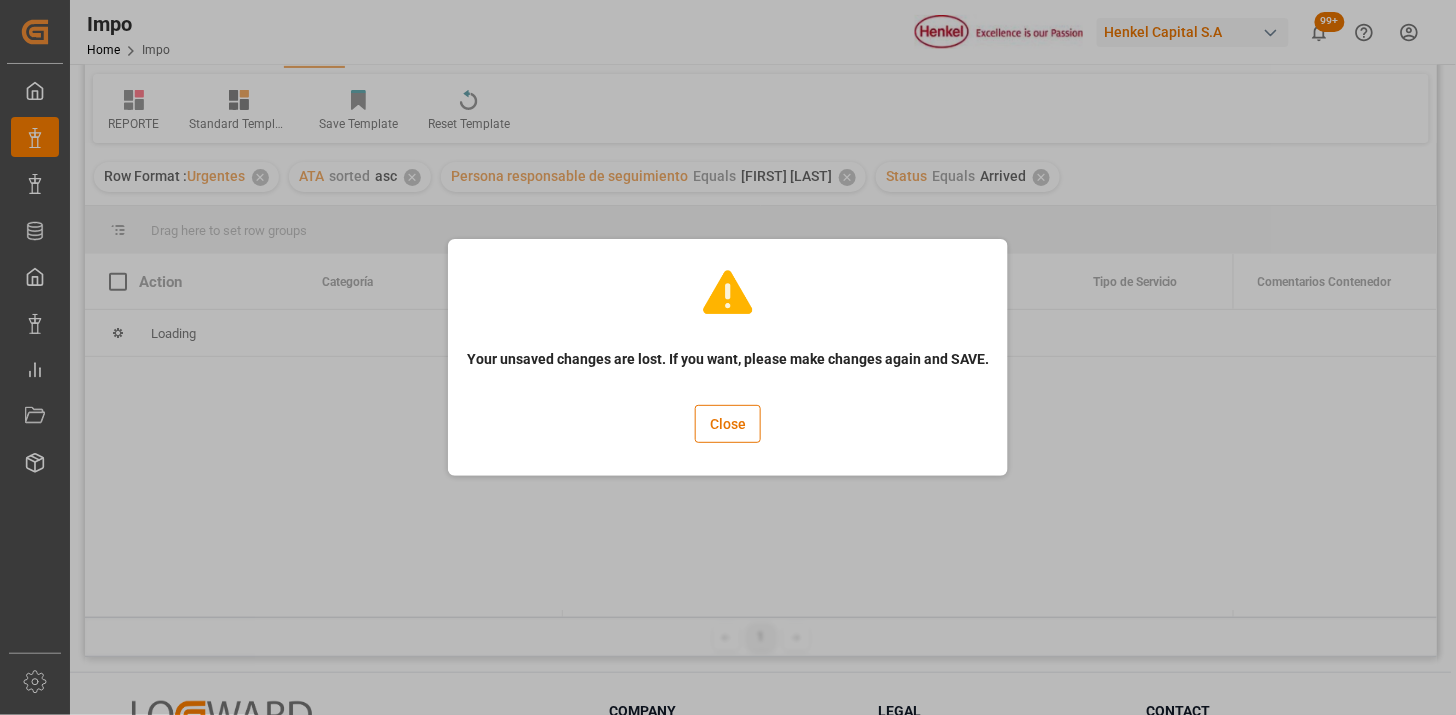 drag, startPoint x: 721, startPoint y: 427, endPoint x: 786, endPoint y: 420, distance: 65.37584 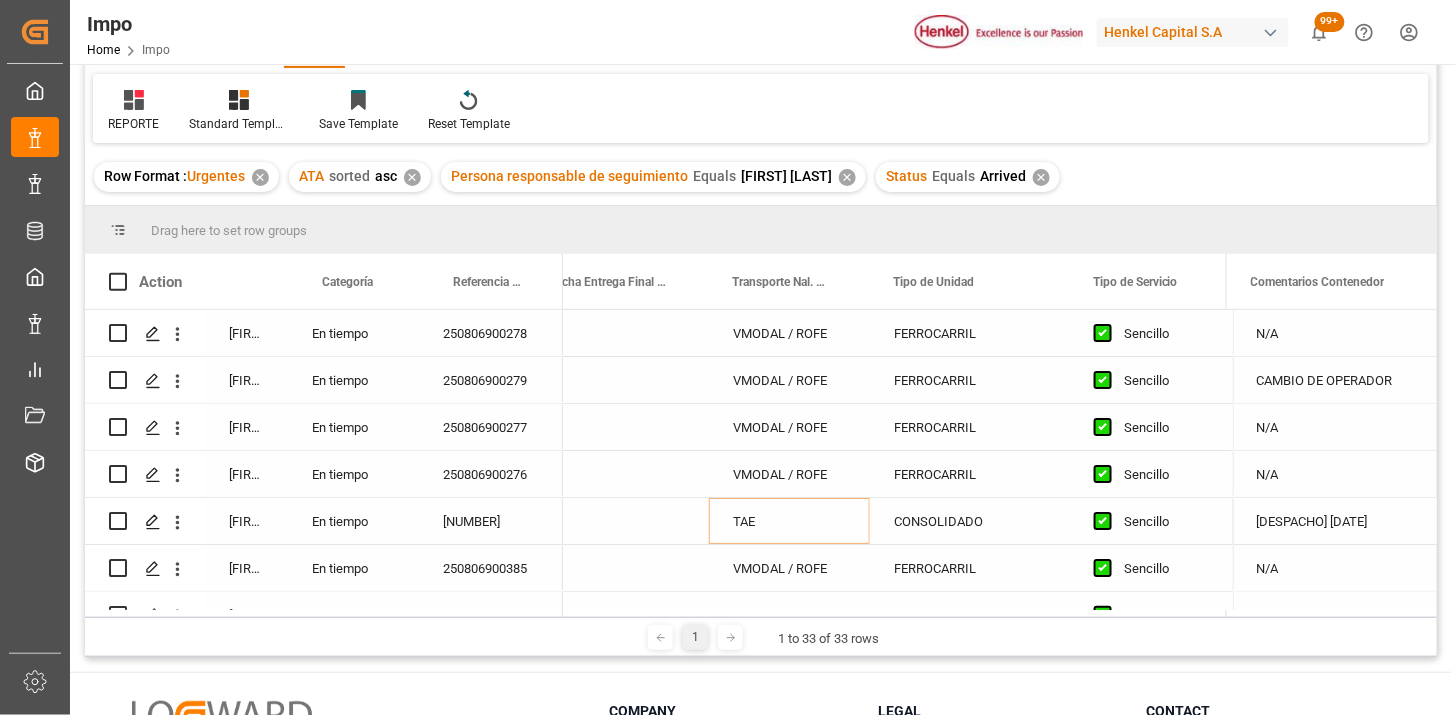 click on "✕" at bounding box center (997, 177) 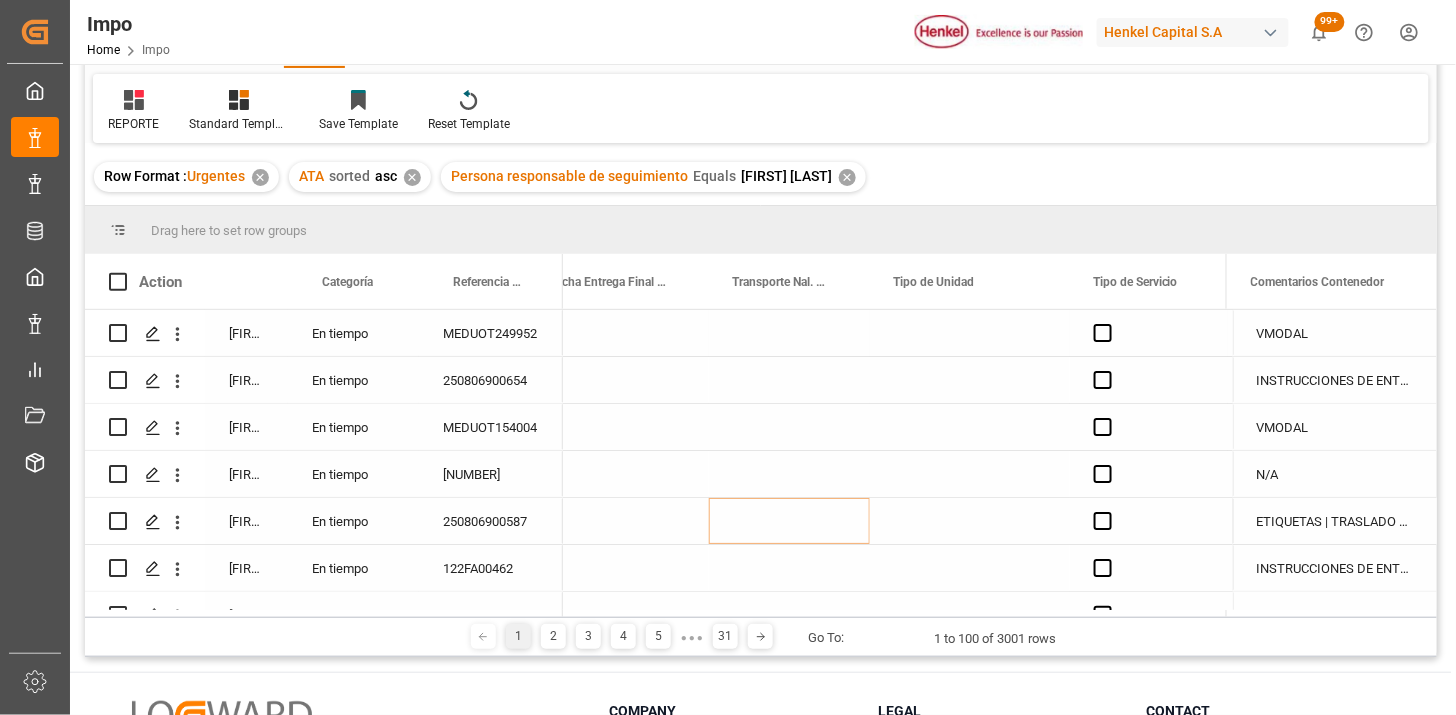 click on "En tiempo" at bounding box center [353, 333] 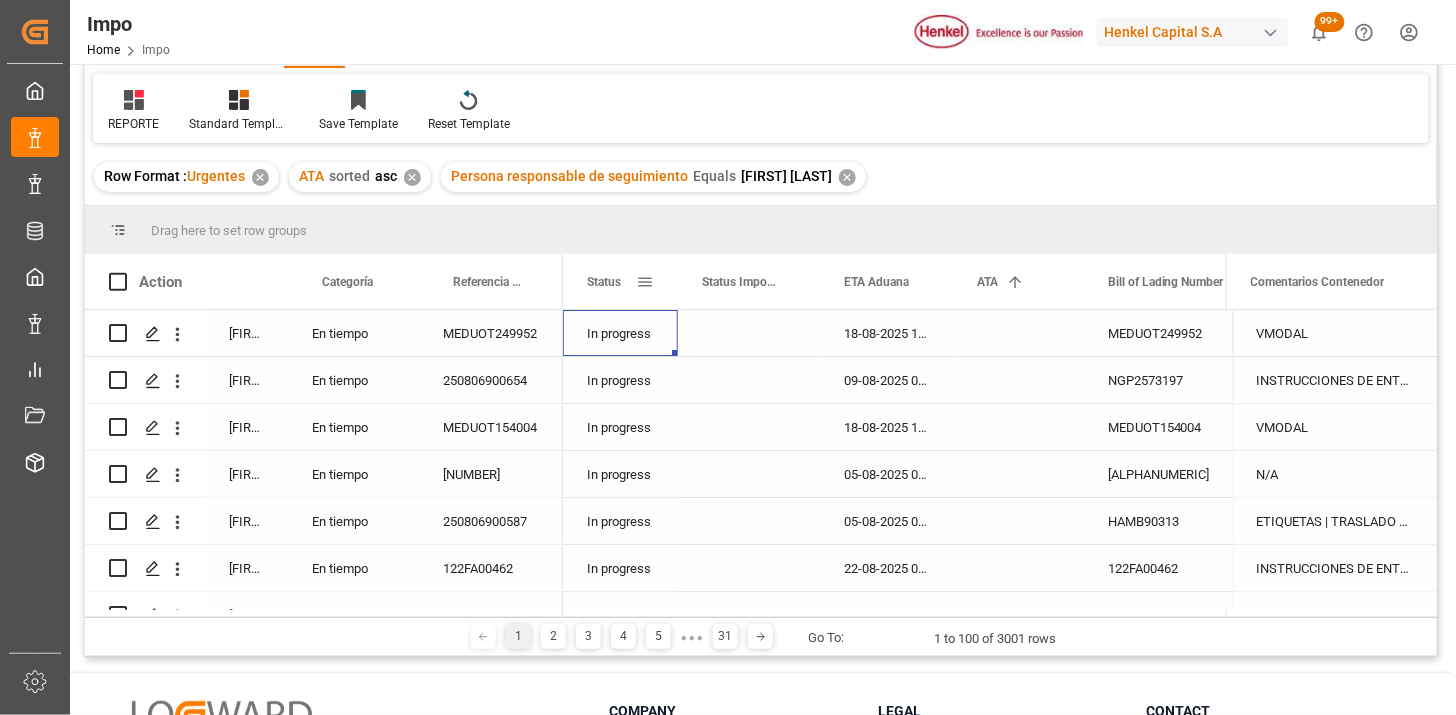 click at bounding box center (645, 282) 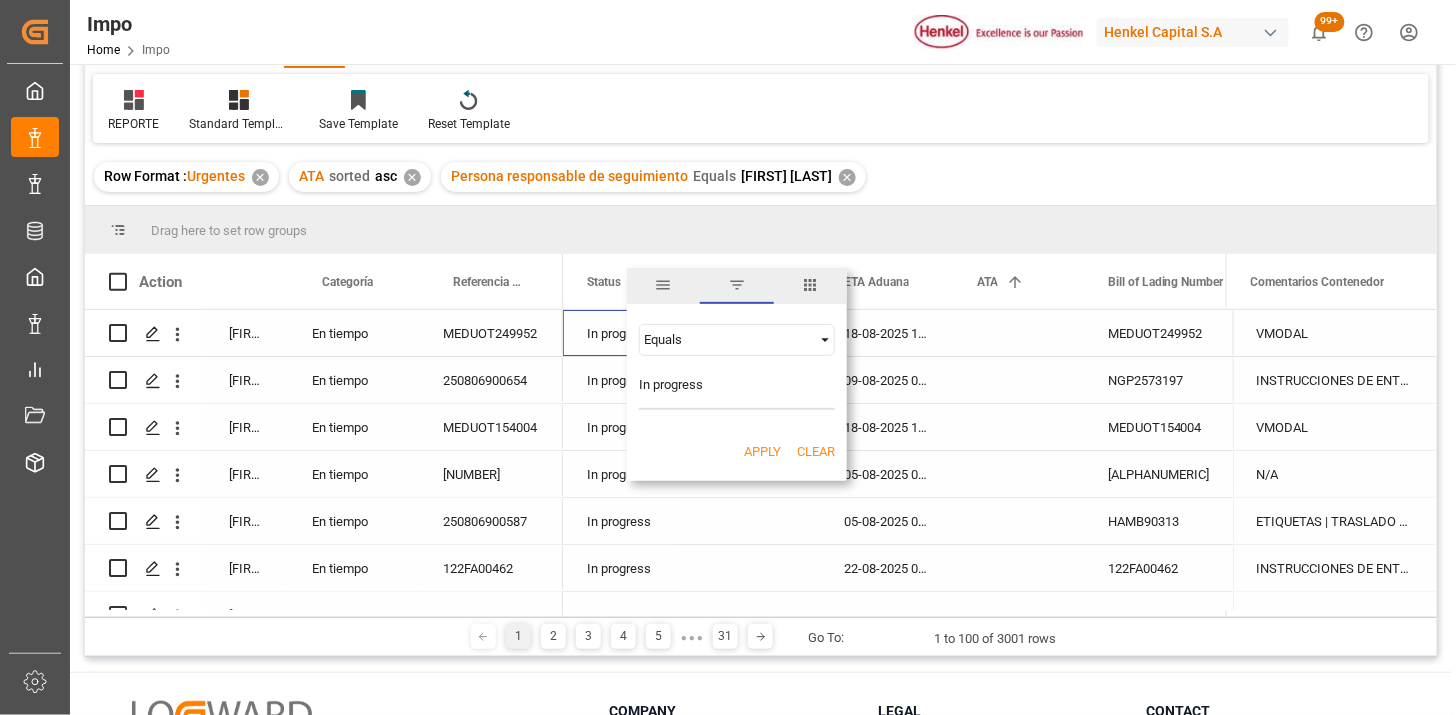 type on "In progress" 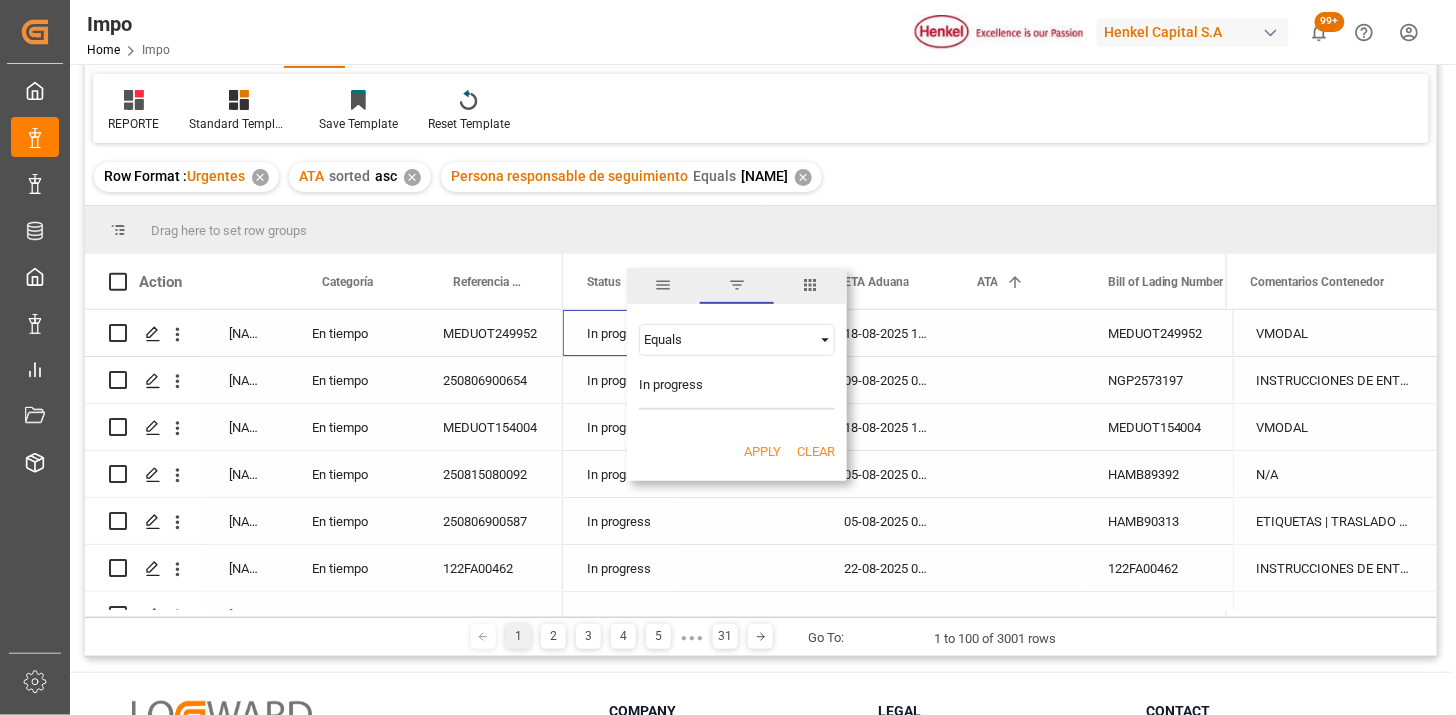 click on "Apply" at bounding box center (762, 452) 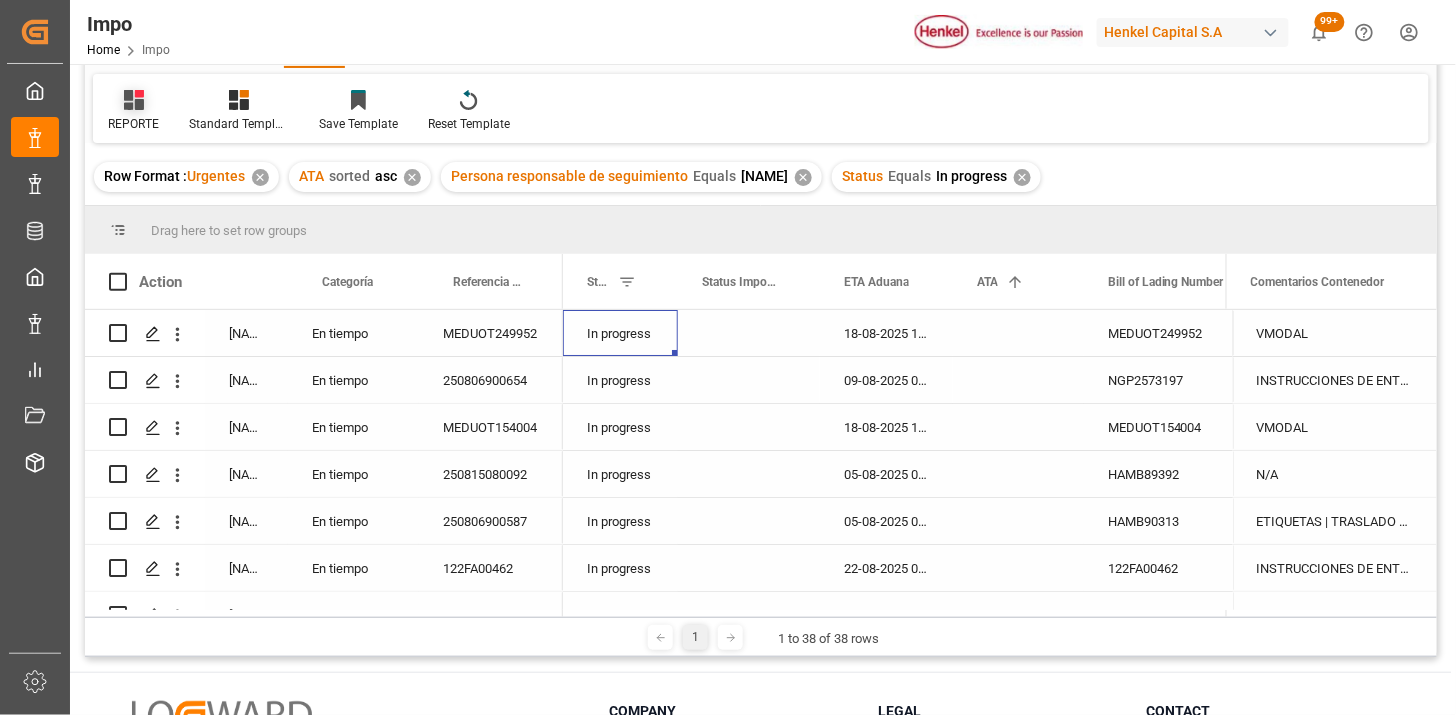 click on "REPORTE" at bounding box center [133, 124] 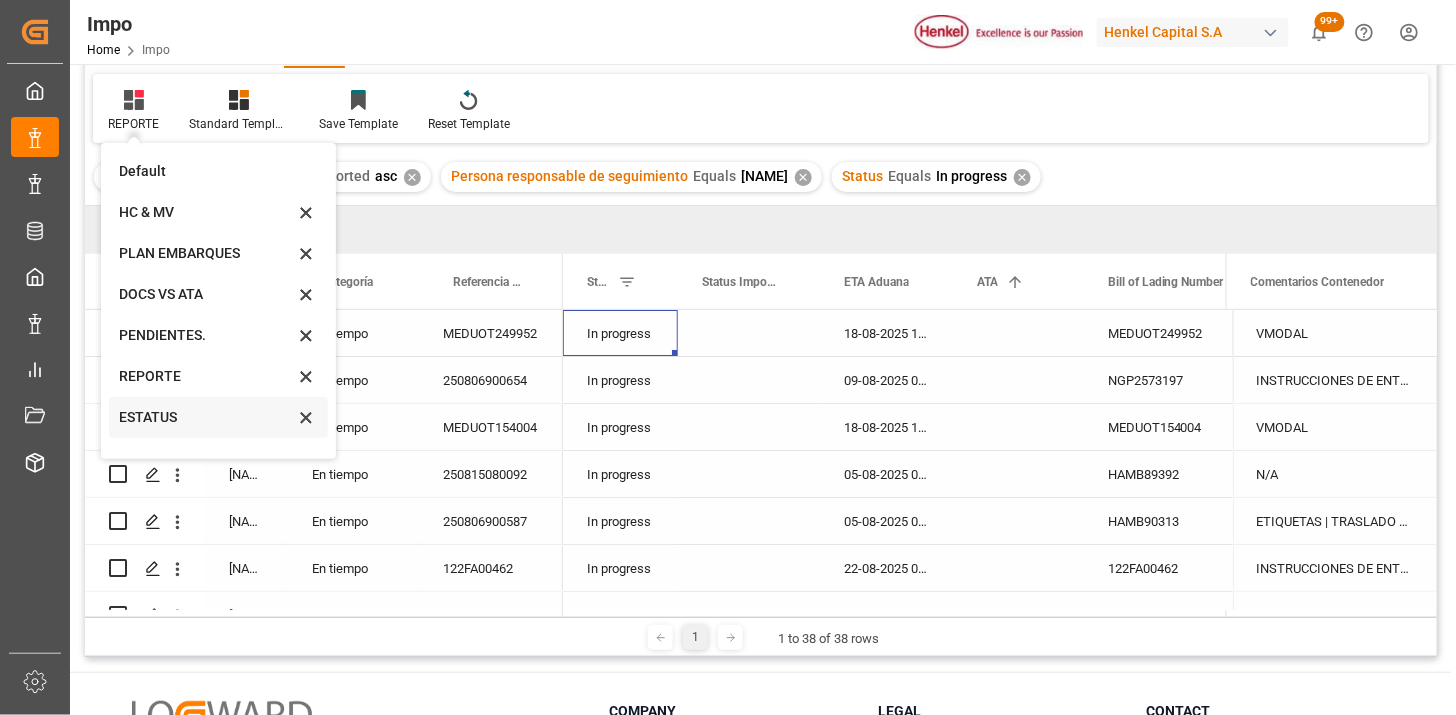 click on "ESTATUS" at bounding box center [206, 417] 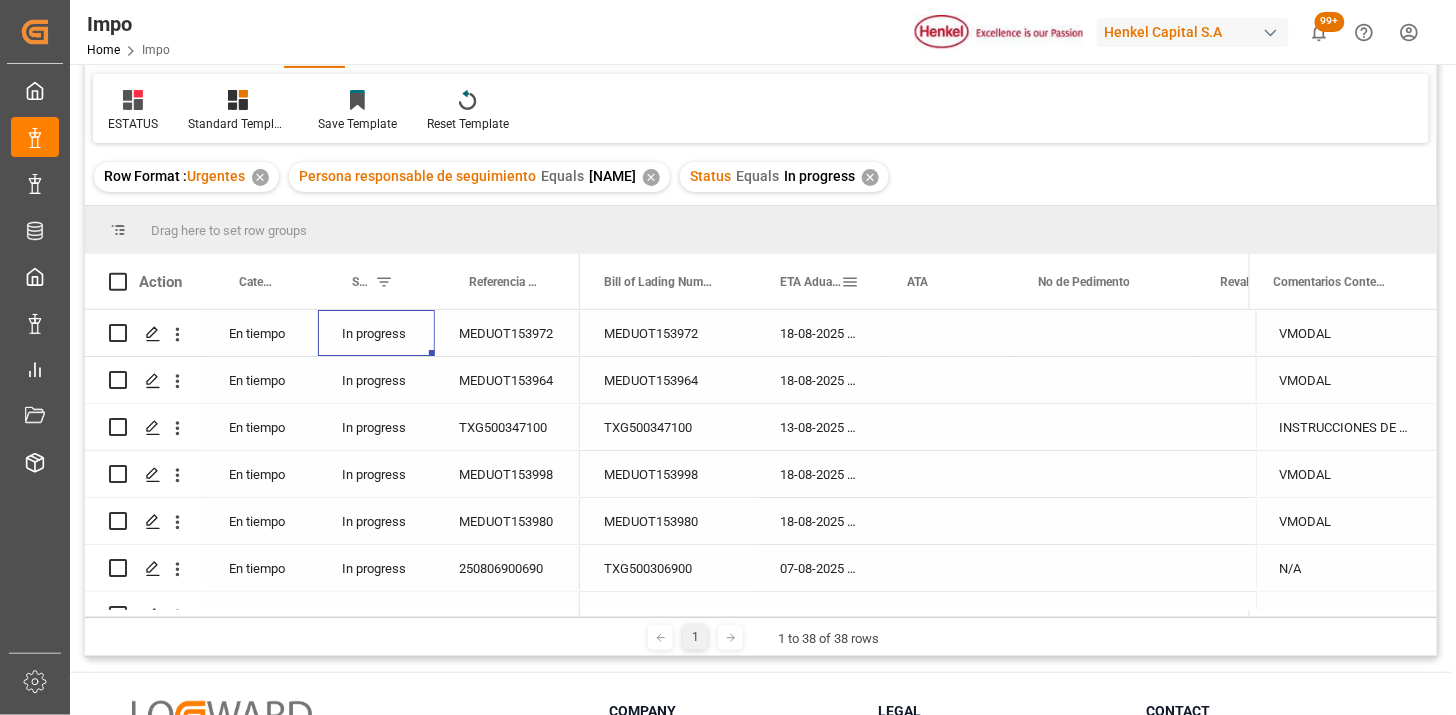 click on "ETA Aduana" at bounding box center [810, 281] 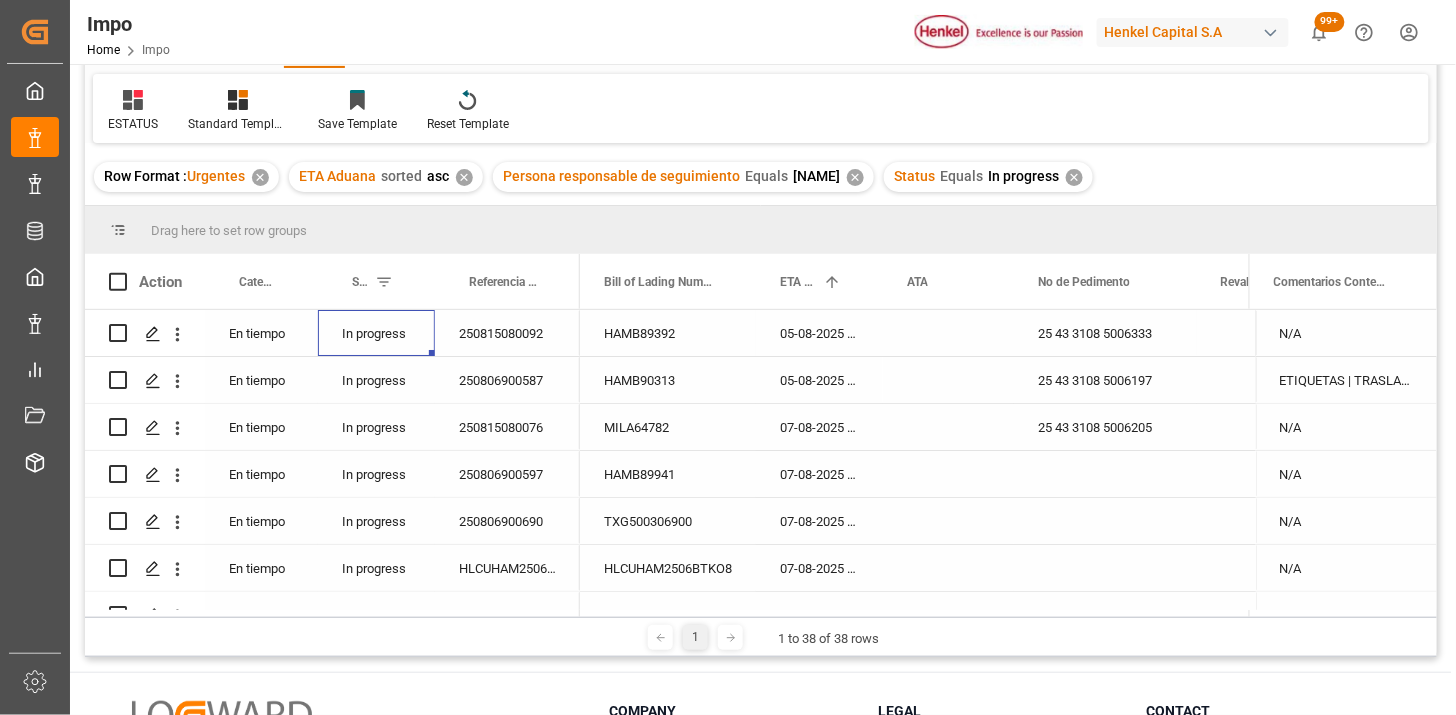 click on "250815080092" at bounding box center (507, 333) 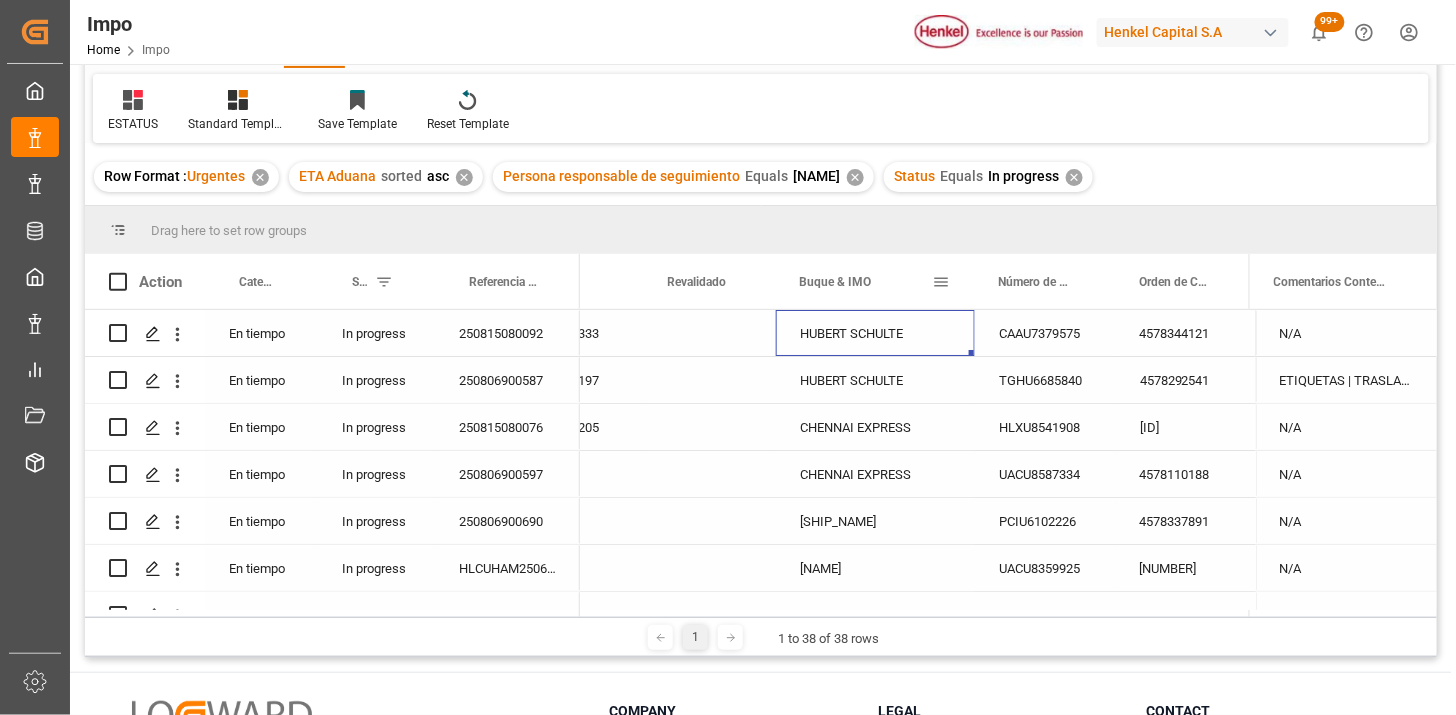 click at bounding box center (942, 282) 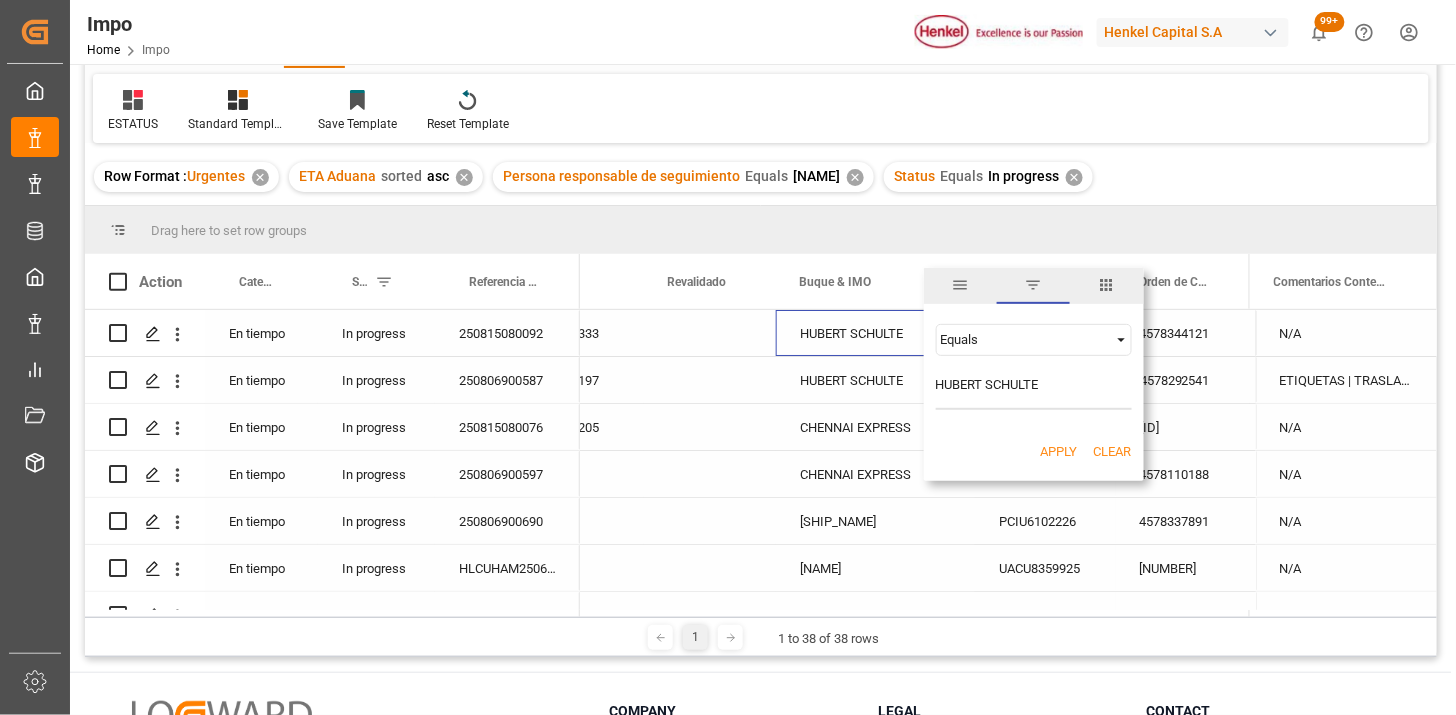 type on "HUBERT SCHULTE" 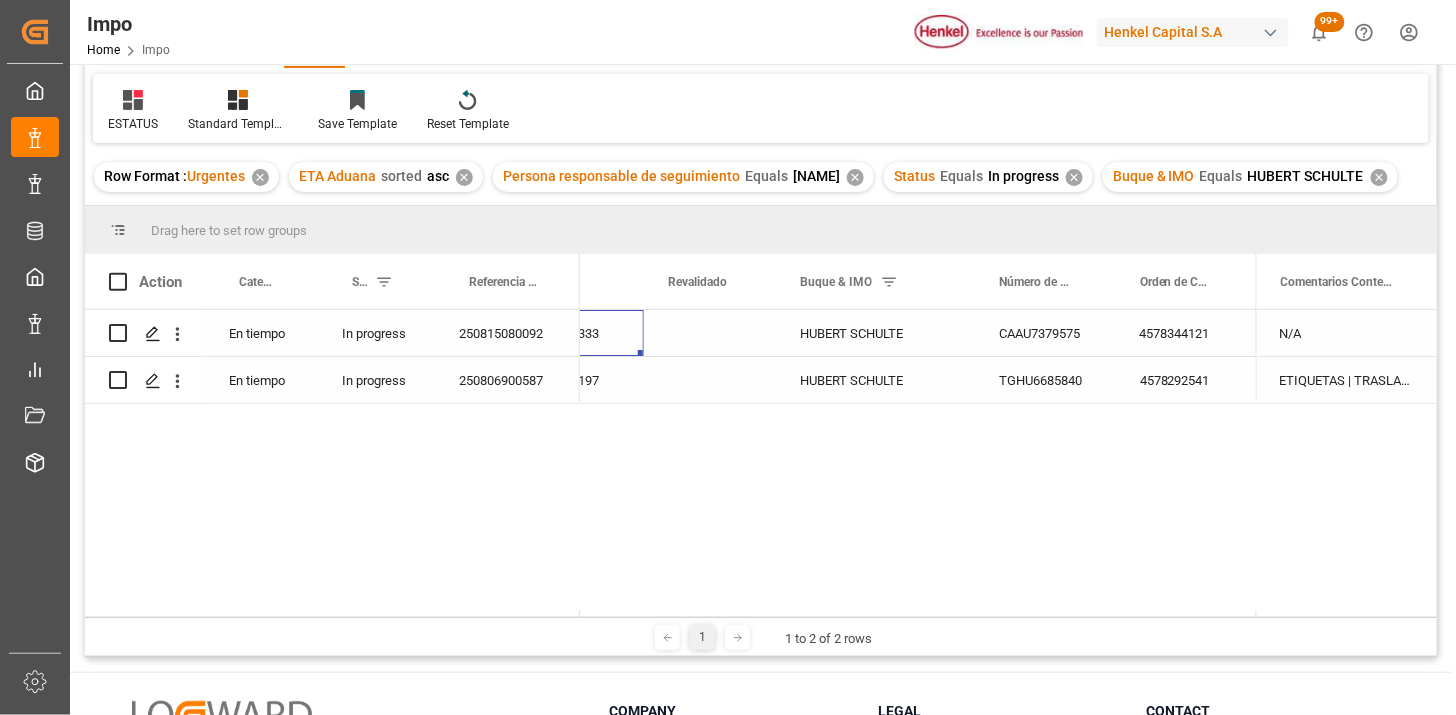 click on "25 43 3108 5006333" at bounding box center [552, 333] 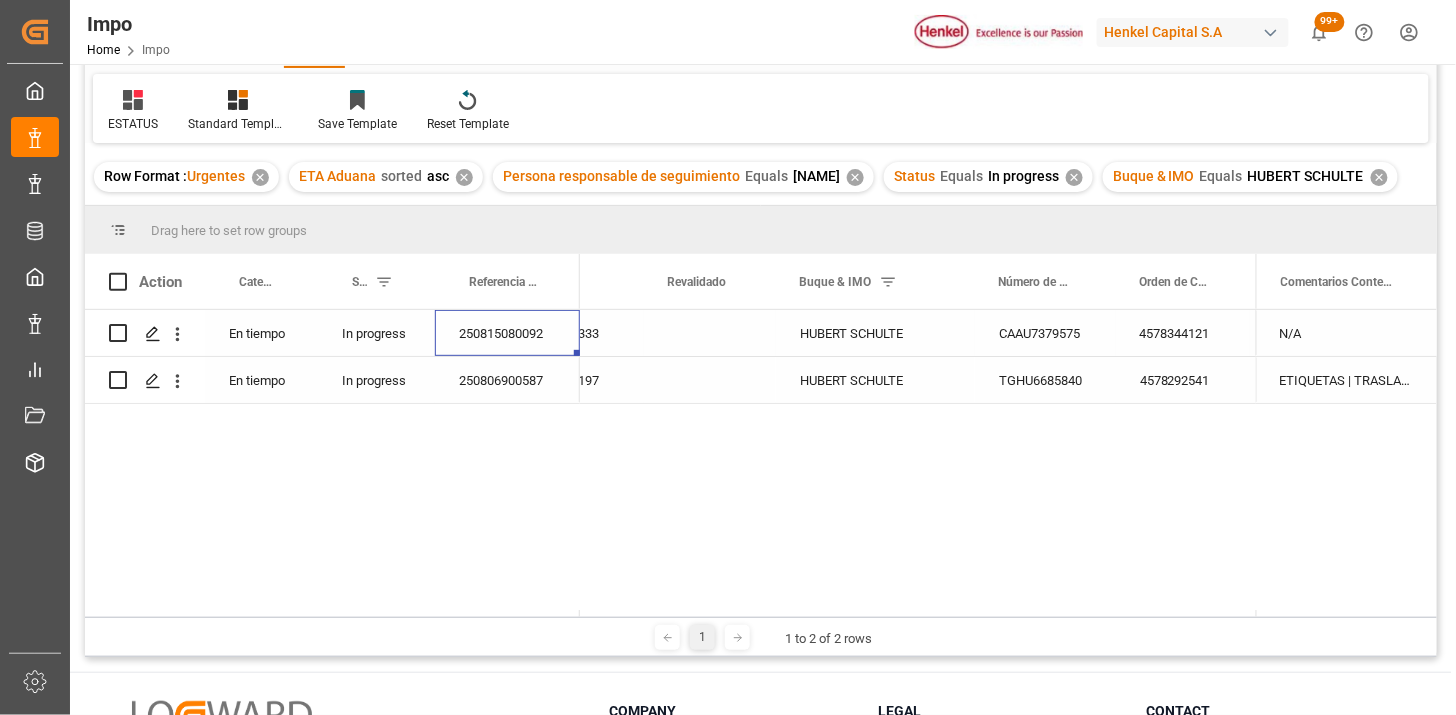 scroll, scrollTop: 0, scrollLeft: 0, axis: both 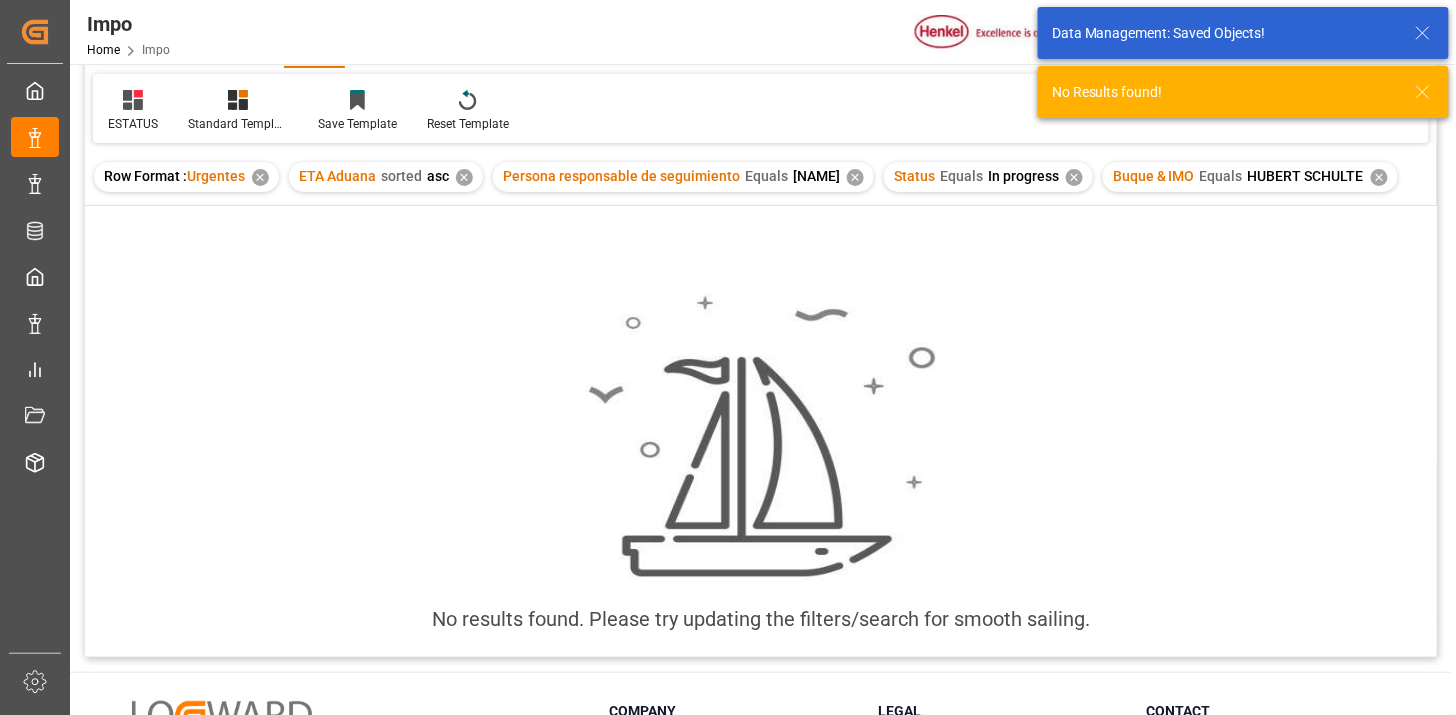 click on "✕" at bounding box center (1379, 177) 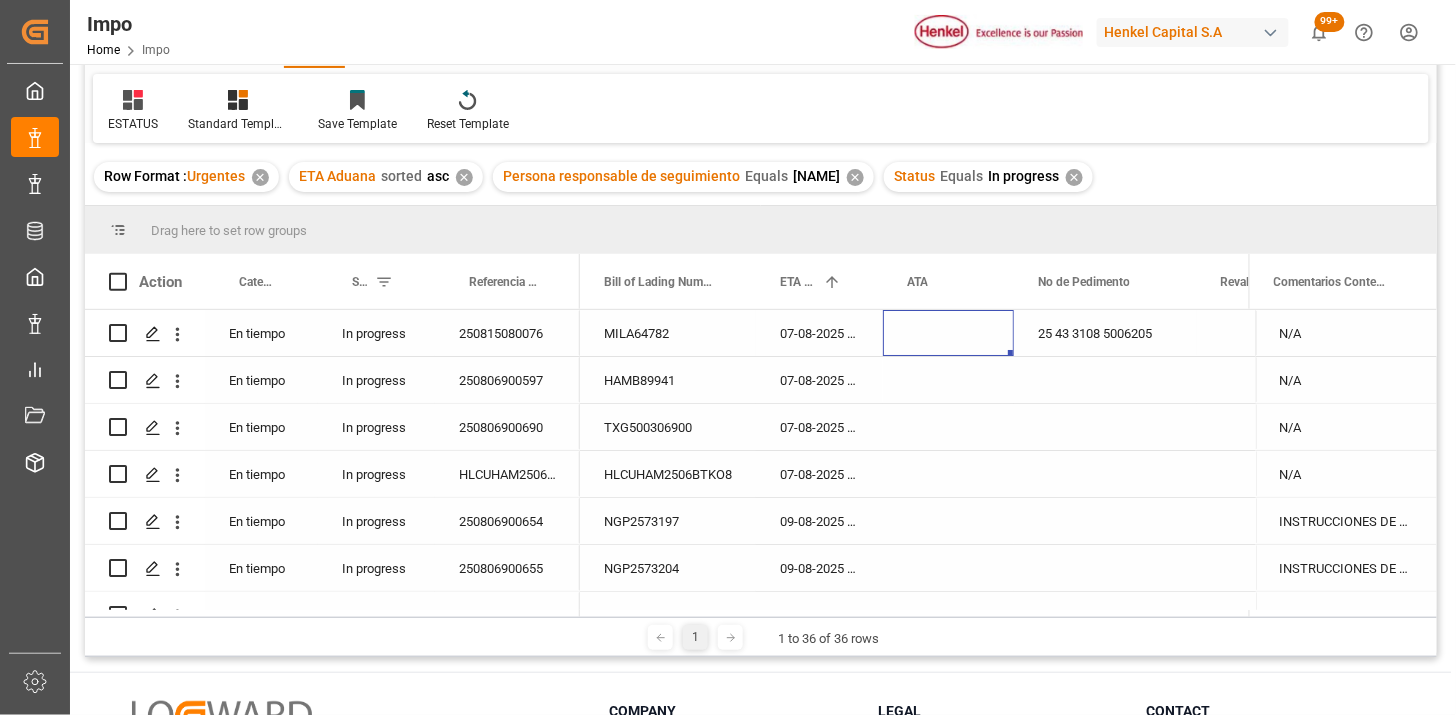 click on "07-08-2025 00:00:00" at bounding box center (819, 333) 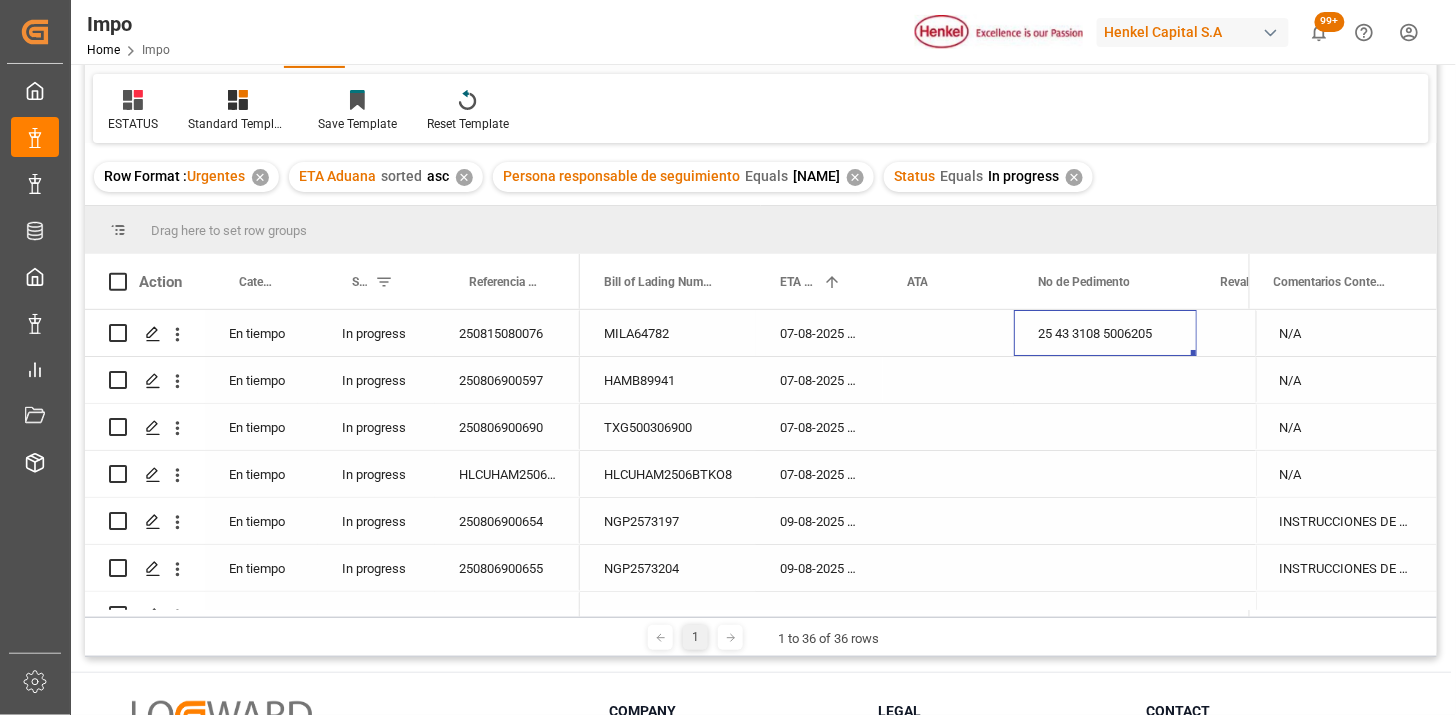 scroll, scrollTop: 0, scrollLeft: 78, axis: horizontal 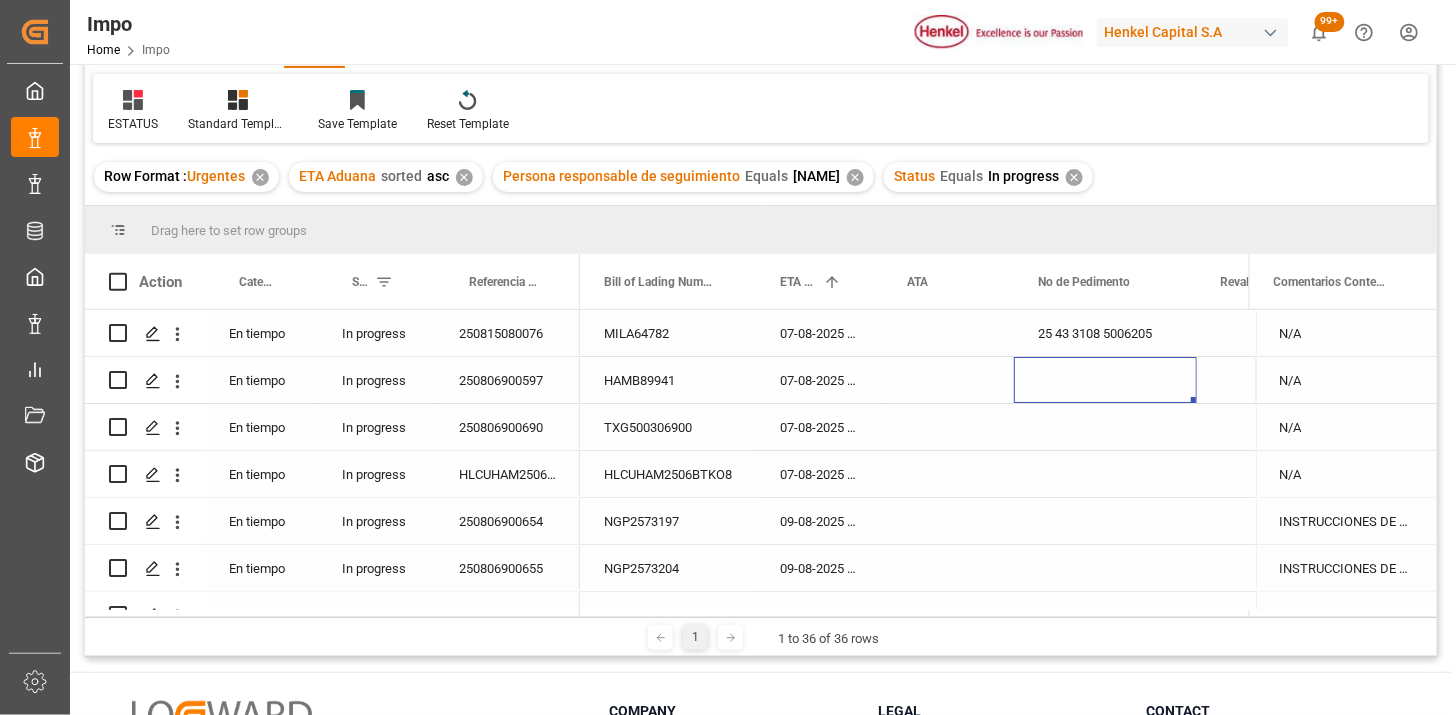 click at bounding box center [1105, 380] 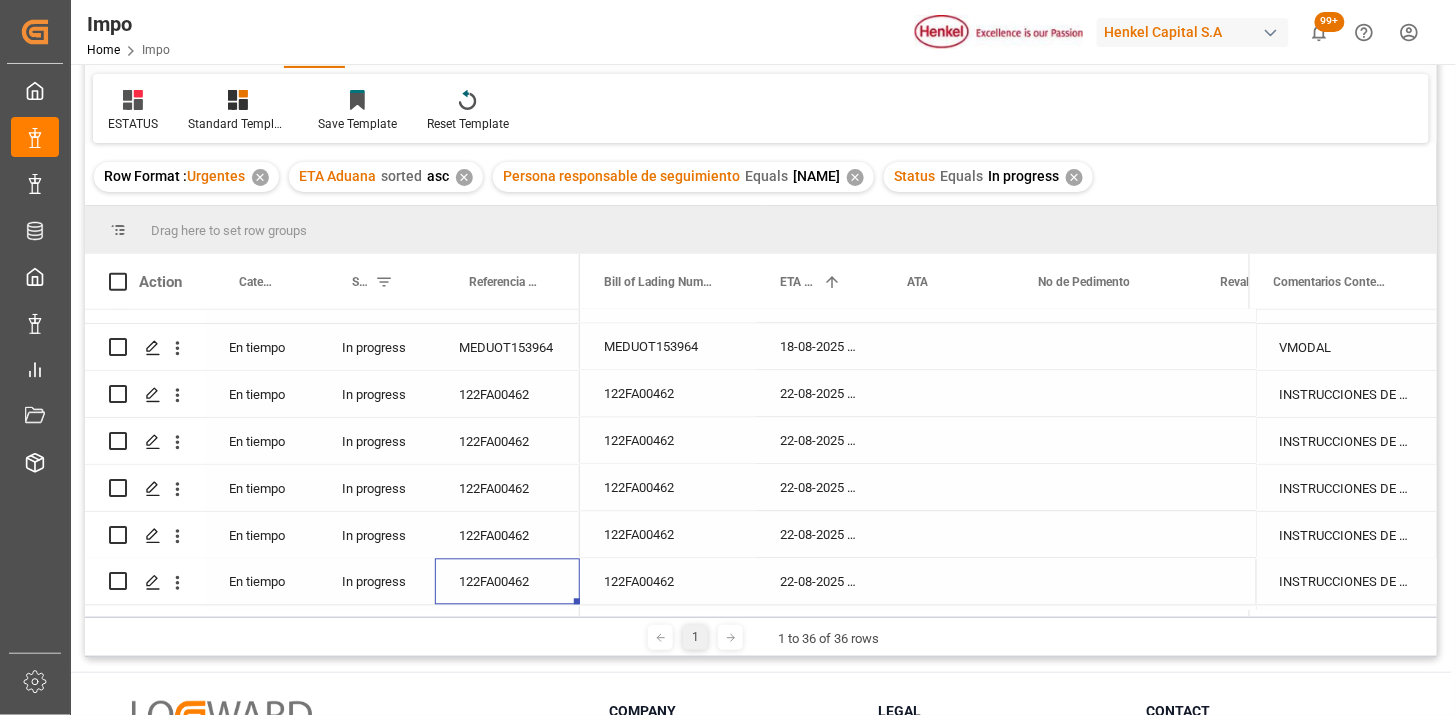 scroll, scrollTop: 1303, scrollLeft: 0, axis: vertical 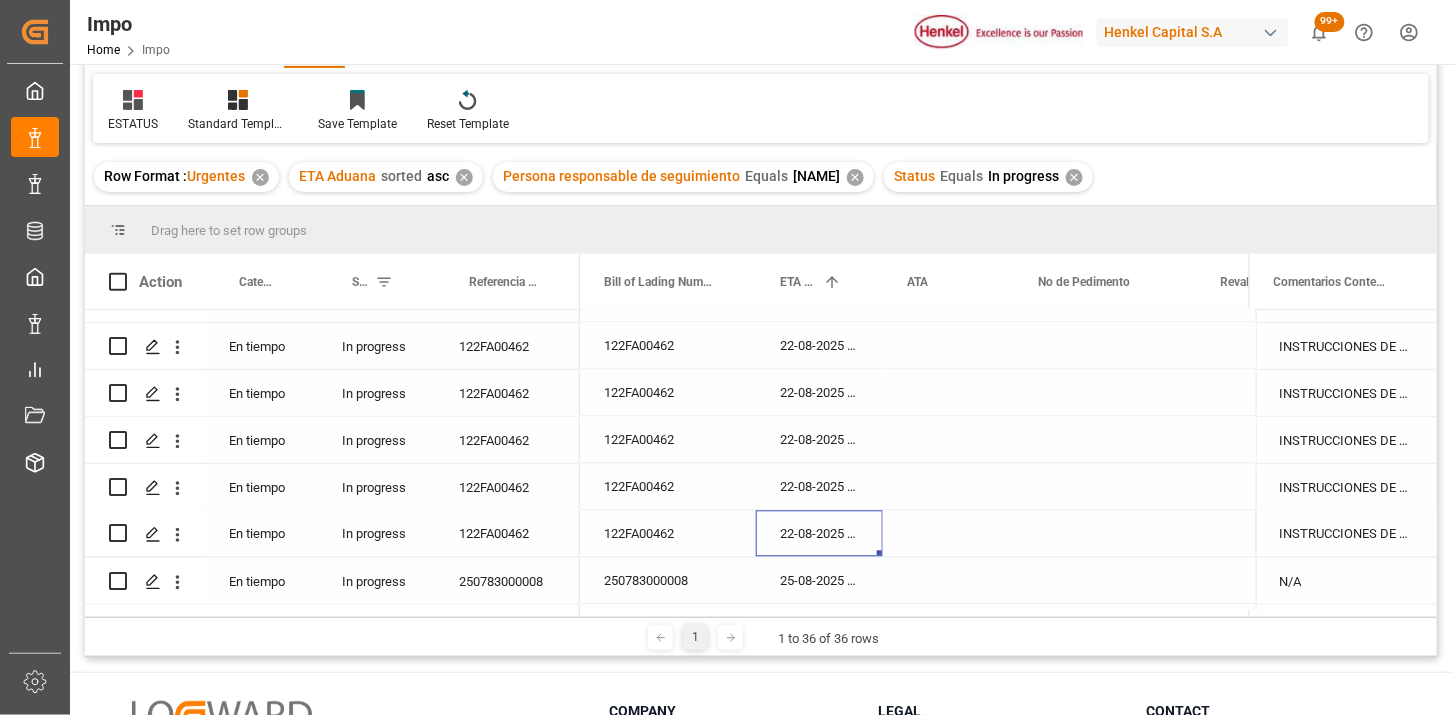 click on "✕" at bounding box center [1074, 177] 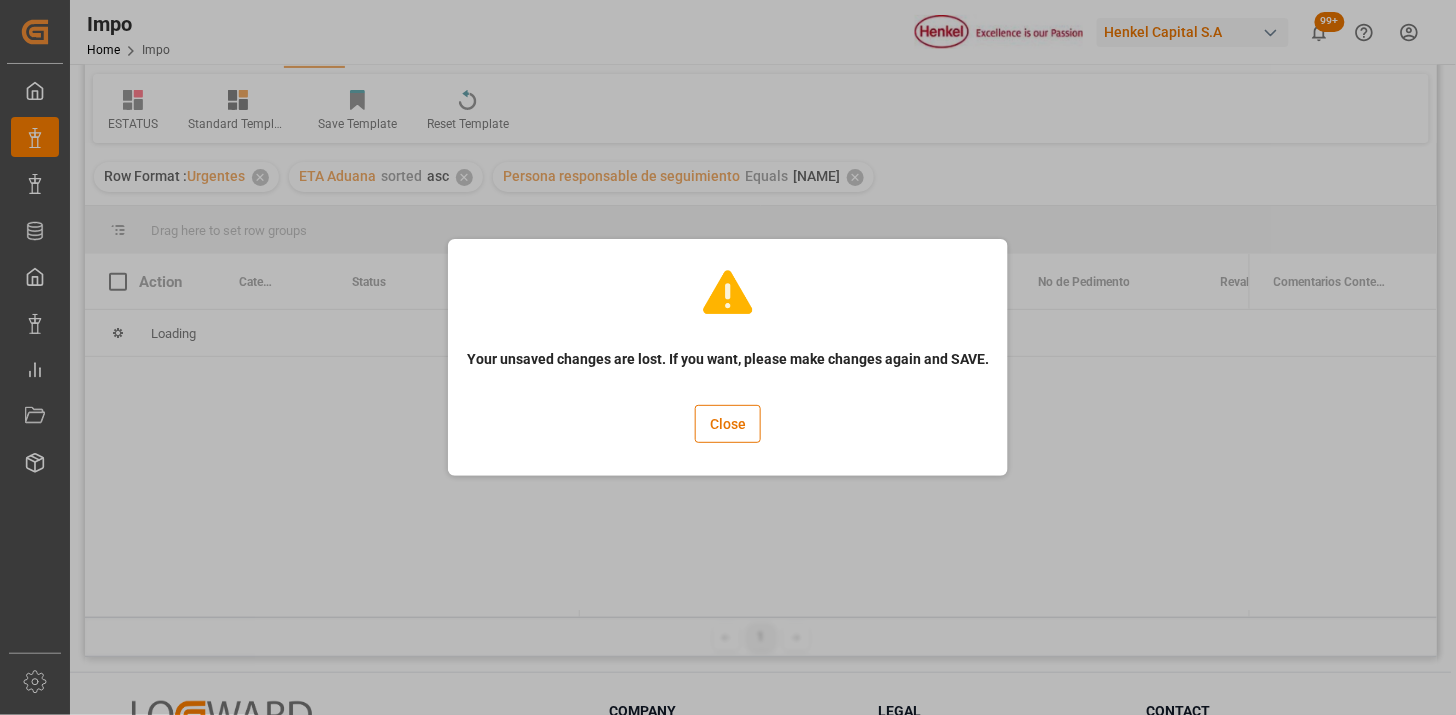 scroll, scrollTop: 0, scrollLeft: 0, axis: both 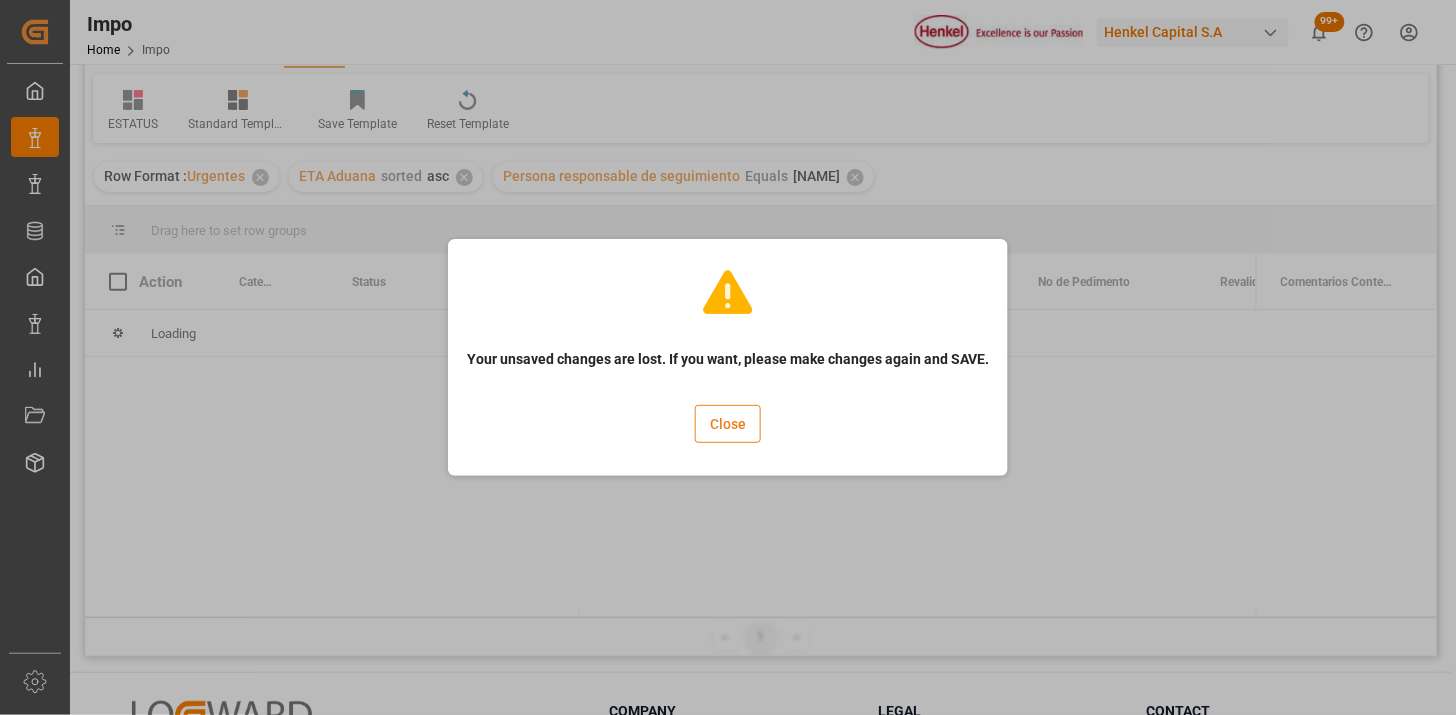 click on "Close" at bounding box center (728, 424) 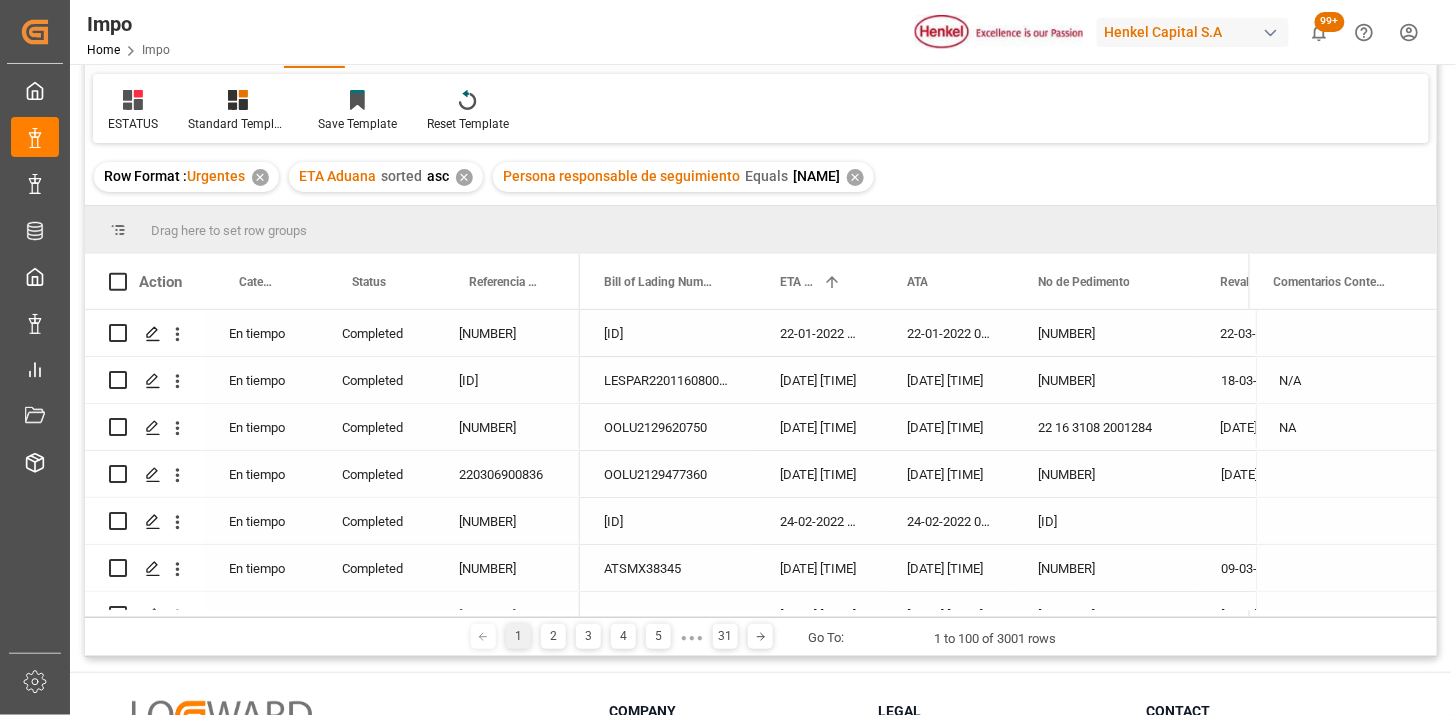 click on "✕" at bounding box center (855, 177) 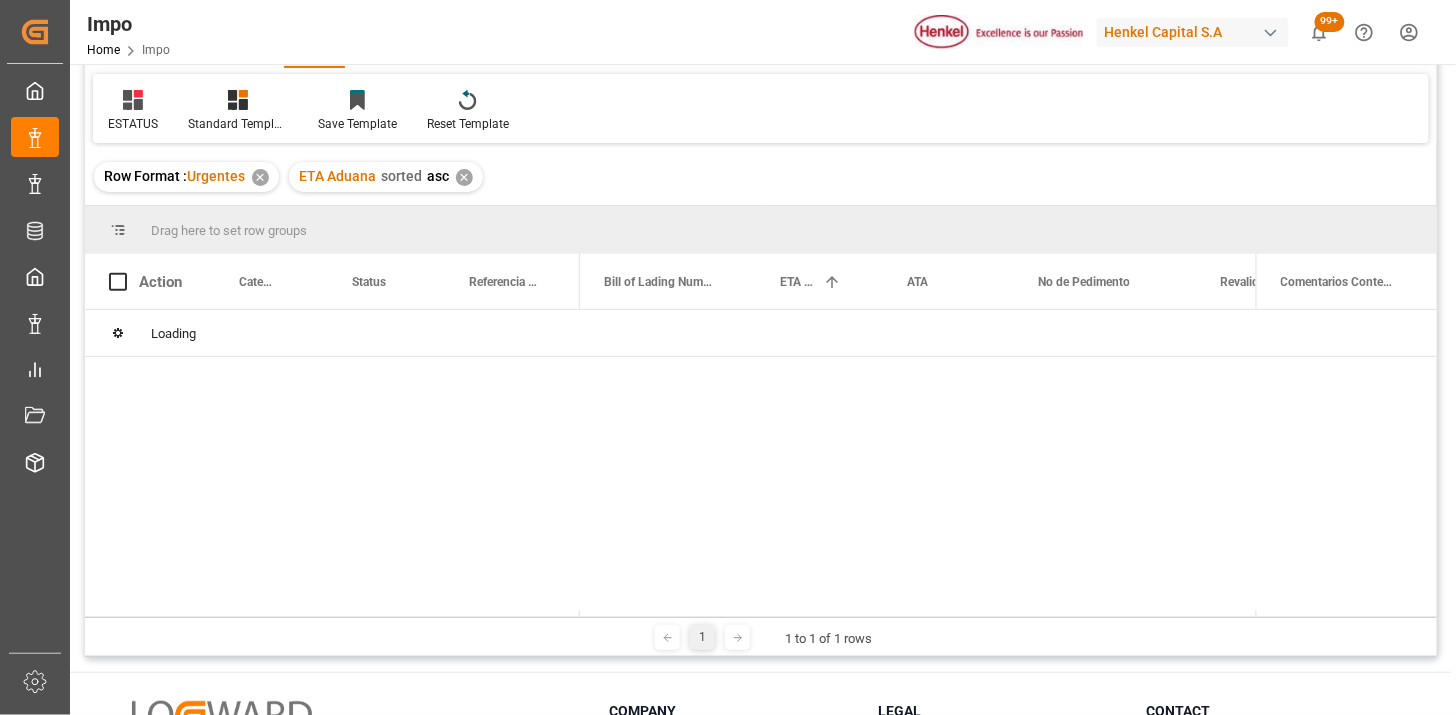 click on "✕" at bounding box center [464, 177] 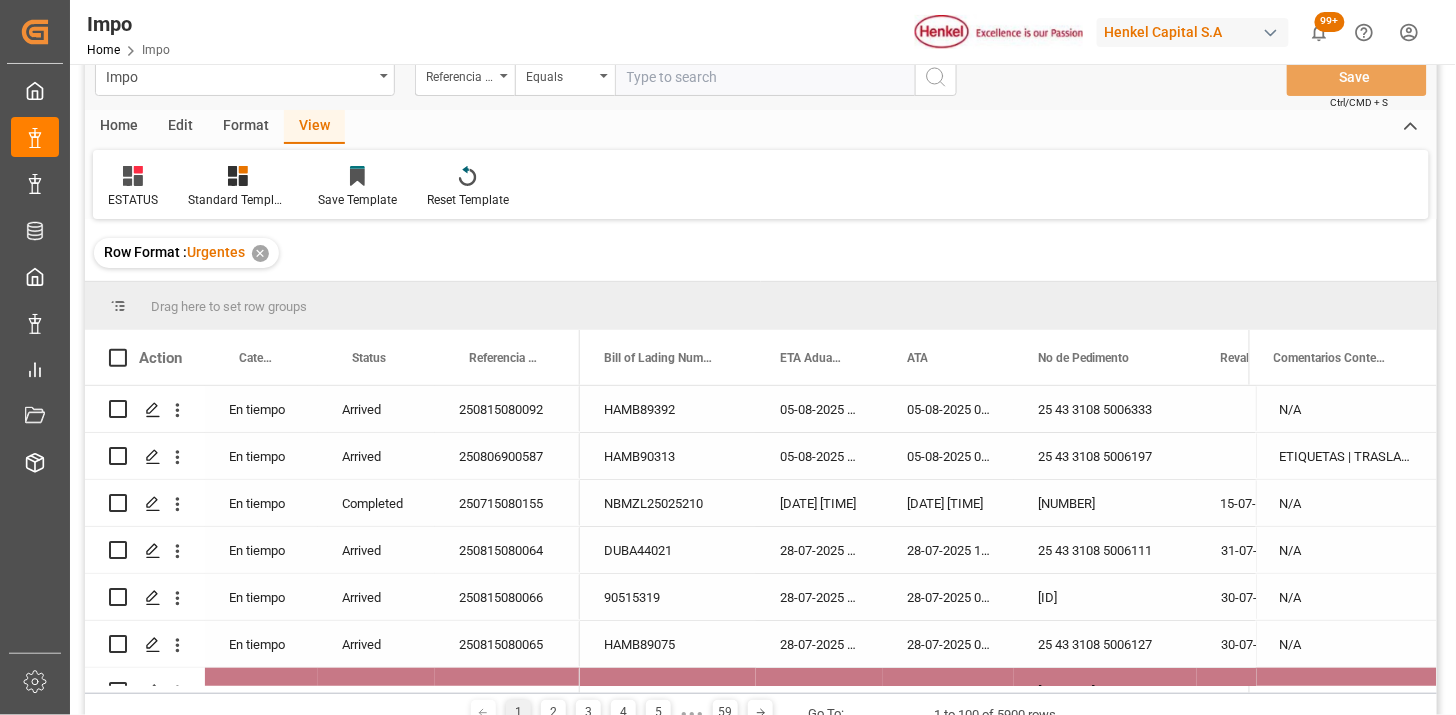 scroll, scrollTop: 0, scrollLeft: 0, axis: both 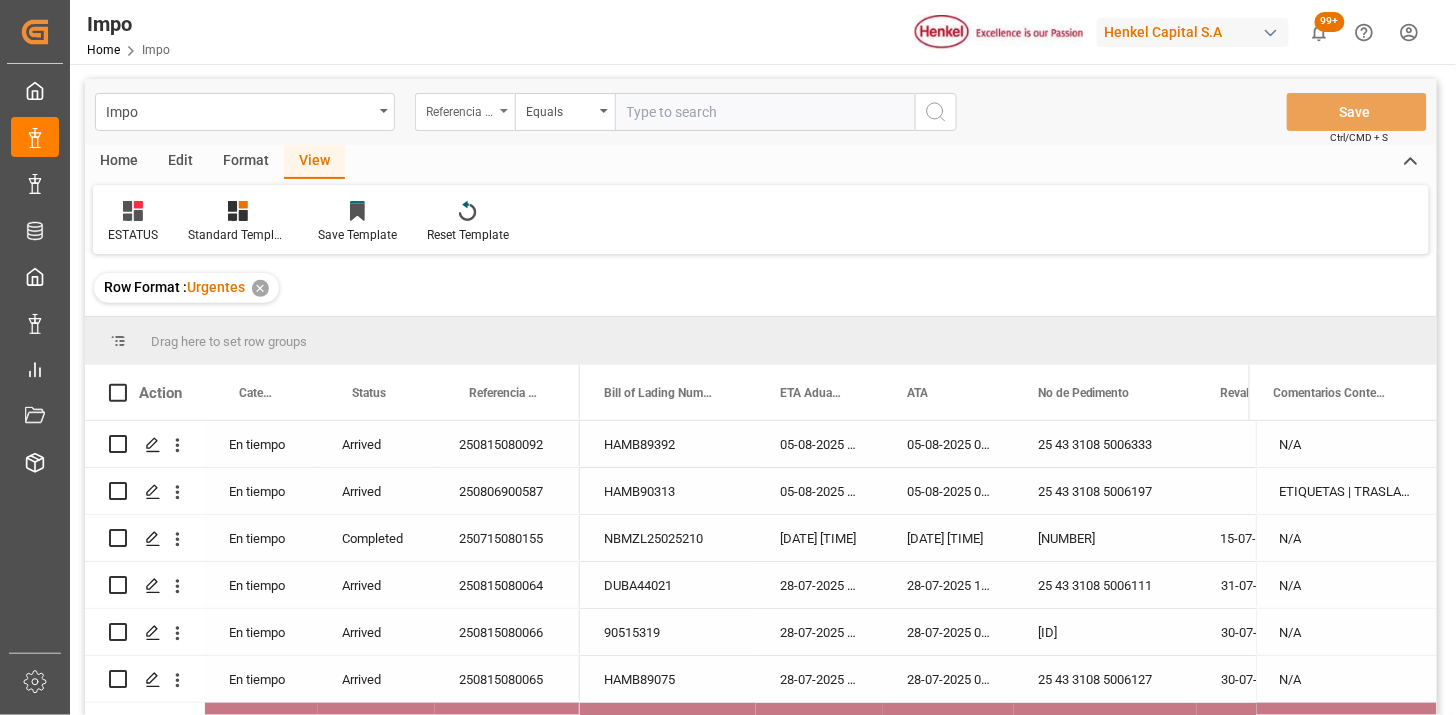 click on "Referencia Leschaco" at bounding box center [465, 112] 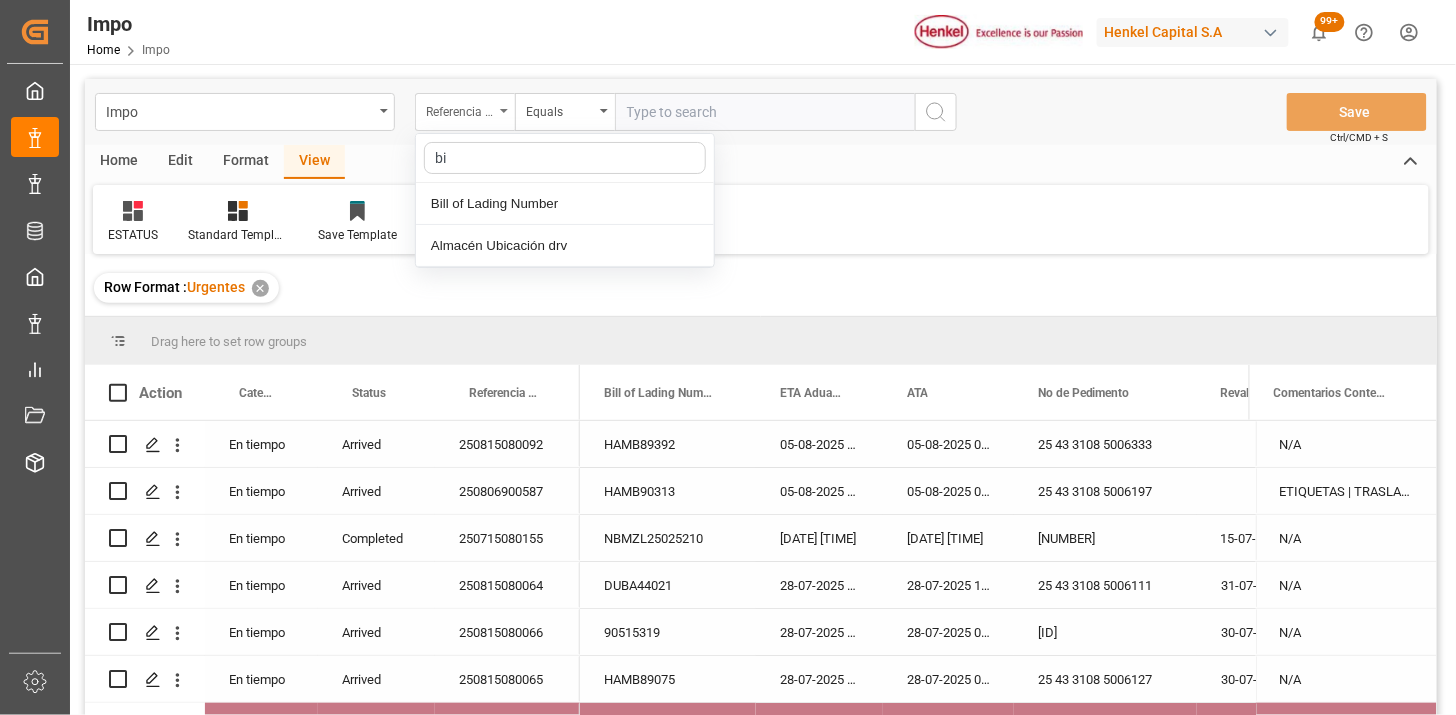 type on "bil" 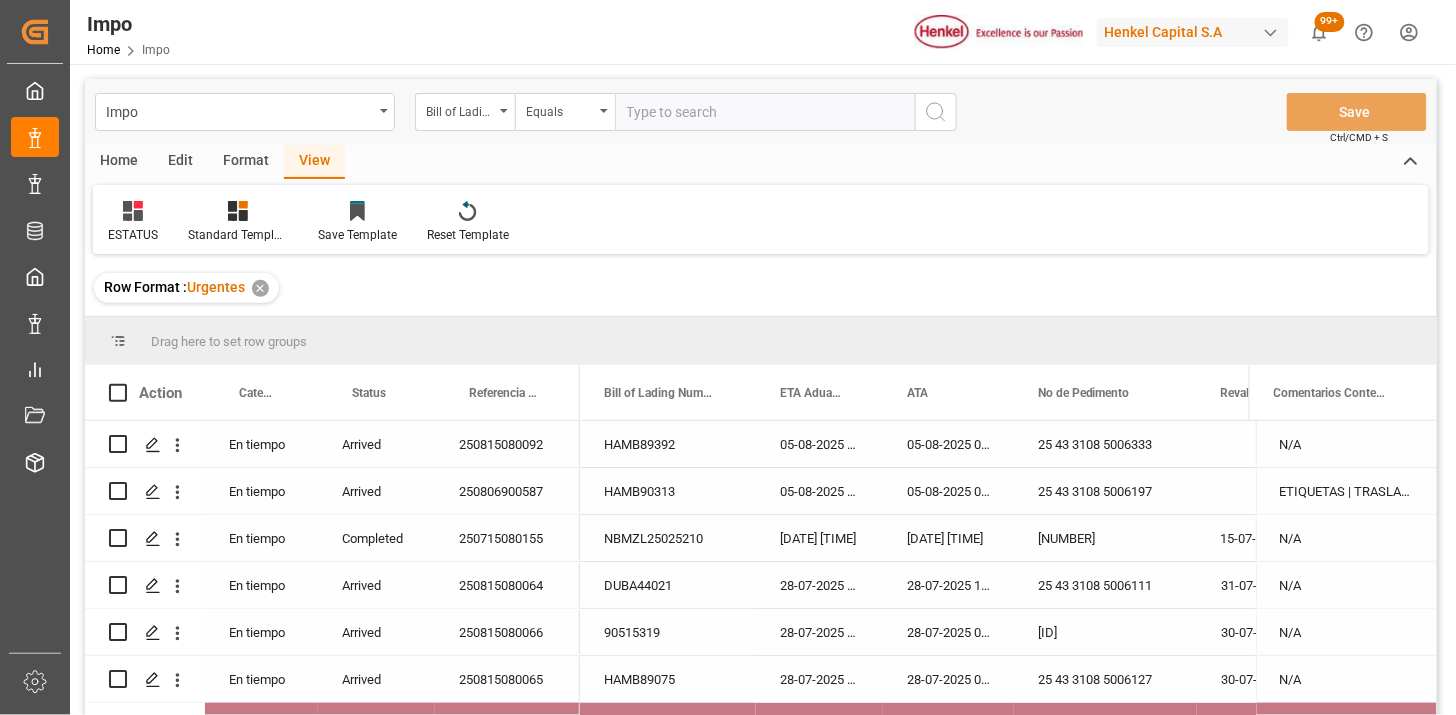 click at bounding box center (765, 112) 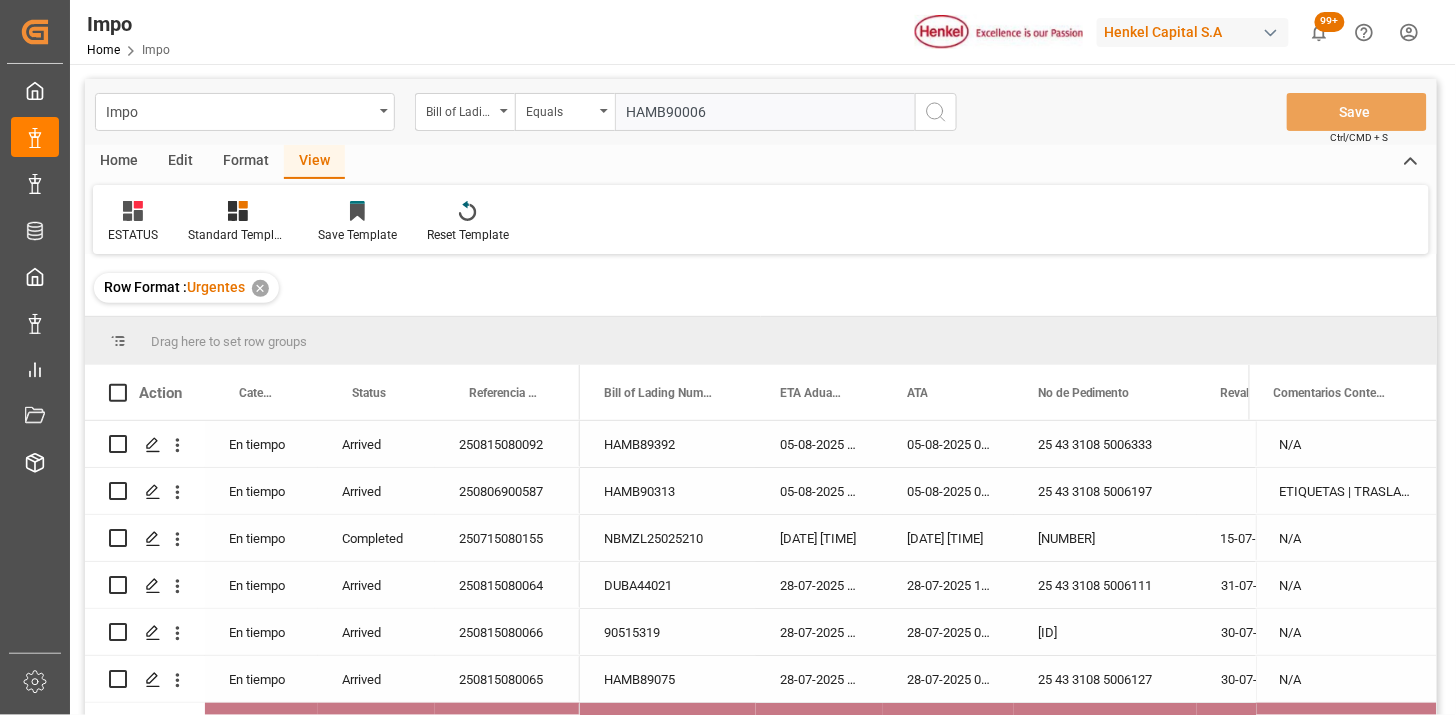 type 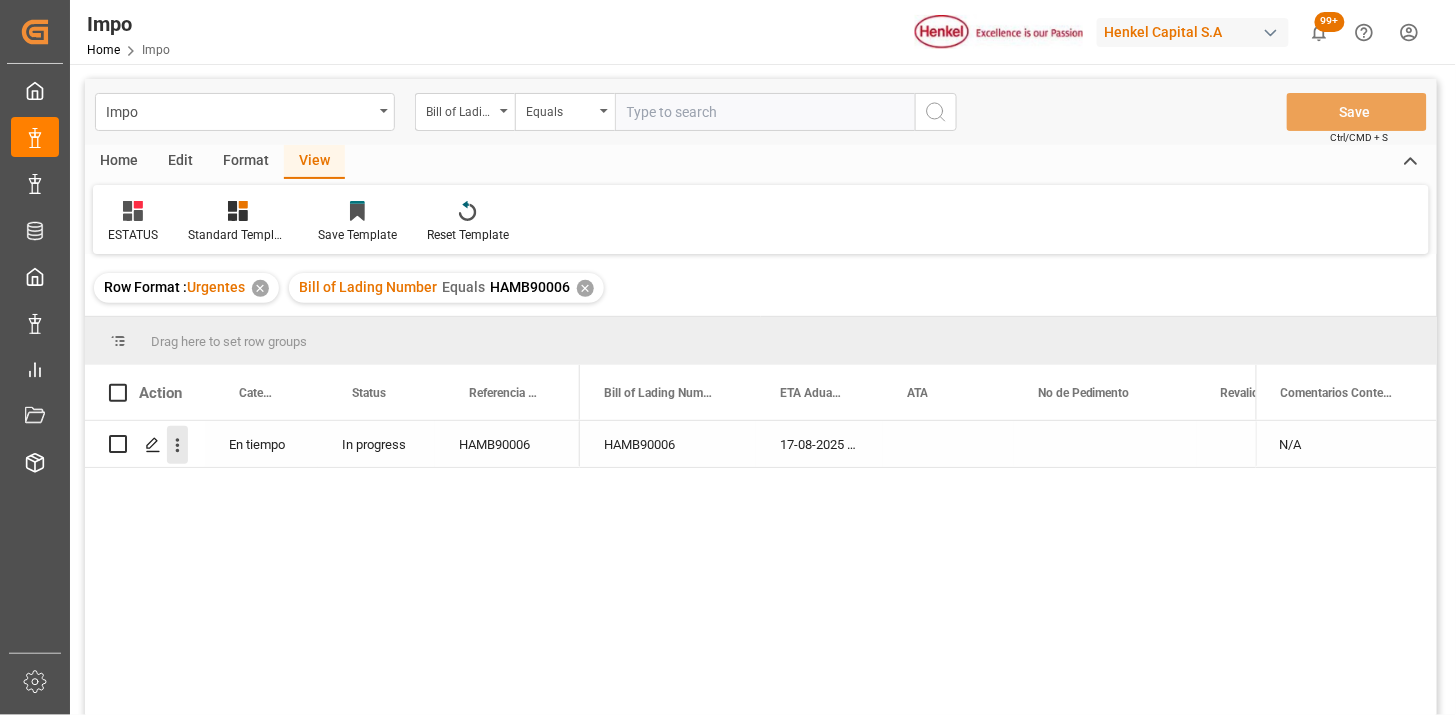 click 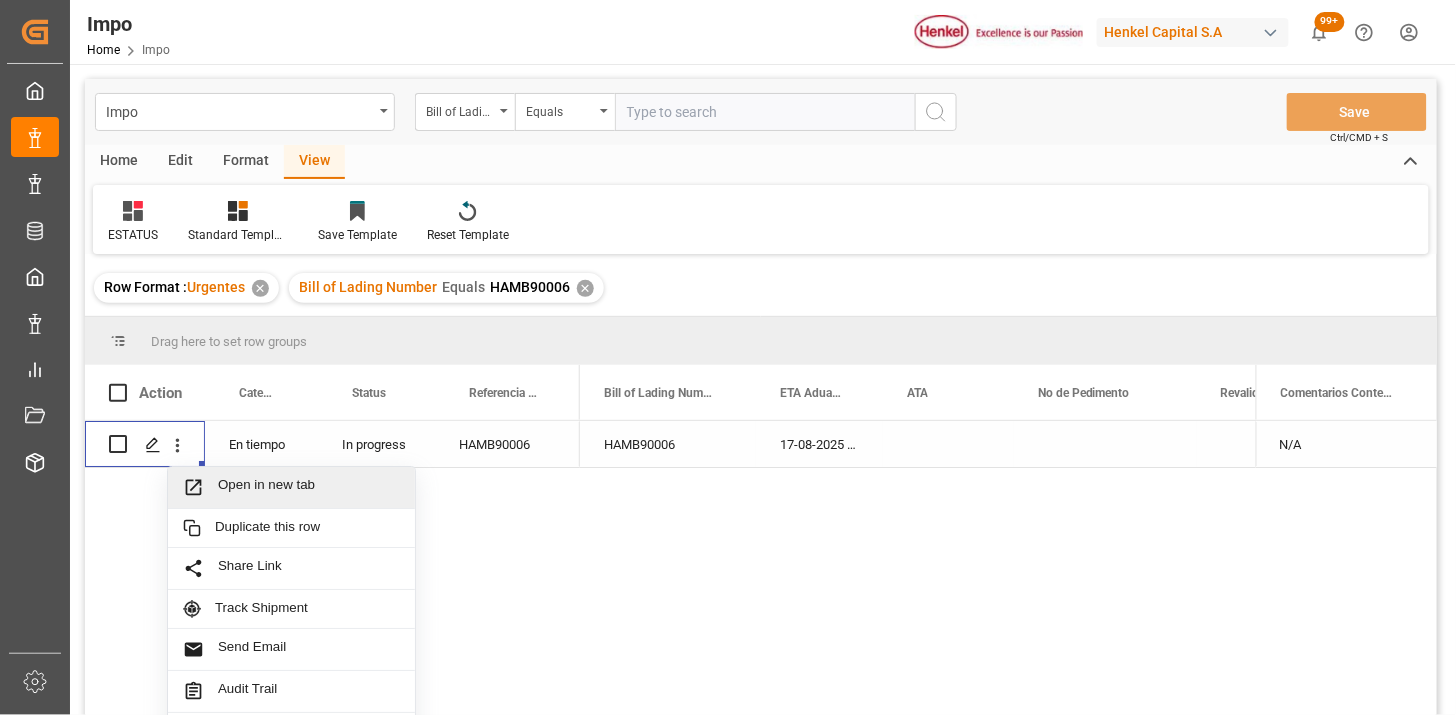 click on "Open in new tab" at bounding box center [309, 487] 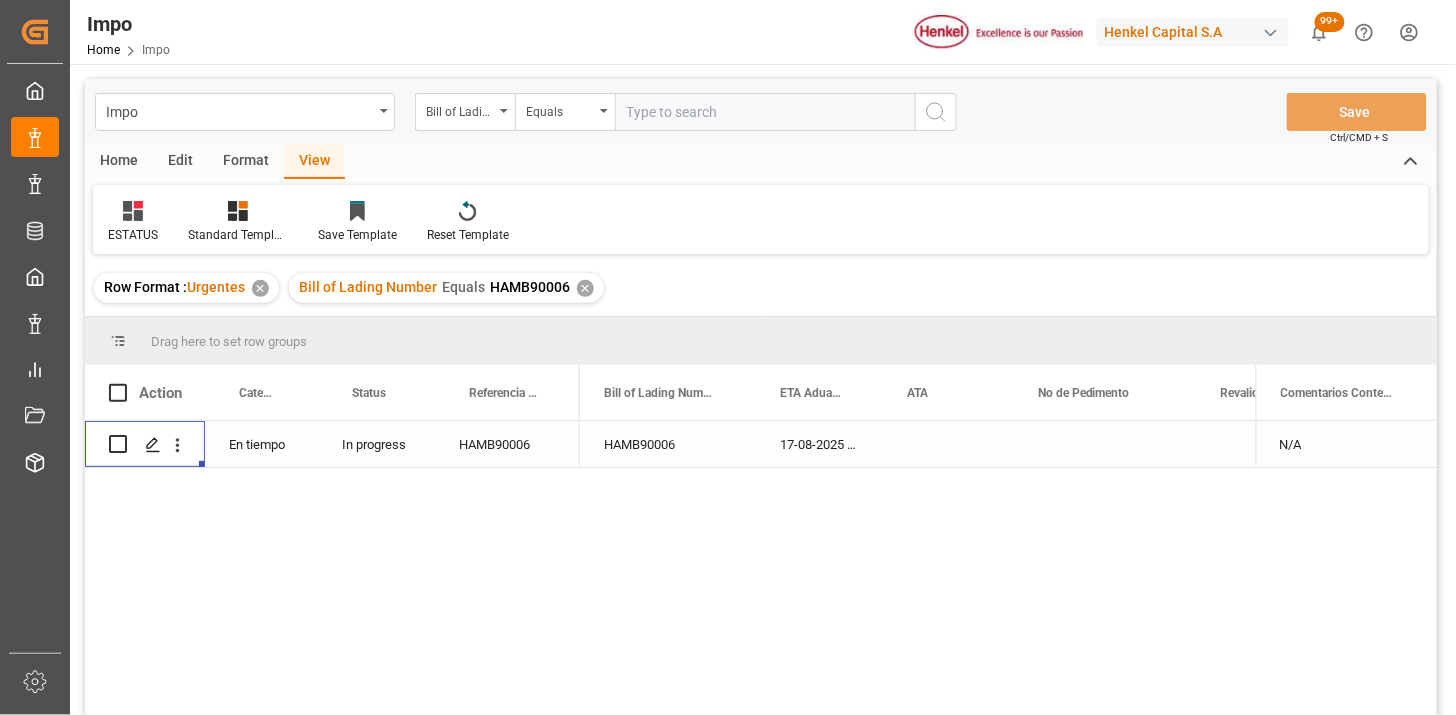 click on "Home" at bounding box center [119, 162] 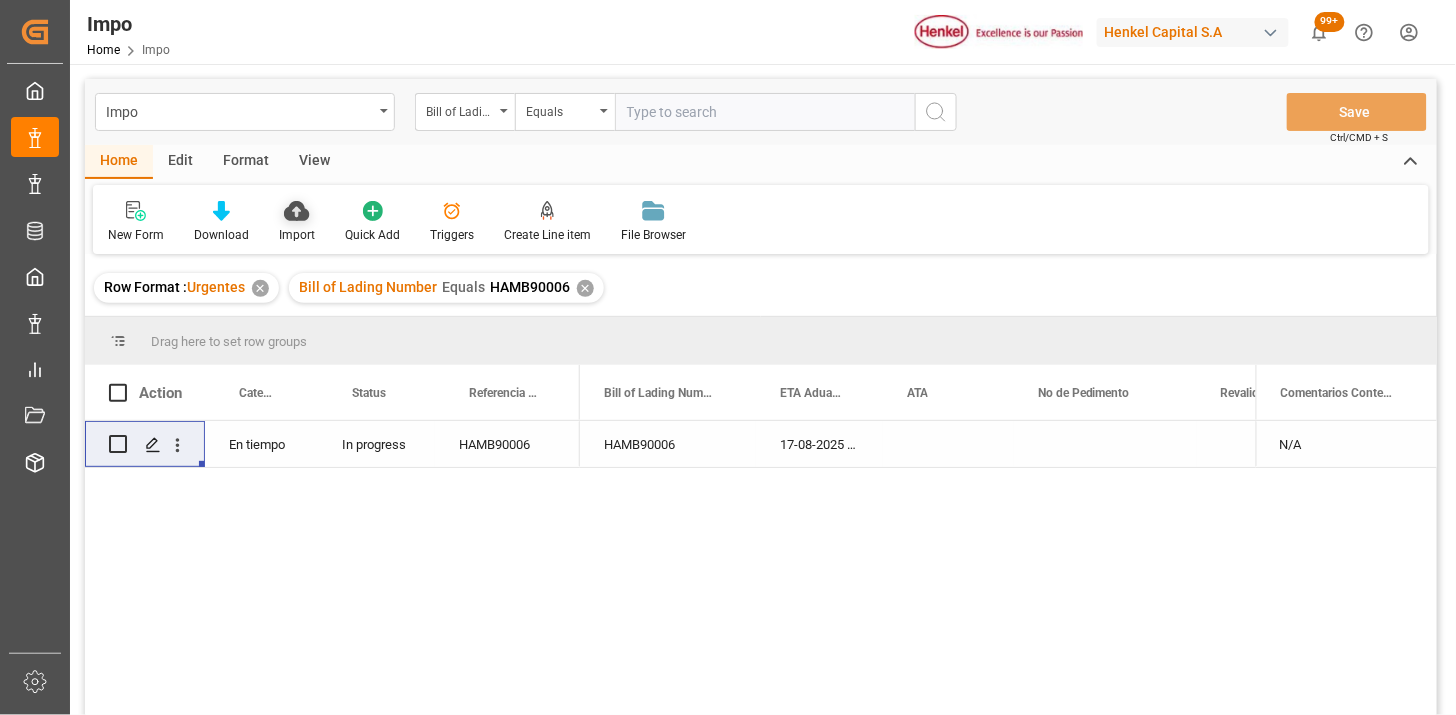 click 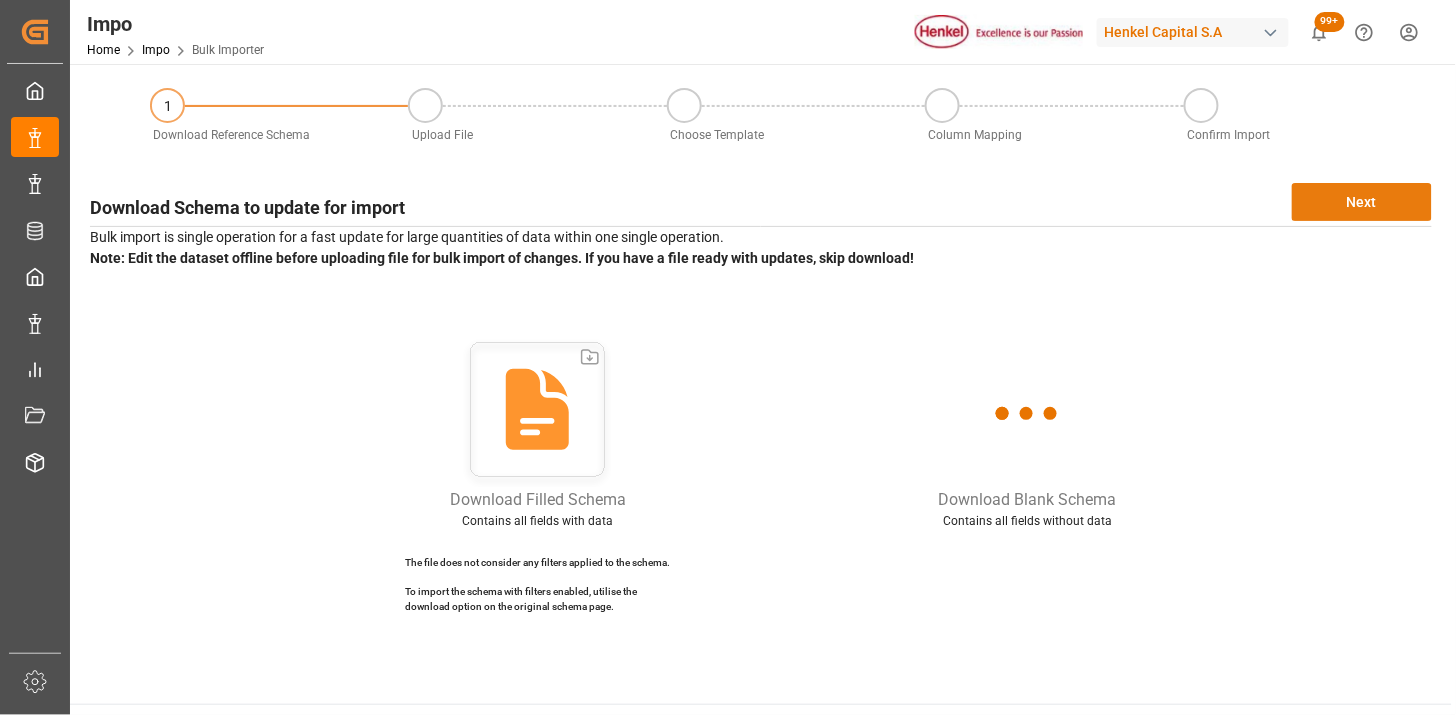 click on "Next" at bounding box center (1362, 202) 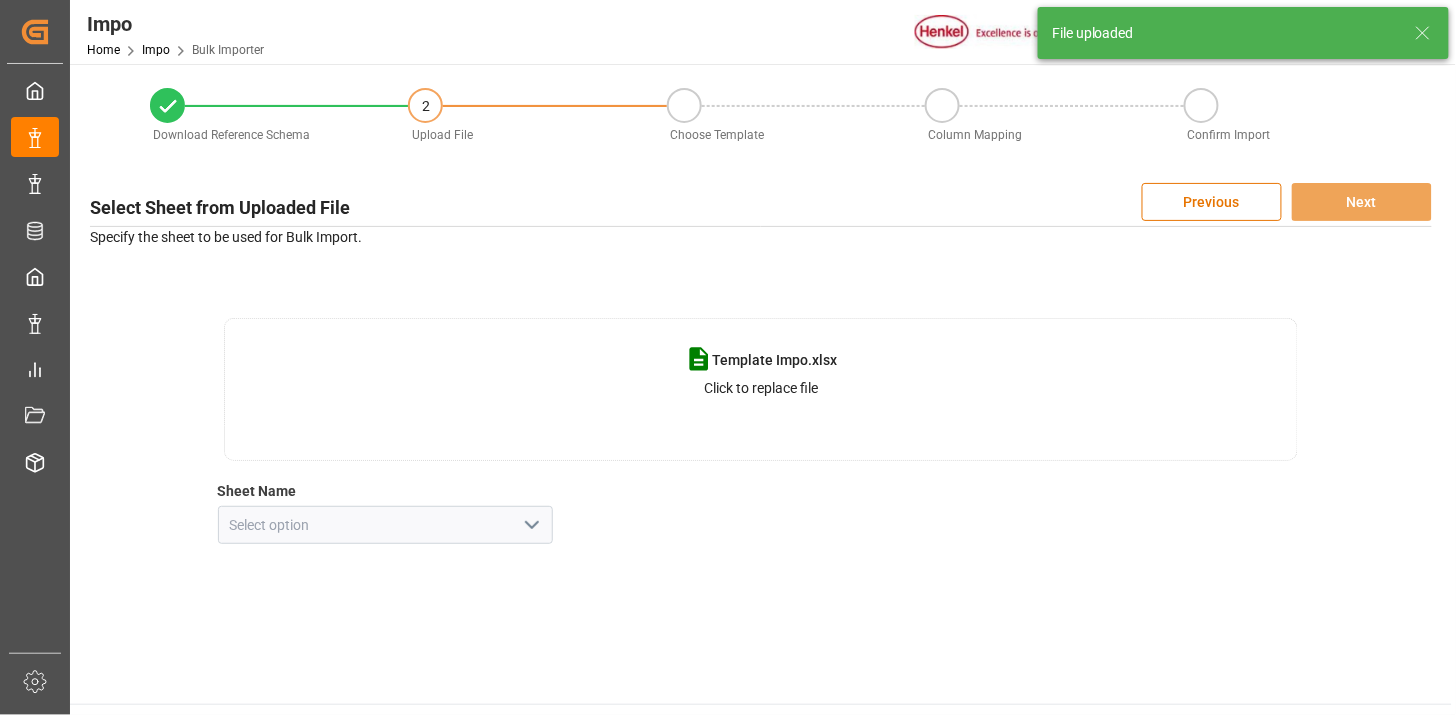 click at bounding box center [531, 525] 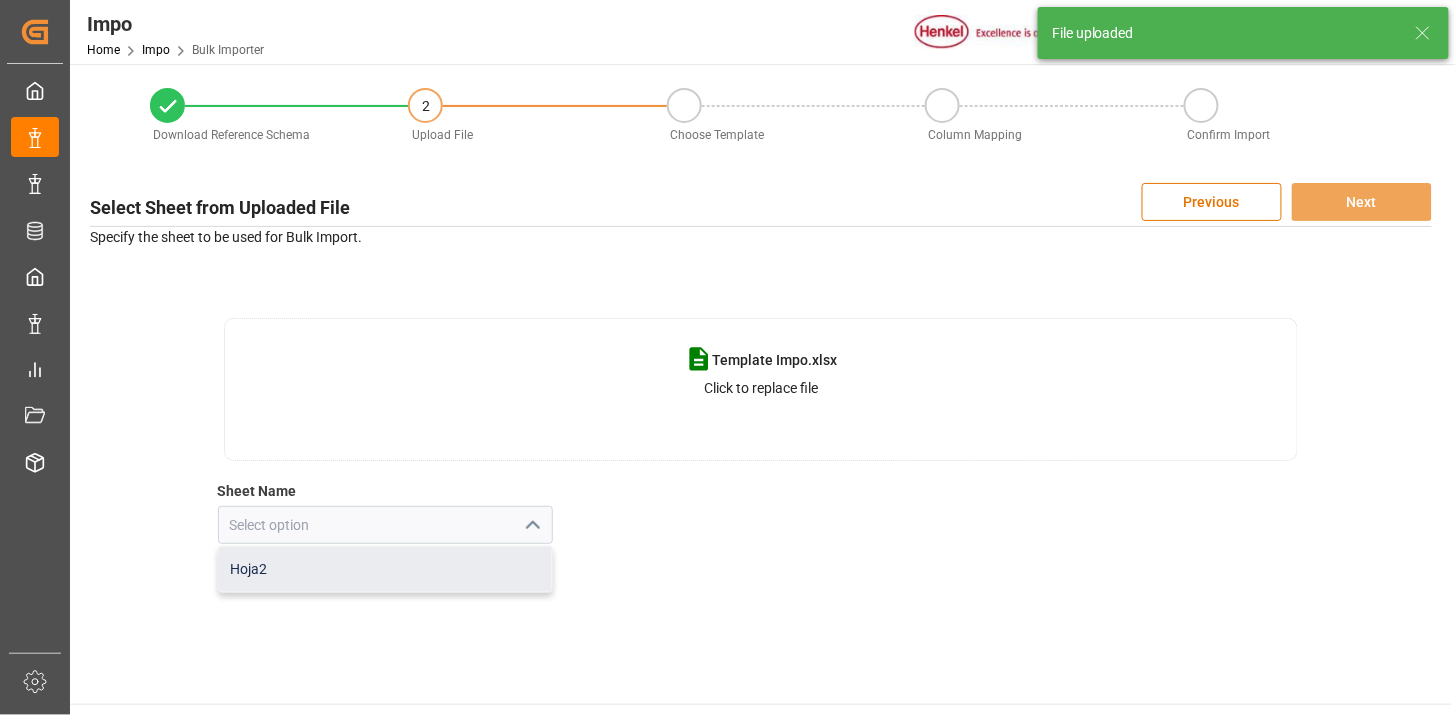 drag, startPoint x: 374, startPoint y: 583, endPoint x: 392, endPoint y: 572, distance: 21.095022 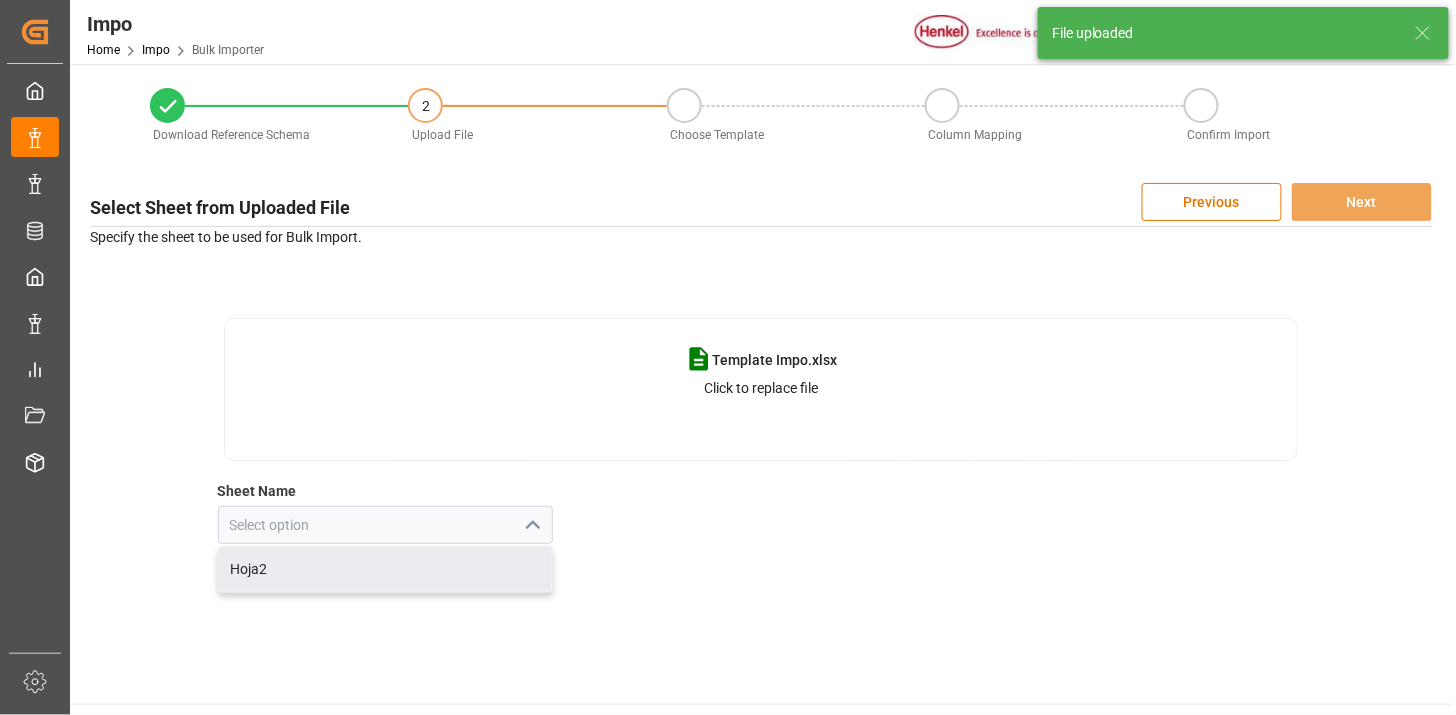 type on "Hoja2" 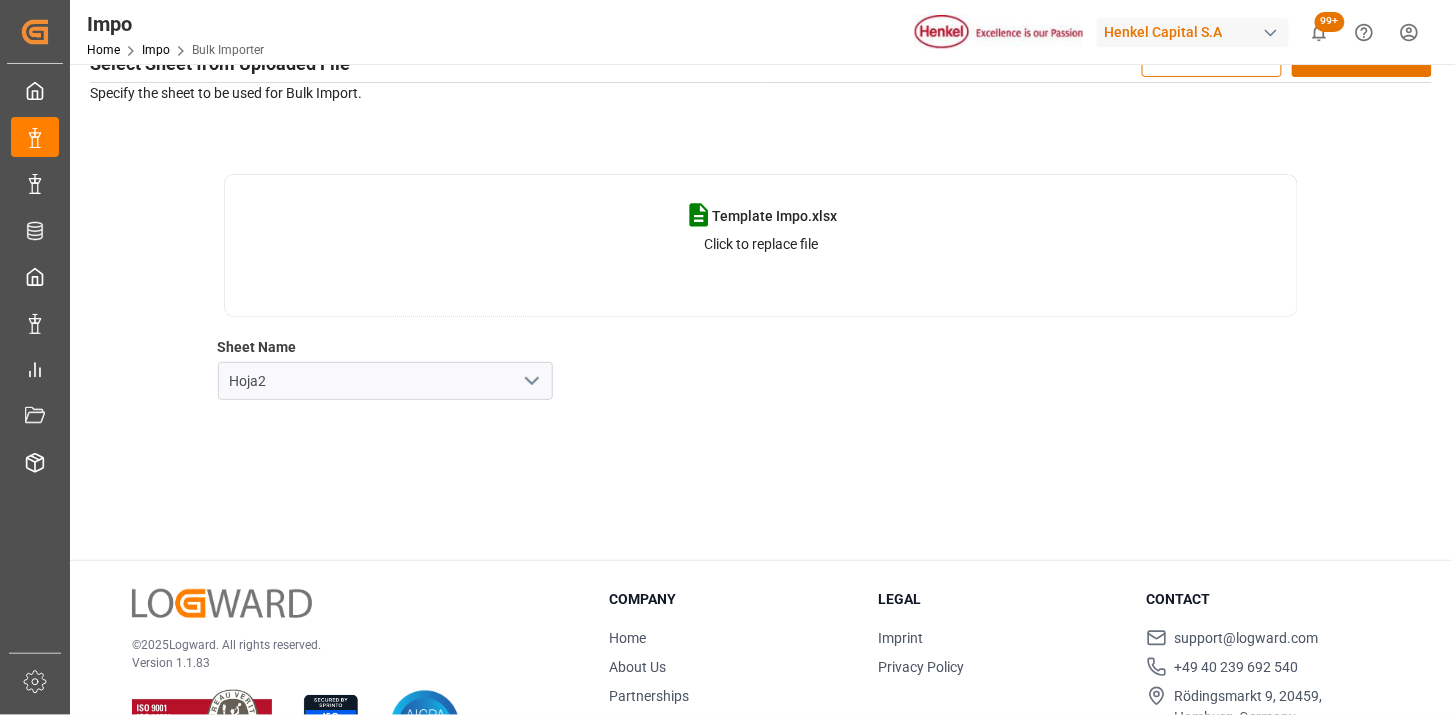 scroll, scrollTop: 105, scrollLeft: 0, axis: vertical 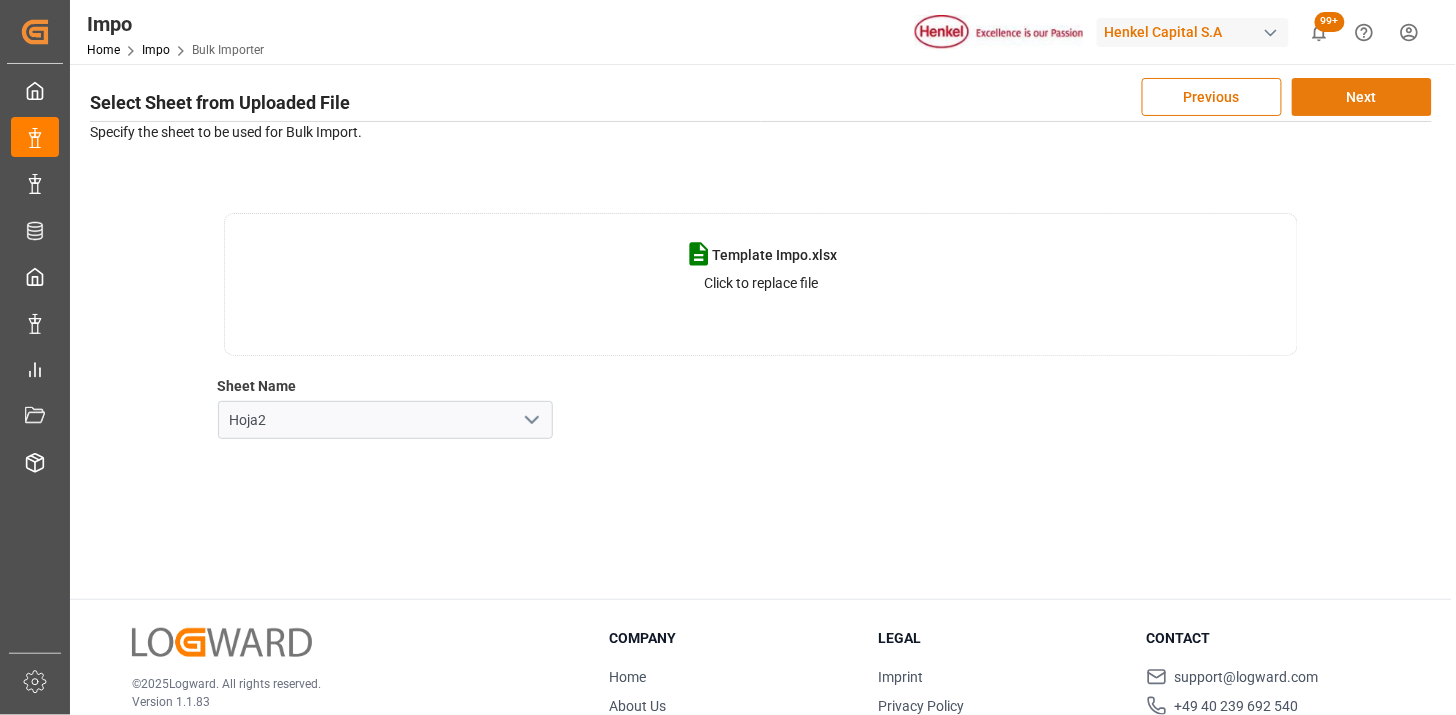 click on "Next" at bounding box center (1362, 97) 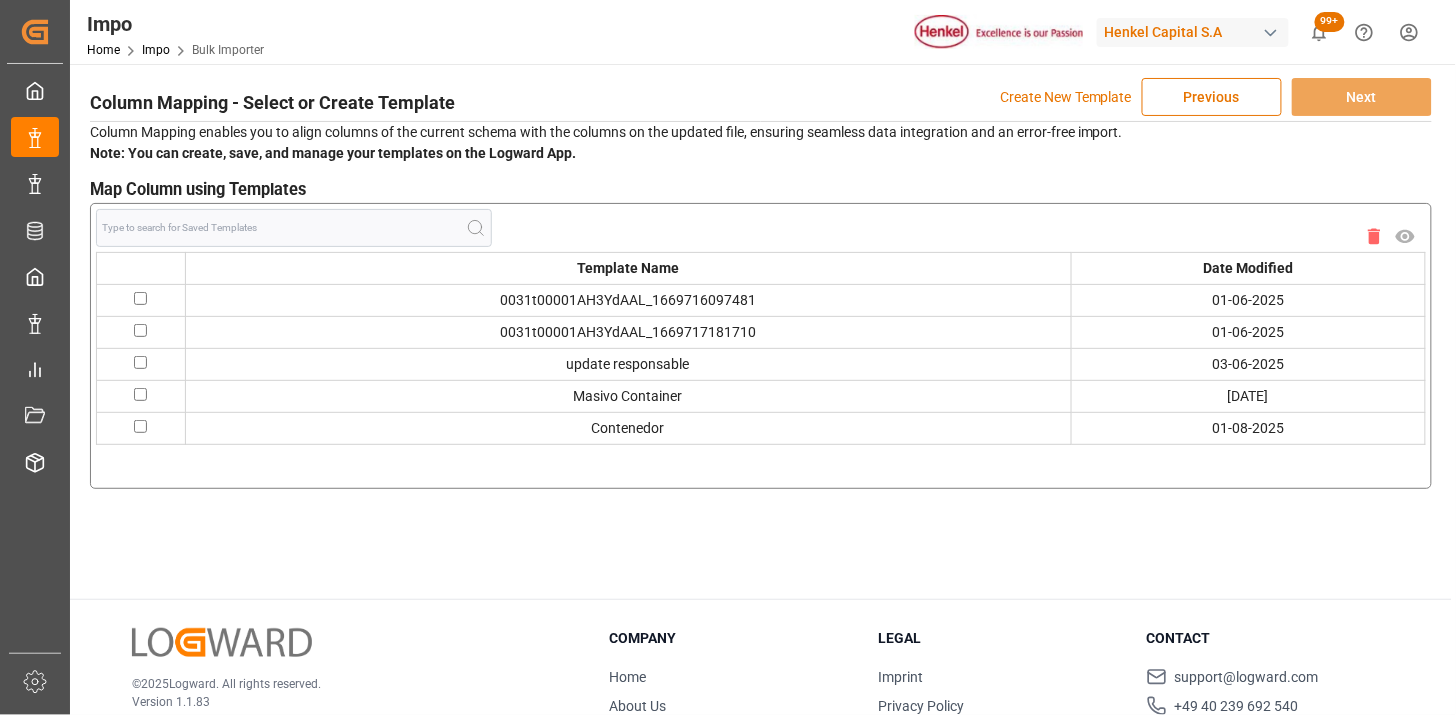 click at bounding box center (140, 426) 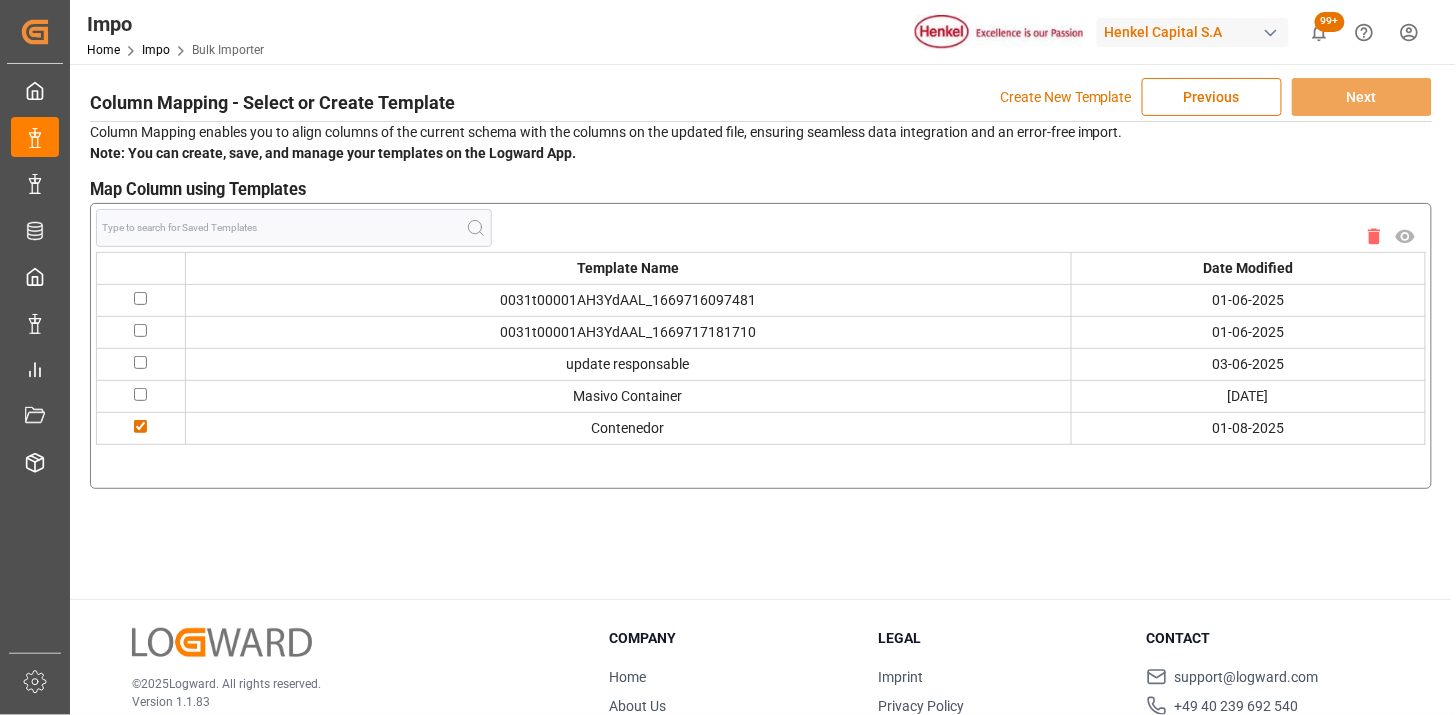 checkbox on "true" 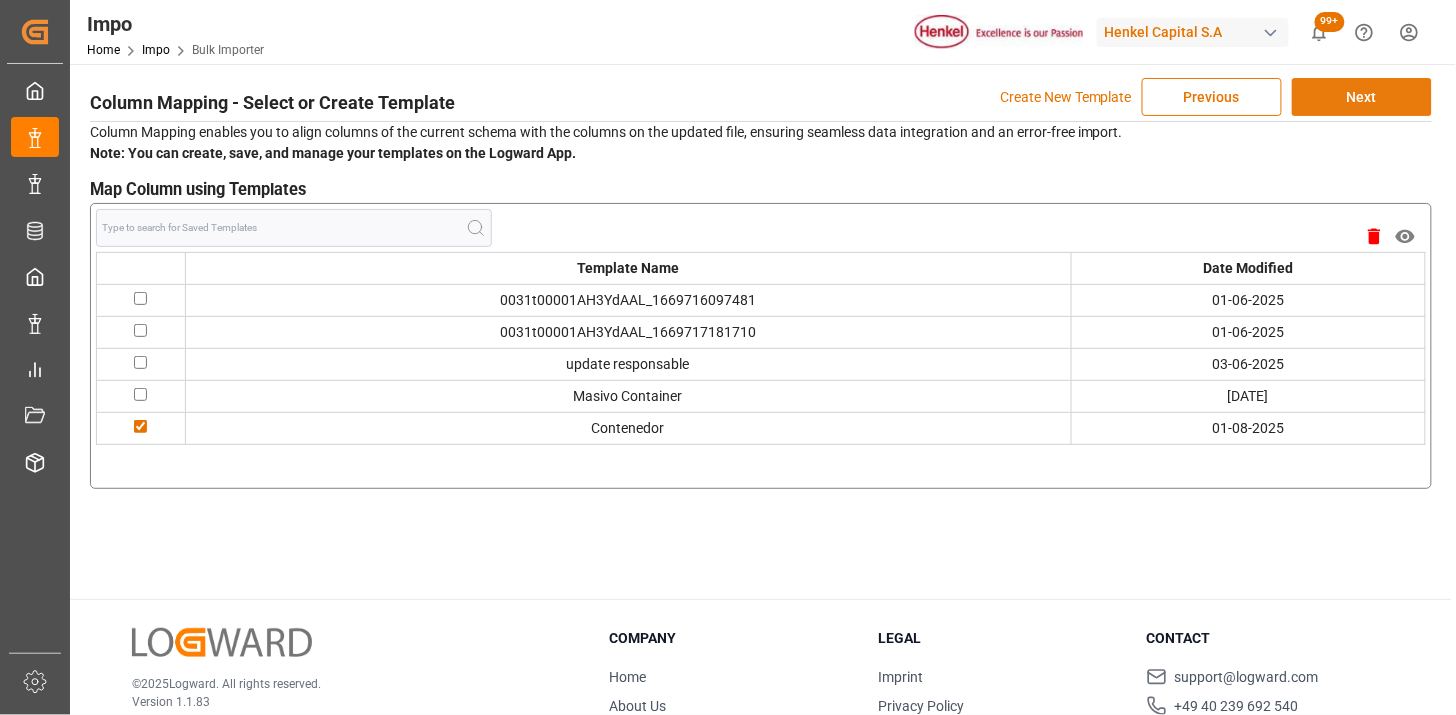 click on "Next" at bounding box center [1362, 97] 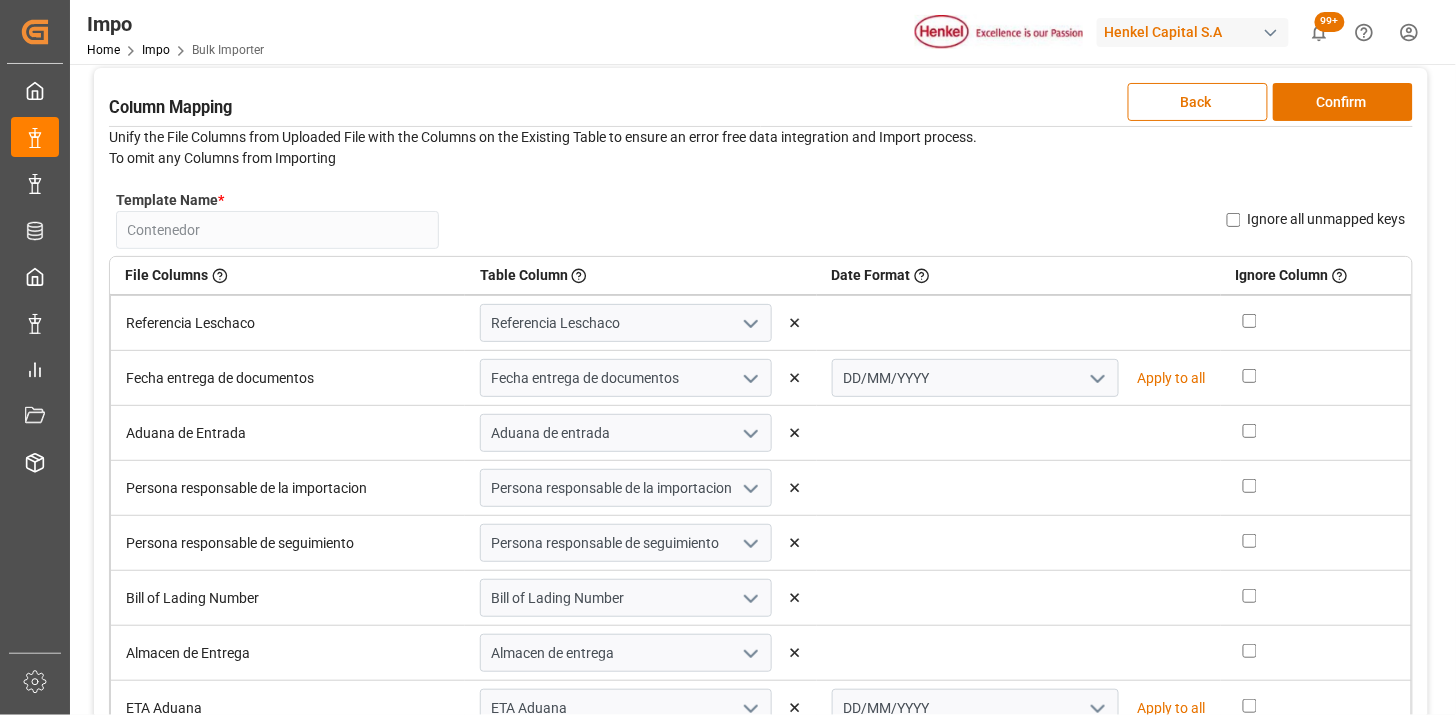 click at bounding box center [1250, 321] 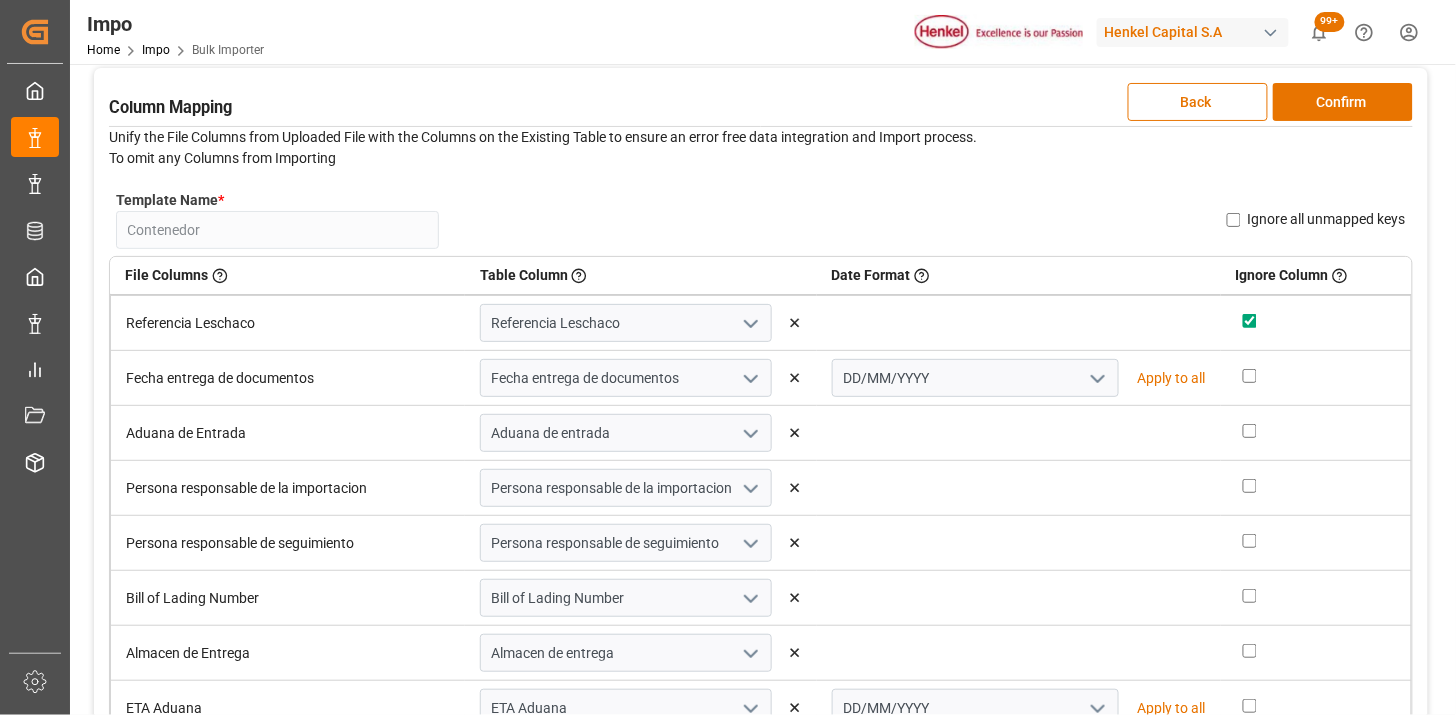 checkbox on "true" 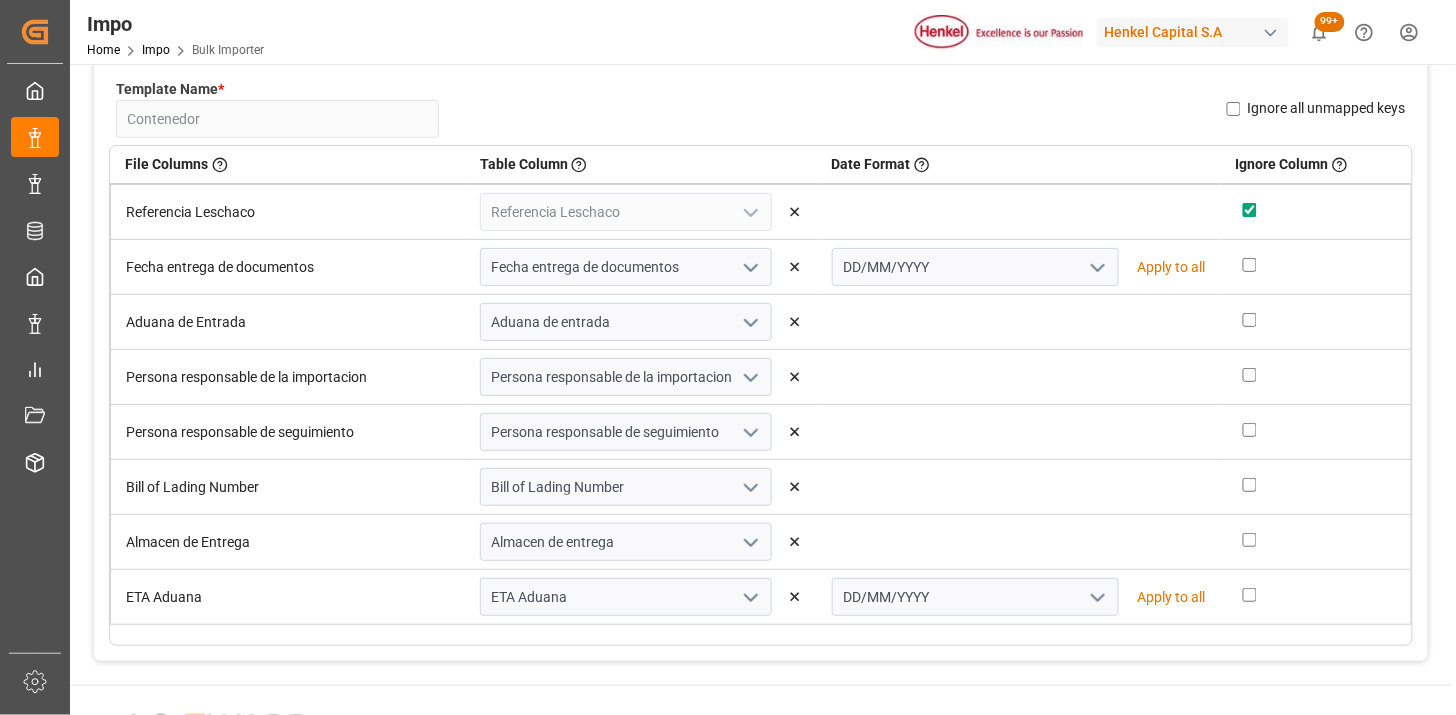 scroll, scrollTop: 105, scrollLeft: 0, axis: vertical 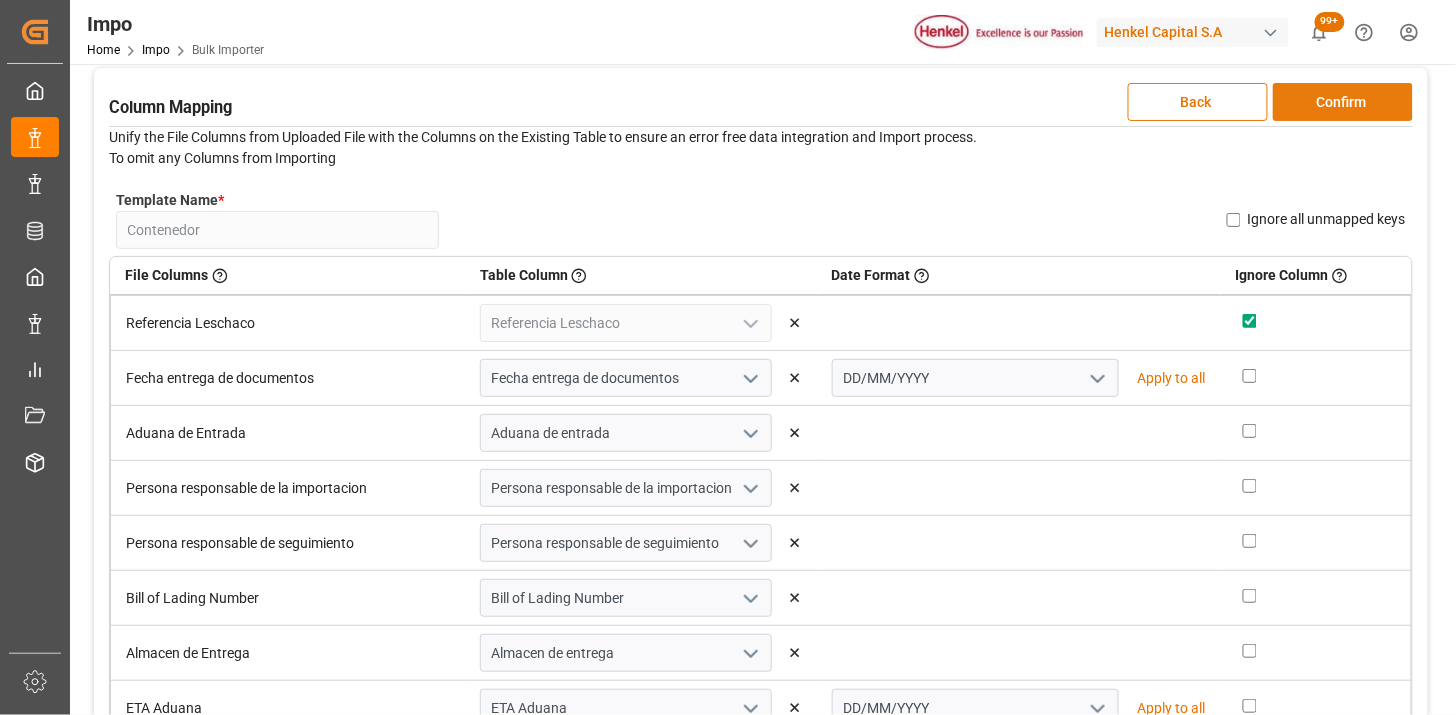 click on "Confirm" at bounding box center [1343, 102] 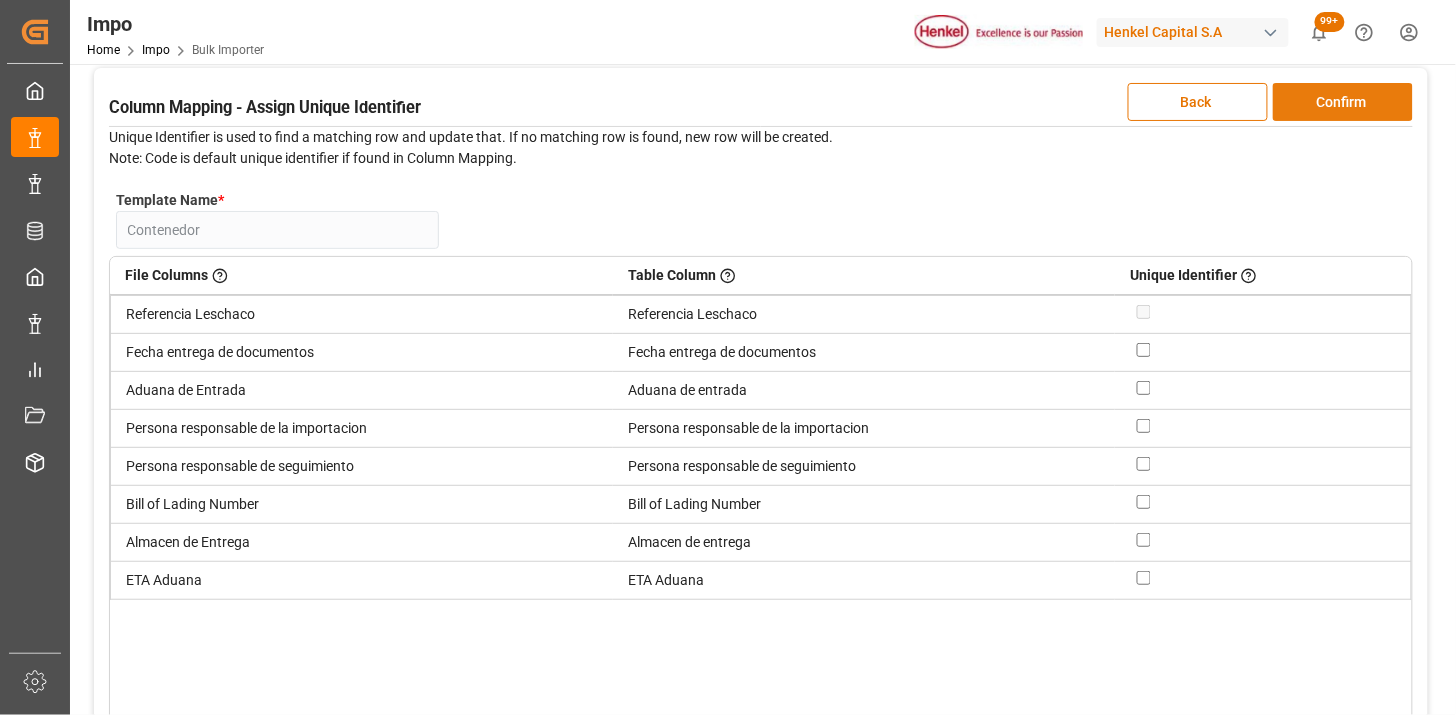 click on "Confirm" at bounding box center [1343, 102] 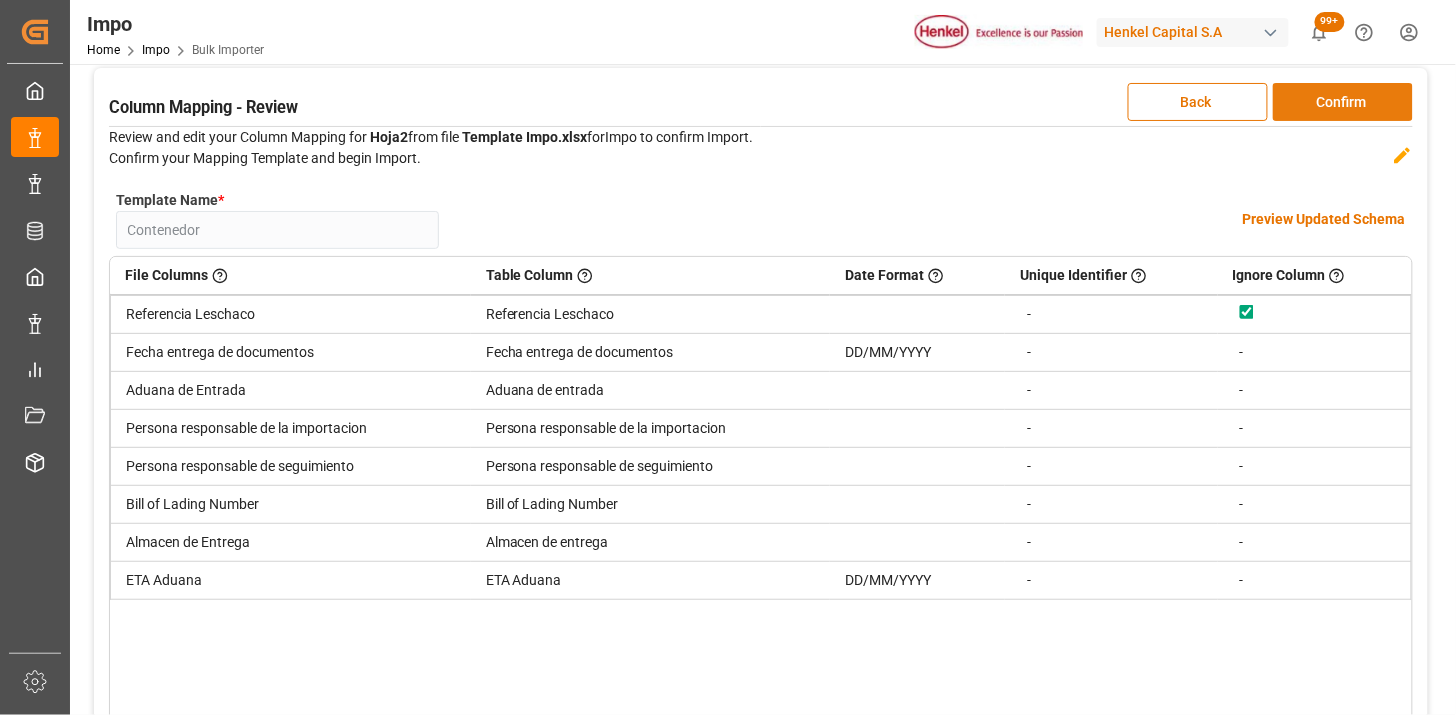 click on "Confirm" at bounding box center (1343, 102) 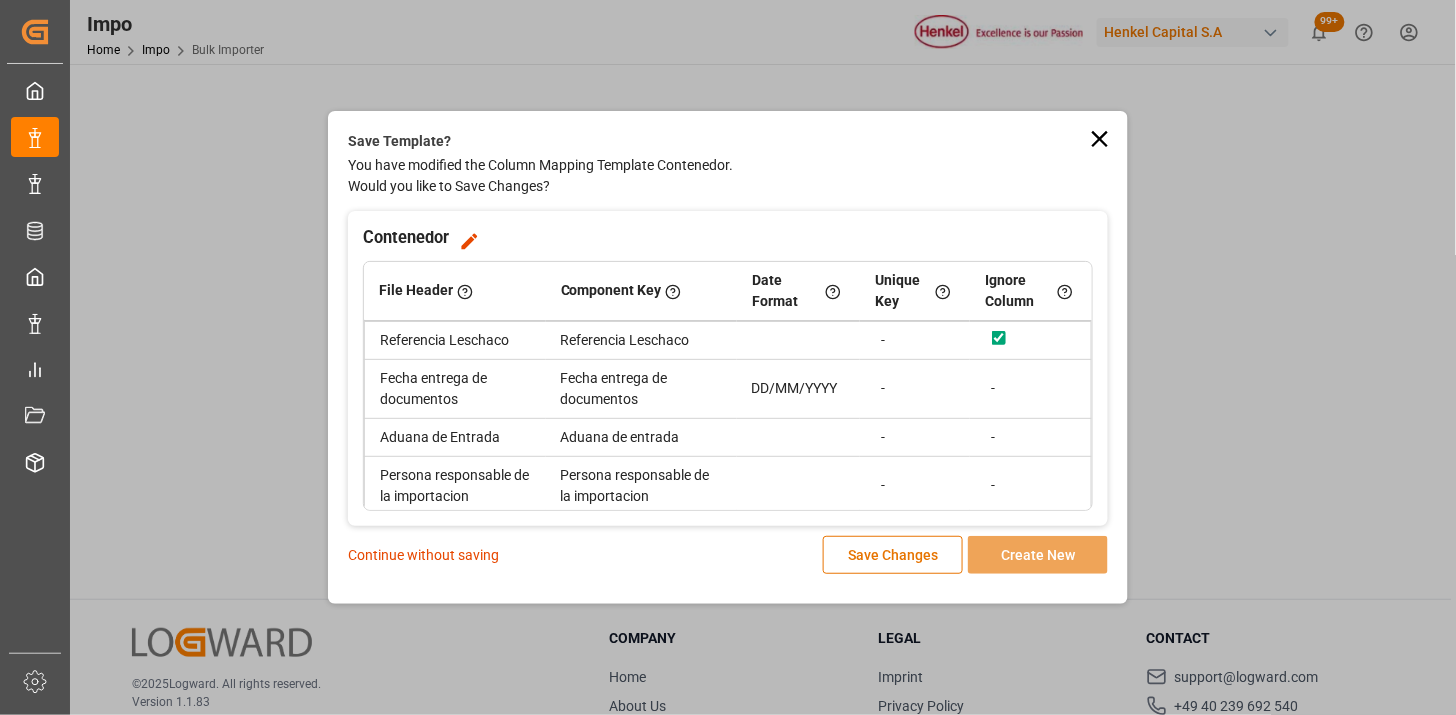 click on "Continue without saving" at bounding box center [423, 555] 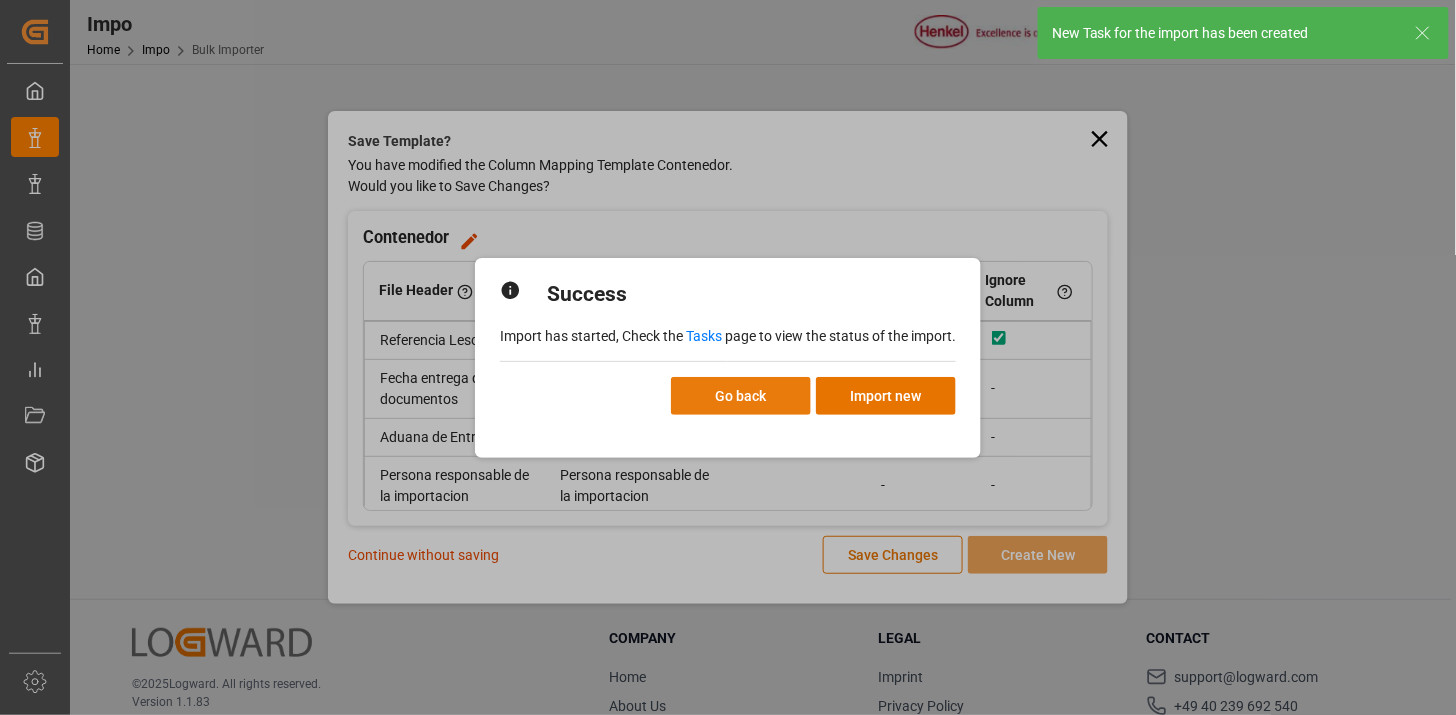 click on "Go back" at bounding box center (741, 396) 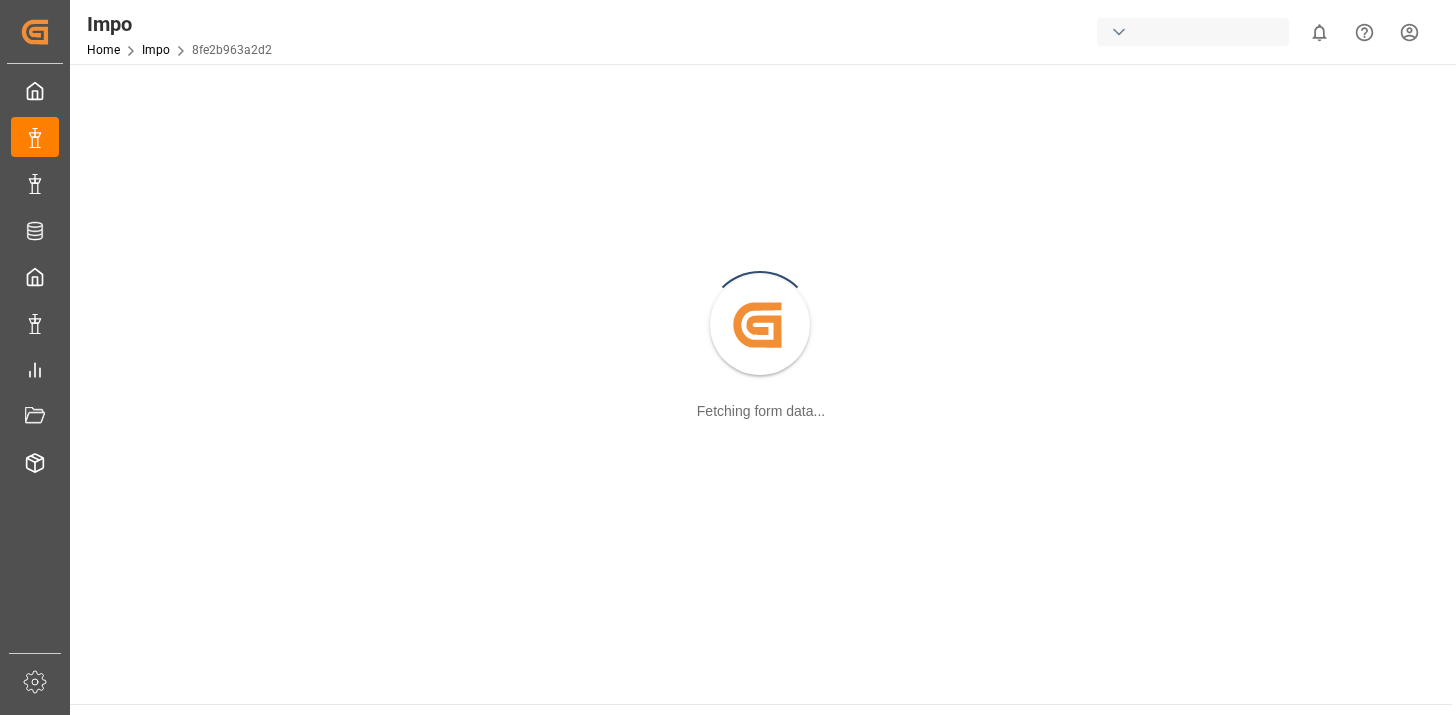 scroll, scrollTop: 0, scrollLeft: 0, axis: both 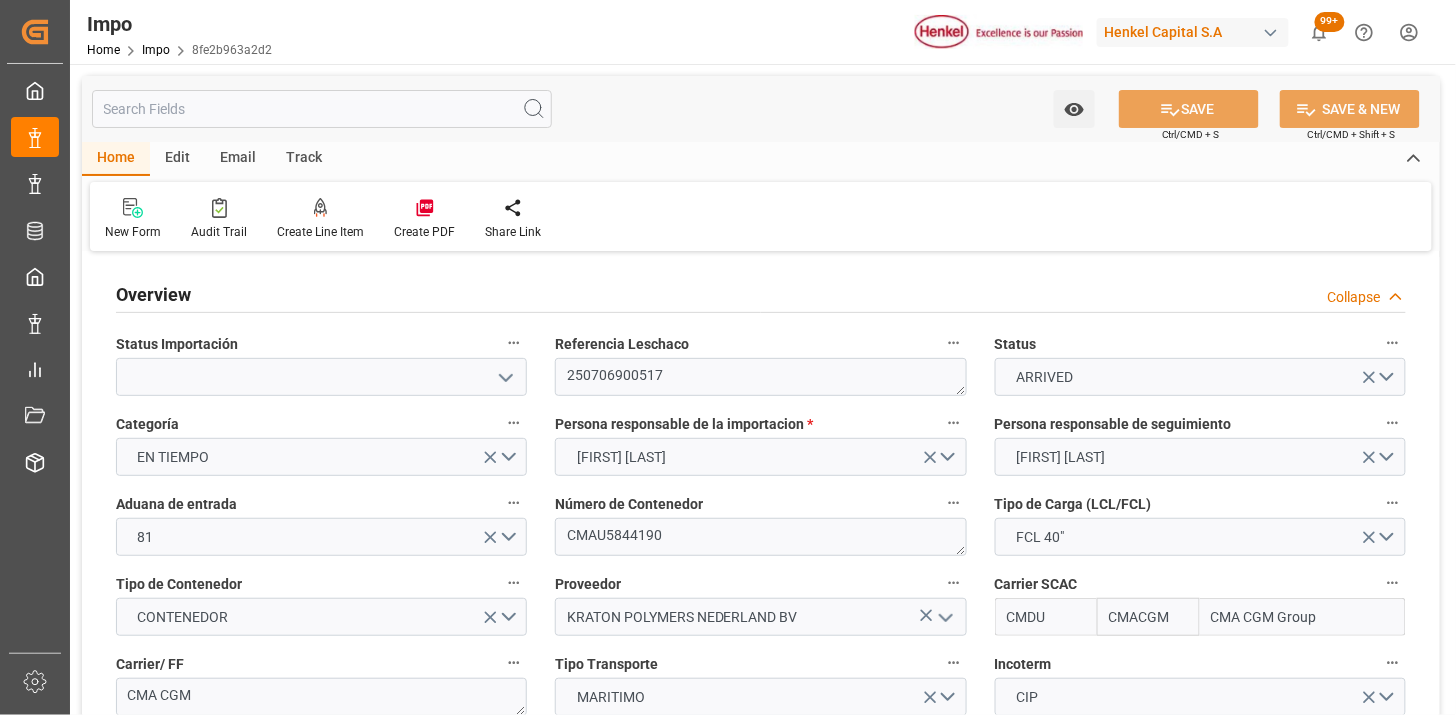 type on "CMACGM" 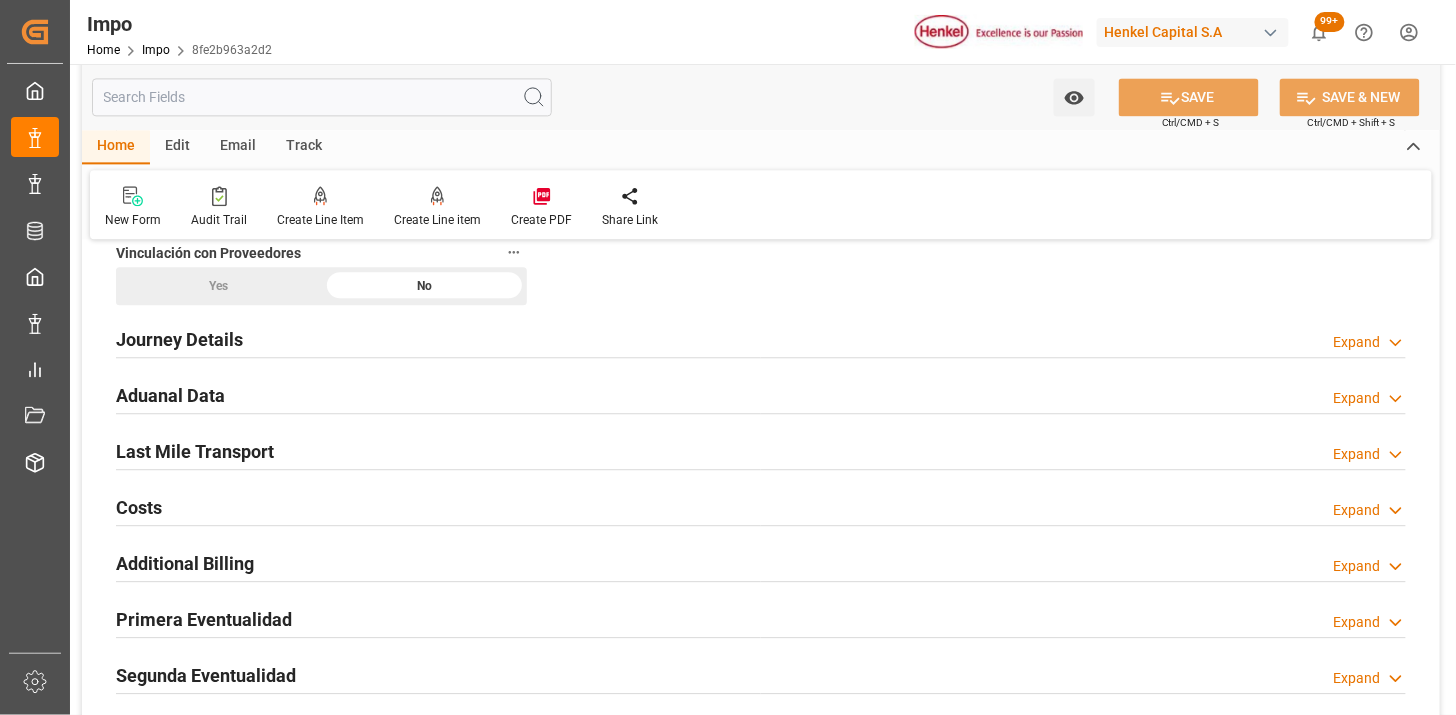 scroll, scrollTop: 1333, scrollLeft: 0, axis: vertical 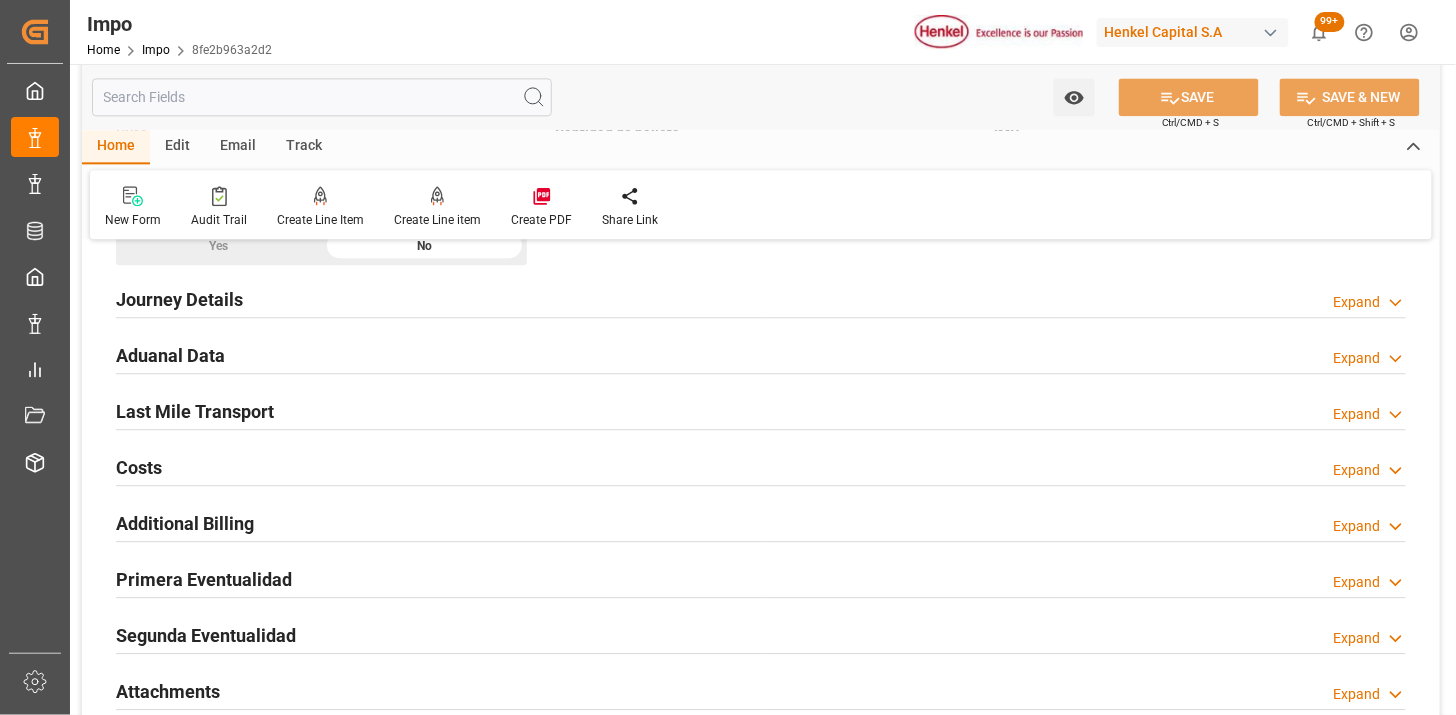 click on "Aduanal Data Expand" at bounding box center [761, 354] 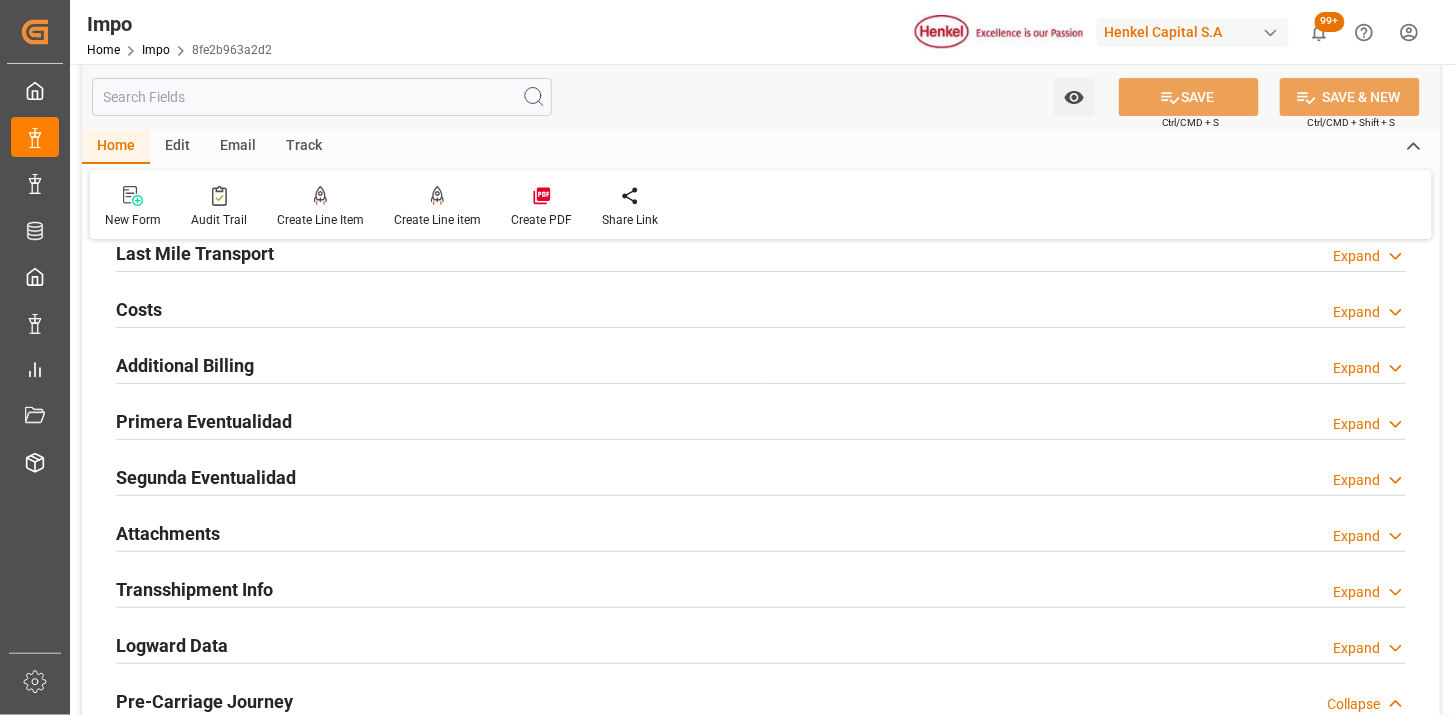 scroll, scrollTop: 2222, scrollLeft: 0, axis: vertical 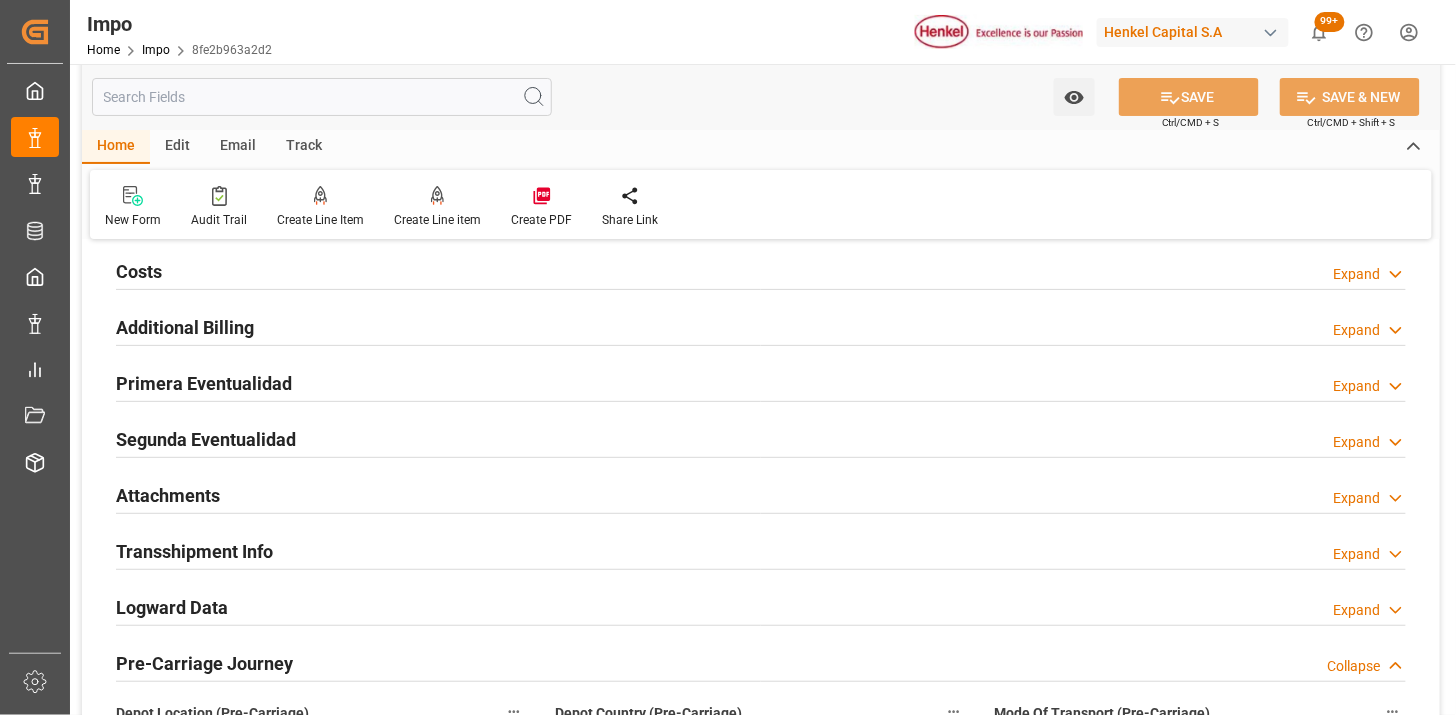 click on "Primera Eventualidad Expand" at bounding box center [761, 382] 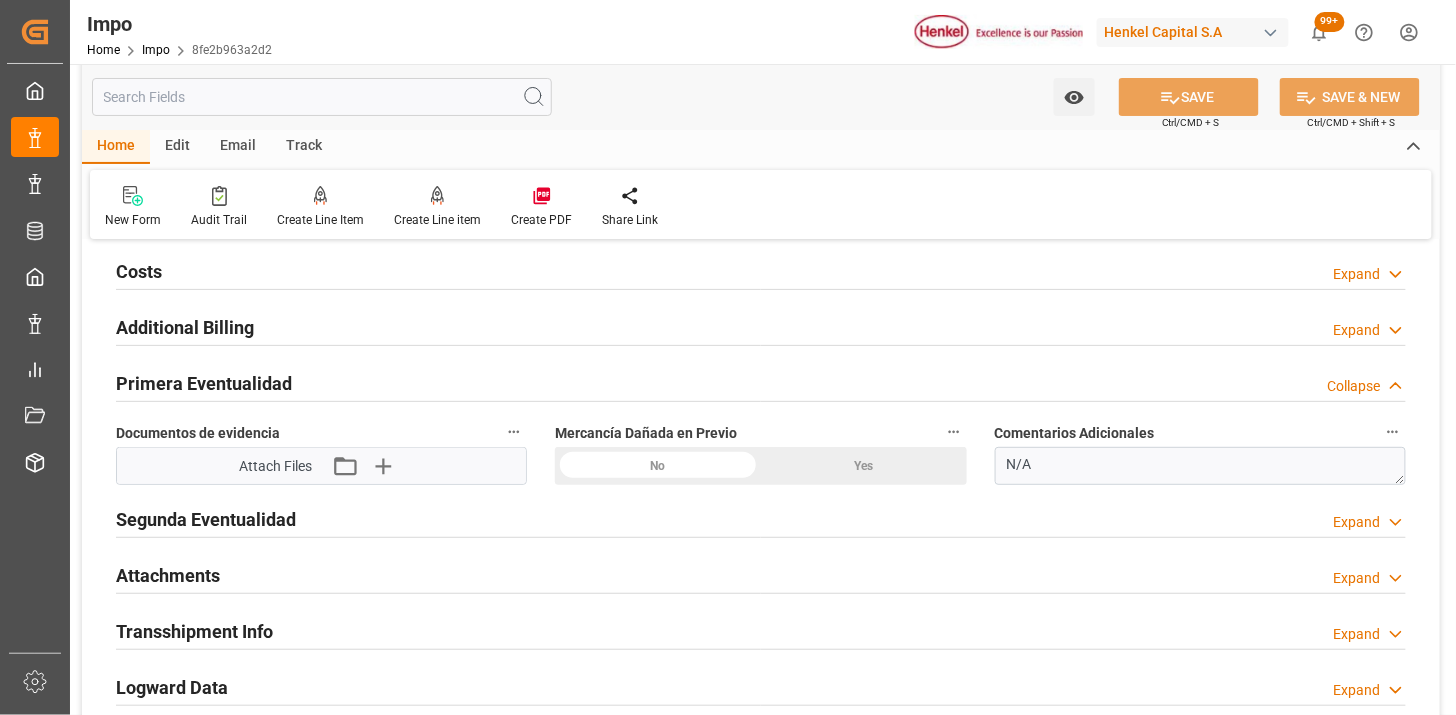 scroll, scrollTop: 2333, scrollLeft: 0, axis: vertical 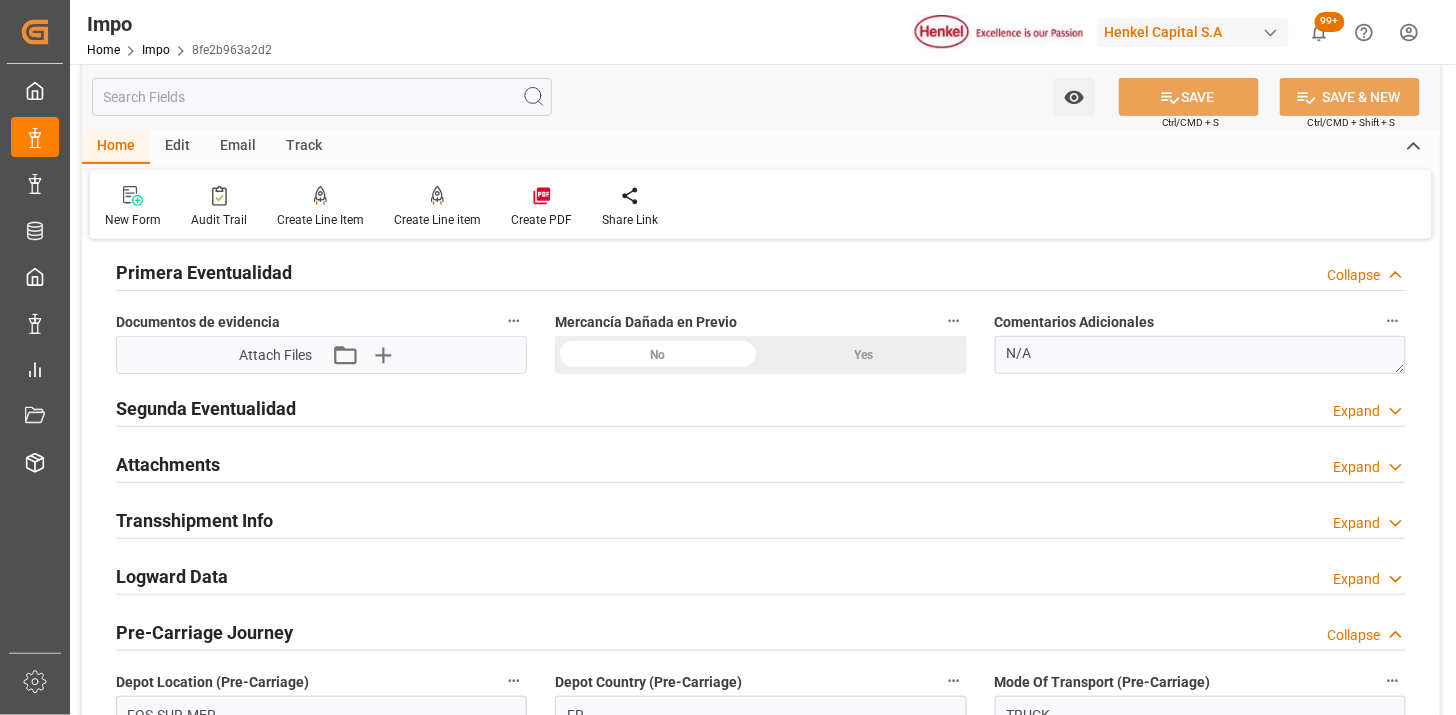 click on "No" at bounding box center (1098, -1556) 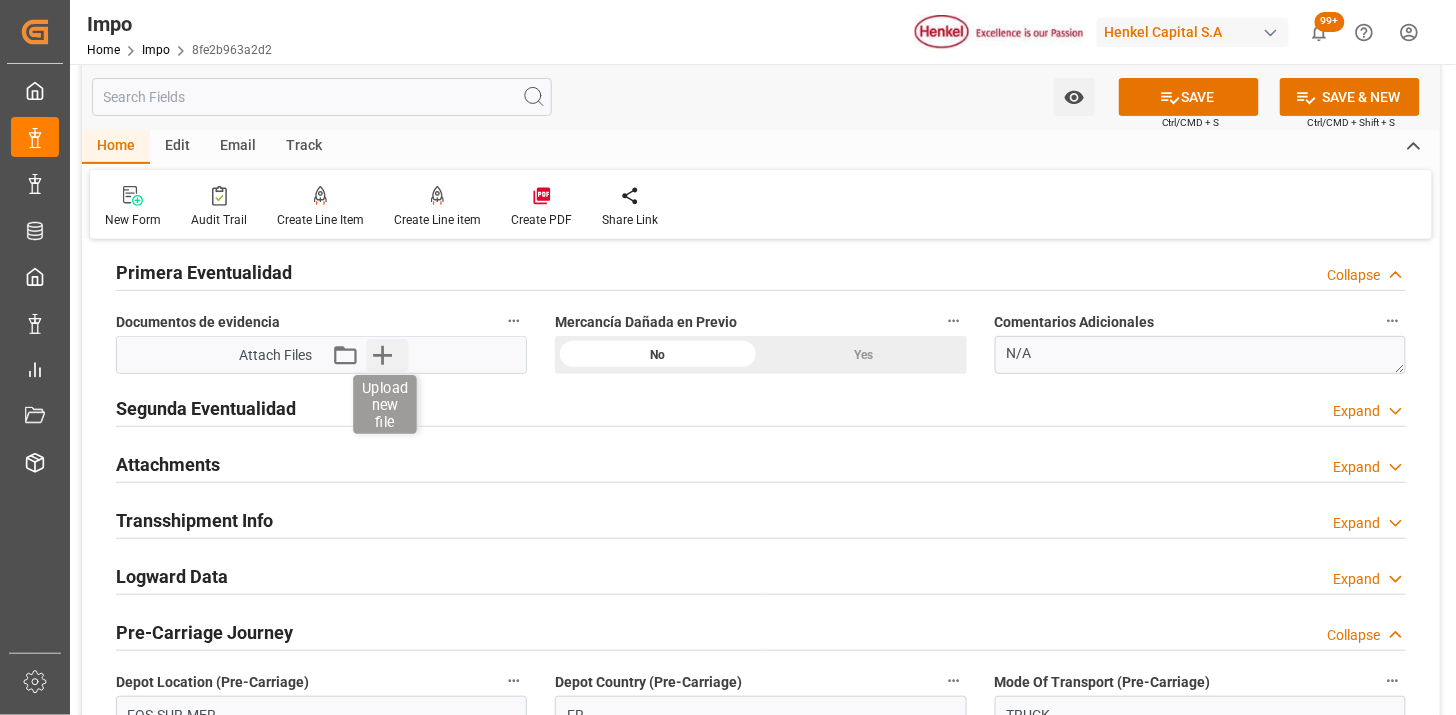 click 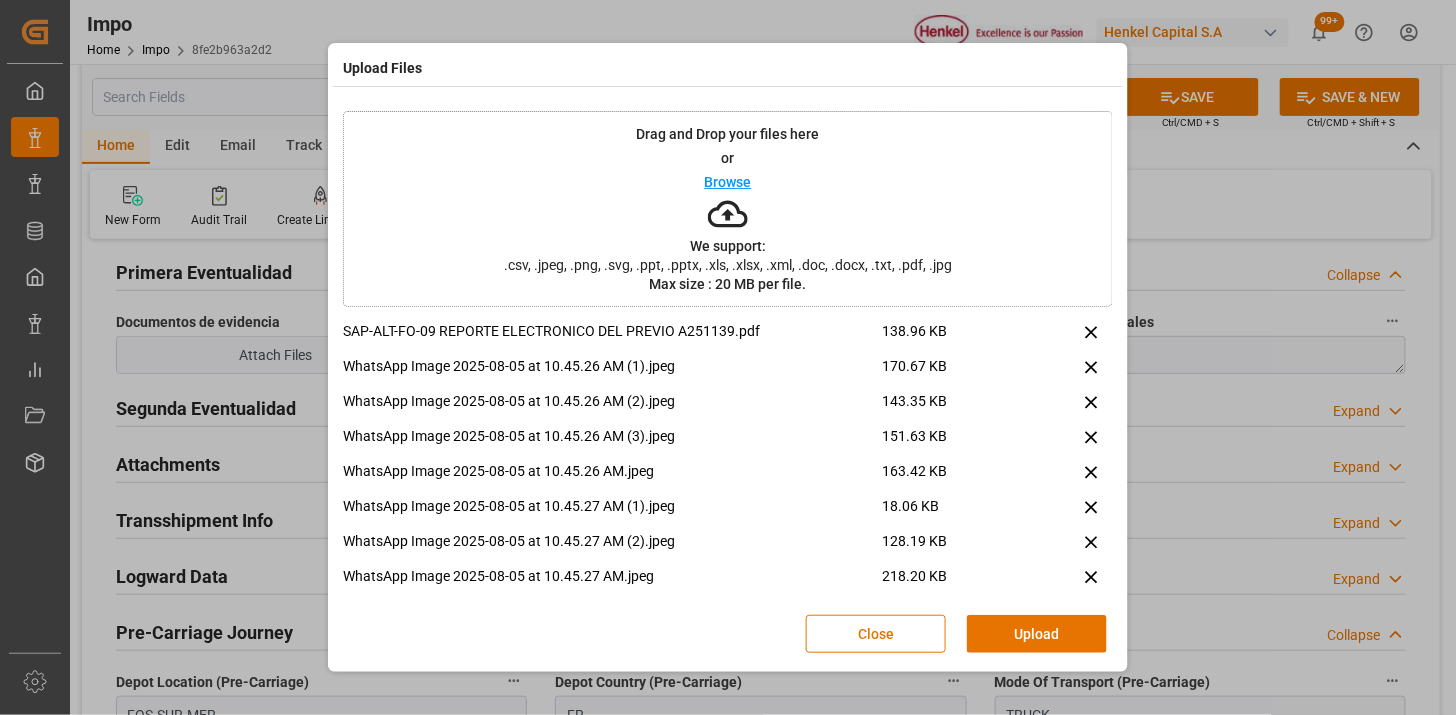 drag, startPoint x: 1033, startPoint y: 617, endPoint x: 960, endPoint y: 633, distance: 74.73286 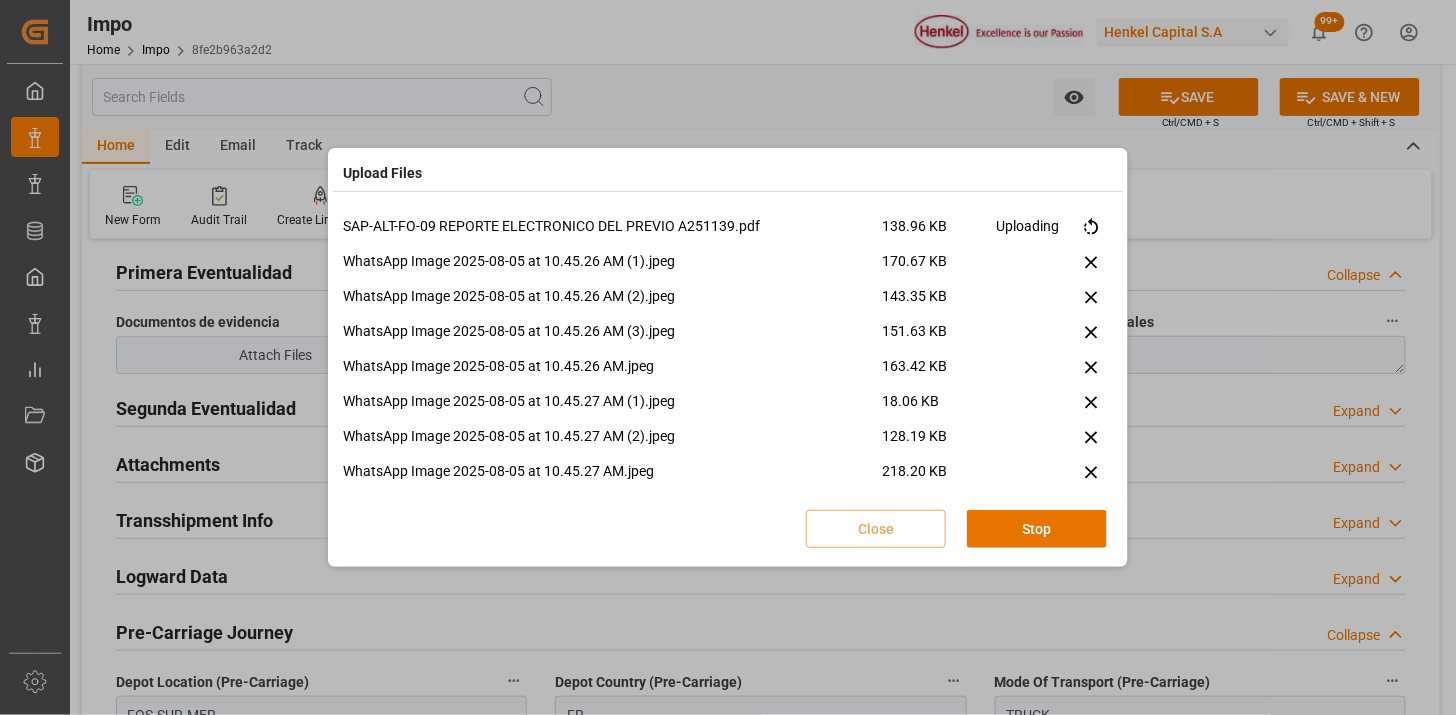 type 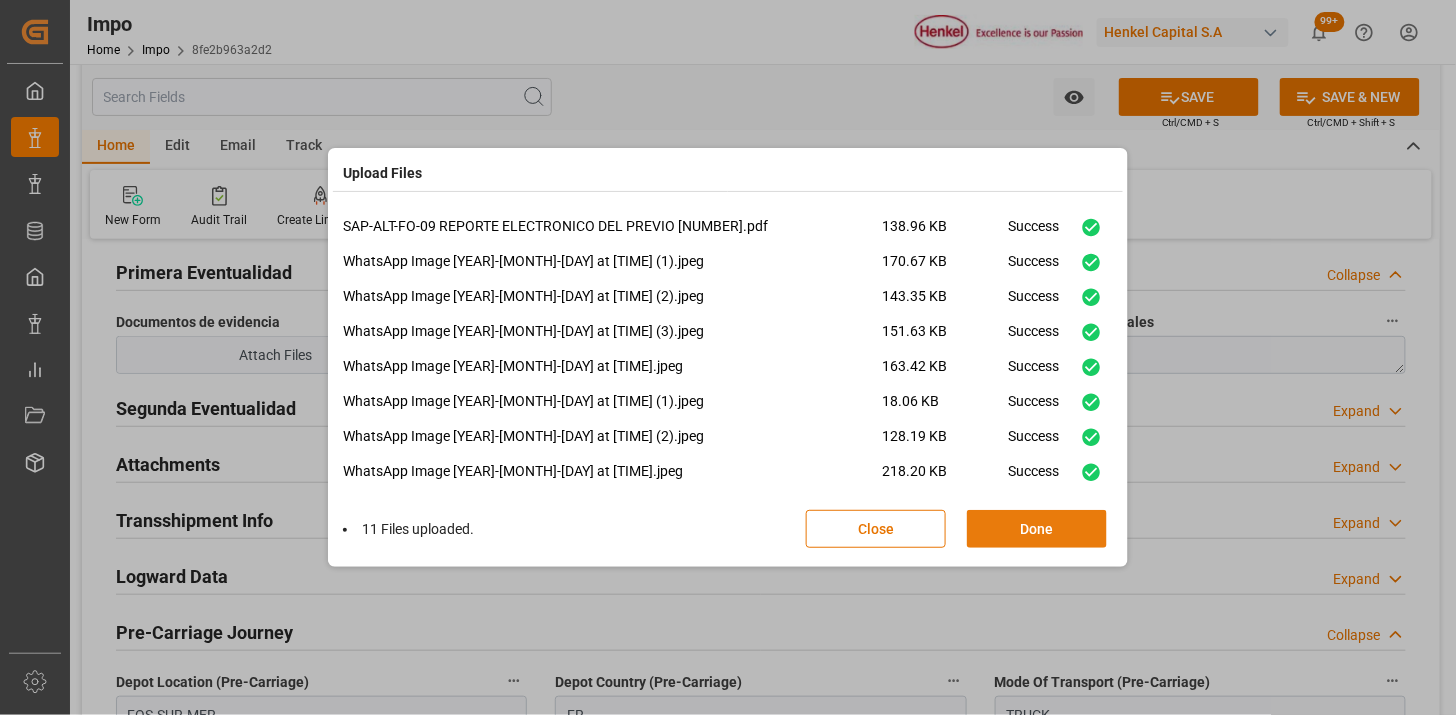click on "Done" at bounding box center [1037, 529] 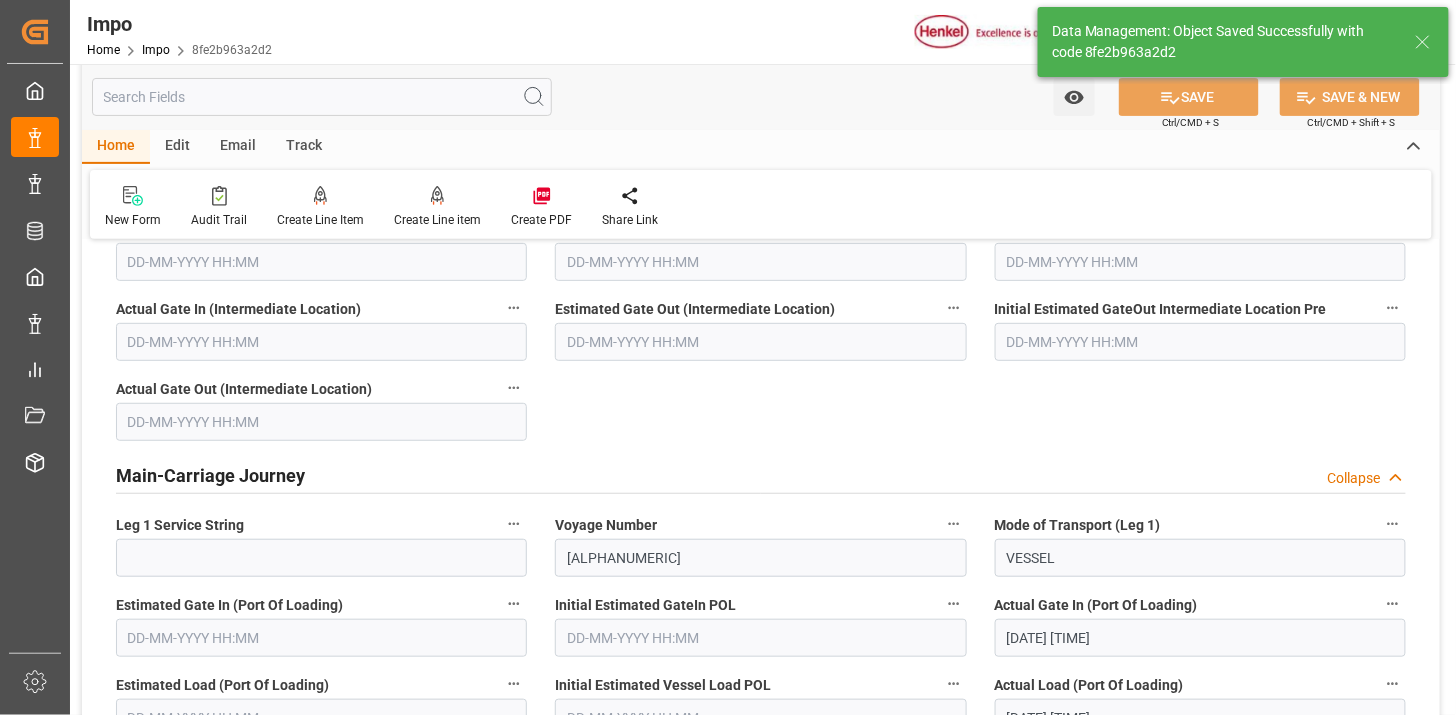 scroll, scrollTop: 1640, scrollLeft: 0, axis: vertical 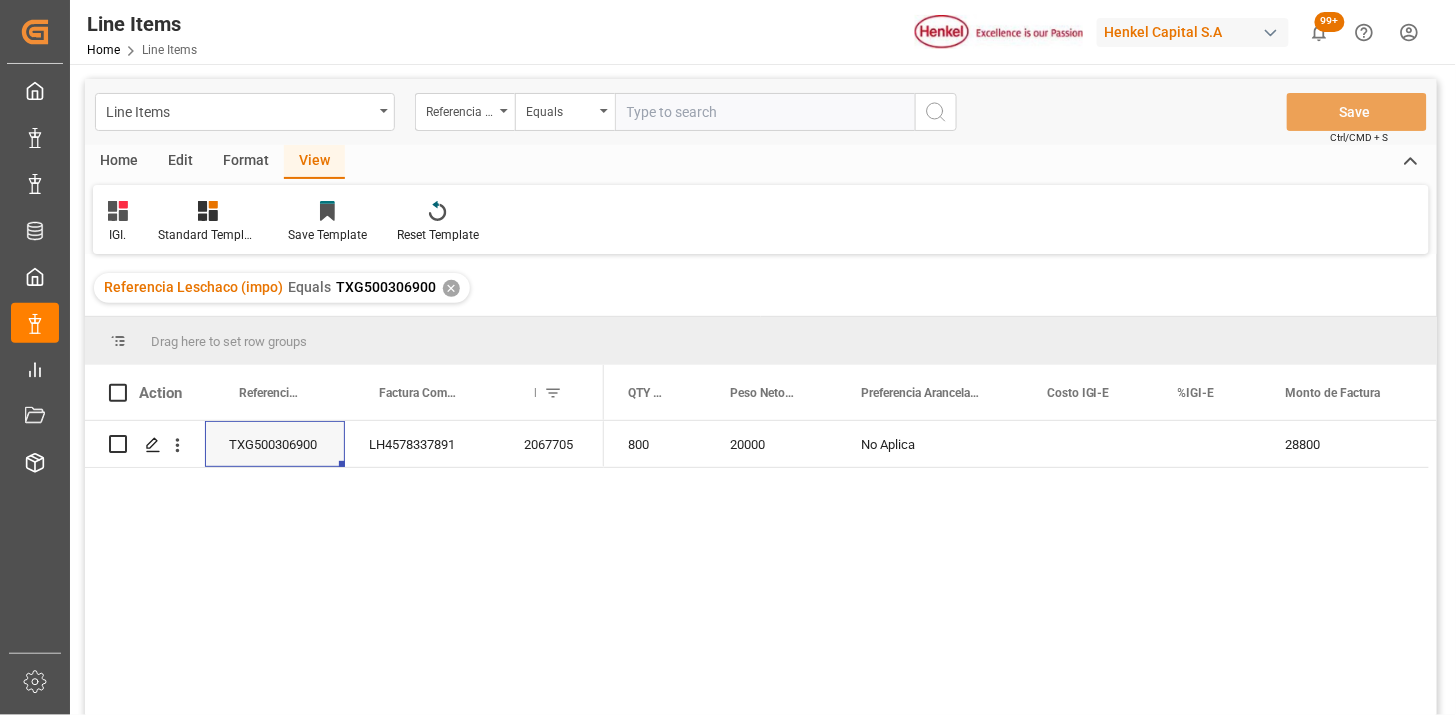 click on "✕" at bounding box center (451, 288) 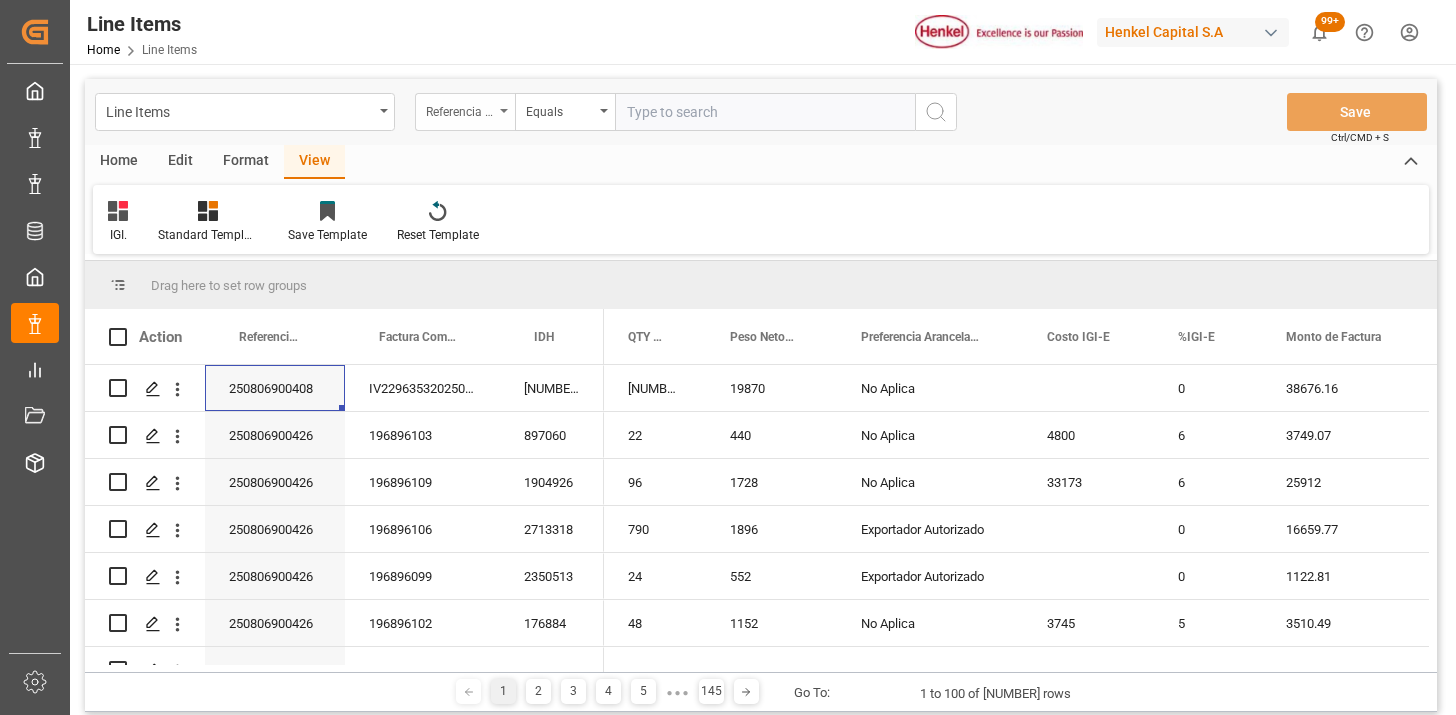 scroll, scrollTop: 0, scrollLeft: 0, axis: both 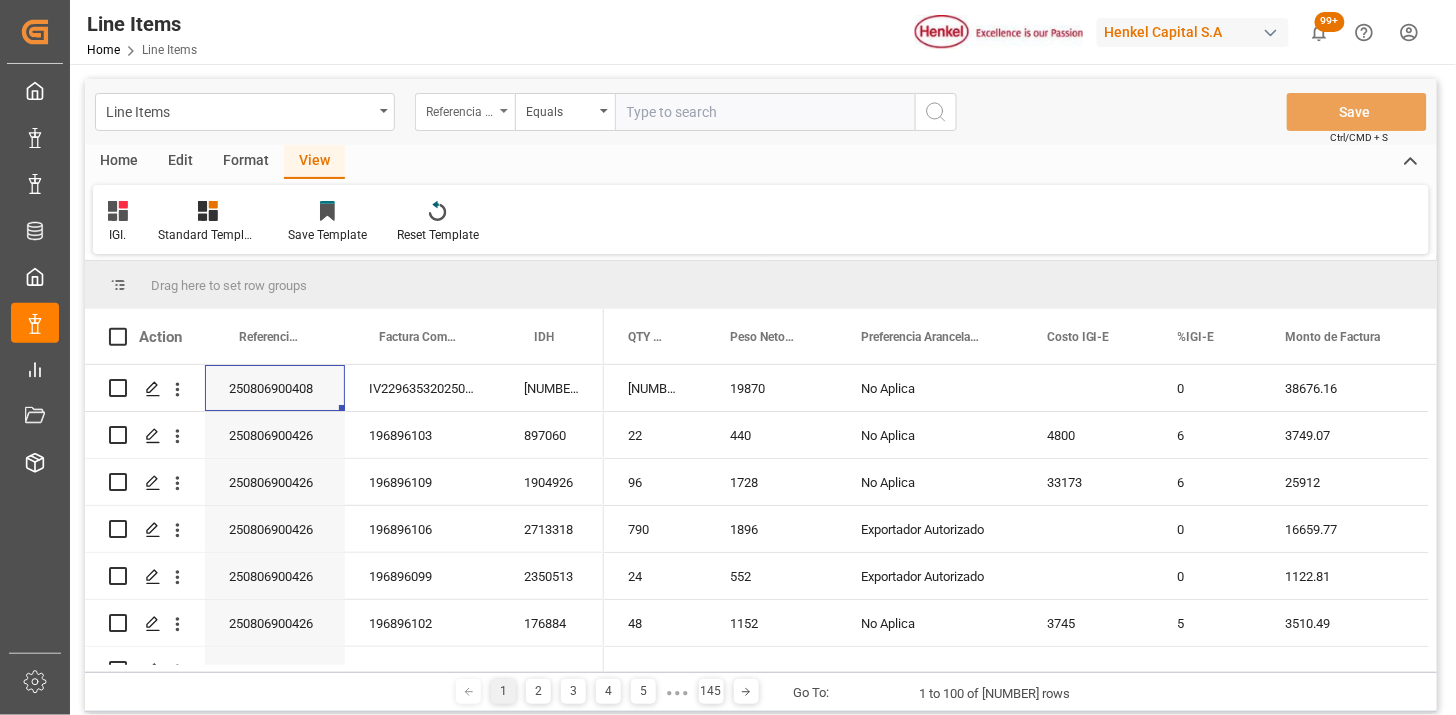 click on "Referencia Leschaco (impo)" at bounding box center (460, 109) 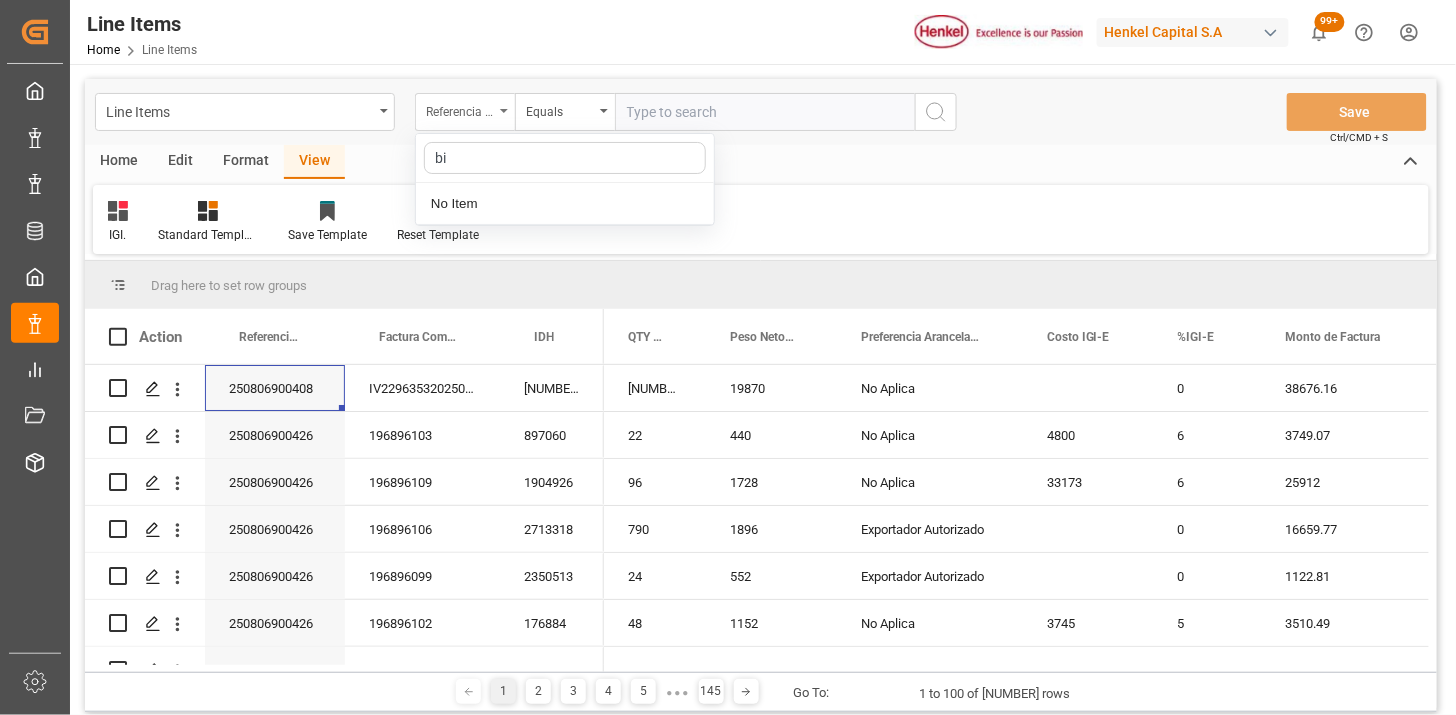type on "b" 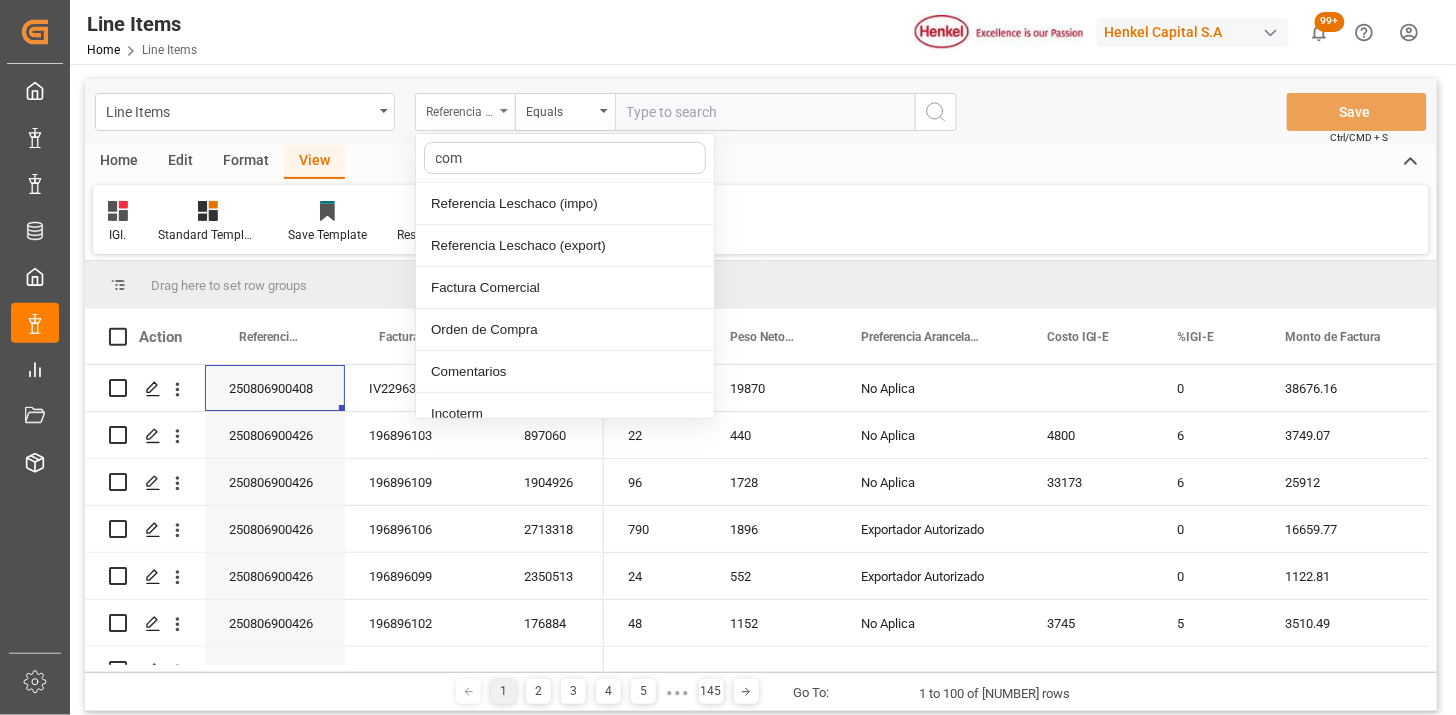 type on "come" 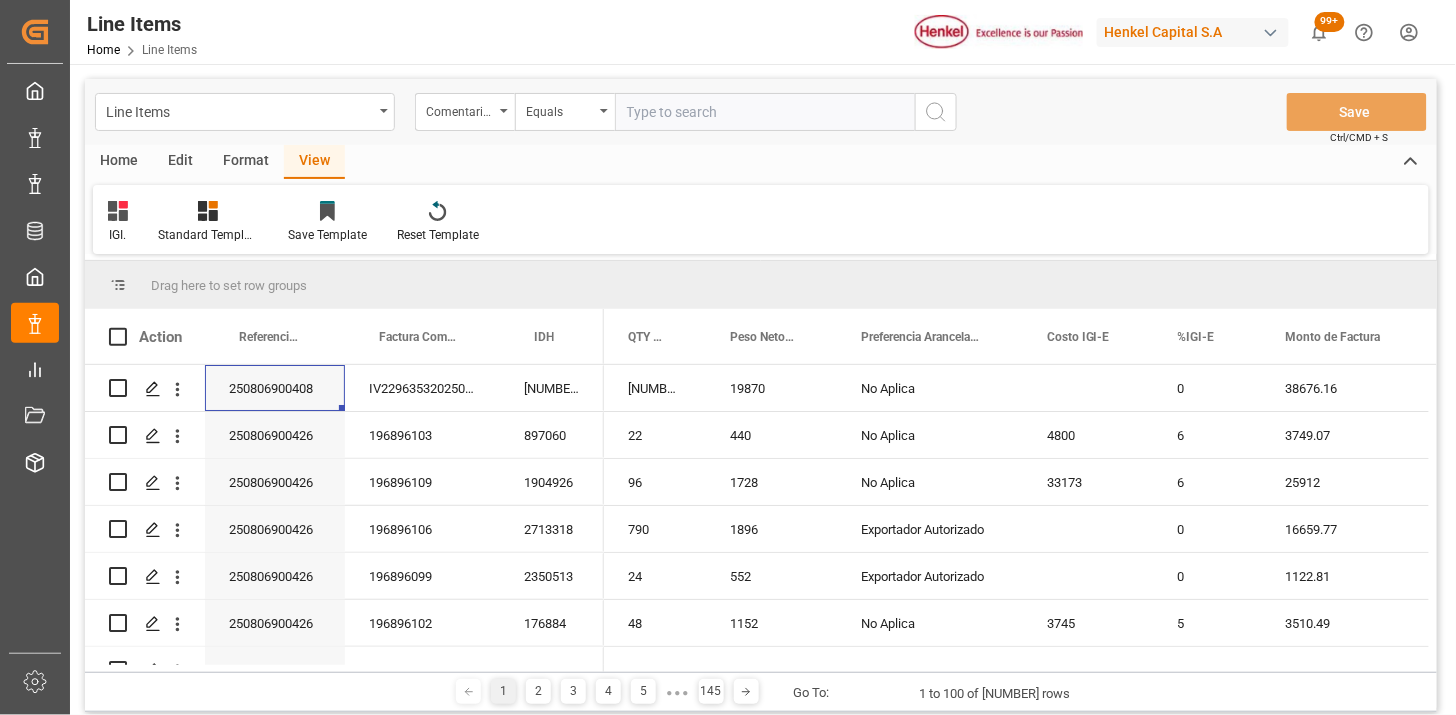 click at bounding box center (765, 112) 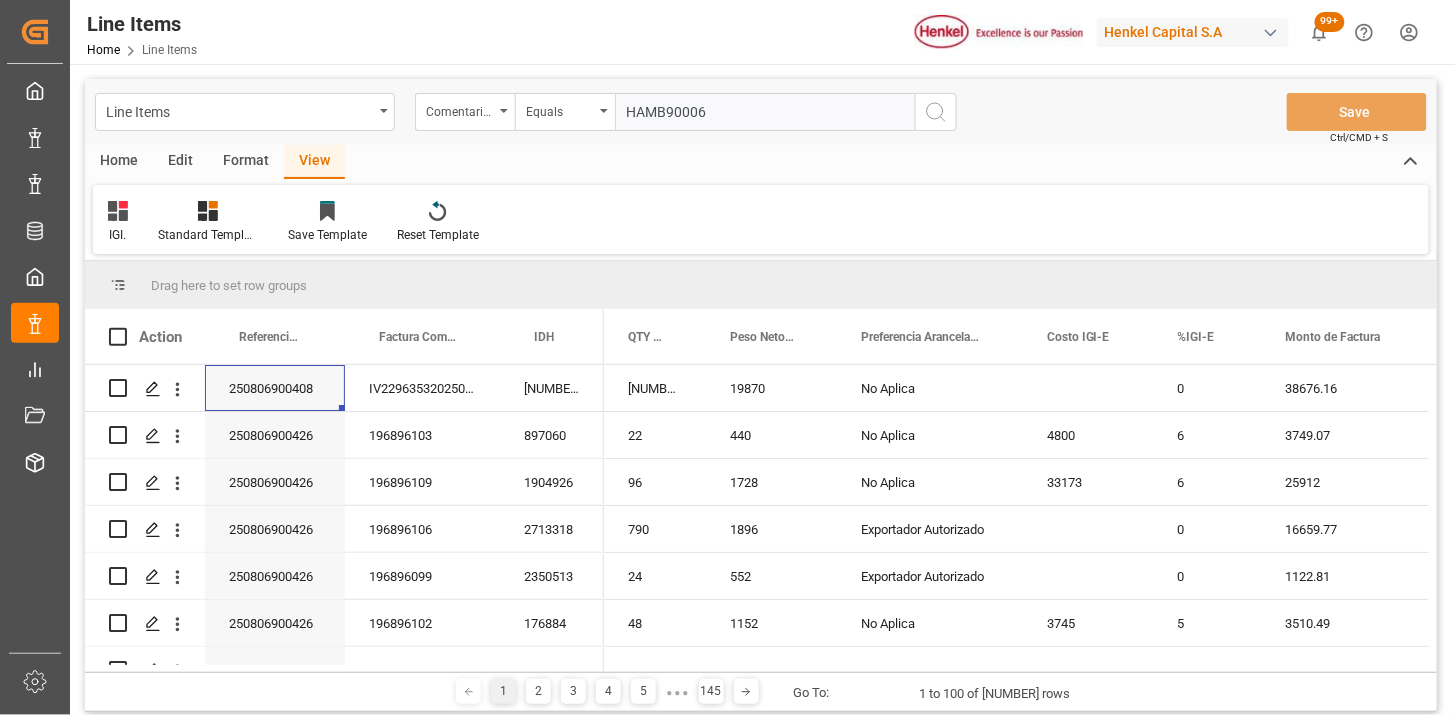 type 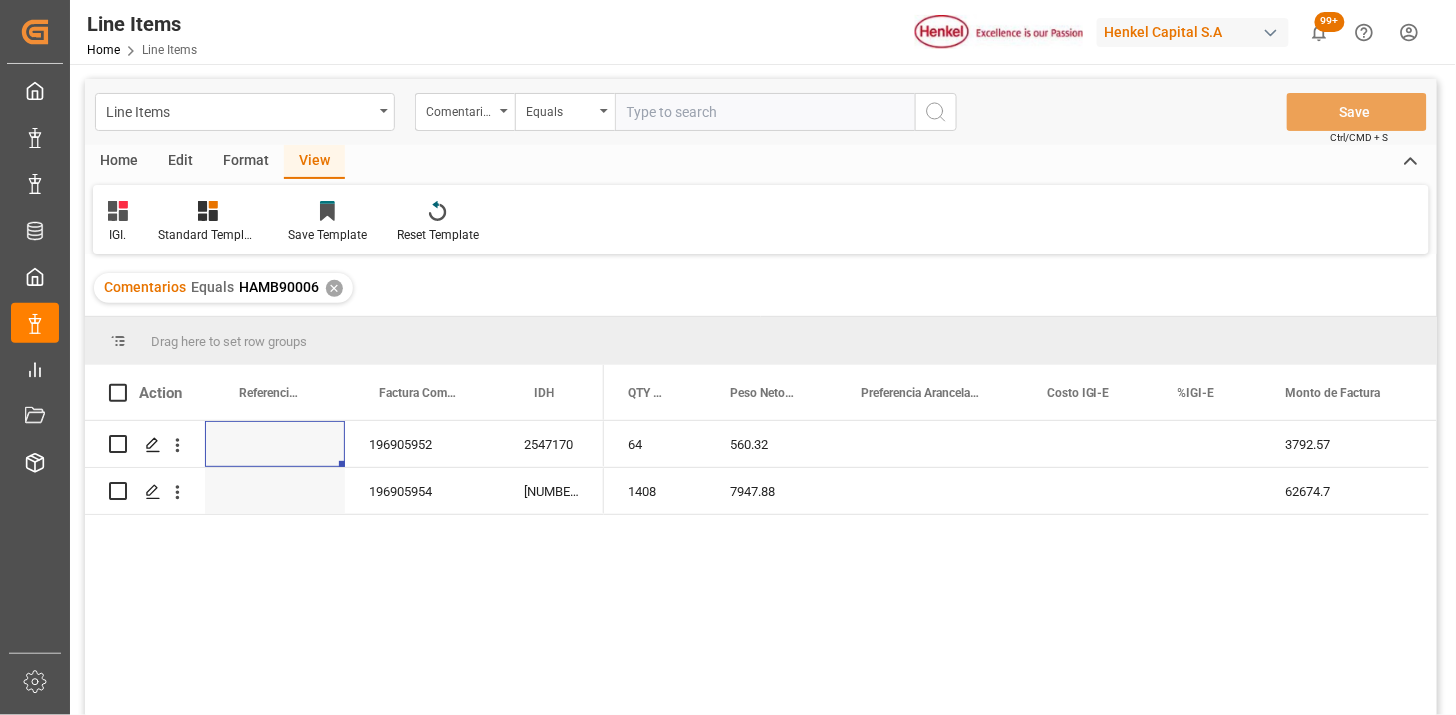 scroll, scrollTop: 111, scrollLeft: 0, axis: vertical 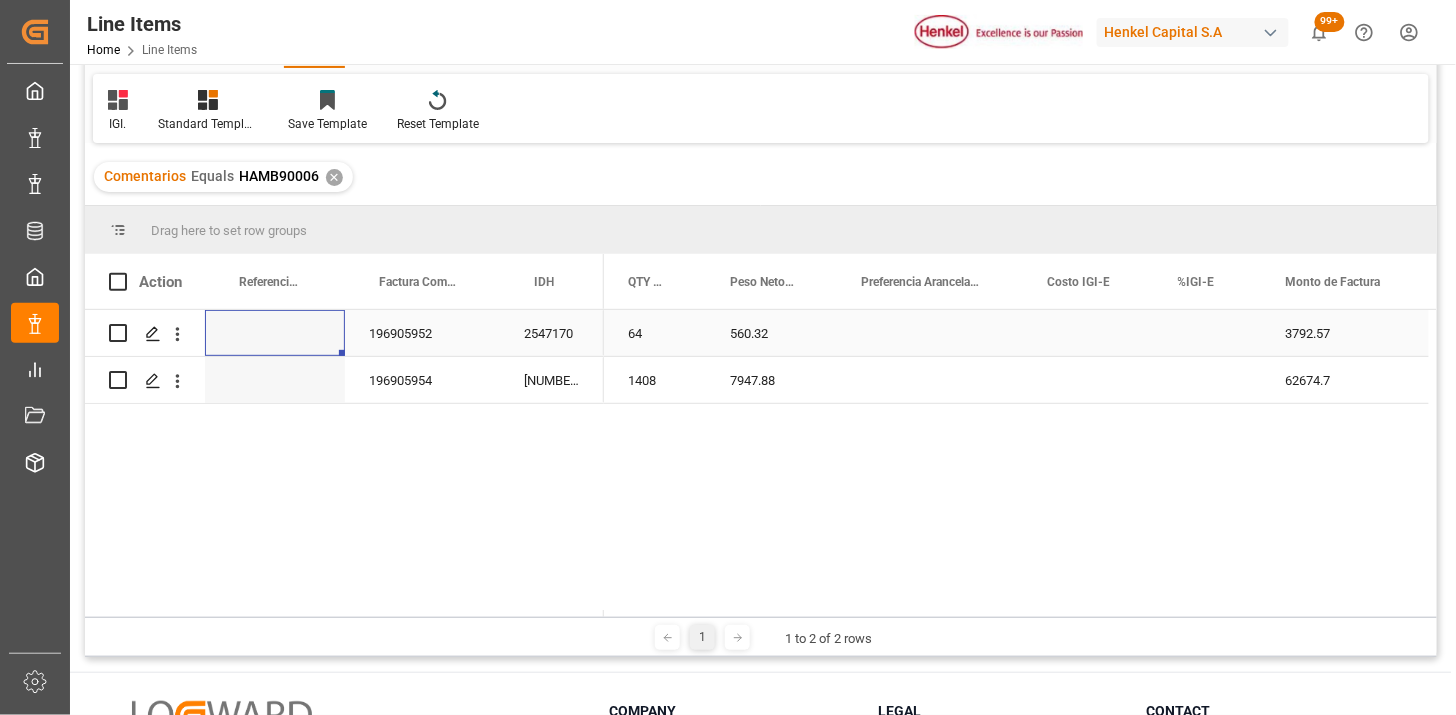 click at bounding box center (930, 333) 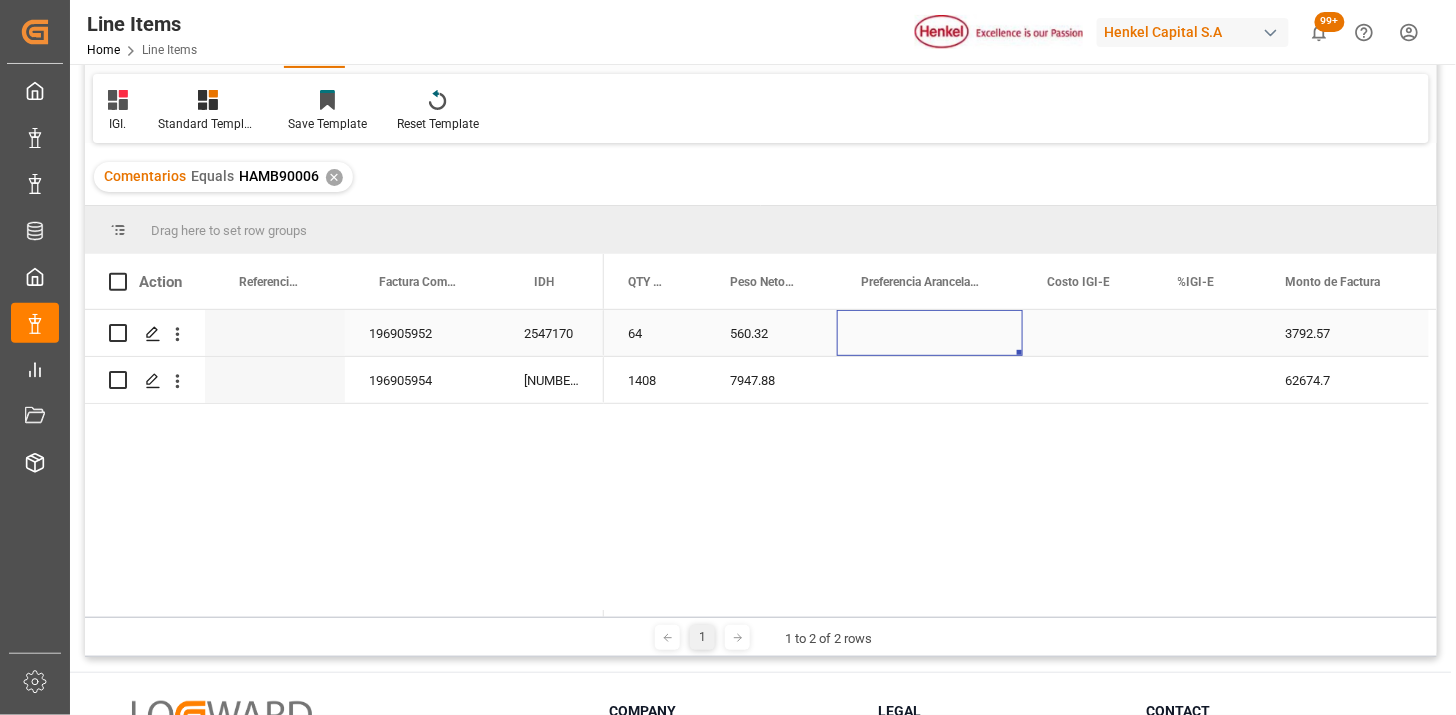 drag, startPoint x: 916, startPoint y: 327, endPoint x: 932, endPoint y: 327, distance: 16 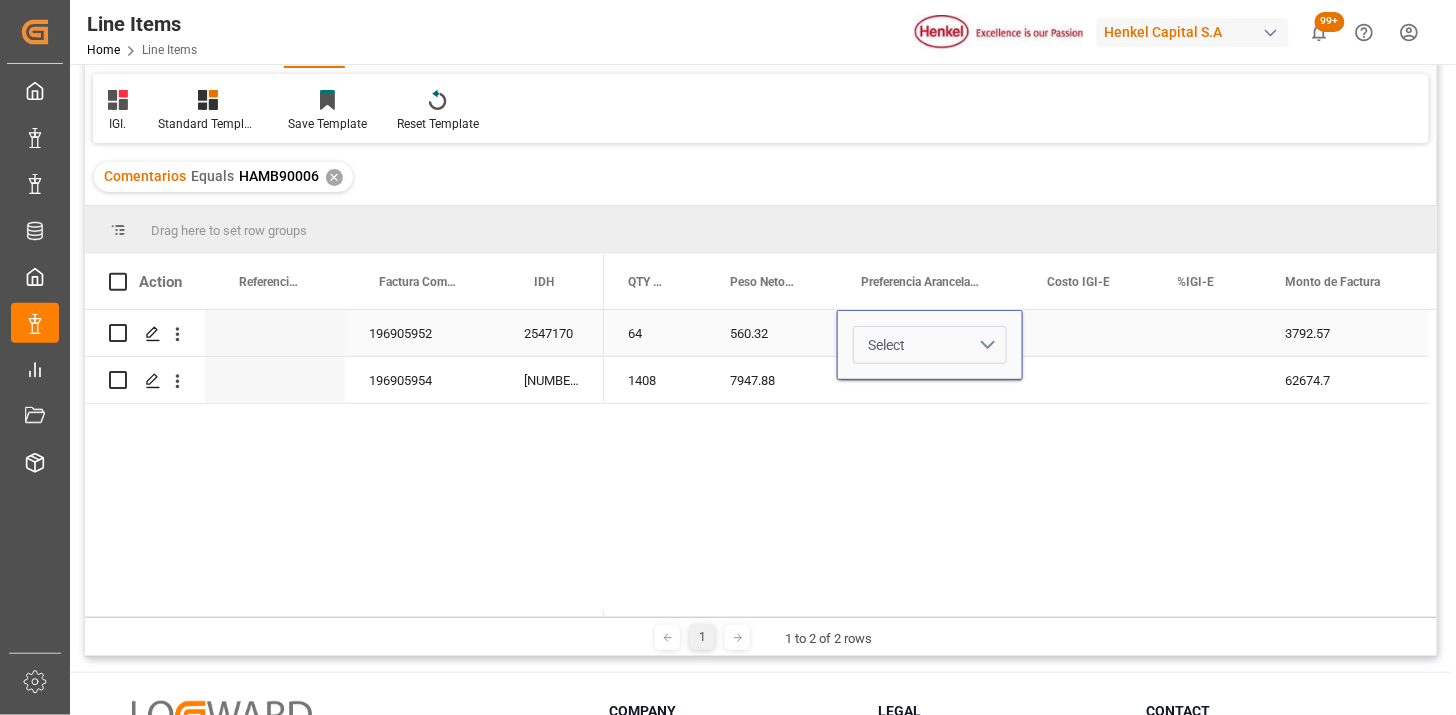 click on "Select" at bounding box center (930, 345) 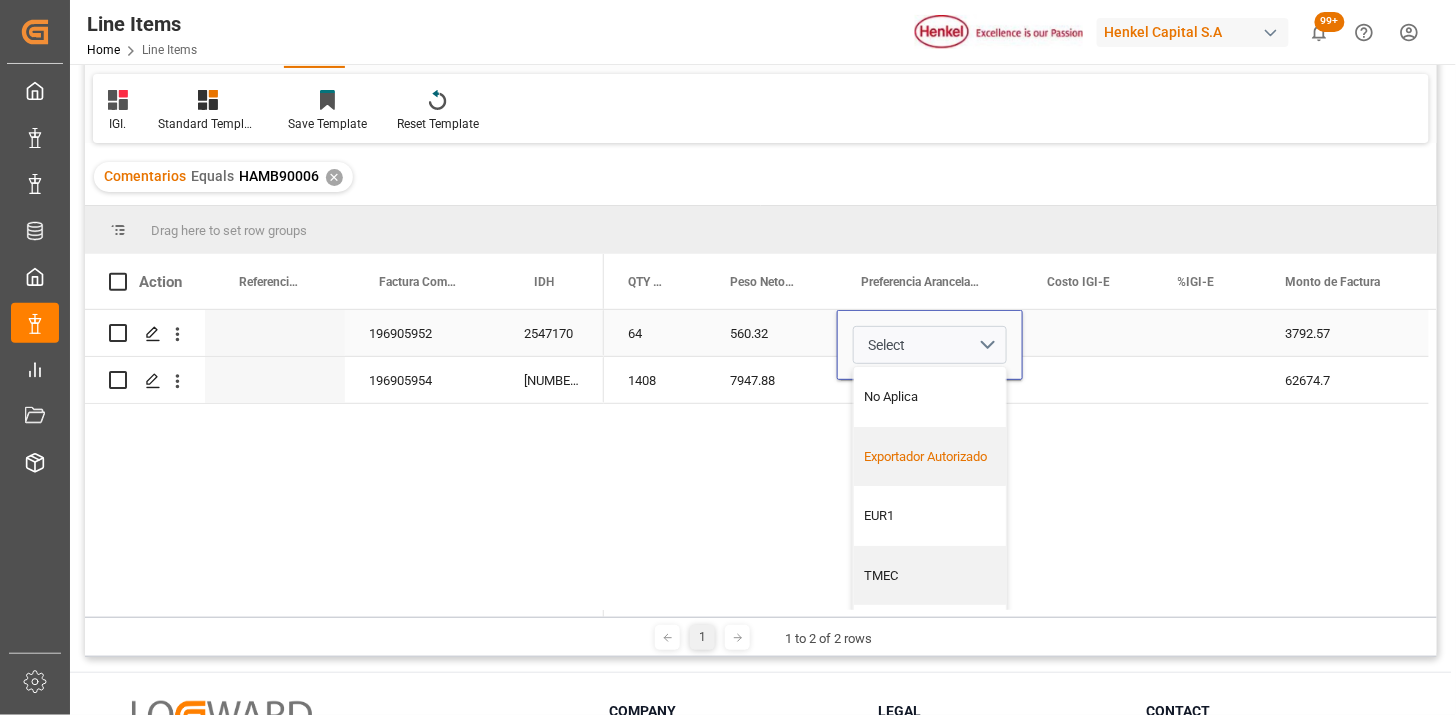 click on "Exportador Autorizado" at bounding box center [930, 457] 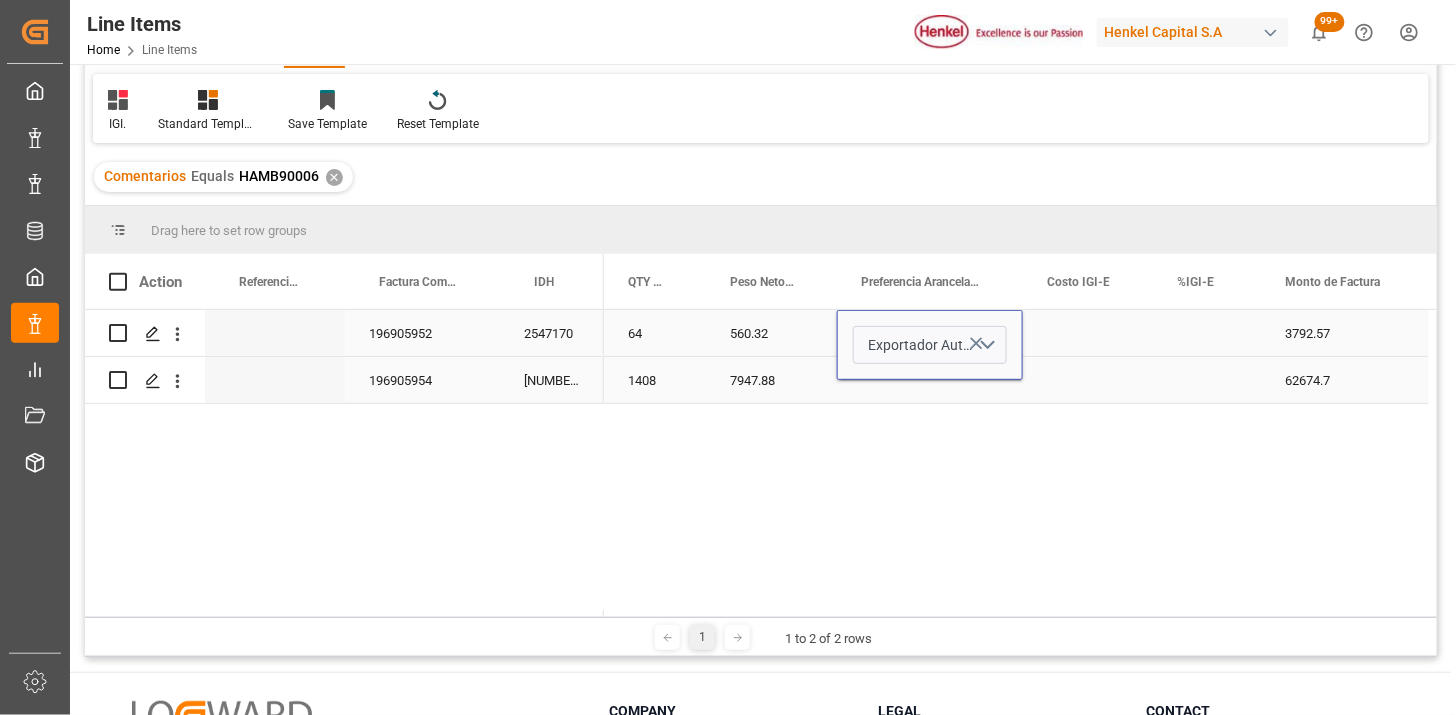click at bounding box center (1088, 333) 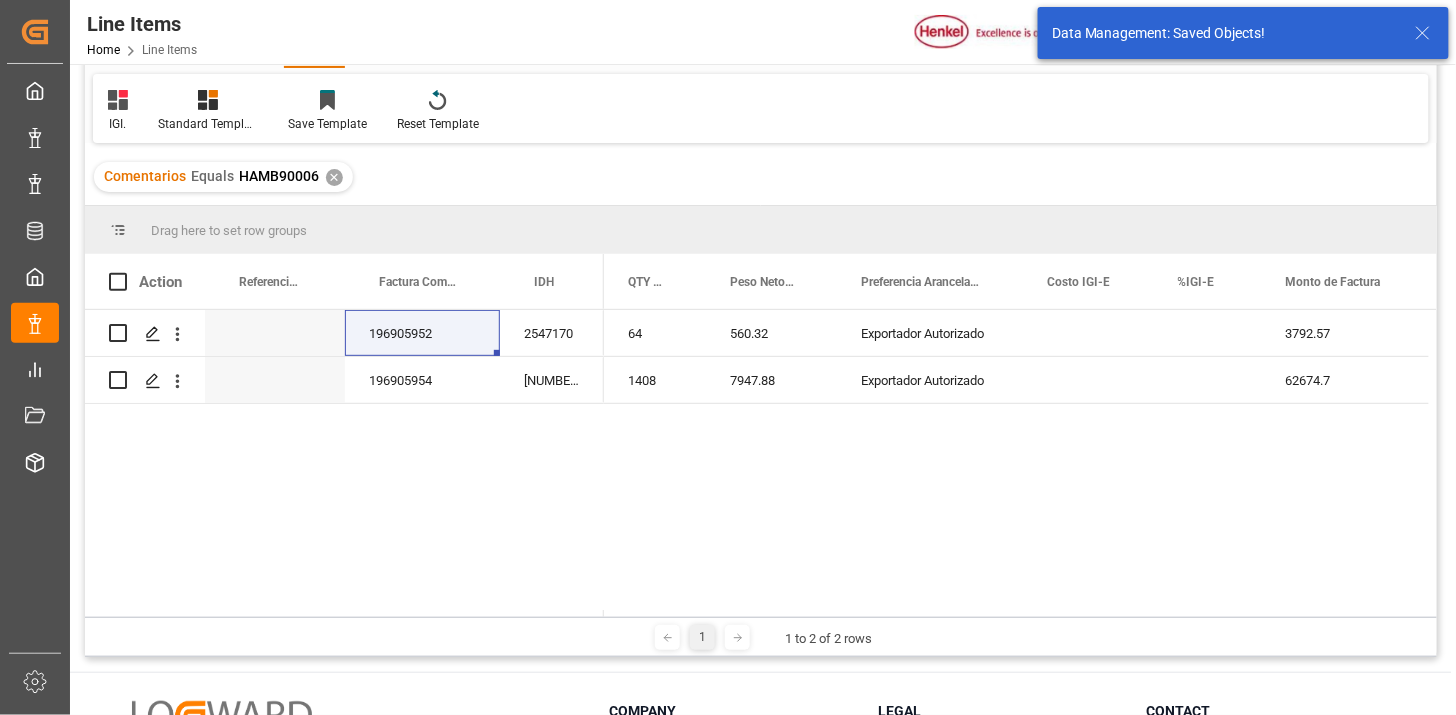 click 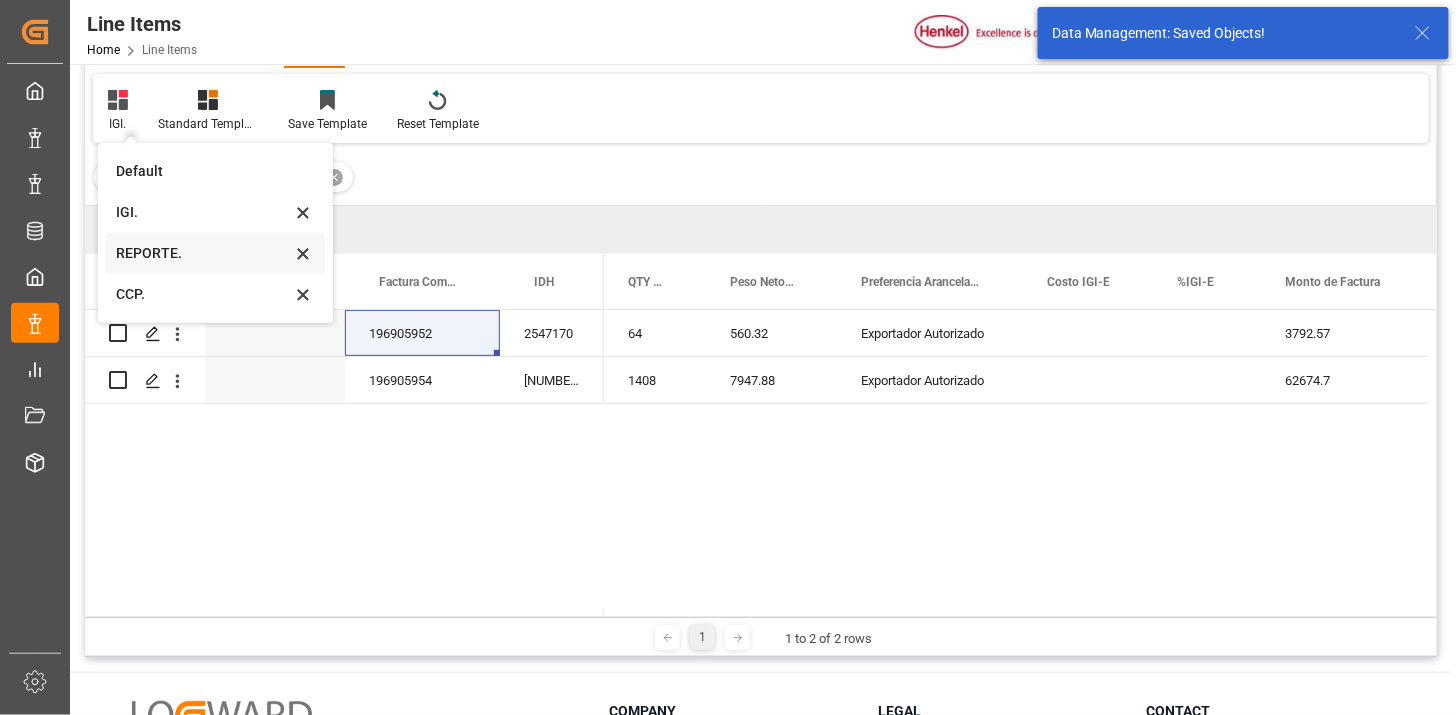 click on "REPORTE." at bounding box center (203, 253) 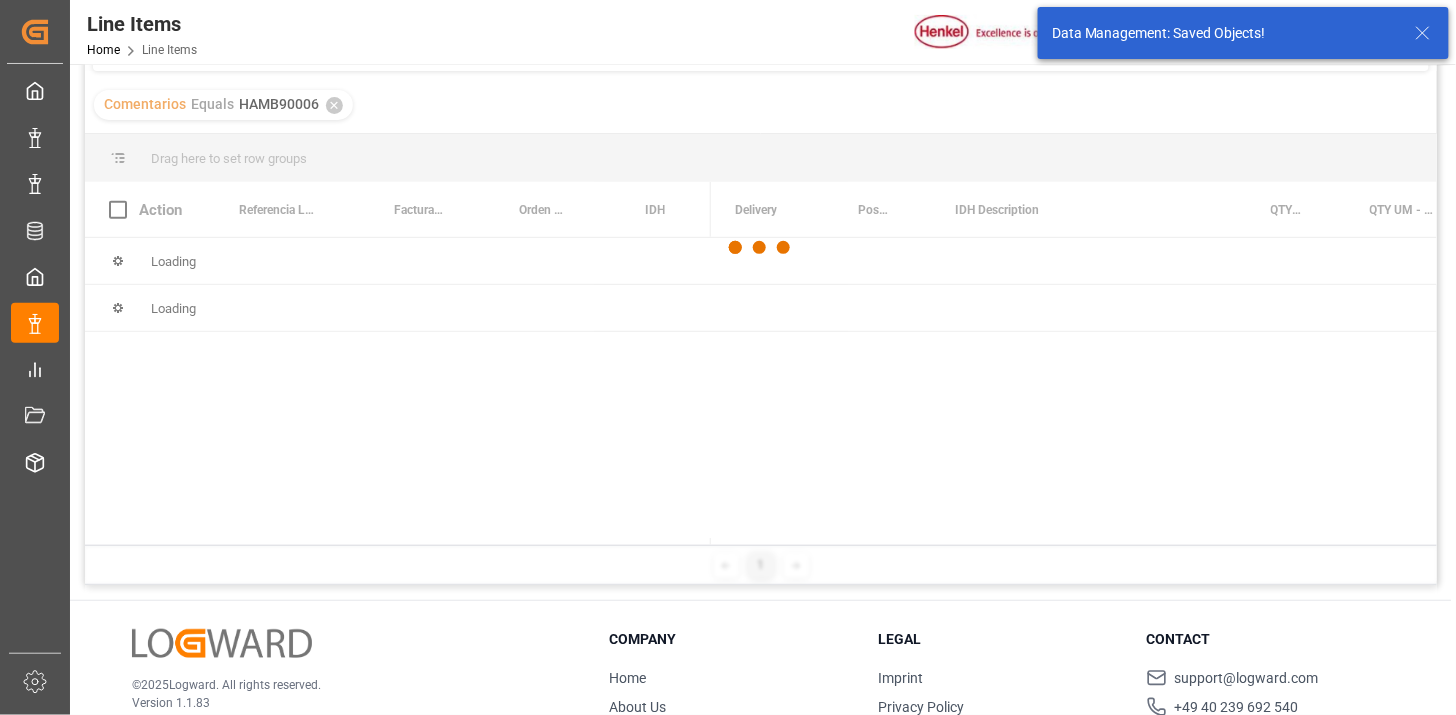scroll, scrollTop: 222, scrollLeft: 0, axis: vertical 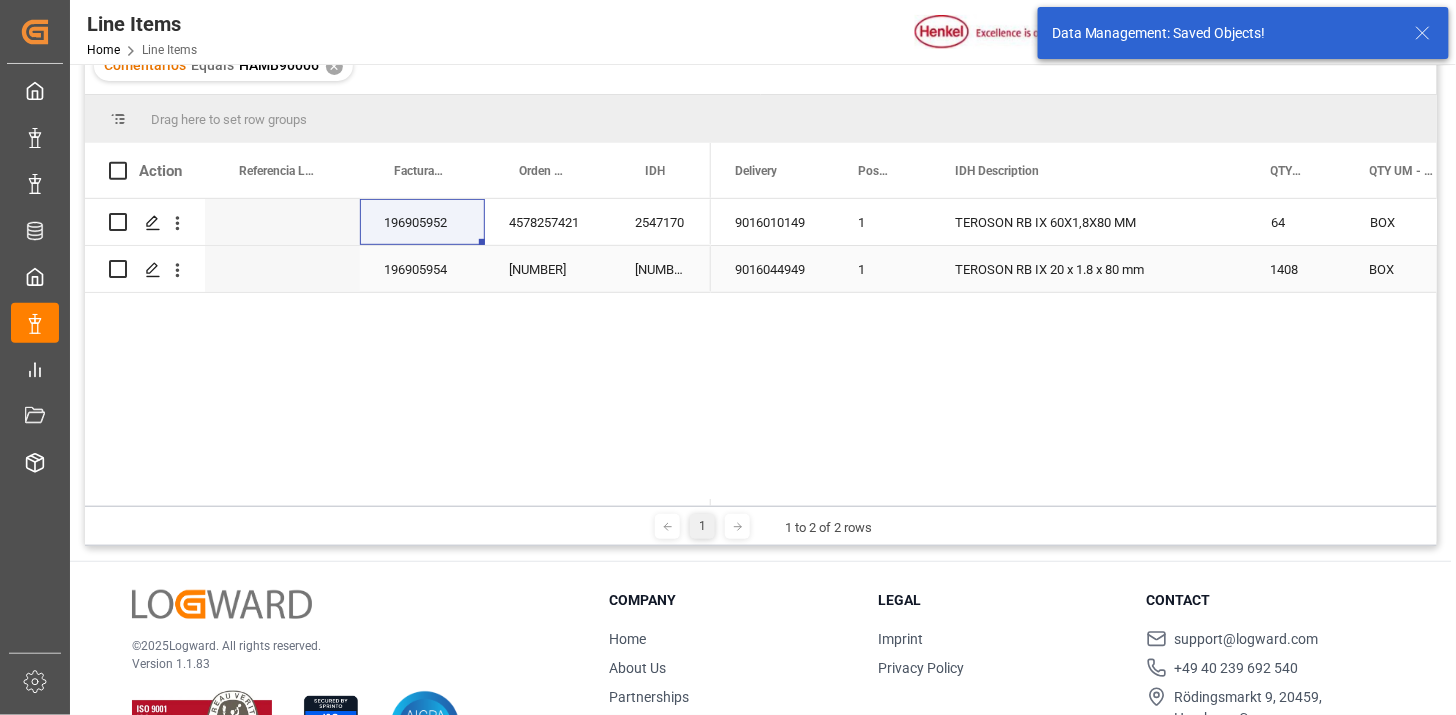 click on "9016010149" at bounding box center (772, 222) 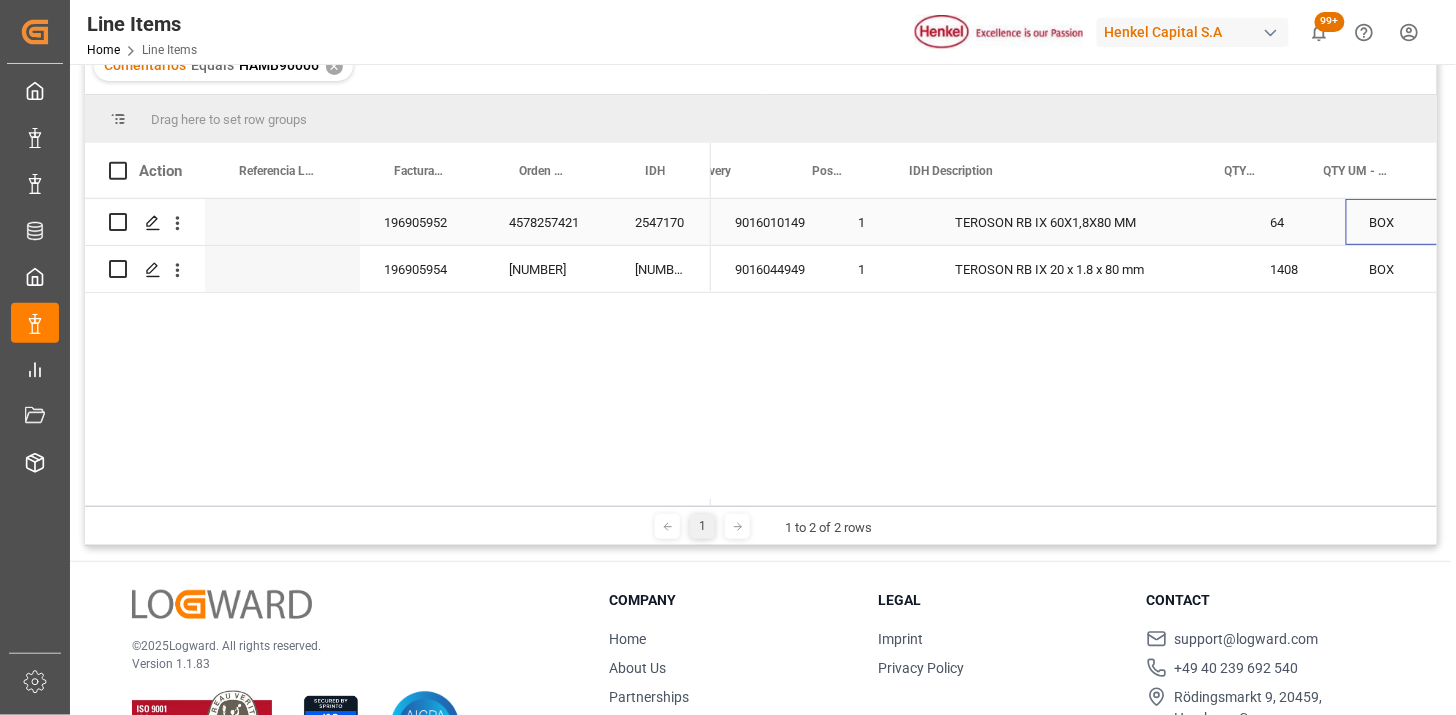 scroll, scrollTop: 0, scrollLeft: 45, axis: horizontal 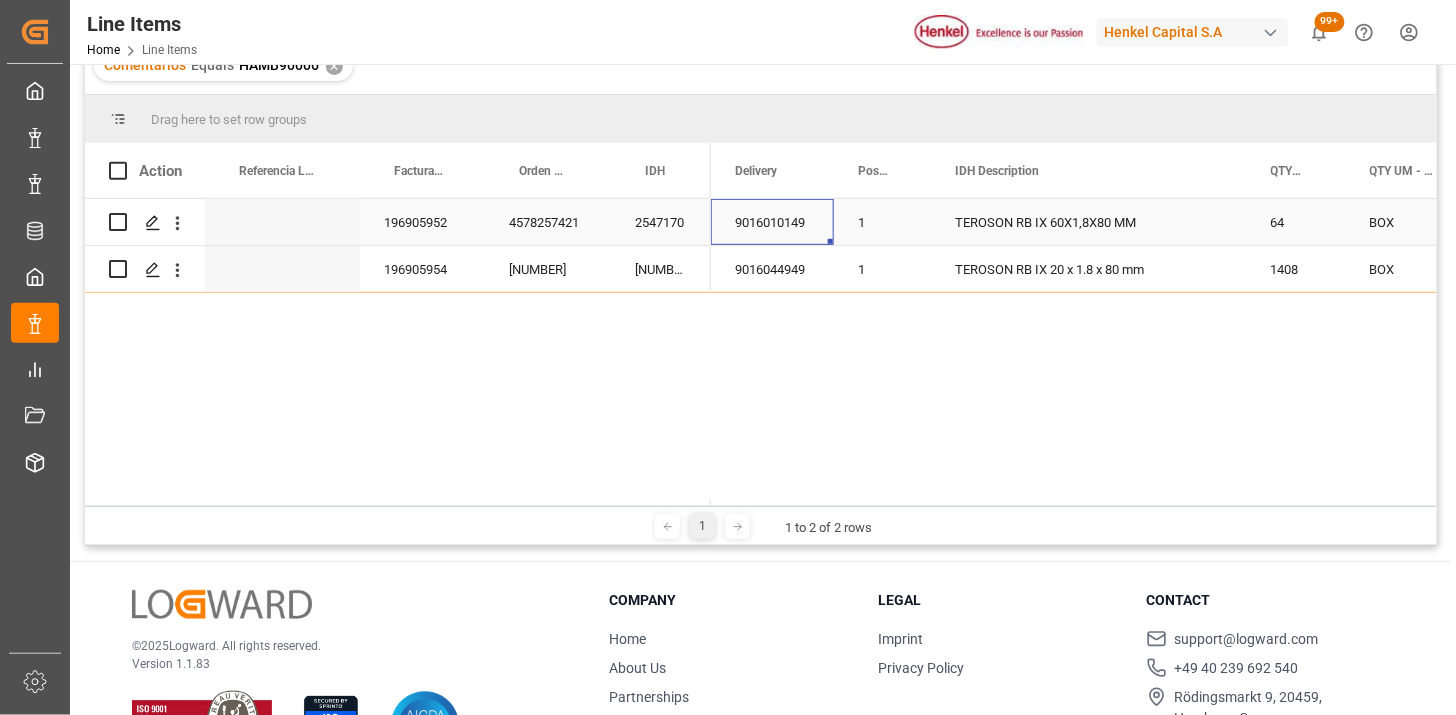 click on "2547170" at bounding box center (661, 222) 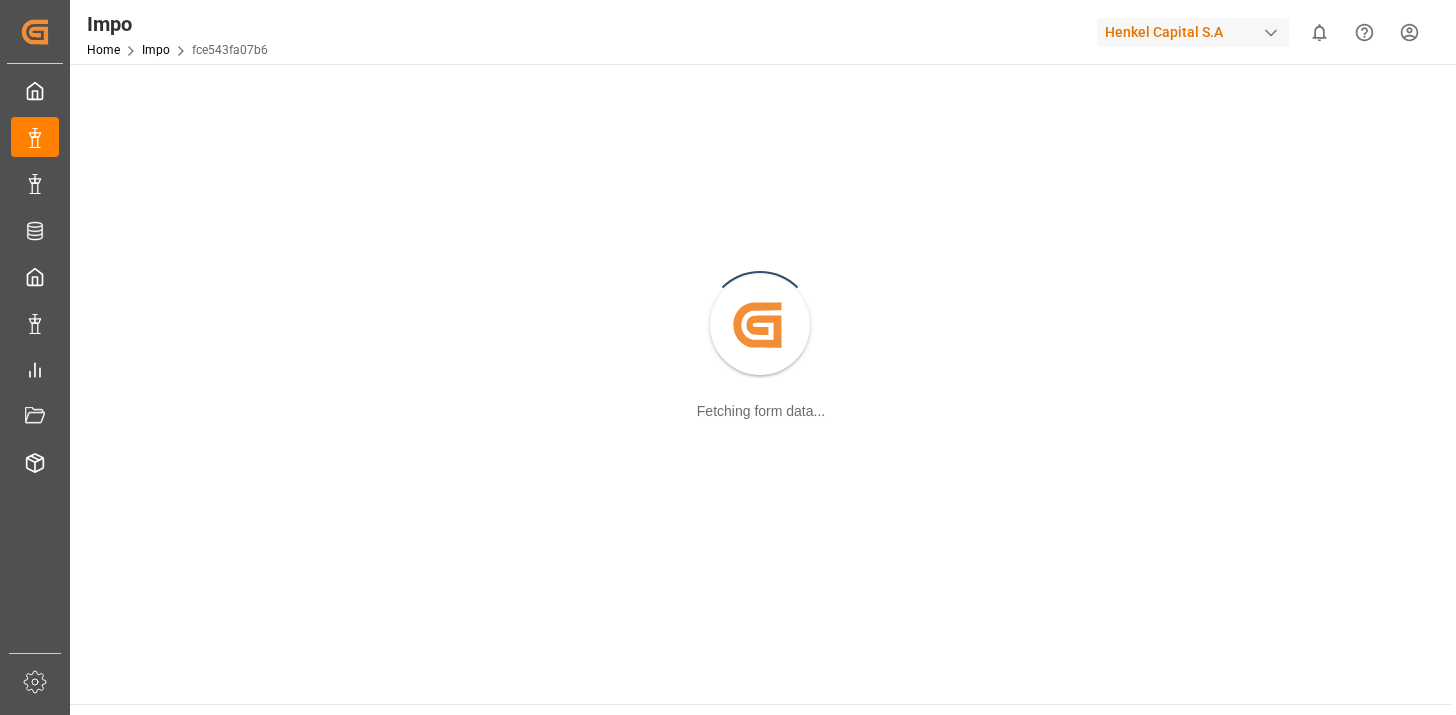 scroll, scrollTop: 0, scrollLeft: 0, axis: both 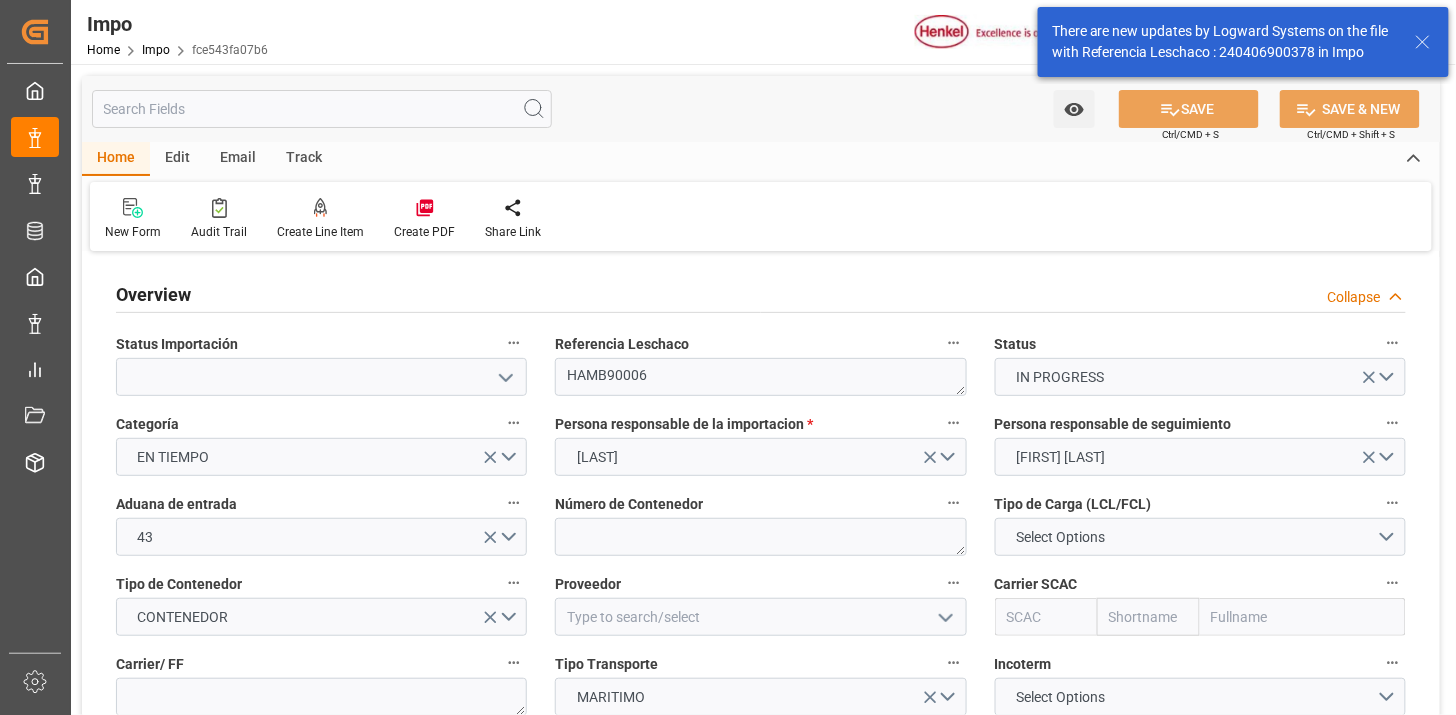 type on "31-07-2025" 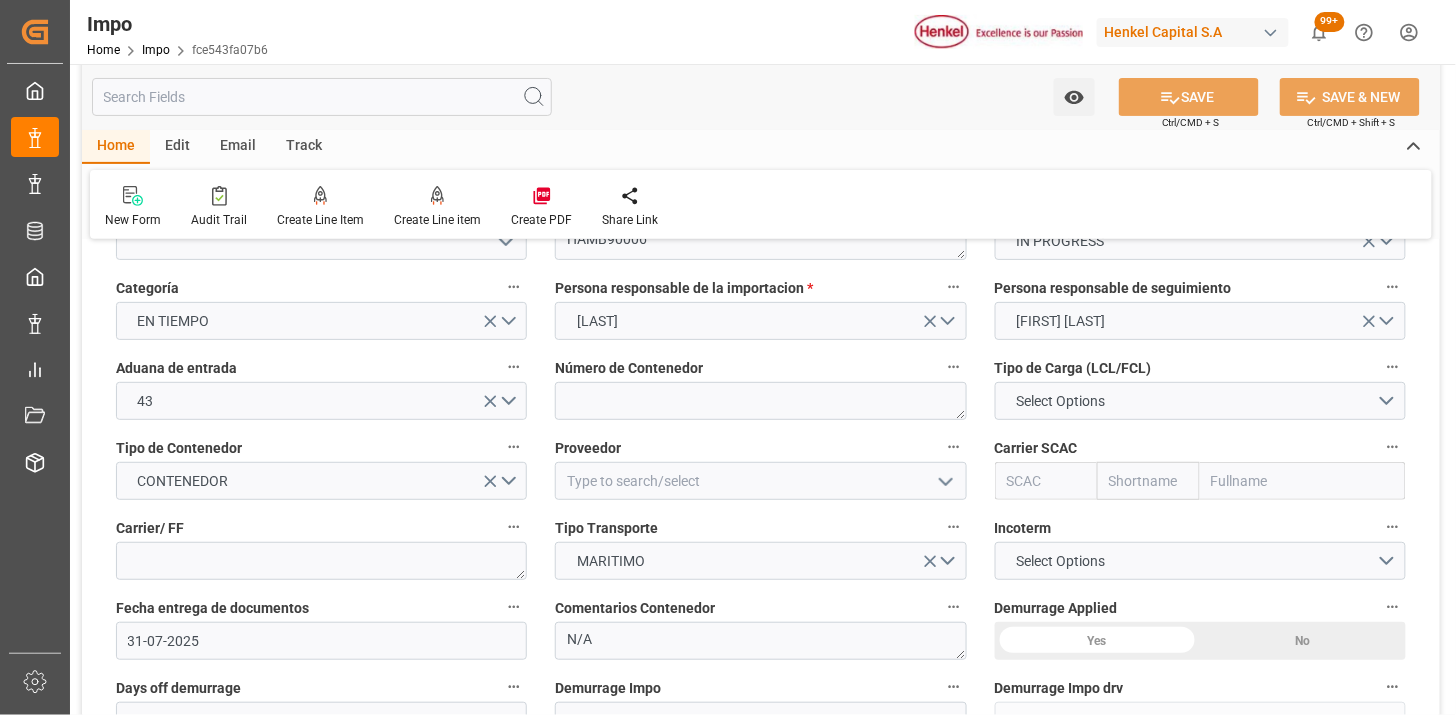 scroll, scrollTop: 222, scrollLeft: 0, axis: vertical 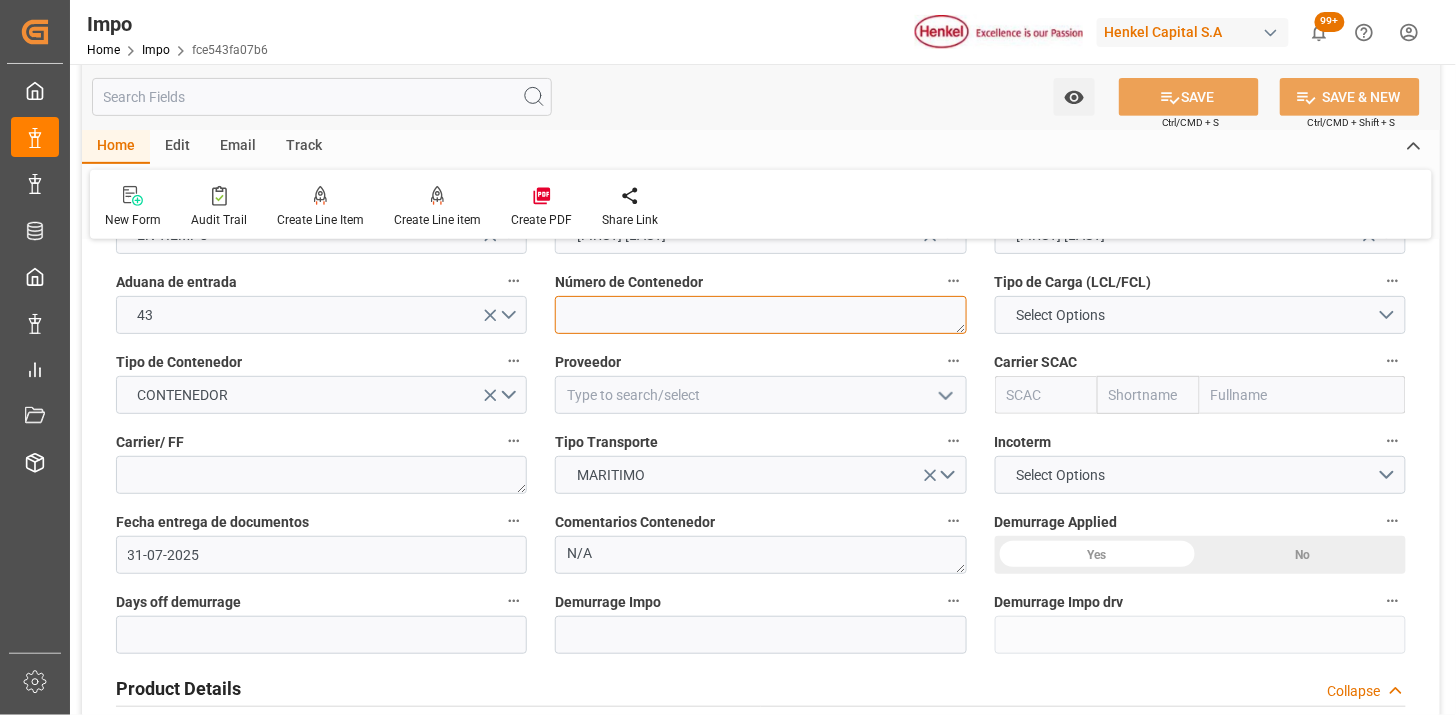 click at bounding box center (760, 315) 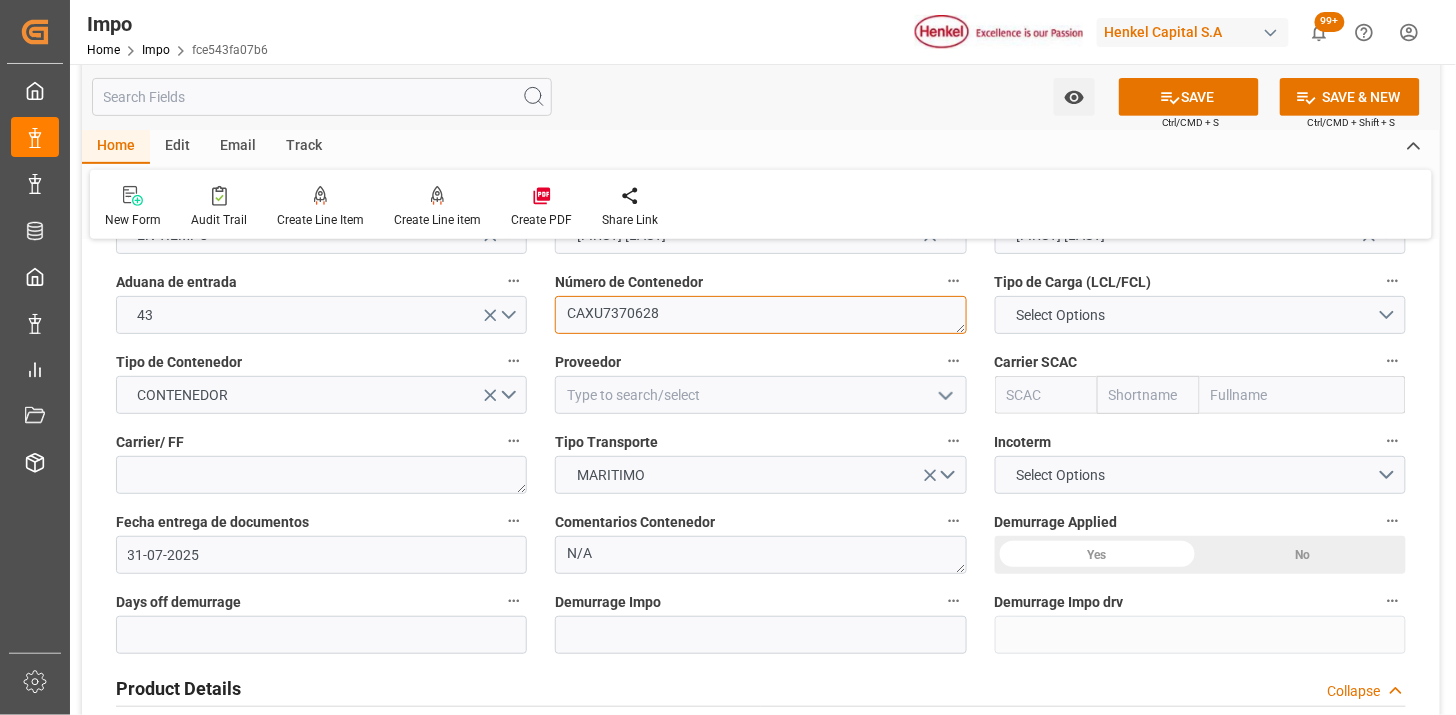 type on "CAXU7370628" 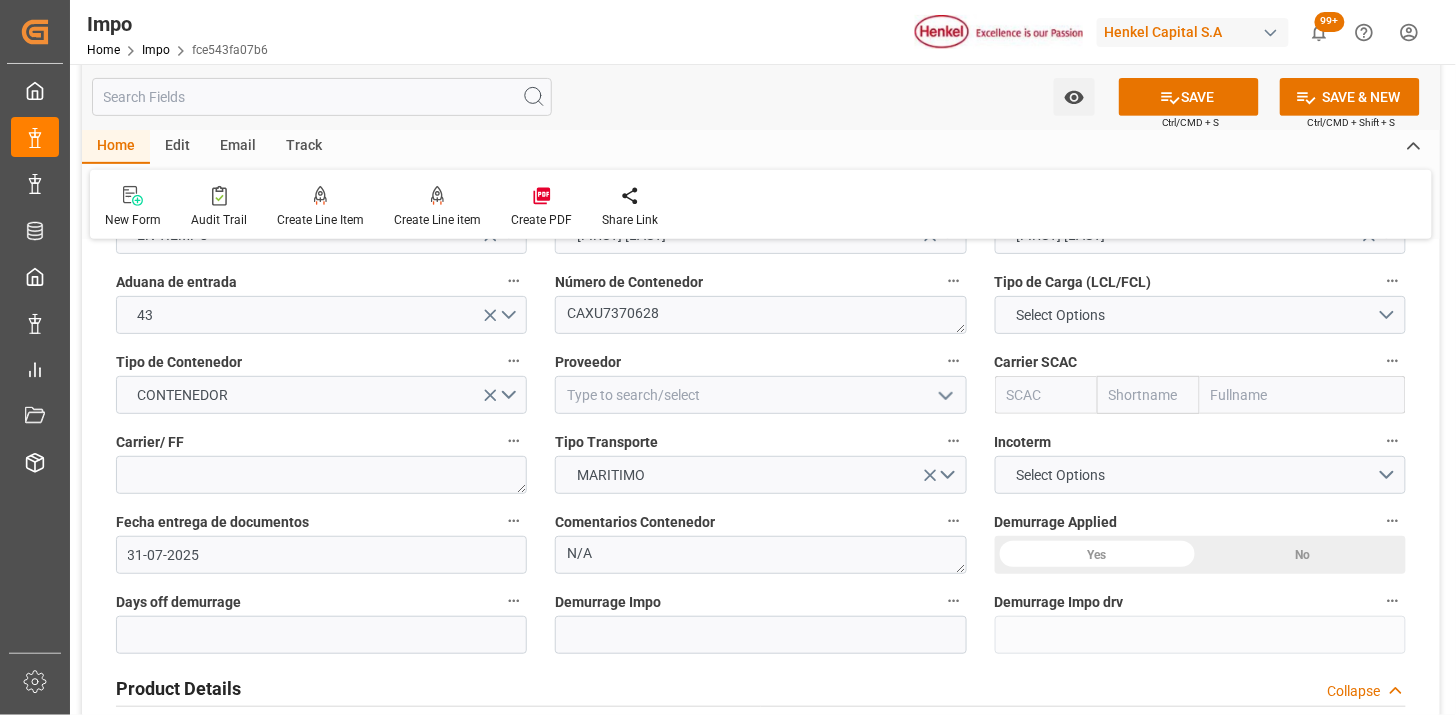 type 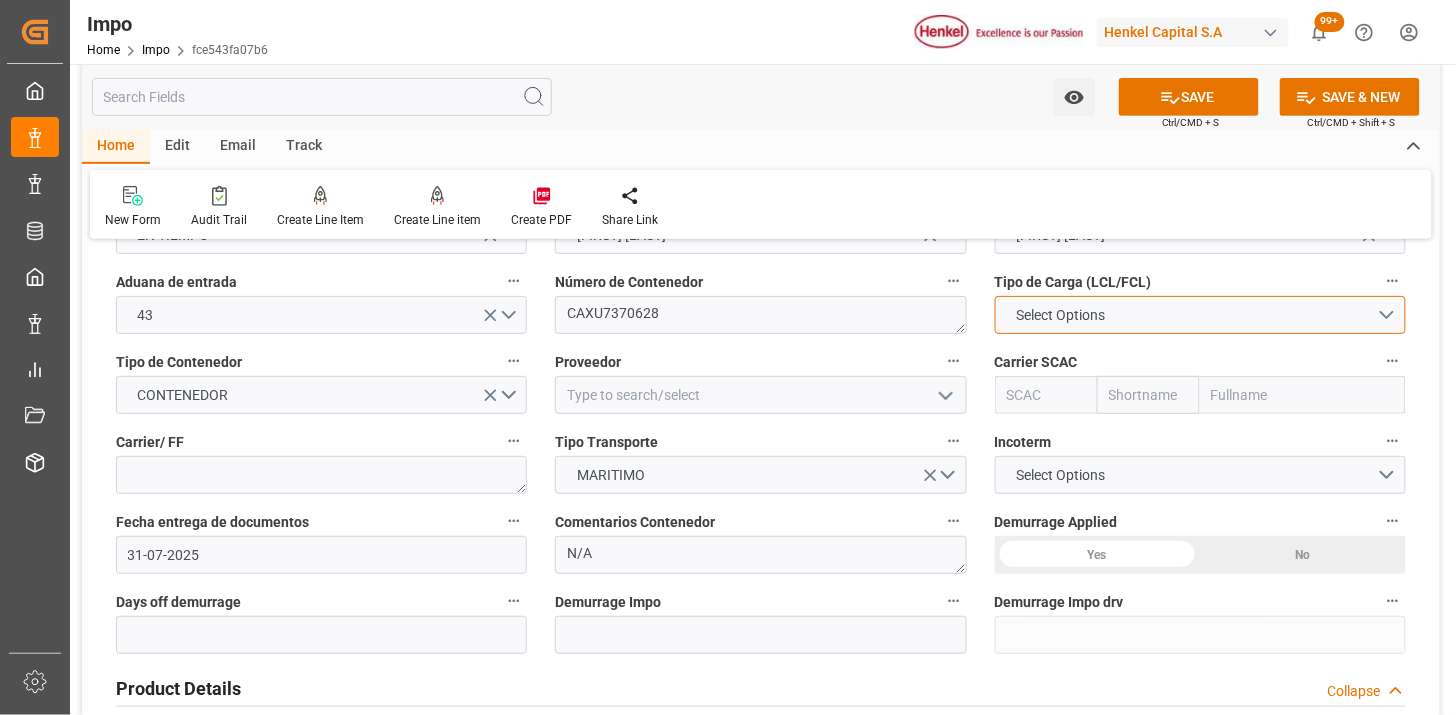 type 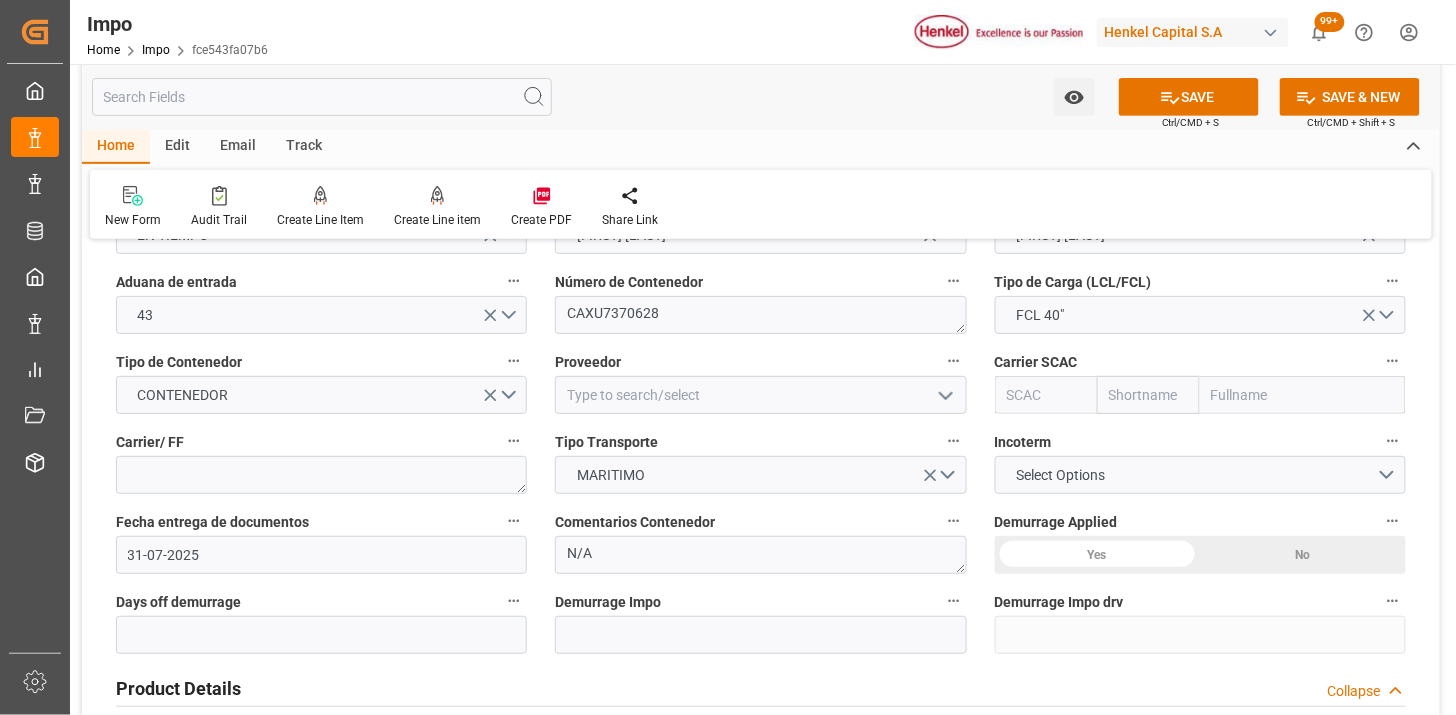 type 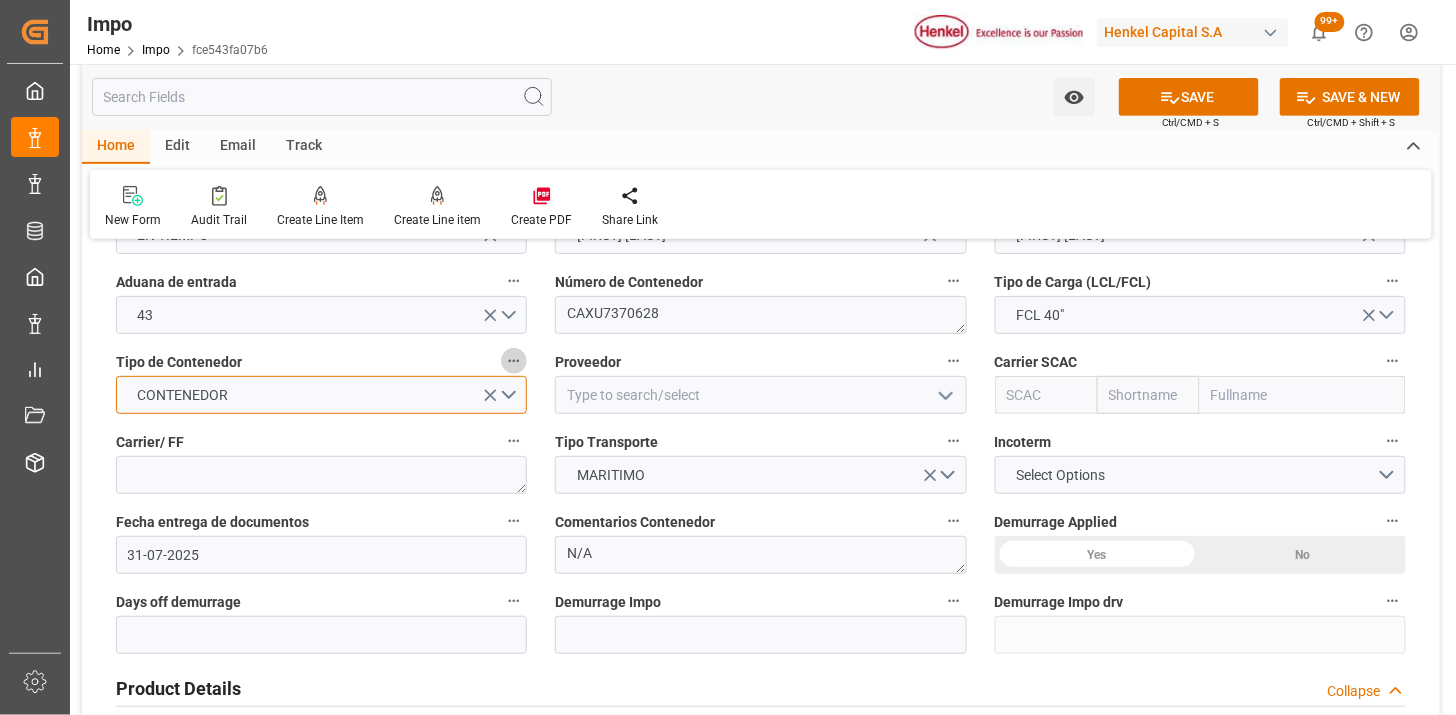 type 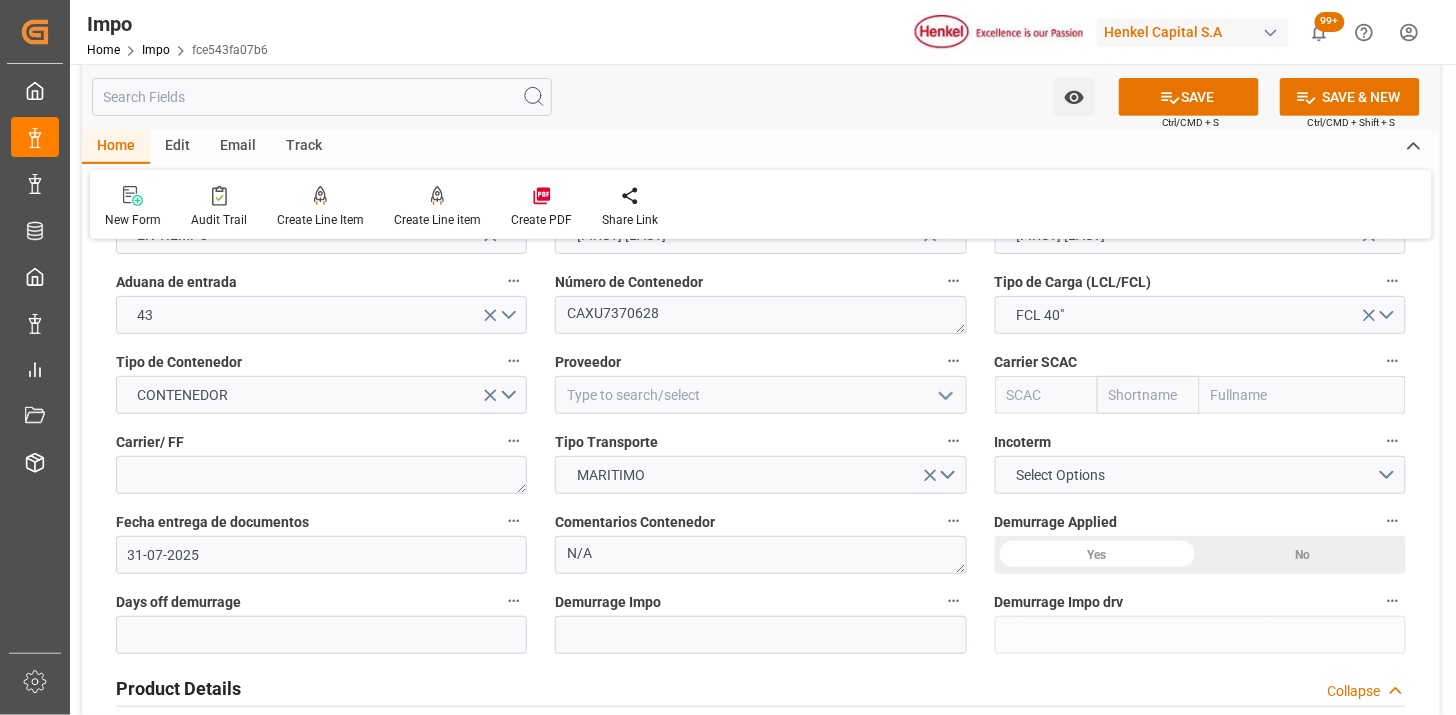 type 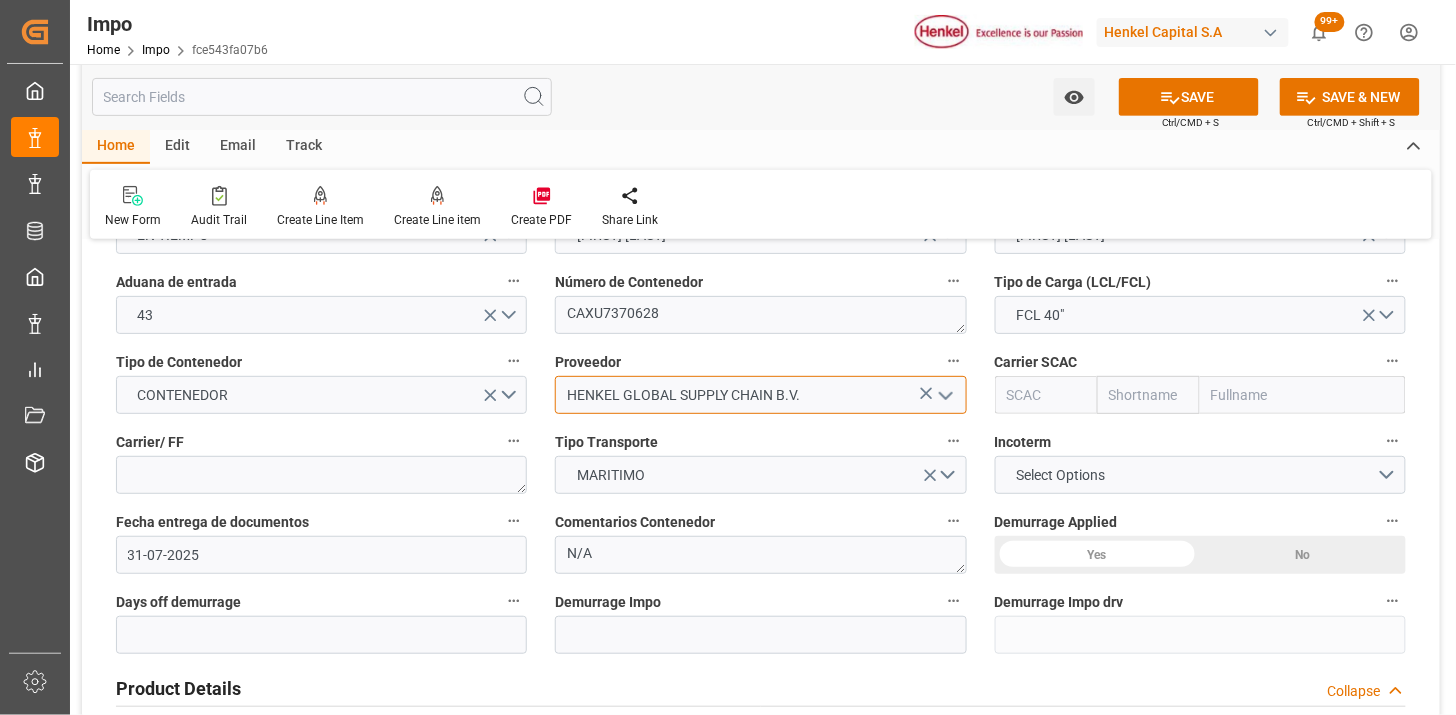 type on "HENKEL GLOBAL SUPPLY CHAIN B.V." 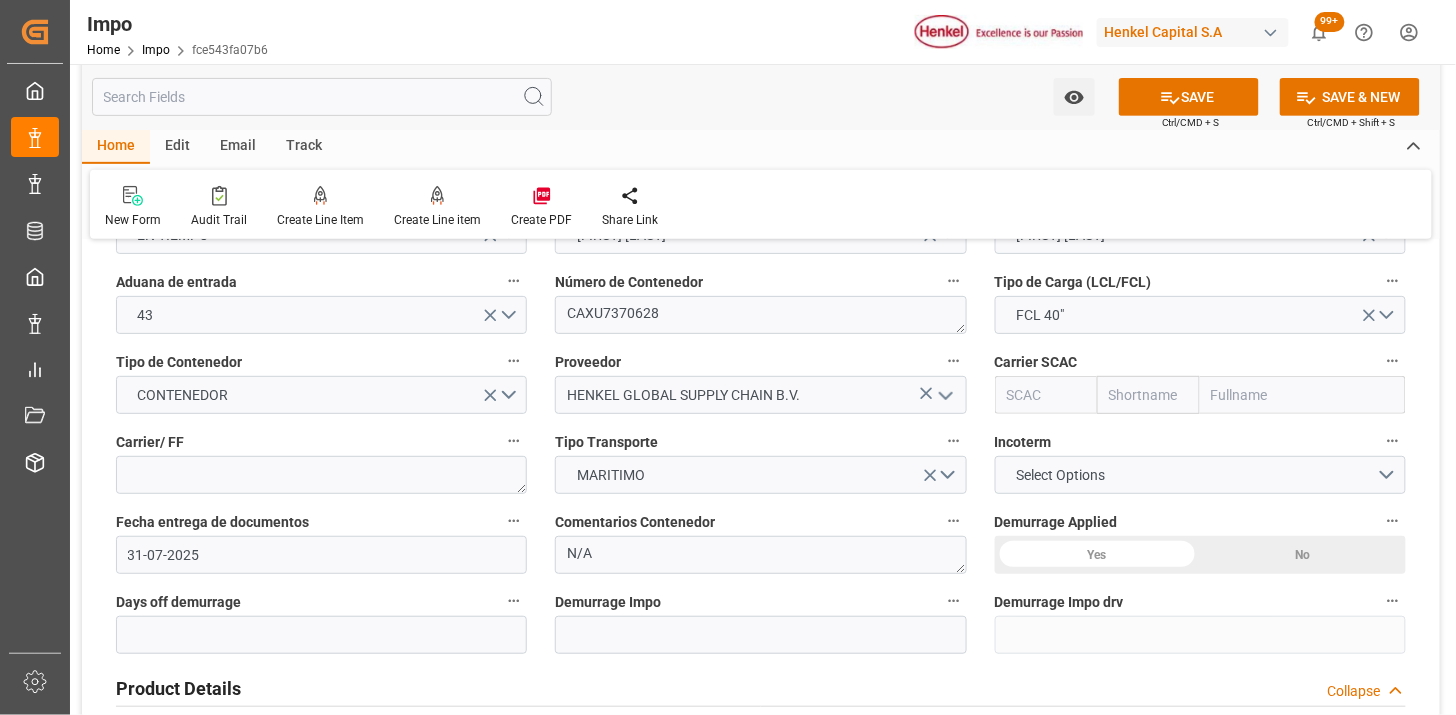type 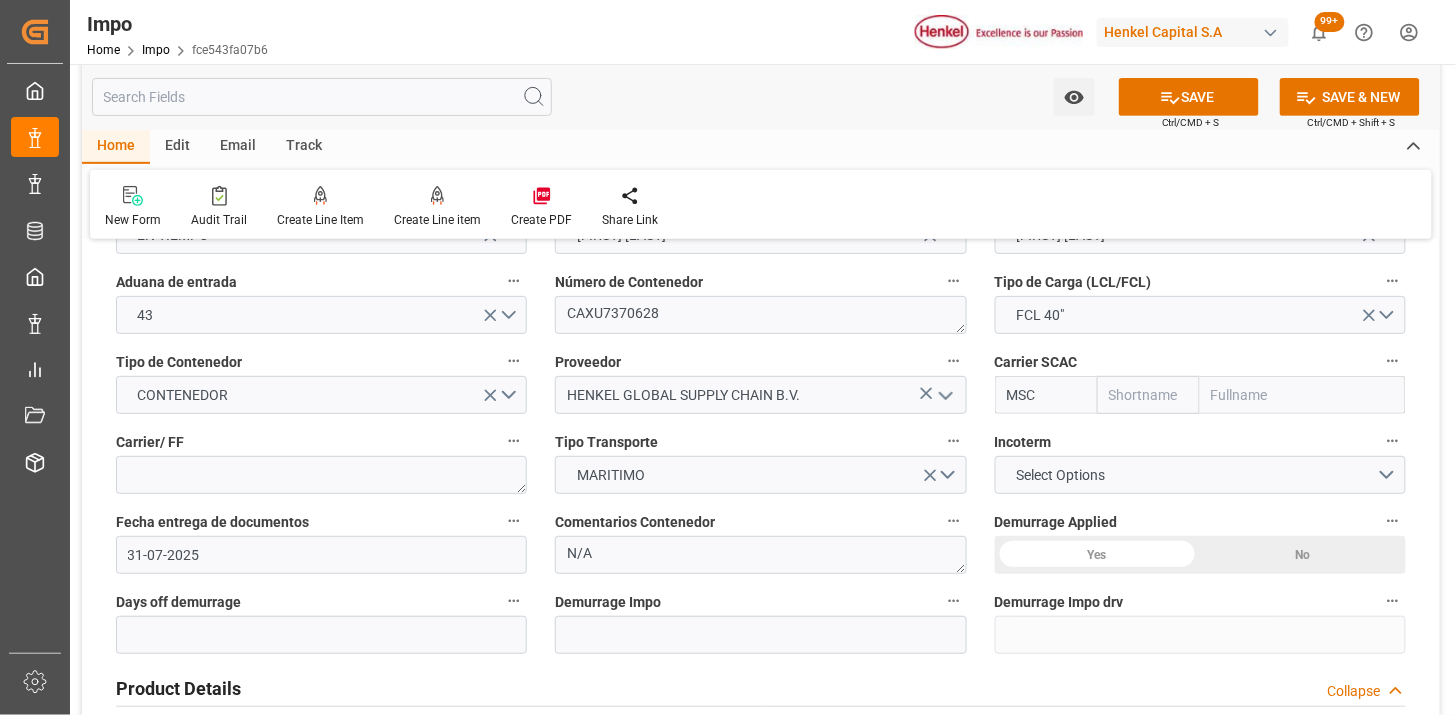 type on "MSCU" 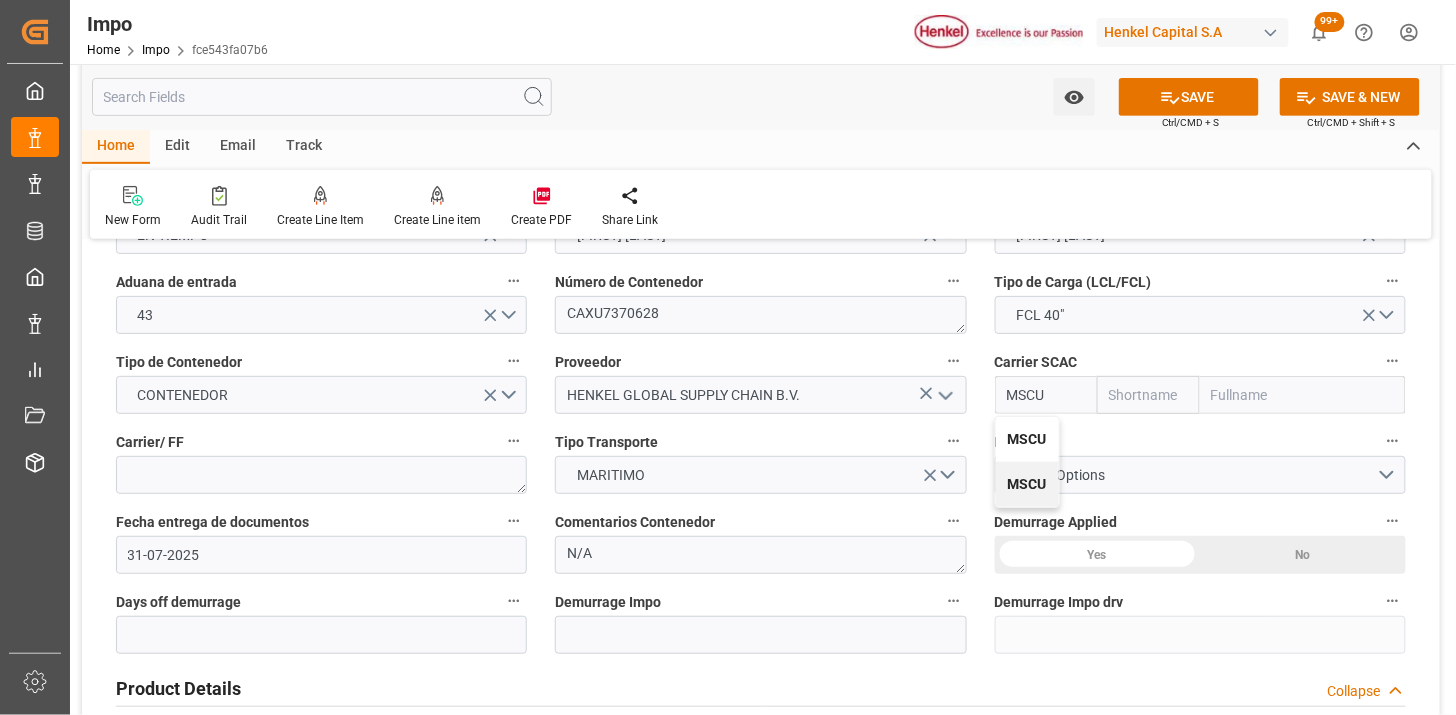 type on "MSC" 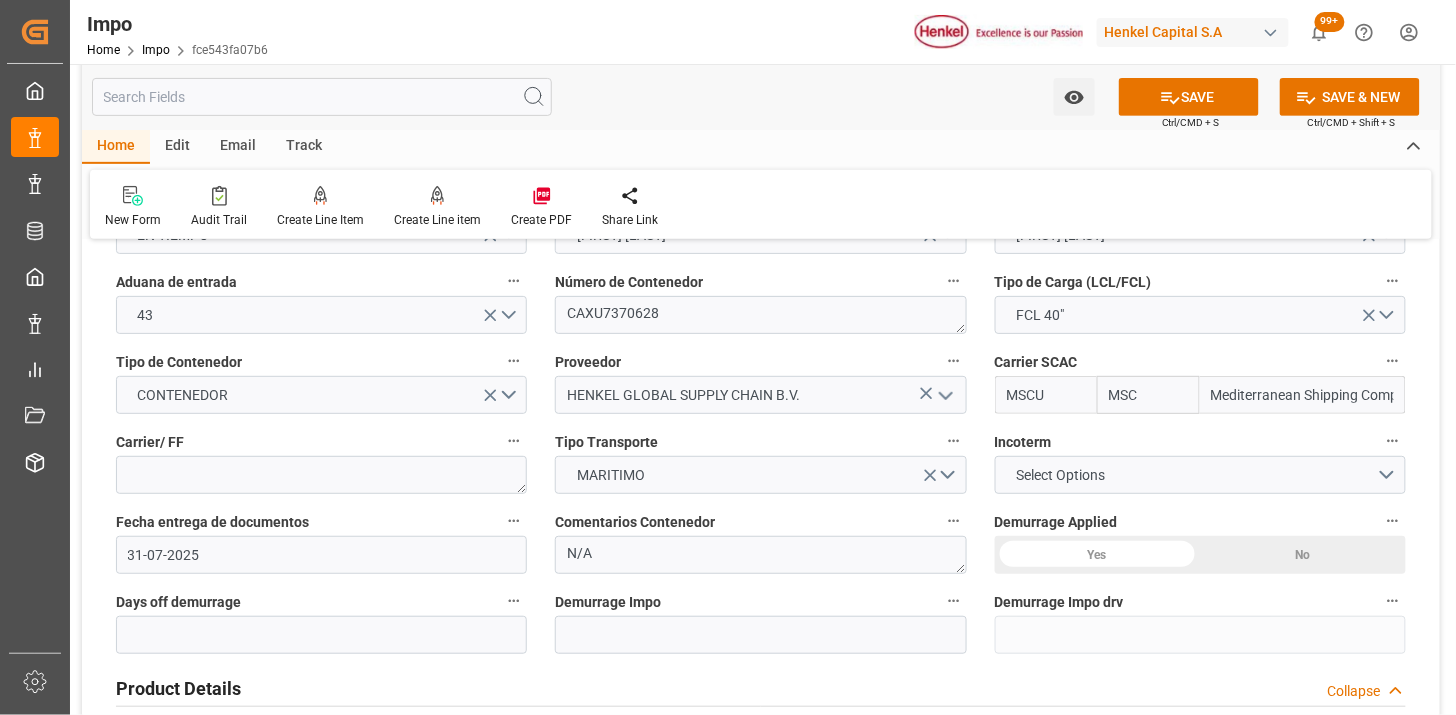 type on "MSCU" 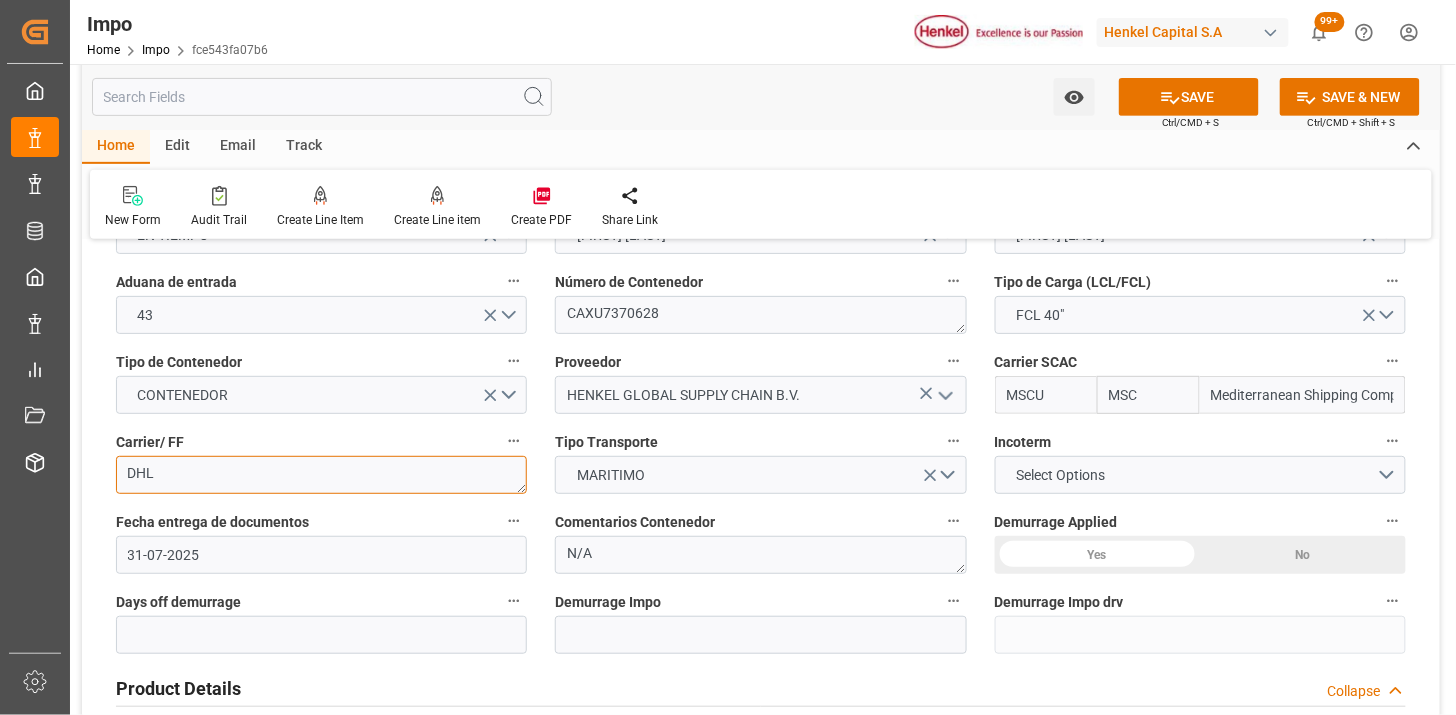 scroll, scrollTop: 333, scrollLeft: 0, axis: vertical 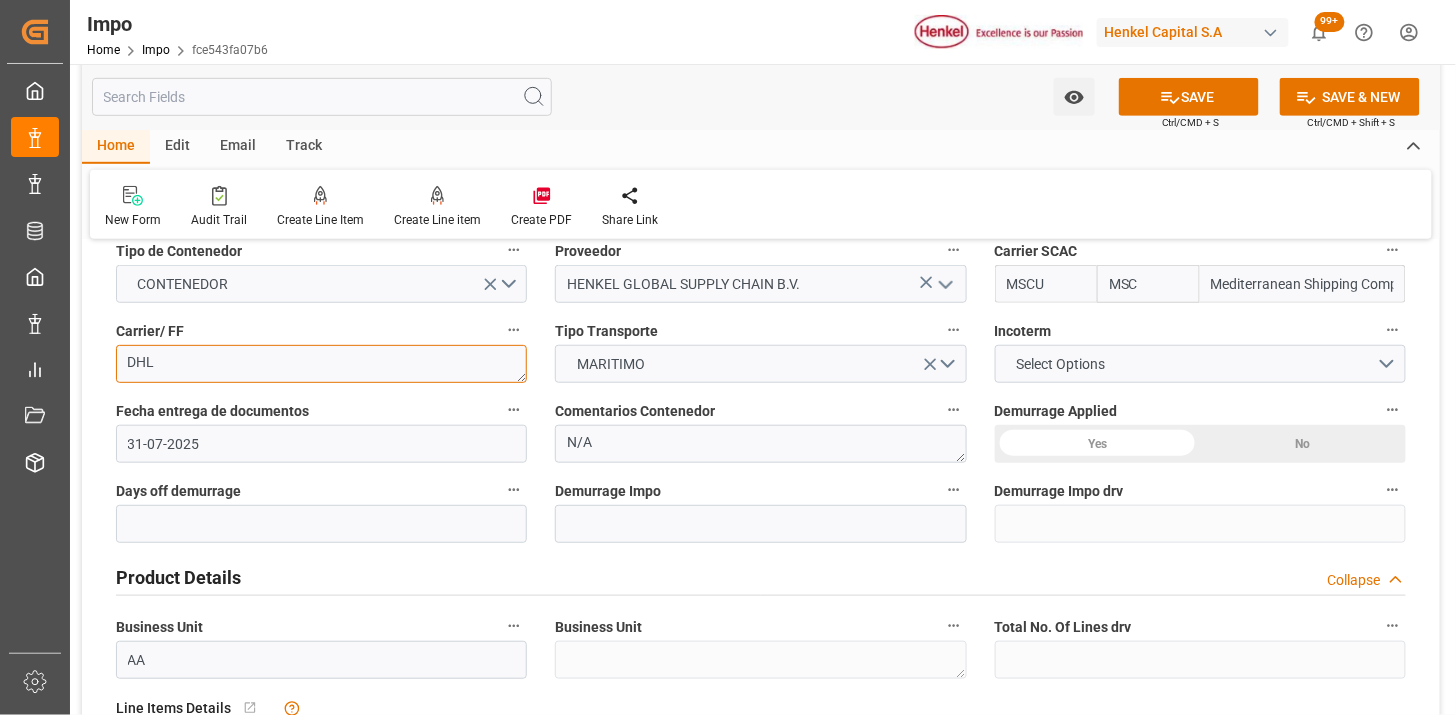type on "DHL" 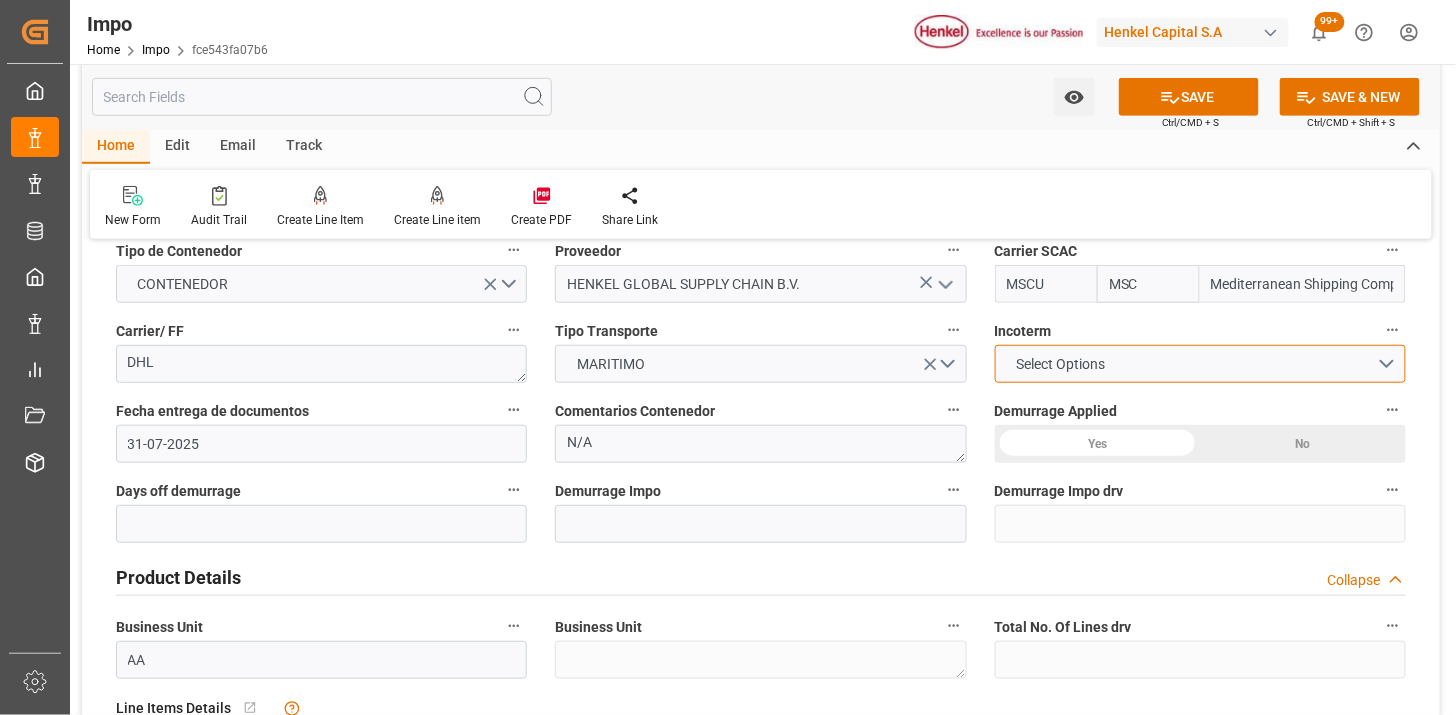 click on "Select Options" at bounding box center (1060, 364) 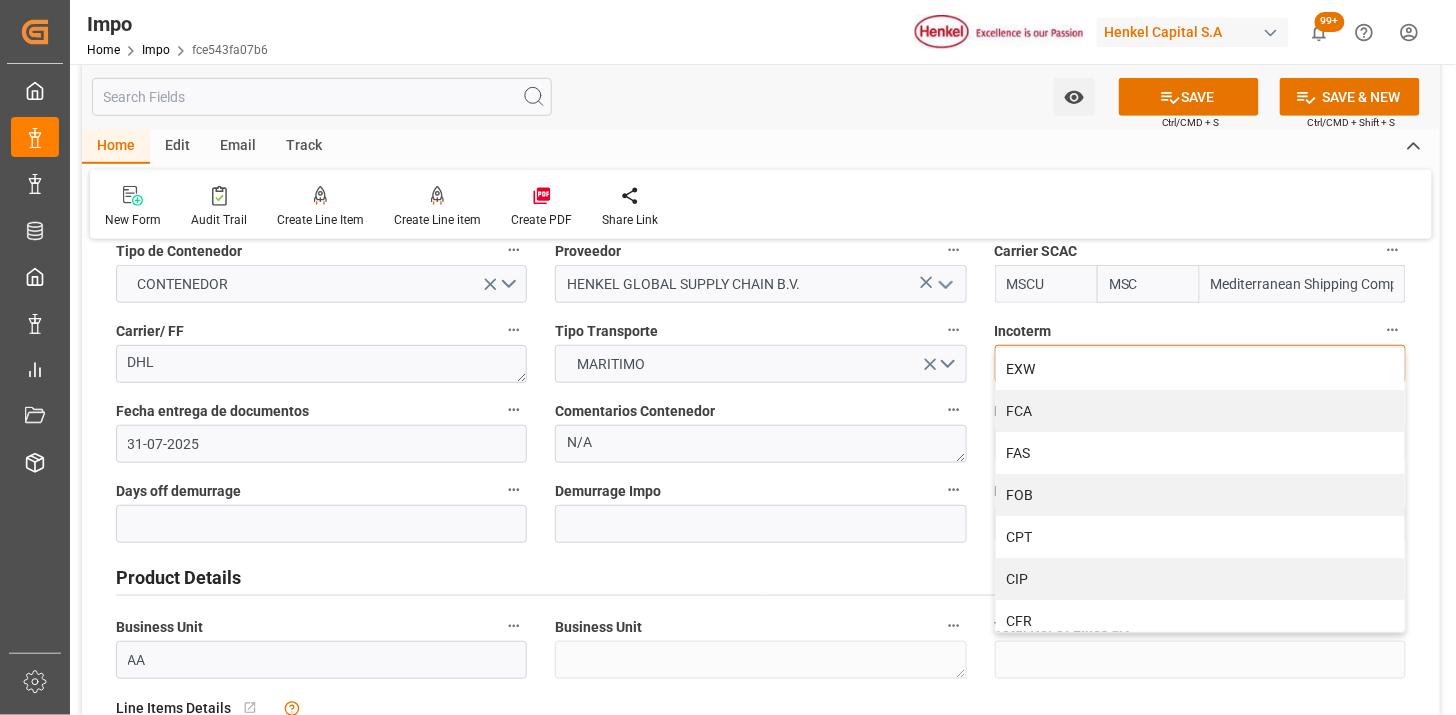 click on "CPT" at bounding box center (1200, 537) 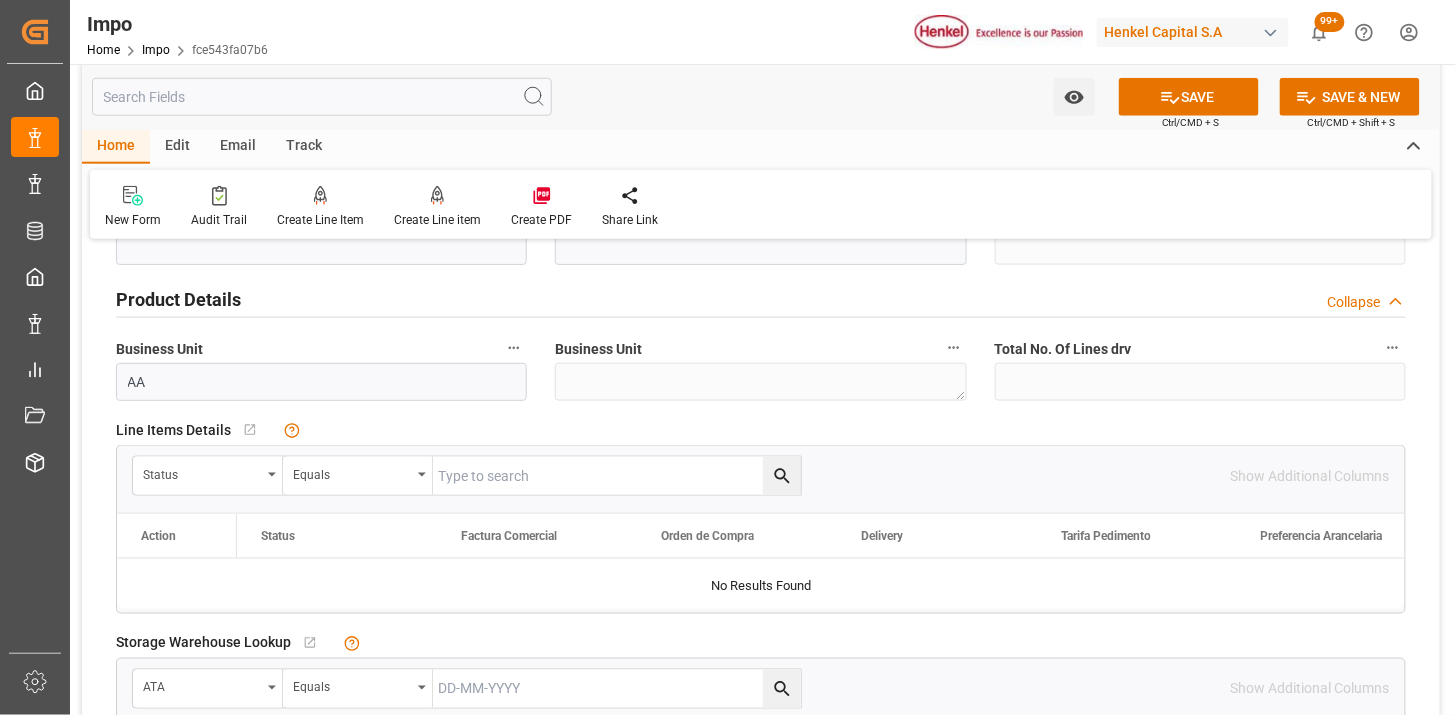scroll, scrollTop: 666, scrollLeft: 0, axis: vertical 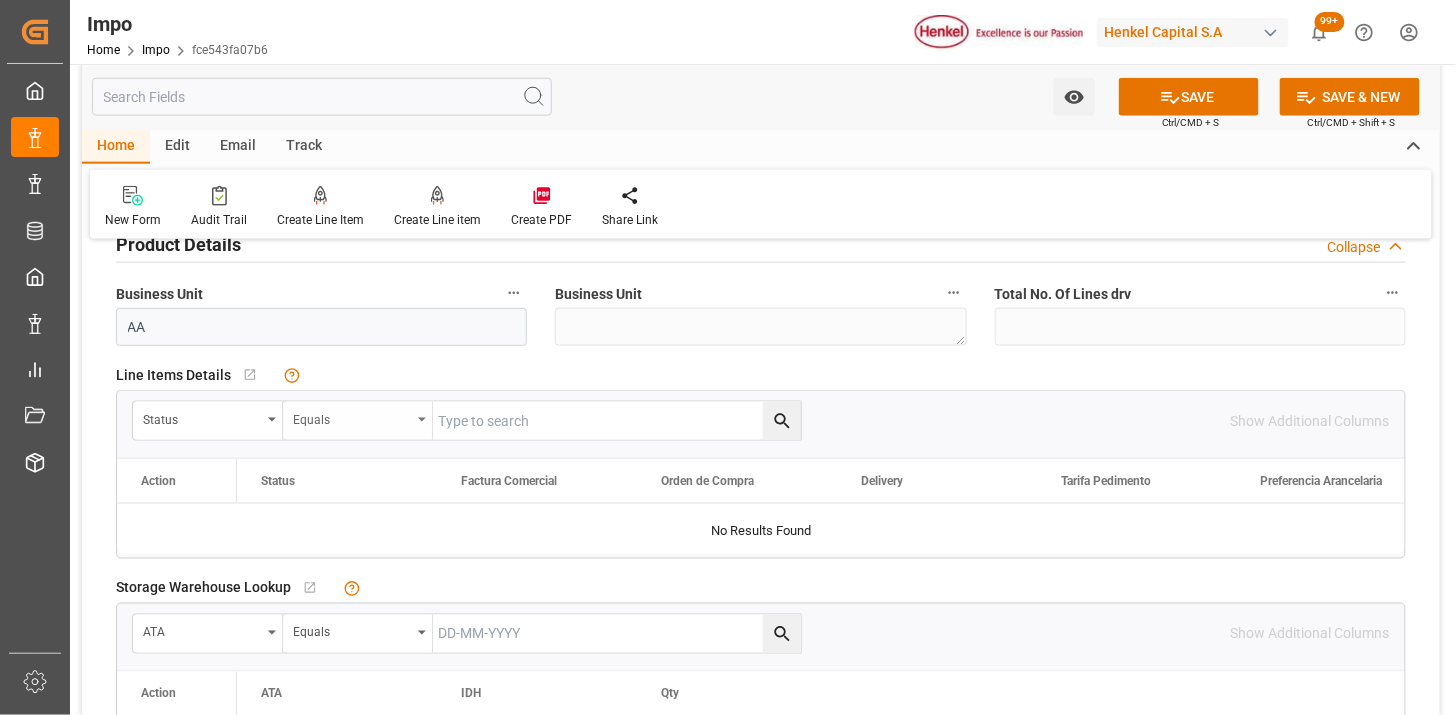 type 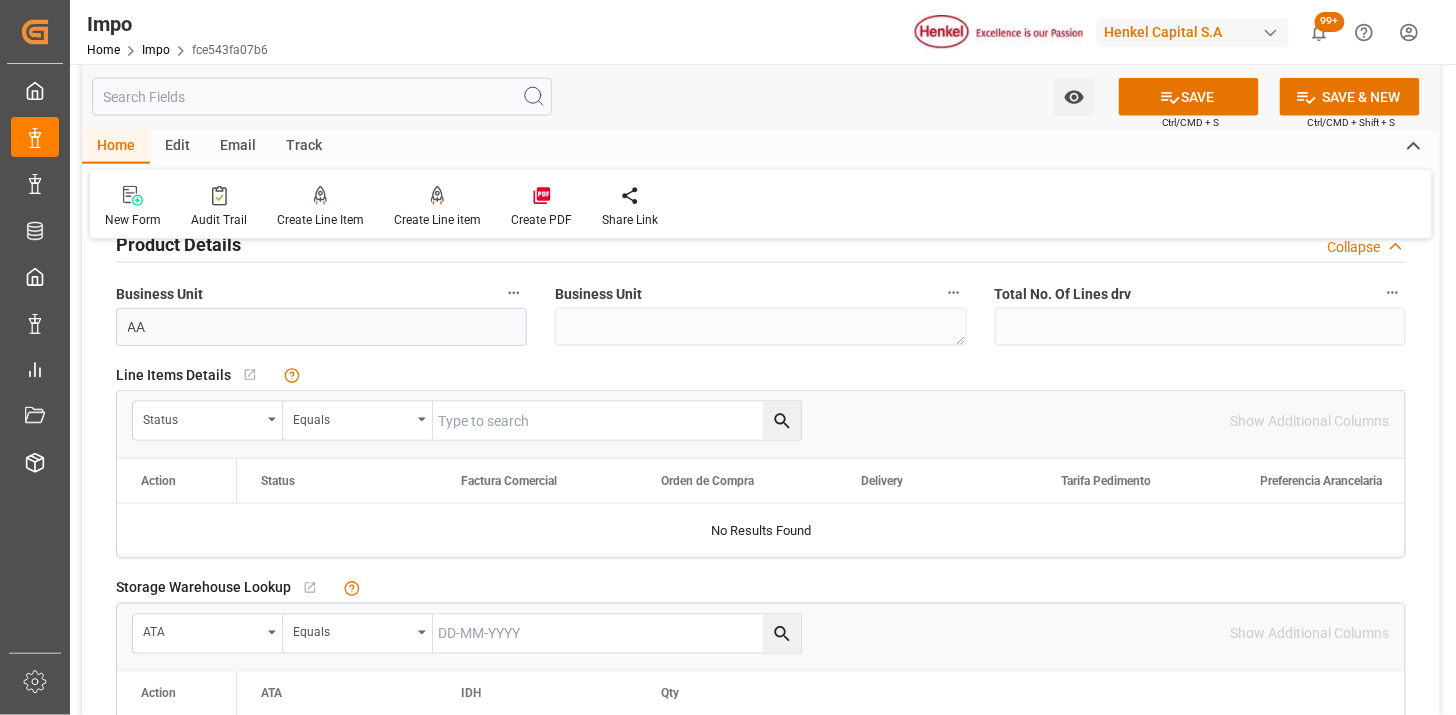 click on "Status" at bounding box center [202, 417] 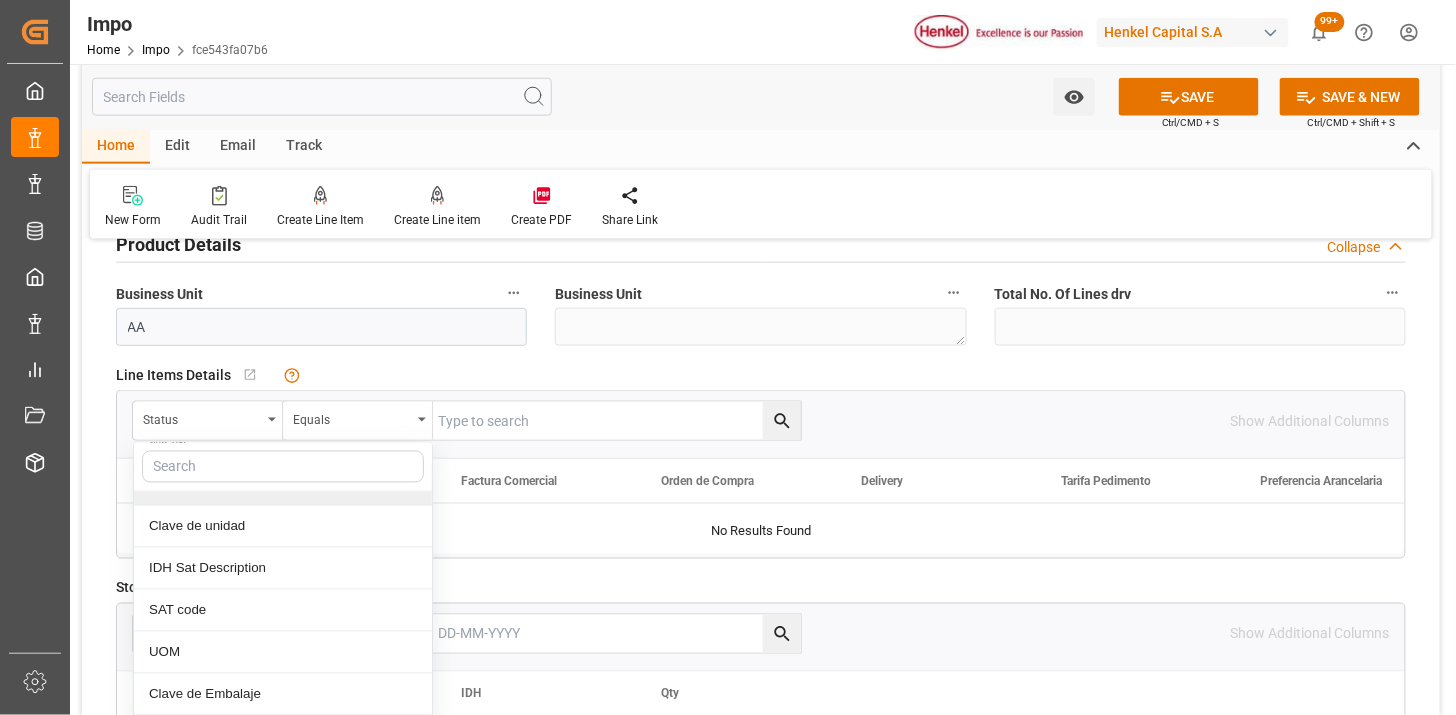 scroll, scrollTop: 1293, scrollLeft: 0, axis: vertical 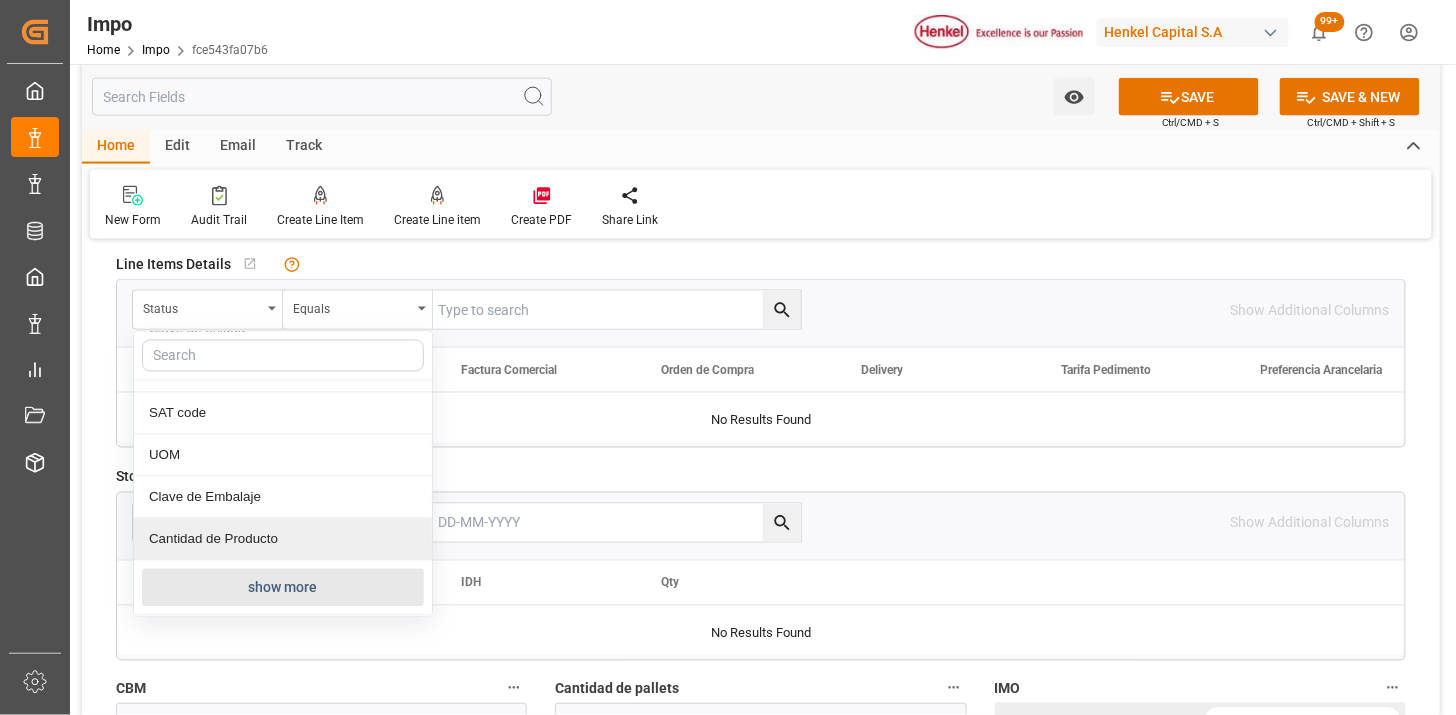 click on "show more" at bounding box center [283, 588] 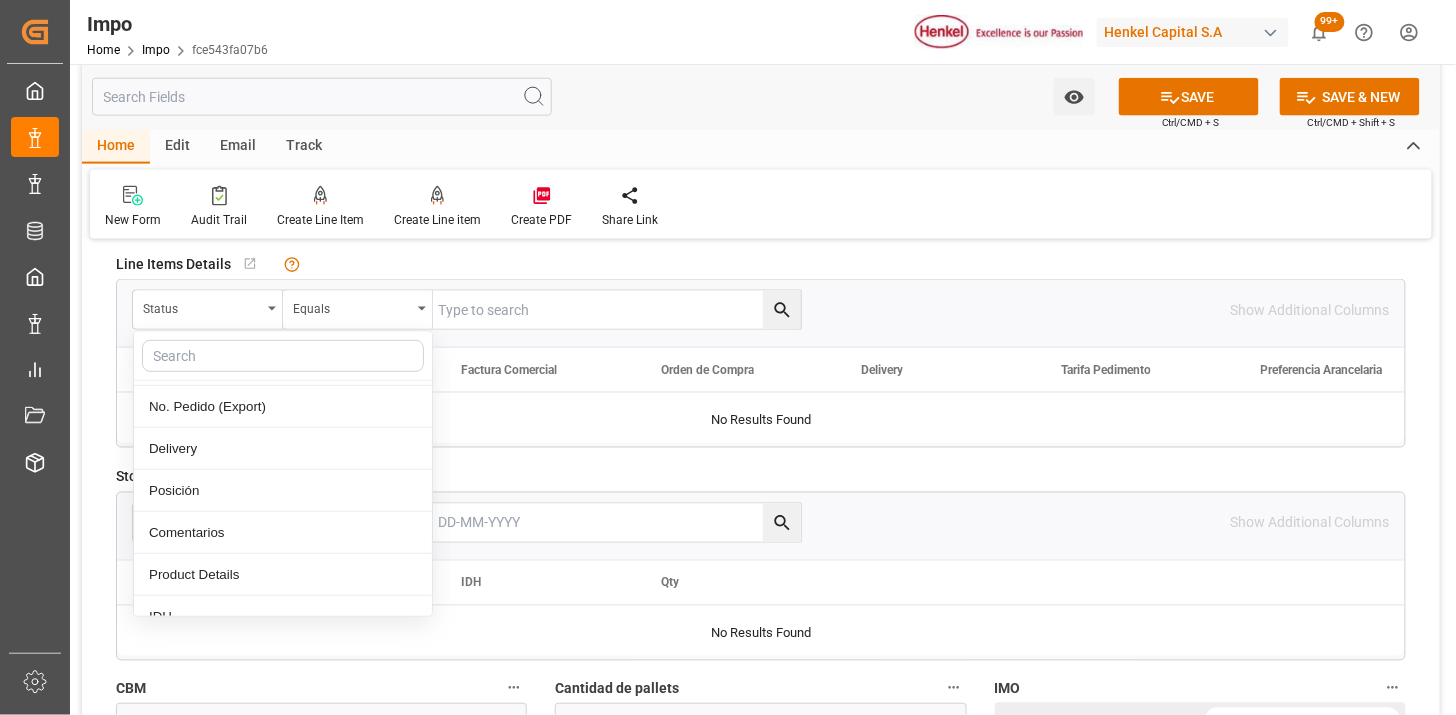 scroll, scrollTop: 316, scrollLeft: 0, axis: vertical 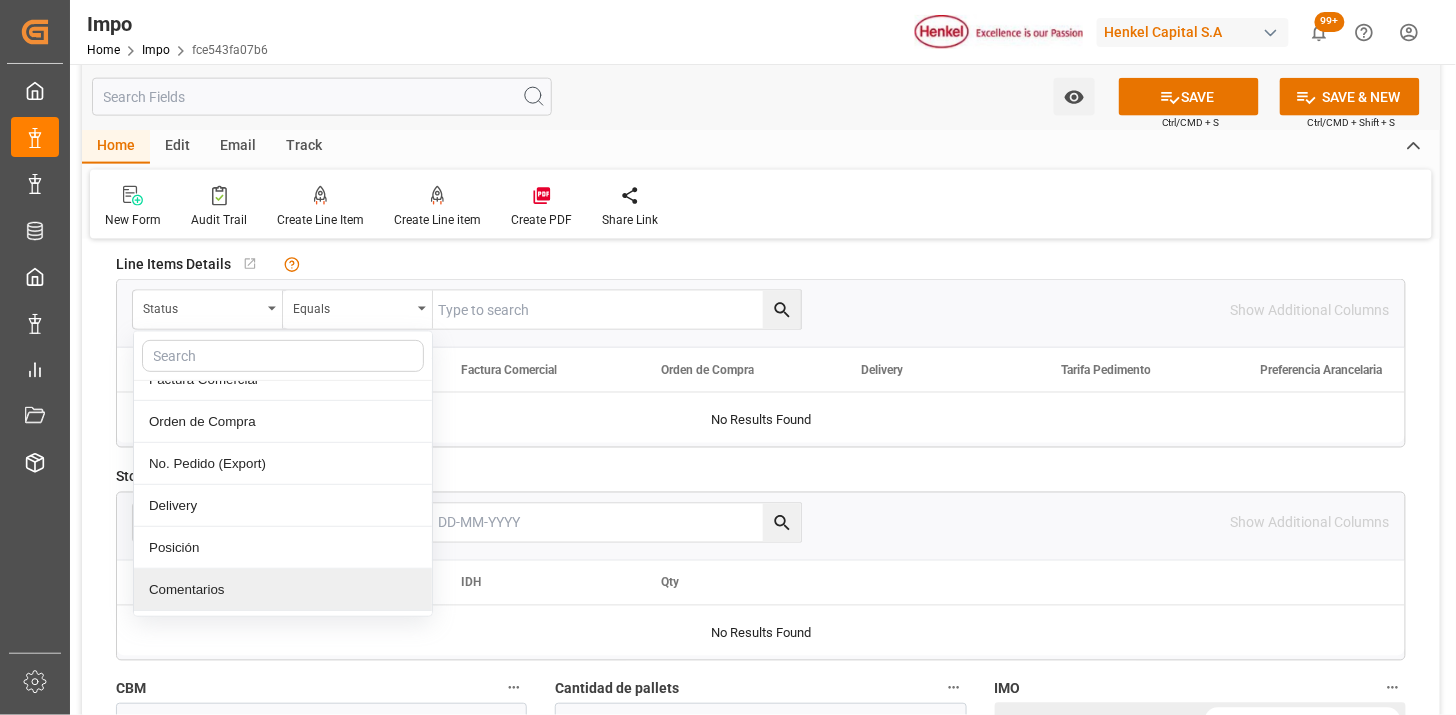 click on "Comentarios" at bounding box center (283, 590) 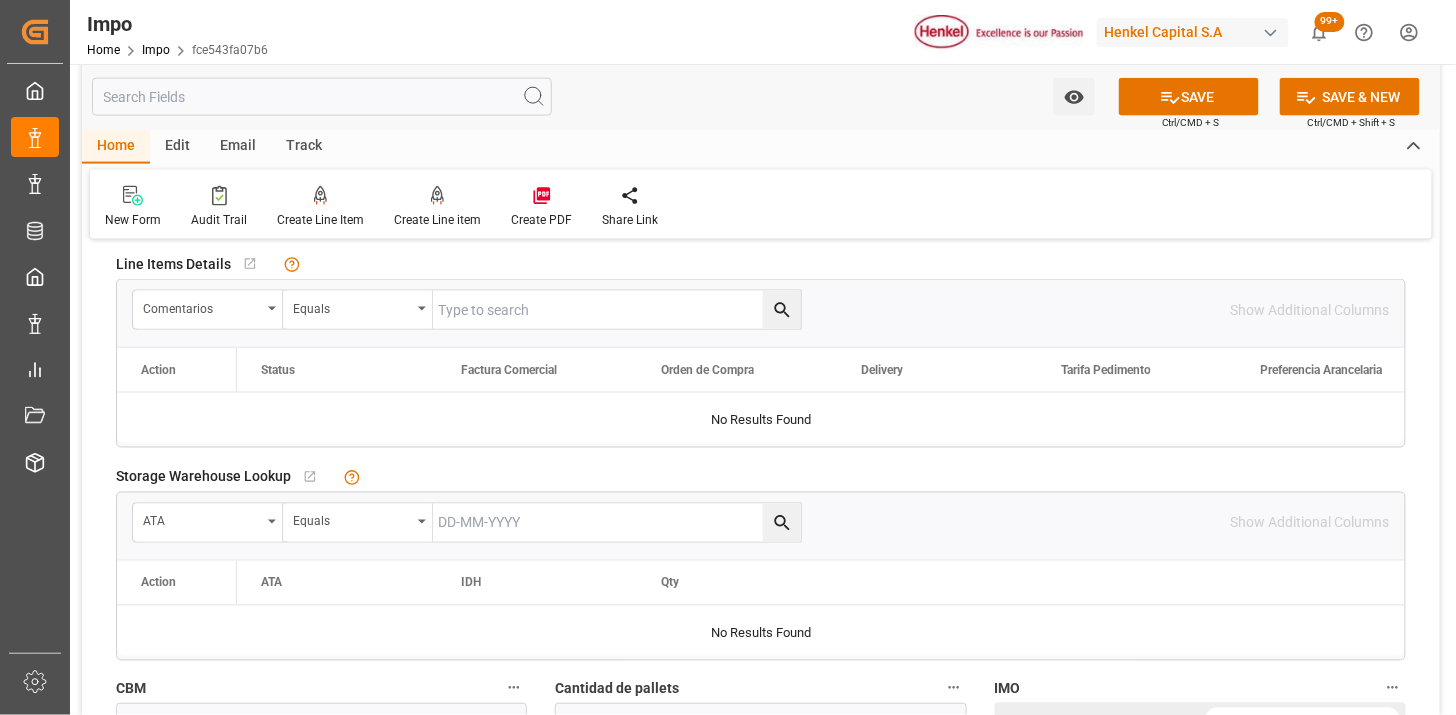 click at bounding box center [617, 310] 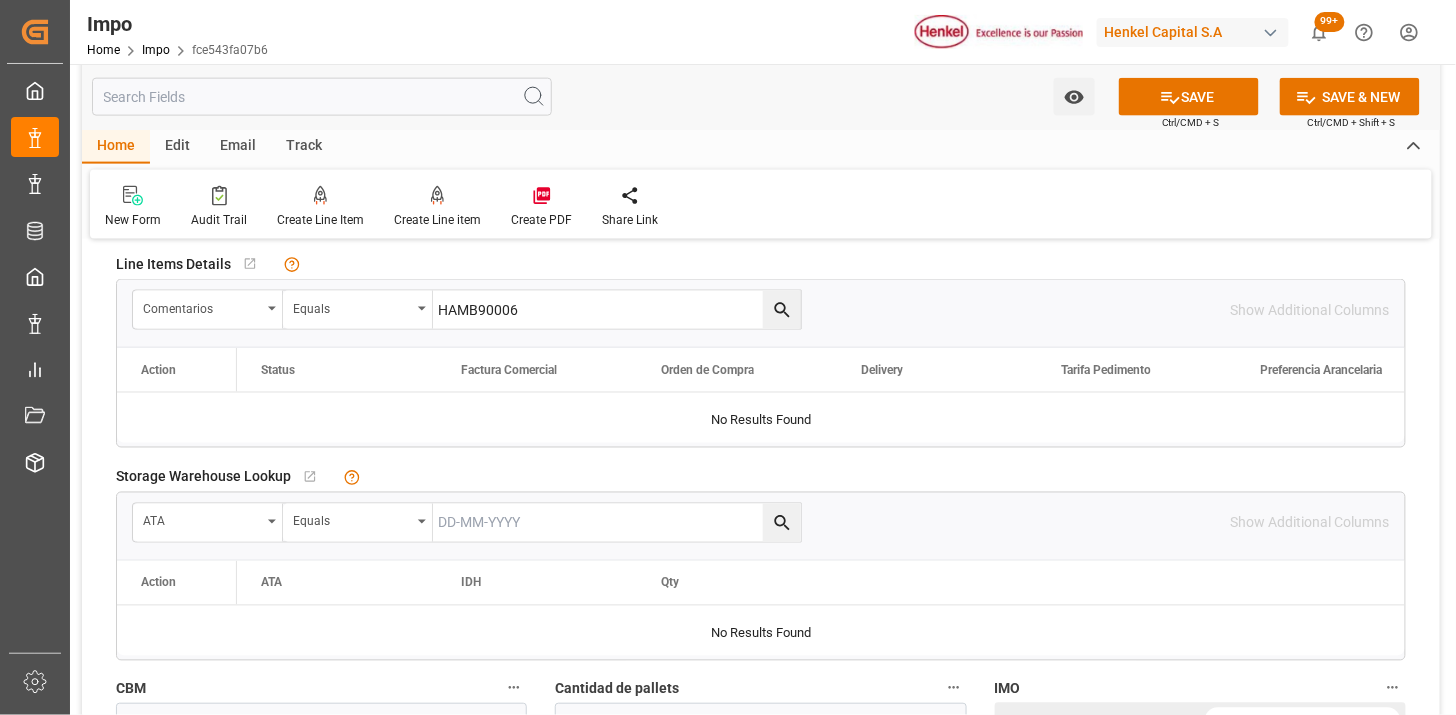 type on "HAMB90006" 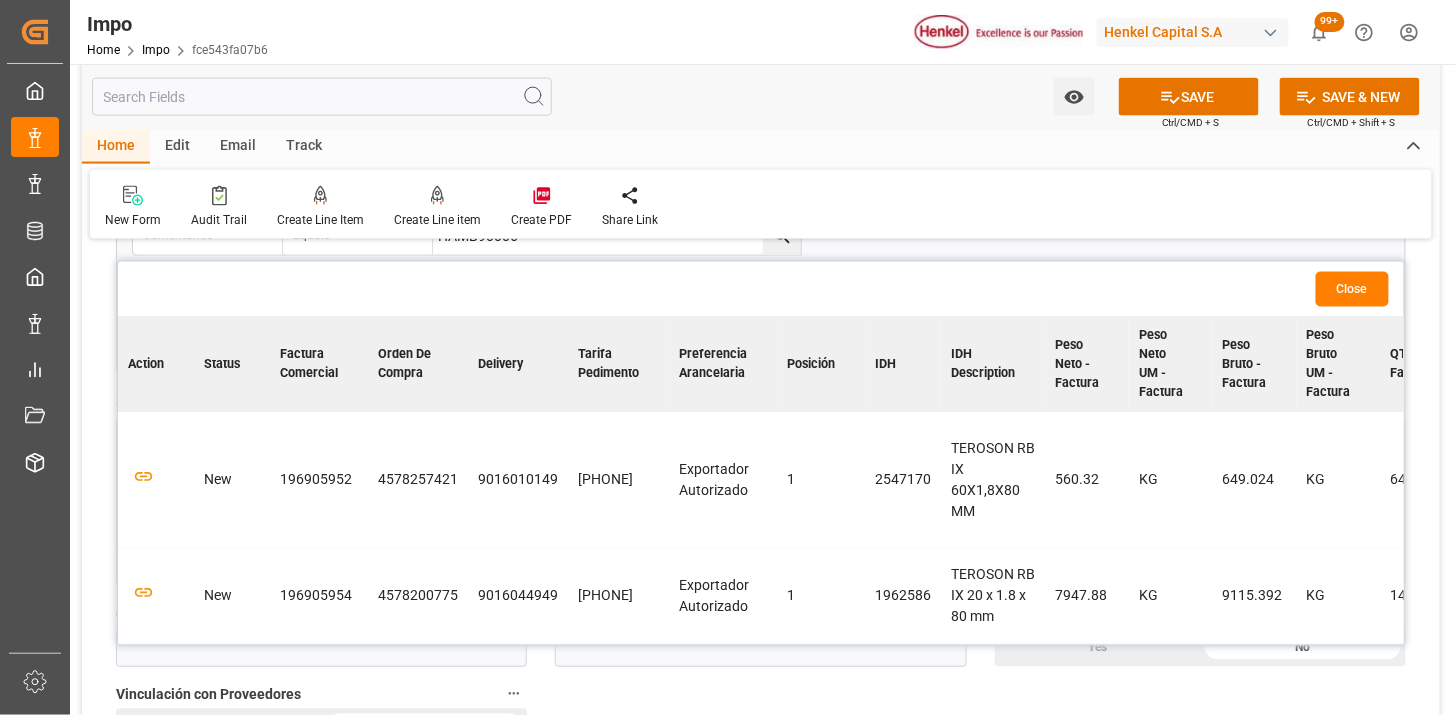 scroll, scrollTop: 888, scrollLeft: 0, axis: vertical 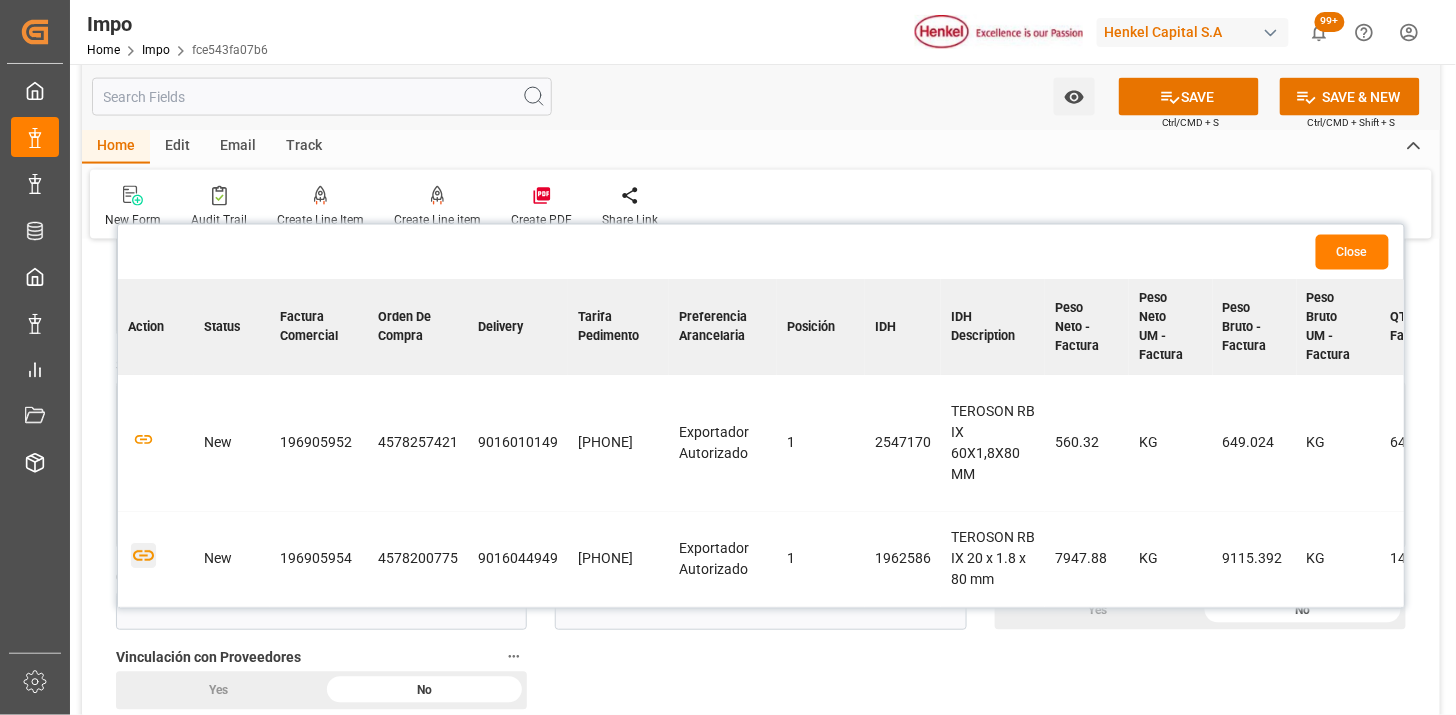 click 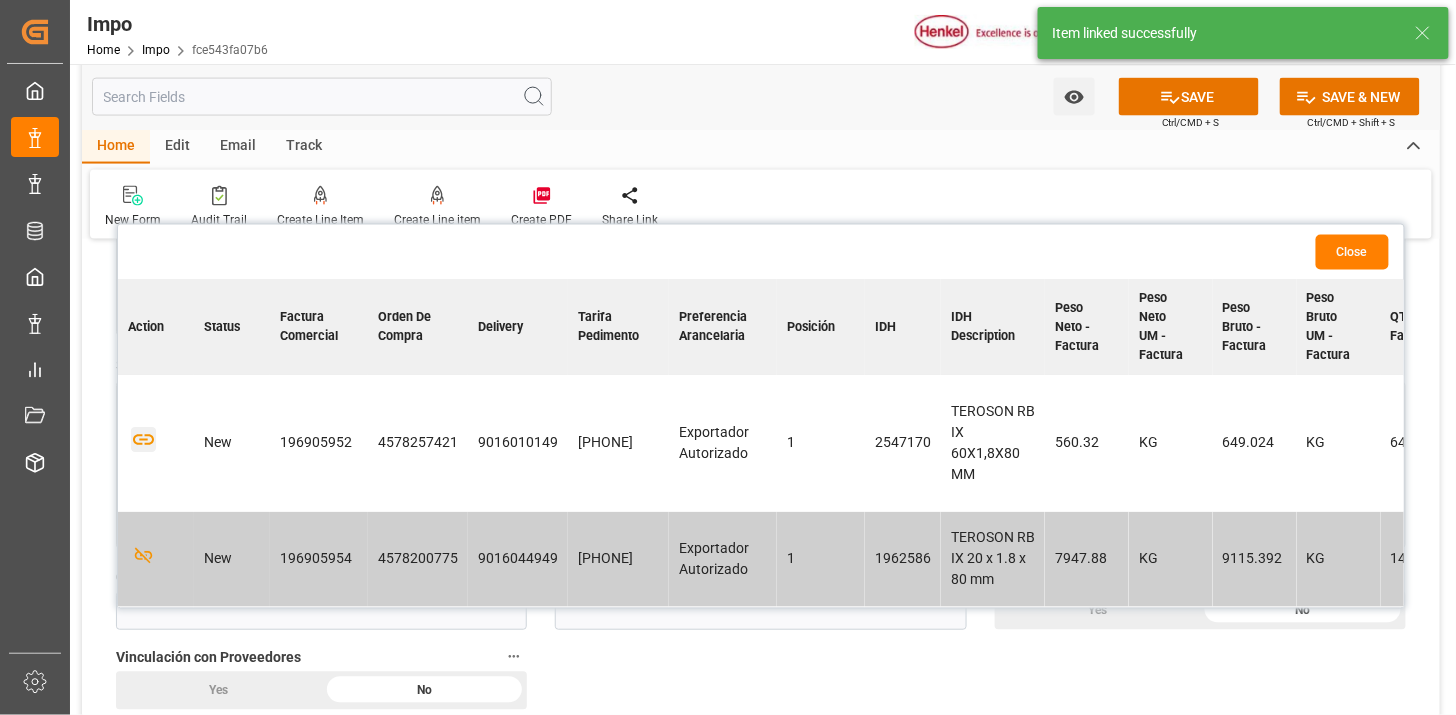 click 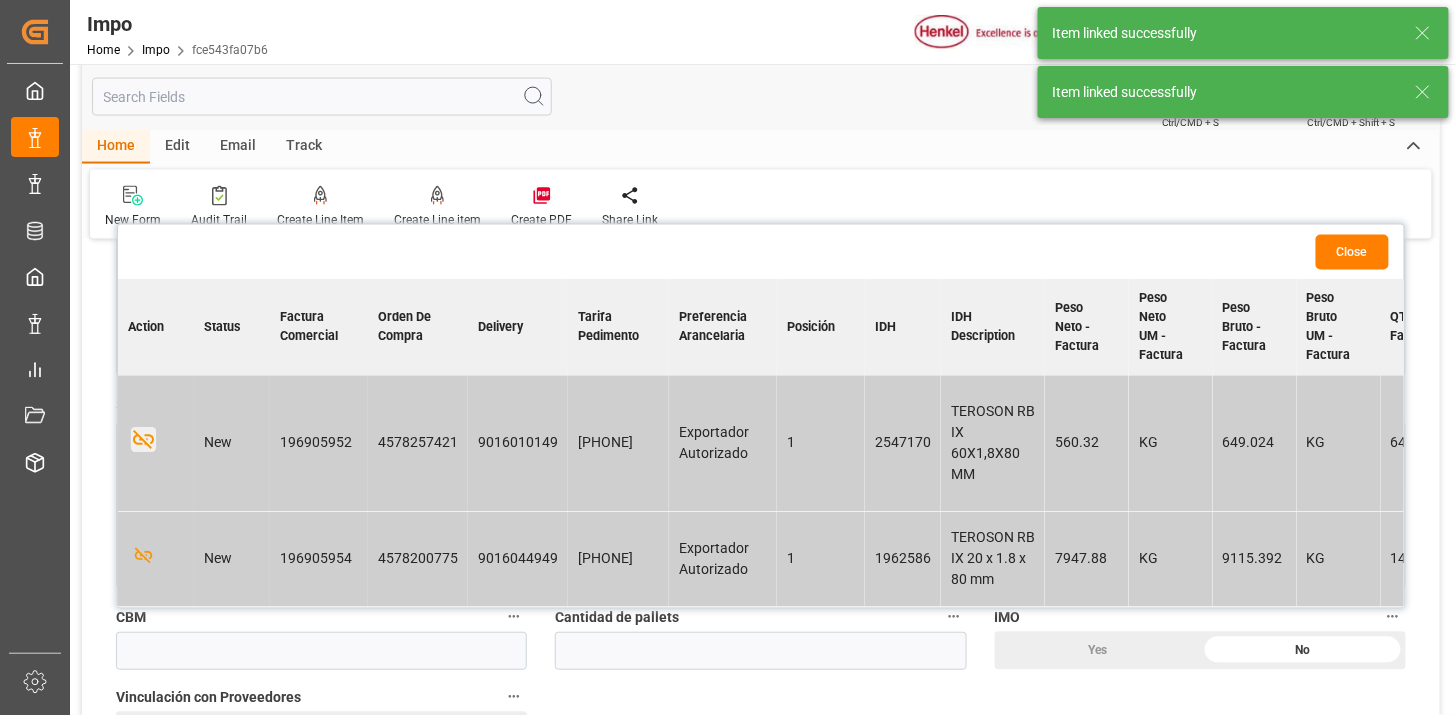 click on "Close" at bounding box center [1352, 252] 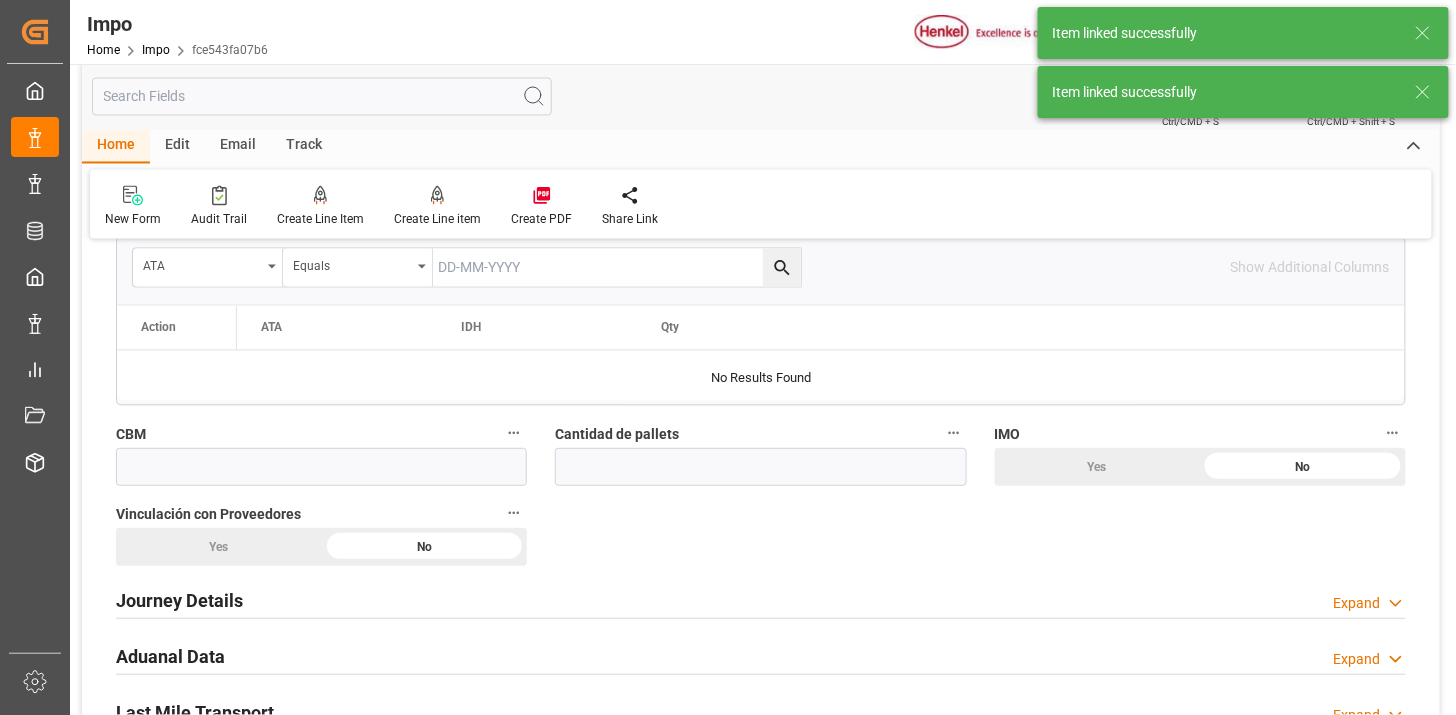 scroll, scrollTop: 1111, scrollLeft: 0, axis: vertical 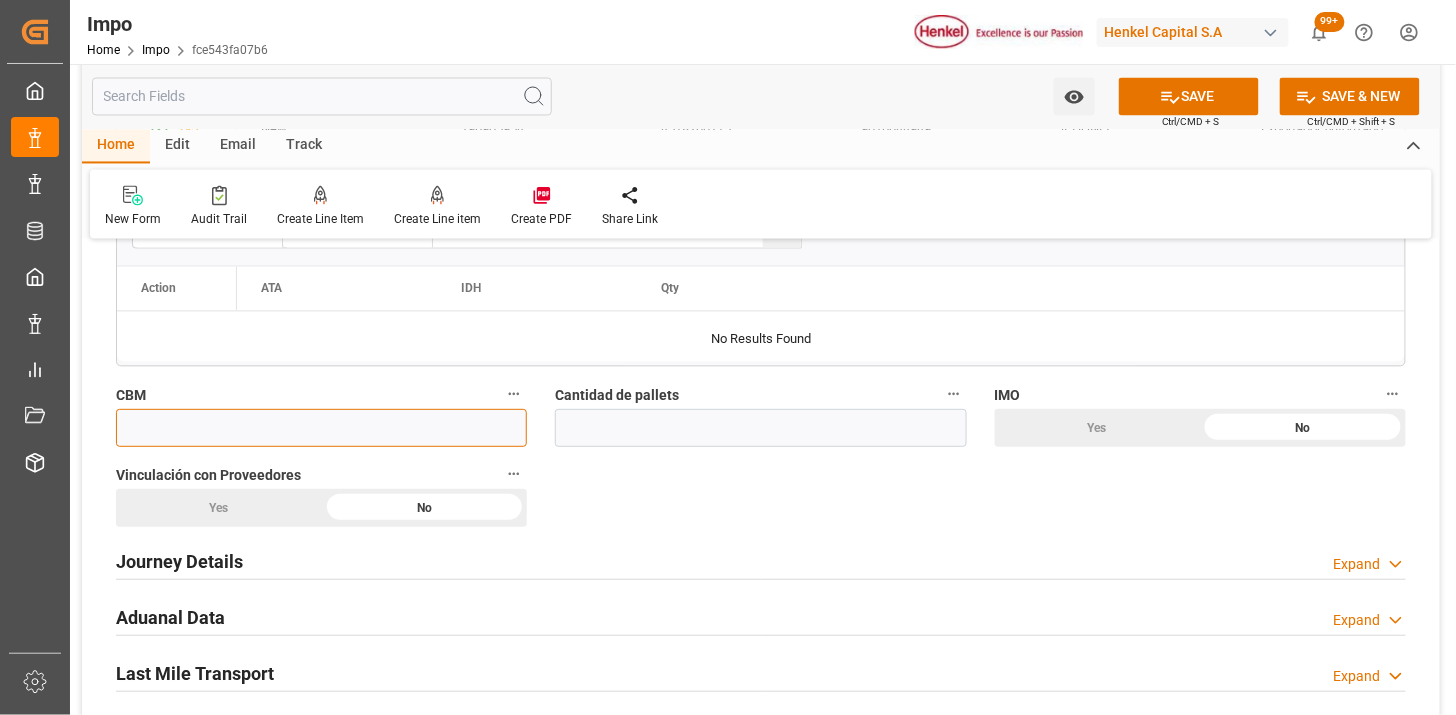 click at bounding box center (321, 428) 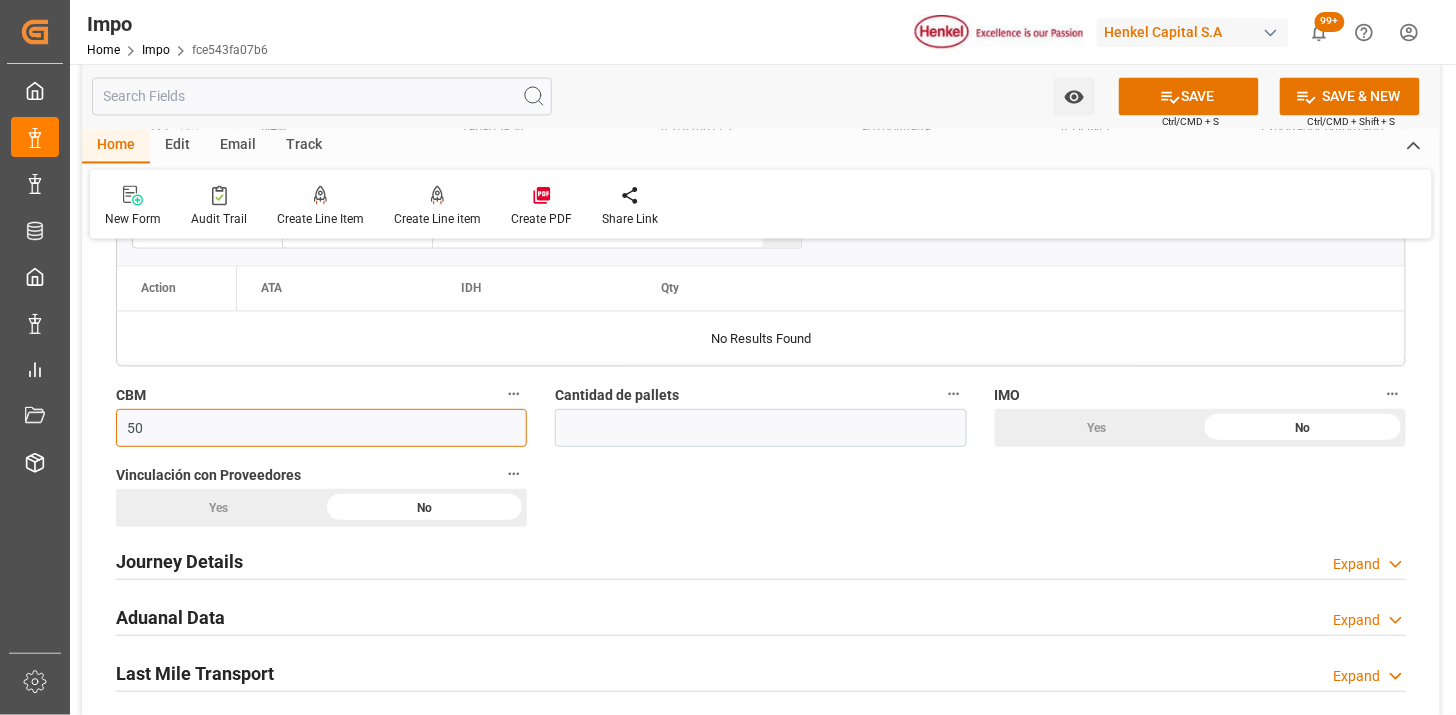 type on "50" 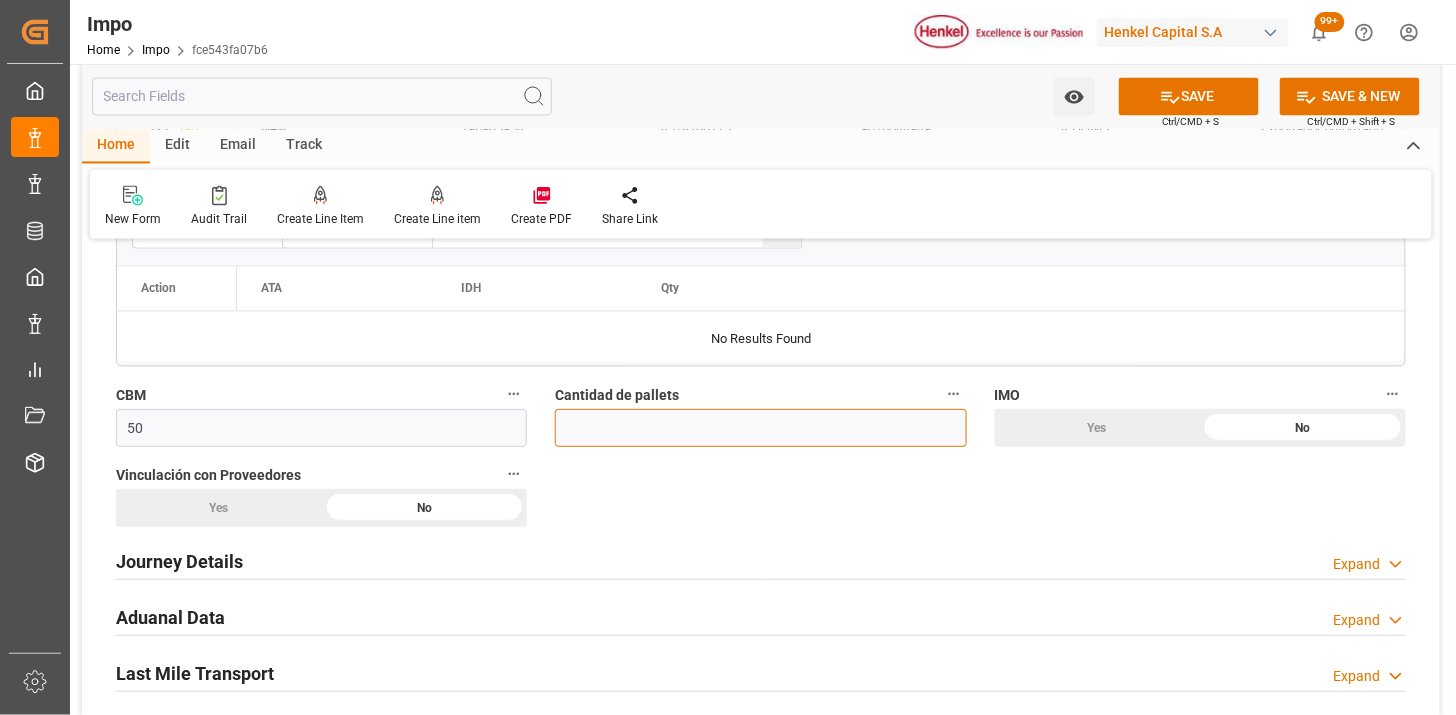 click at bounding box center (760, 428) 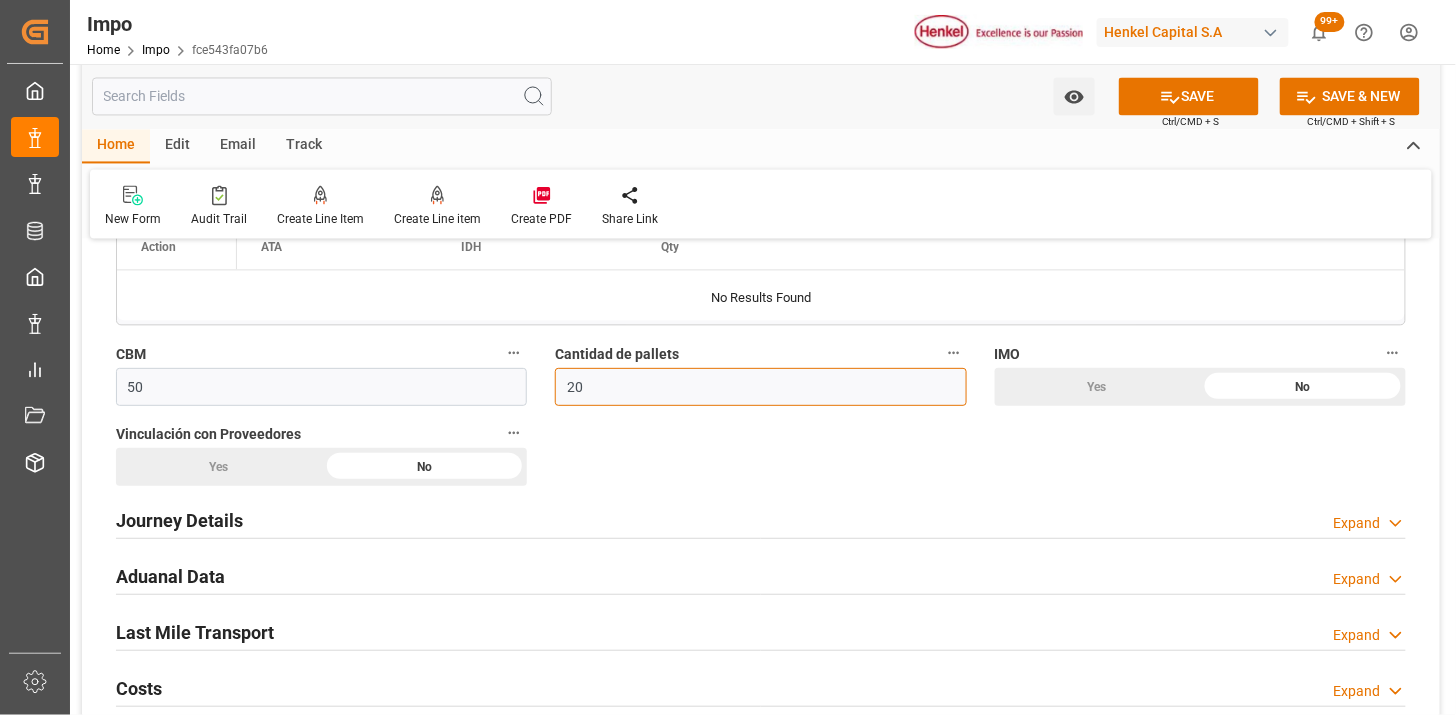 scroll, scrollTop: 1222, scrollLeft: 0, axis: vertical 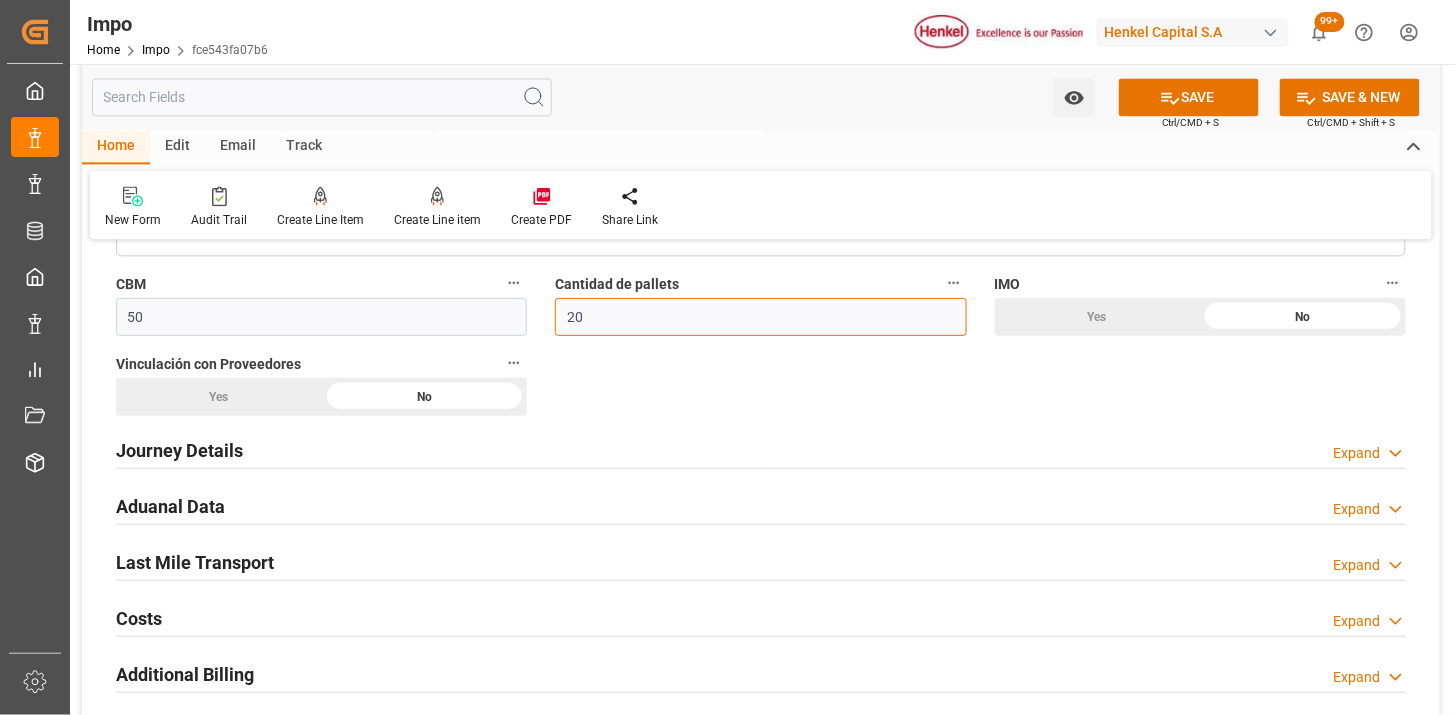 type on "20" 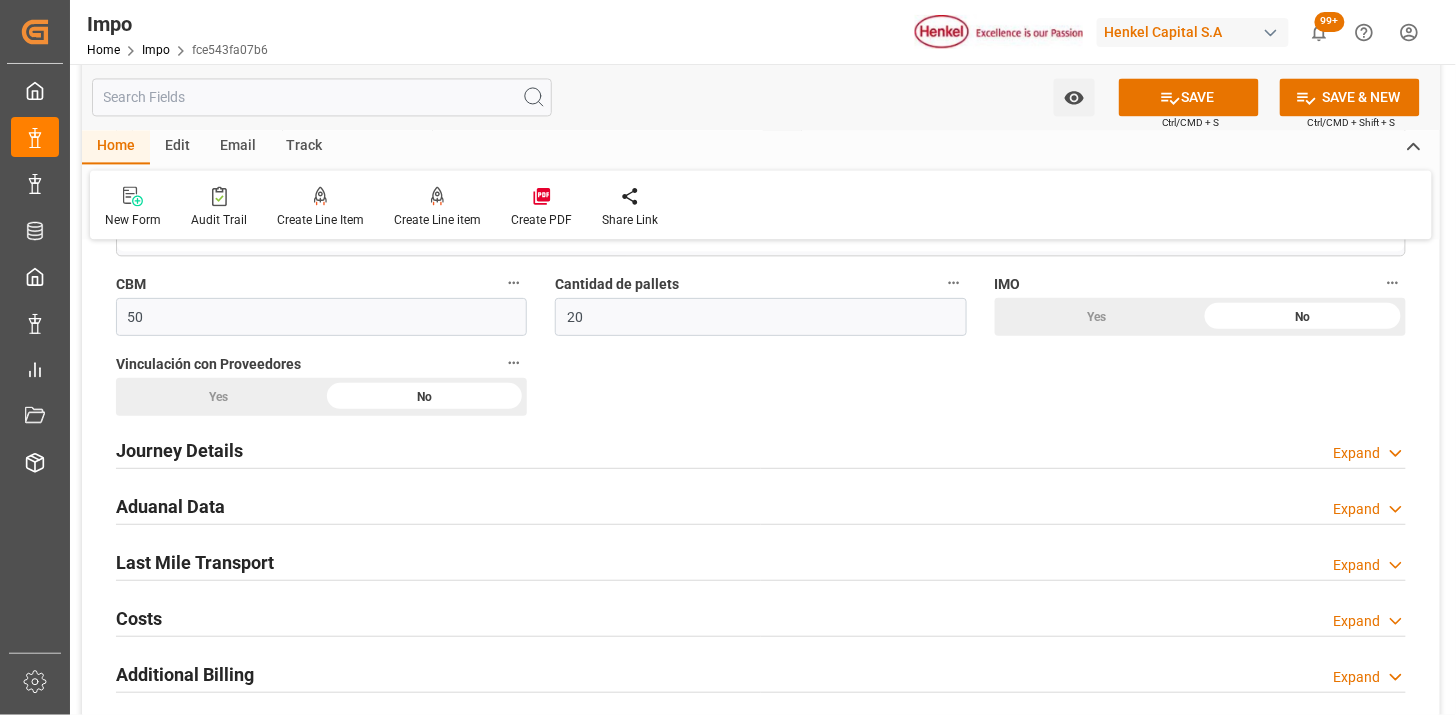 click on "Yes" at bounding box center (1098, -445) 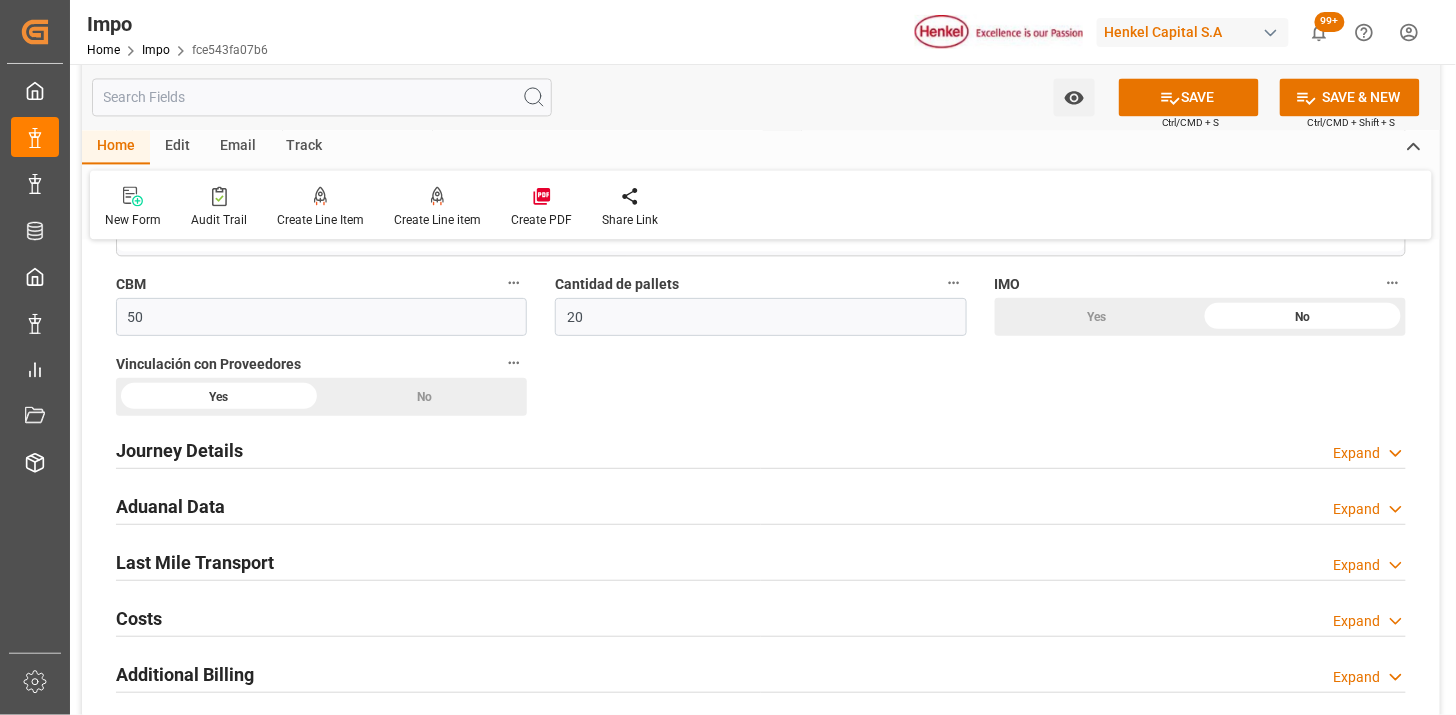 click on "Journey Details" at bounding box center [179, 449] 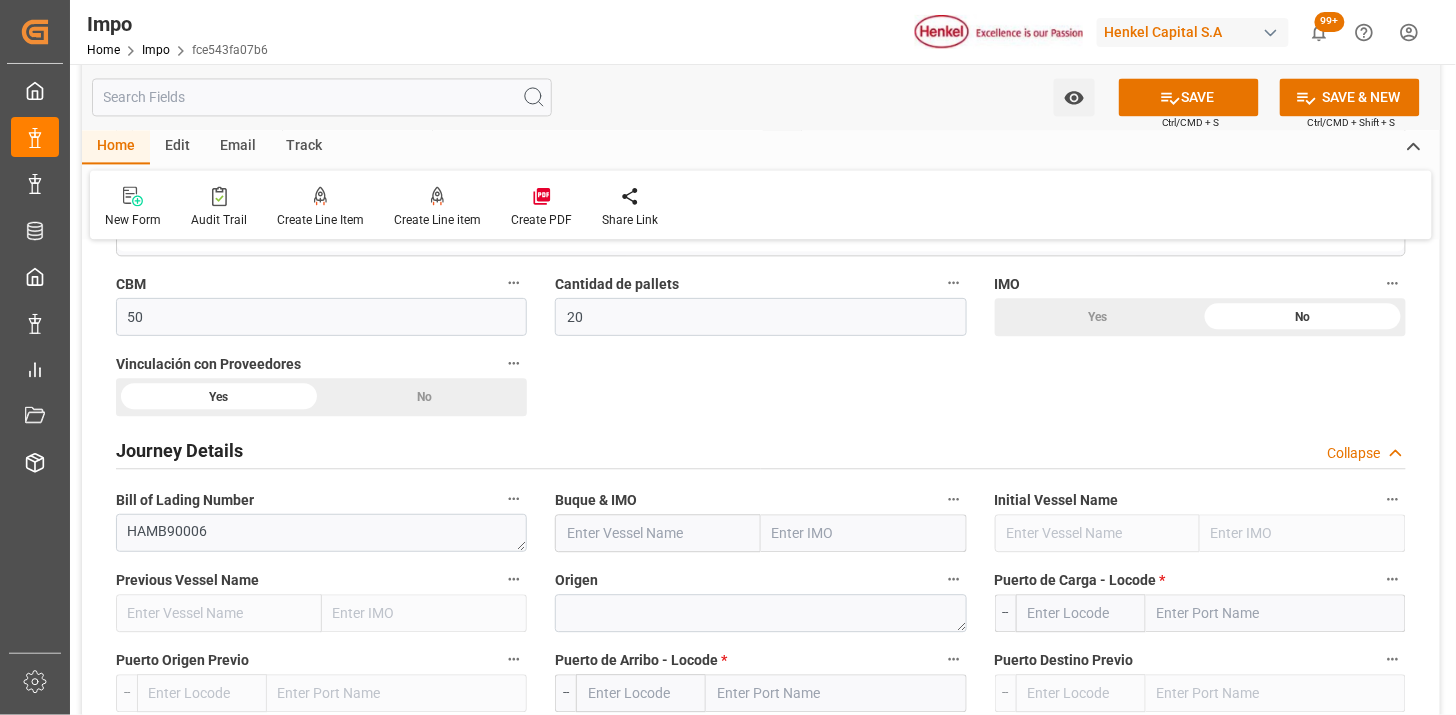 scroll, scrollTop: 1333, scrollLeft: 0, axis: vertical 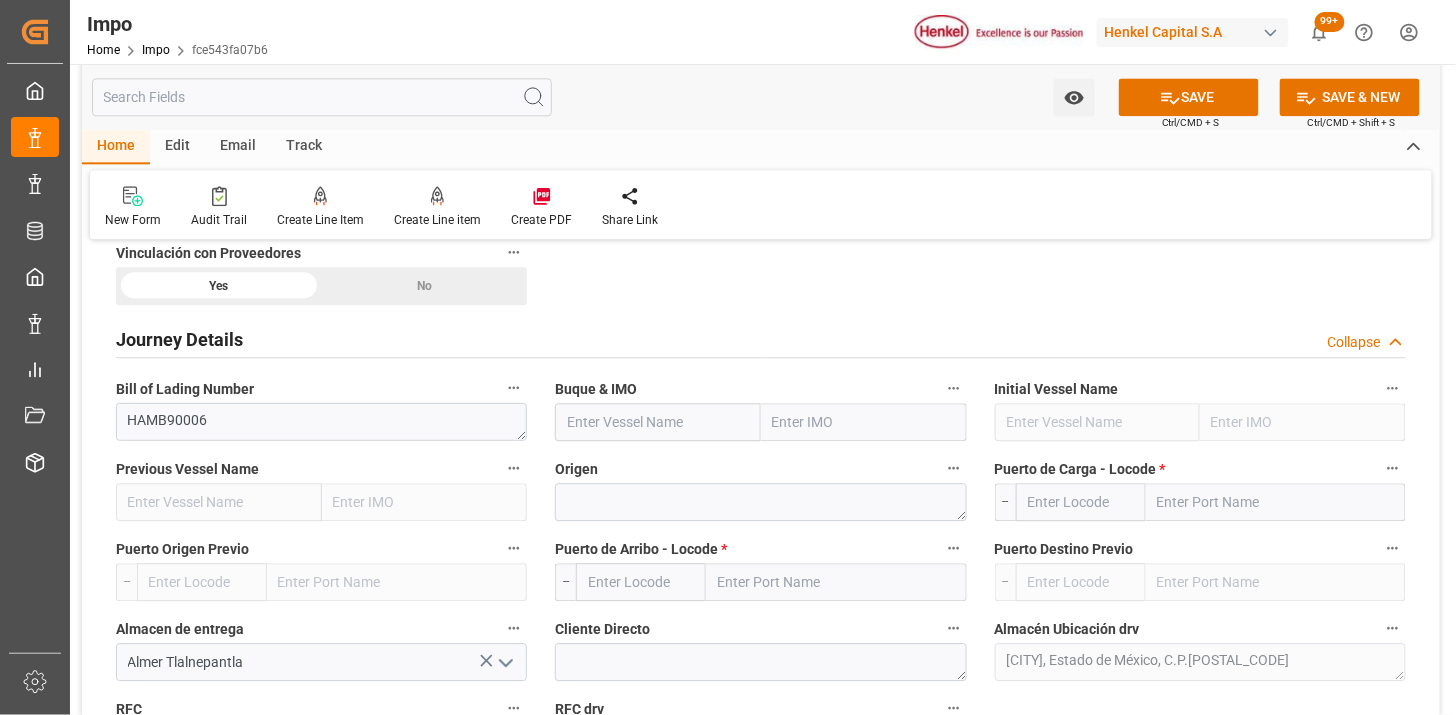 click on "Bill of Lading Number     HAMB90006" at bounding box center [321, 408] 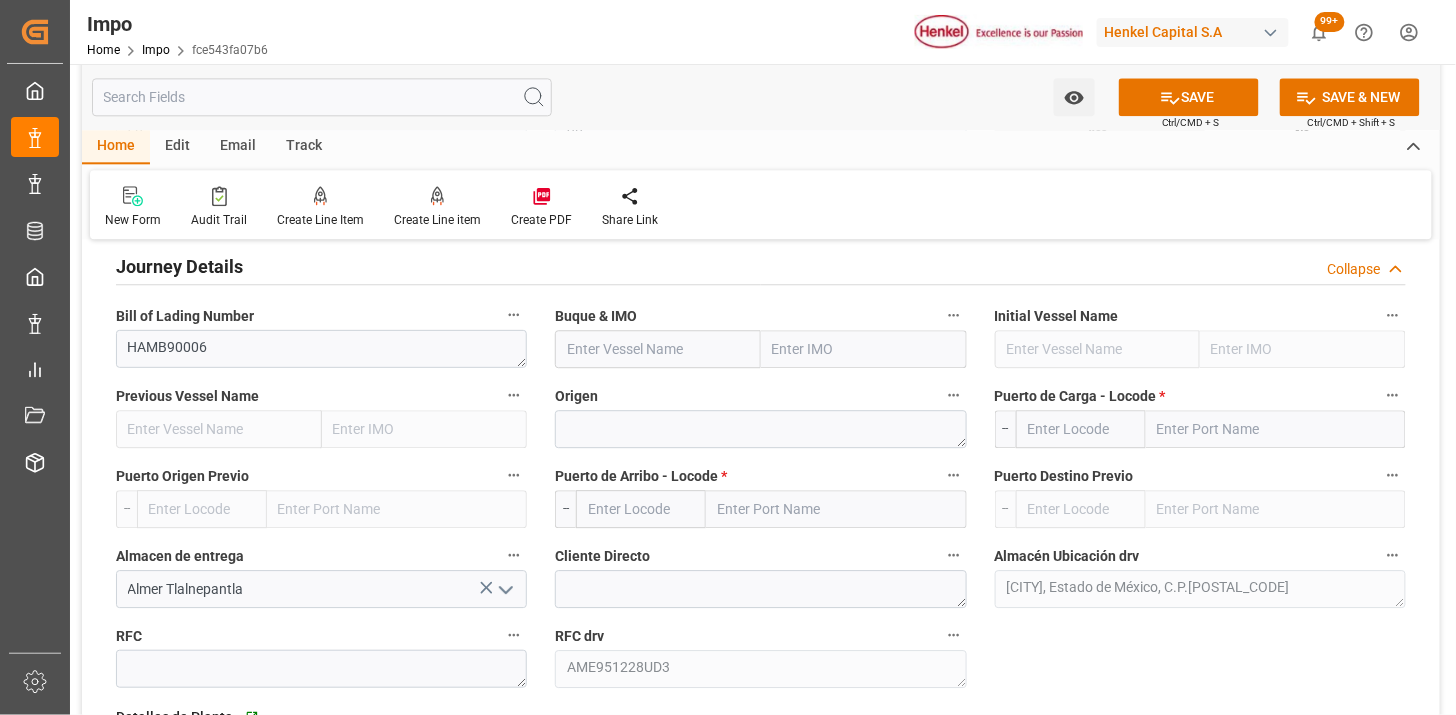 scroll, scrollTop: 1444, scrollLeft: 0, axis: vertical 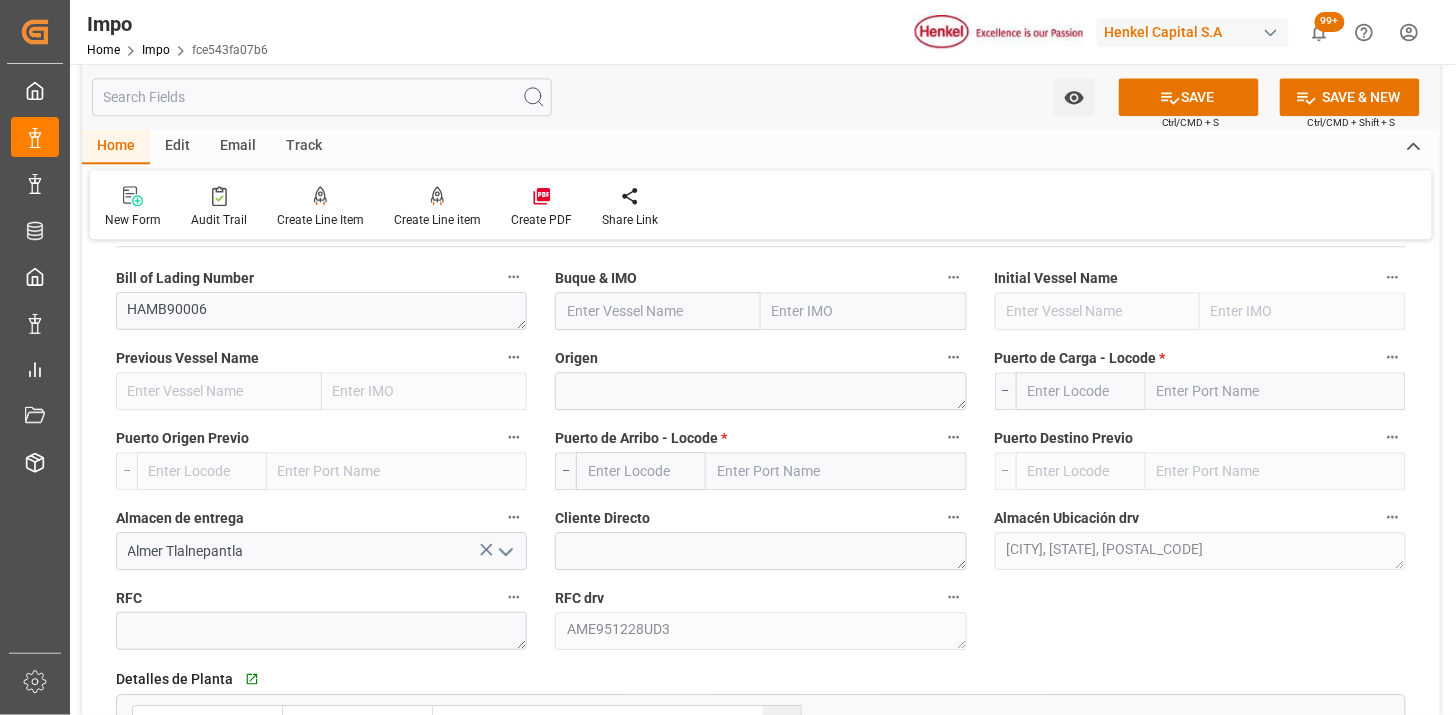 click at bounding box center (658, 311) 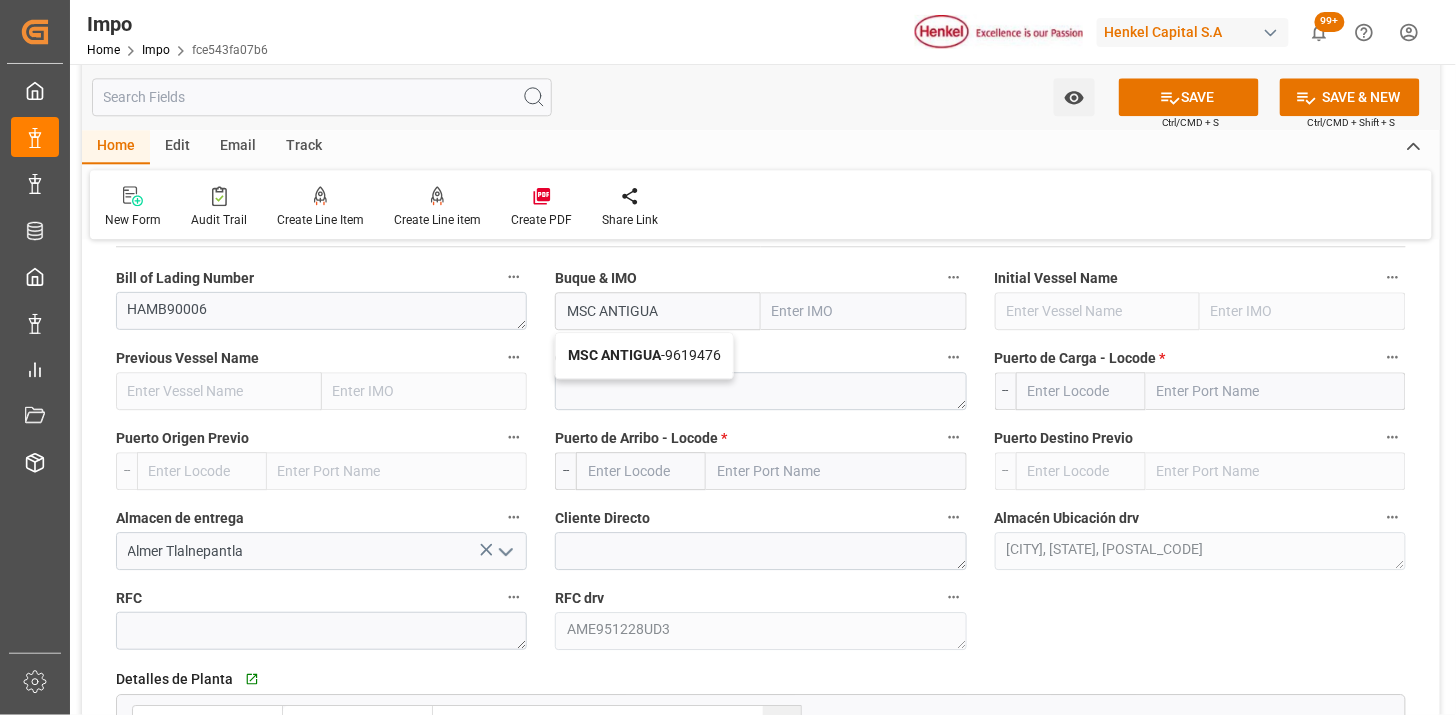 type on "9619476" 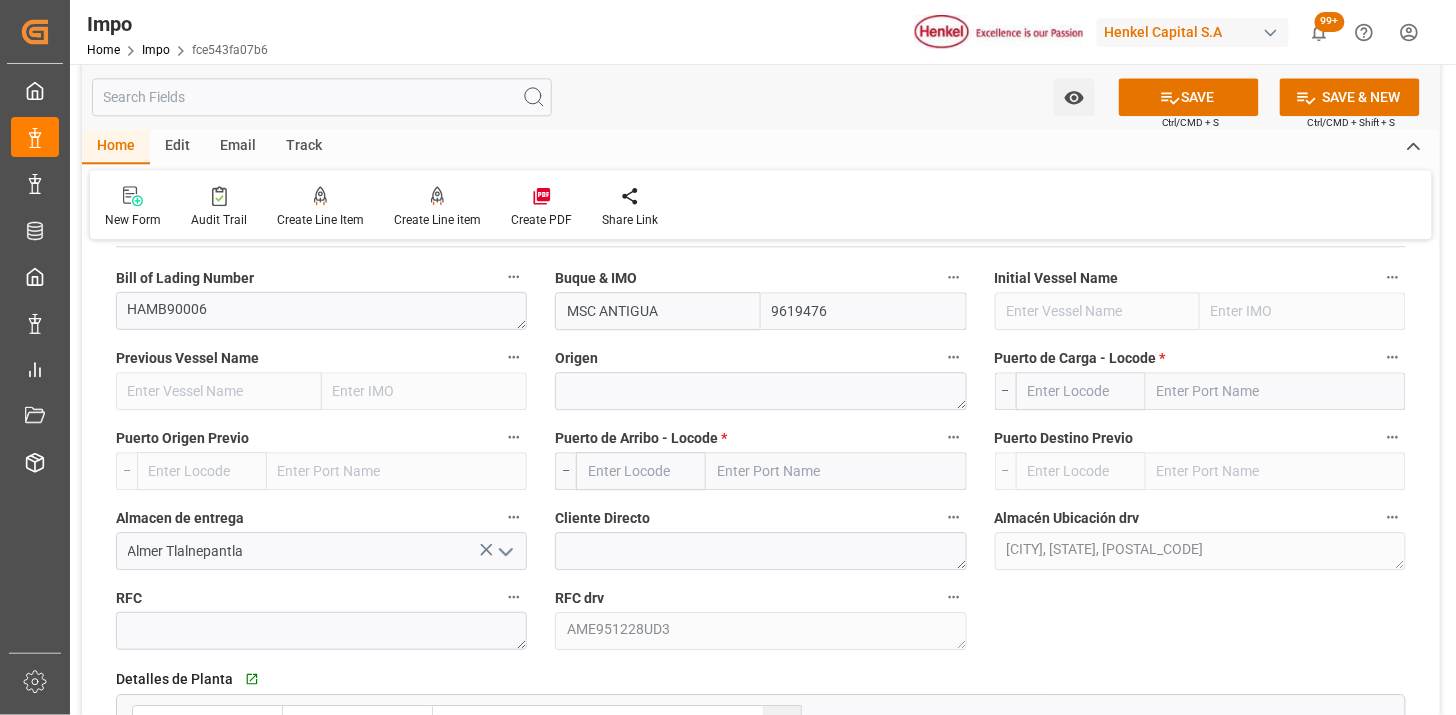 type on "MSC ANTIGUA" 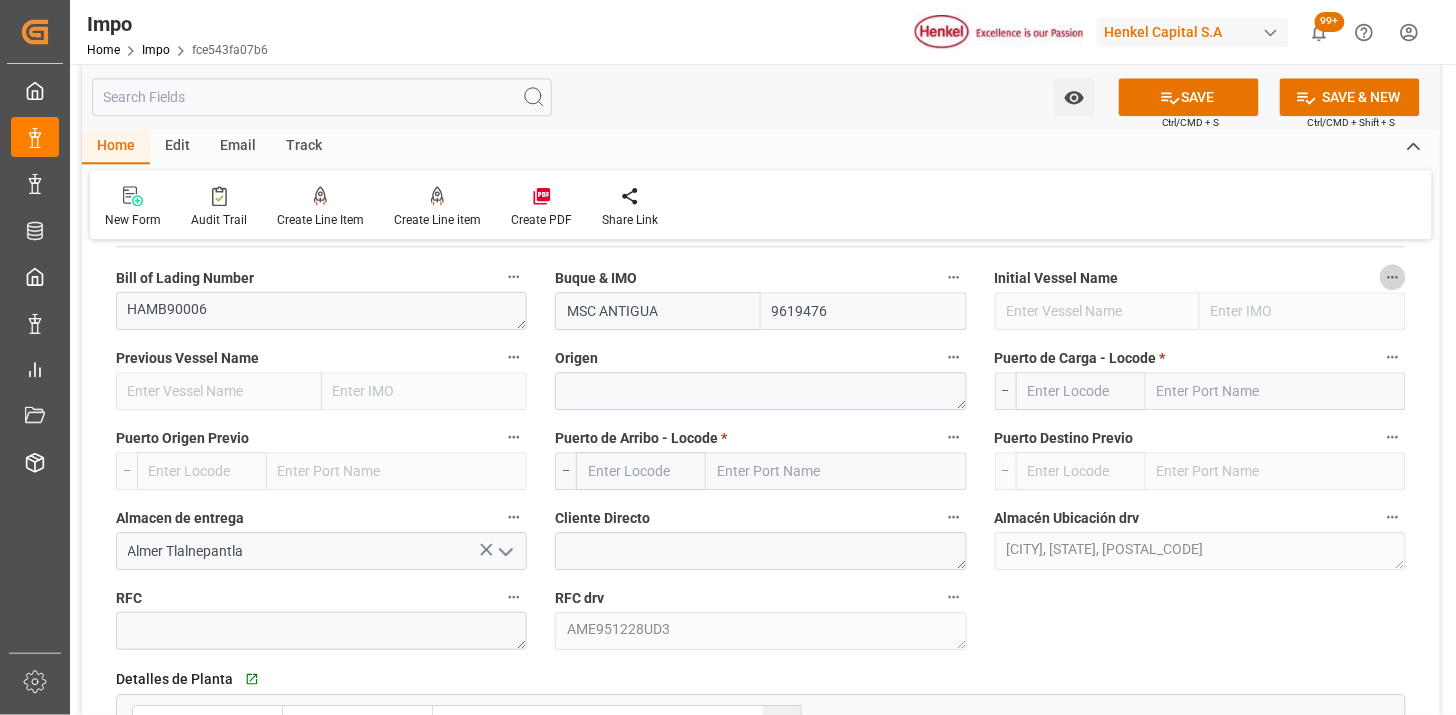 type 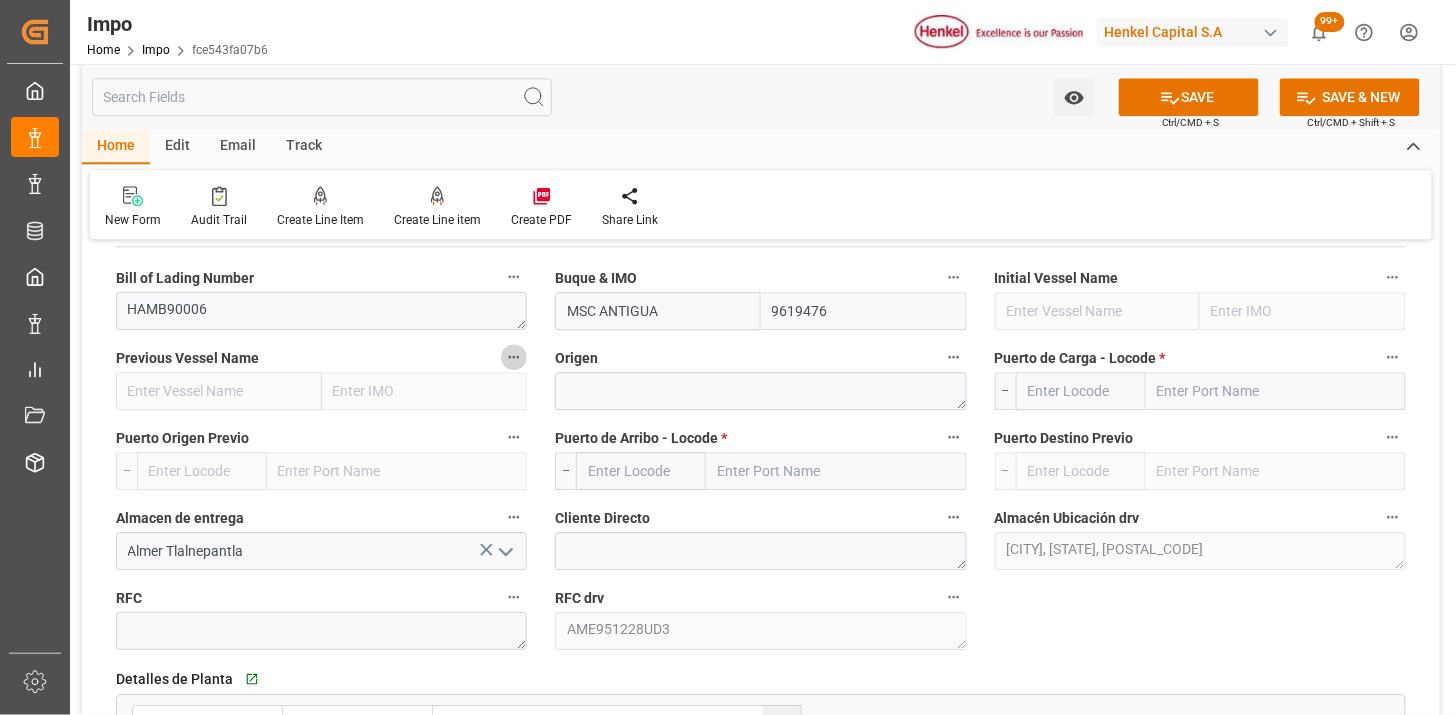 type 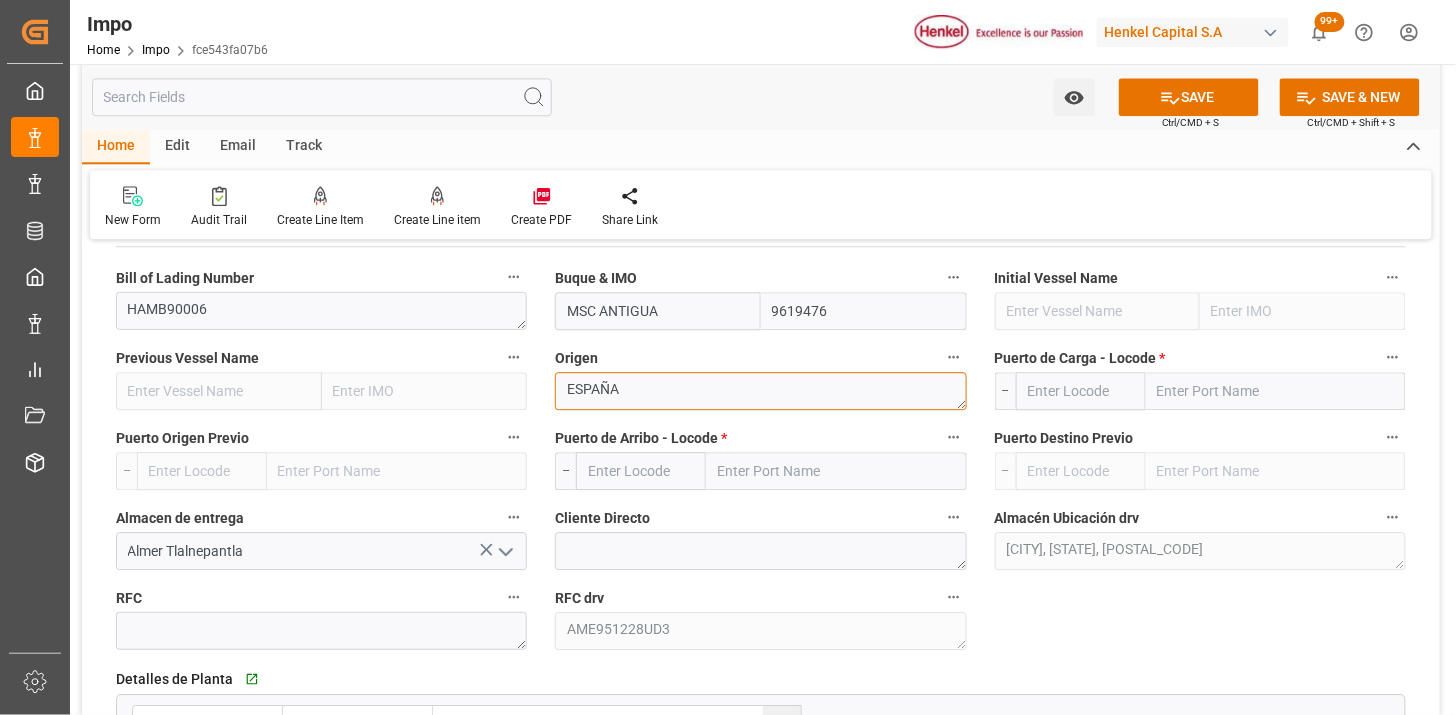 type on "ESPAÑA" 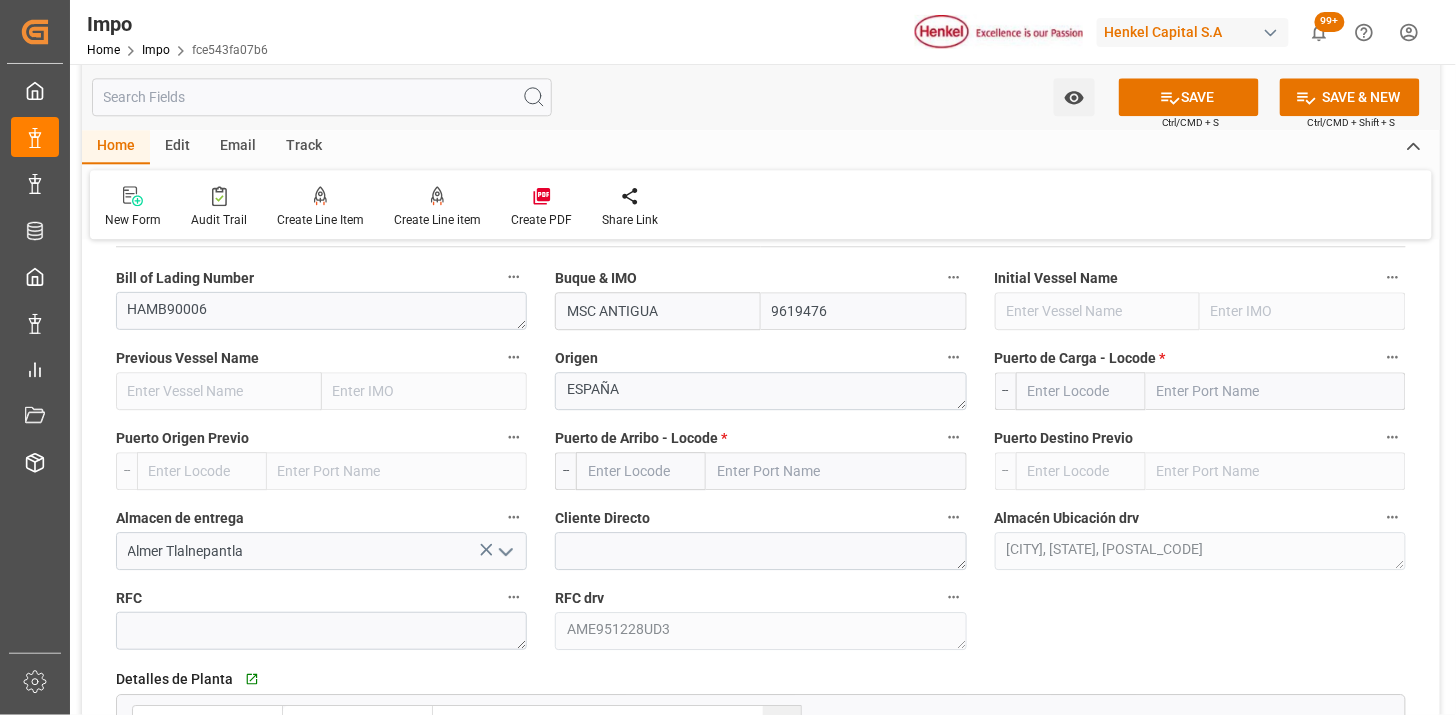 type 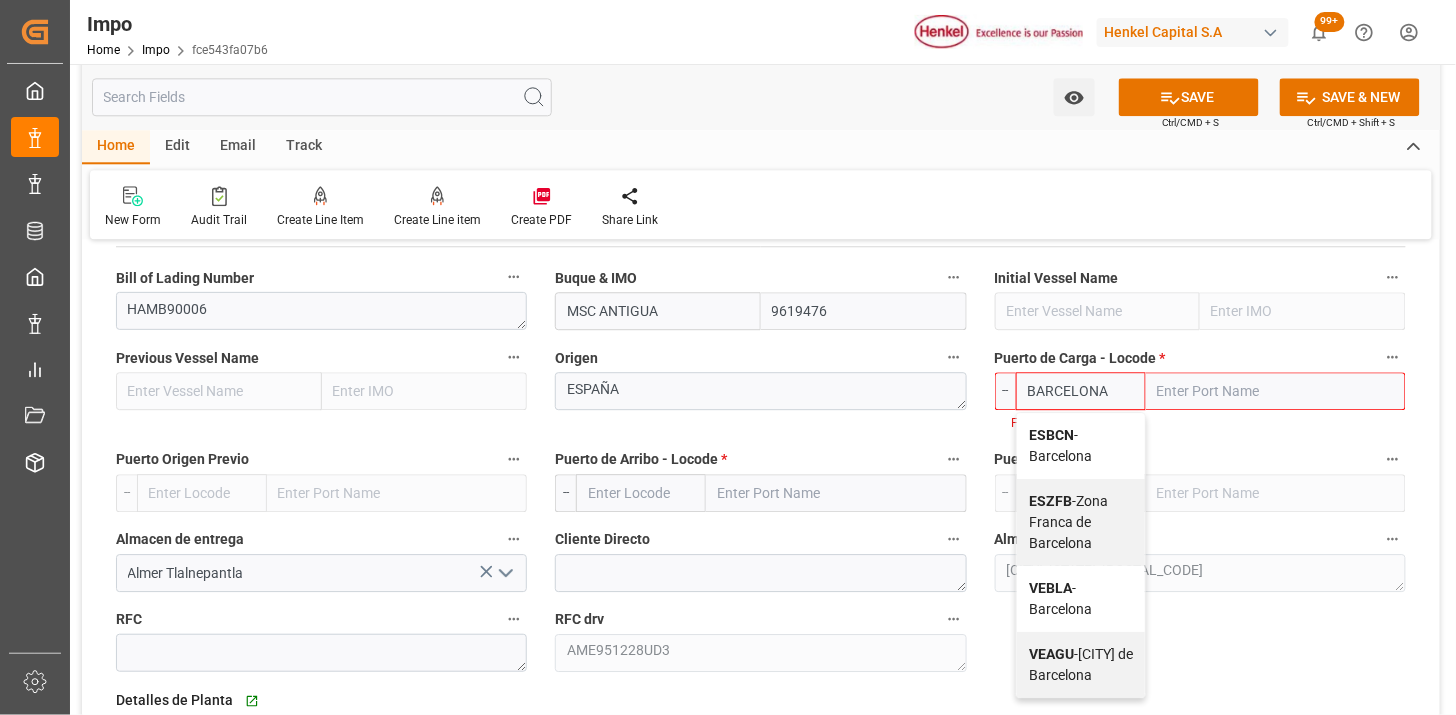 type on "ESBCN" 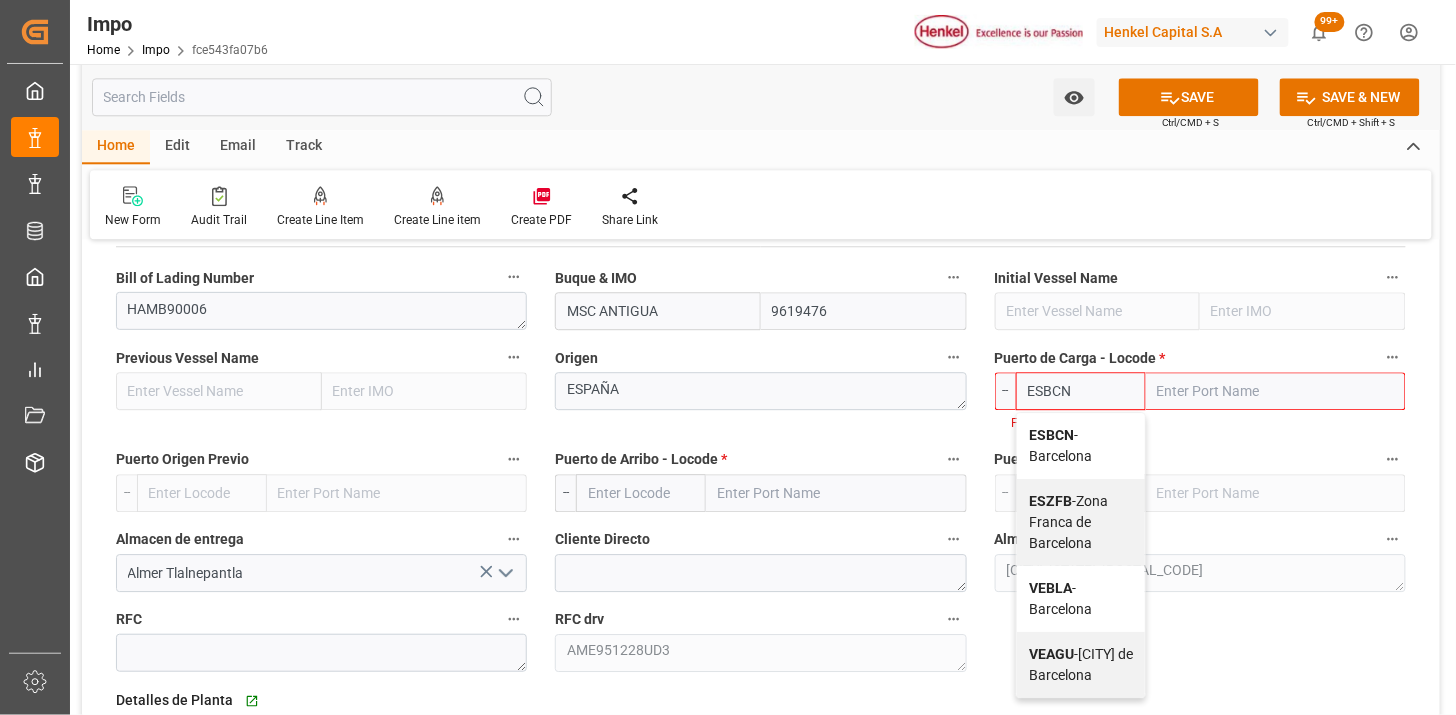 type on "Barcelona" 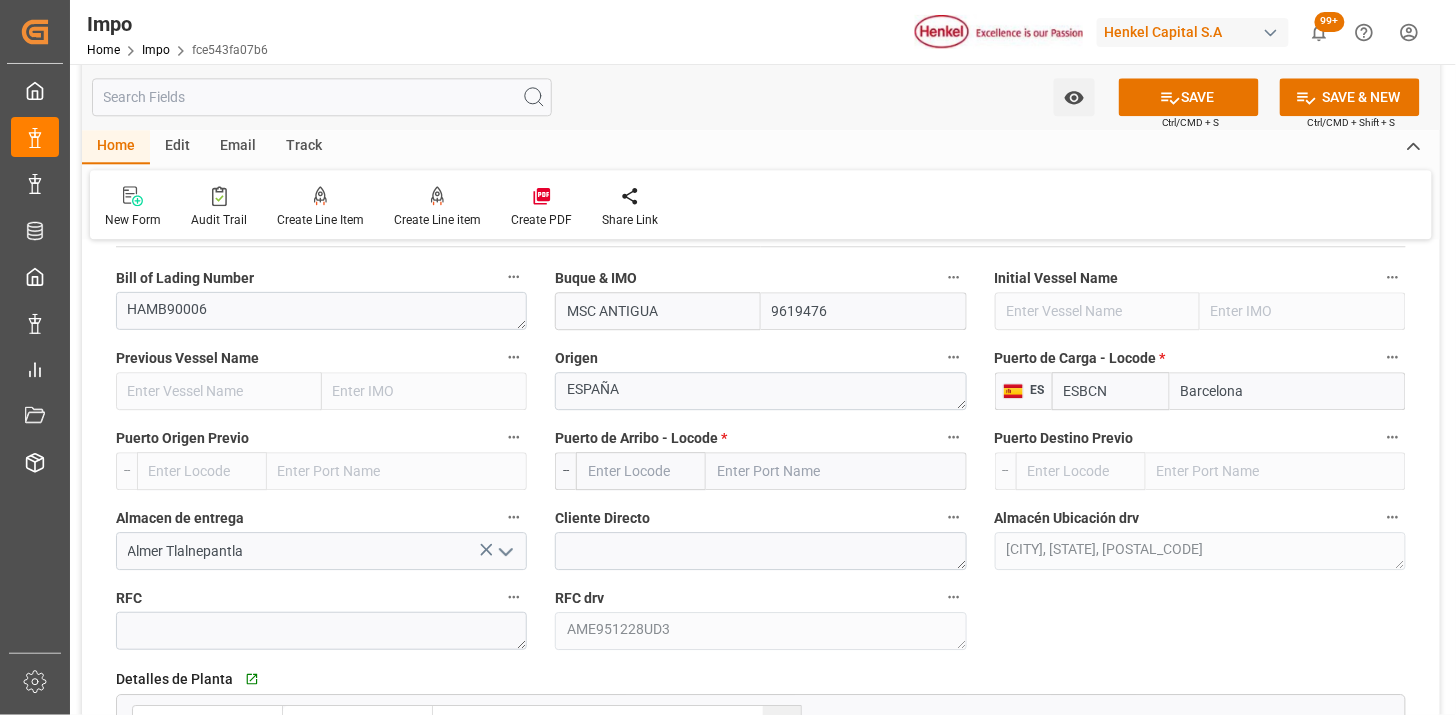 type on "ESBCN" 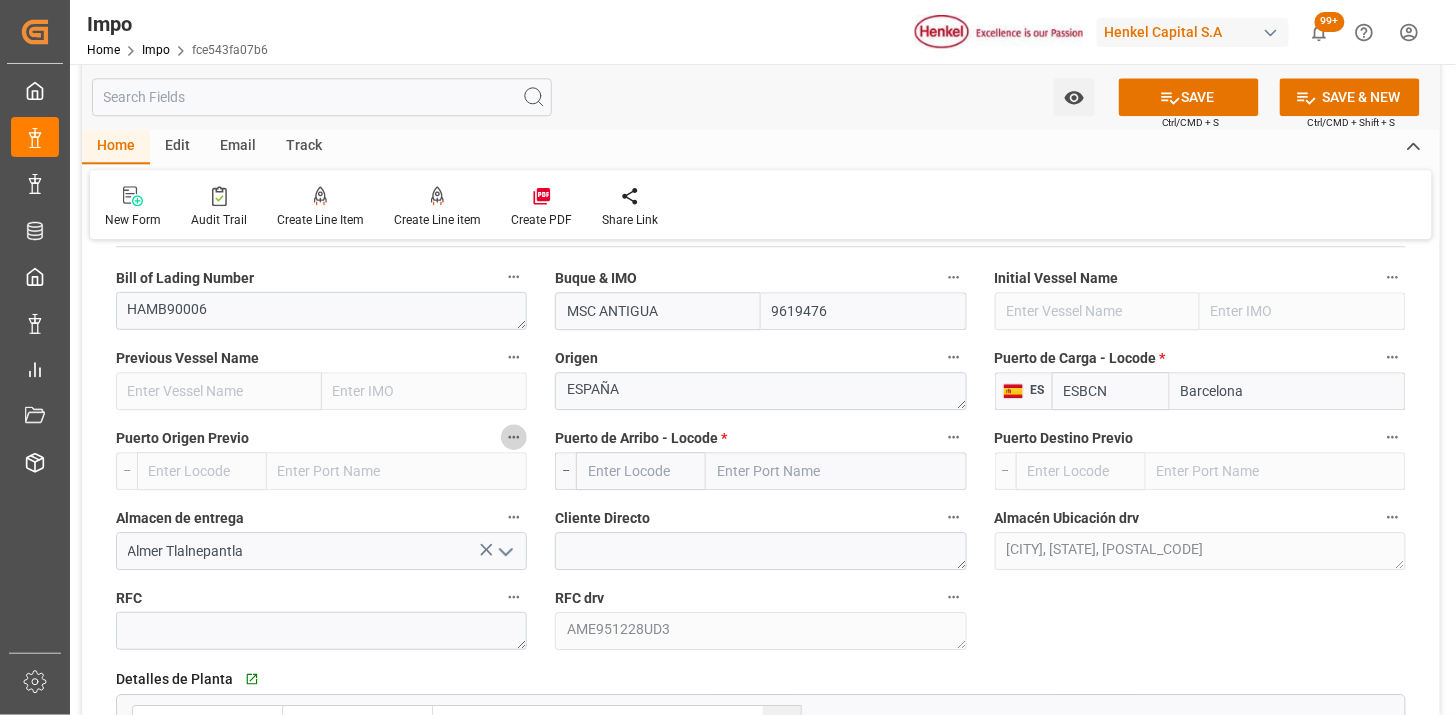 type 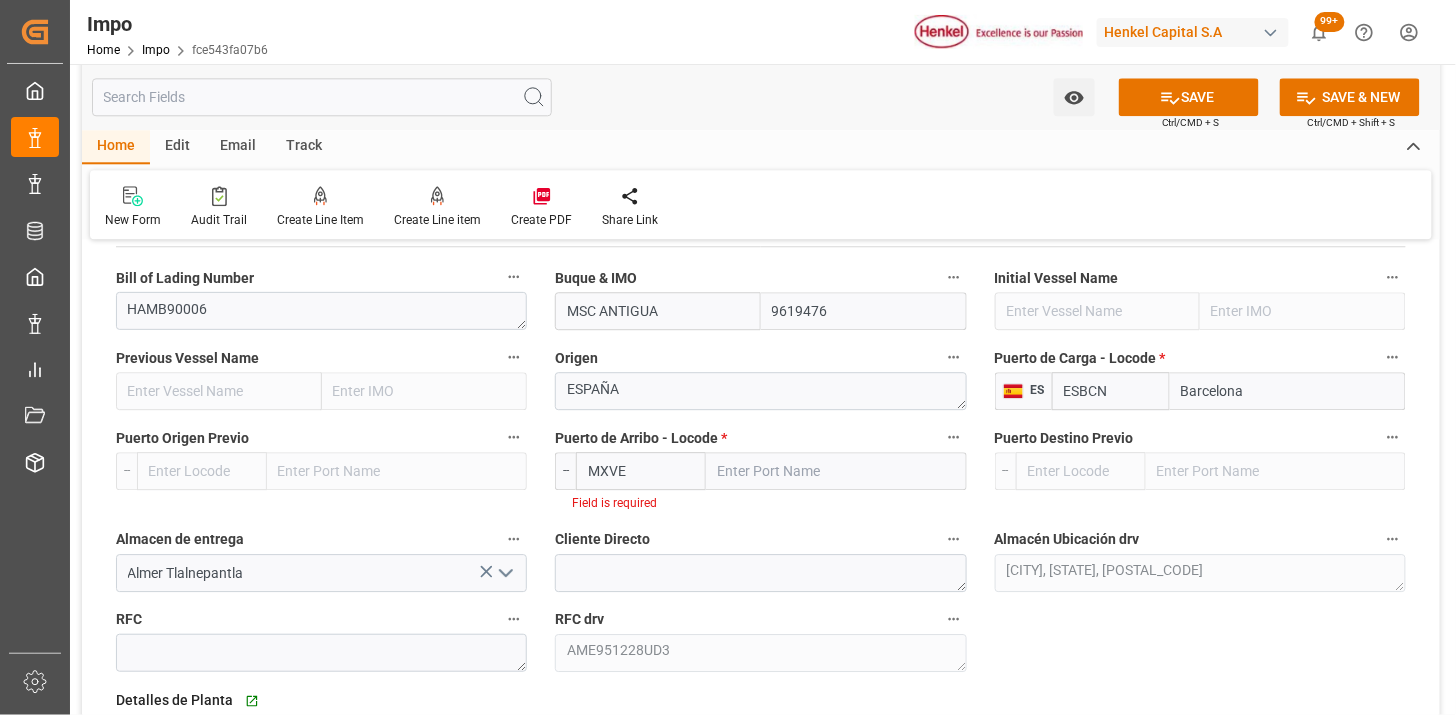type on "MXVER" 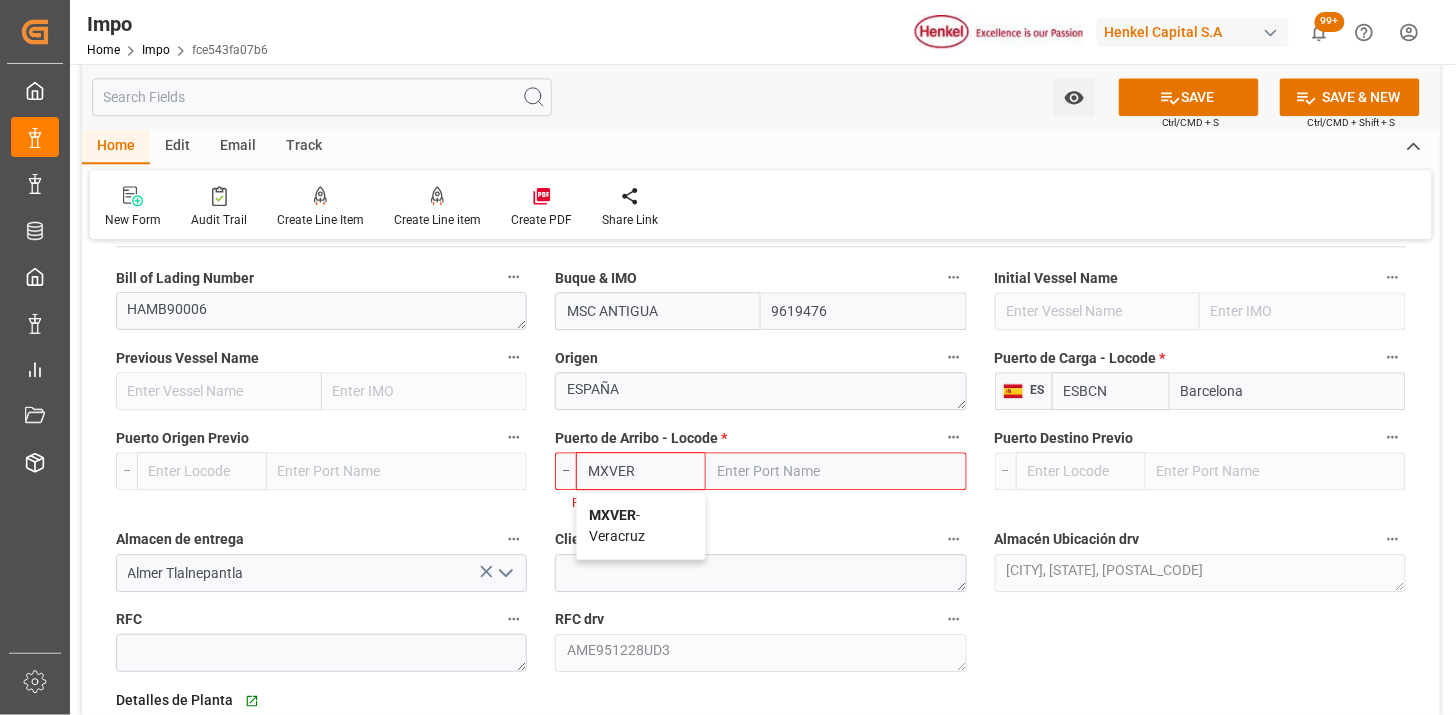 type on "Veracruz" 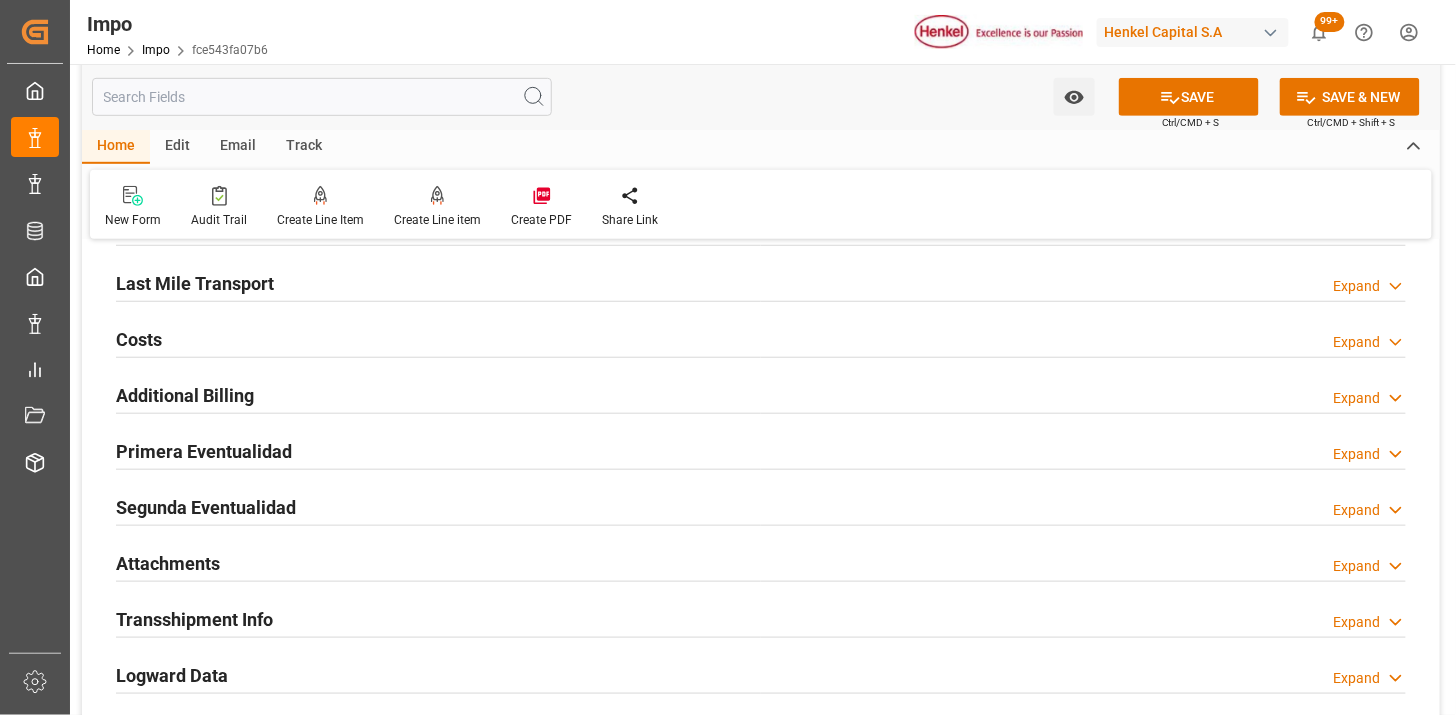 scroll, scrollTop: 2444, scrollLeft: 0, axis: vertical 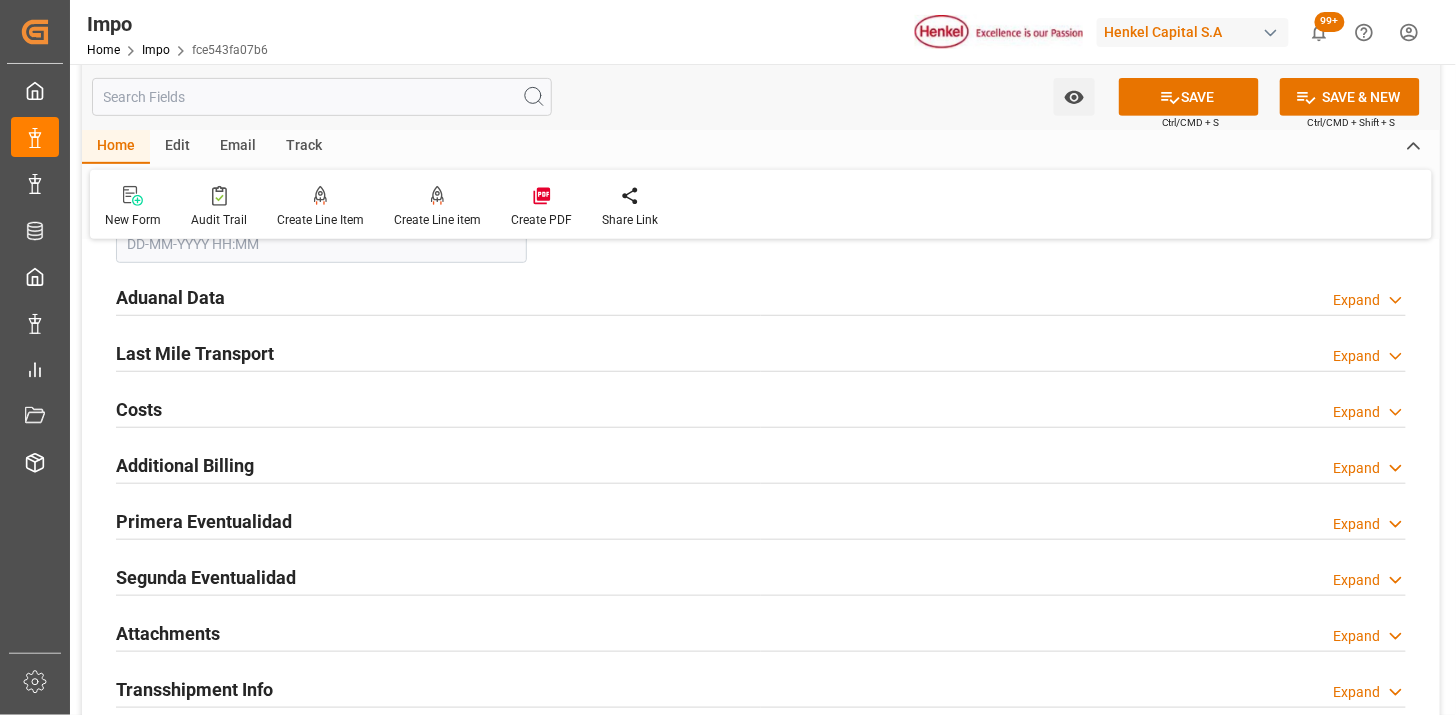 type on "MXVER" 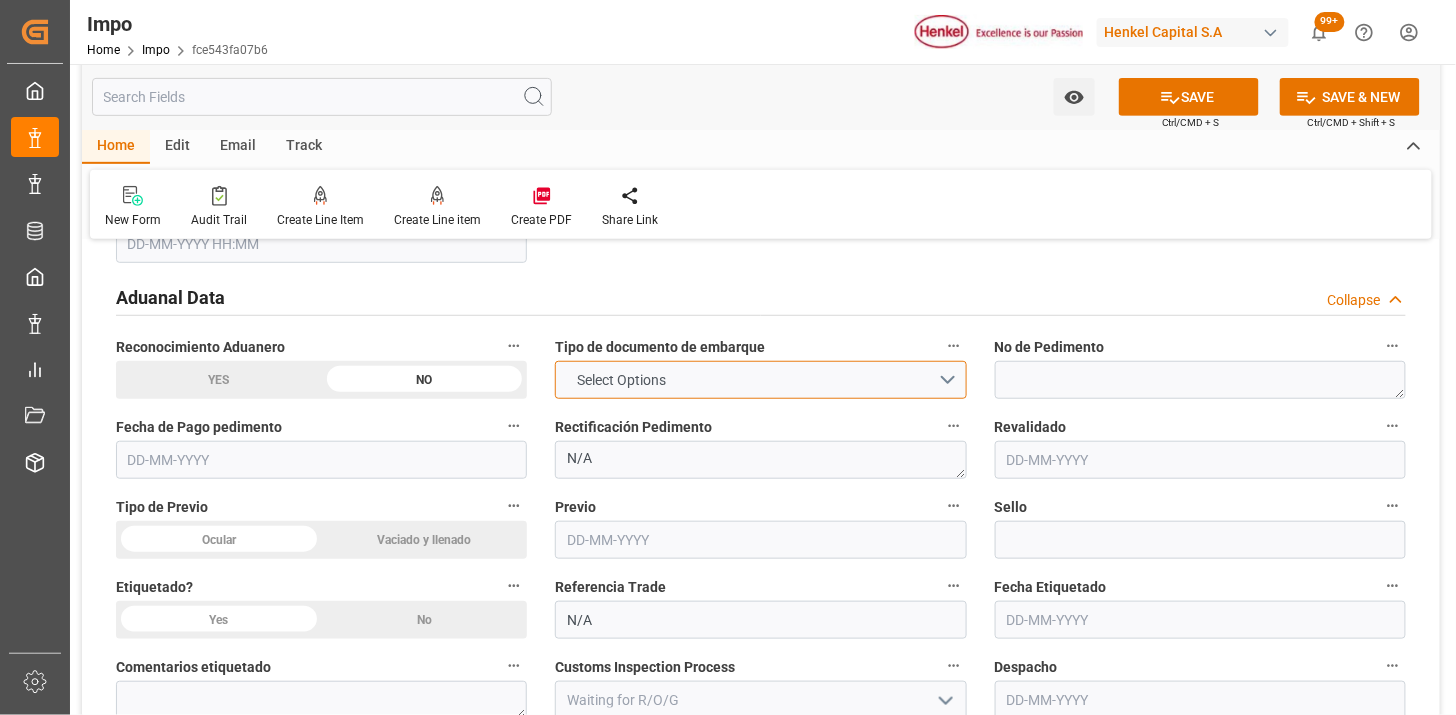 click on "Select Options" at bounding box center [621, 380] 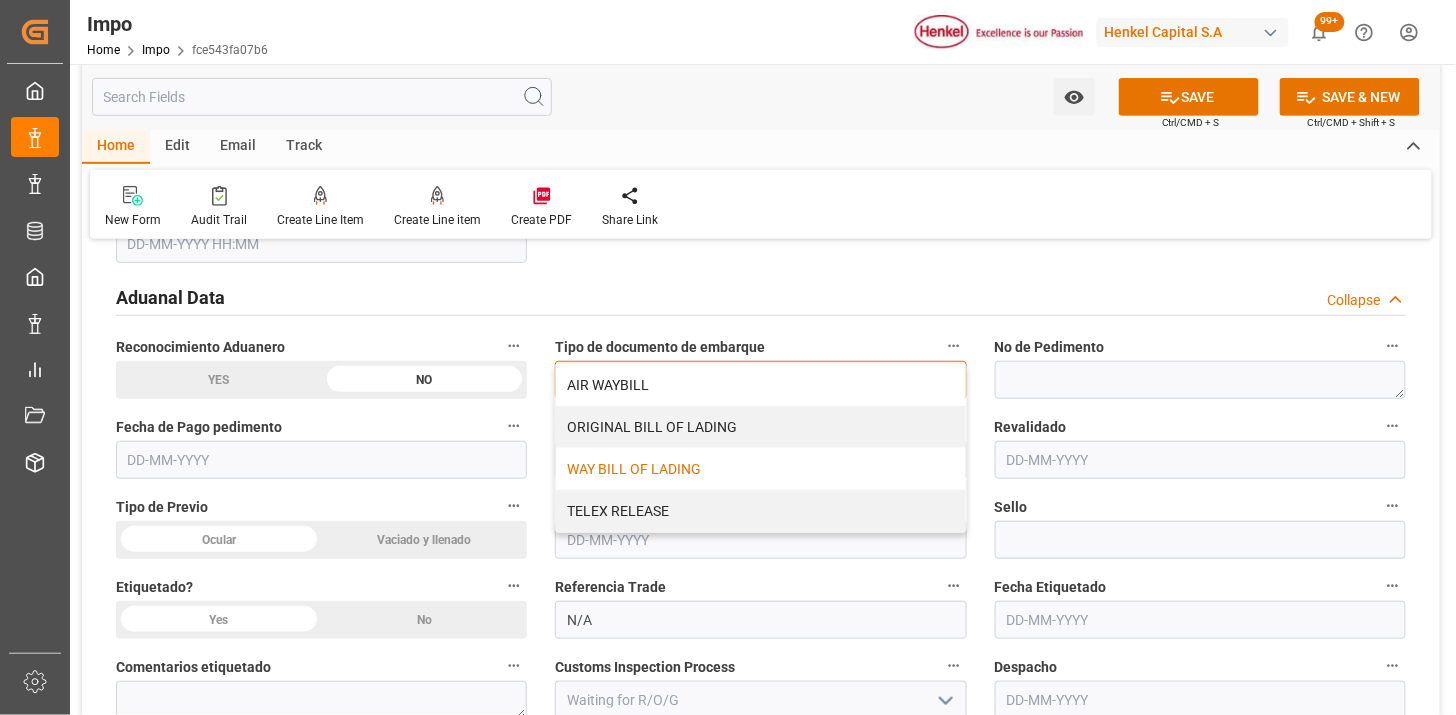 click on "WAY BILL OF LADING" at bounding box center [760, 469] 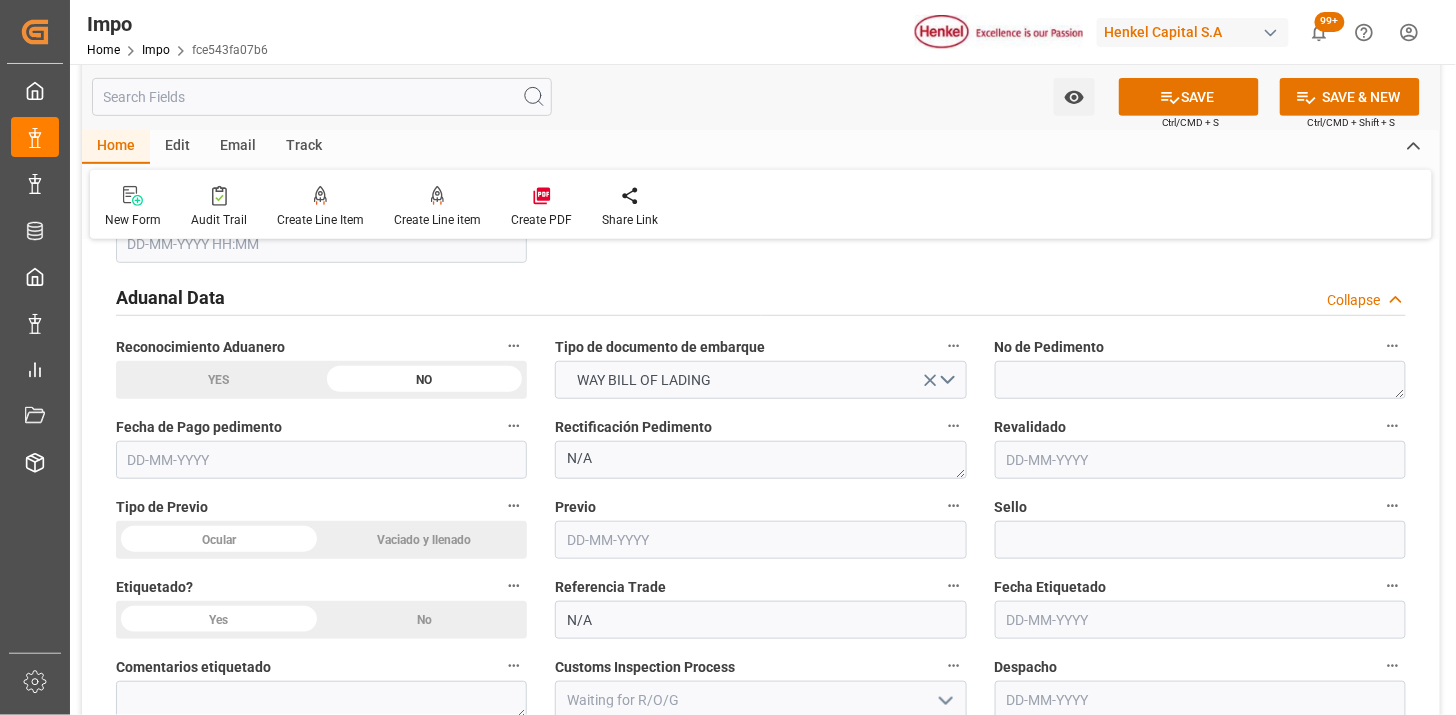 drag, startPoint x: 260, startPoint y: 544, endPoint x: 386, endPoint y: 492, distance: 136.30847 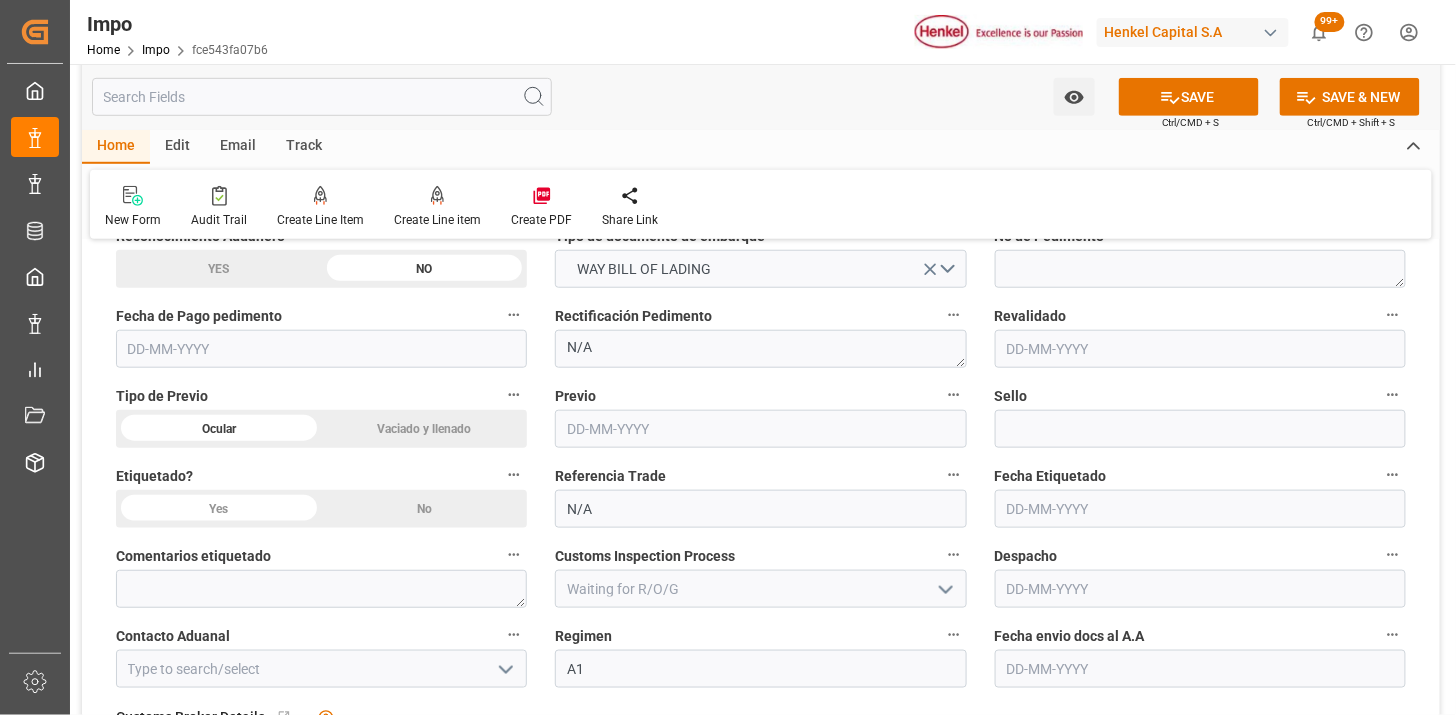 click on "No" at bounding box center [1303, -1778] 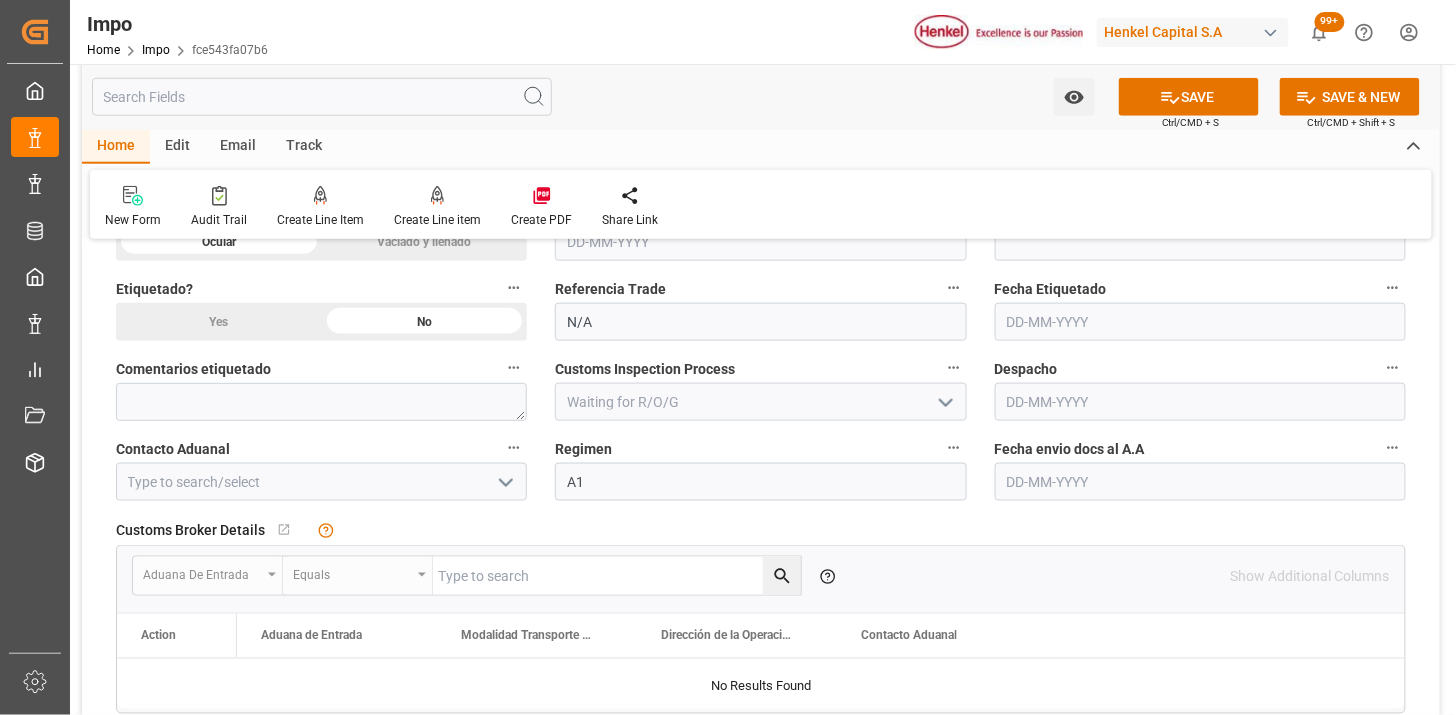 scroll, scrollTop: 2777, scrollLeft: 0, axis: vertical 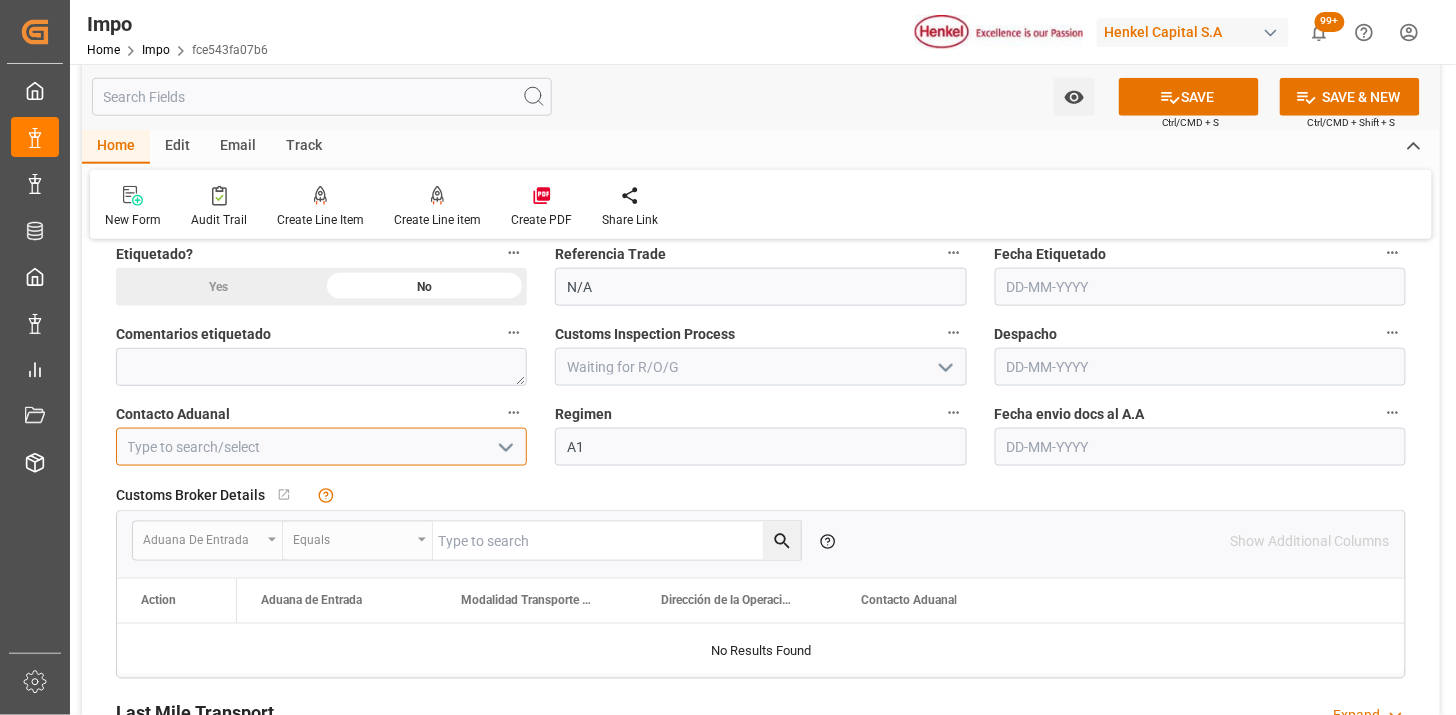 click at bounding box center (321, 447) 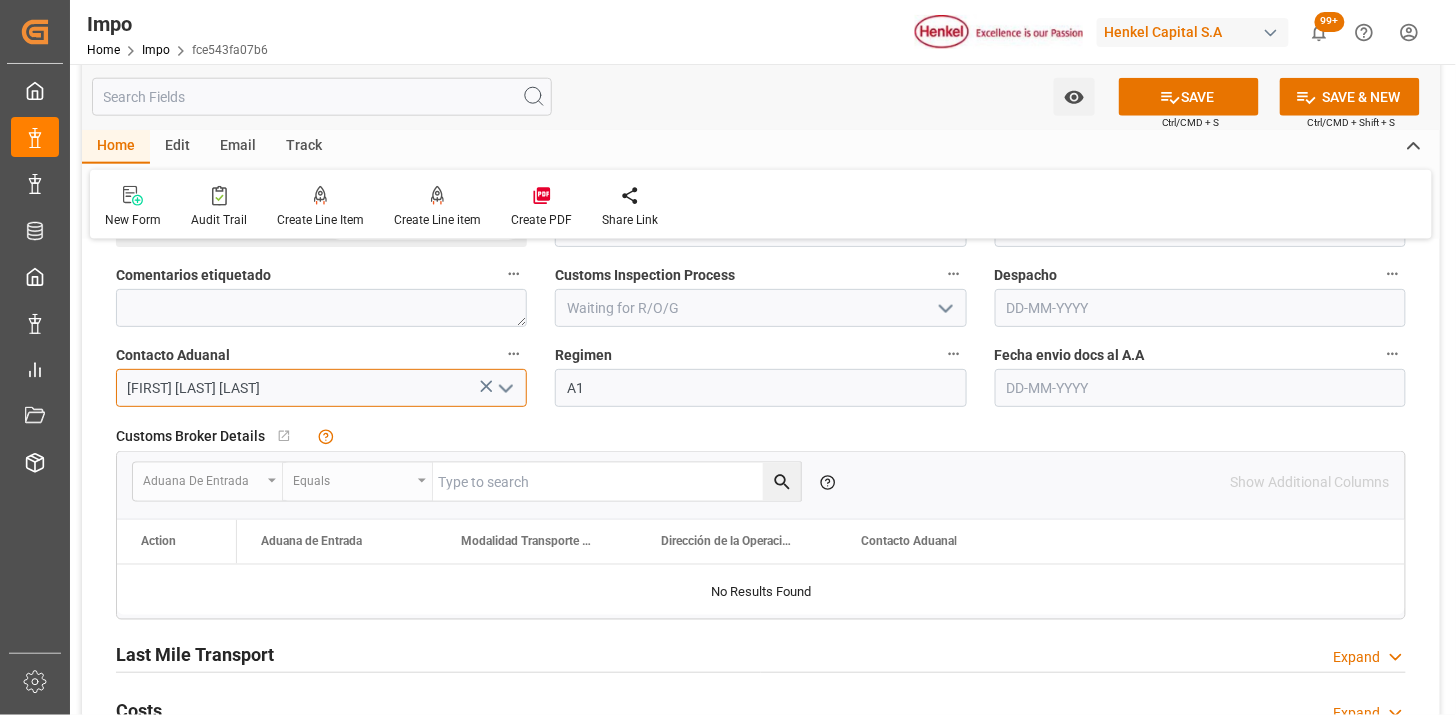 scroll, scrollTop: 2888, scrollLeft: 0, axis: vertical 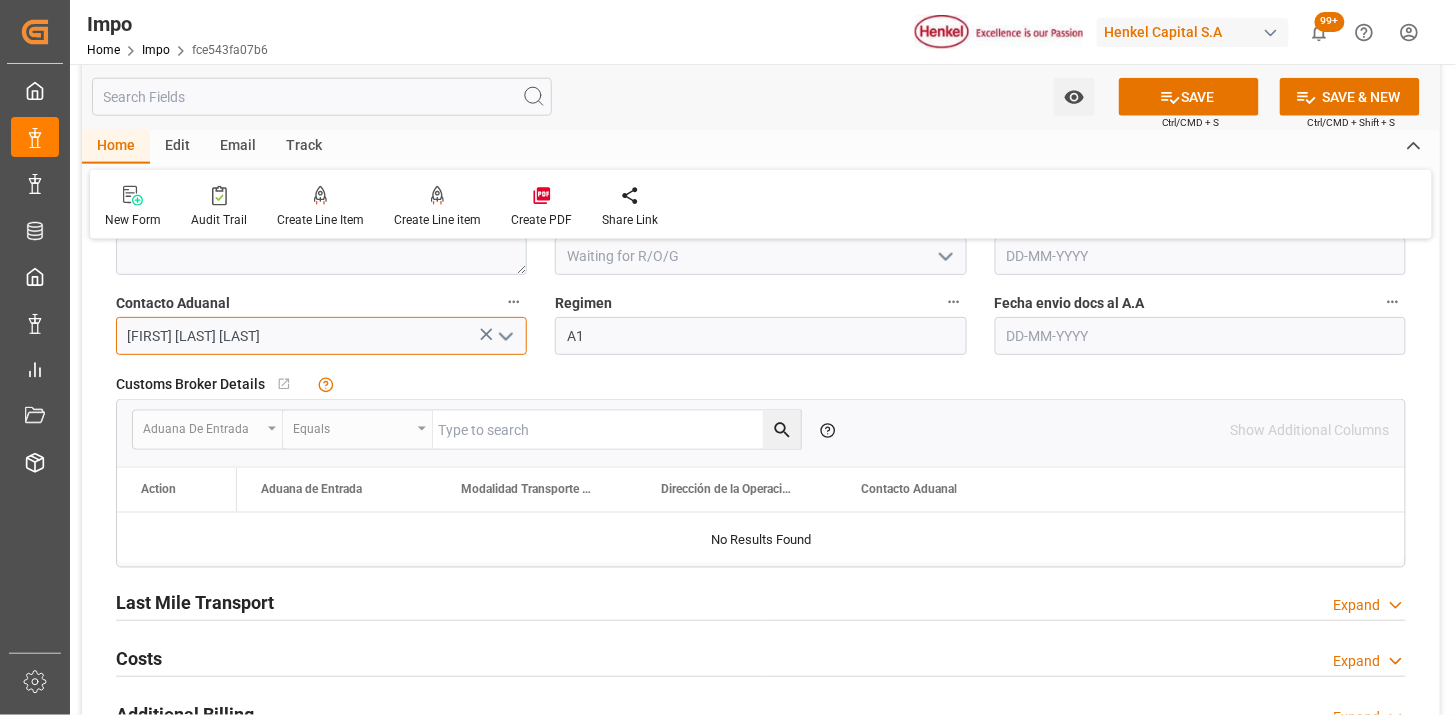 type on "ALFREDO SALINAS JACOBO" 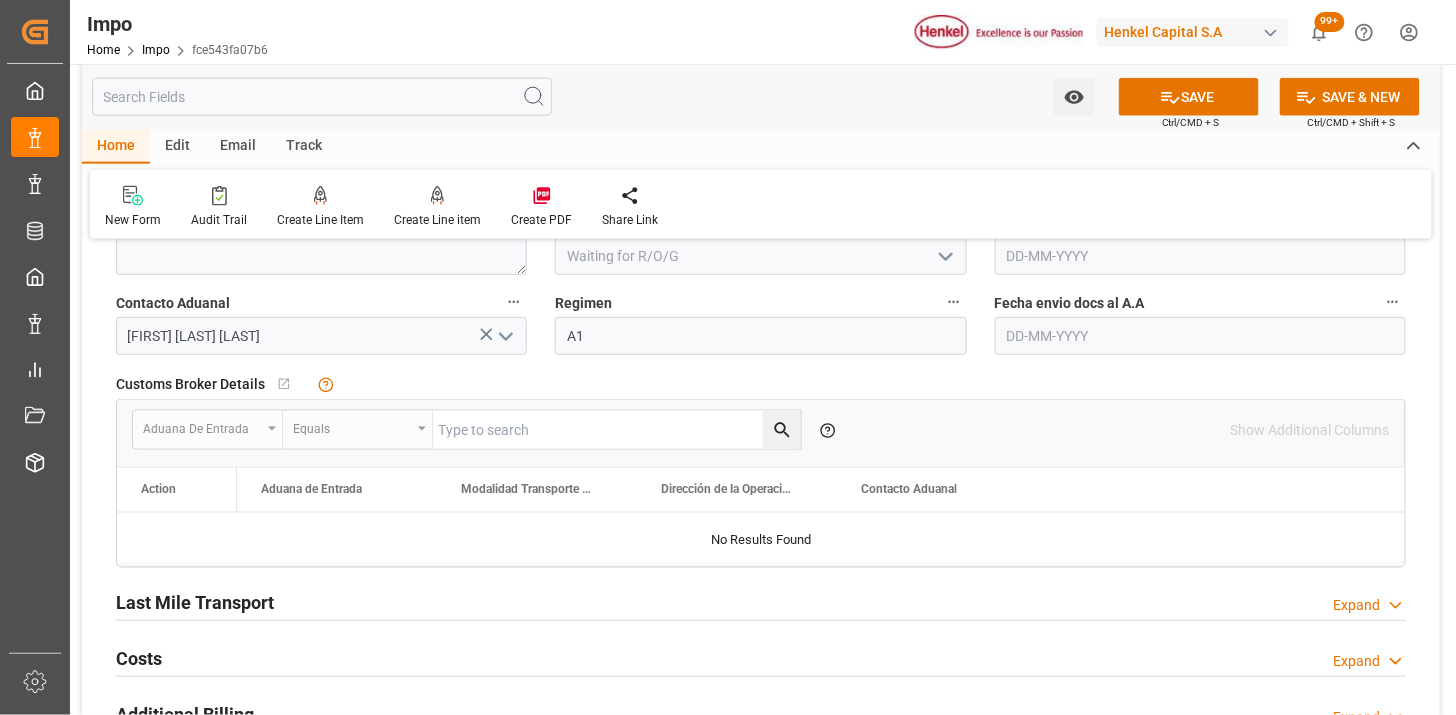 click at bounding box center [1200, 336] 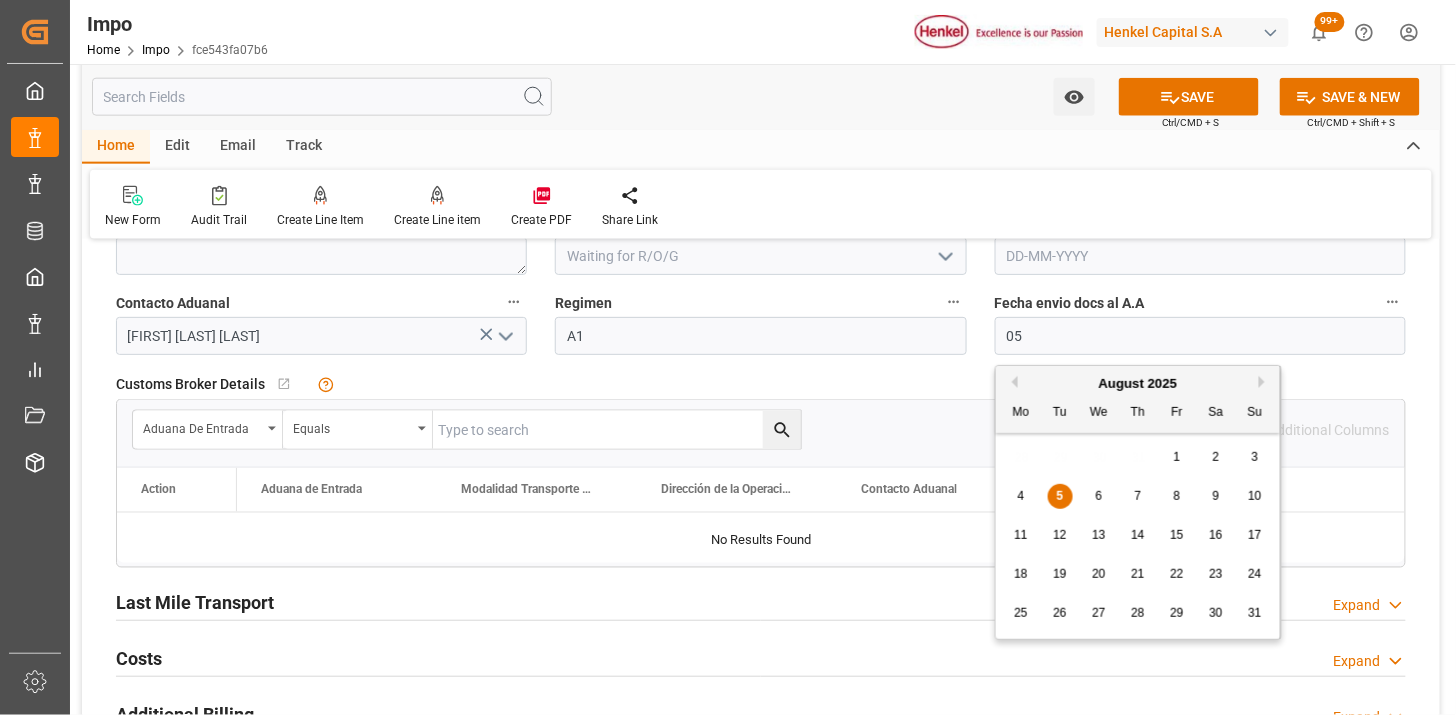 type on "05-08-2025" 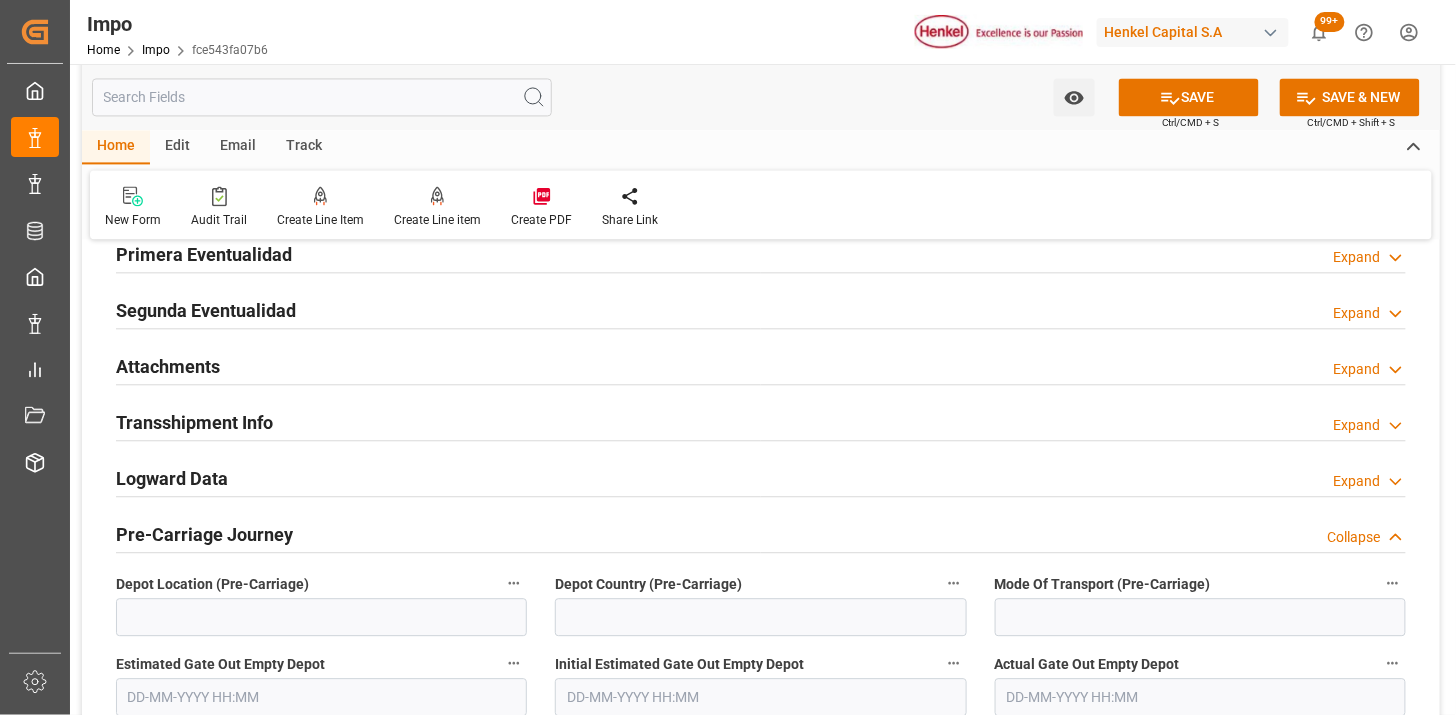scroll, scrollTop: 3444, scrollLeft: 0, axis: vertical 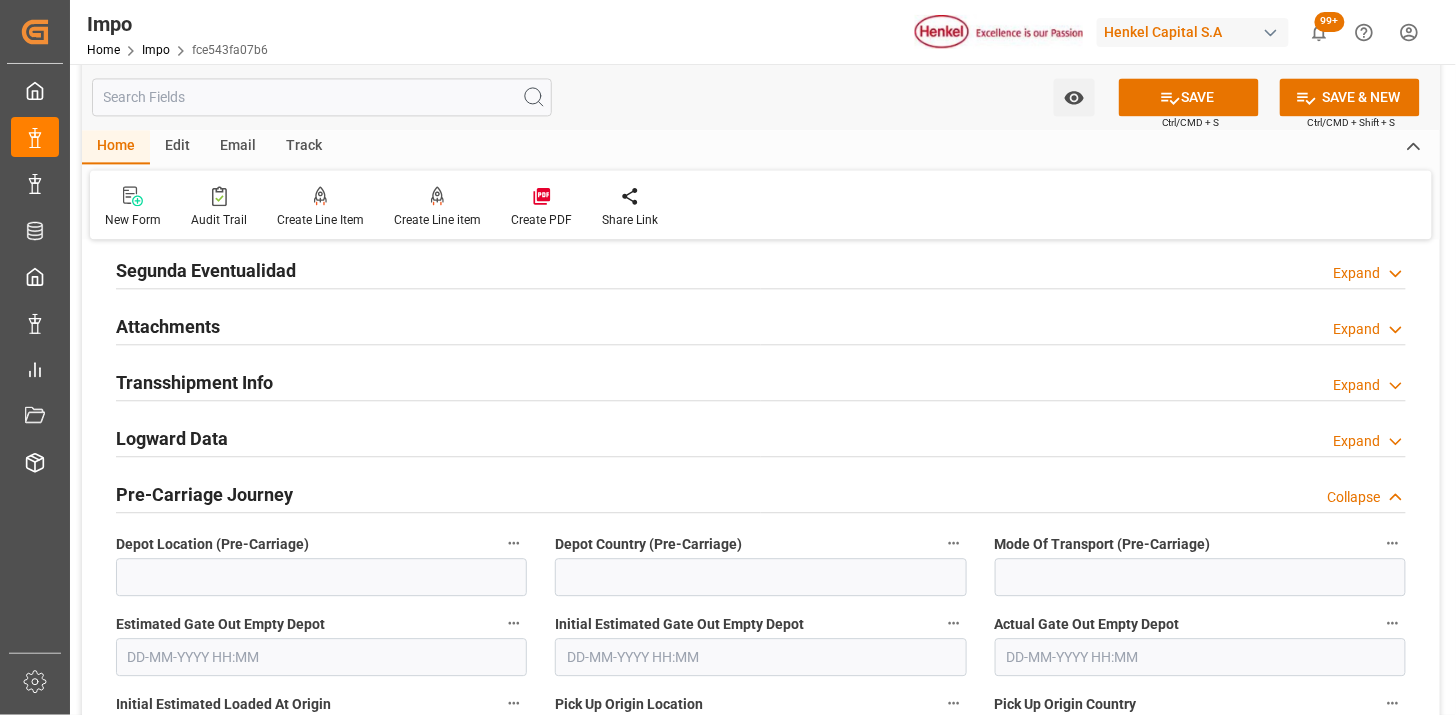 drag, startPoint x: 384, startPoint y: 335, endPoint x: 428, endPoint y: 403, distance: 80.99383 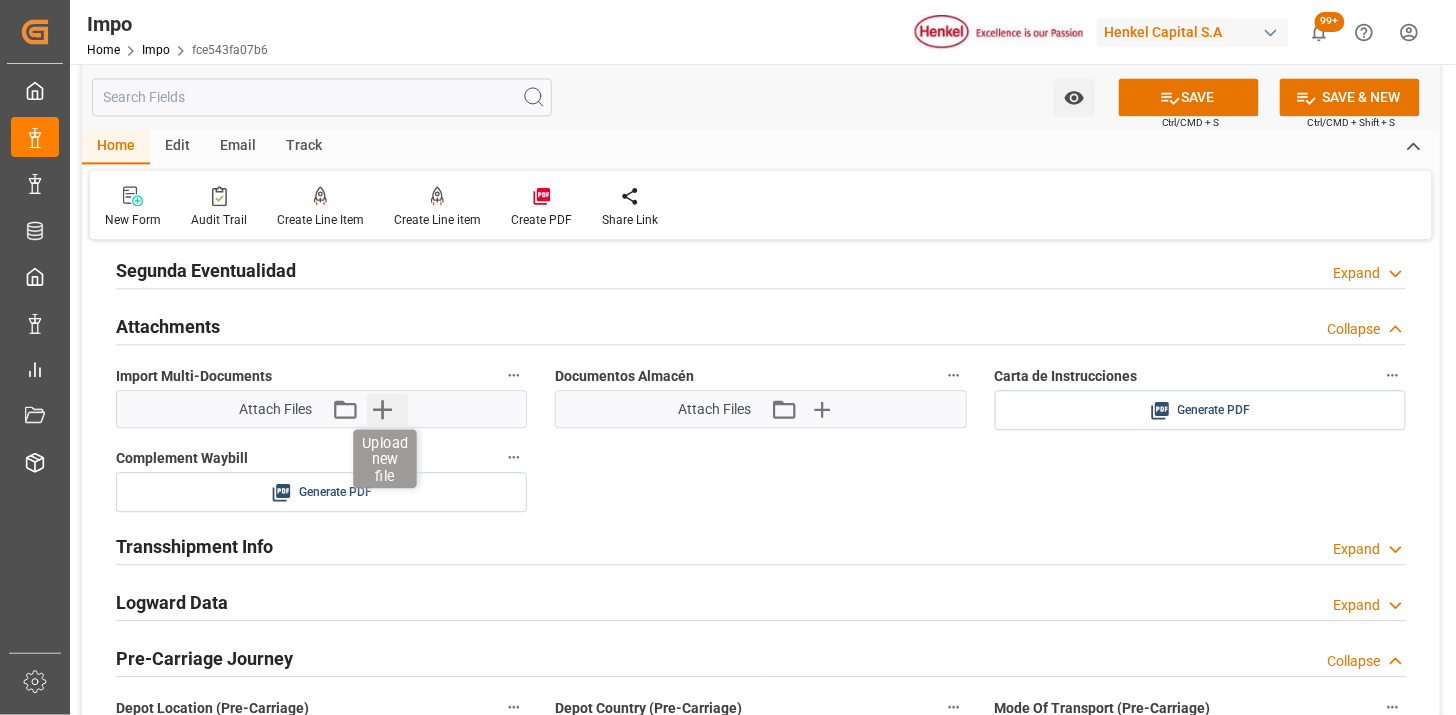 click 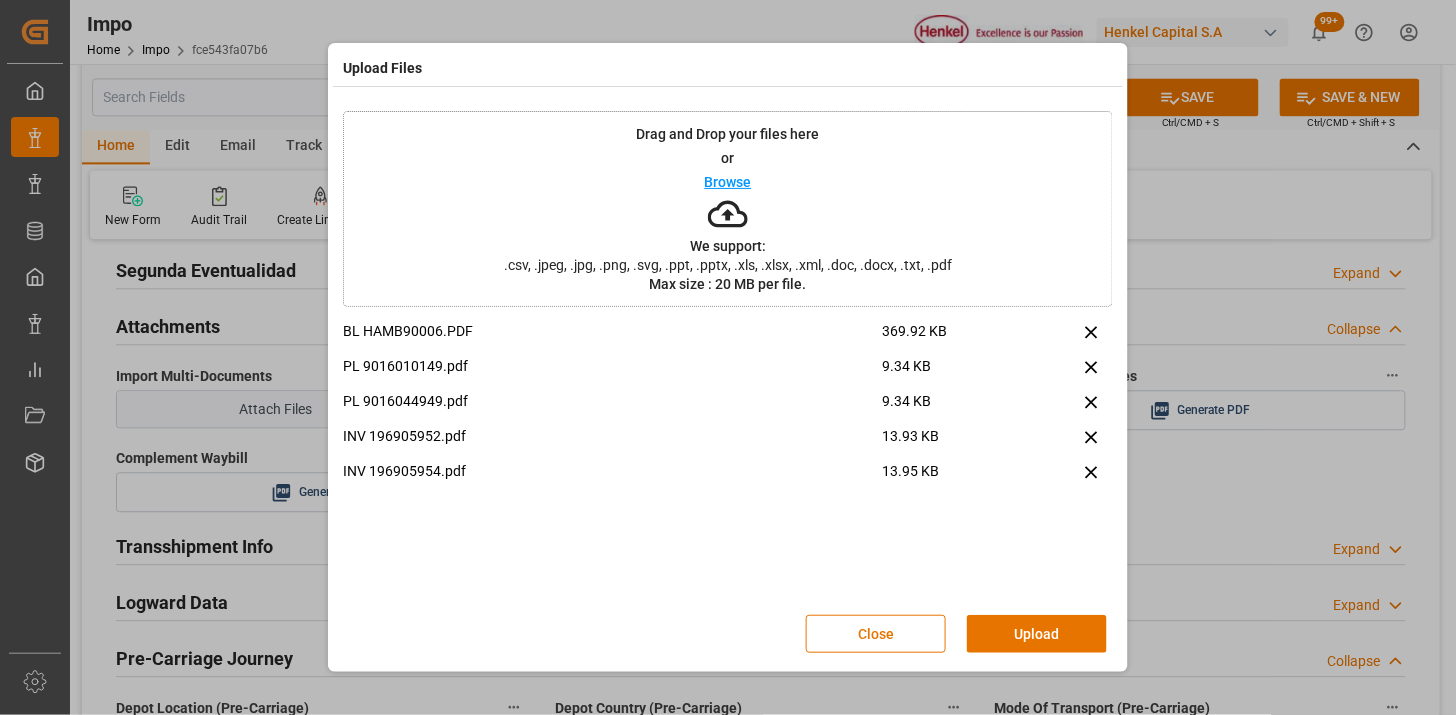click on "Upload" at bounding box center (1037, 634) 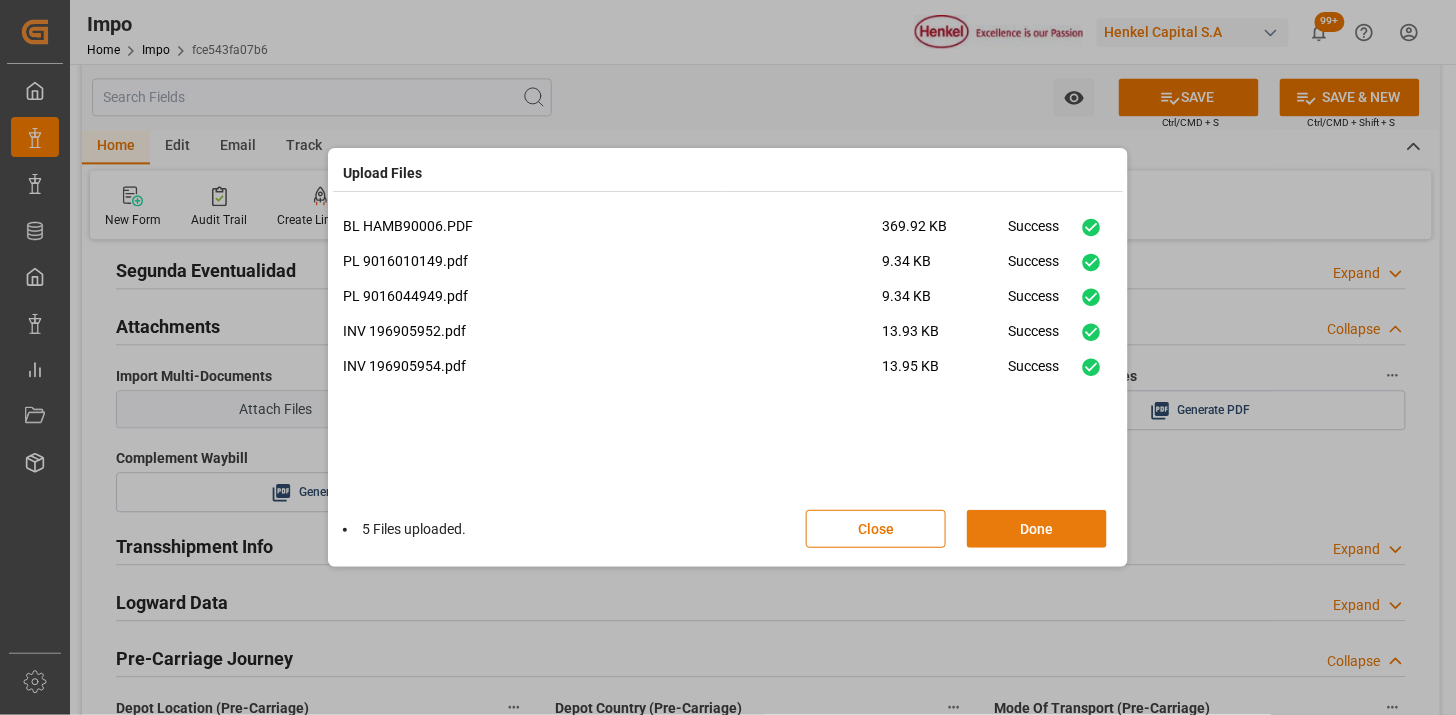 click on "Done" at bounding box center [1037, 529] 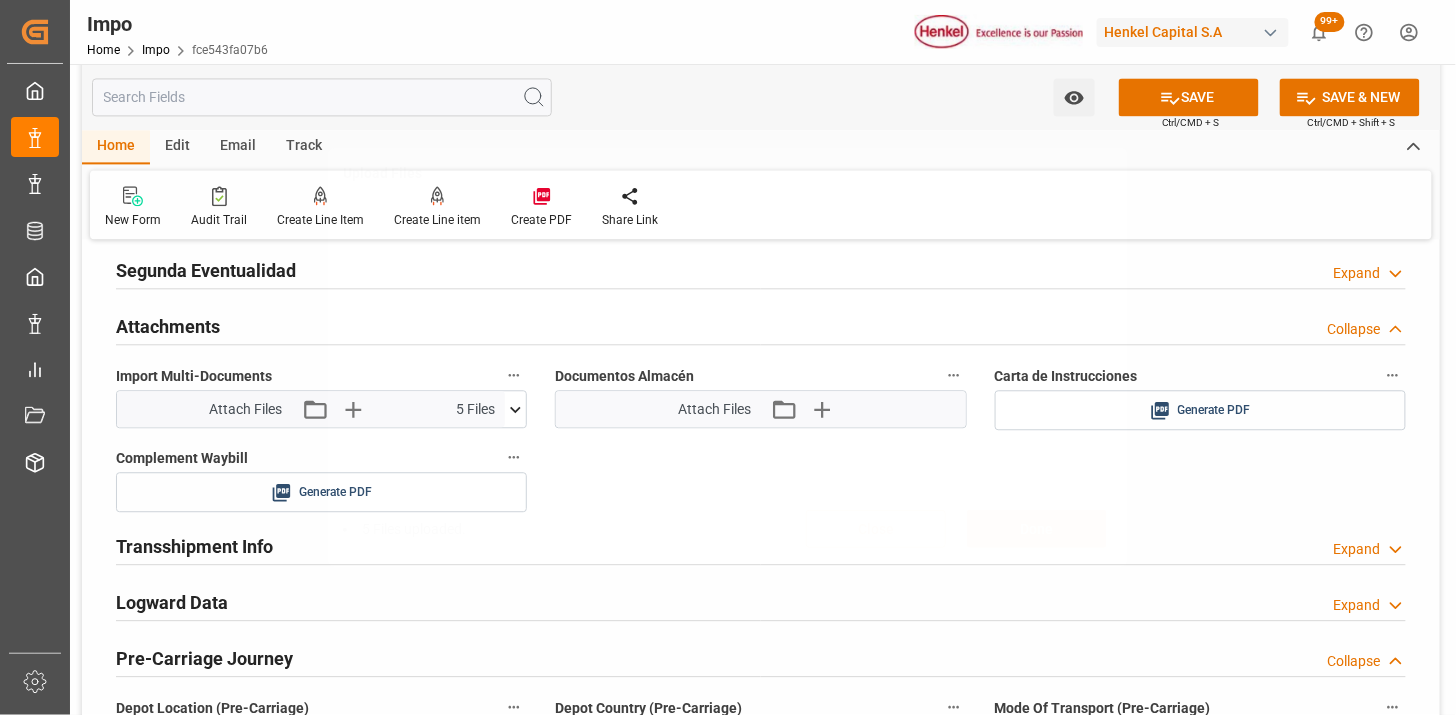 type 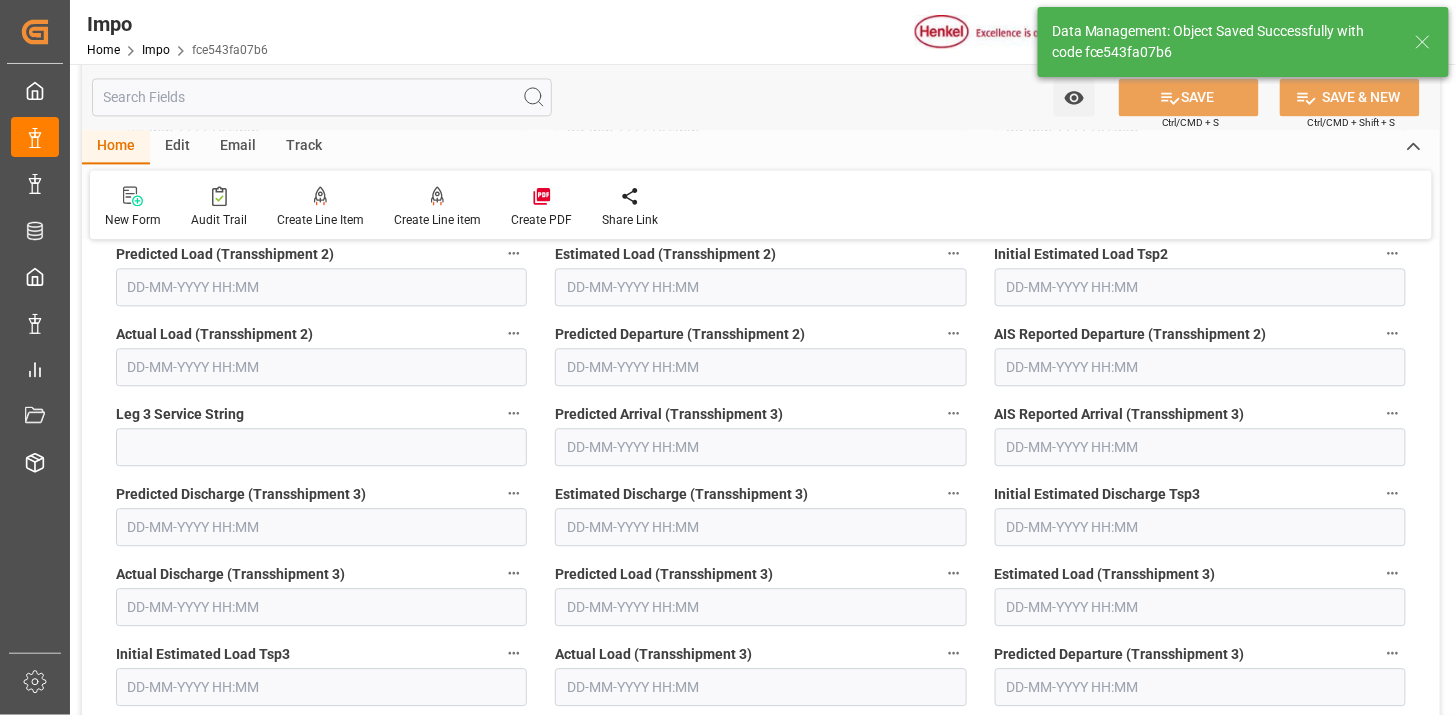 type on "AA" 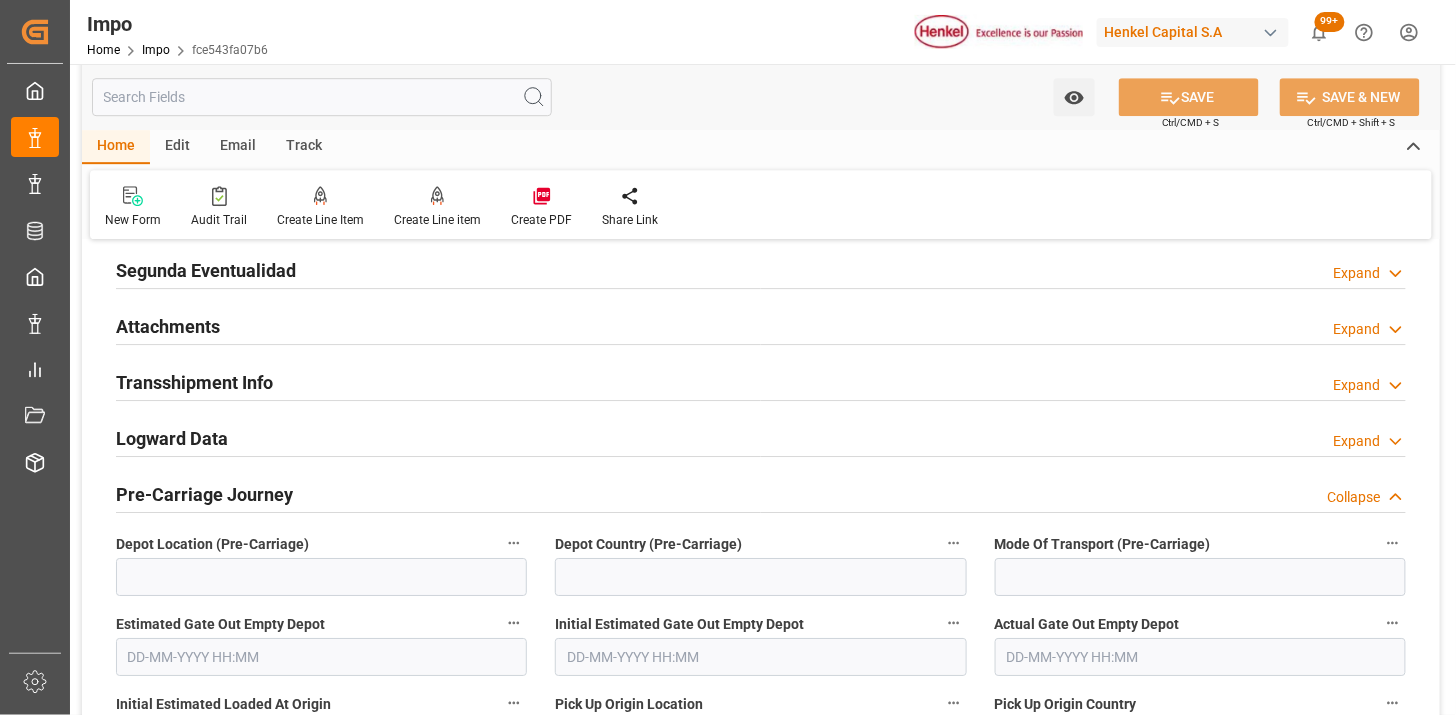 click on "Attachments Expand" at bounding box center (761, 325) 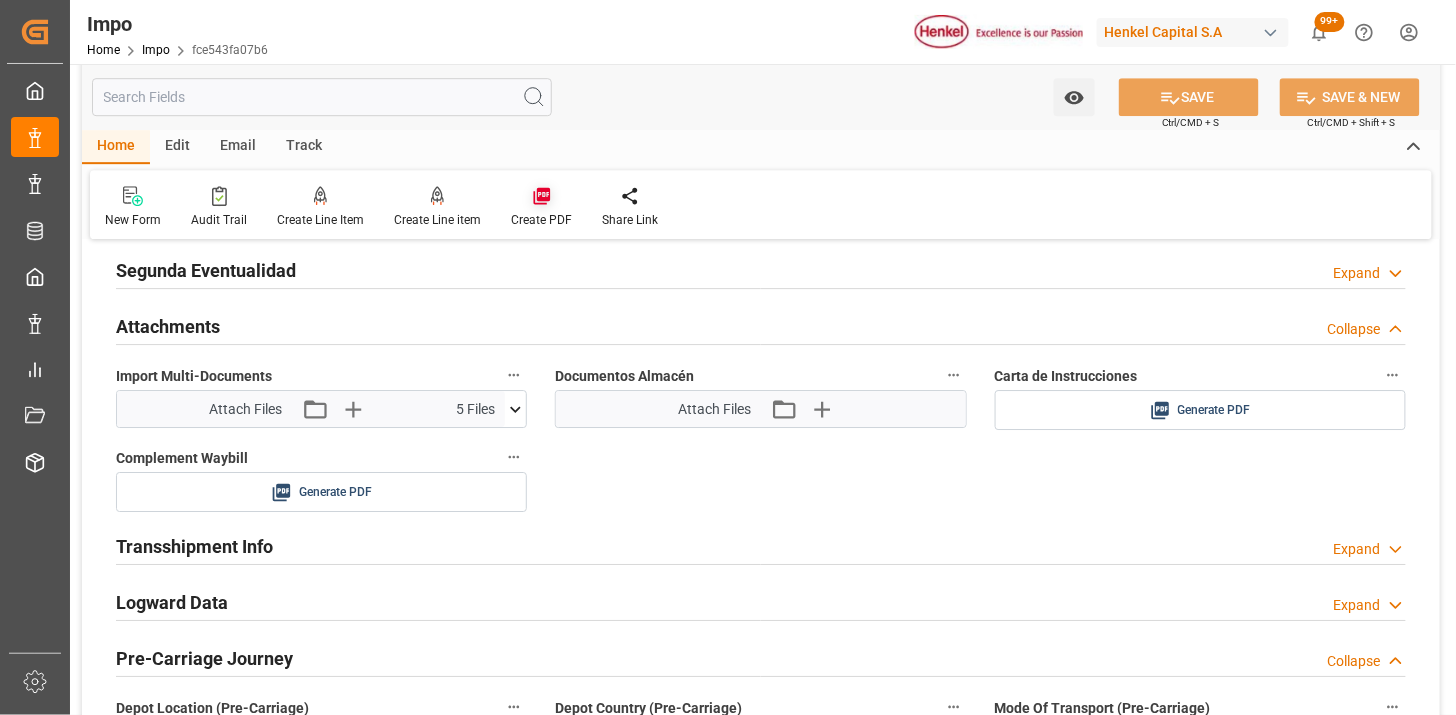 click on "Create PDF" at bounding box center [541, 207] 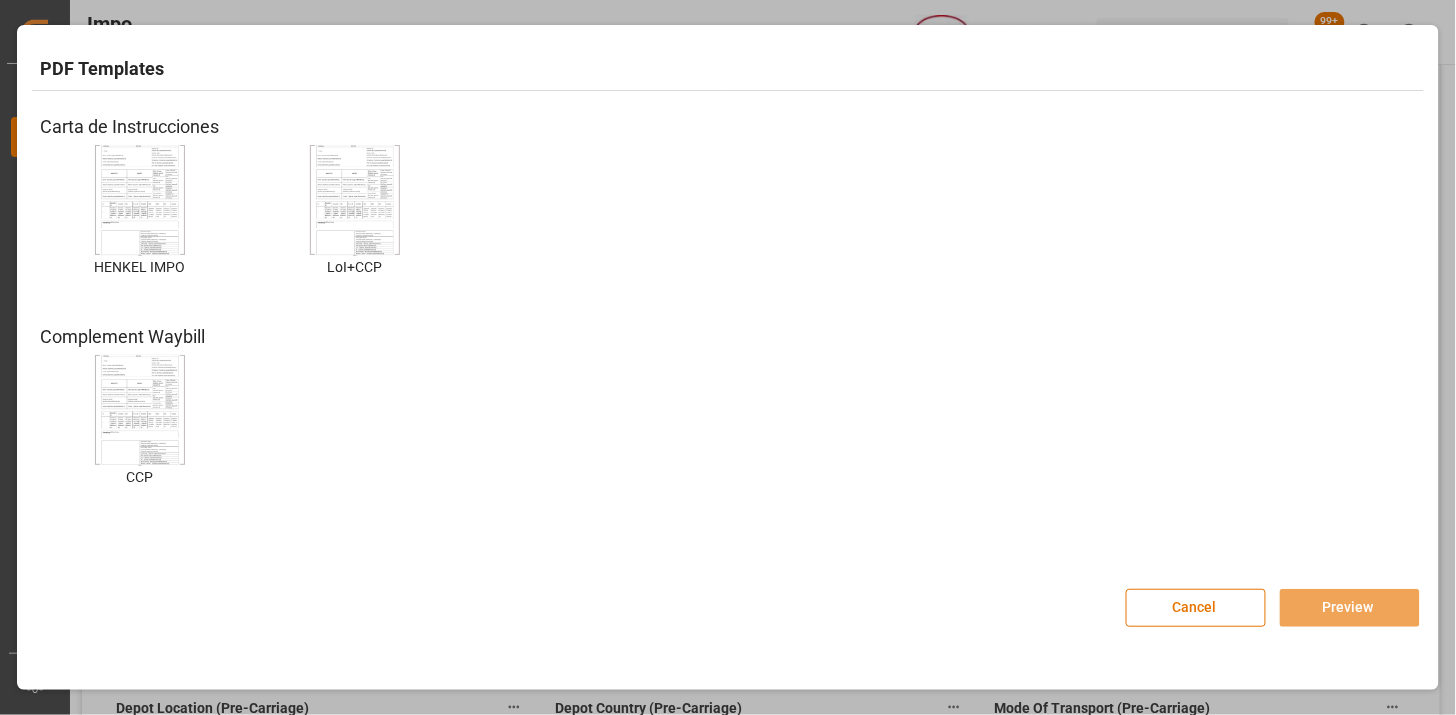 click at bounding box center [140, 200] 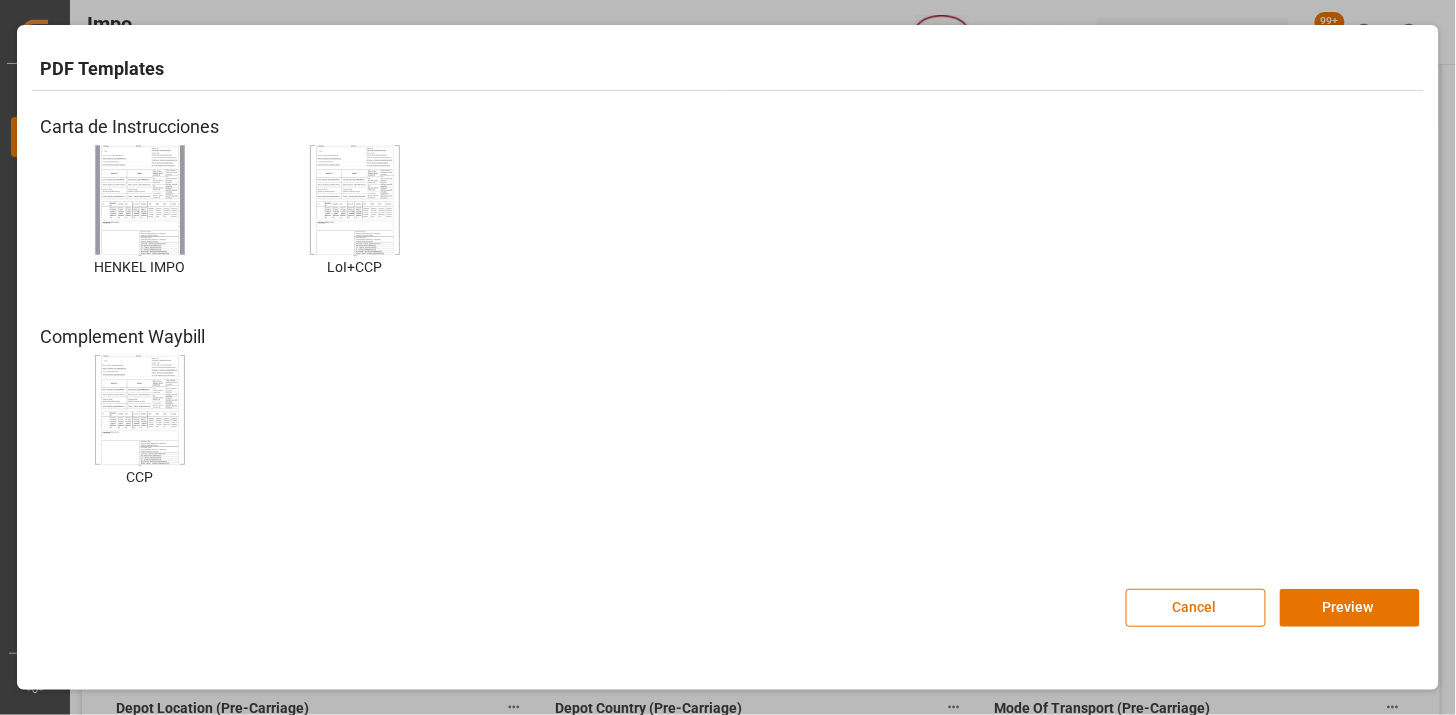 click at bounding box center [140, 200] 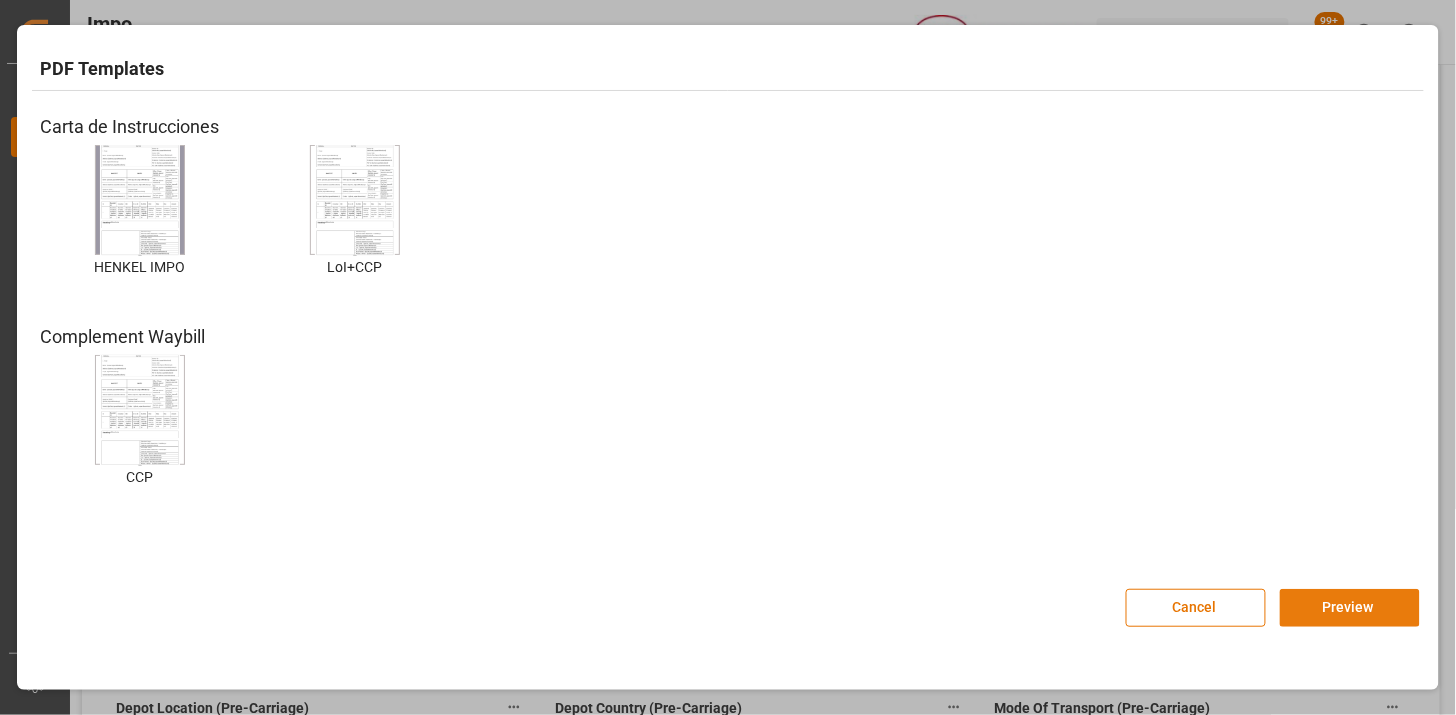 click on "Preview" at bounding box center (1350, 608) 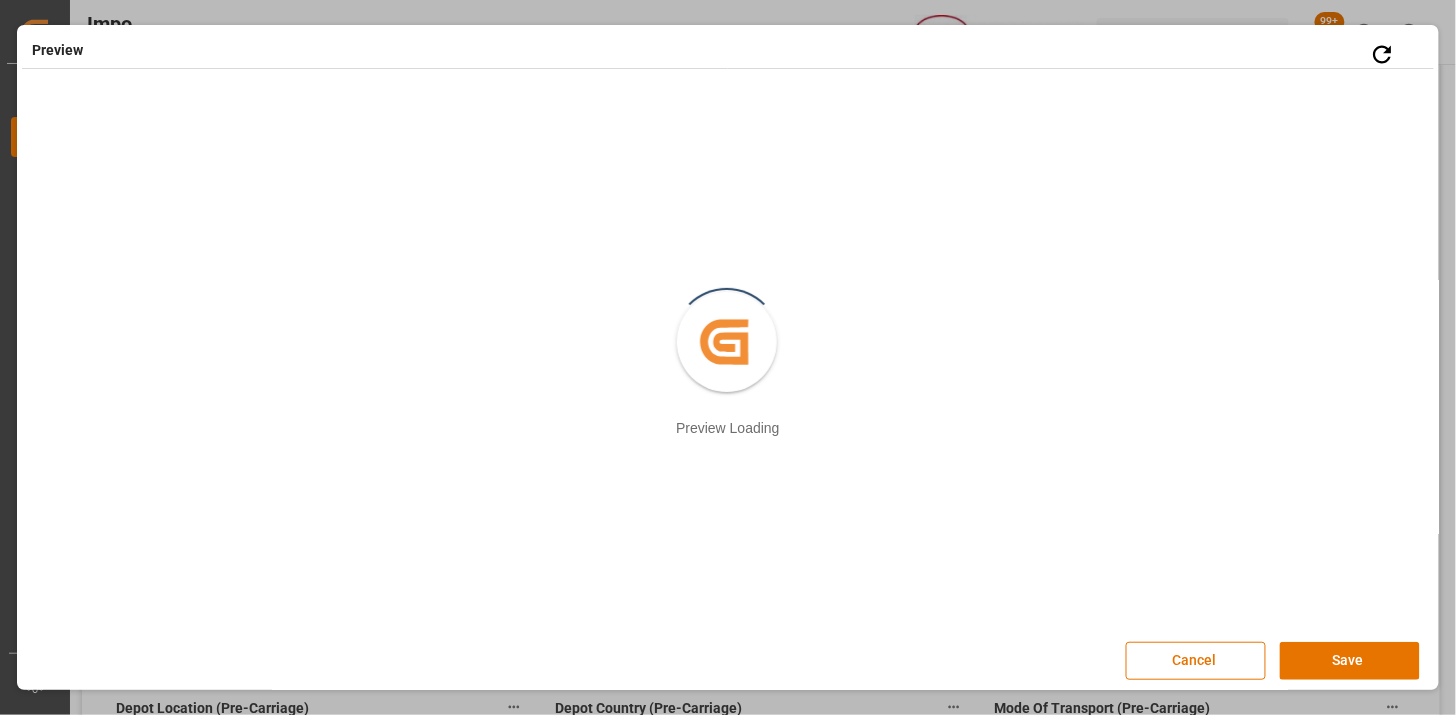 type 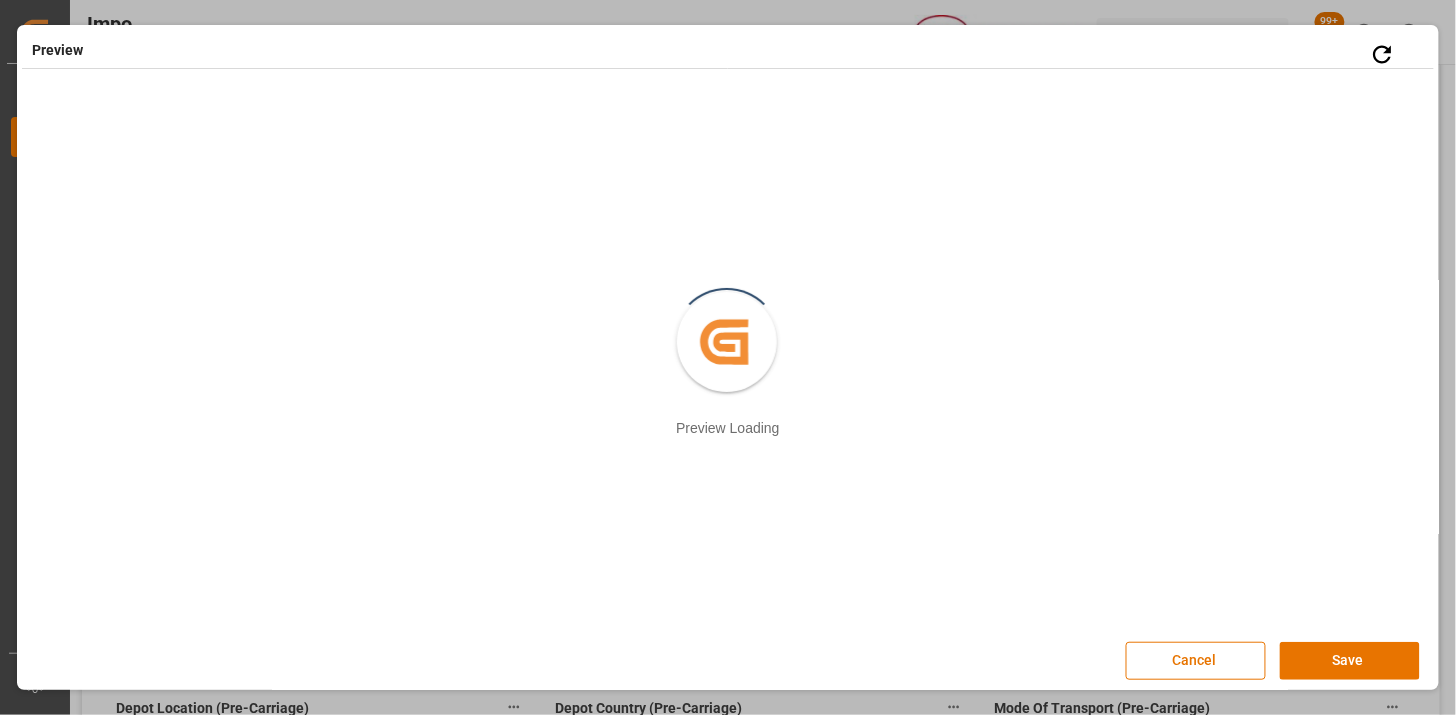 drag, startPoint x: 1354, startPoint y: 651, endPoint x: 1271, endPoint y: 618, distance: 89.31965 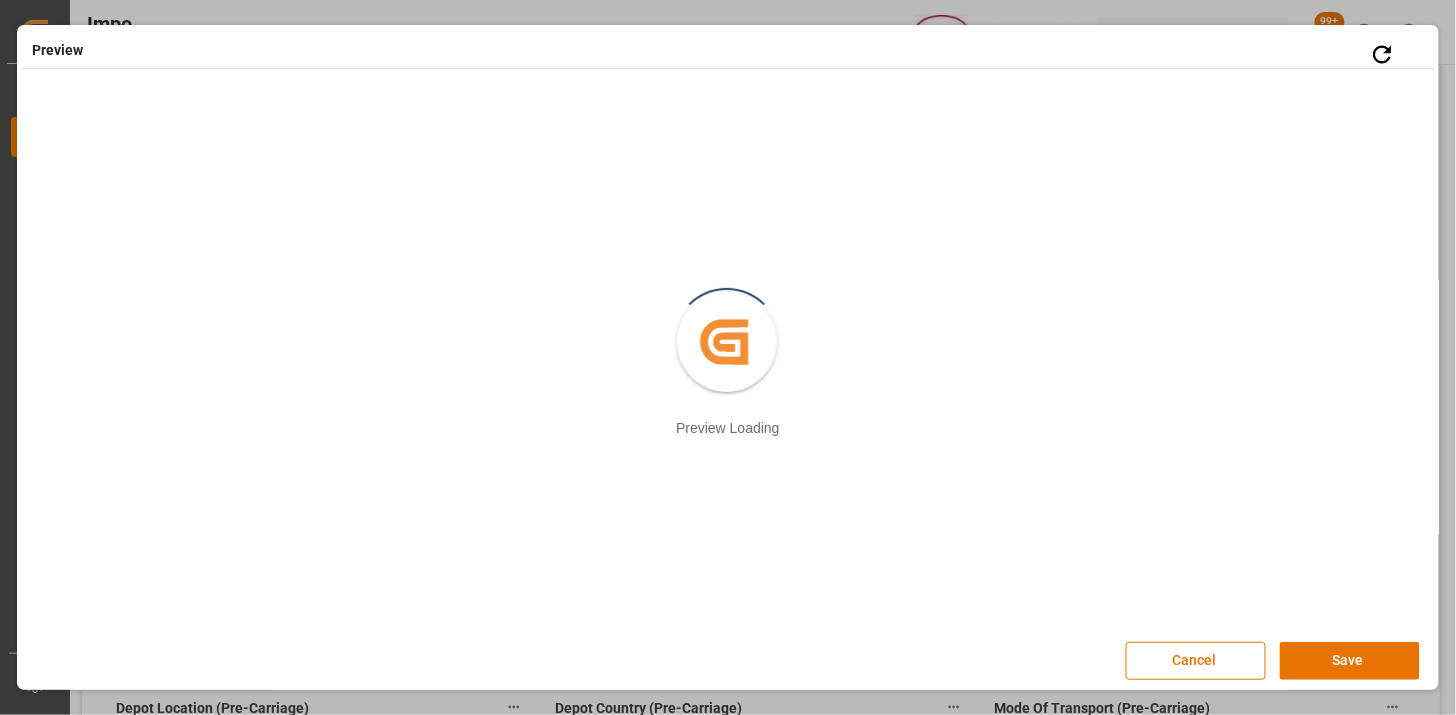 click on "Save" at bounding box center (1350, 661) 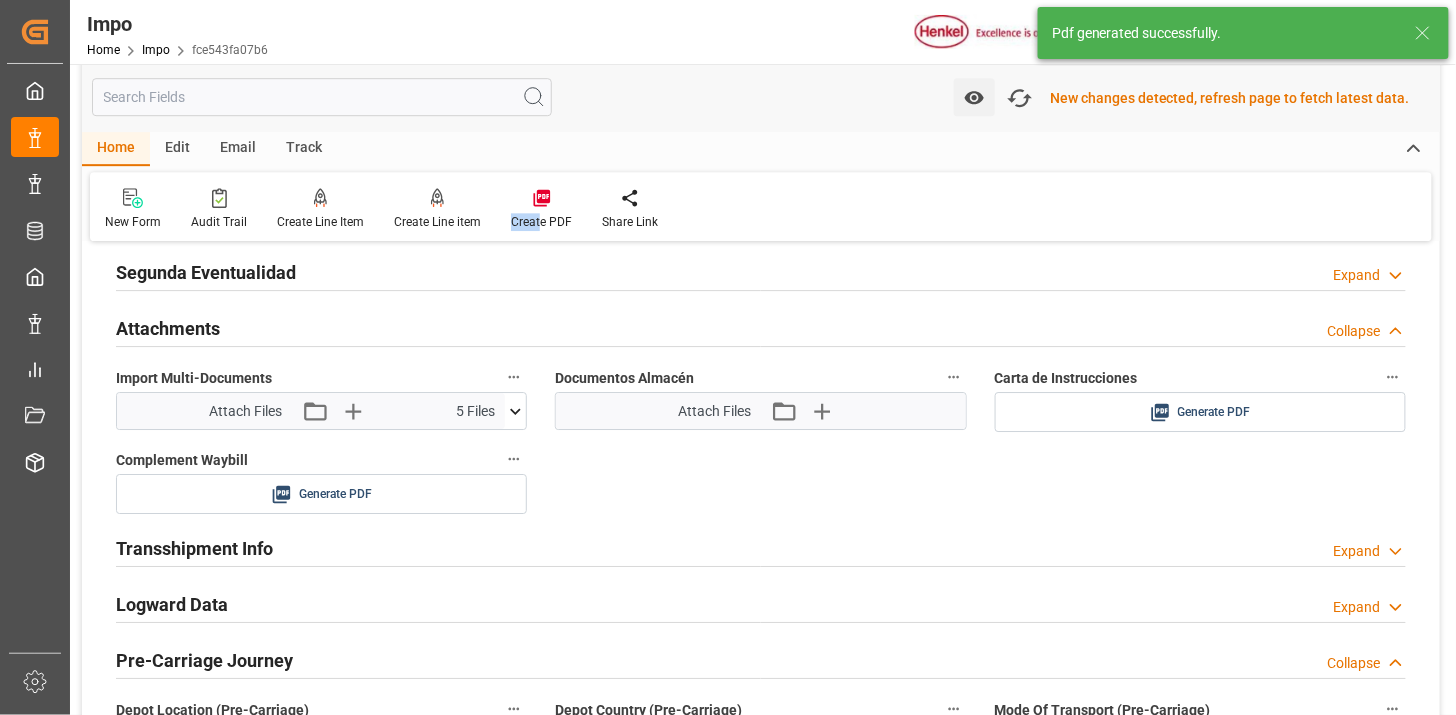 scroll, scrollTop: 1741, scrollLeft: 0, axis: vertical 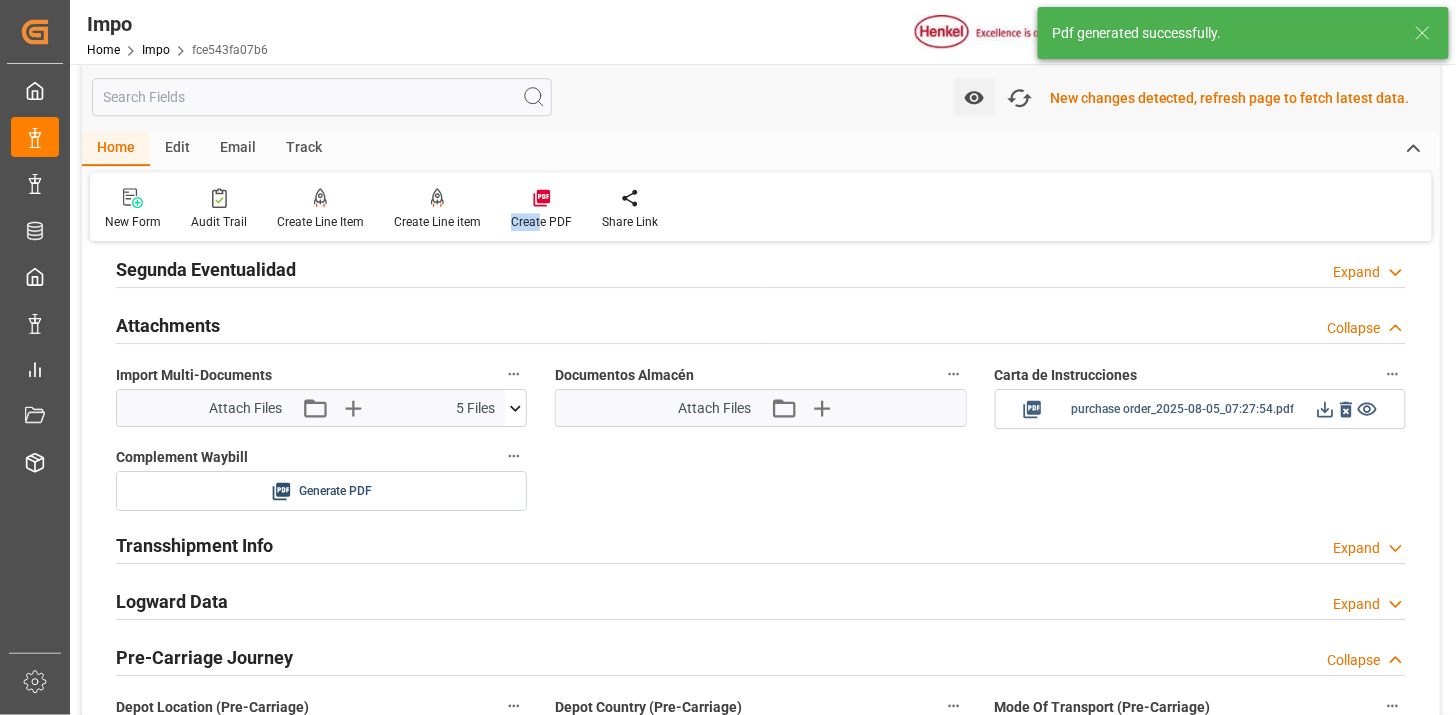 click 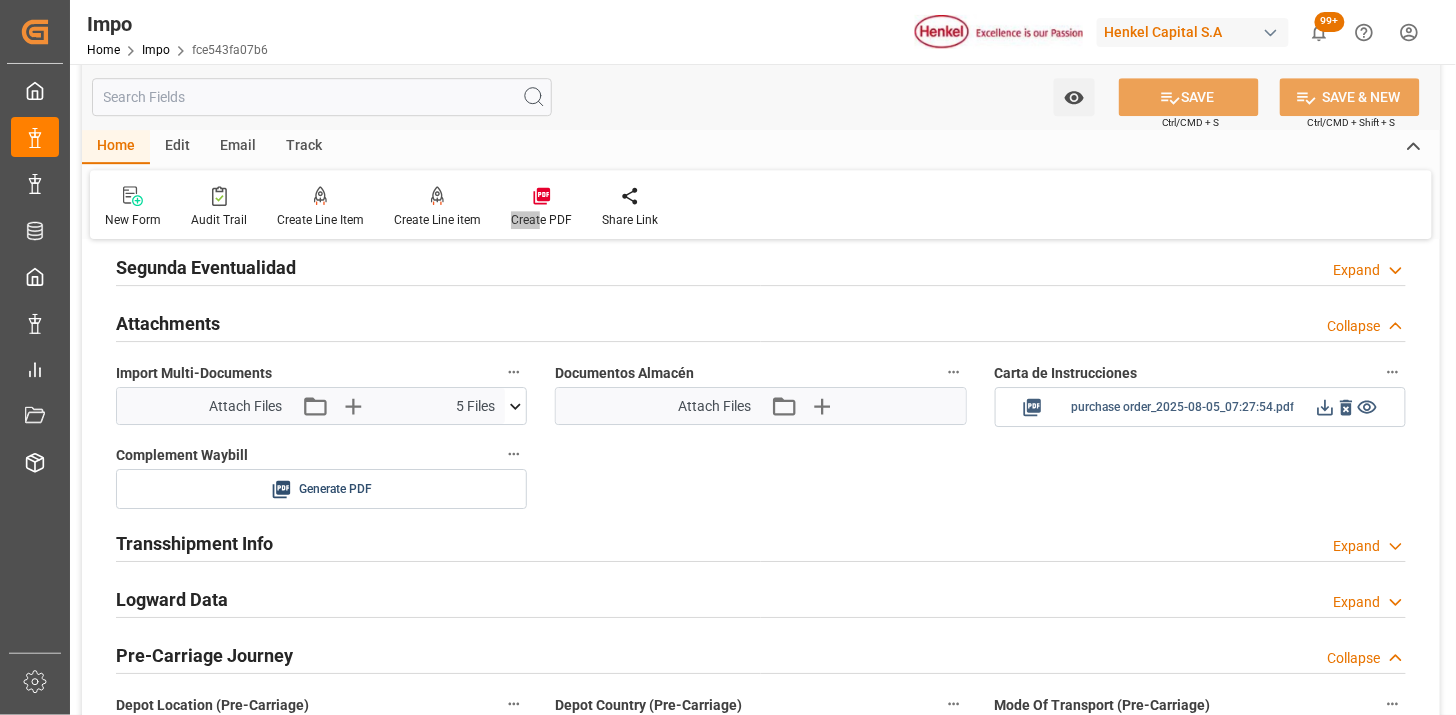 scroll, scrollTop: 1738, scrollLeft: 0, axis: vertical 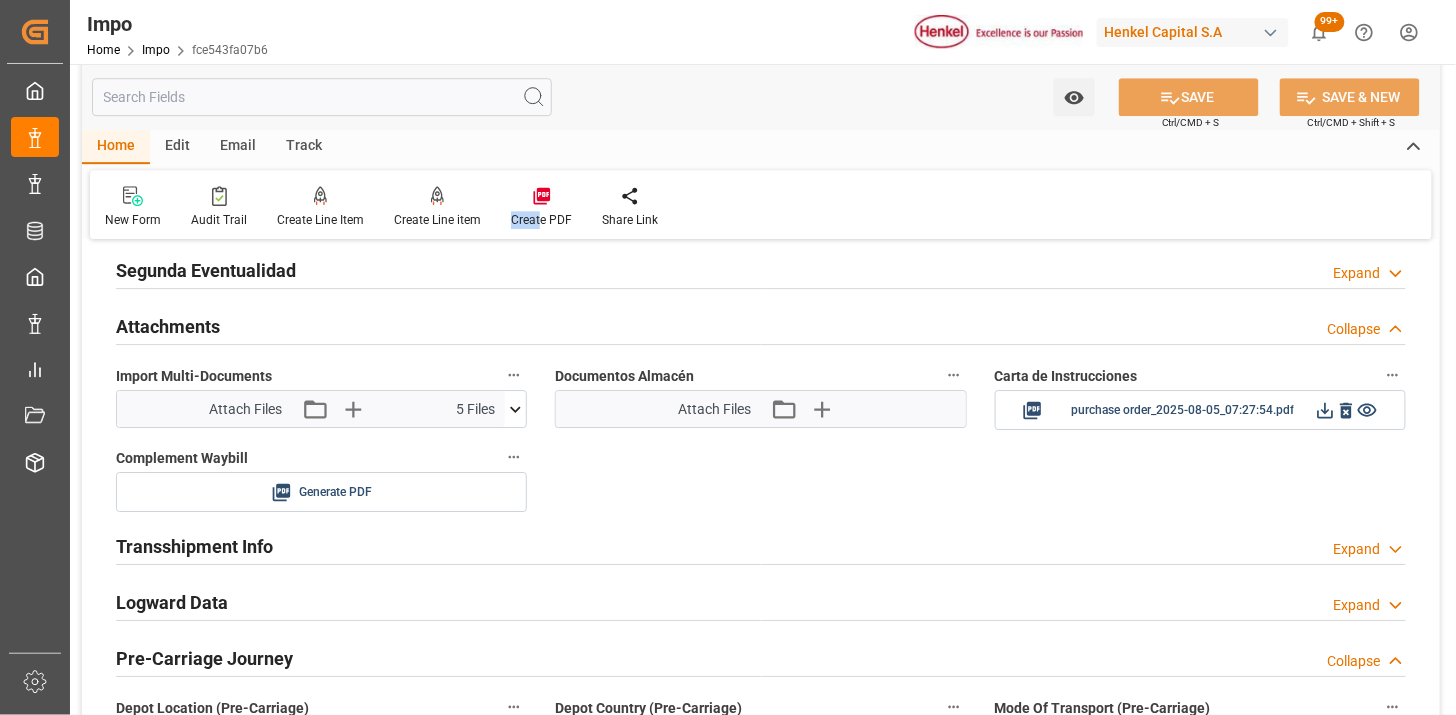 type 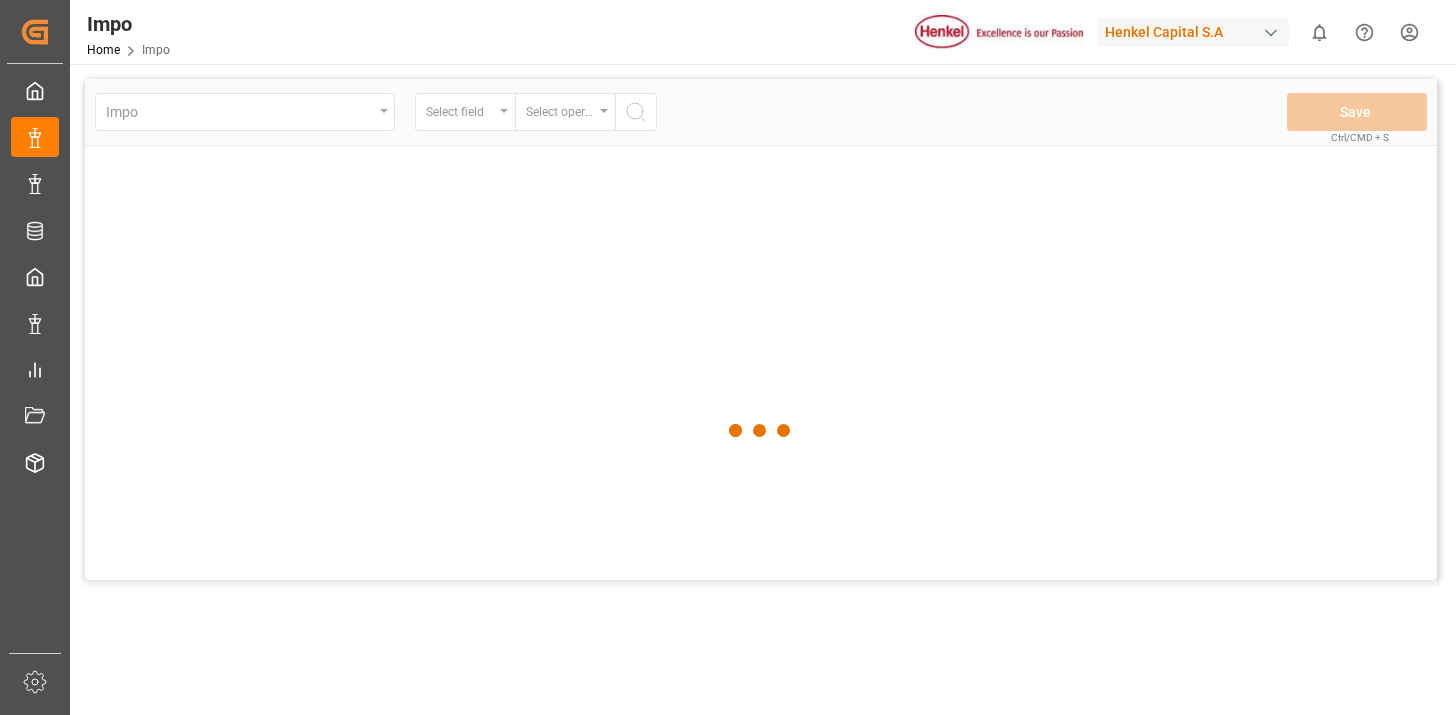 scroll, scrollTop: 0, scrollLeft: 0, axis: both 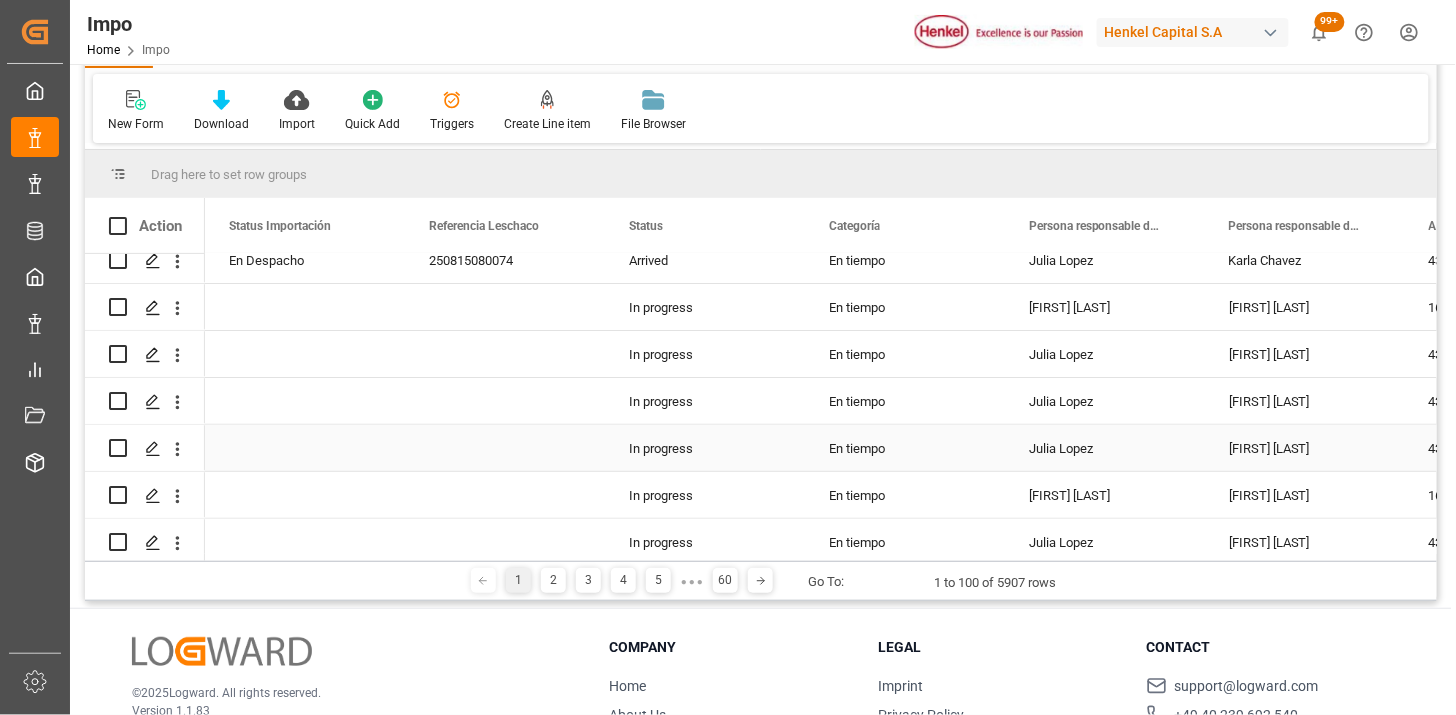 click on "In progress" at bounding box center [705, 448] 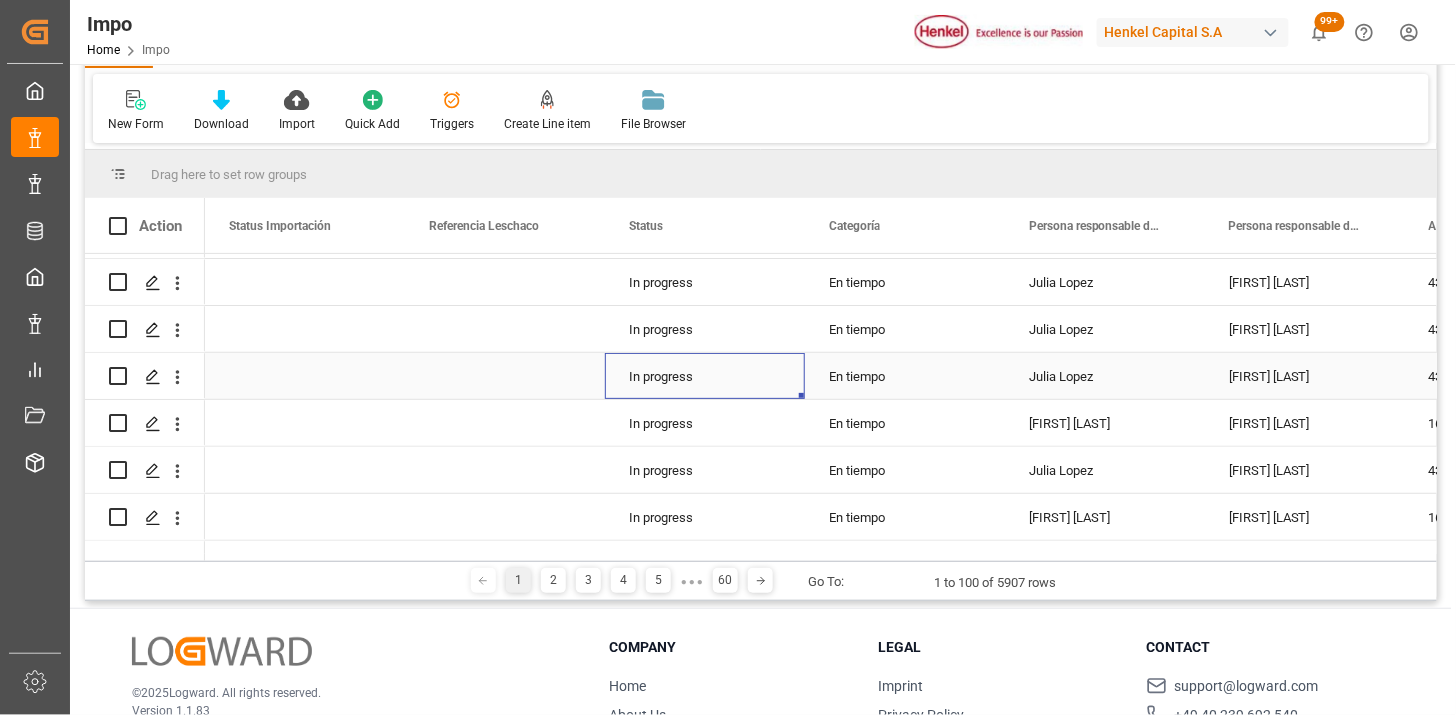 scroll, scrollTop: 222, scrollLeft: 0, axis: vertical 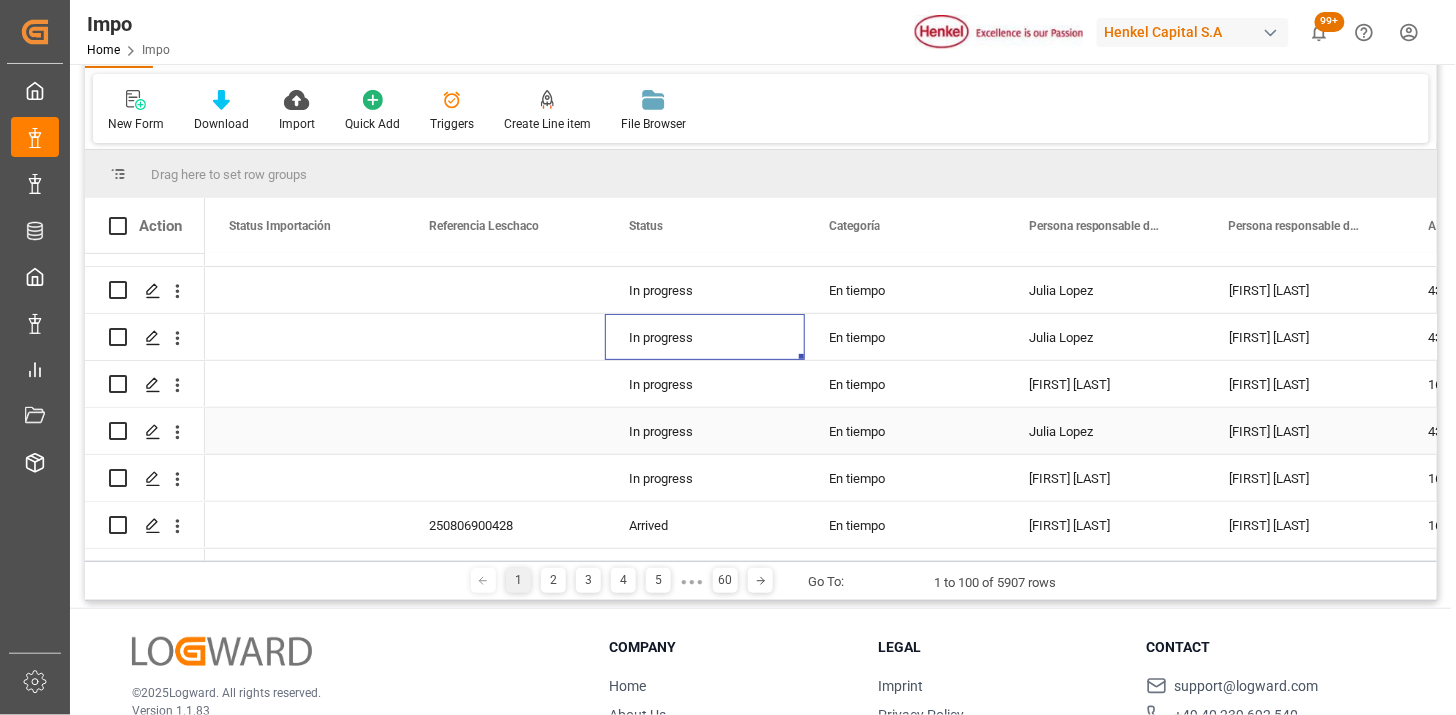 click on "In progress" at bounding box center (705, 431) 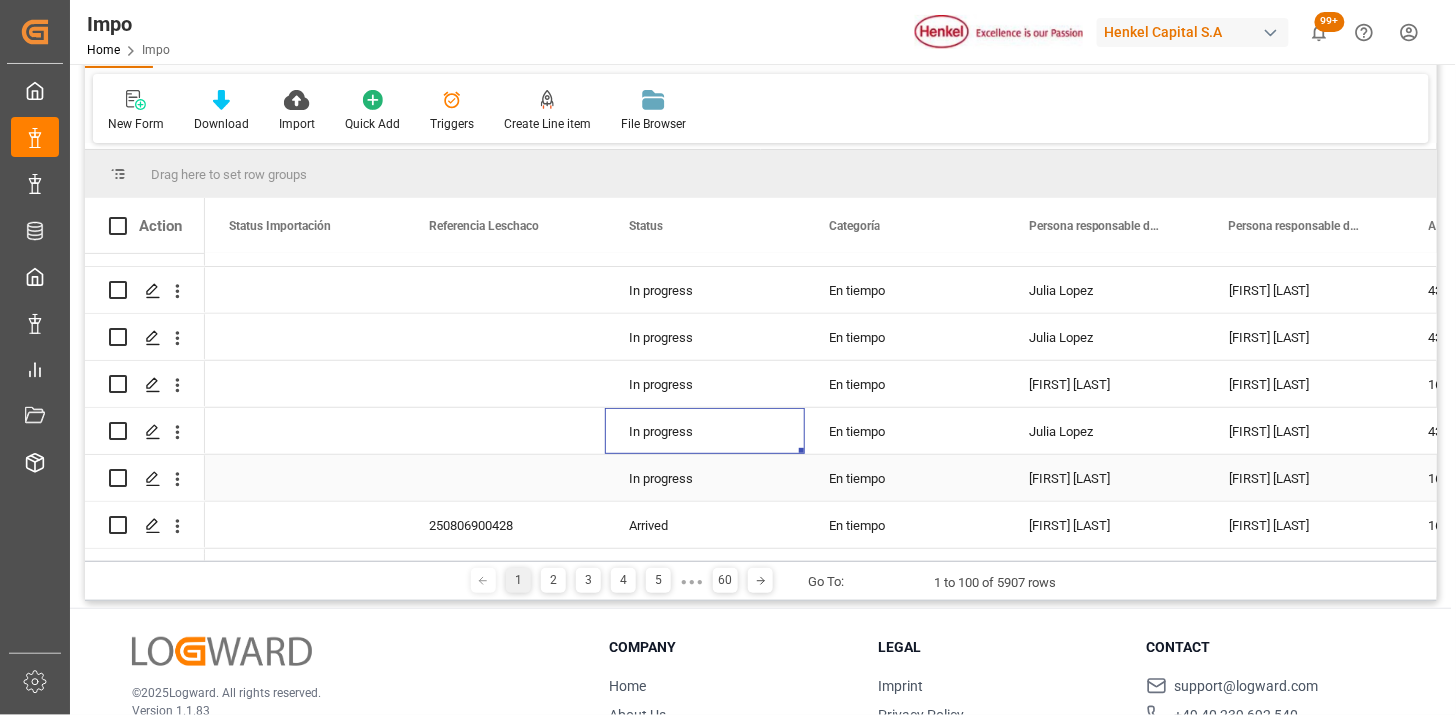 click on "In progress" at bounding box center (705, 478) 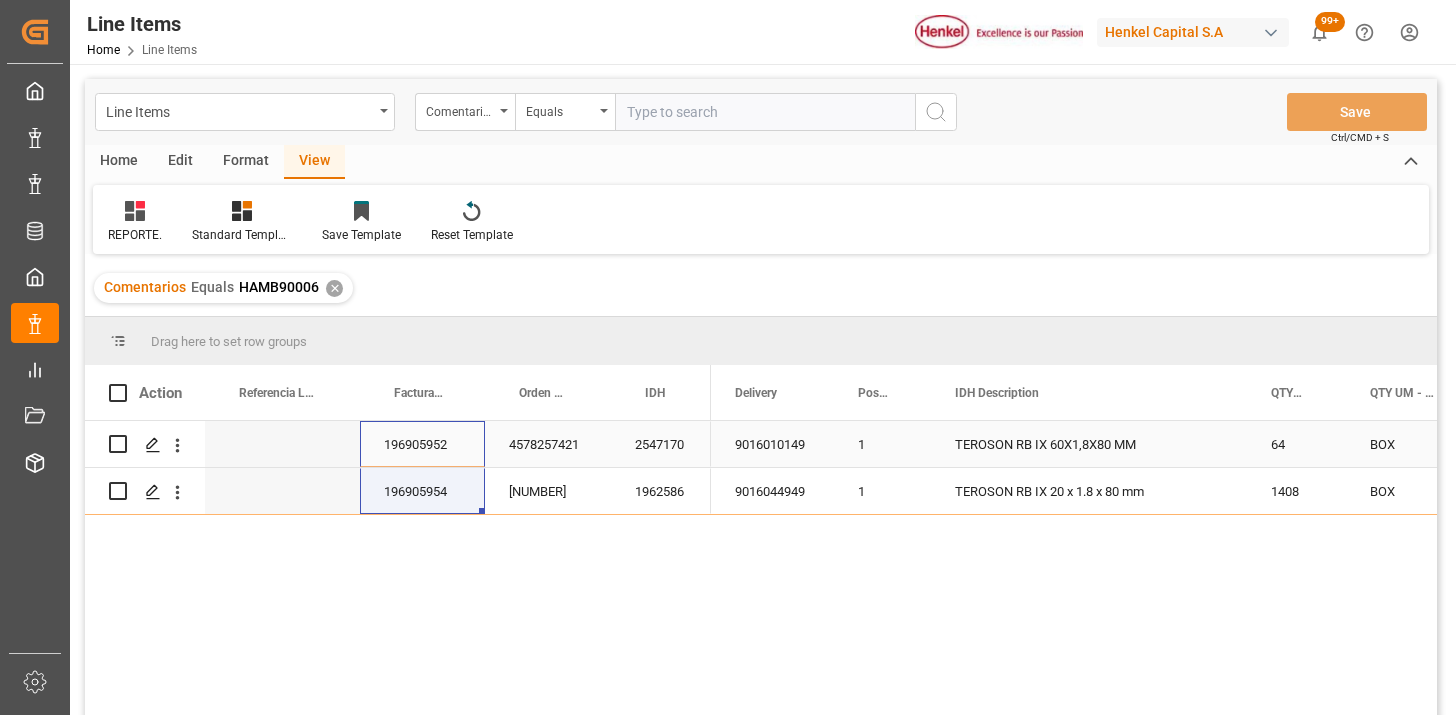 scroll, scrollTop: 0, scrollLeft: 0, axis: both 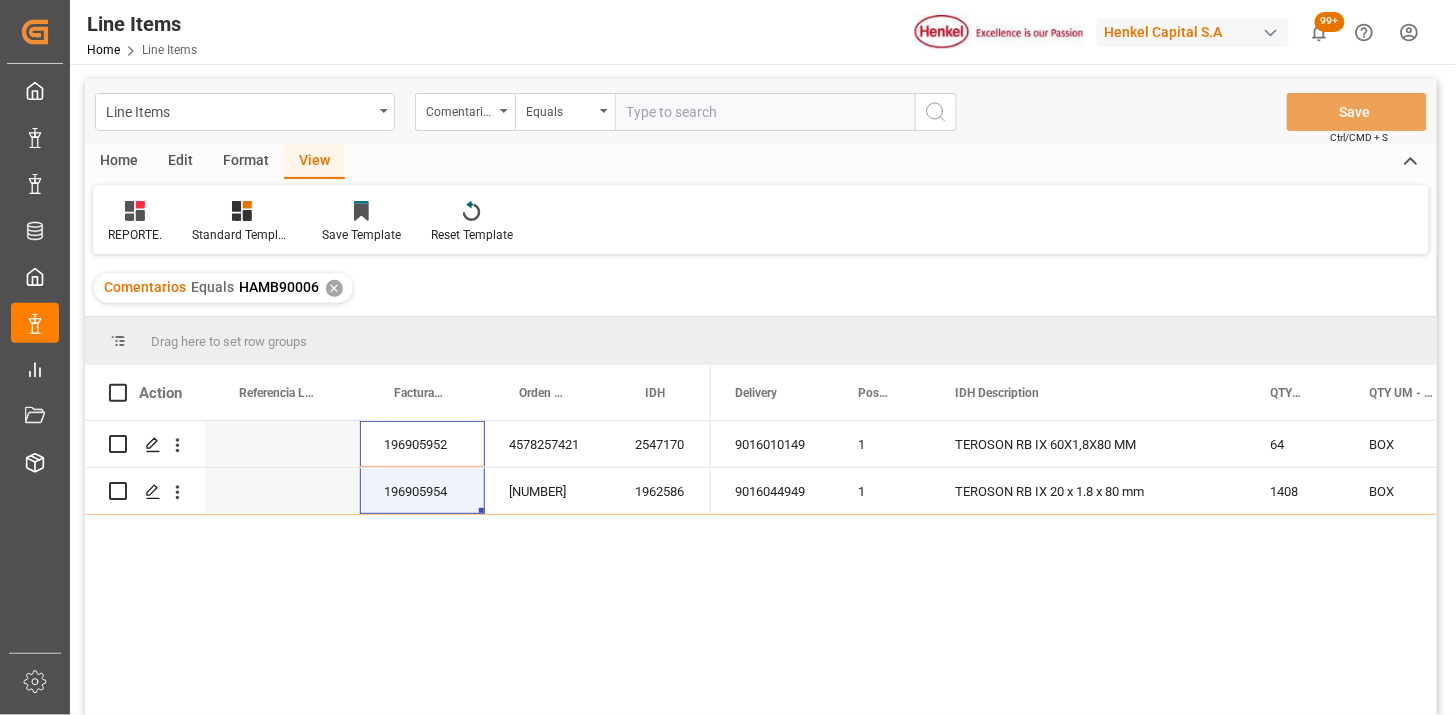 click on "Home" at bounding box center [119, 162] 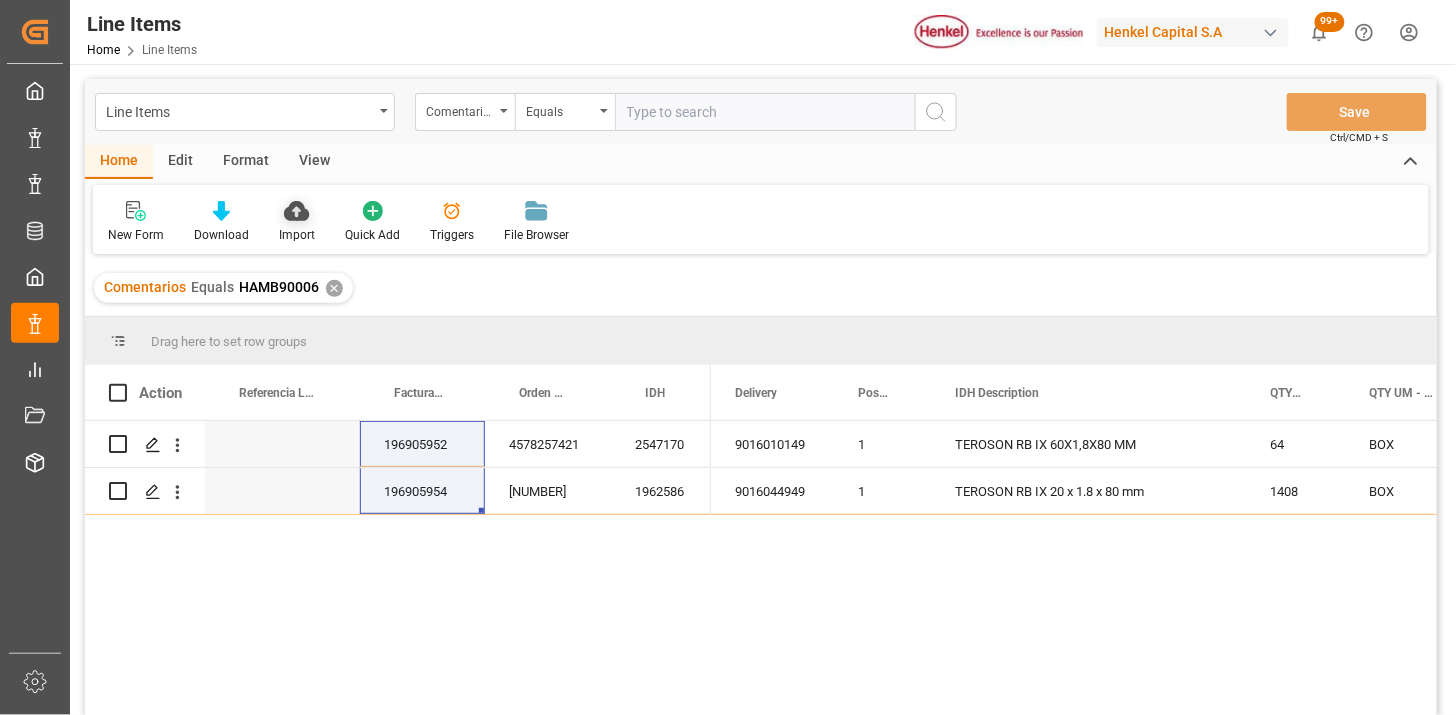 click at bounding box center (297, 210) 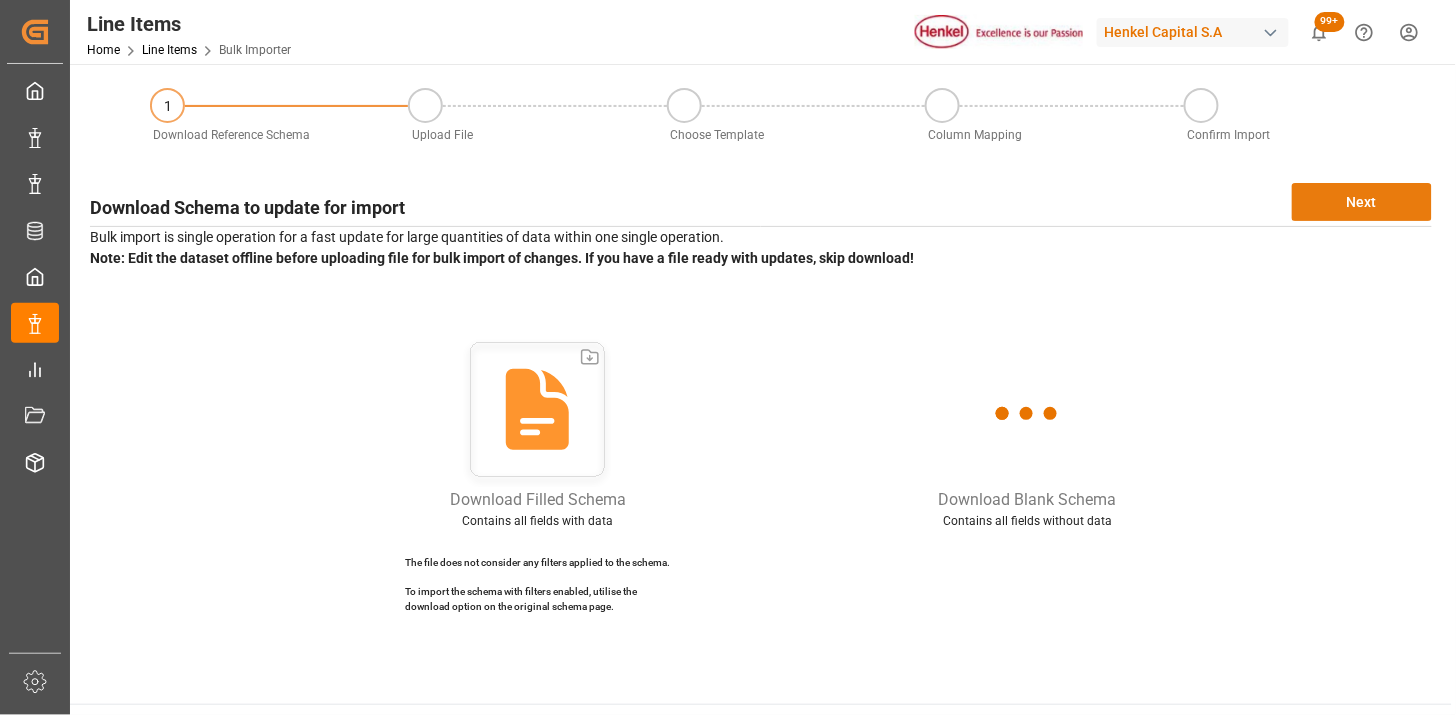 click on "Next" at bounding box center (1362, 202) 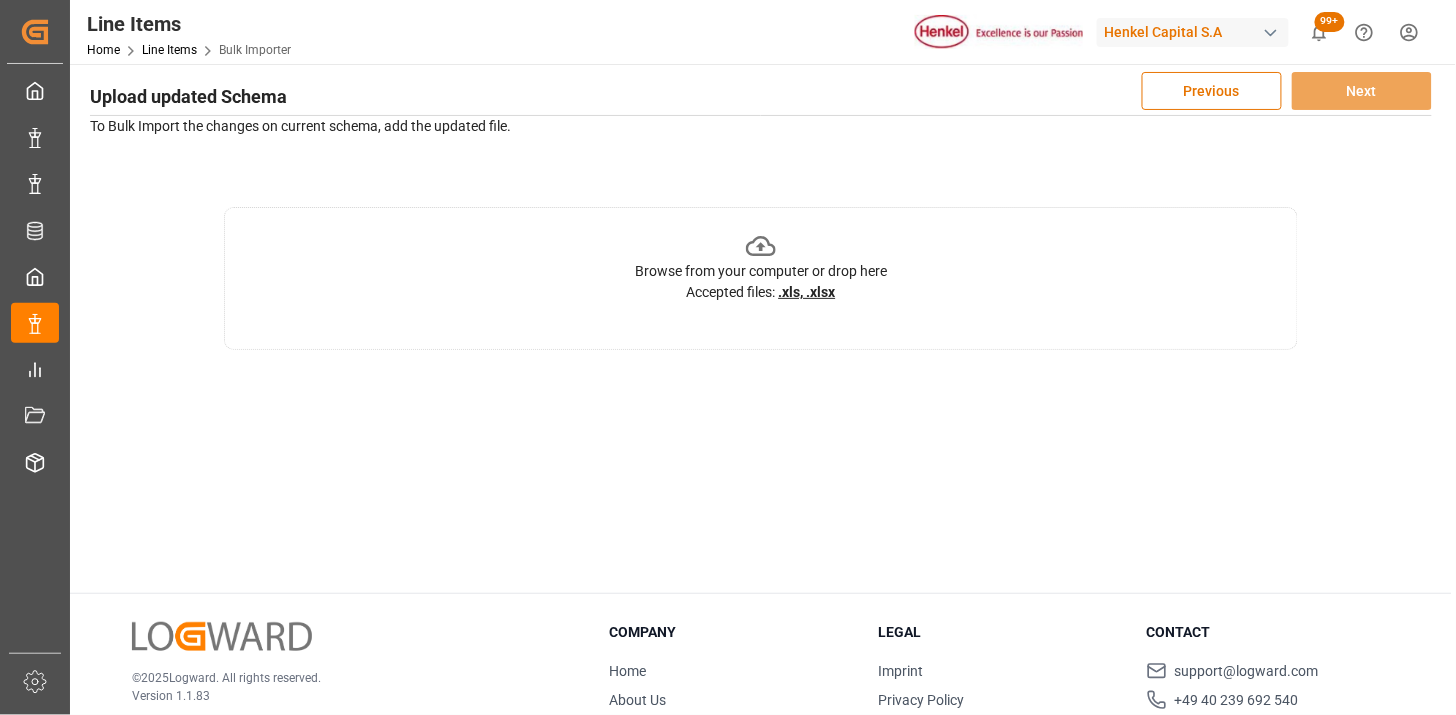 scroll, scrollTop: 216, scrollLeft: 0, axis: vertical 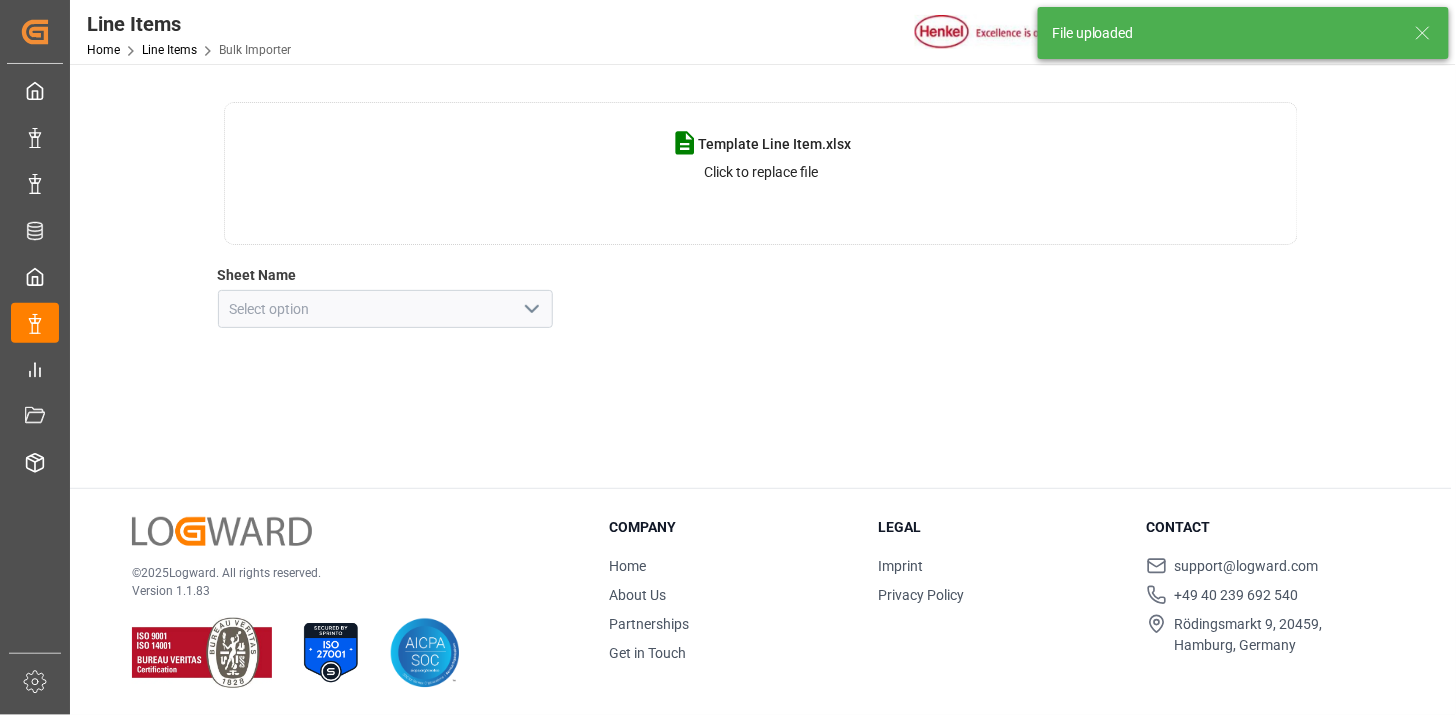 click 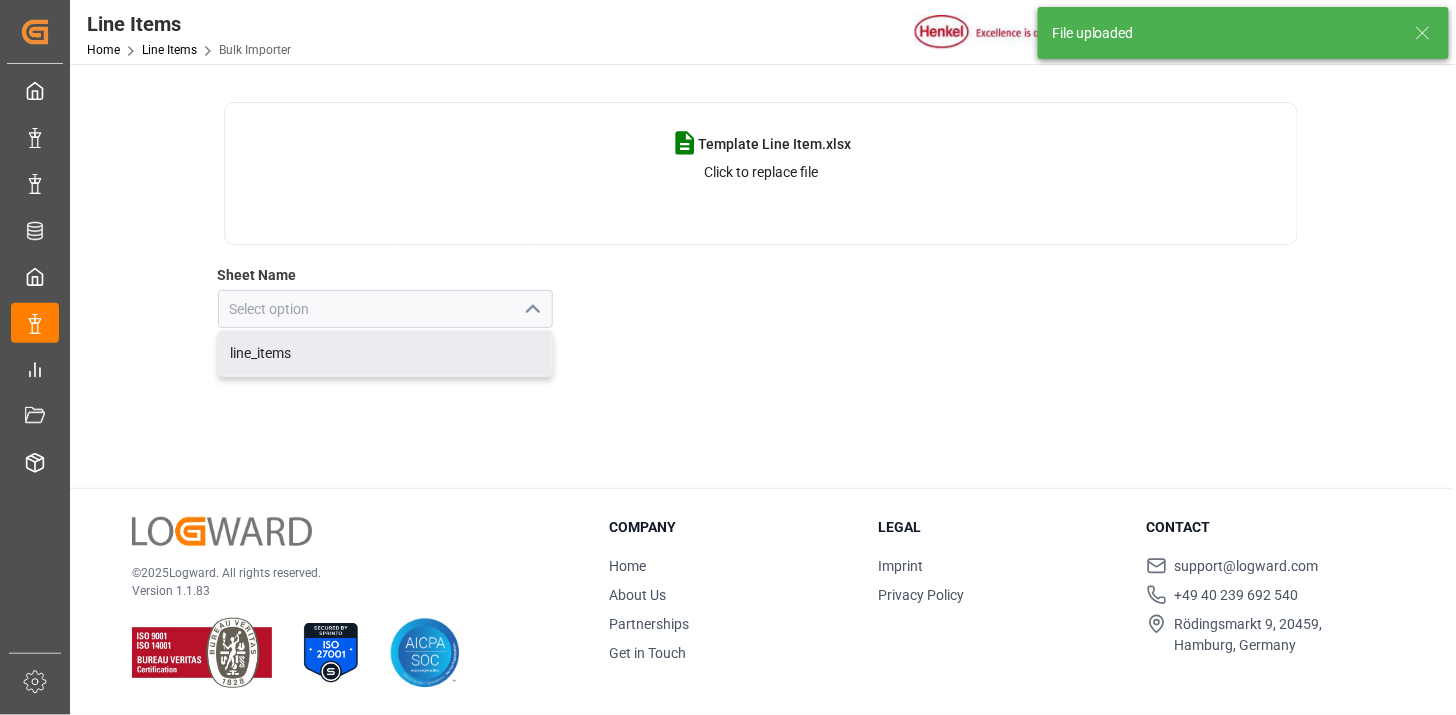 drag, startPoint x: 488, startPoint y: 343, endPoint x: 523, endPoint y: 360, distance: 38.910152 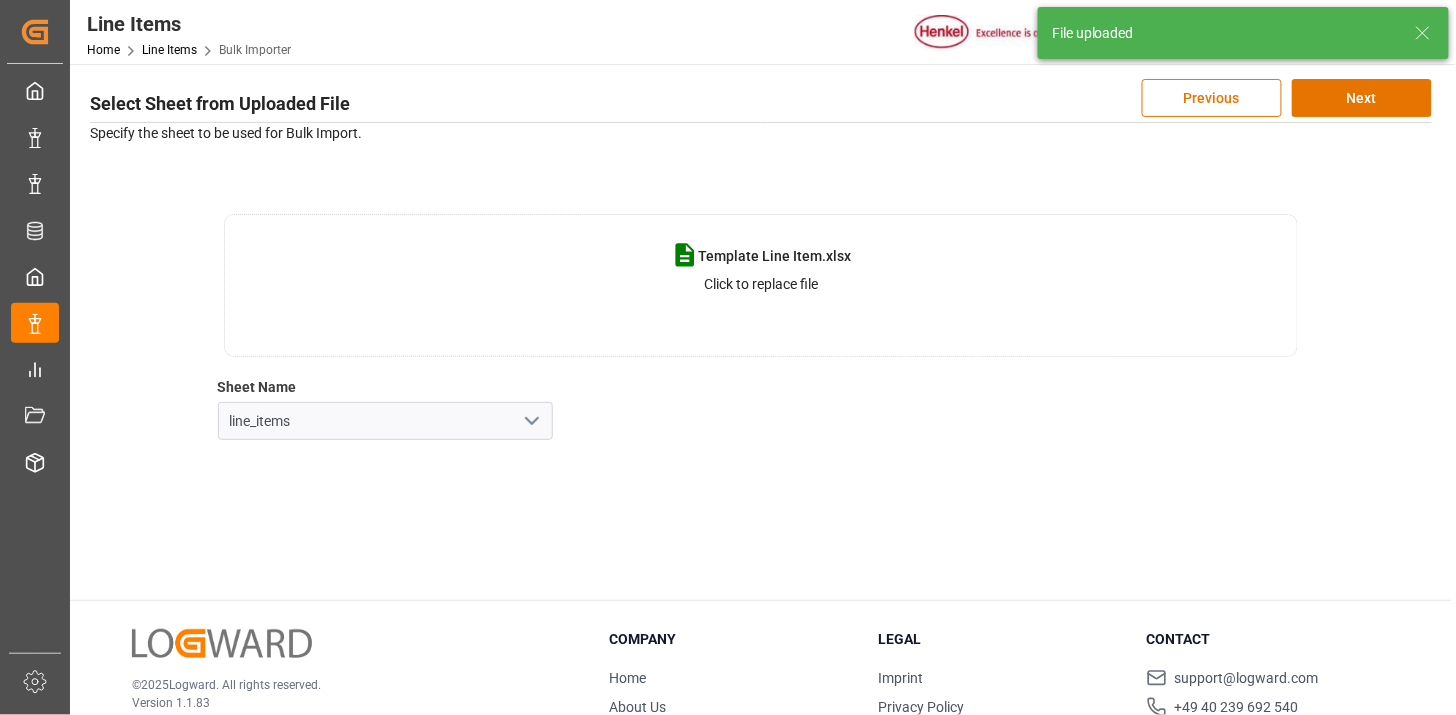 scroll, scrollTop: 0, scrollLeft: 0, axis: both 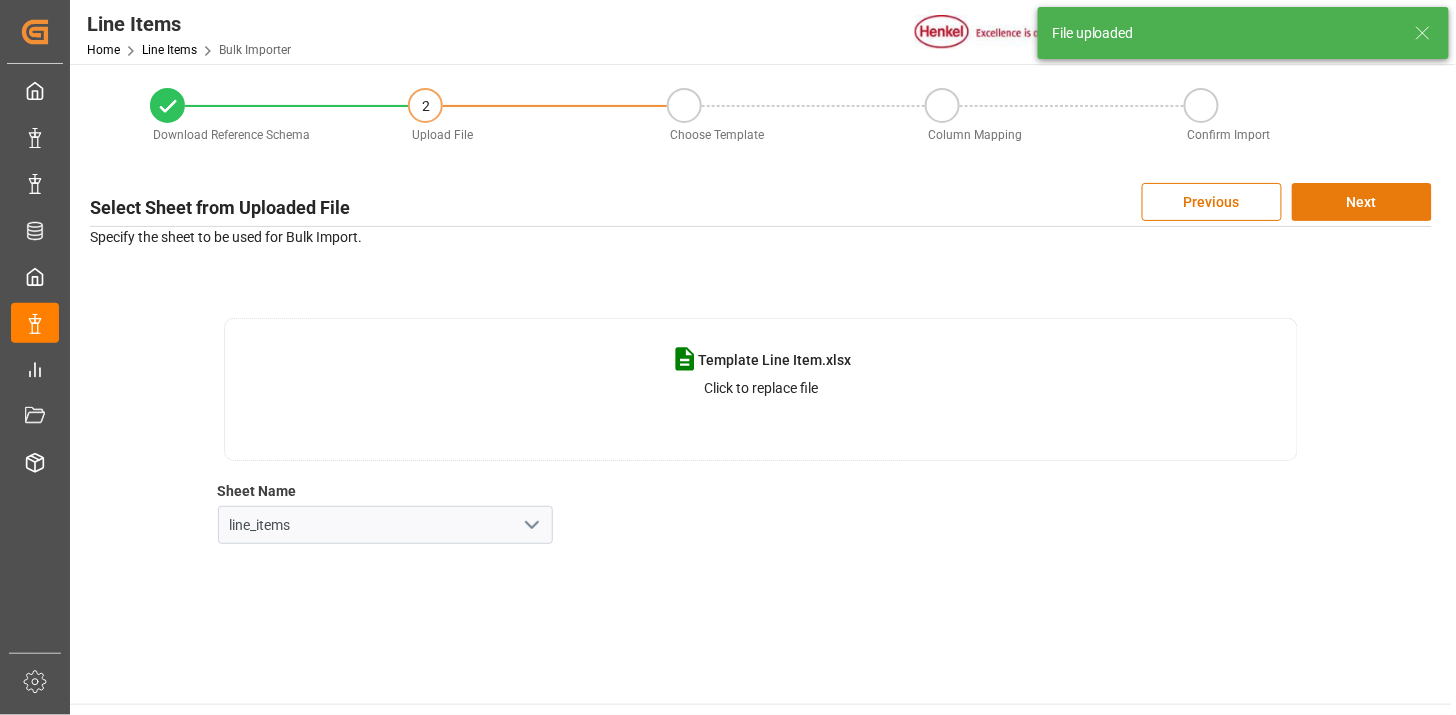 click on "Next" at bounding box center (1362, 202) 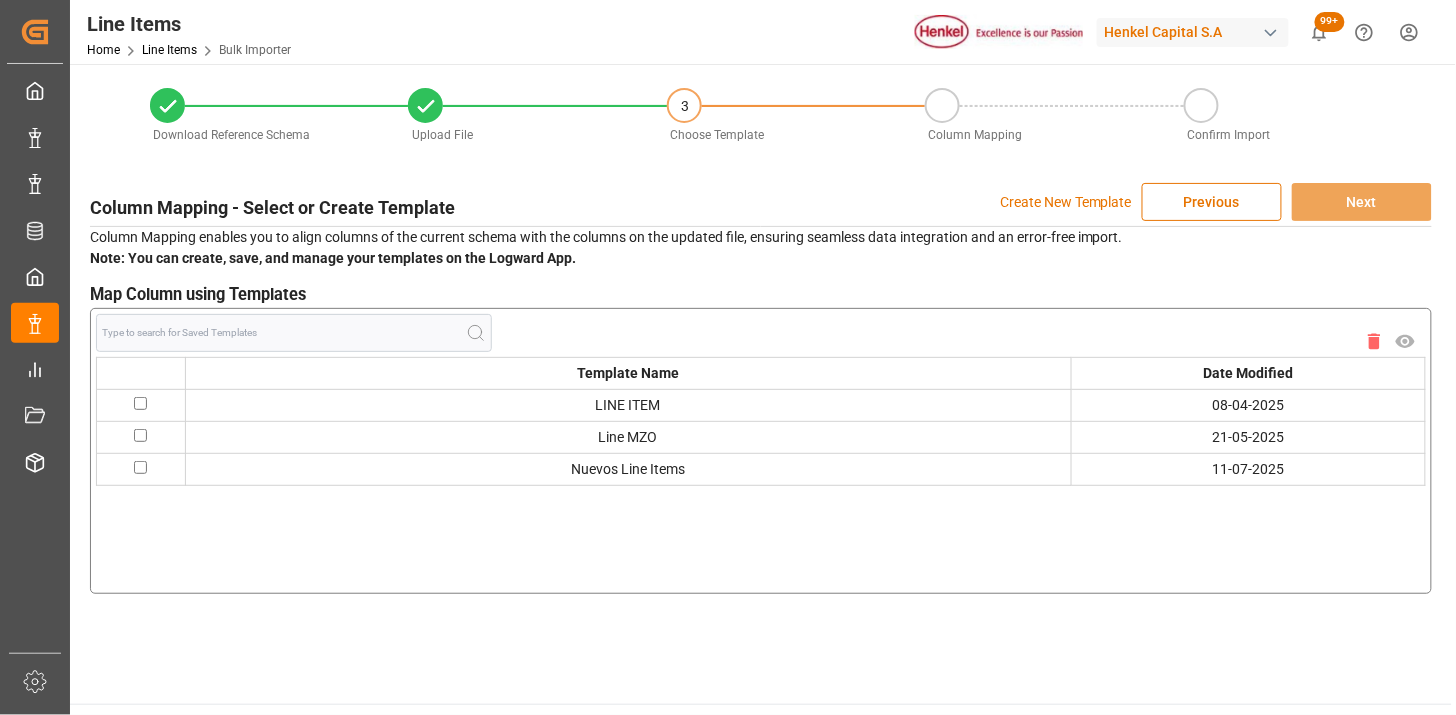 click on "LINE ITEM" at bounding box center (628, 405) 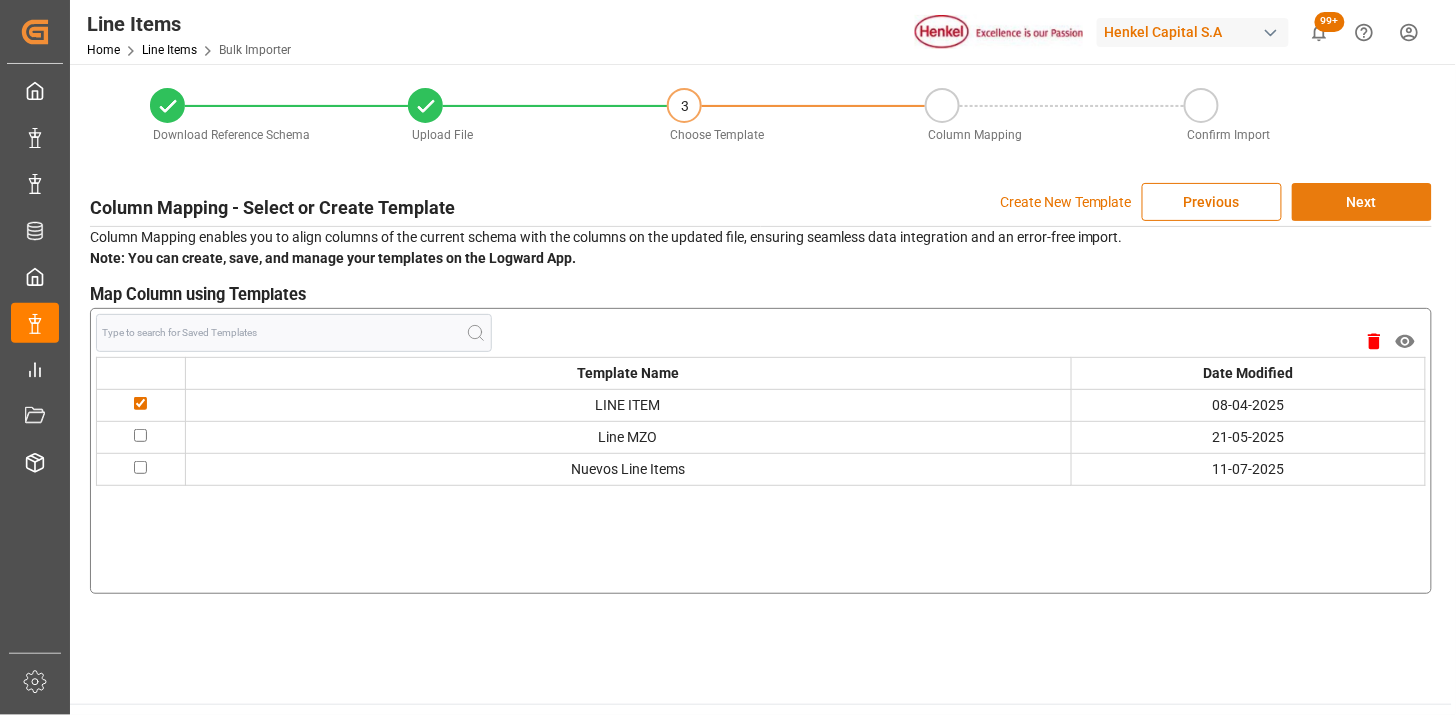 click on "Next" at bounding box center [1362, 202] 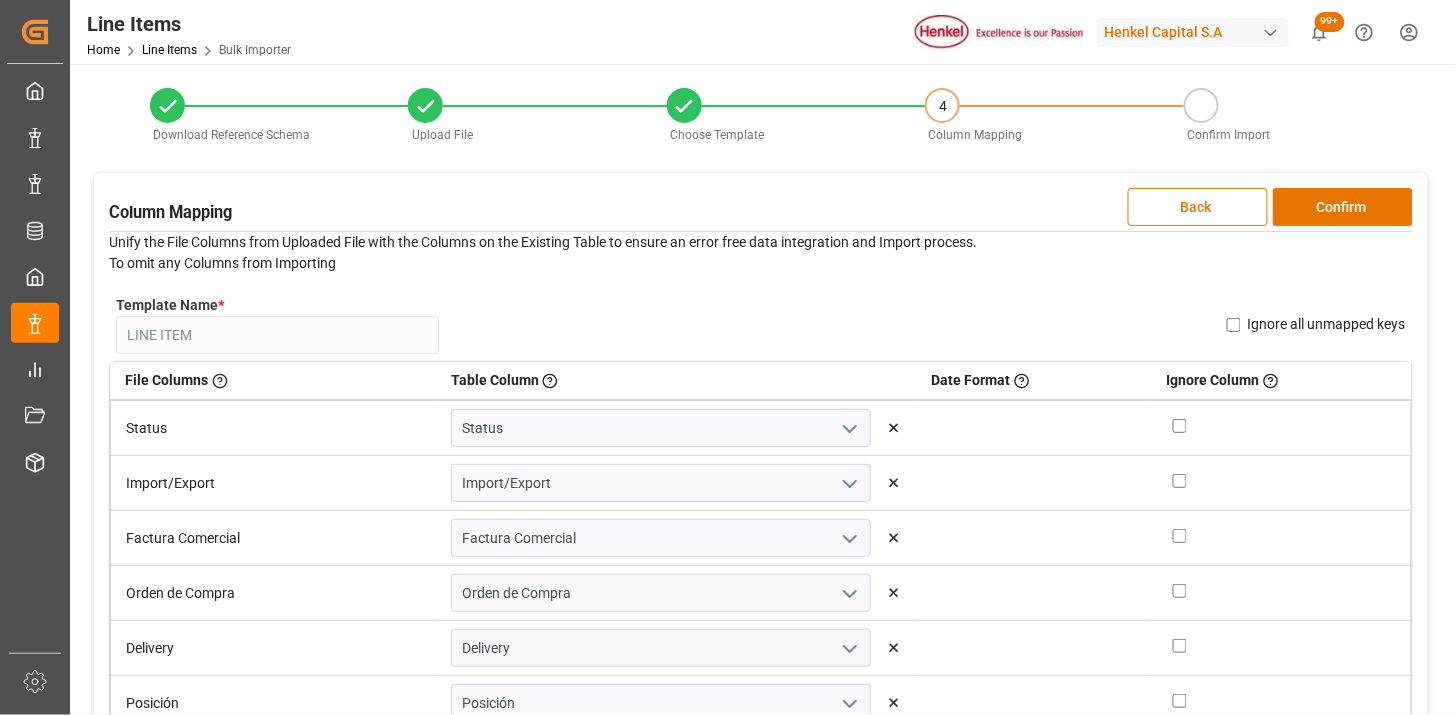 click on "Confirm" at bounding box center (1343, 207) 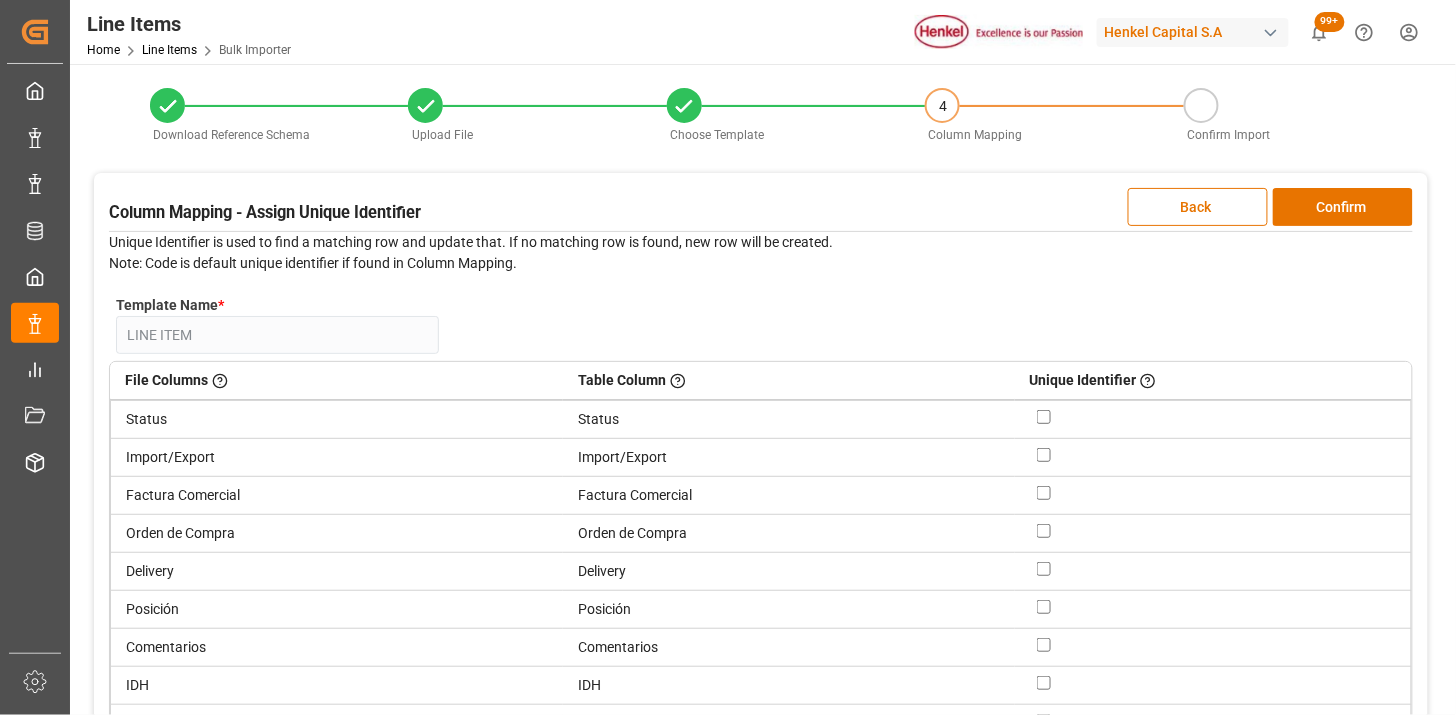 click on "Confirm" at bounding box center [1343, 207] 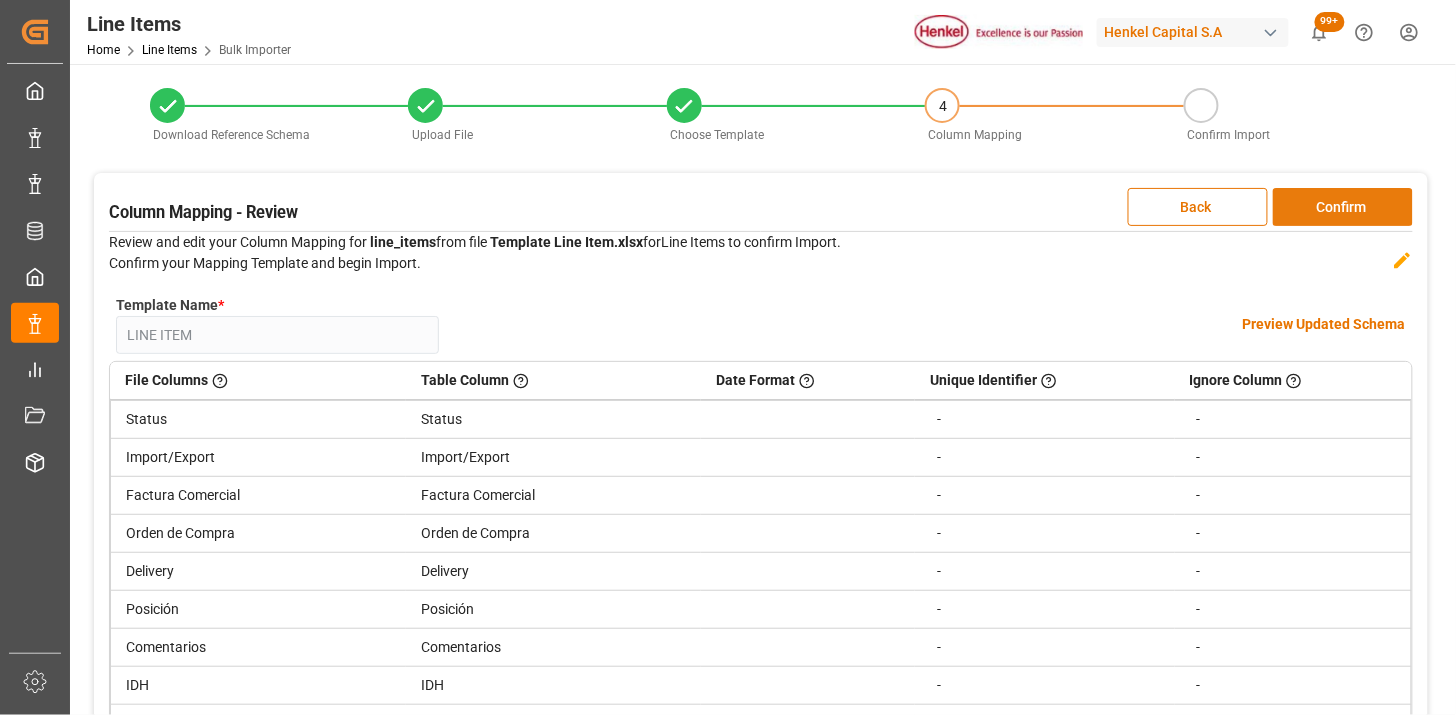 click on "Confirm" at bounding box center [1343, 207] 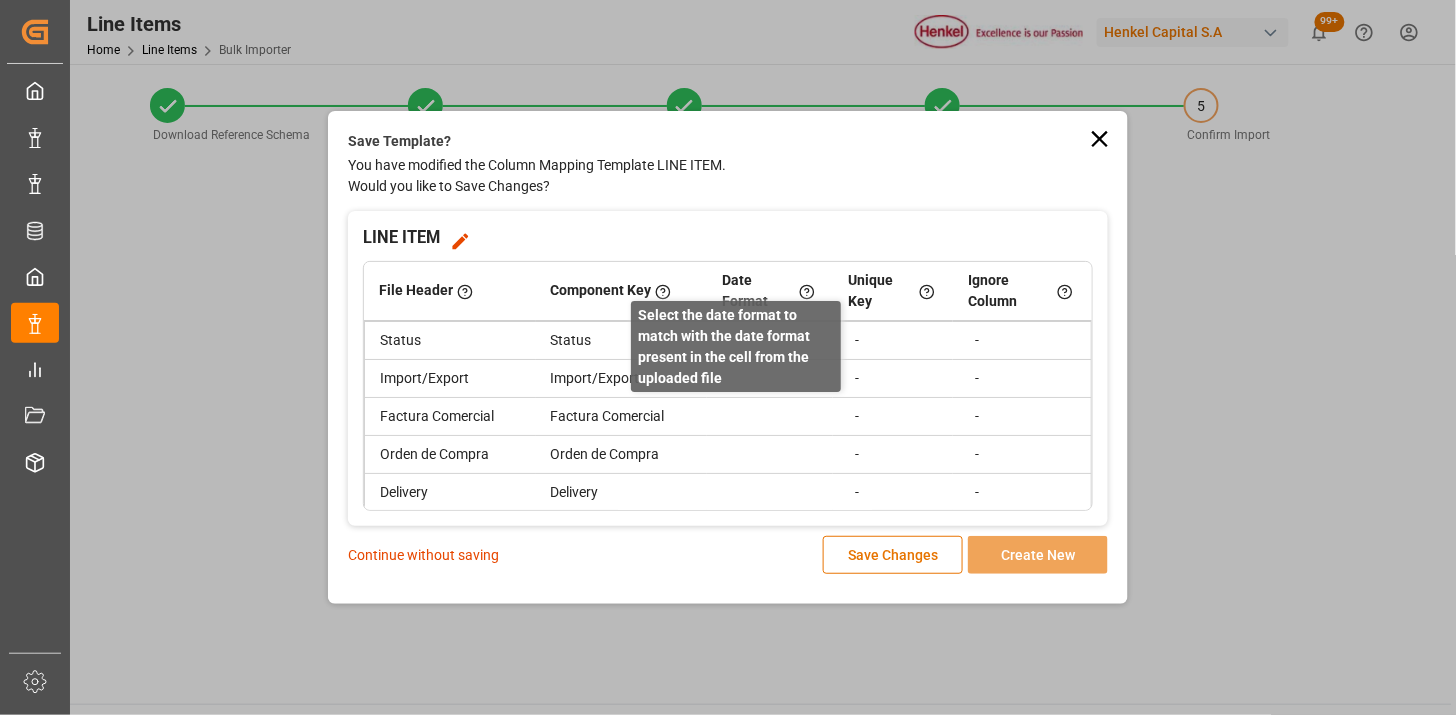 scroll, scrollTop: 333, scrollLeft: 0, axis: vertical 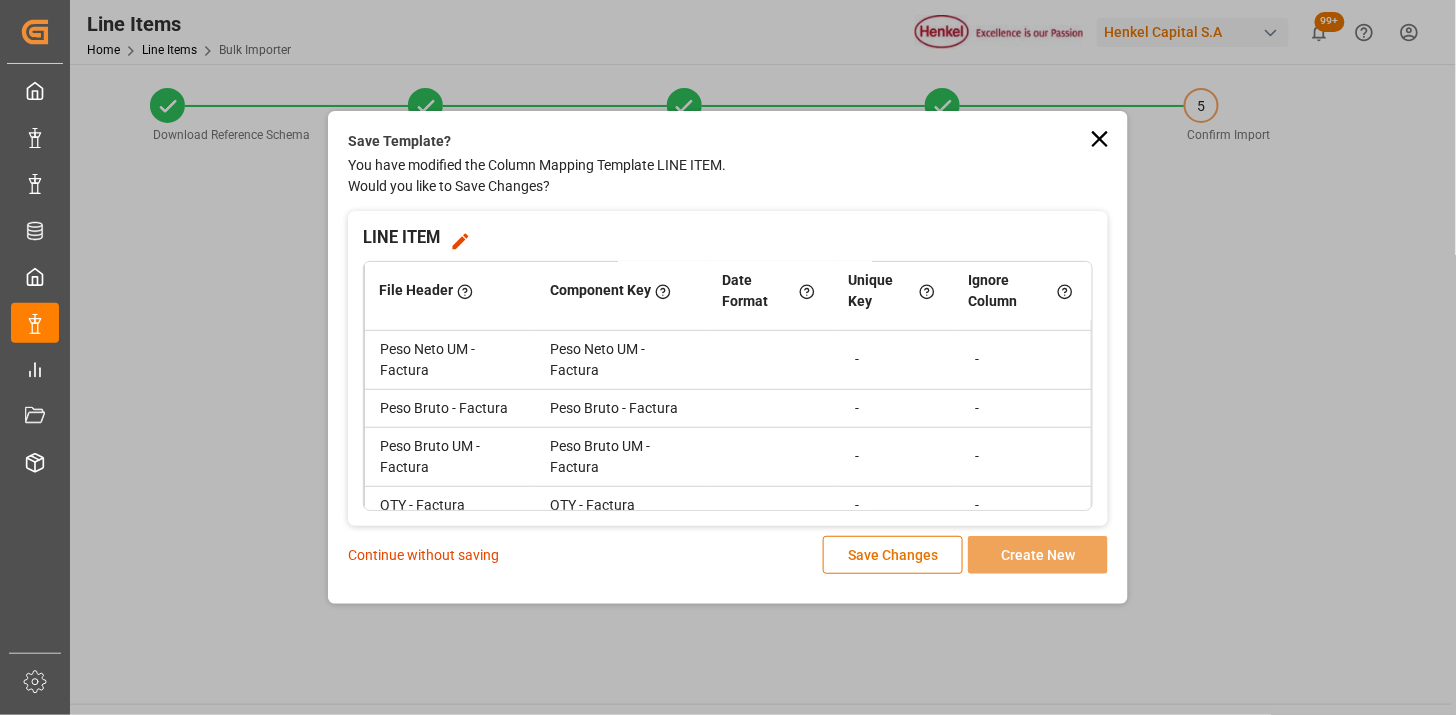 click on "Continue without saving" at bounding box center [423, 555] 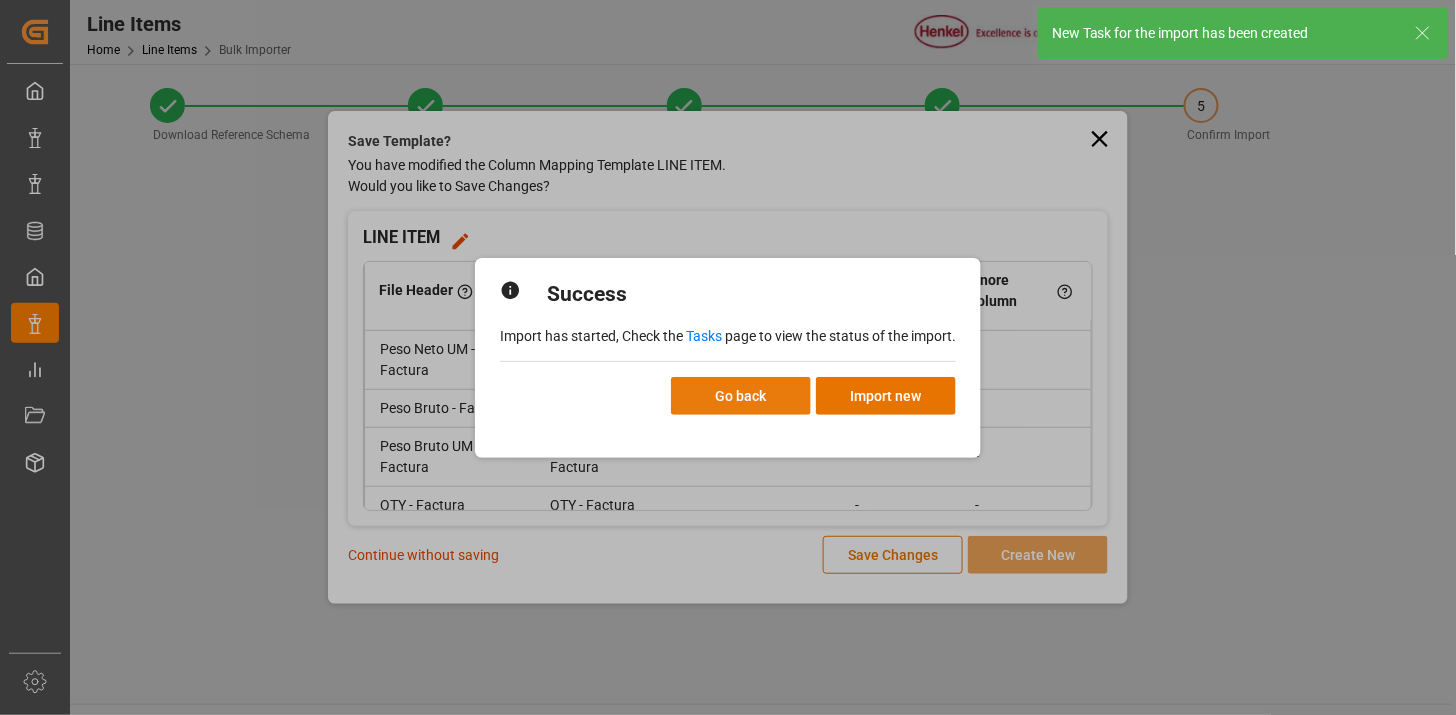 click on "Go back" at bounding box center (741, 396) 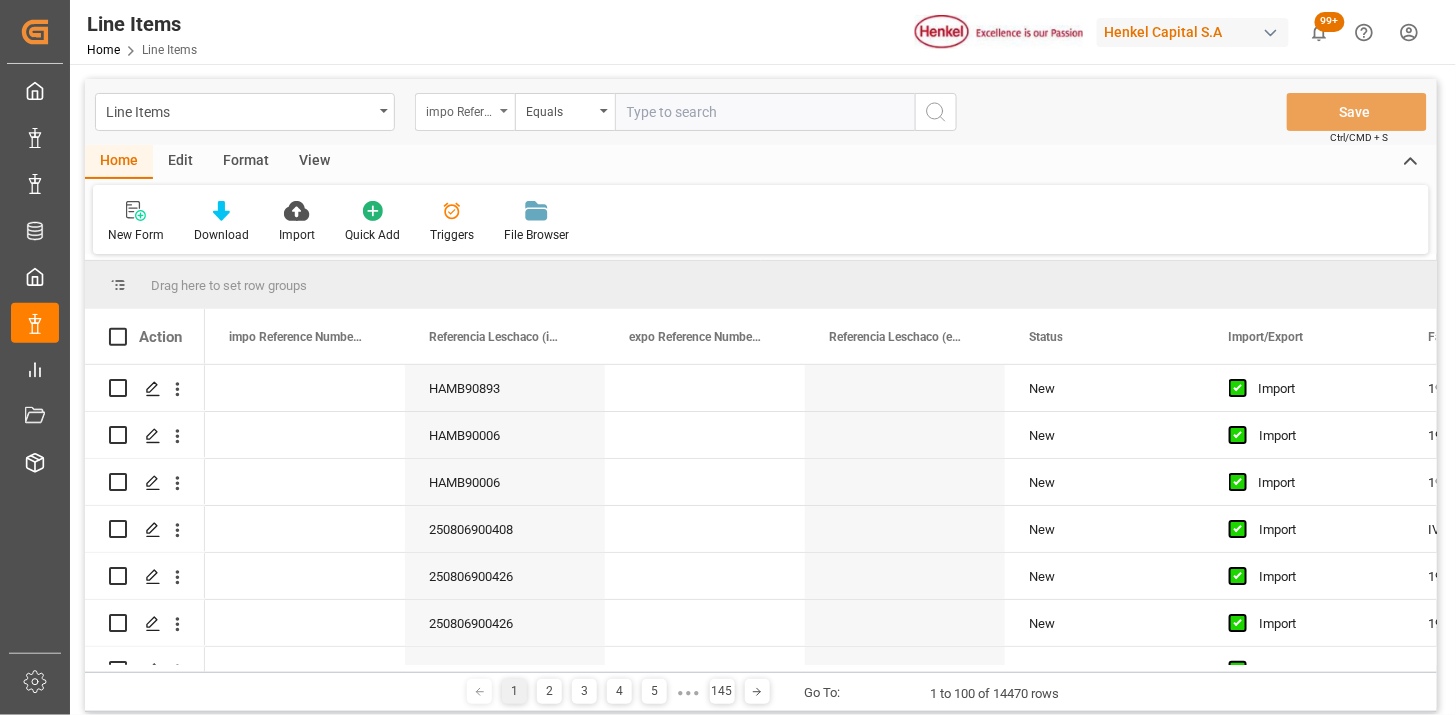 click on "impo Reference Number WF" at bounding box center [465, 112] 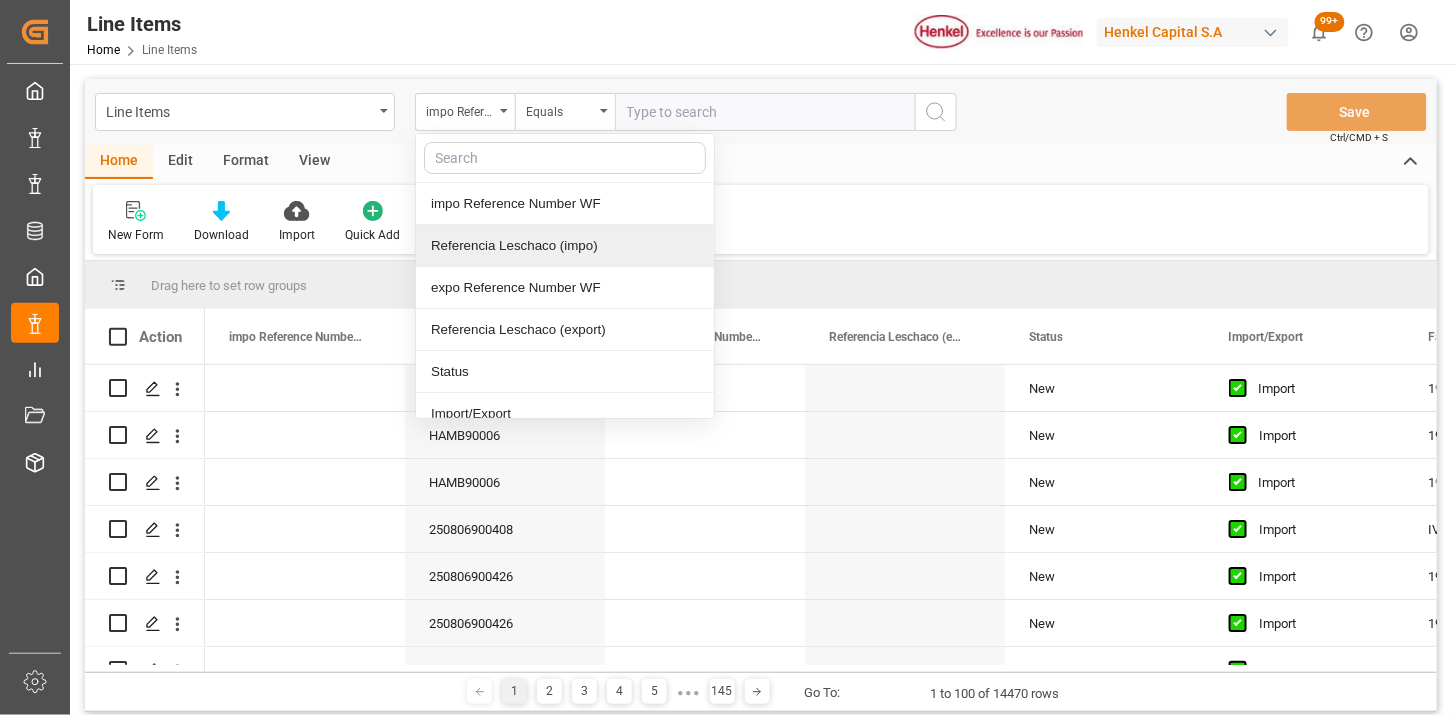 drag, startPoint x: 520, startPoint y: 243, endPoint x: 720, endPoint y: 128, distance: 230.70544 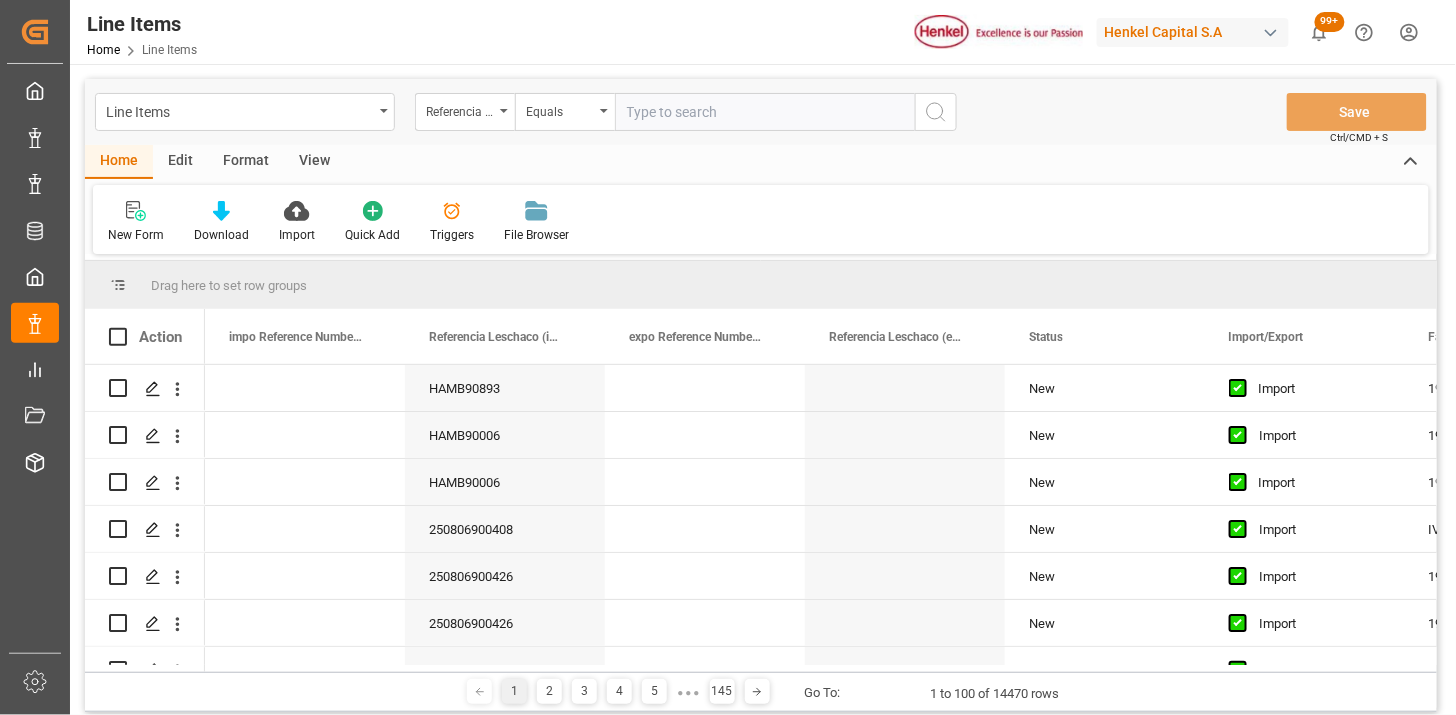 click at bounding box center (765, 112) 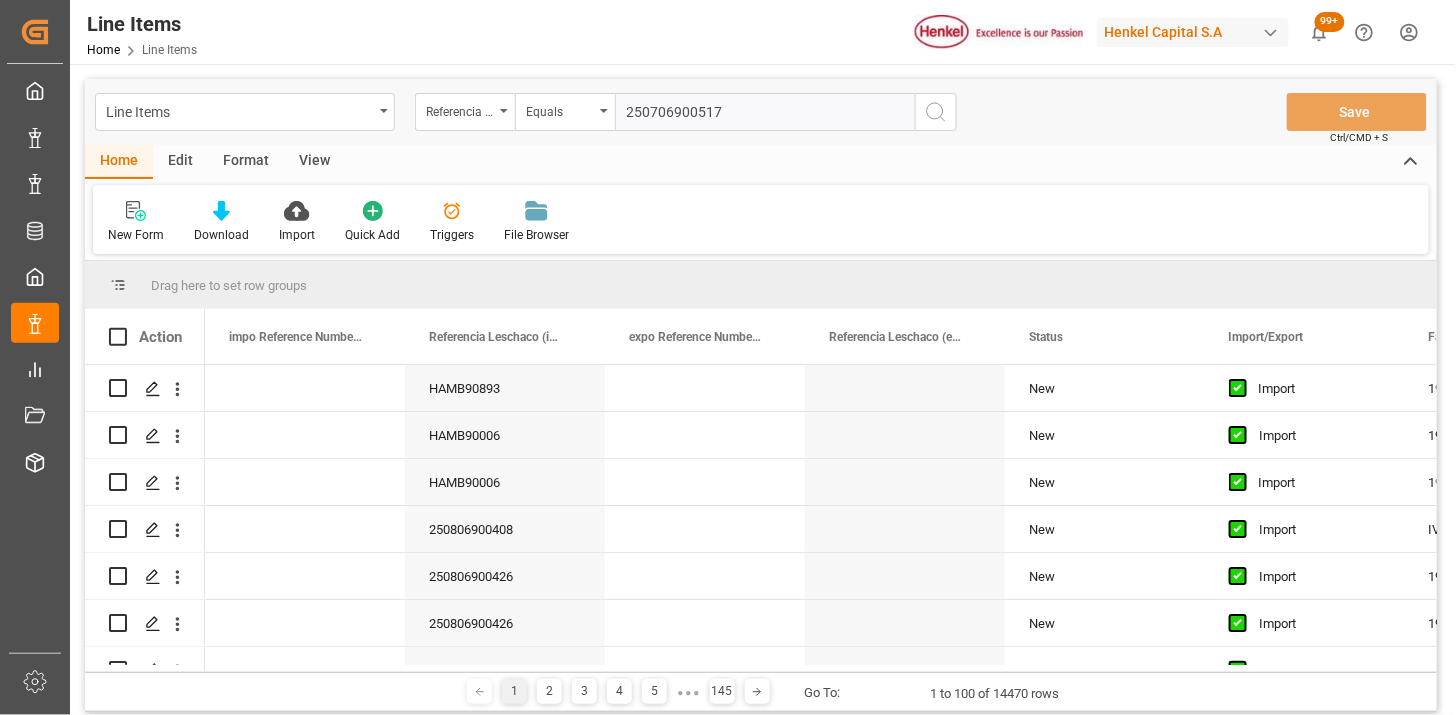 type 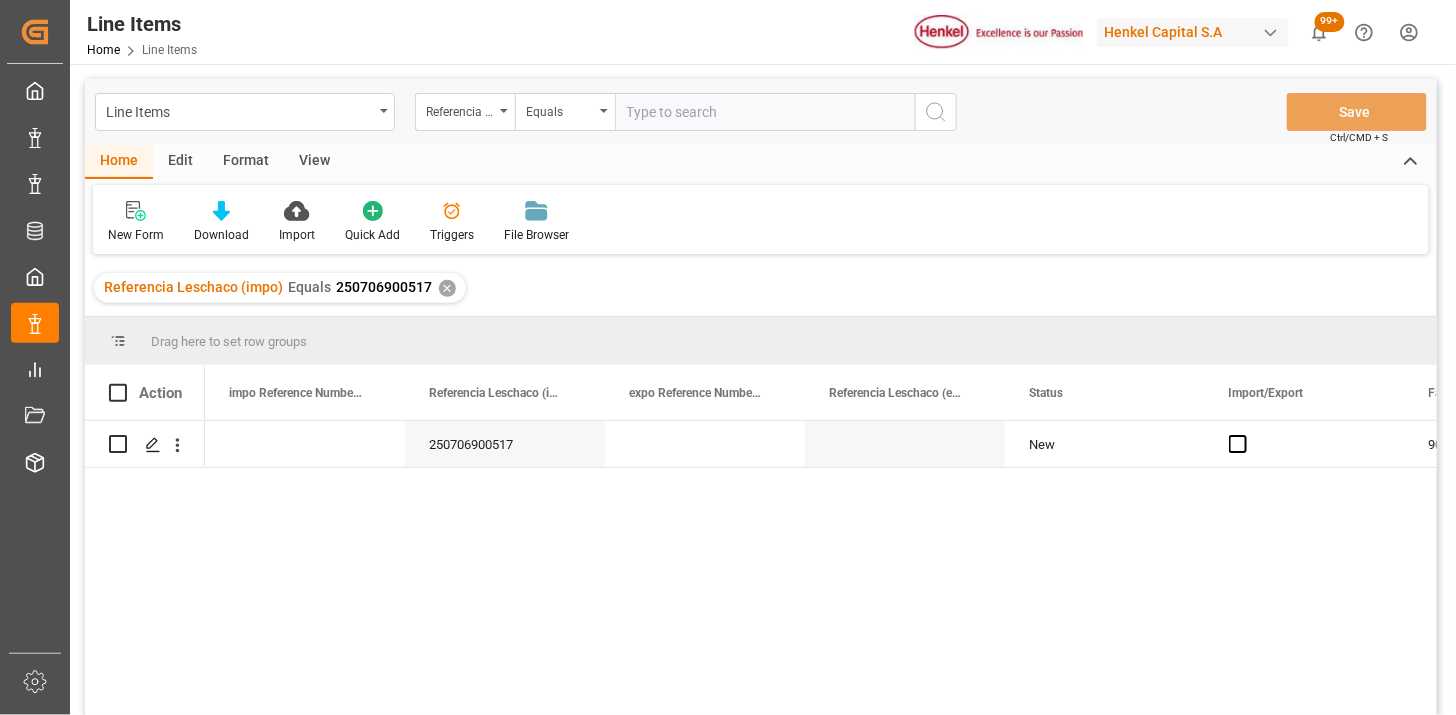 click on "View" at bounding box center (314, 162) 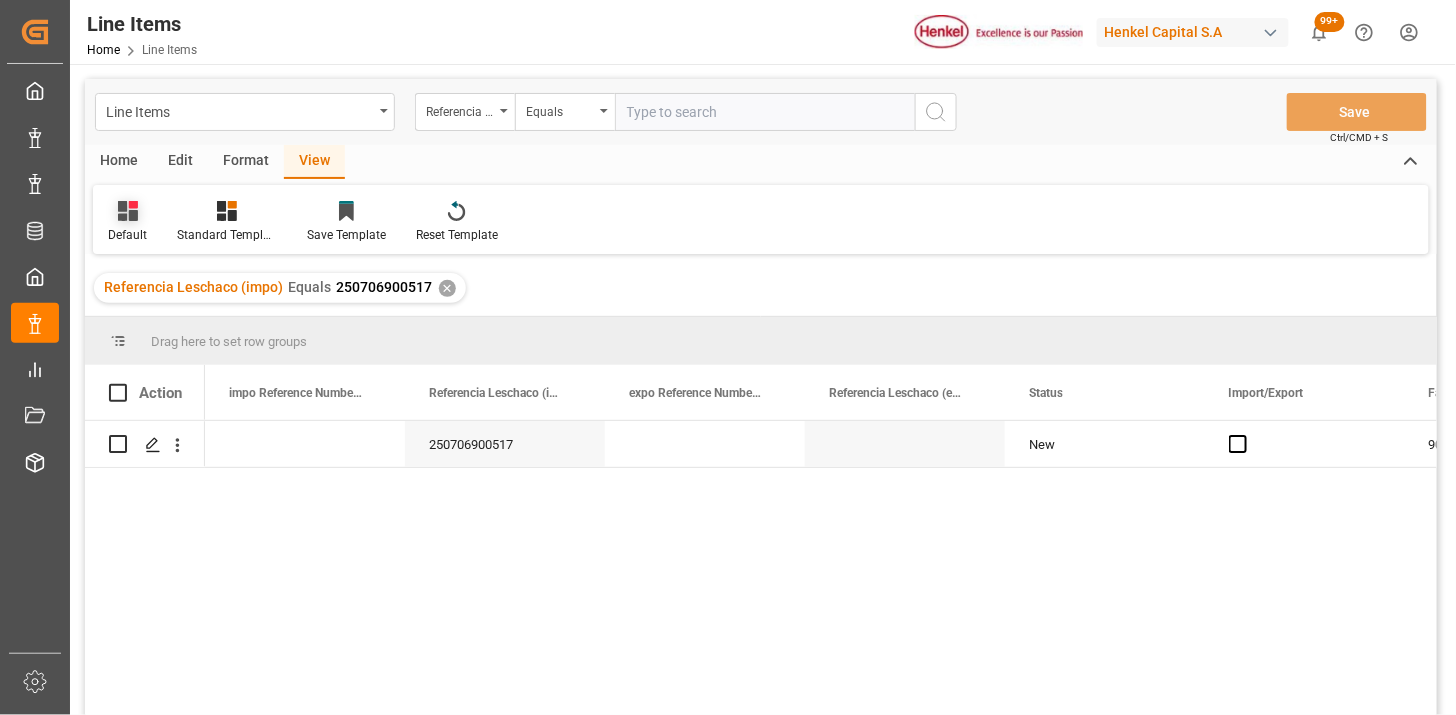 click on "Default" at bounding box center [127, 235] 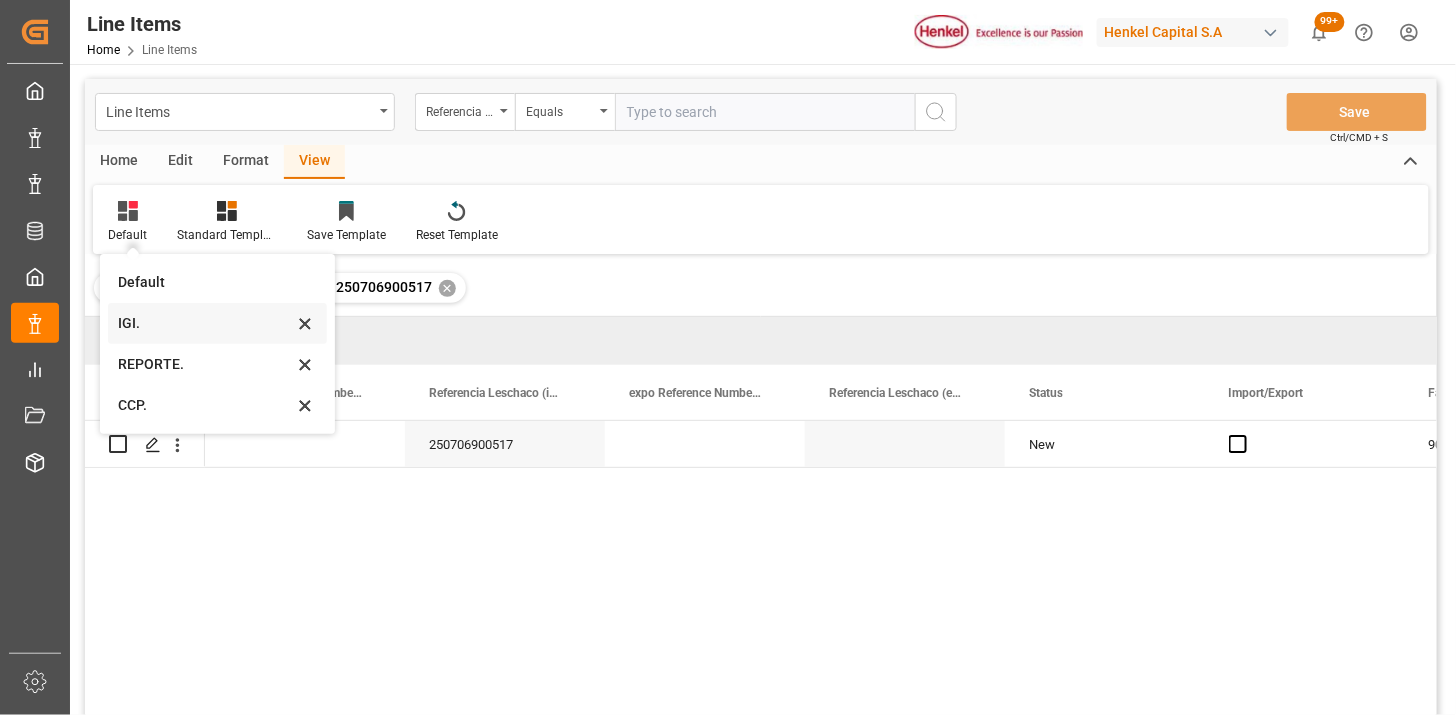 click on "IGI." at bounding box center (205, 323) 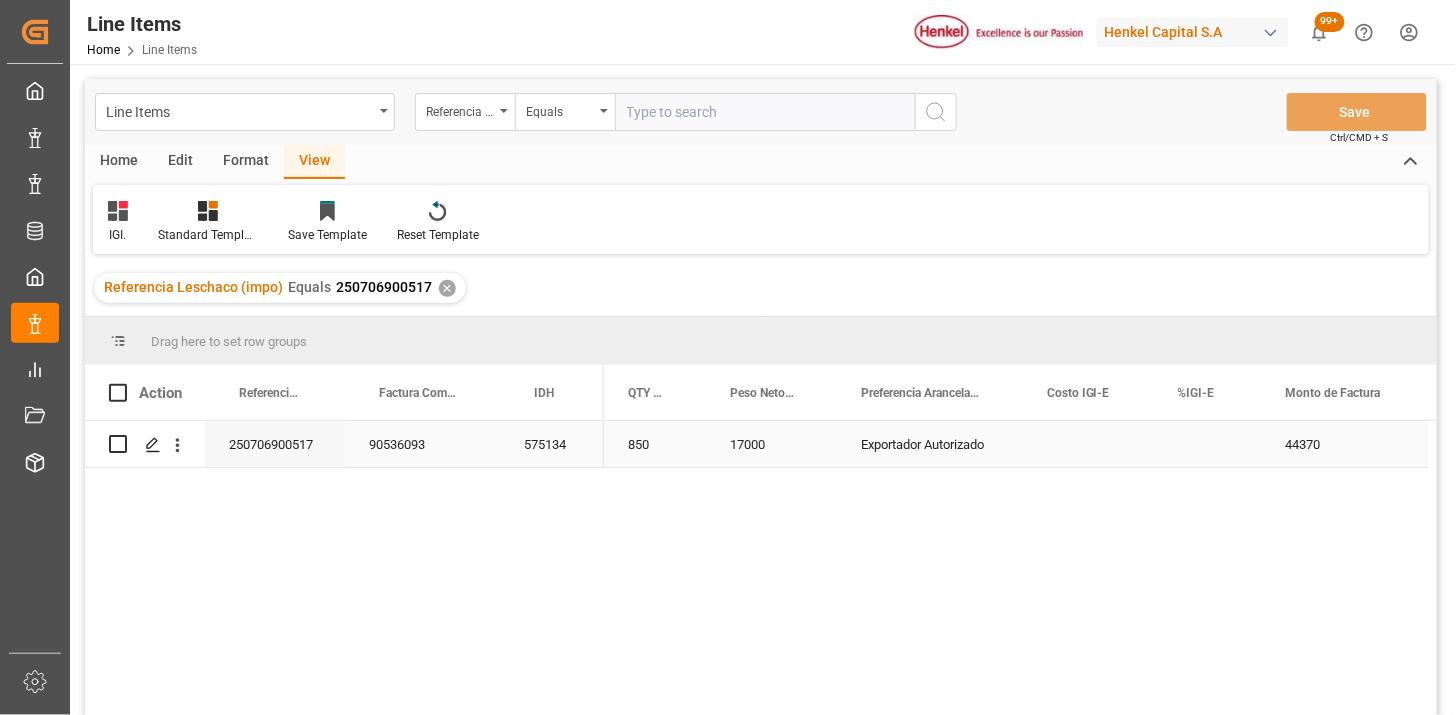 click at bounding box center (1208, 444) 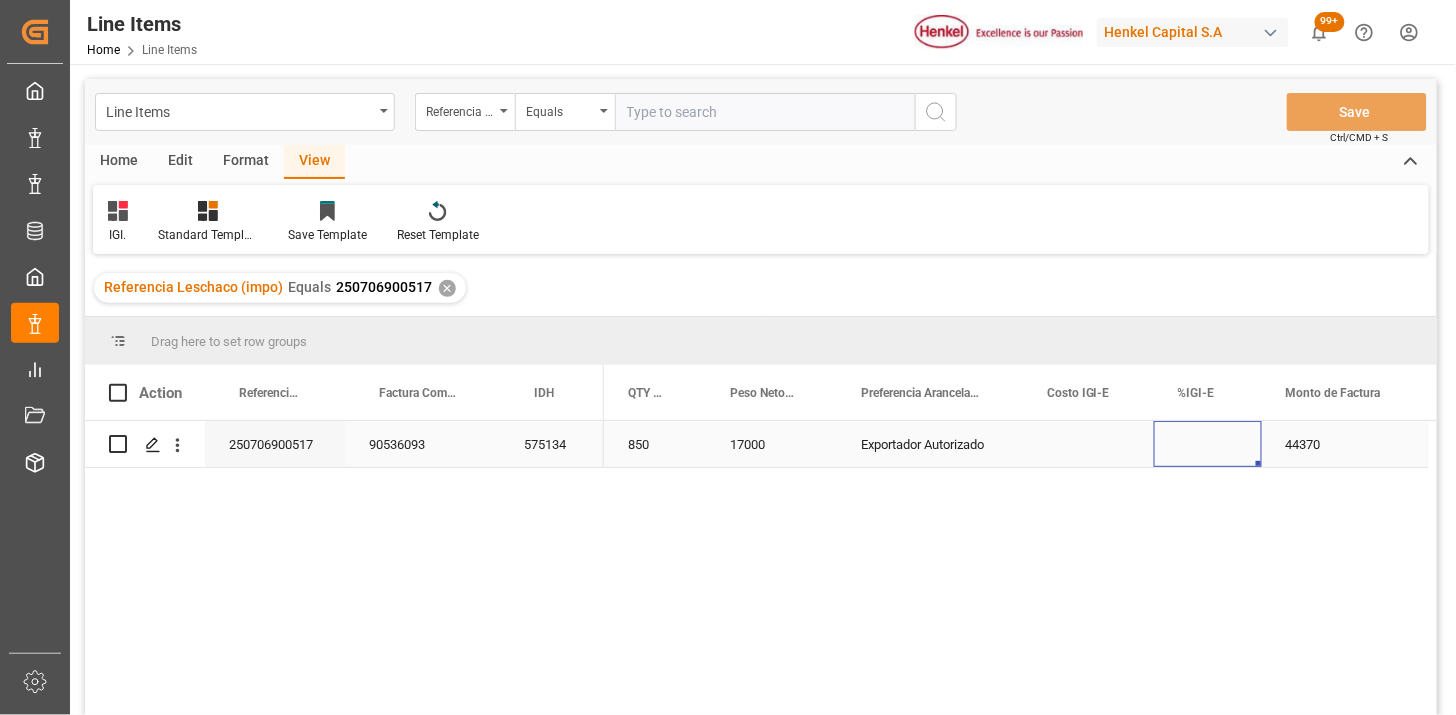click at bounding box center [1208, 444] 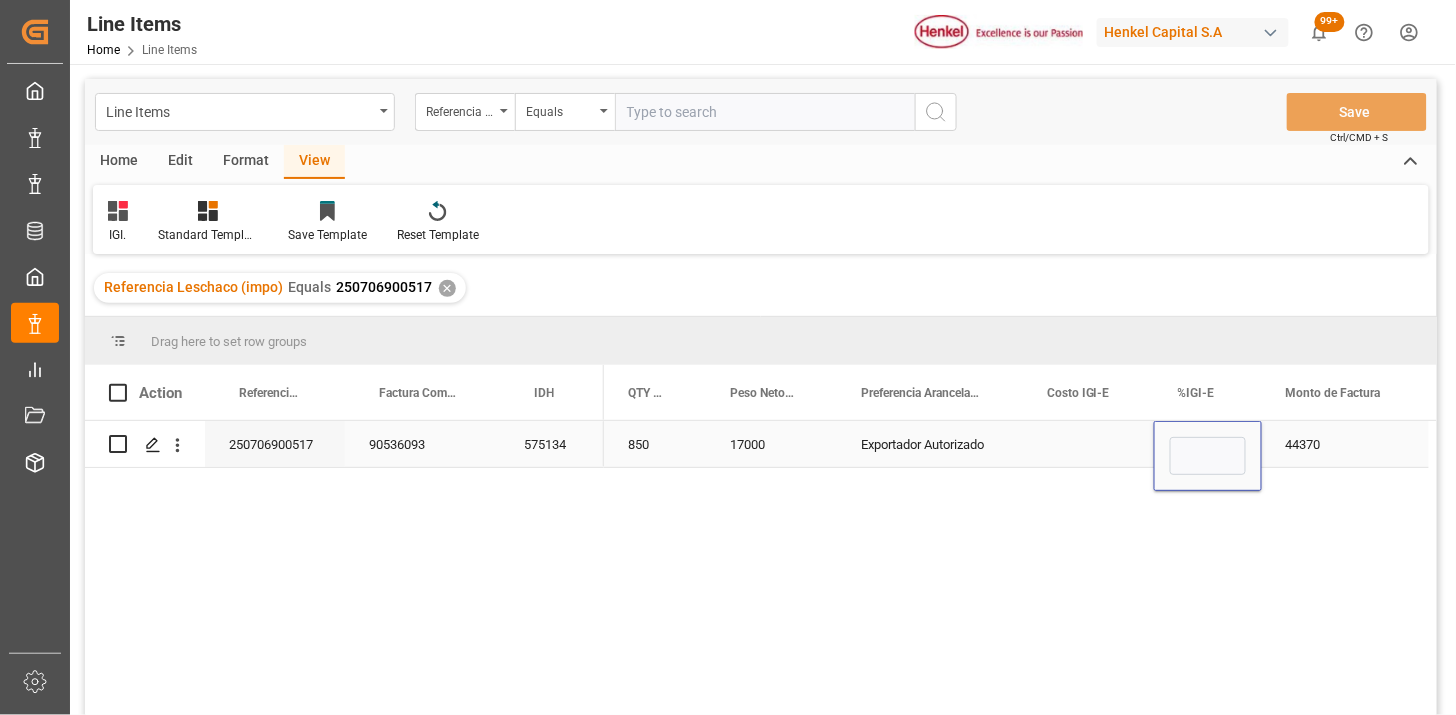 click at bounding box center (1208, 456) 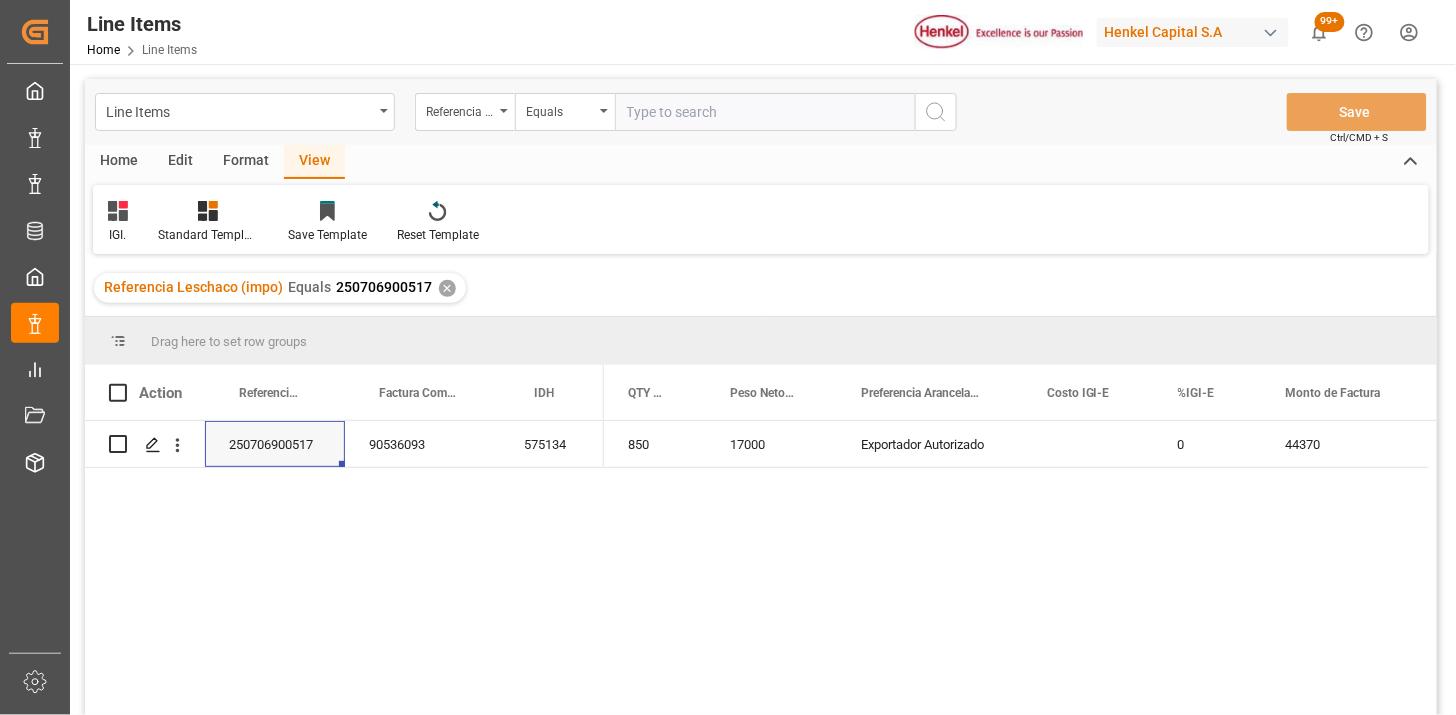 click at bounding box center (765, 112) 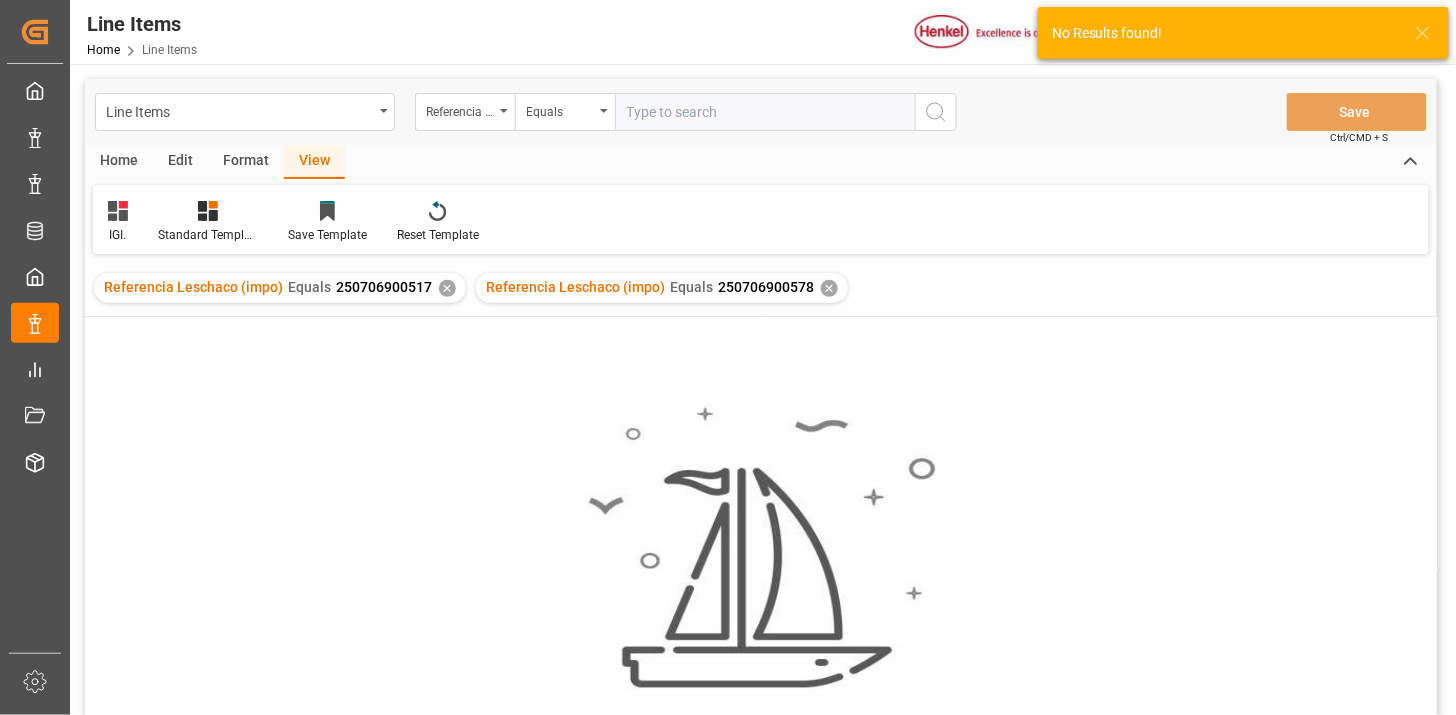 click on "✕" at bounding box center [447, 288] 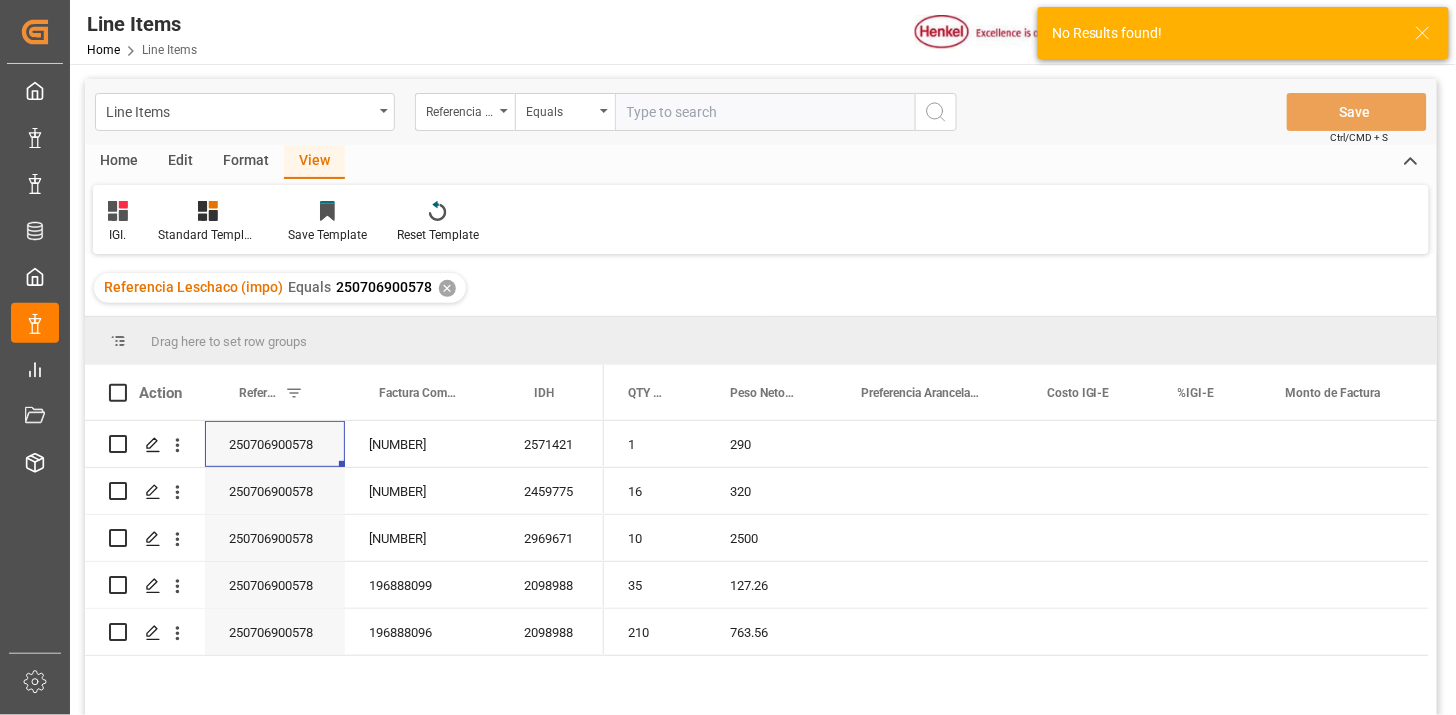 click on "✕" at bounding box center [447, 288] 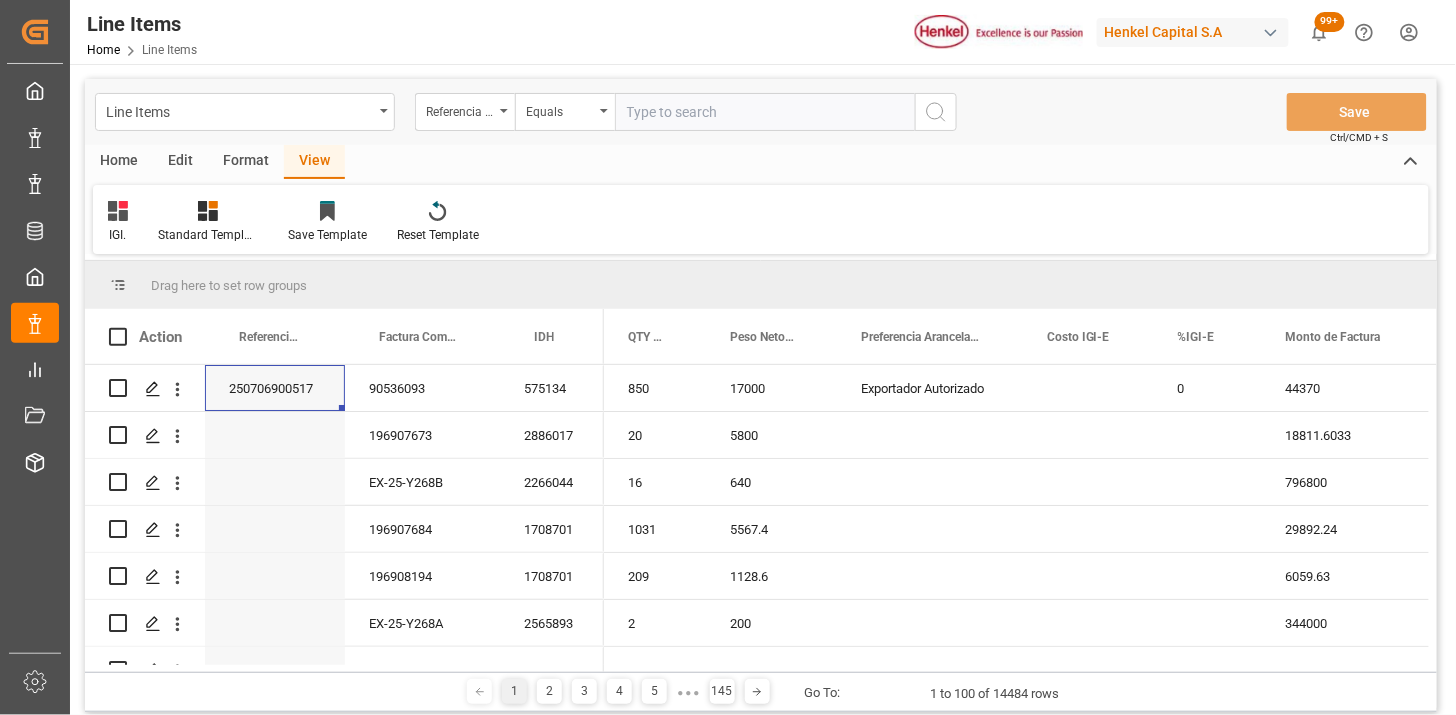 click at bounding box center (765, 112) 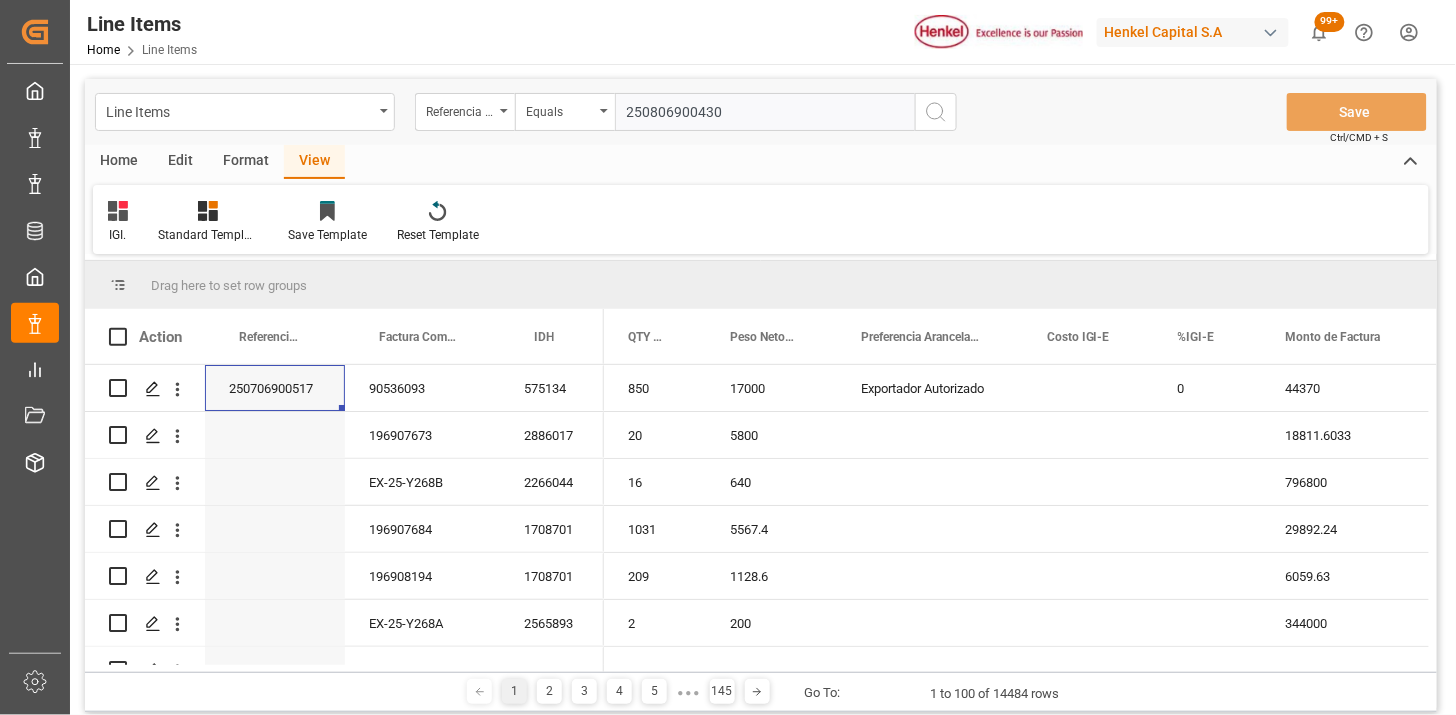 type 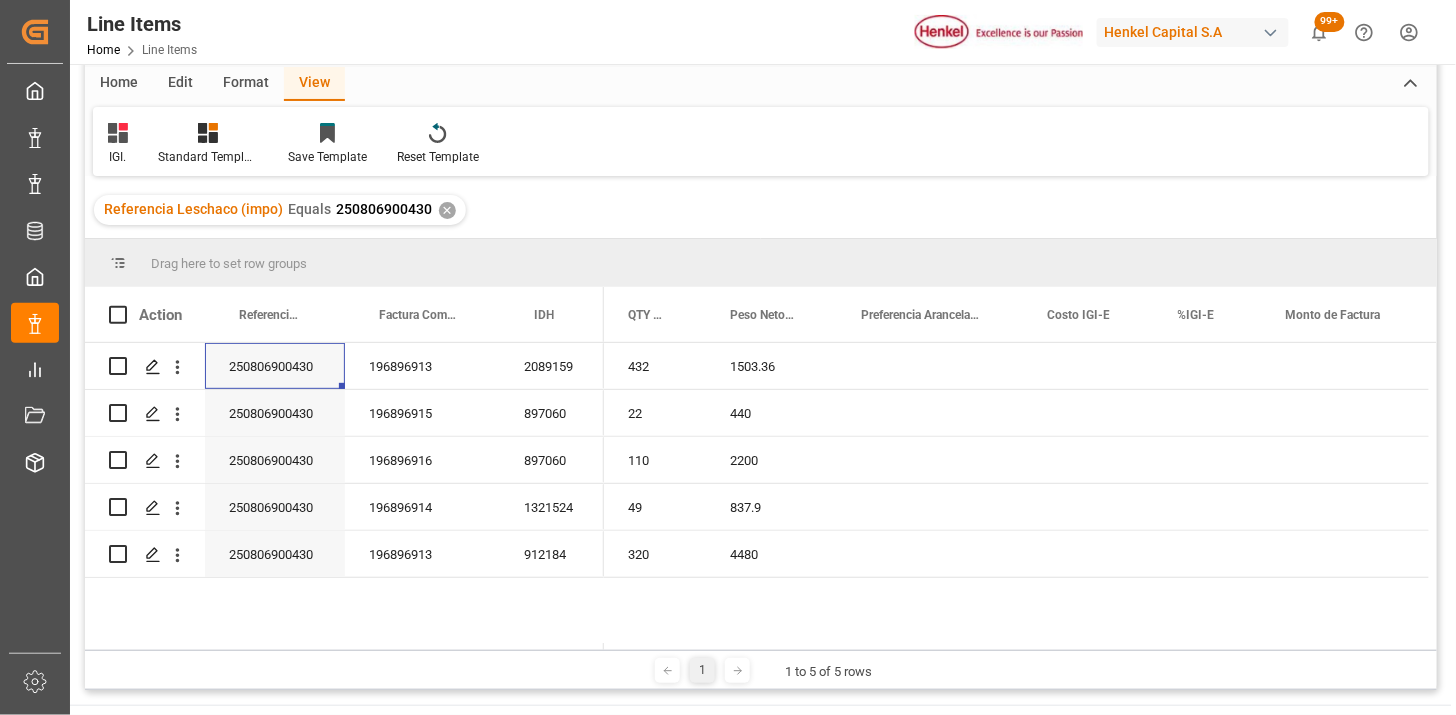 scroll, scrollTop: 111, scrollLeft: 0, axis: vertical 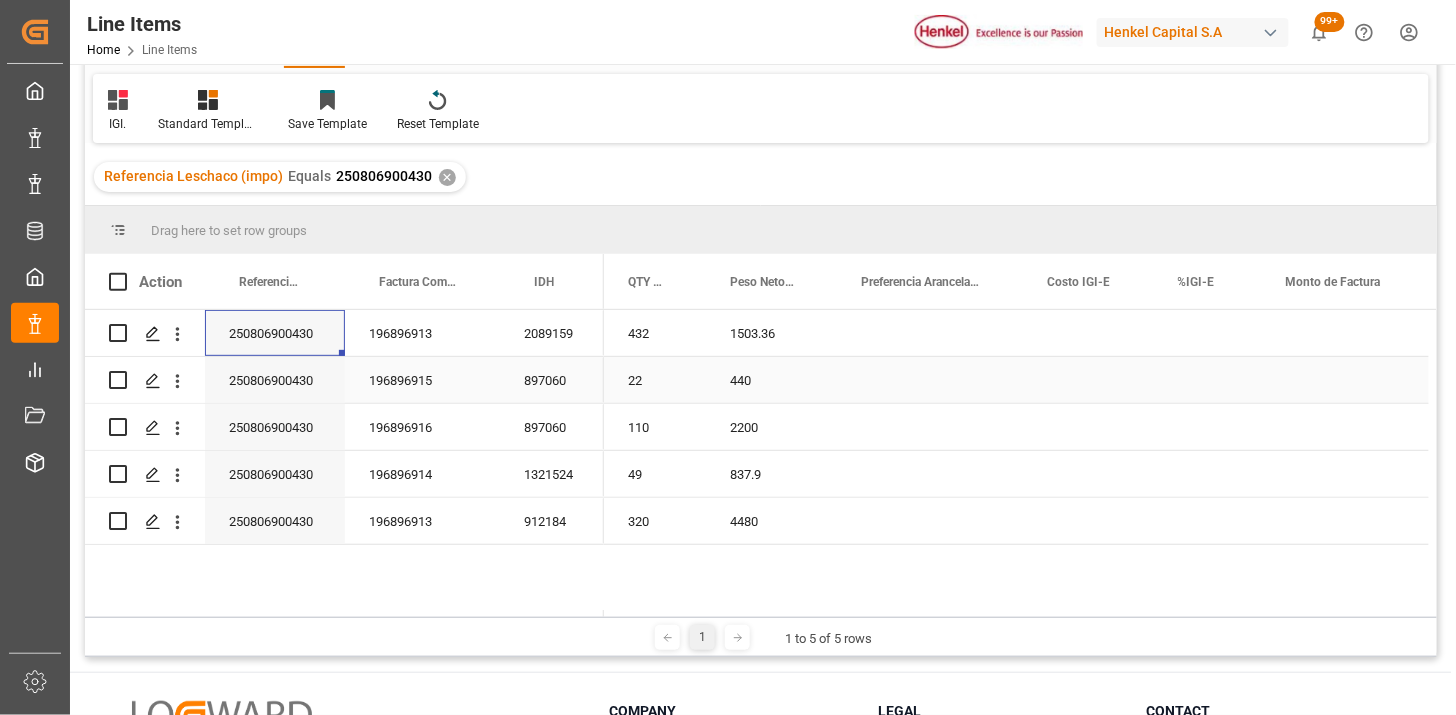 click at bounding box center (930, 380) 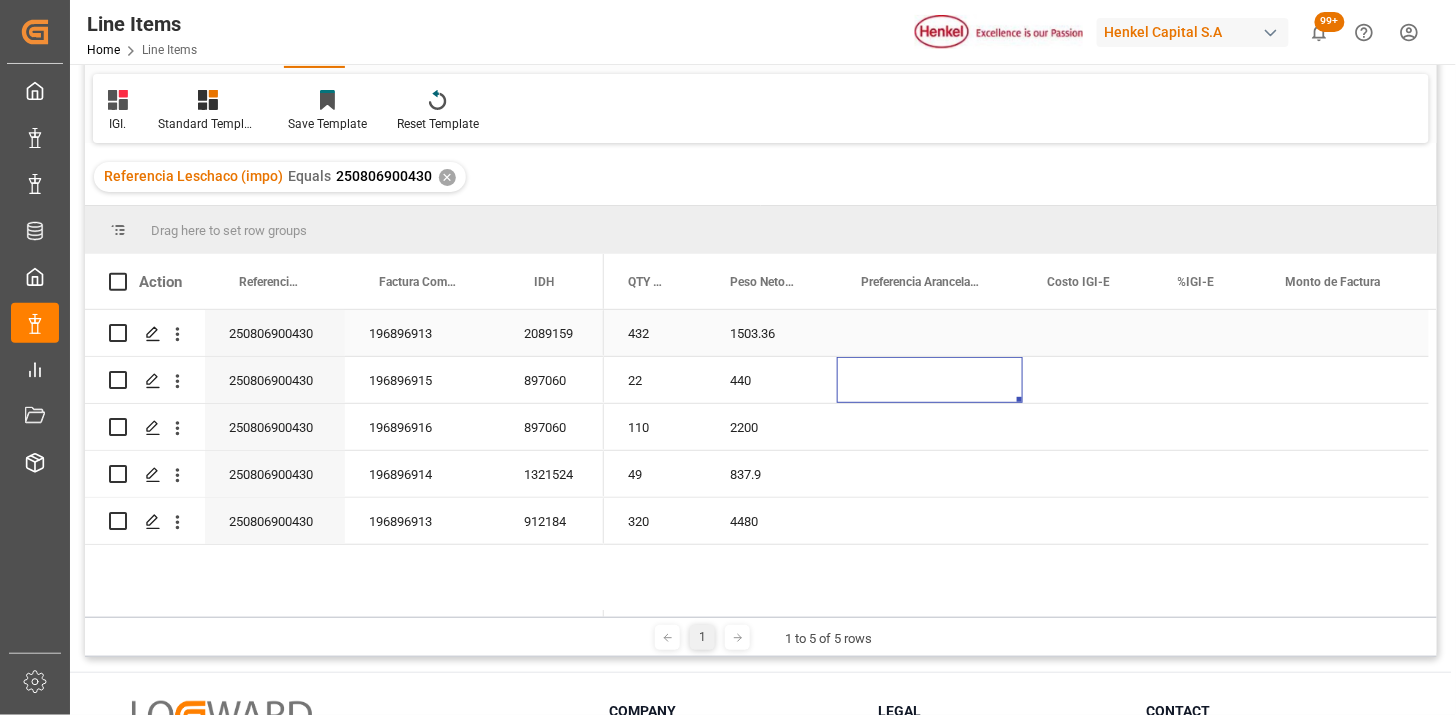 click at bounding box center (930, 333) 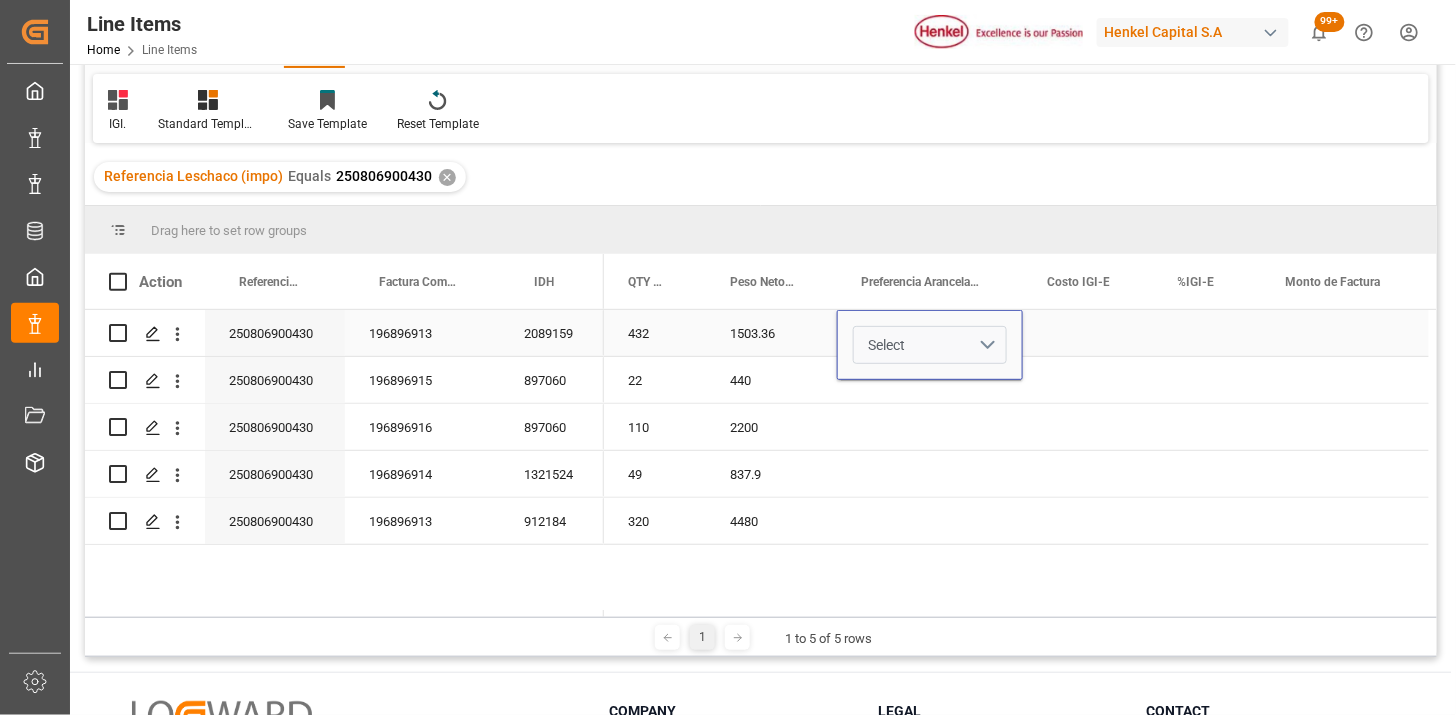 drag, startPoint x: 992, startPoint y: 346, endPoint x: 984, endPoint y: 358, distance: 14.422205 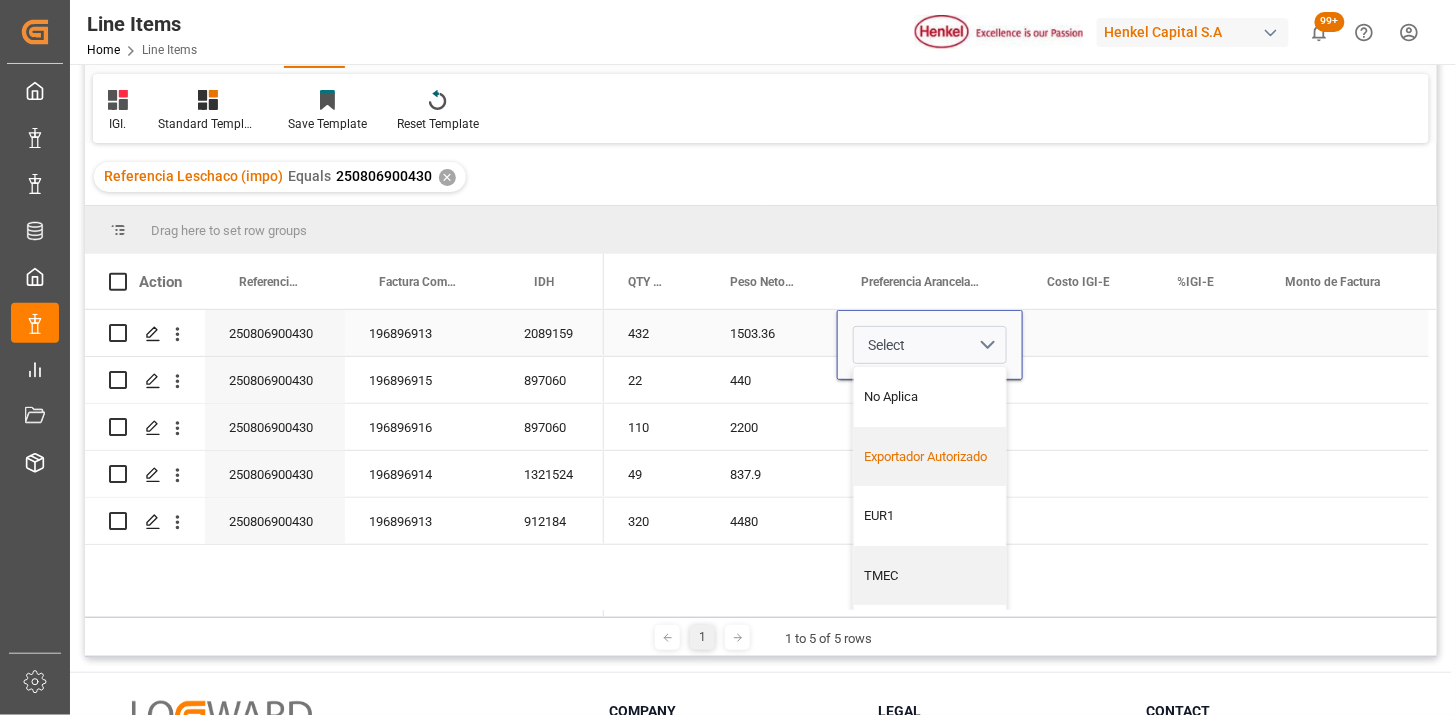 click on "Exportador Autorizado" at bounding box center (930, 457) 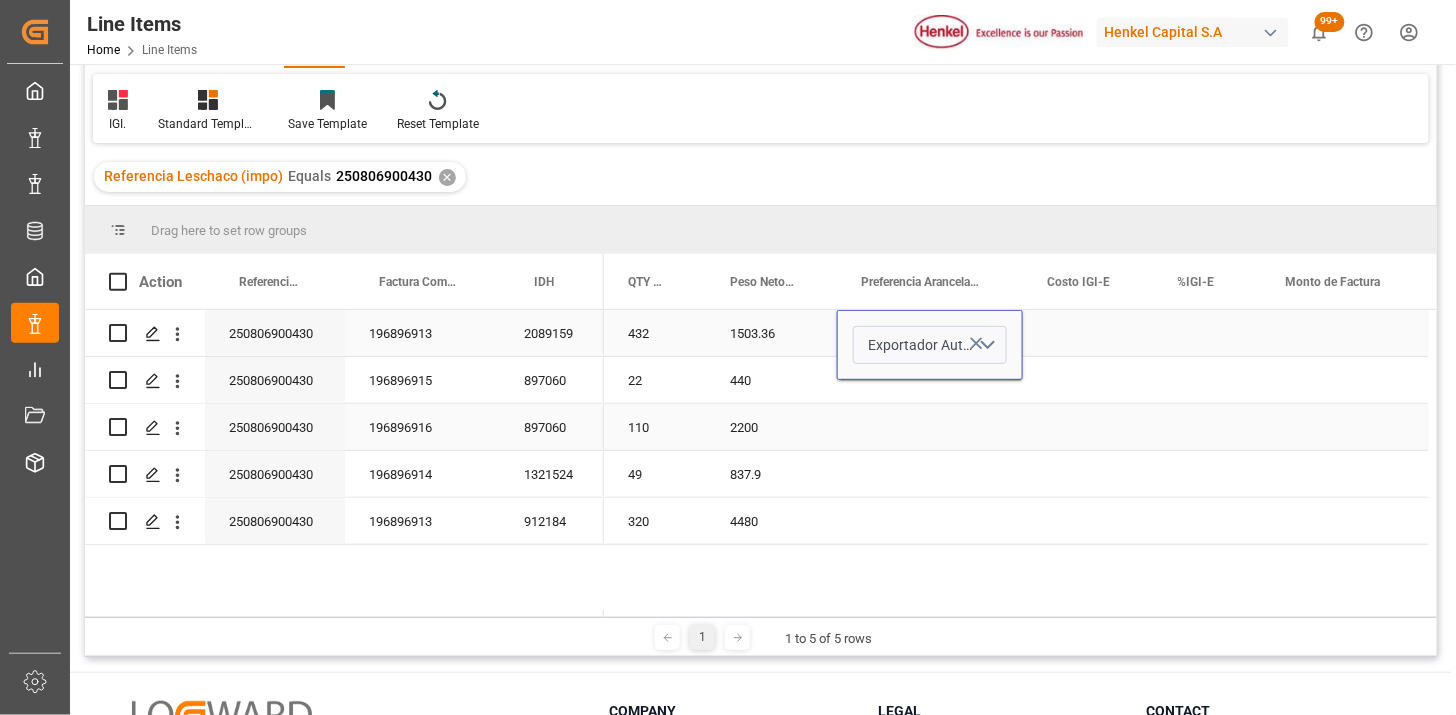 click at bounding box center [930, 380] 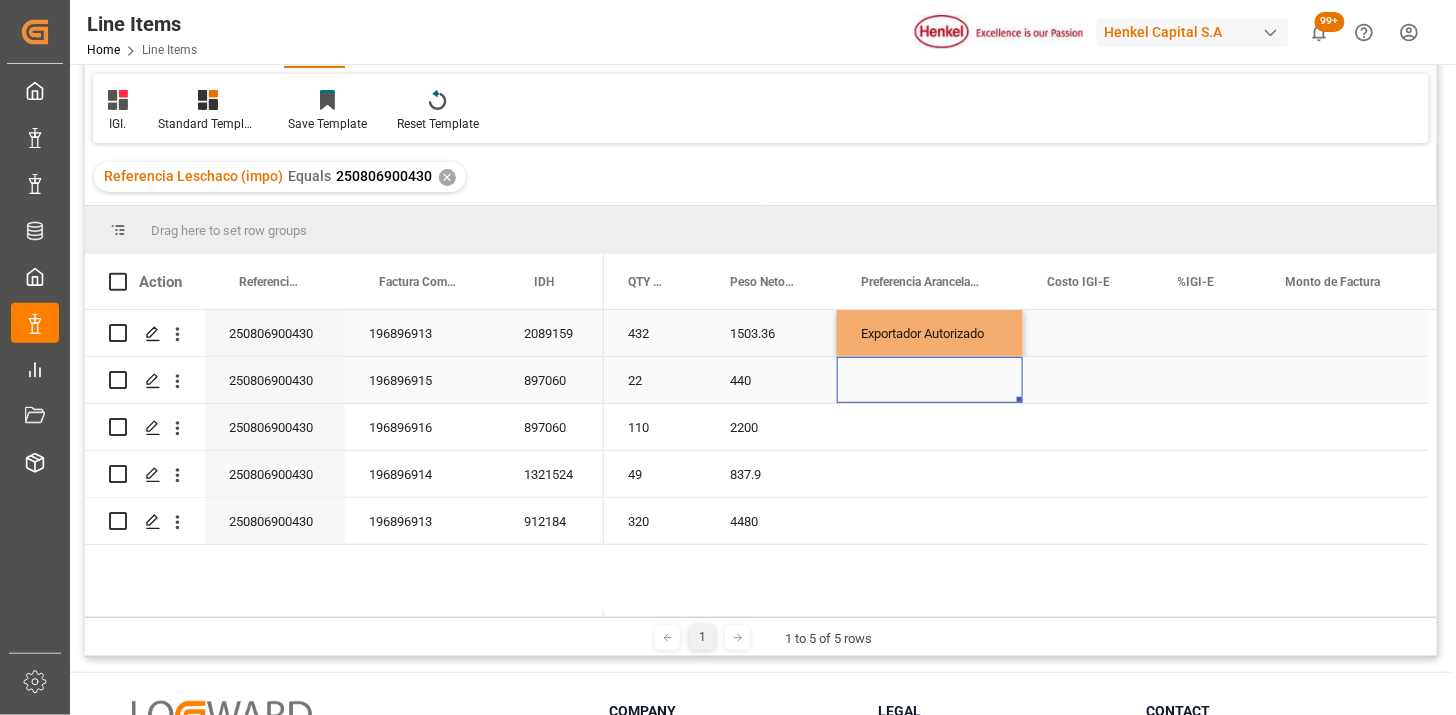 click at bounding box center [930, 380] 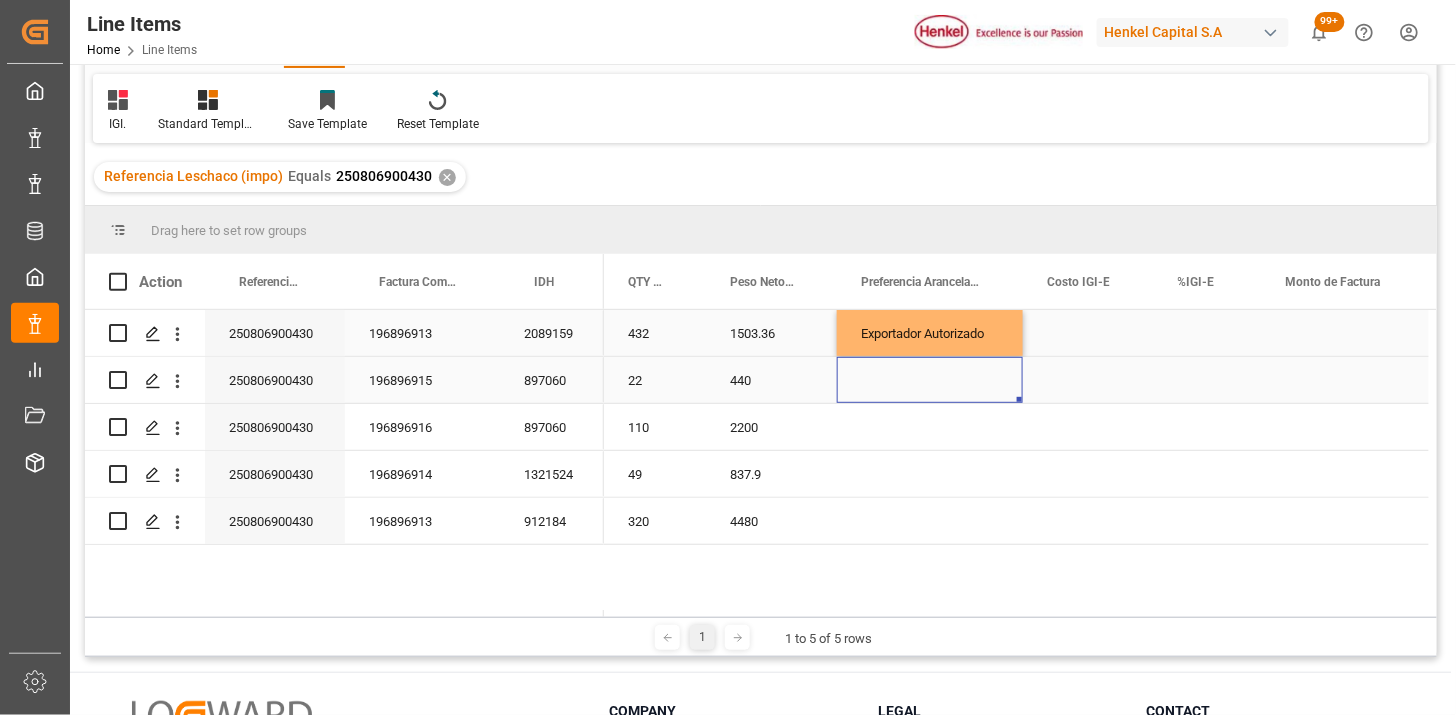 click at bounding box center [930, 380] 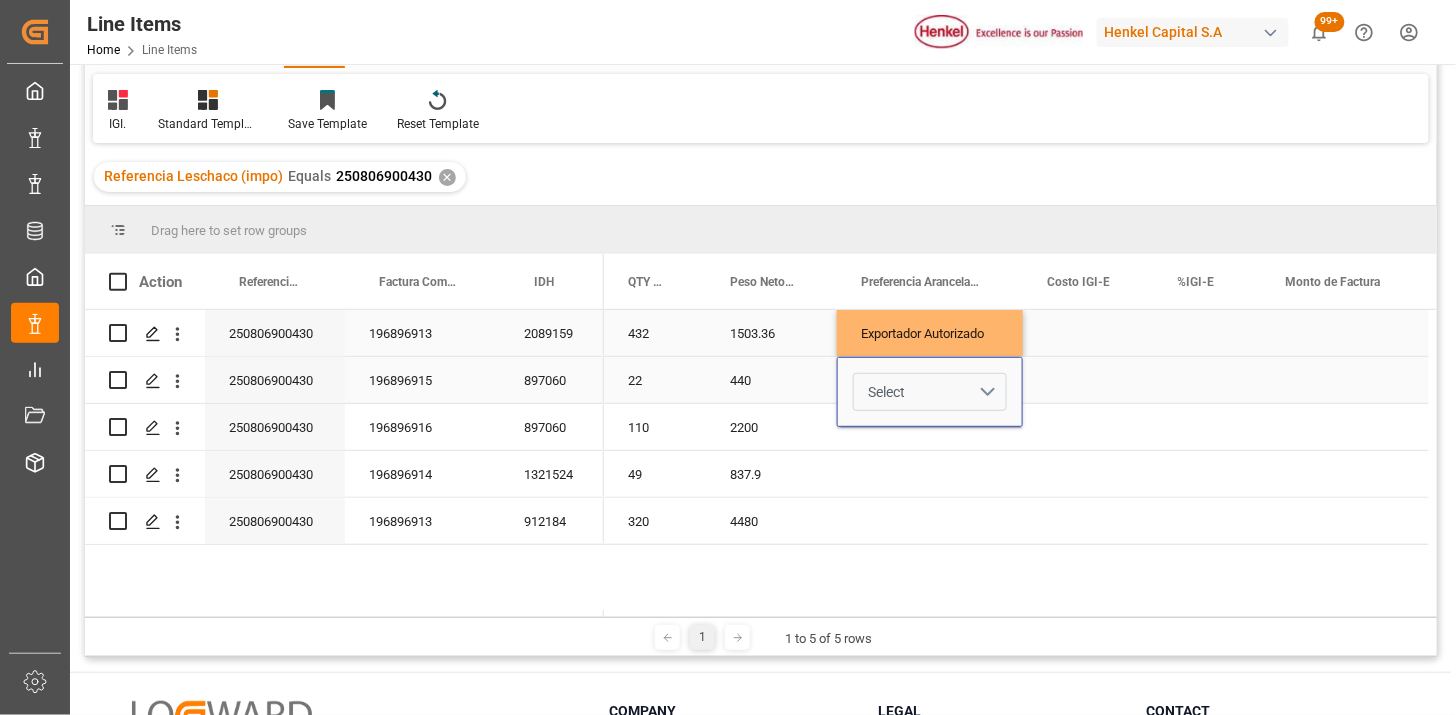 click on "Select" at bounding box center (930, 392) 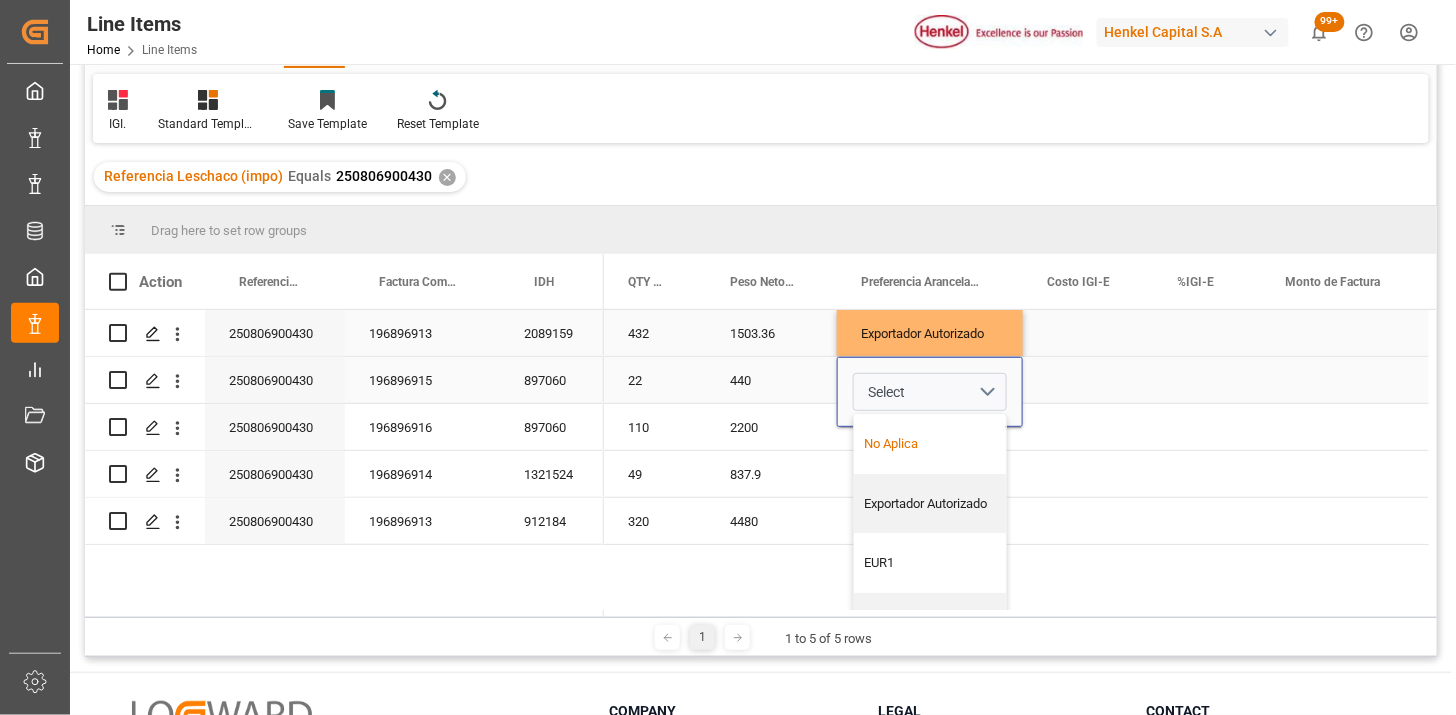click on "No Aplica" at bounding box center (930, 444) 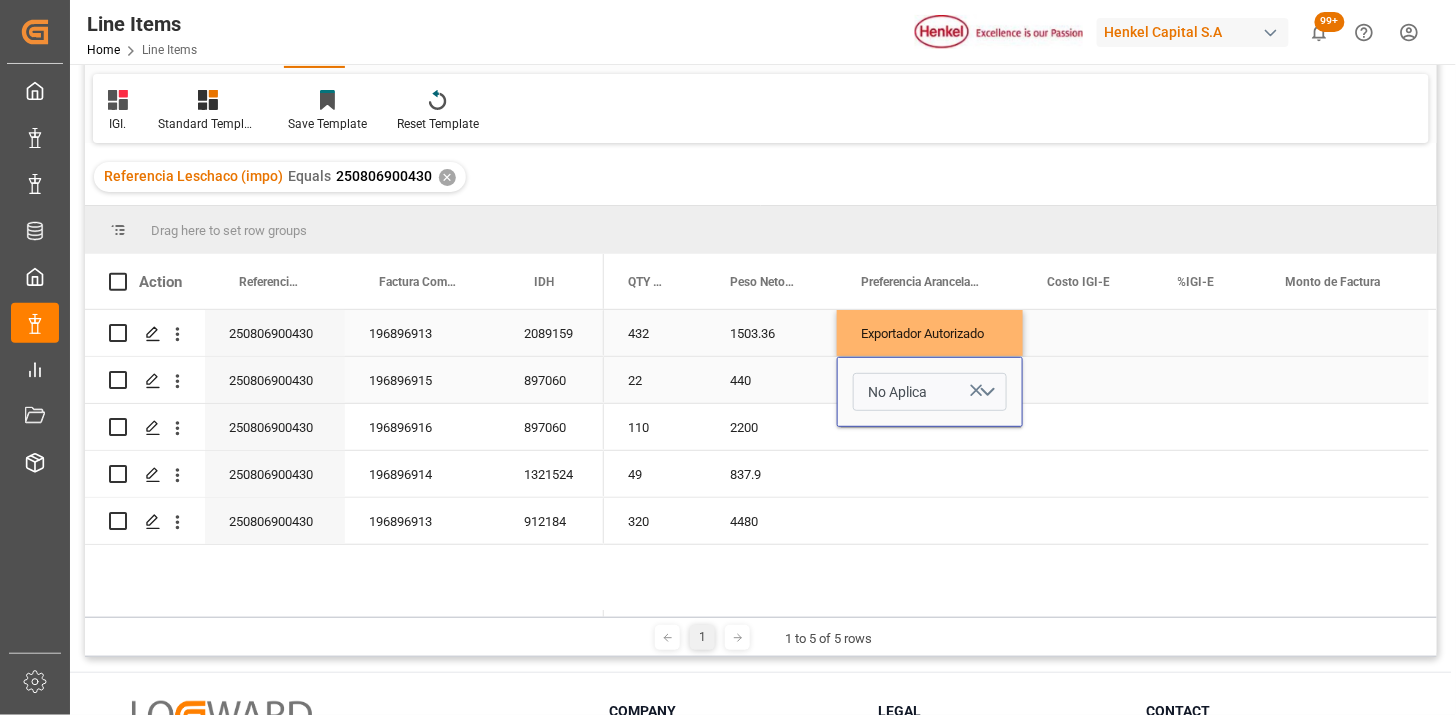 click at bounding box center [1088, 380] 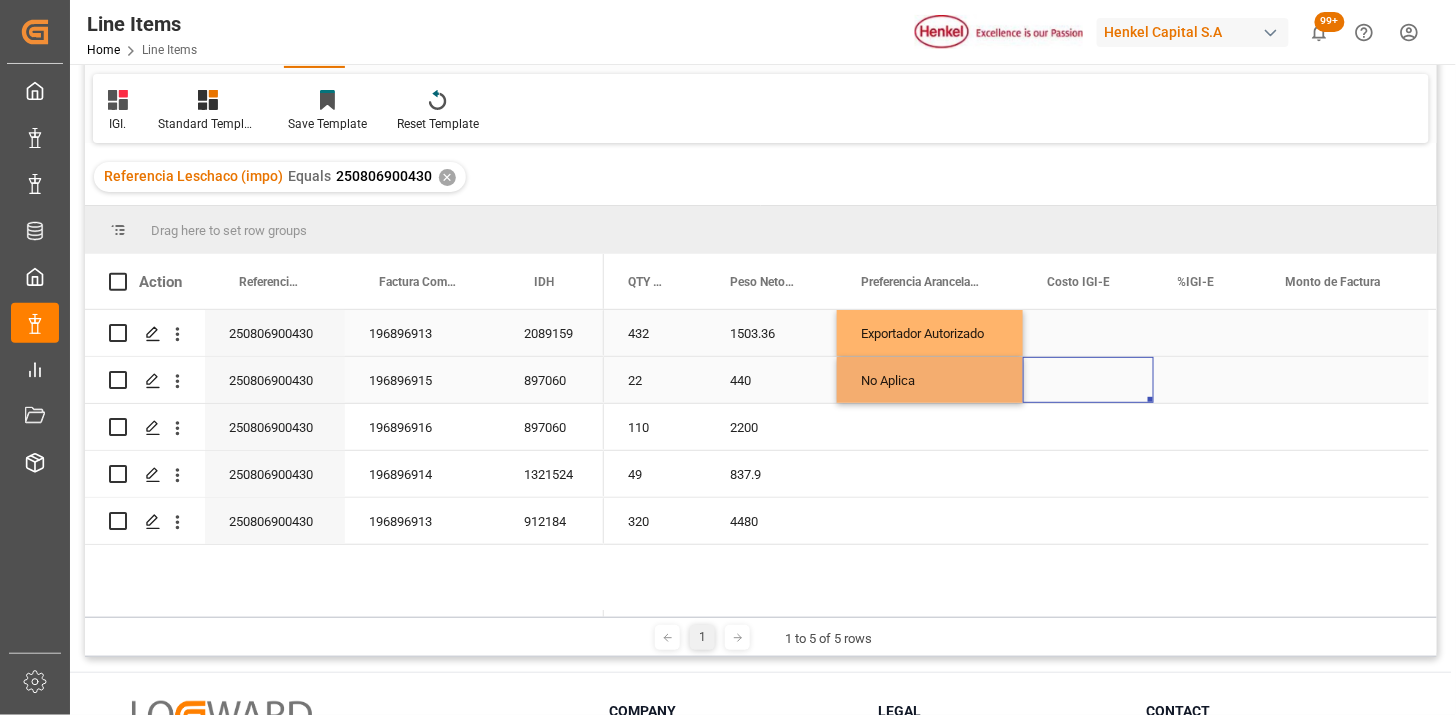 click on "No Aplica" at bounding box center [930, 380] 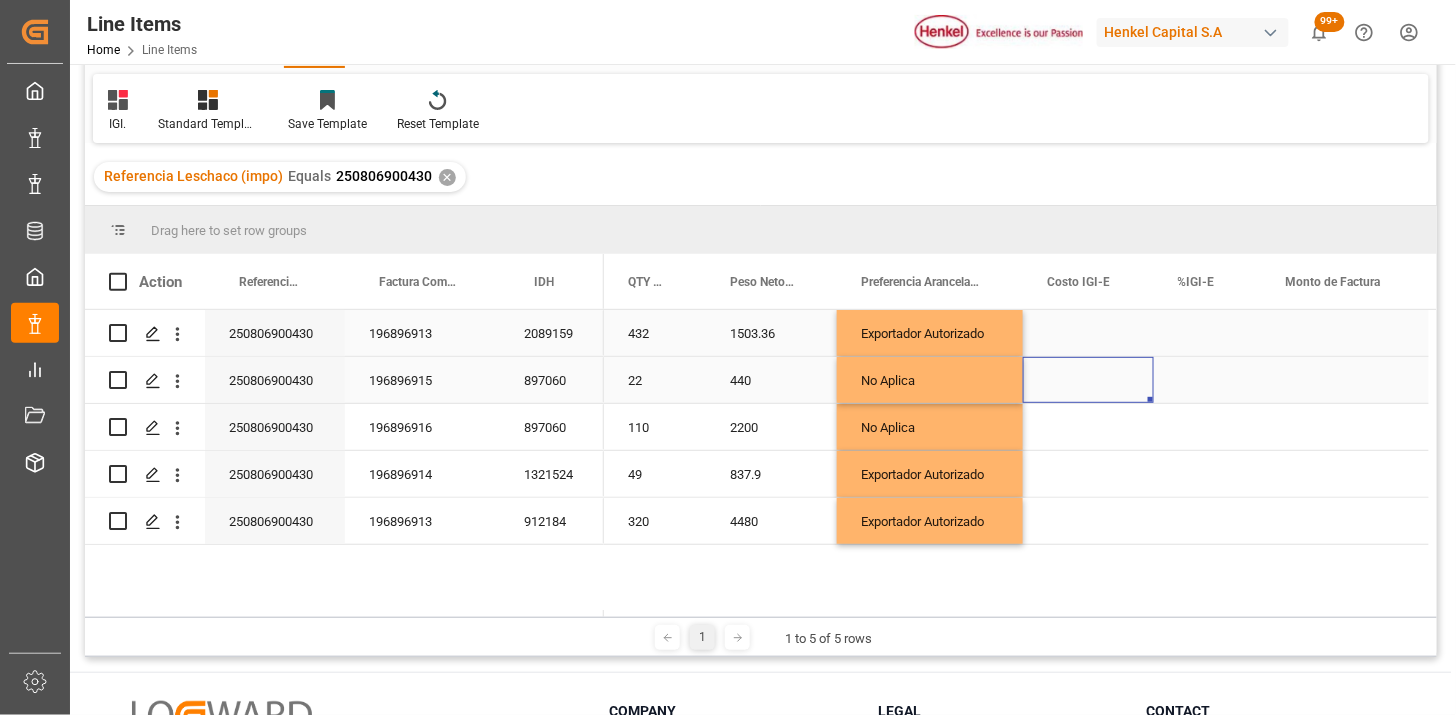 click at bounding box center (1088, 380) 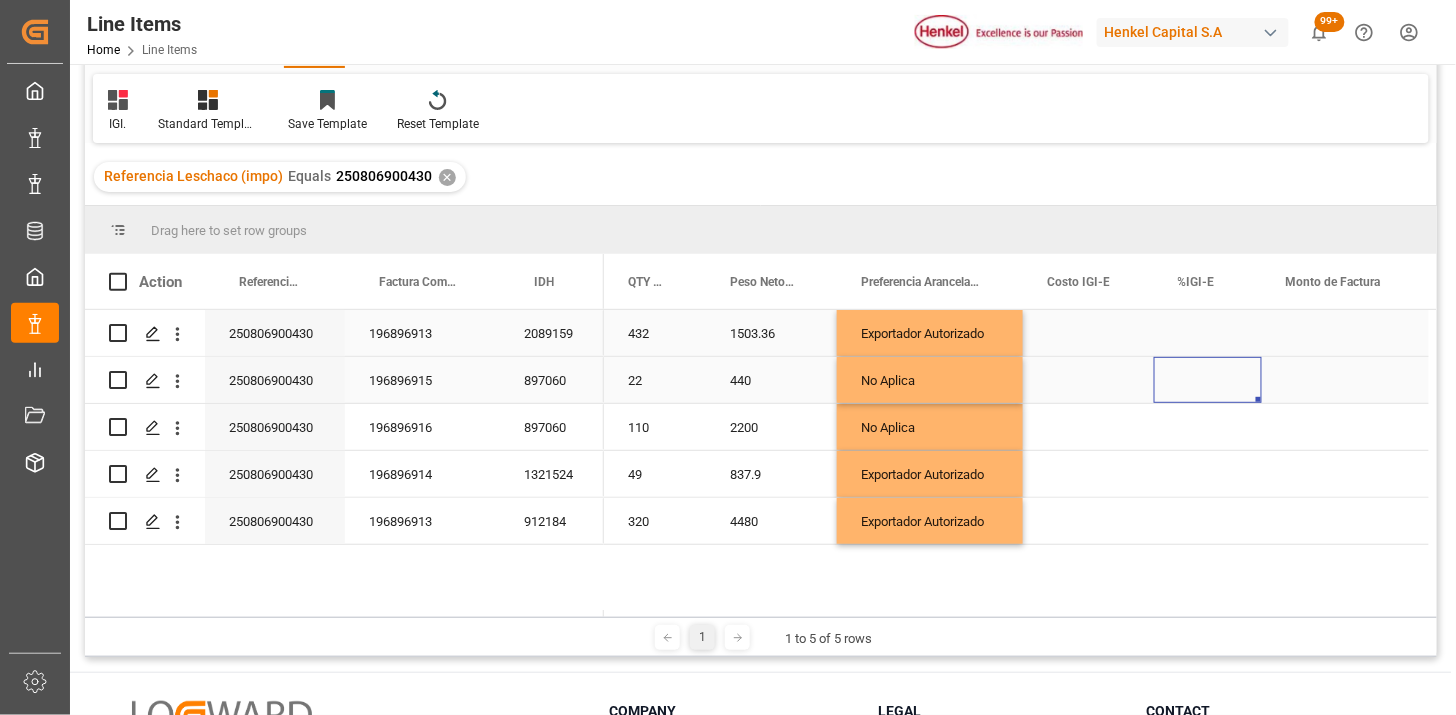 click at bounding box center [1208, 380] 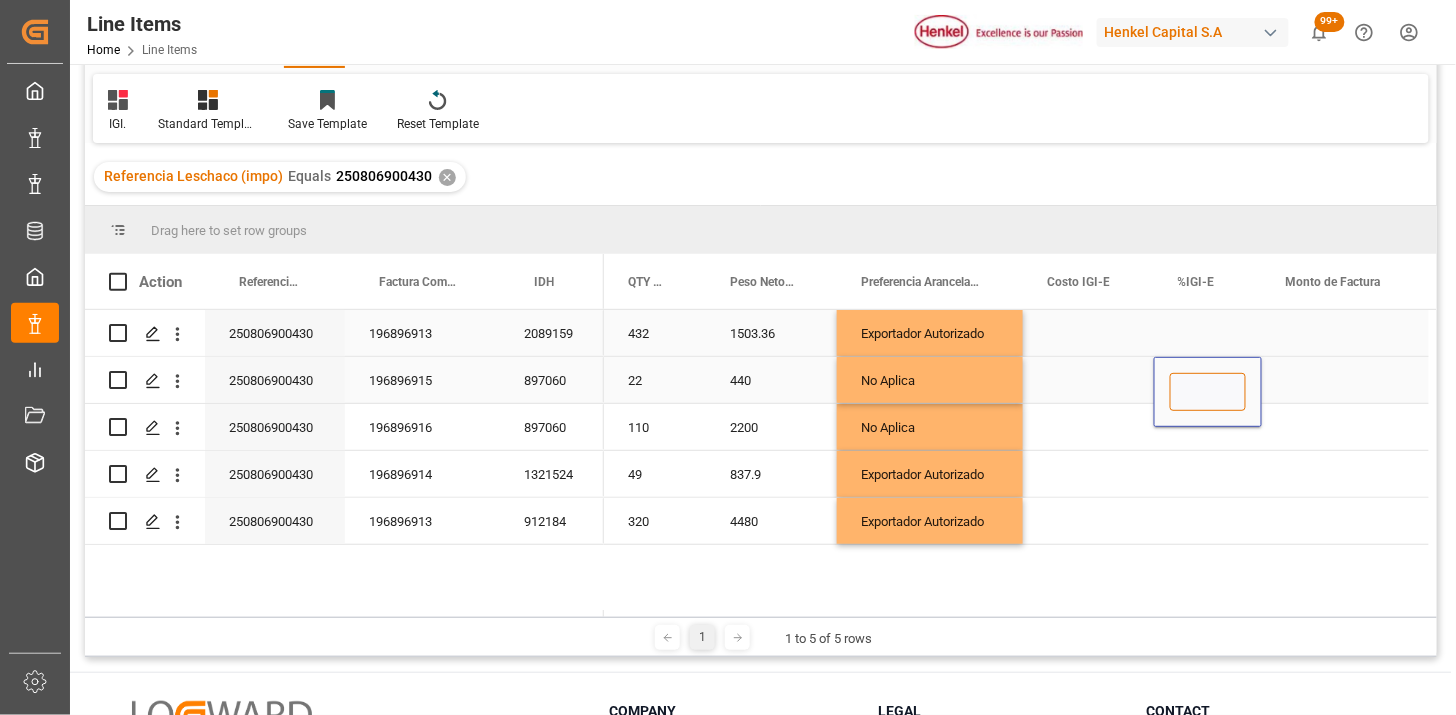 click at bounding box center [1208, 392] 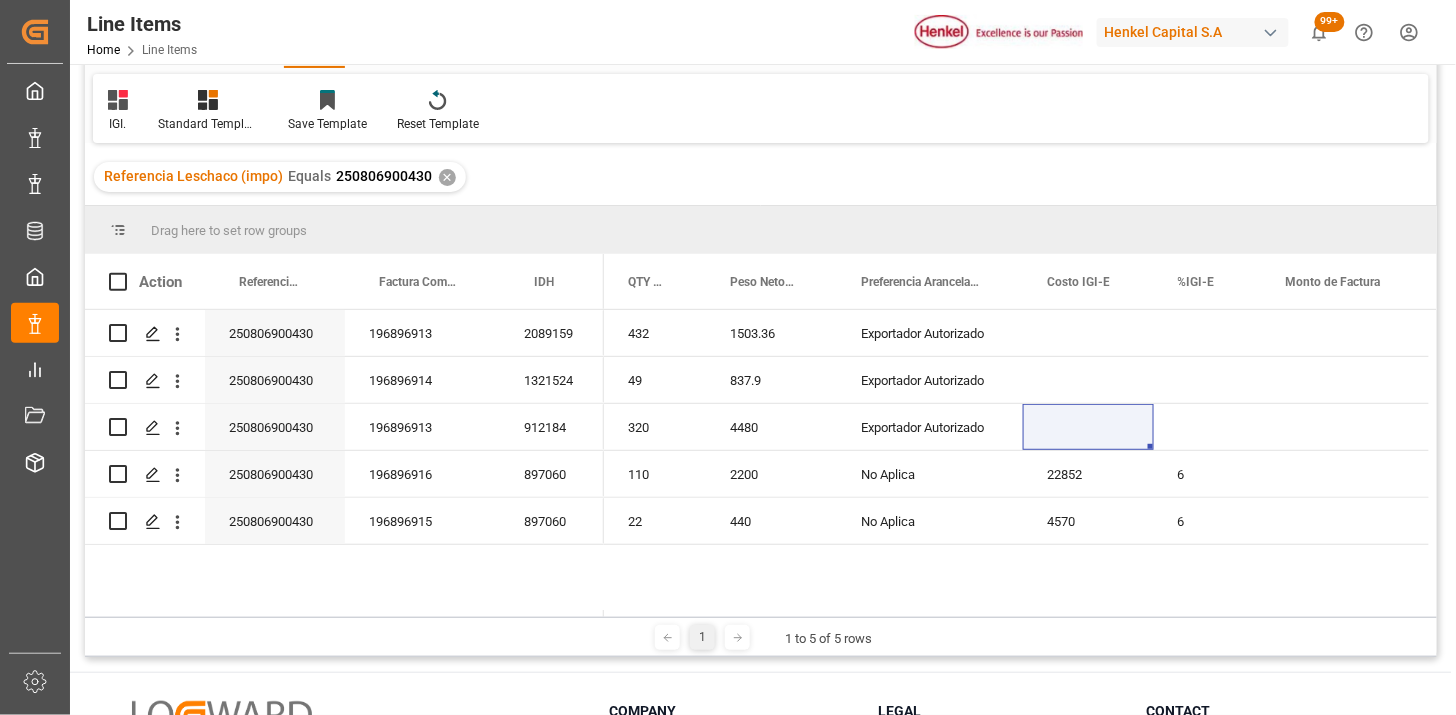 click on "✕" at bounding box center (447, 177) 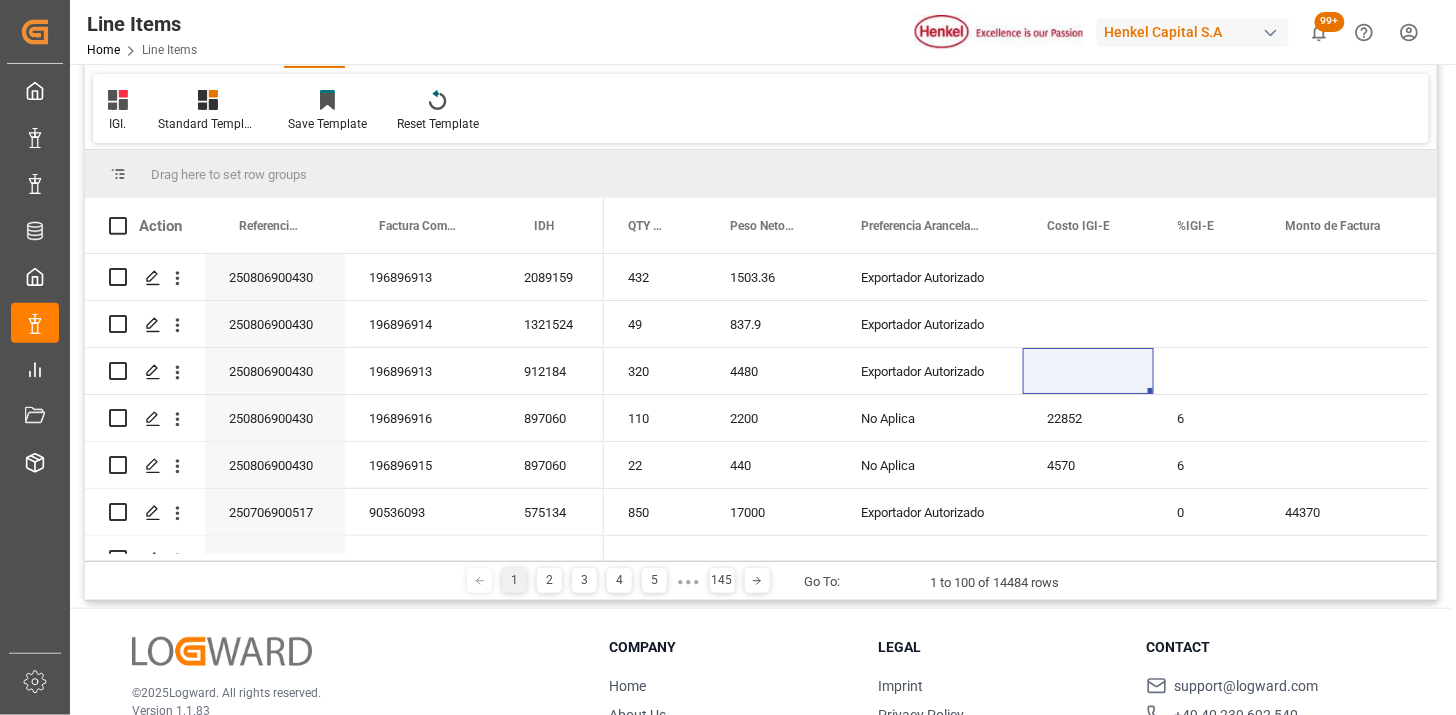 click 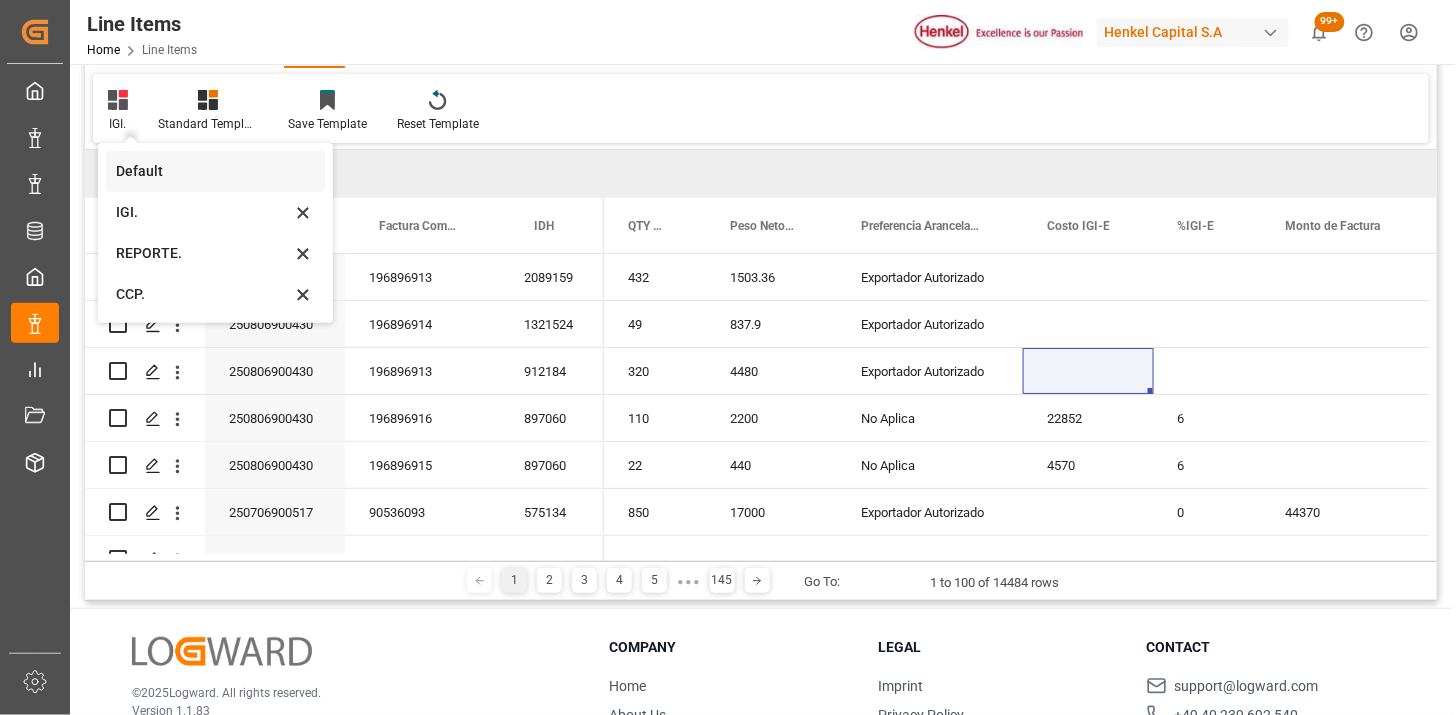 click on "Default" at bounding box center (203, 171) 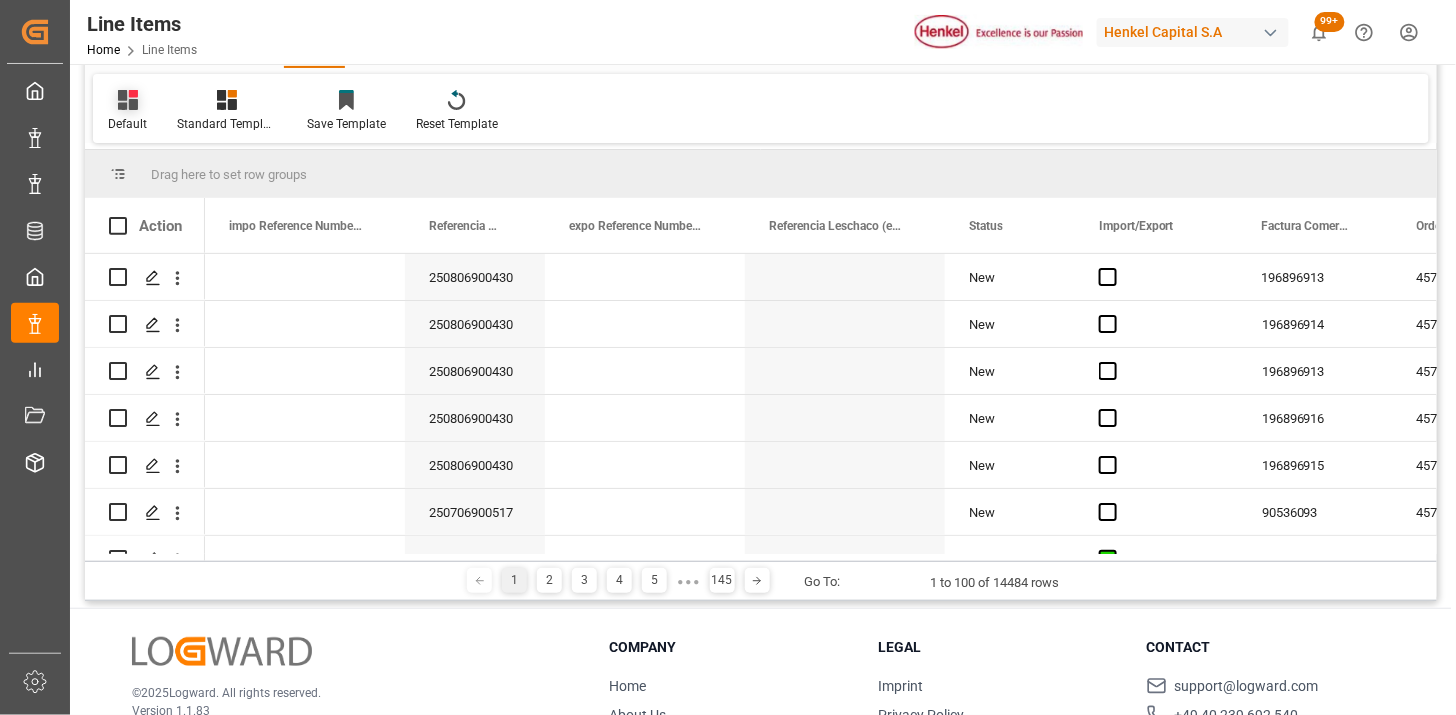 click 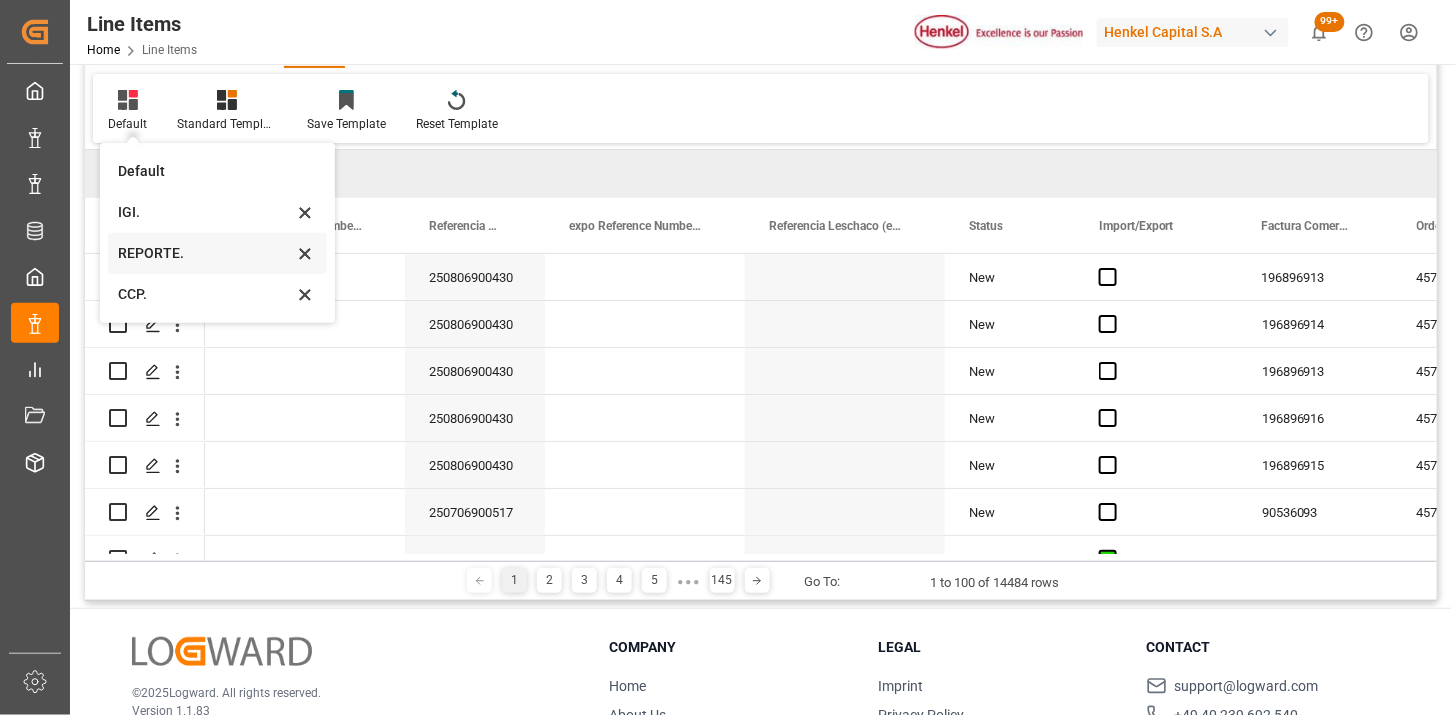 click on "REPORTE." at bounding box center (205, 253) 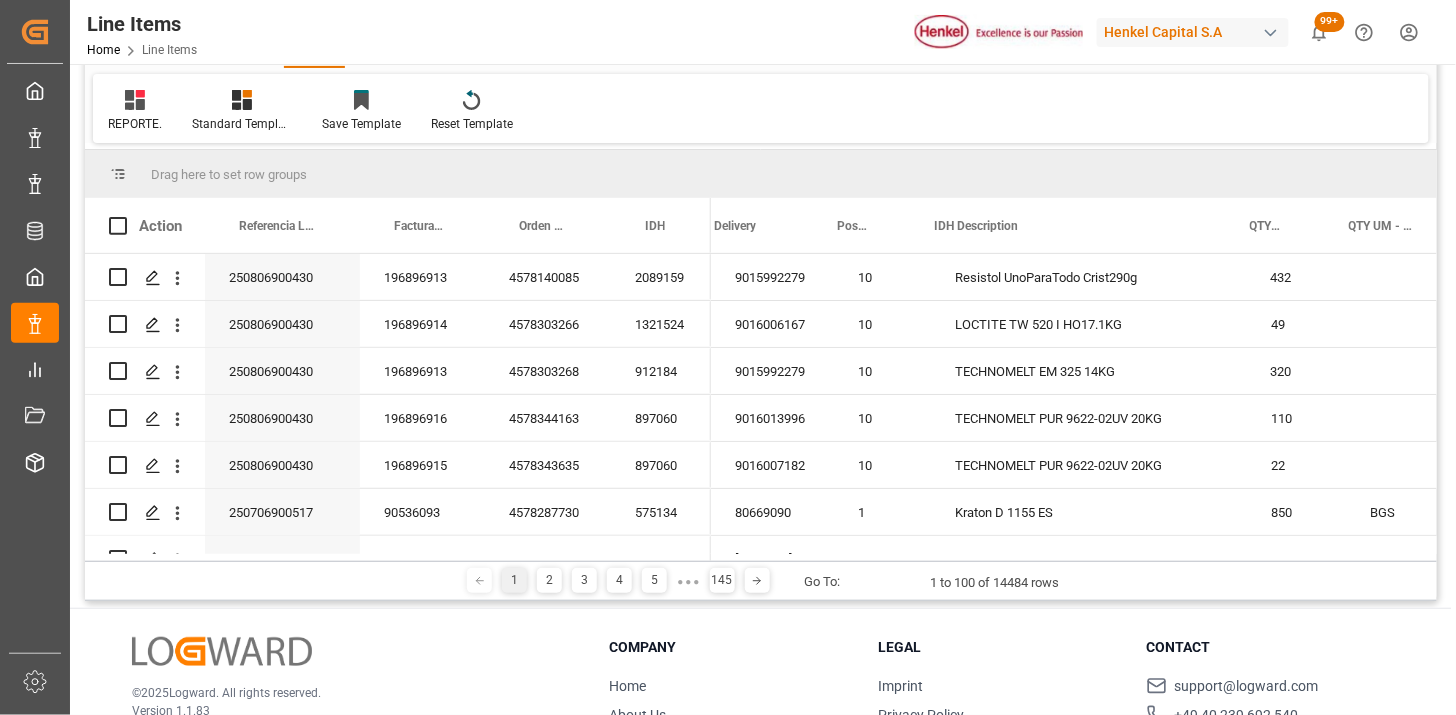 scroll, scrollTop: 0, scrollLeft: 30, axis: horizontal 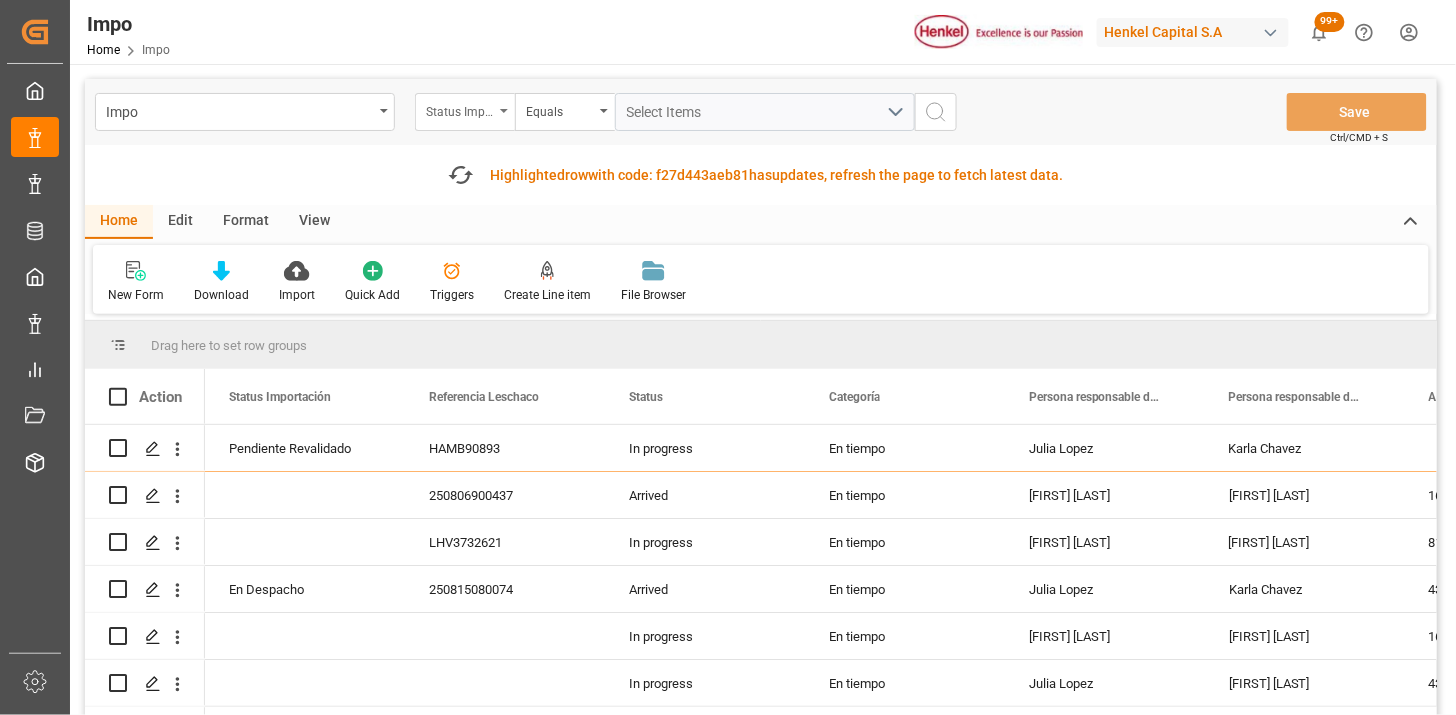 click on "Status Importación" at bounding box center (465, 112) 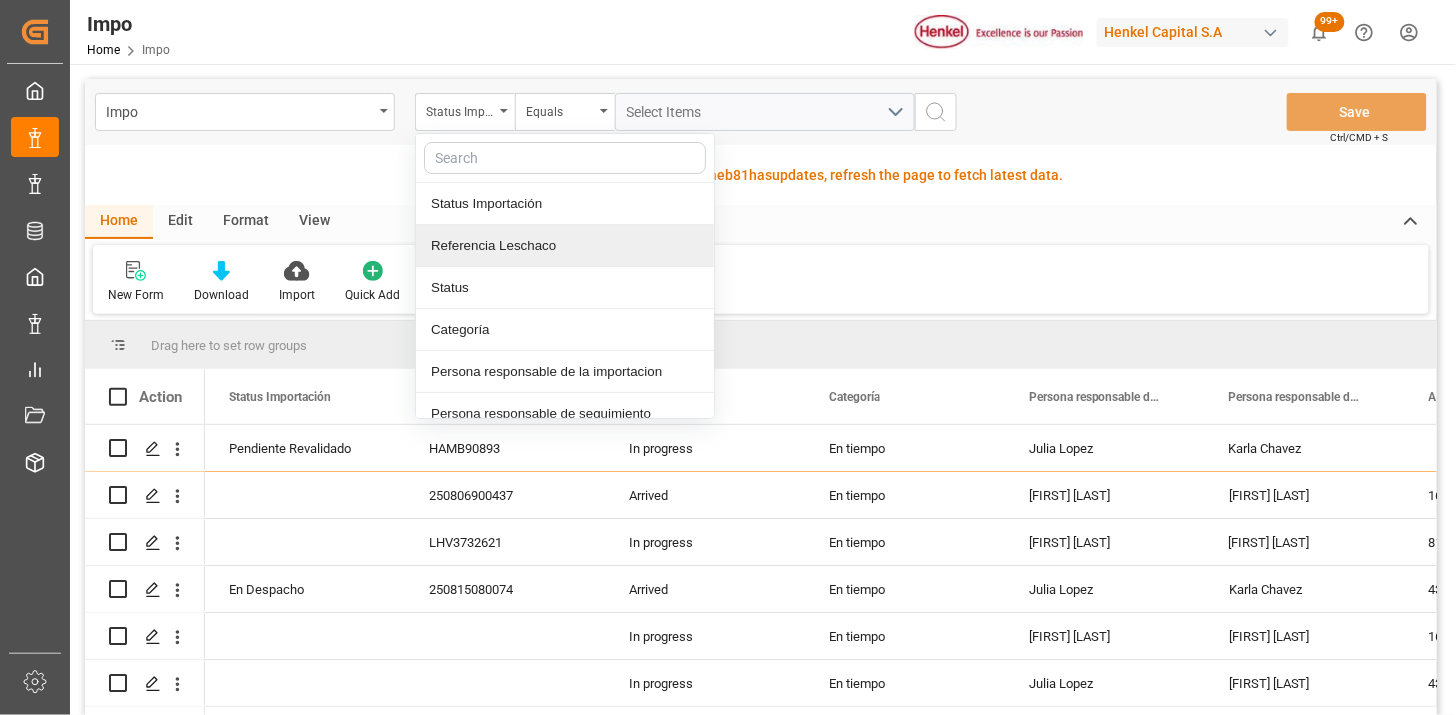 drag, startPoint x: 515, startPoint y: 236, endPoint x: 603, endPoint y: 210, distance: 91.76056 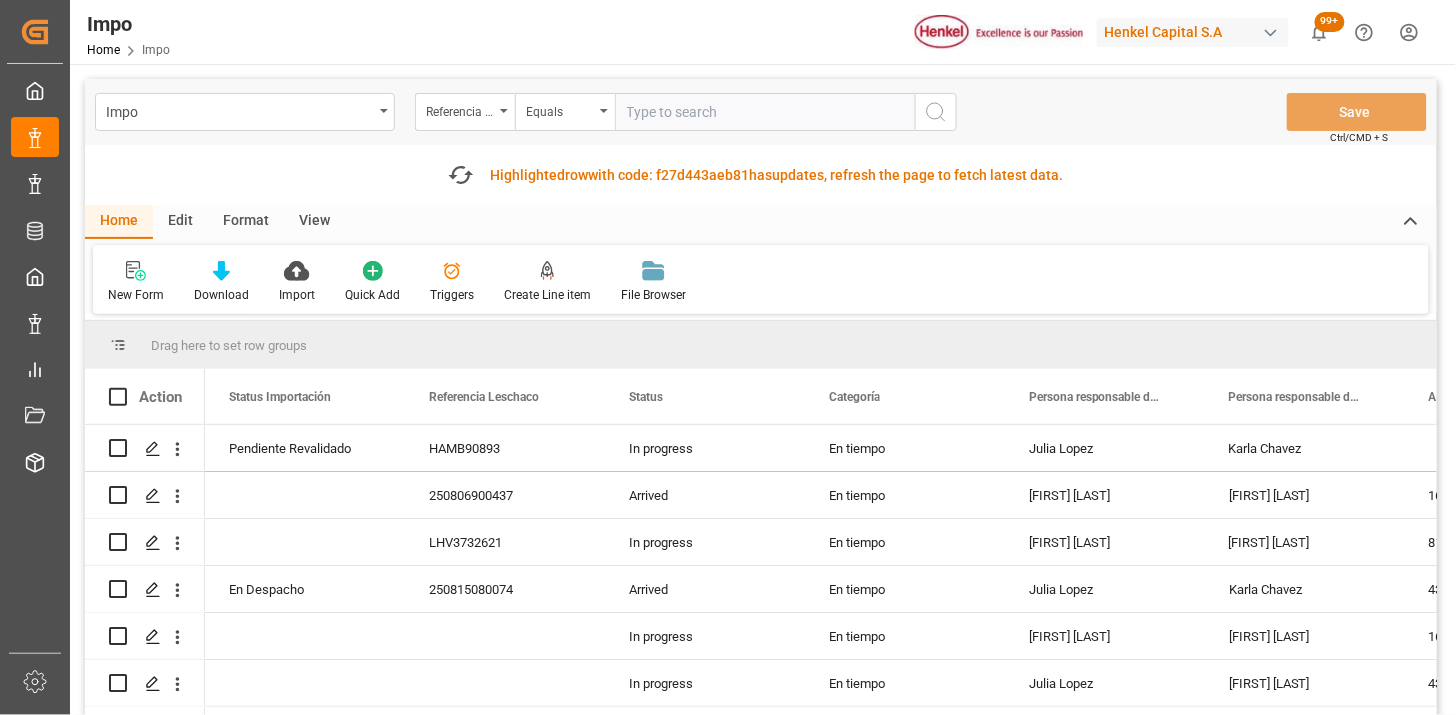 click at bounding box center (765, 112) 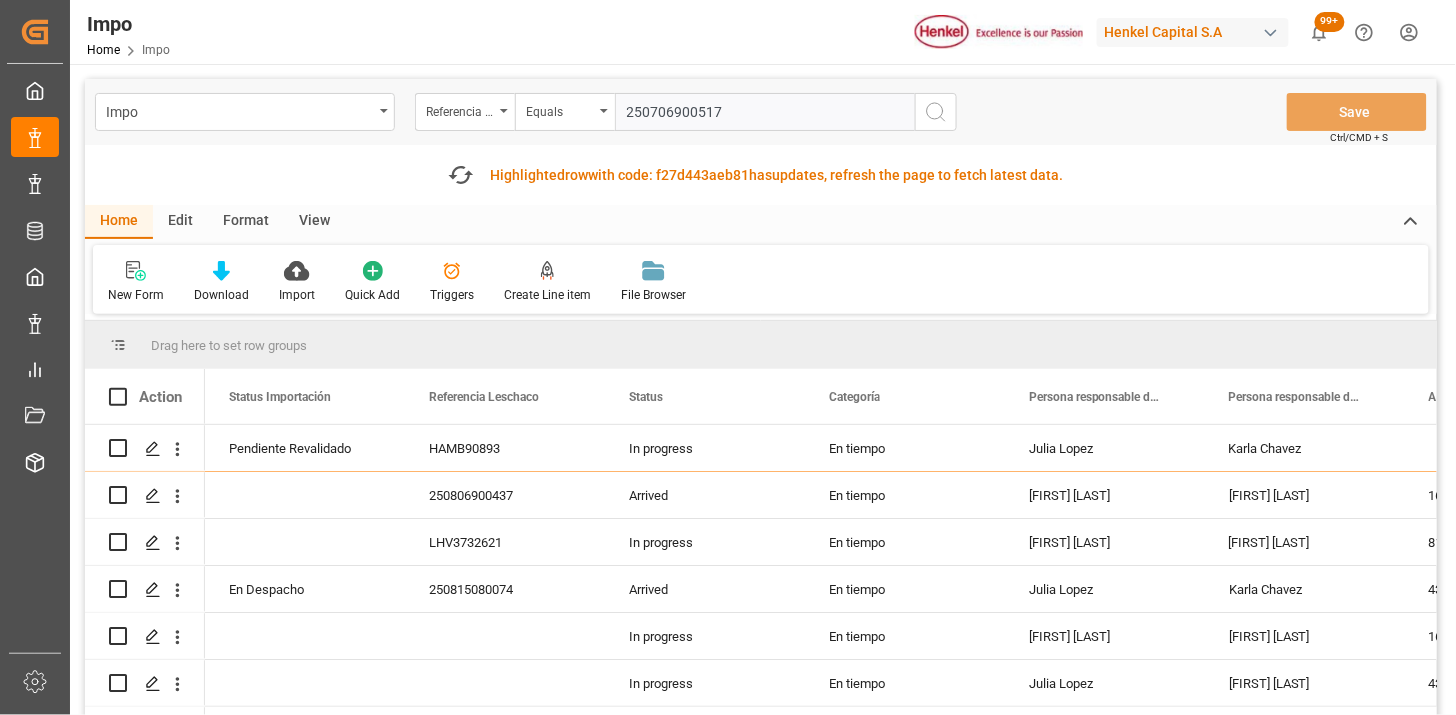 type on "250706900517" 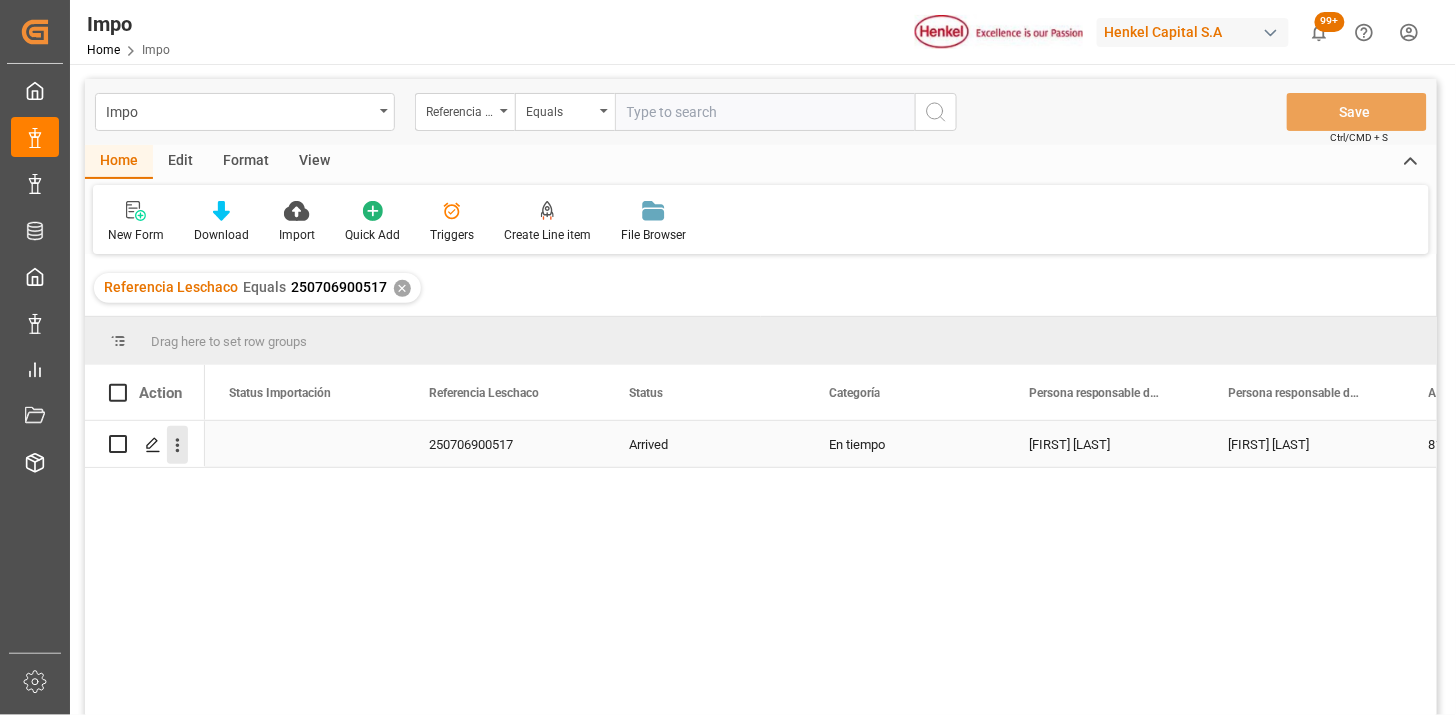 click 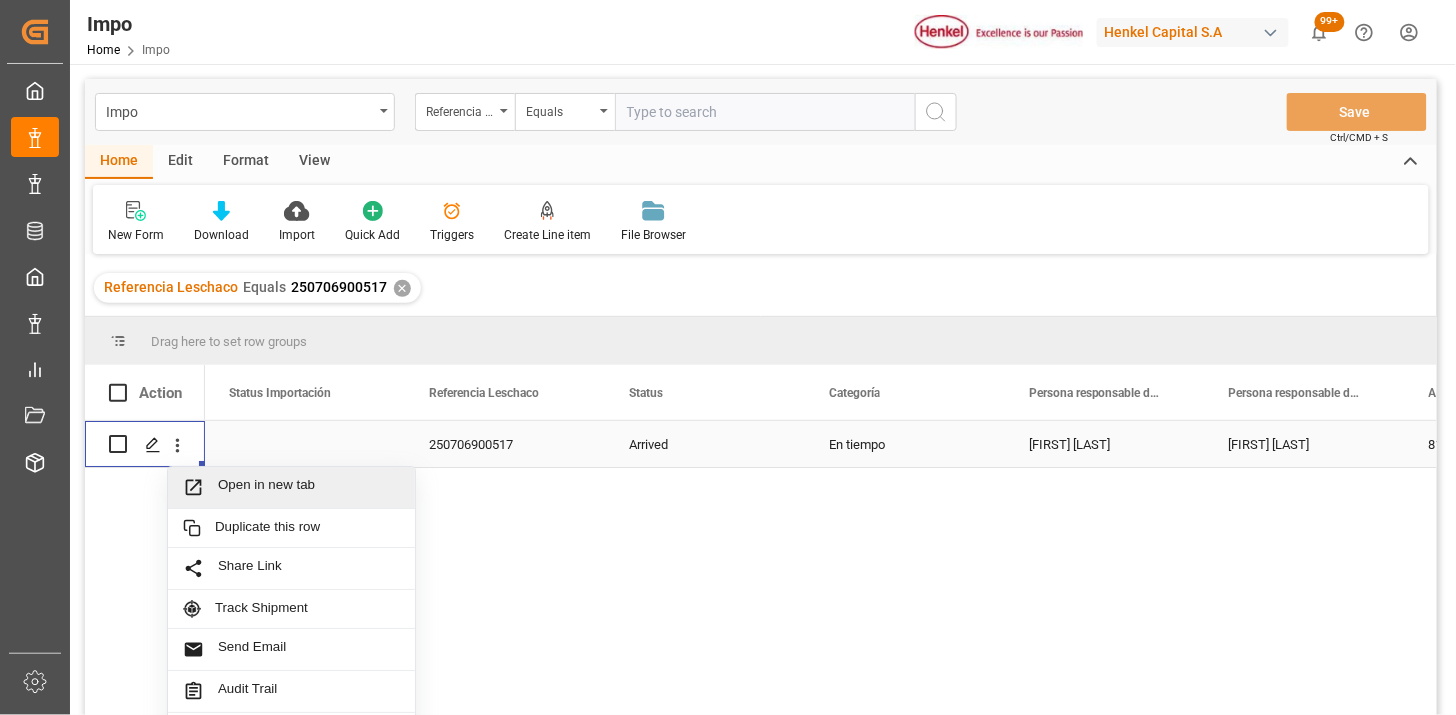 click at bounding box center (200, 487) 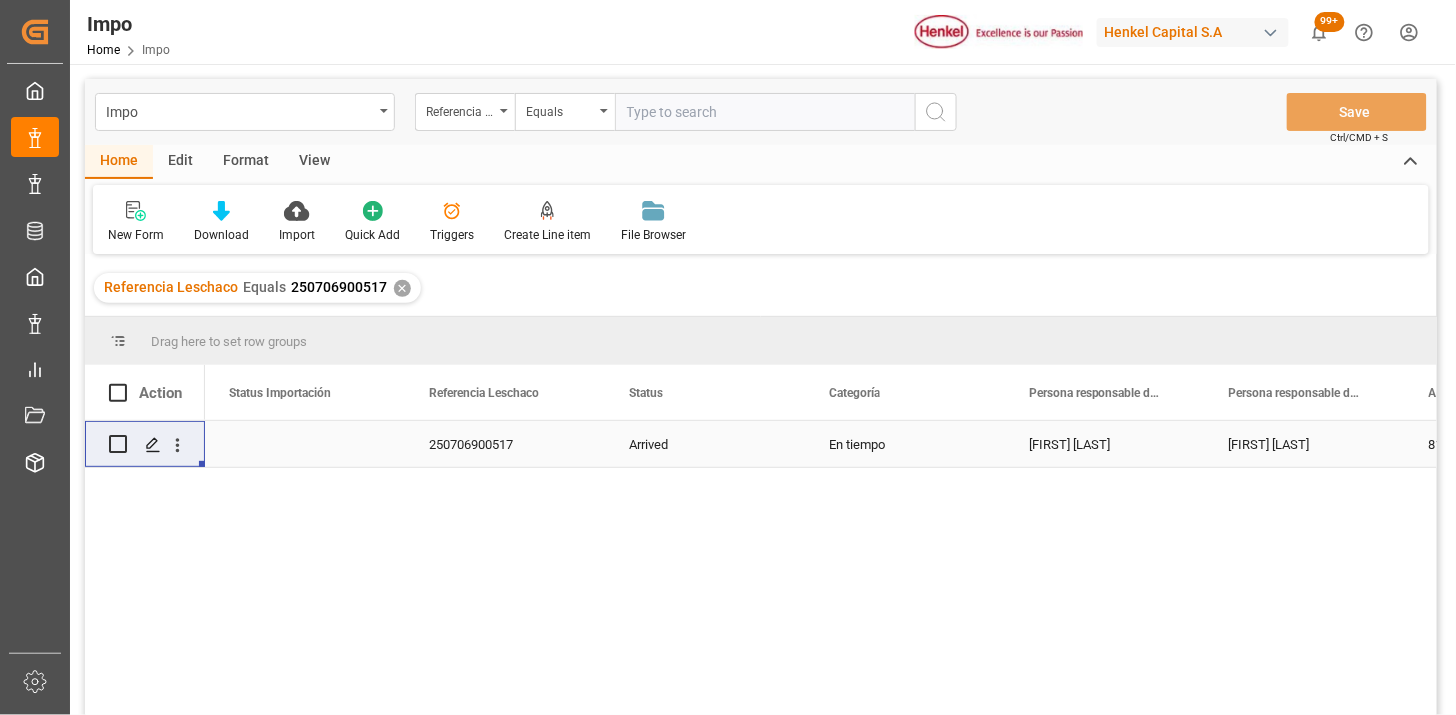 type 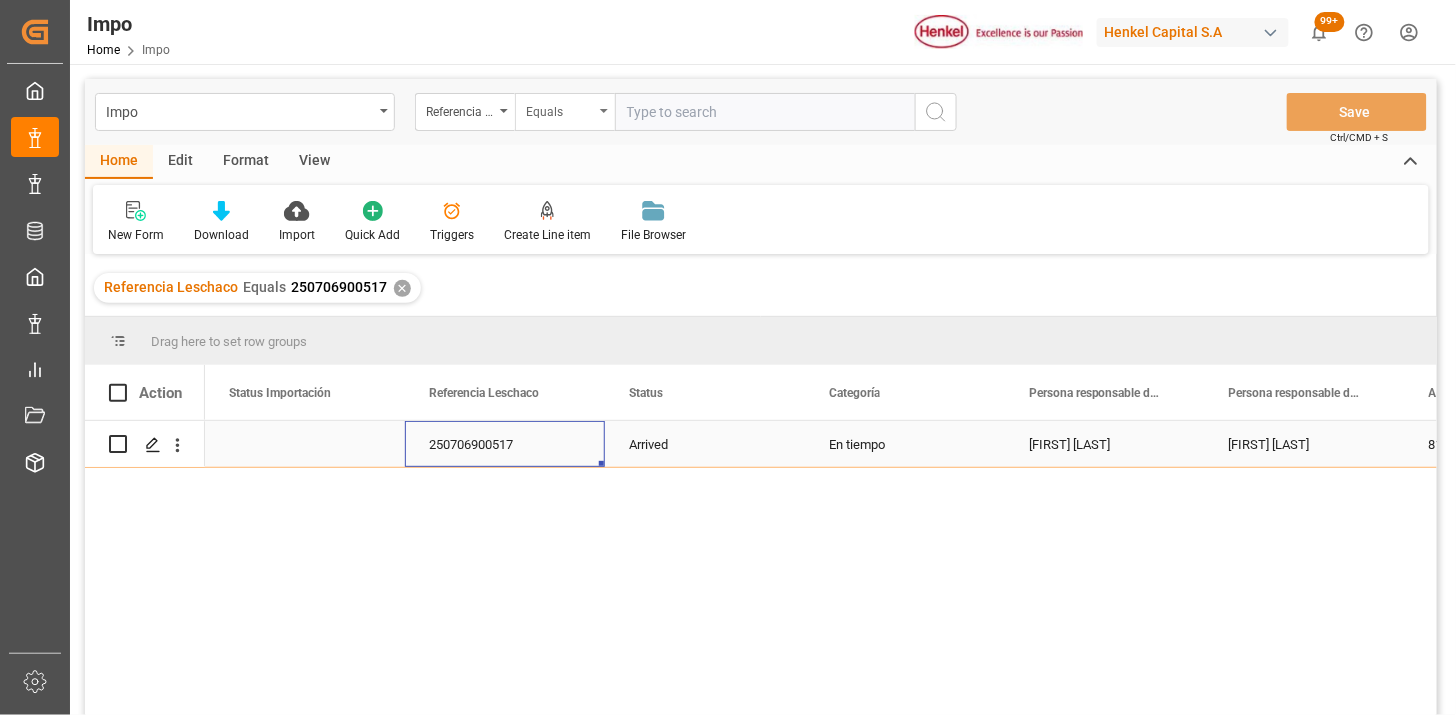 click on "Equals" at bounding box center (565, 112) 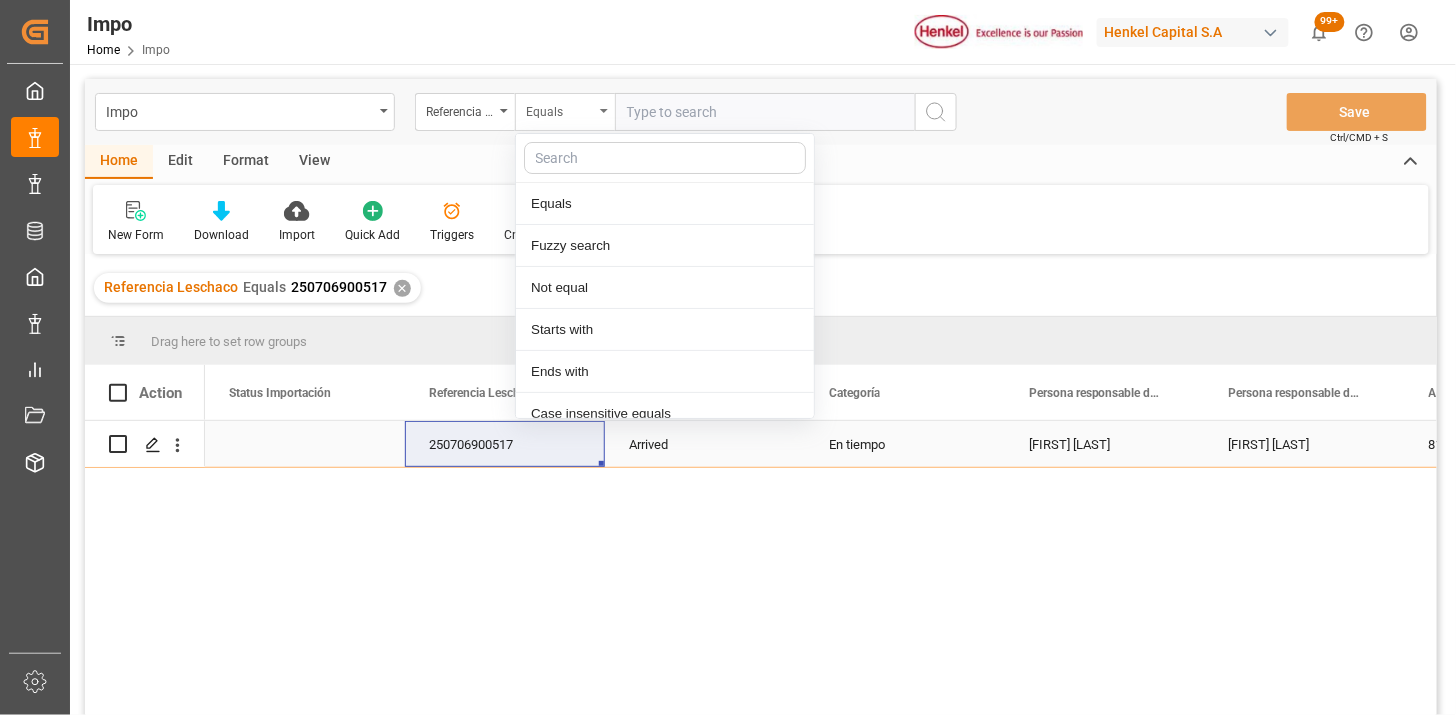 scroll, scrollTop: 100, scrollLeft: 0, axis: vertical 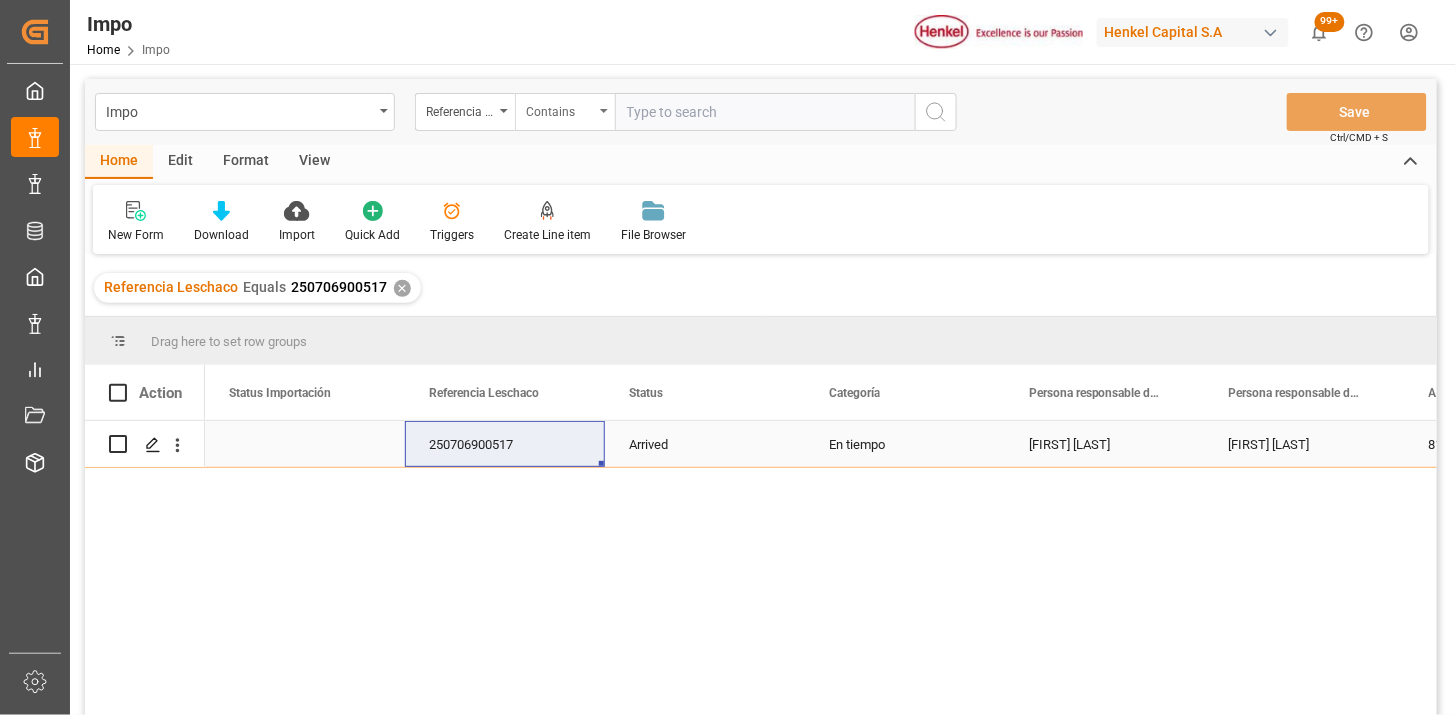 paste on "250806900427" 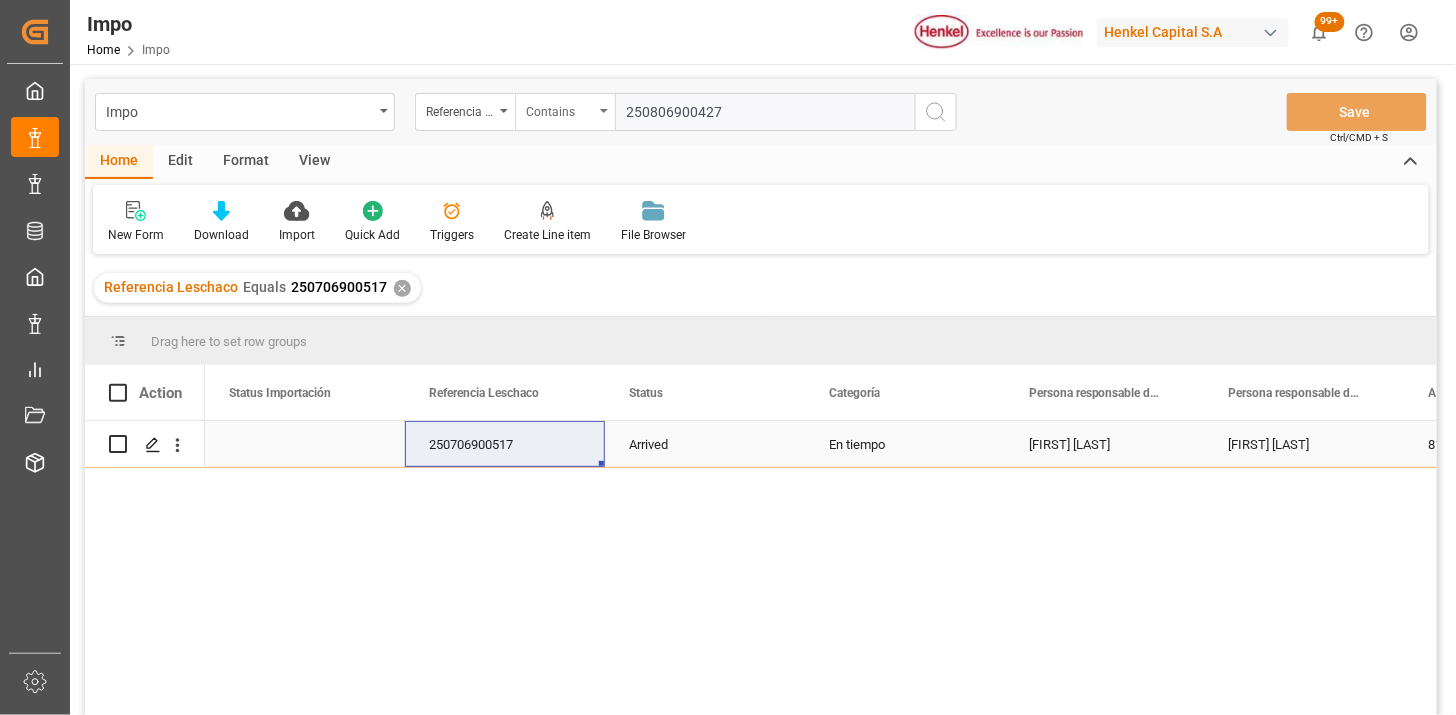 type on "250806900427" 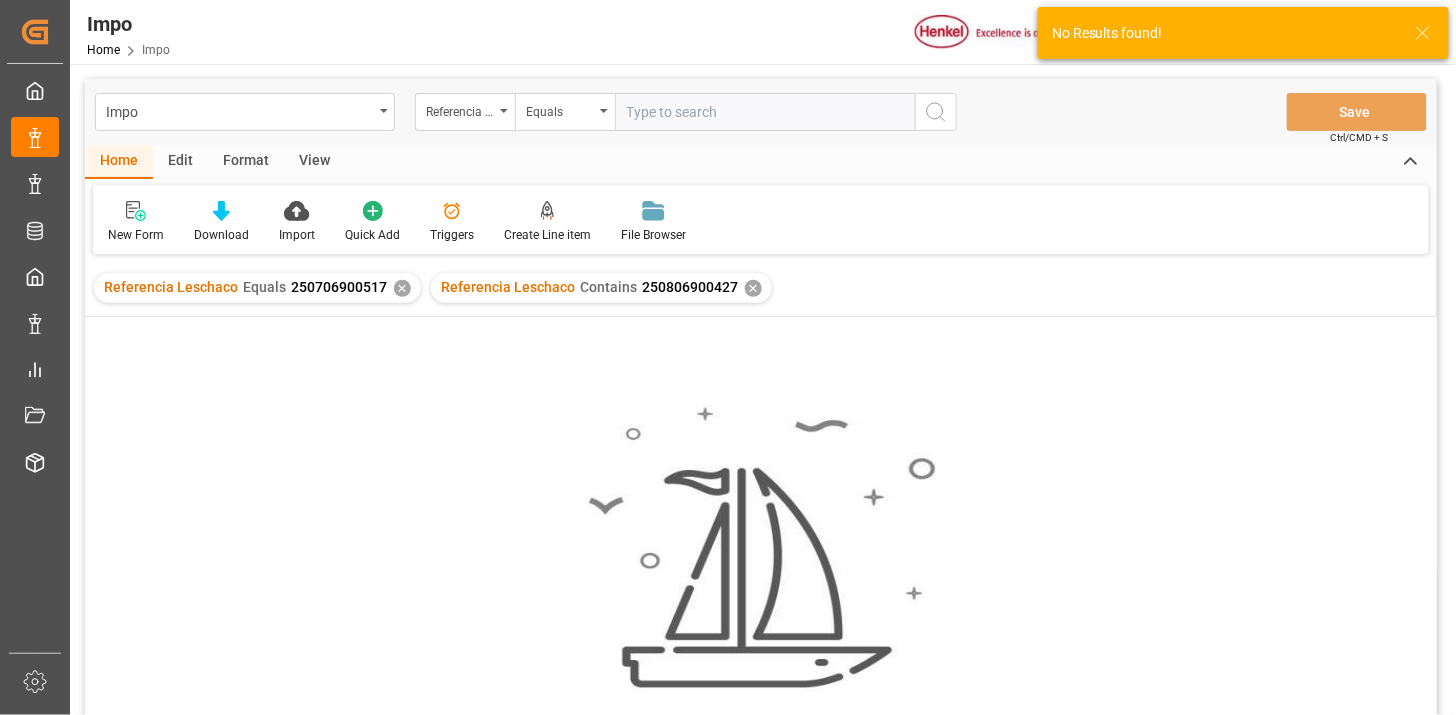 click on "✕" at bounding box center (402, 288) 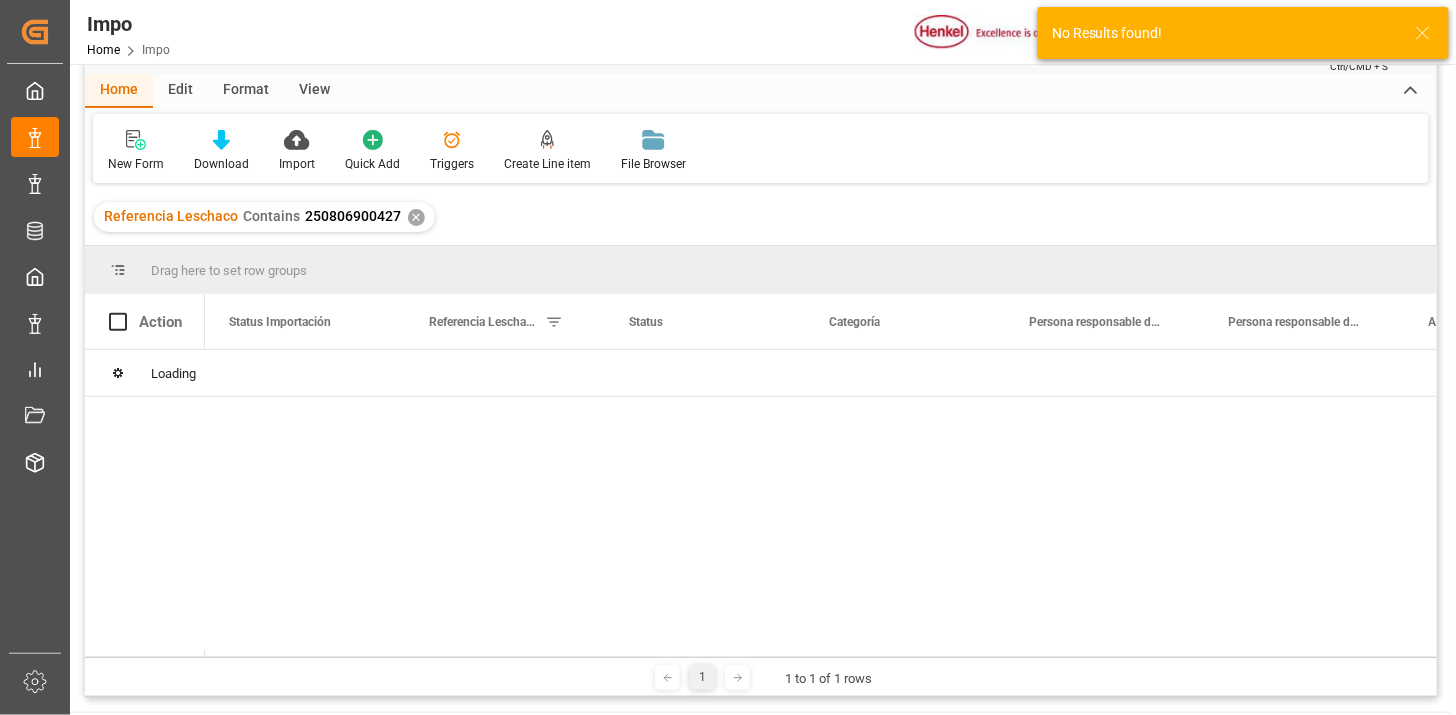 scroll, scrollTop: 111, scrollLeft: 0, axis: vertical 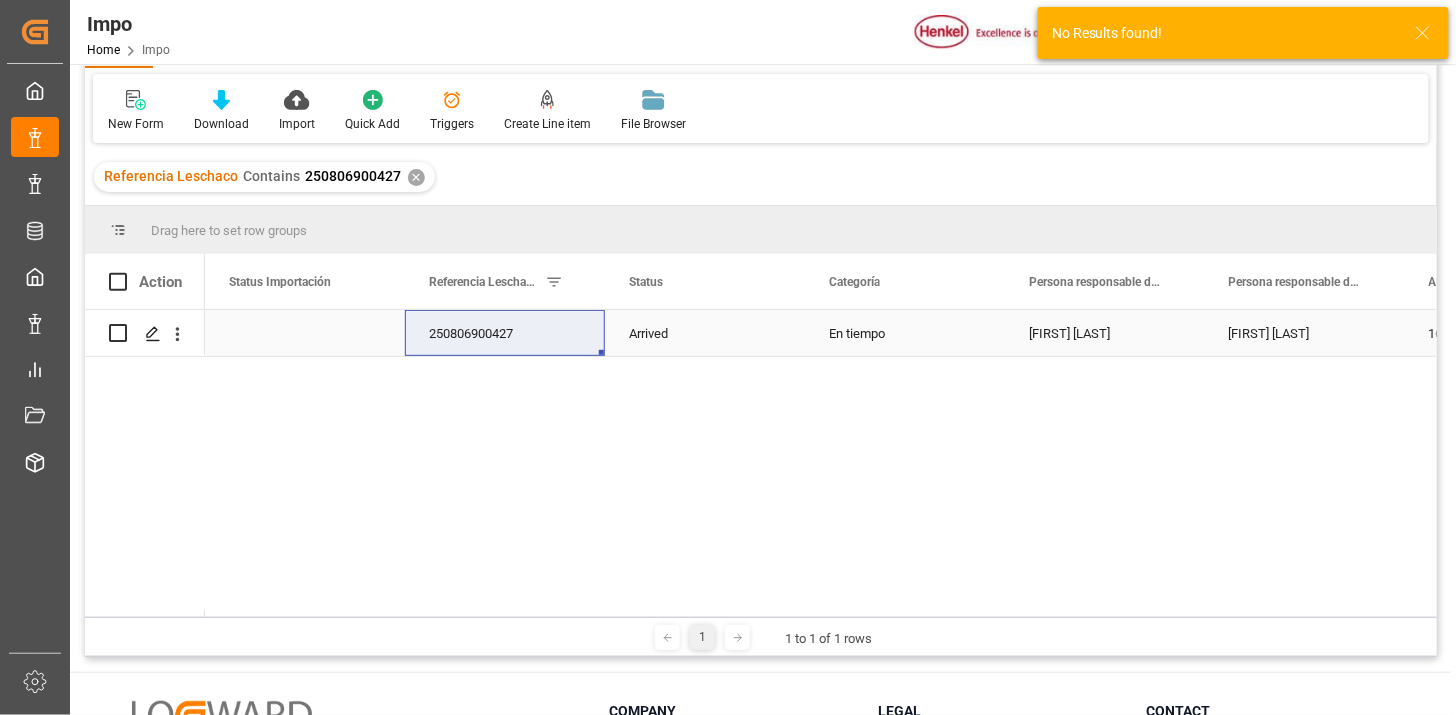 click on "250806900427" at bounding box center (505, 333) 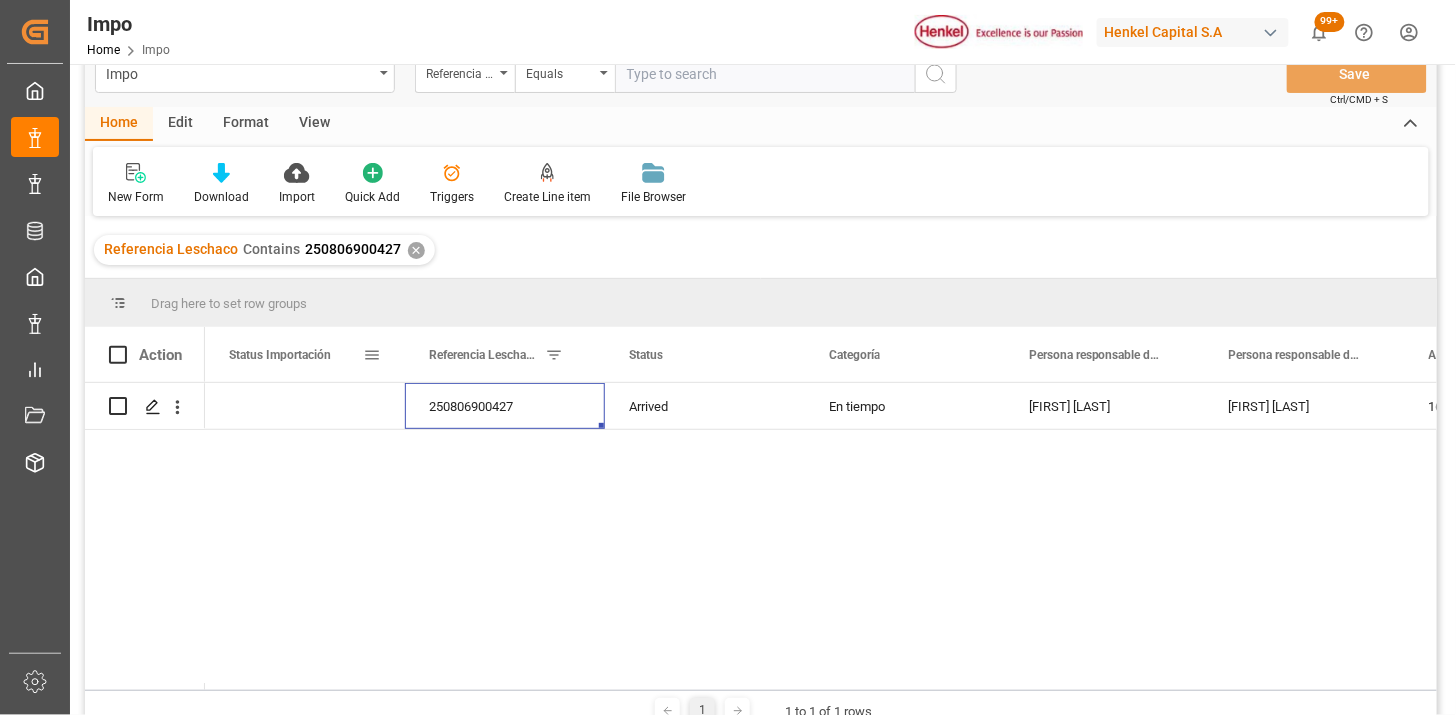 scroll, scrollTop: 0, scrollLeft: 0, axis: both 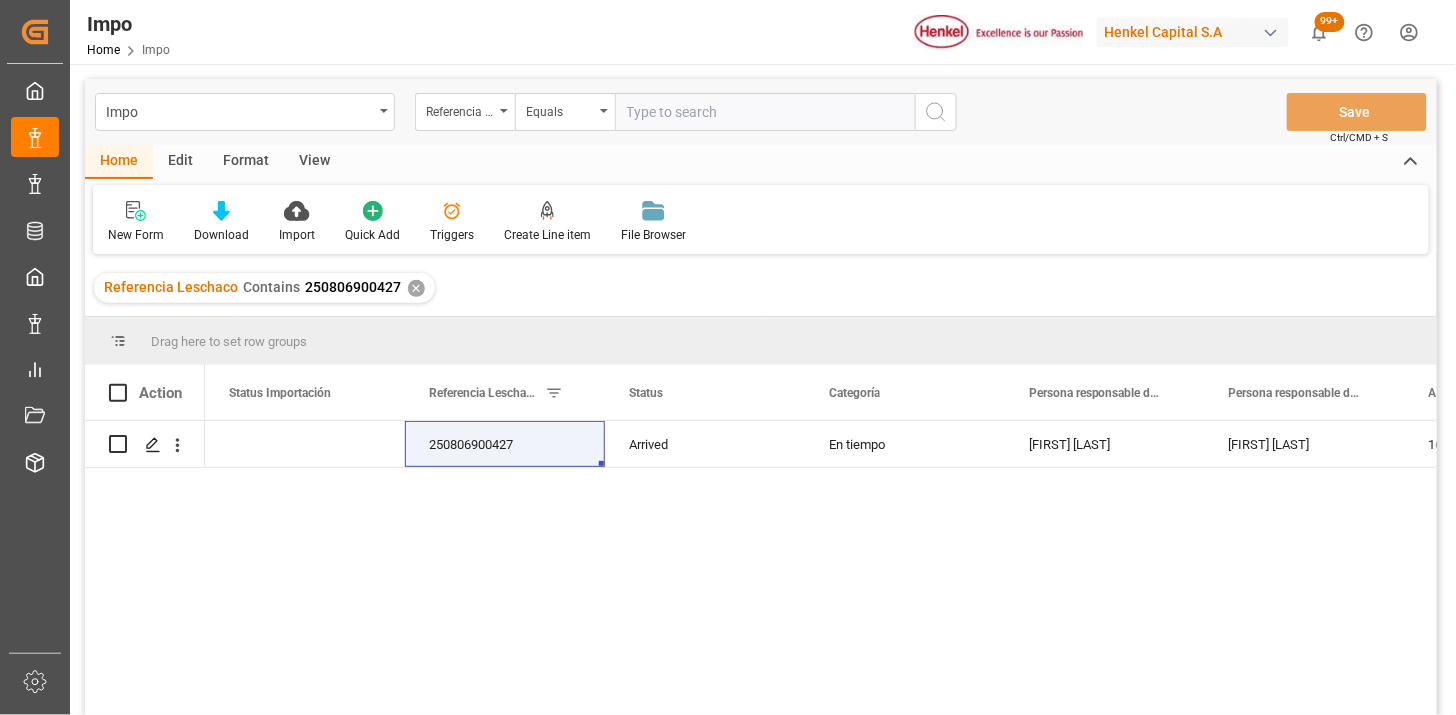 click on "View" at bounding box center [314, 162] 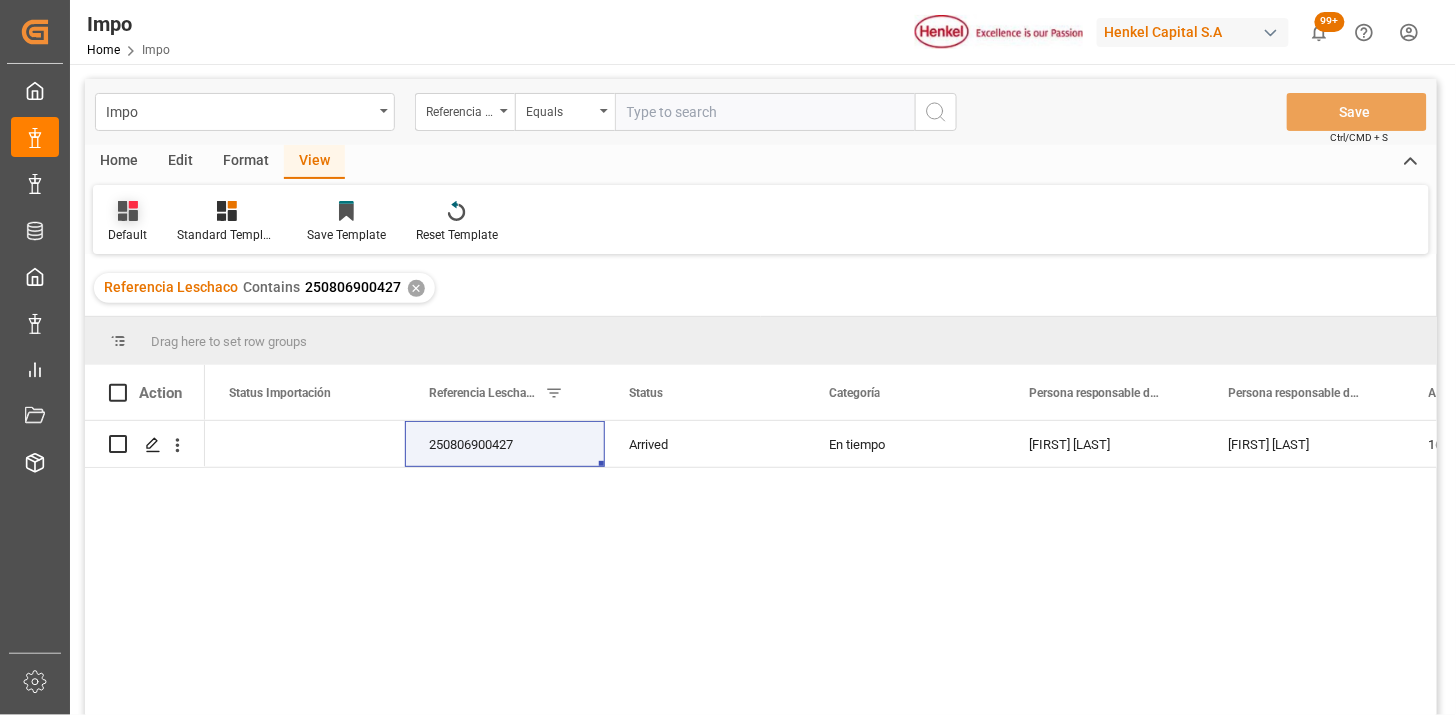 click on "Default" at bounding box center [127, 222] 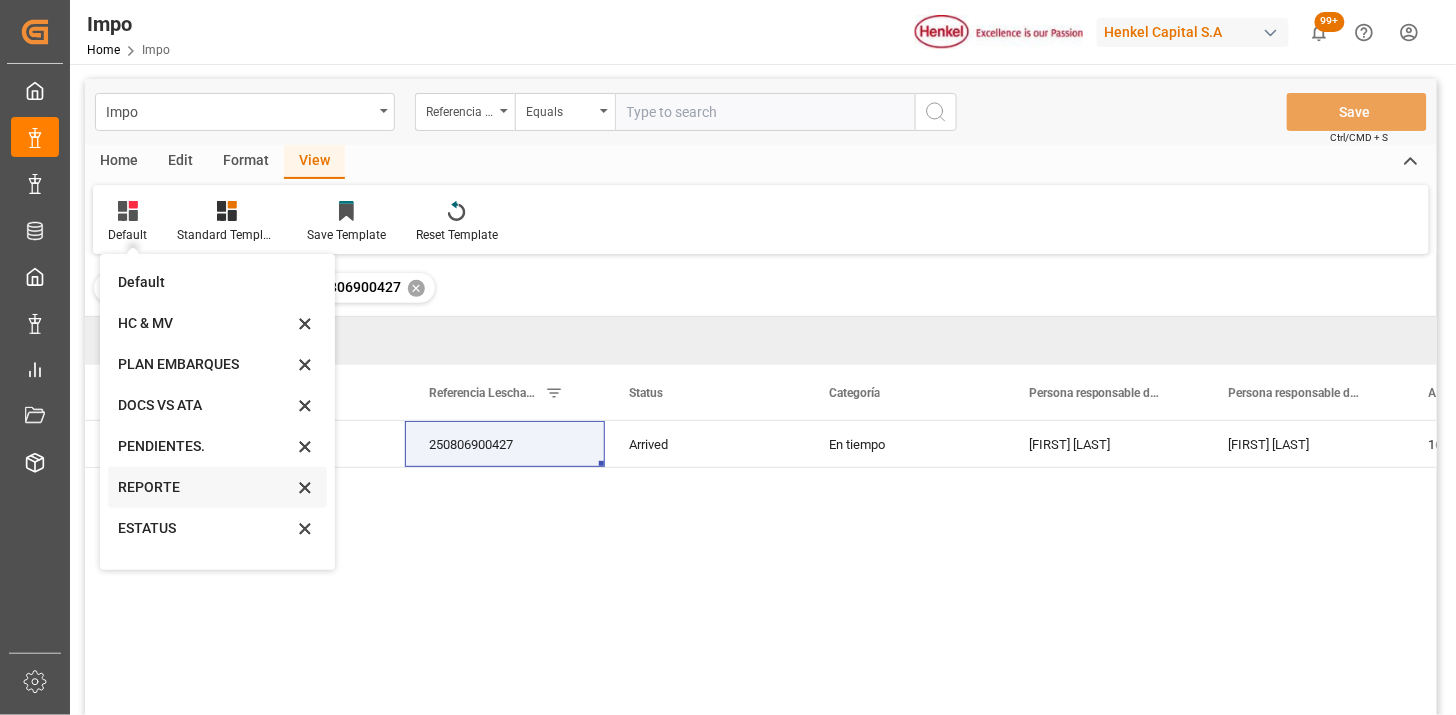 click on "REPORTE" at bounding box center [205, 487] 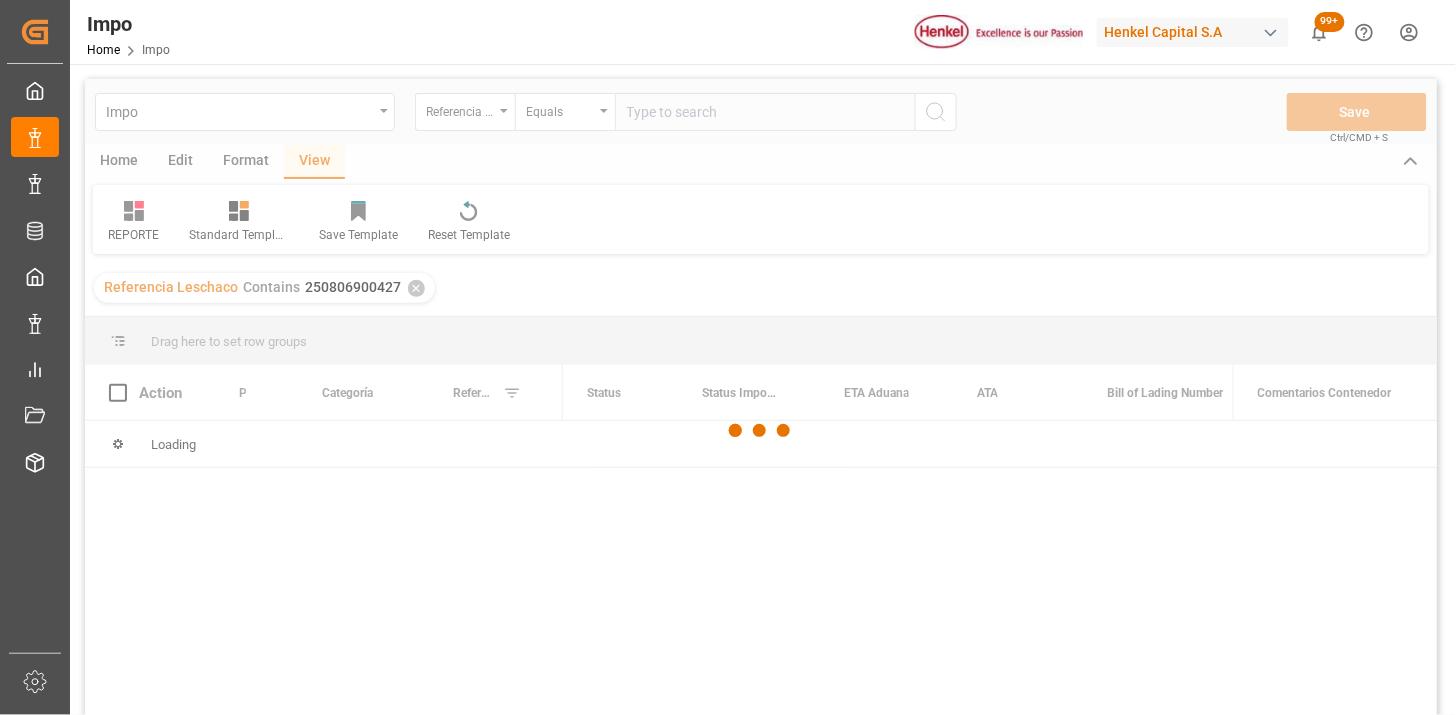 scroll, scrollTop: 111, scrollLeft: 0, axis: vertical 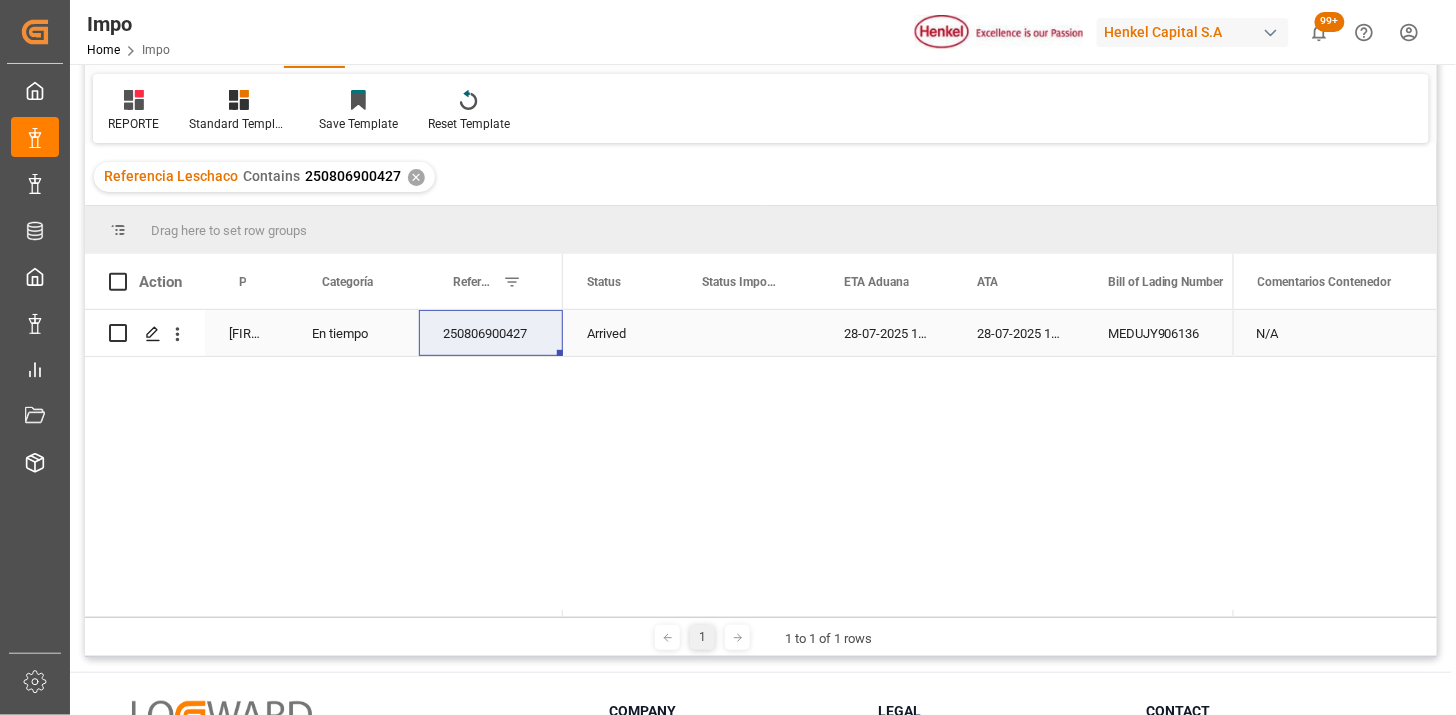 click on "250806900427" at bounding box center [491, 333] 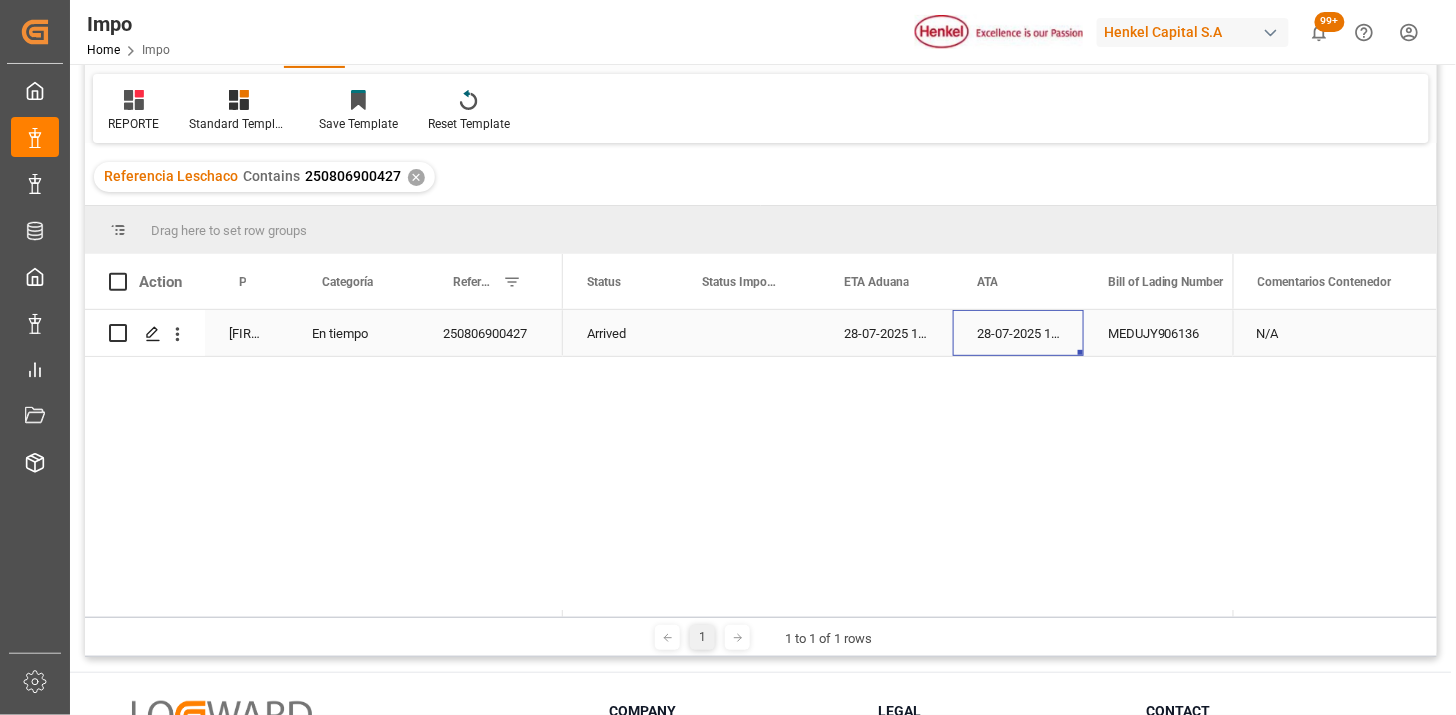 scroll, scrollTop: 0, scrollLeft: 56, axis: horizontal 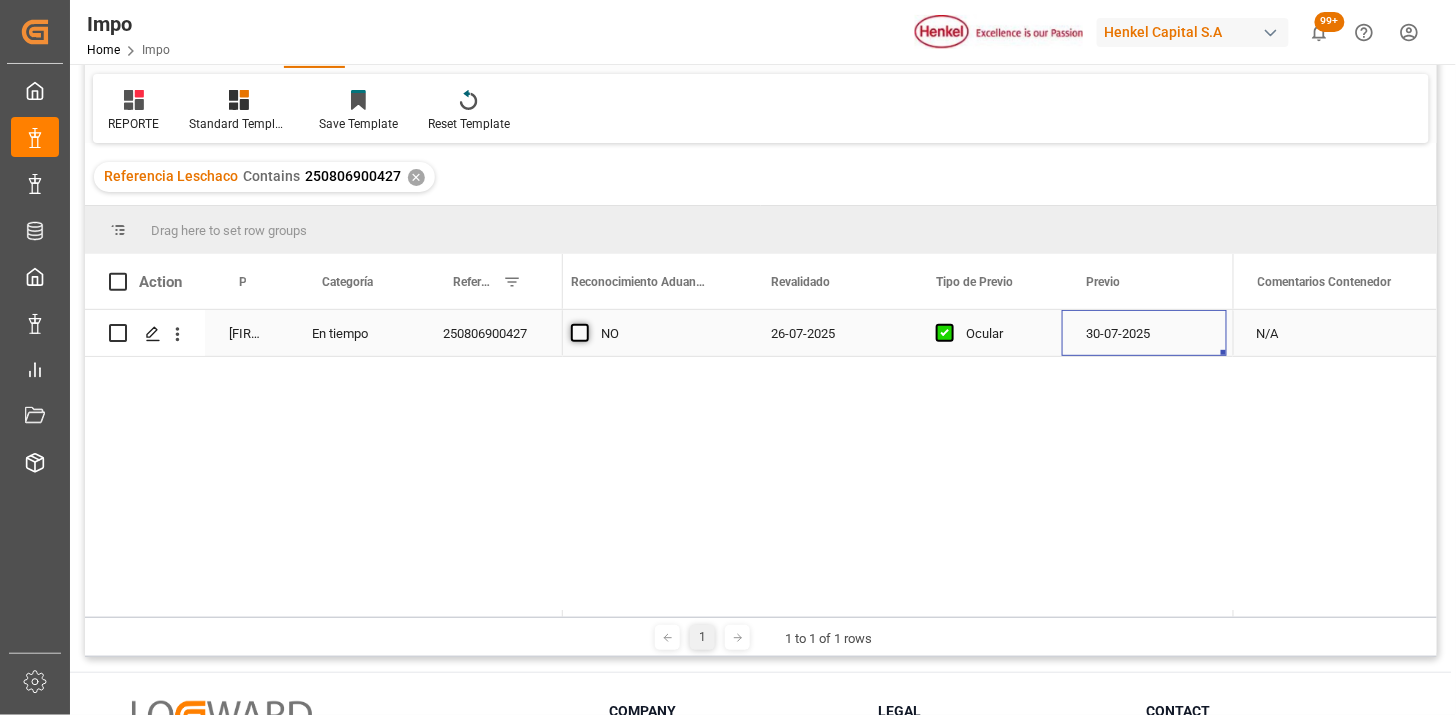 click at bounding box center (580, 333) 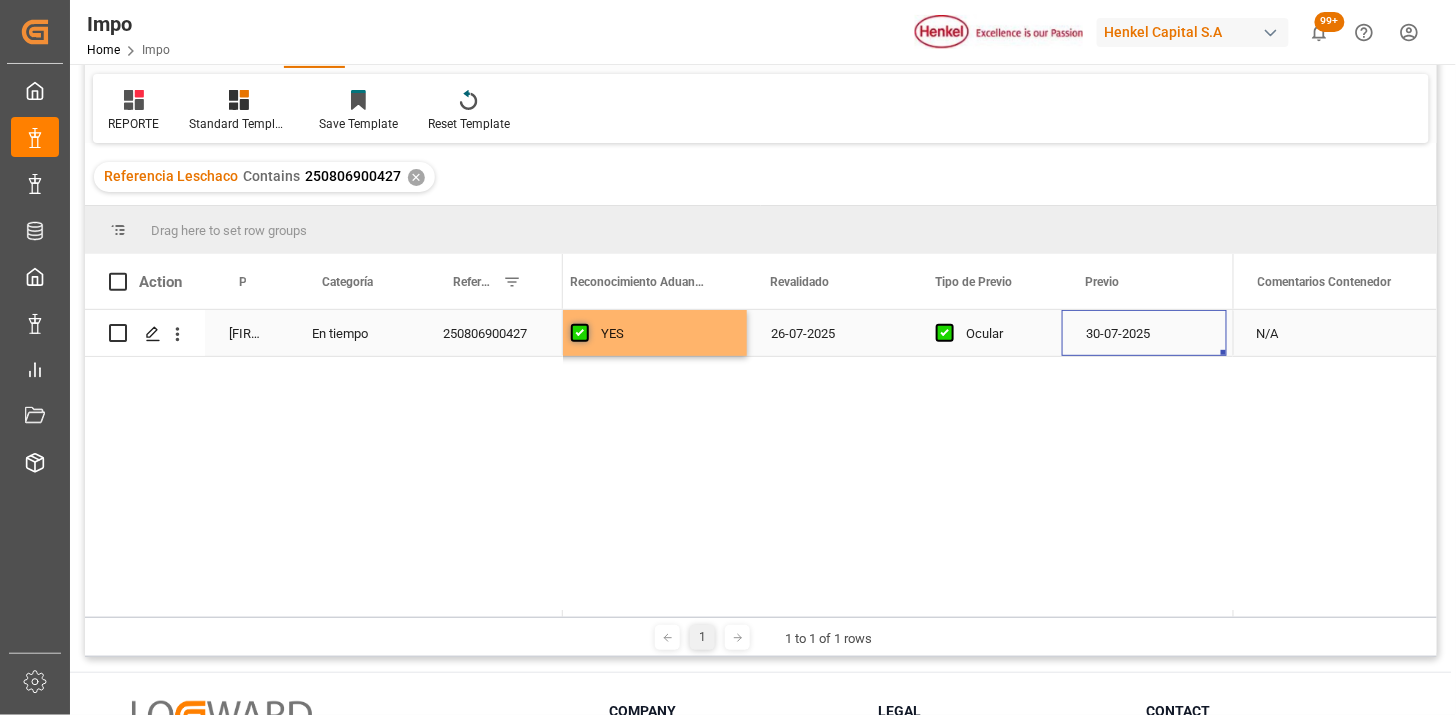 scroll, scrollTop: 0, scrollLeft: 2204, axis: horizontal 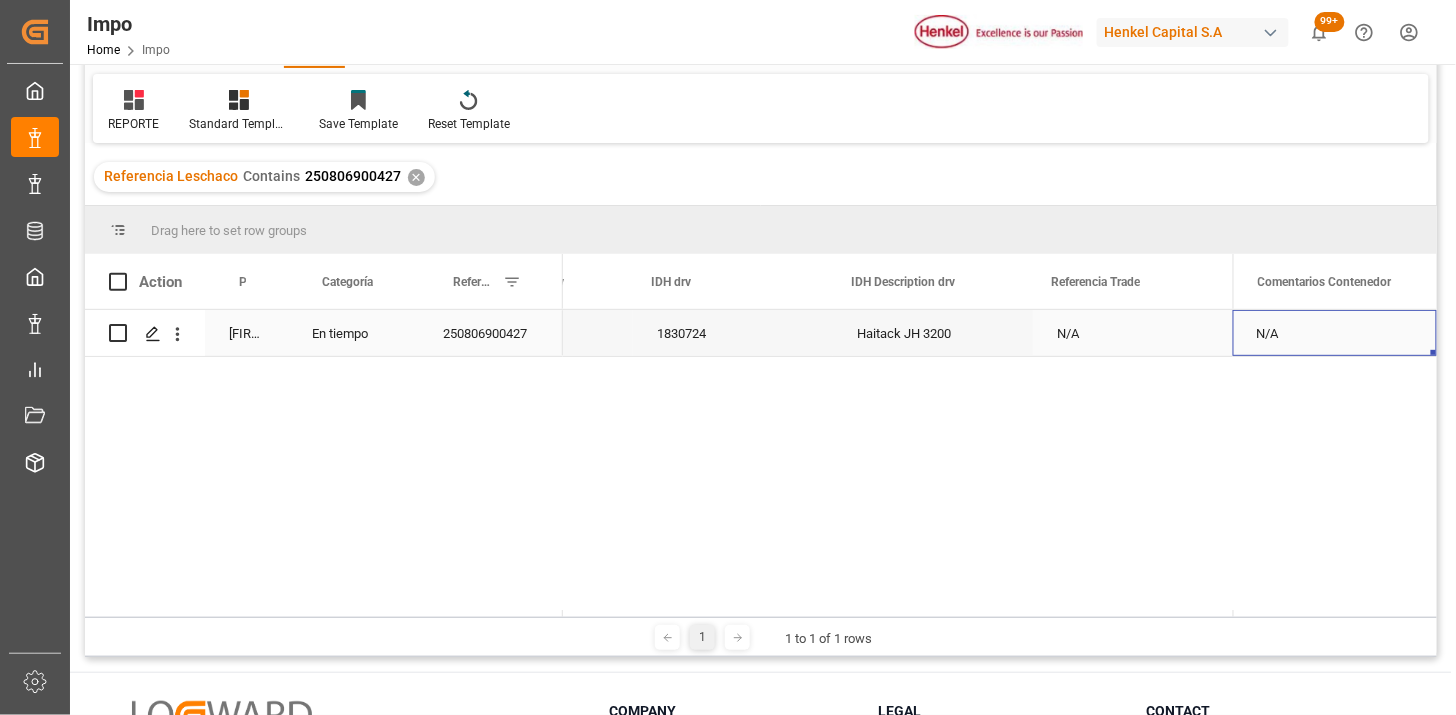 click on "N/A" at bounding box center (1335, 333) 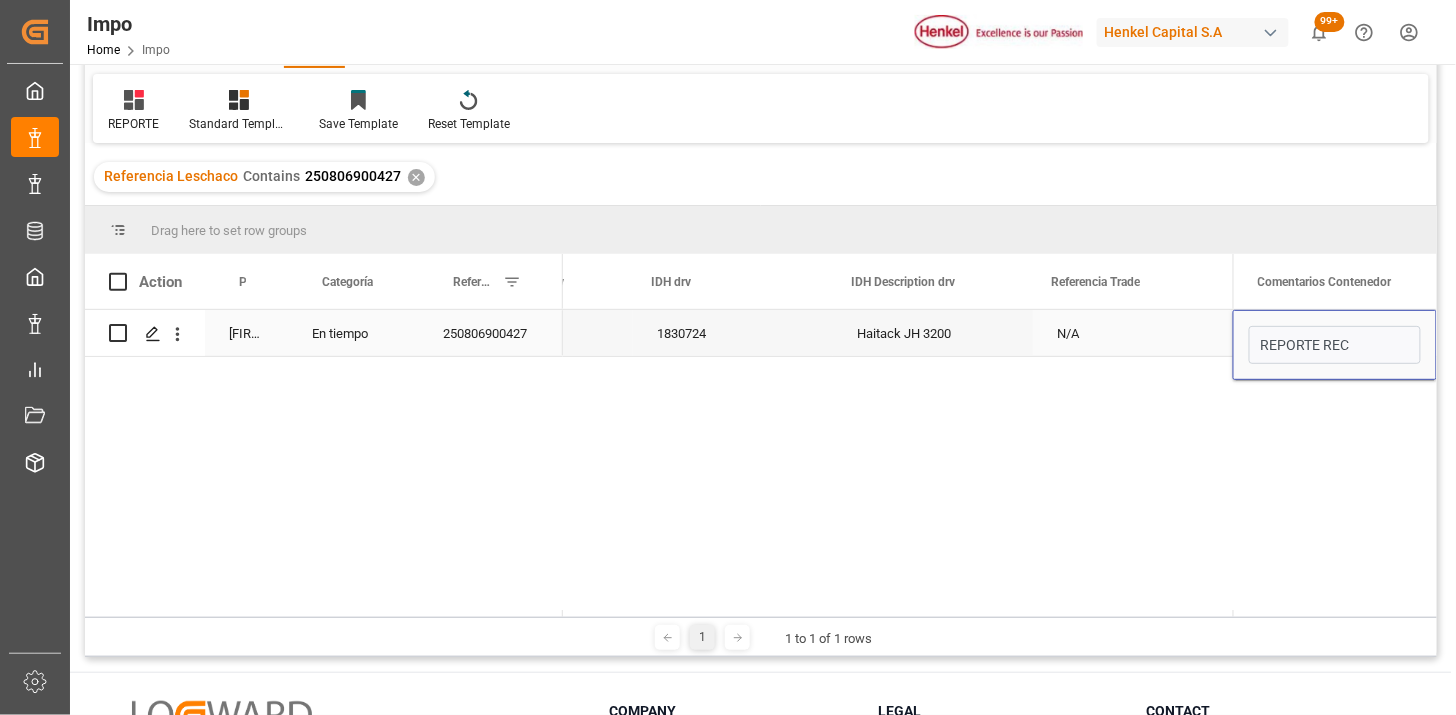 type on "REPORTE RECO" 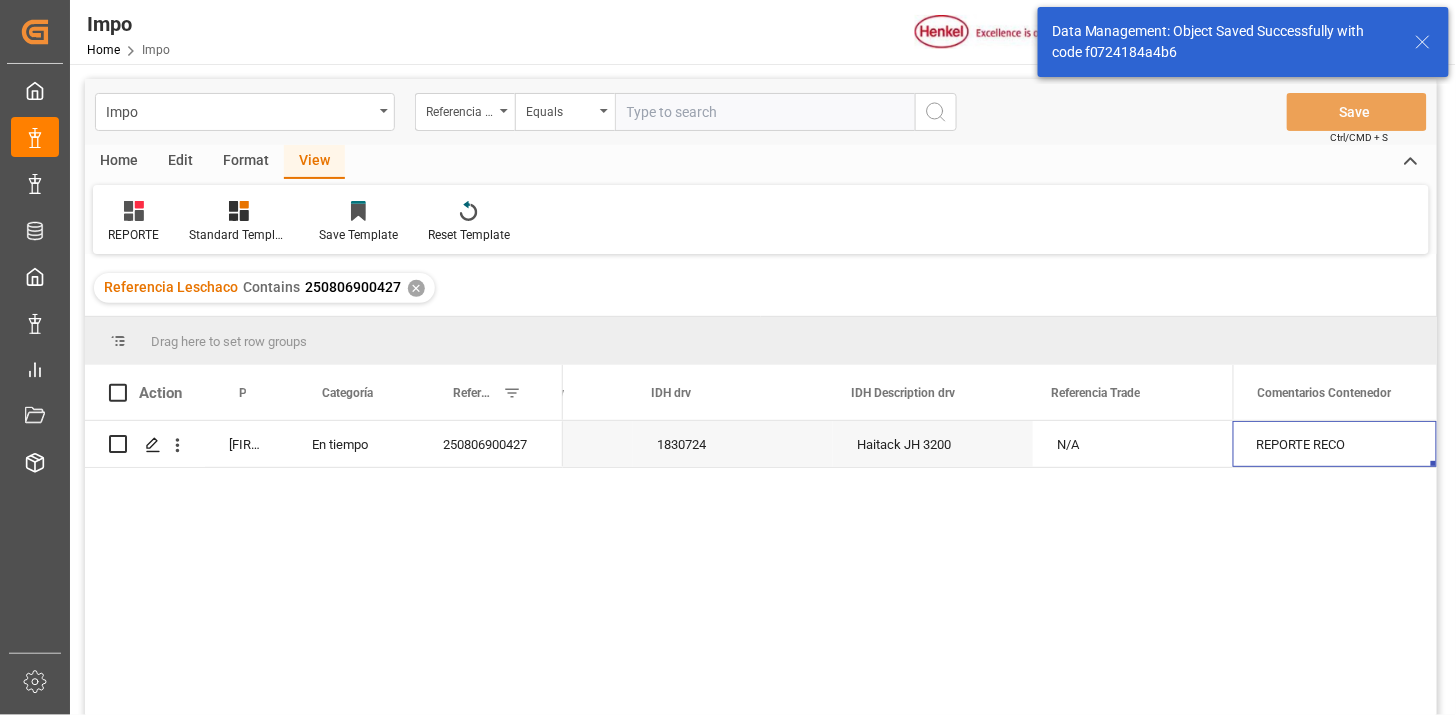 click at bounding box center [765, 112] 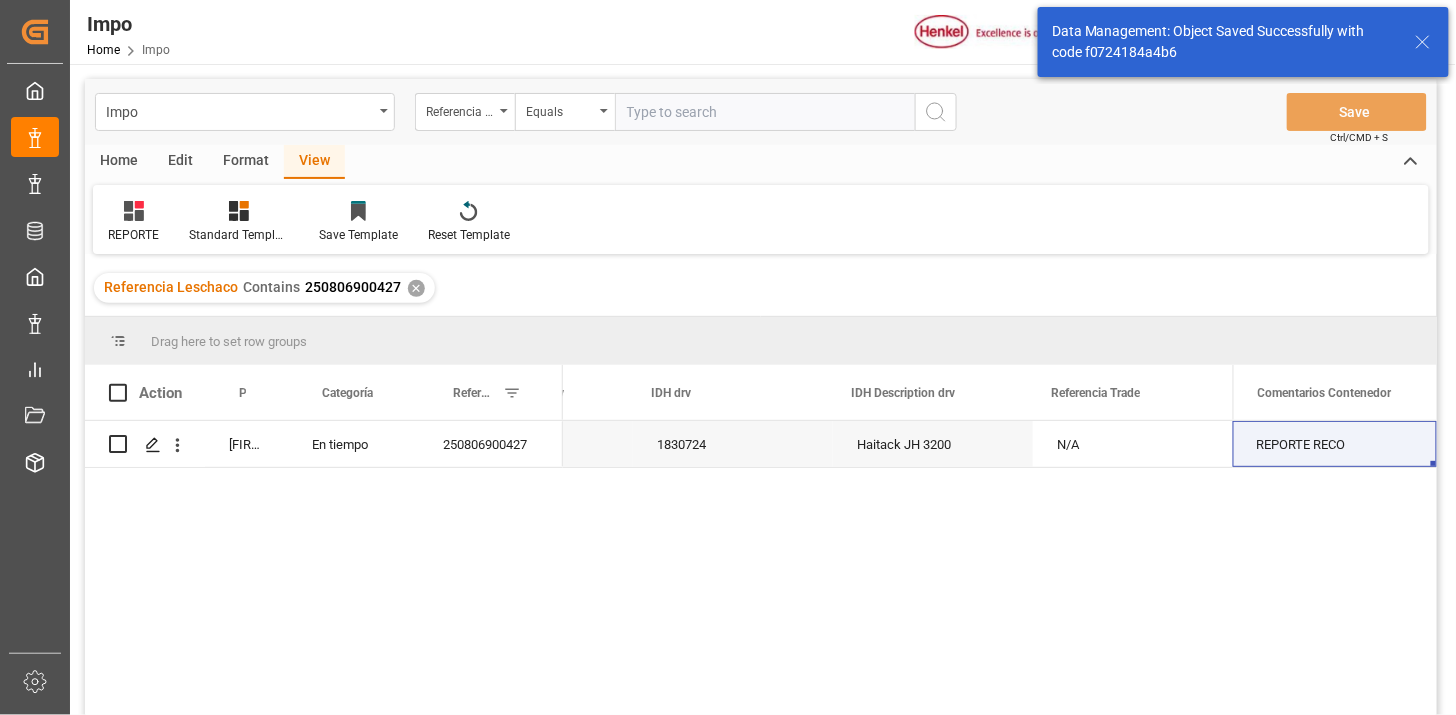 paste on "250806900428" 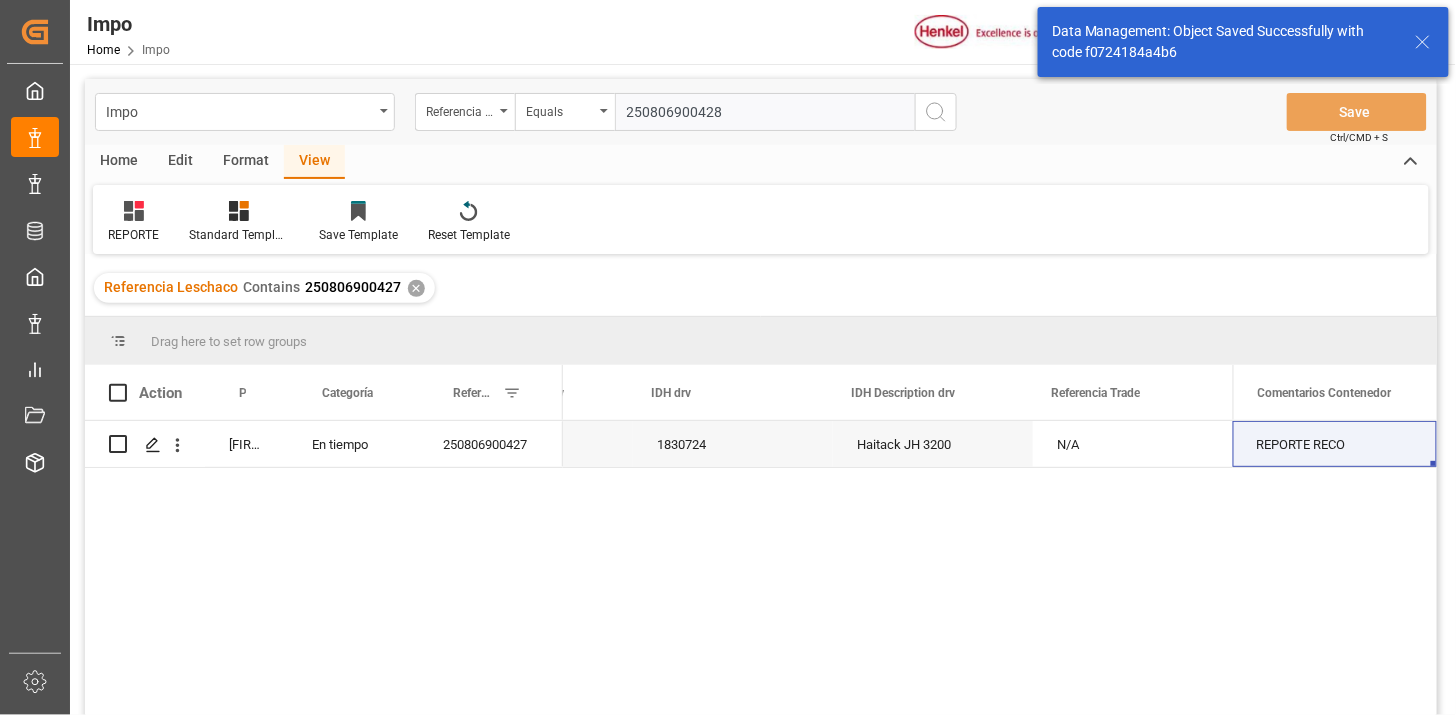 type on "250806900428" 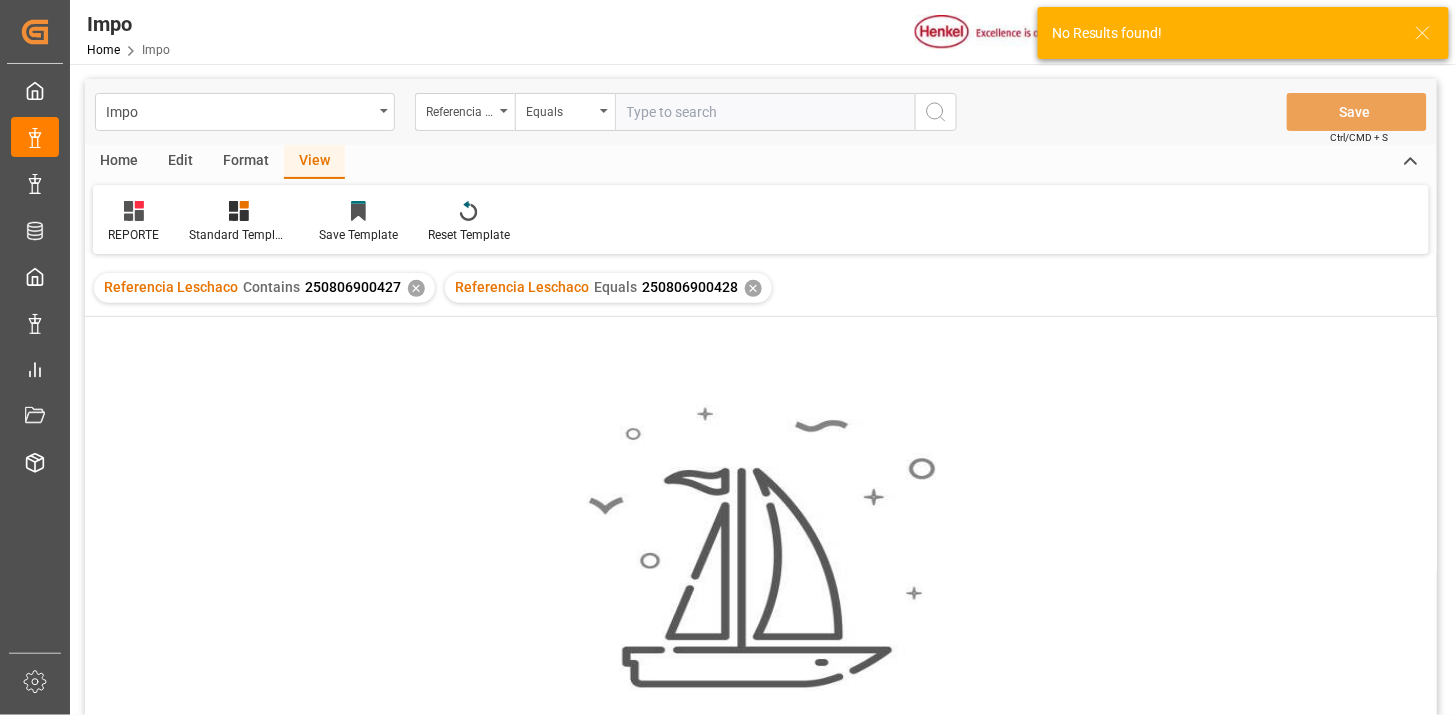 click on "✕" at bounding box center [416, 288] 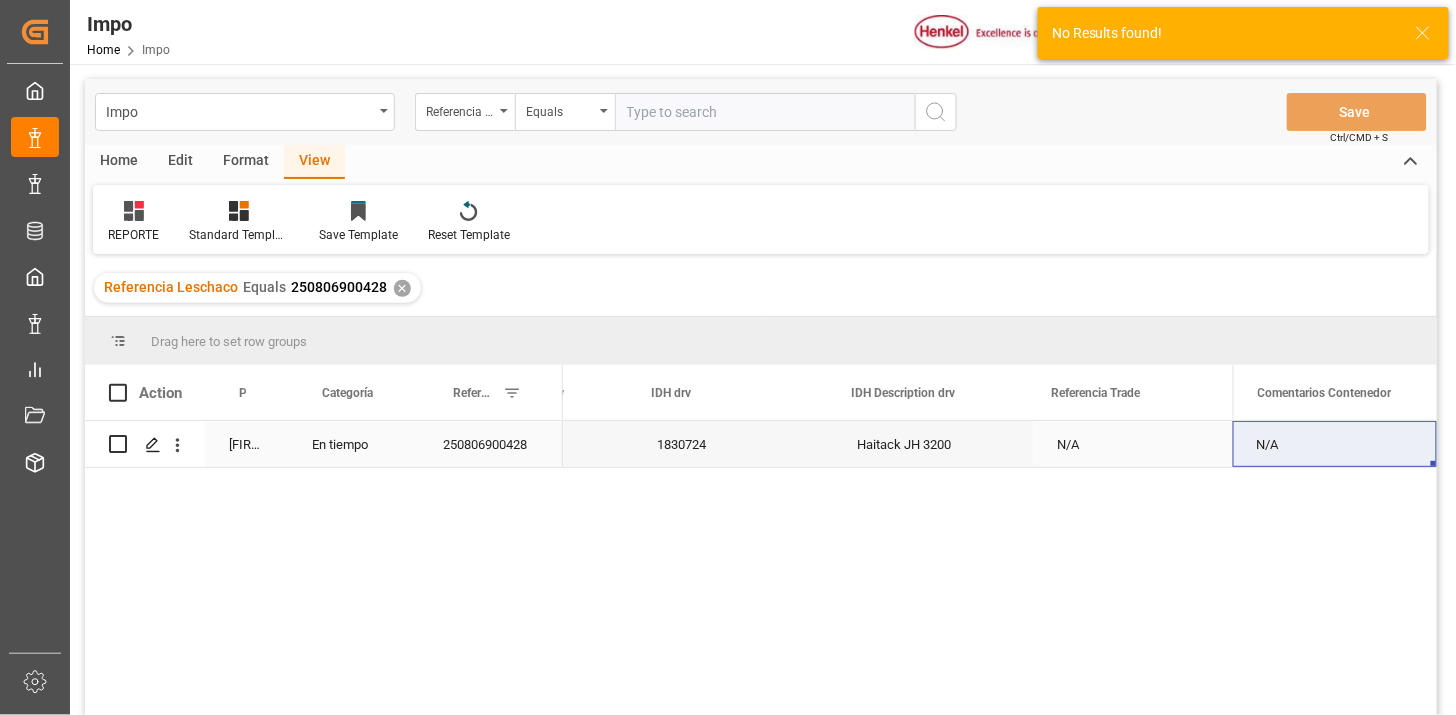 click on "N/A" at bounding box center (1335, 444) 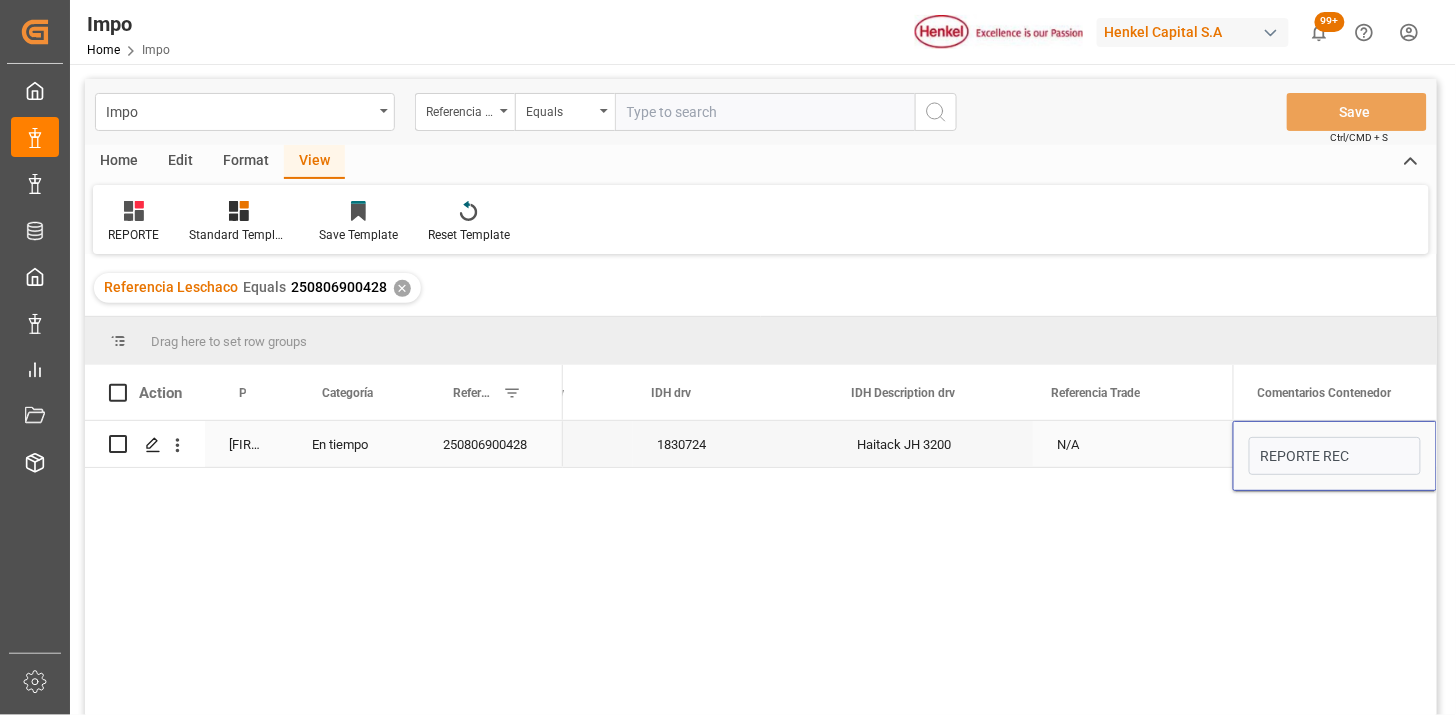 type on "REPORTE RECO" 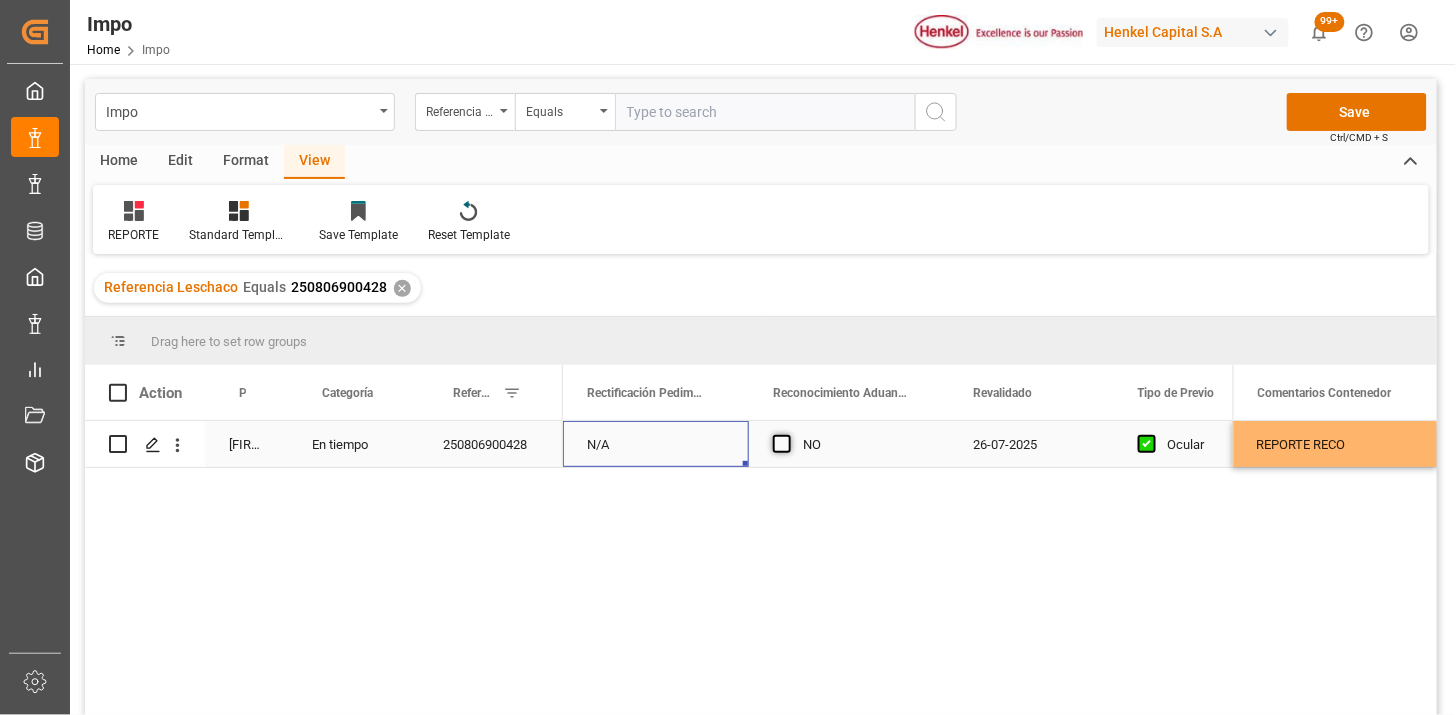 click at bounding box center [782, 444] 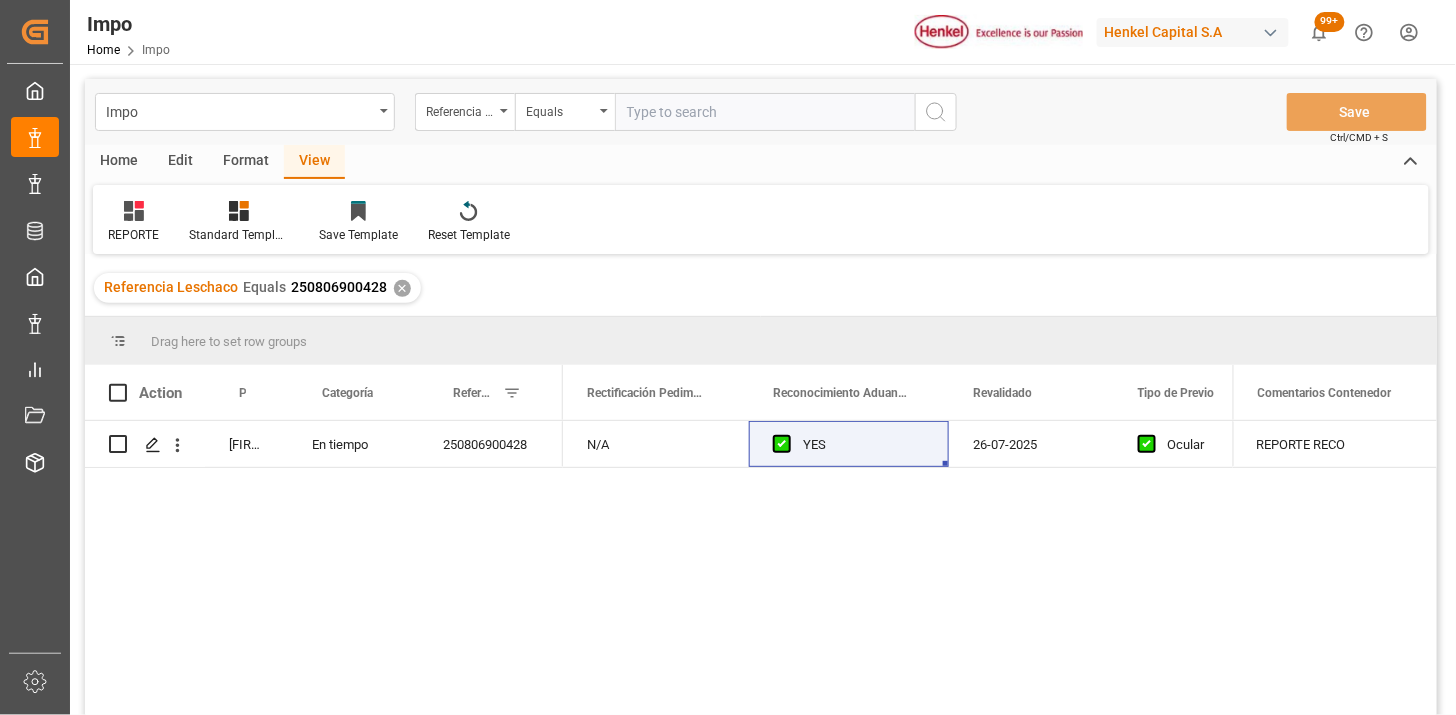 click at bounding box center (765, 112) 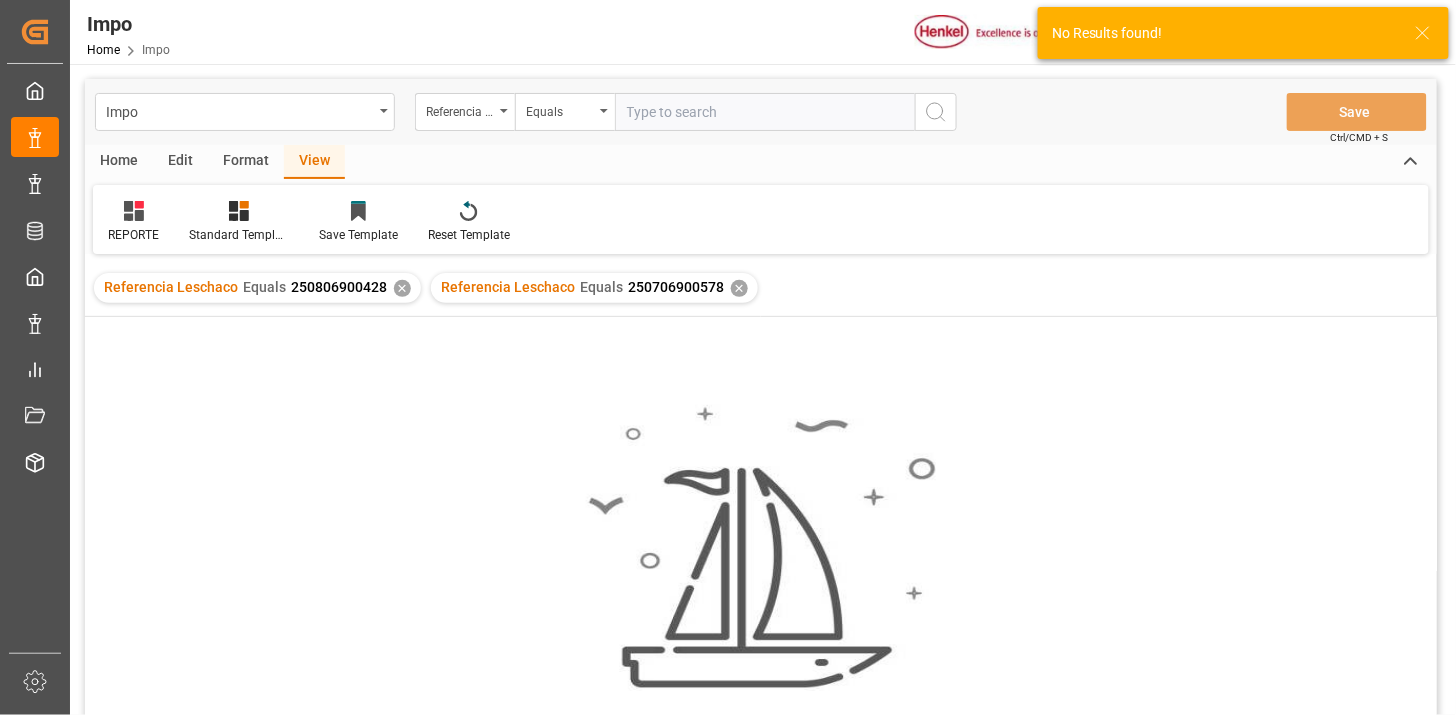 click on "✕" at bounding box center [402, 288] 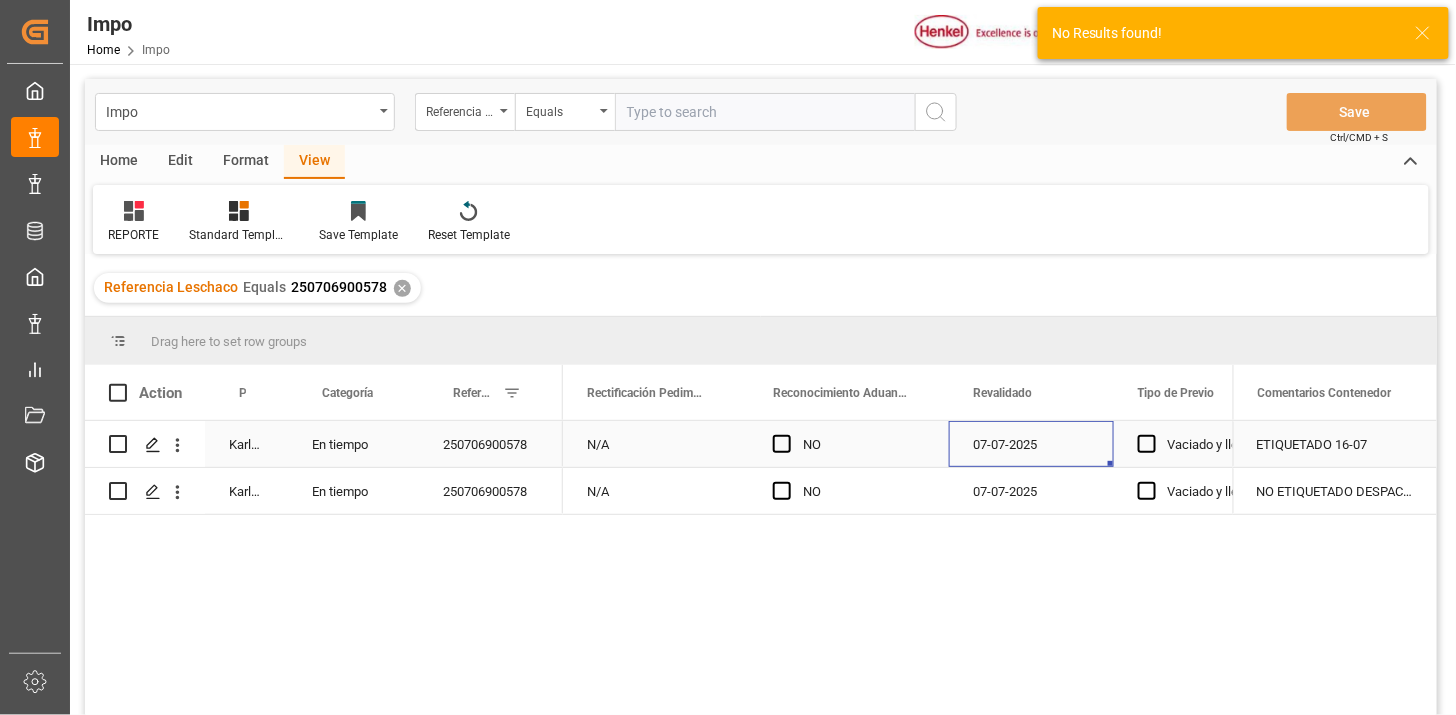 click on "07-07-2025" at bounding box center (1031, 444) 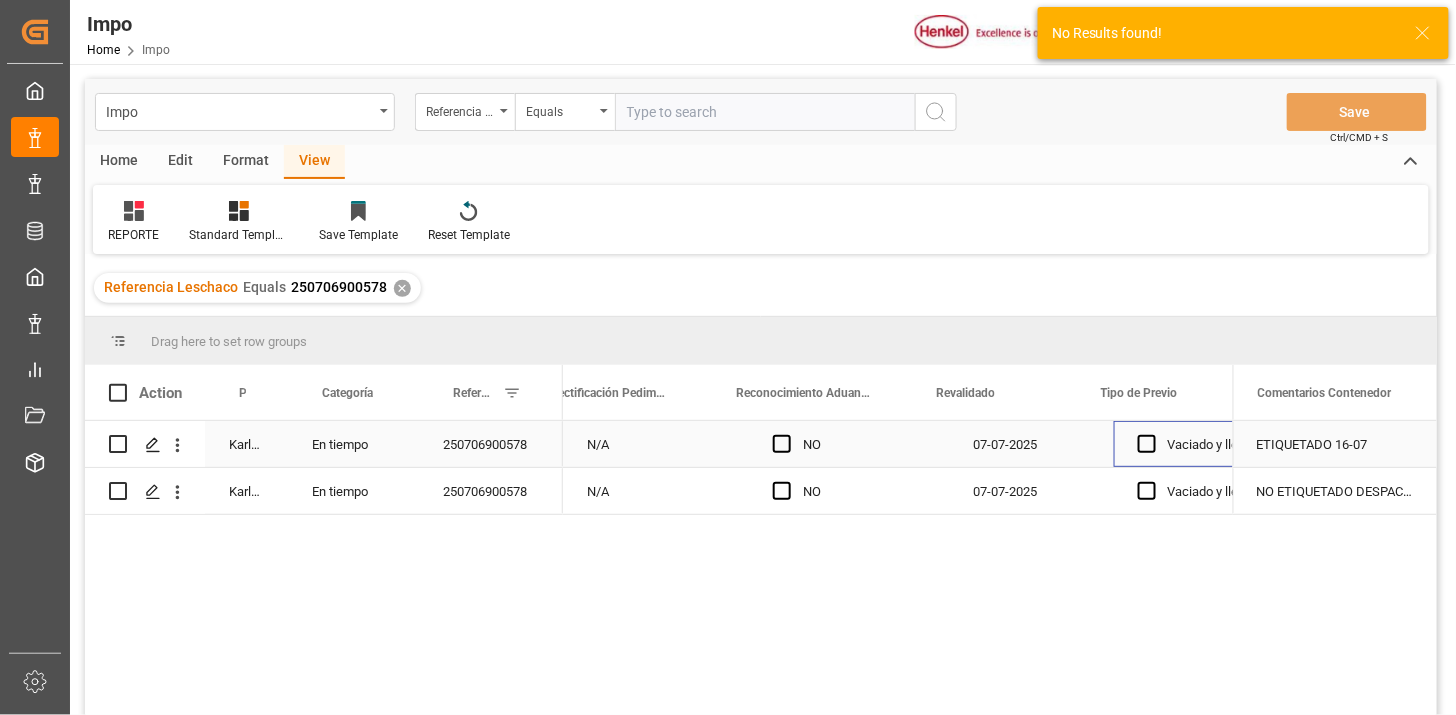 scroll, scrollTop: 0, scrollLeft: 1838, axis: horizontal 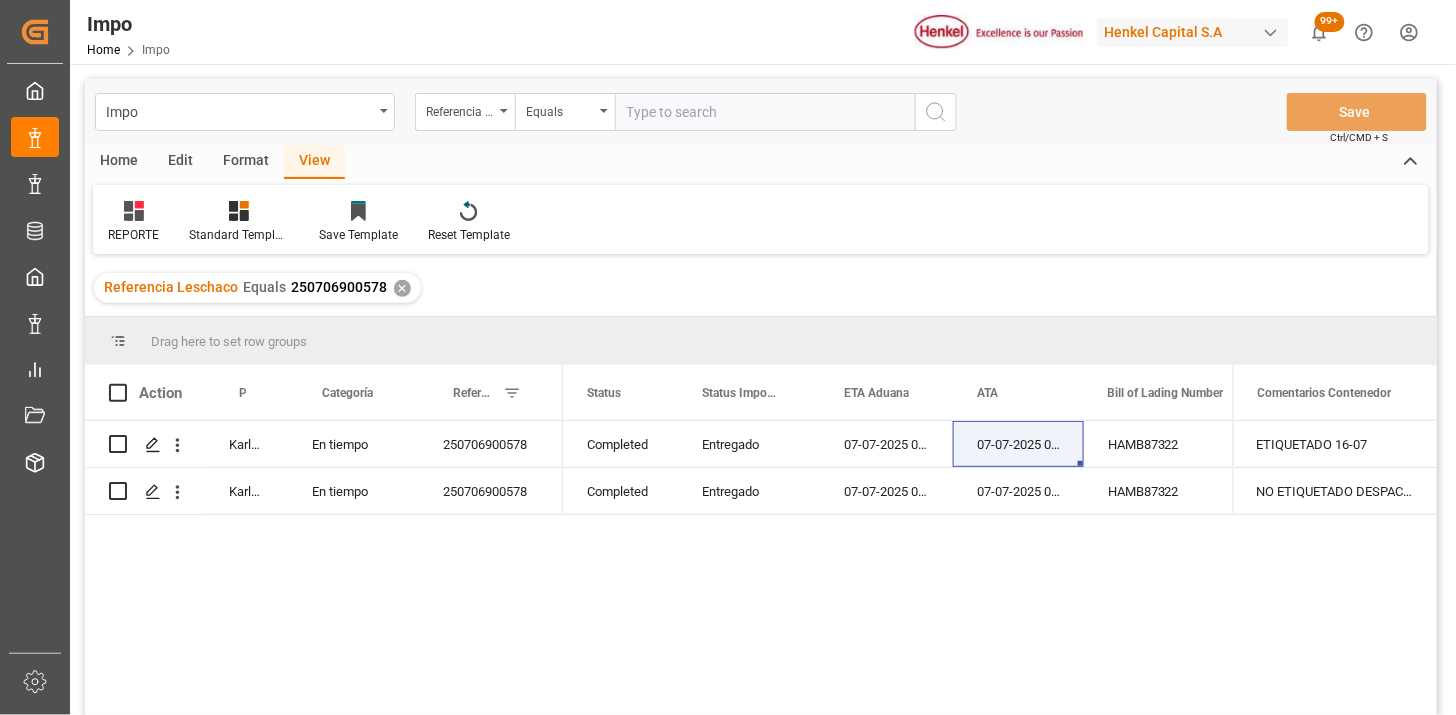 click at bounding box center [765, 112] 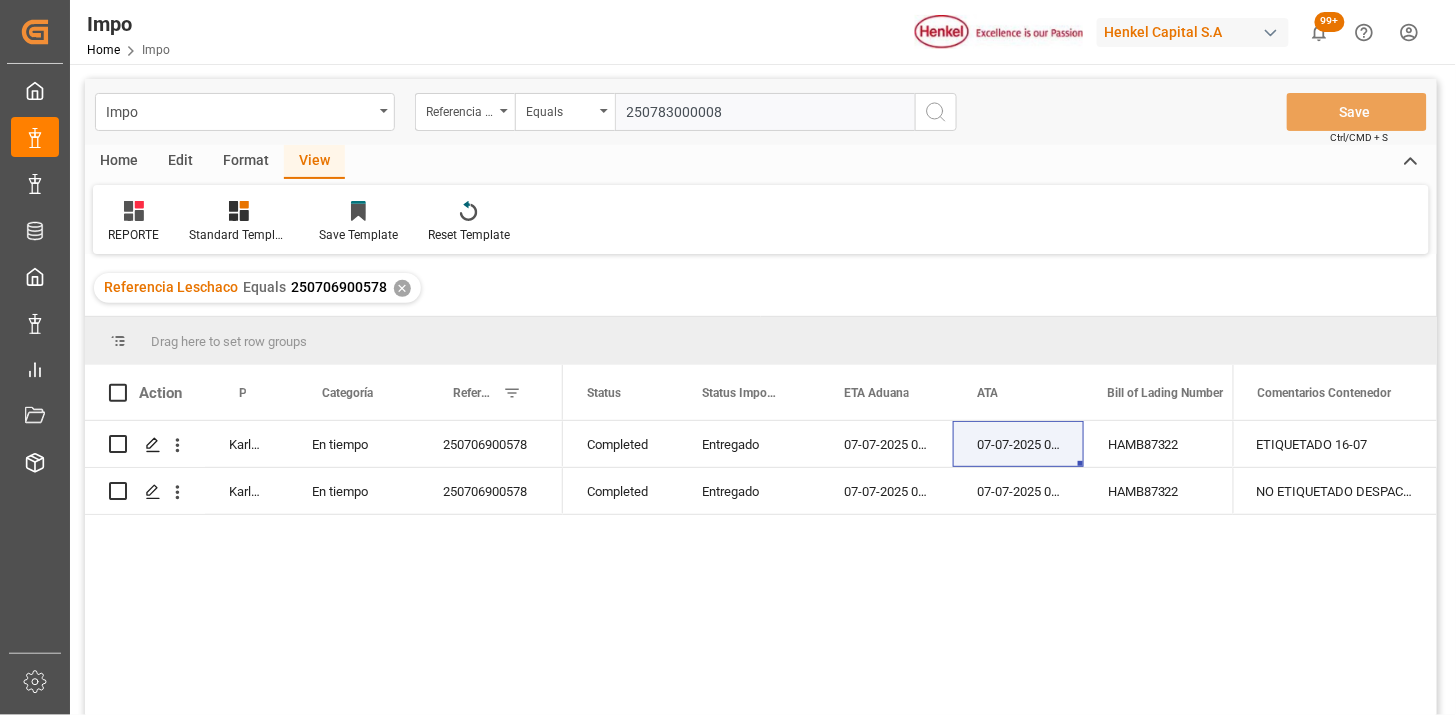 type 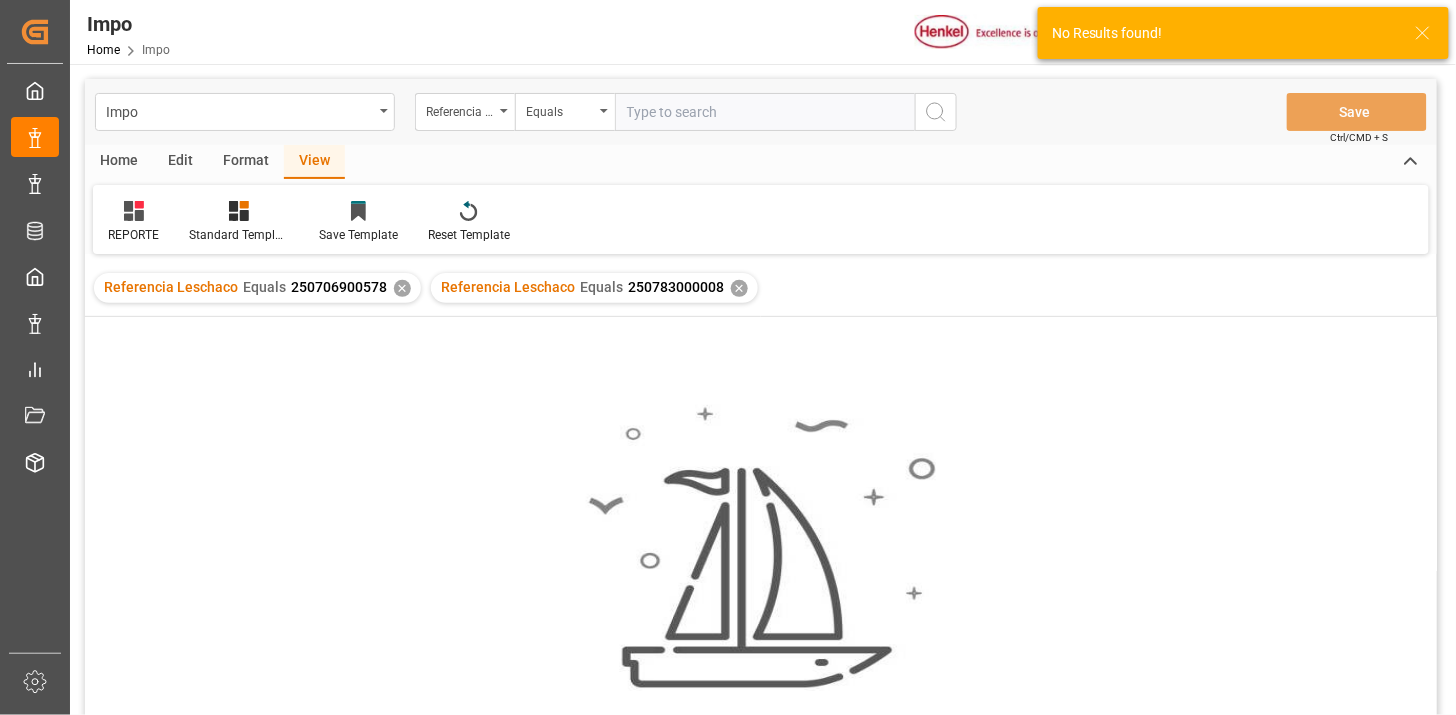 click on "✕" at bounding box center [402, 288] 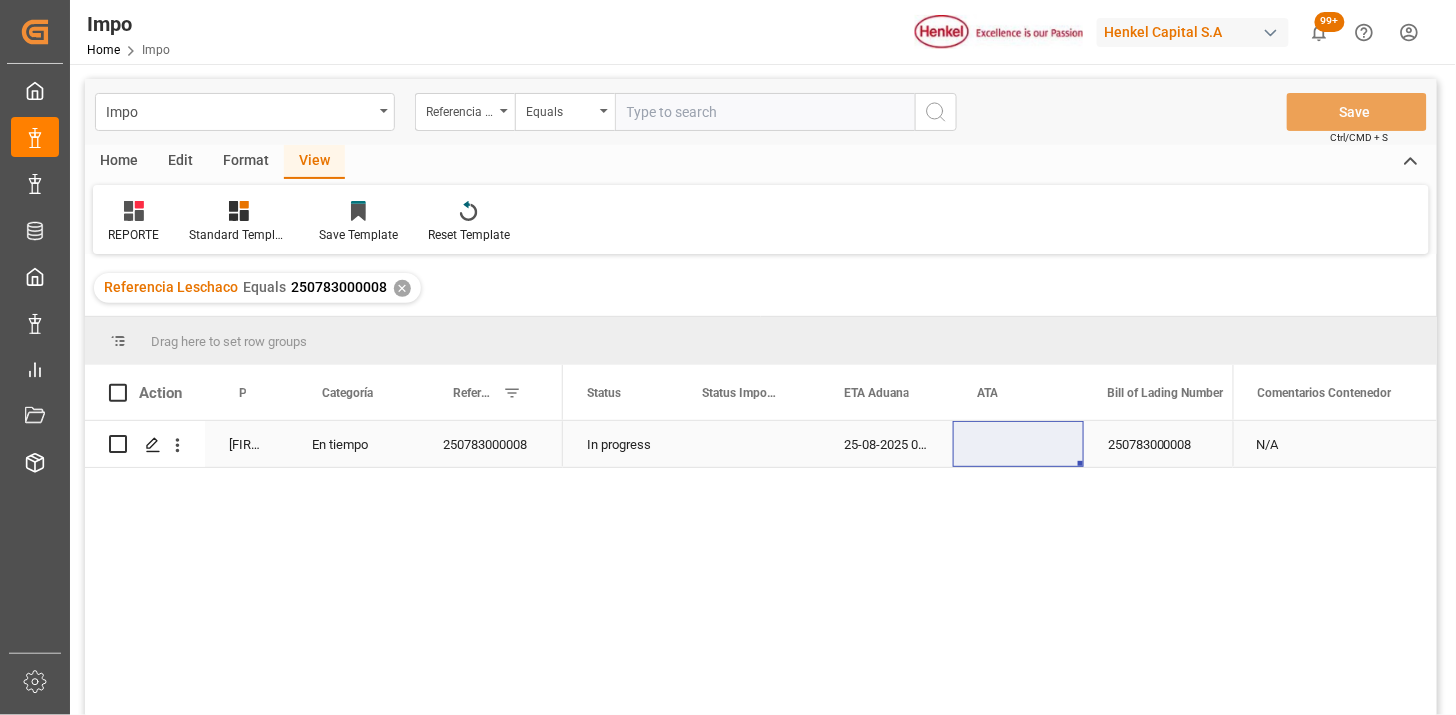 click on "250783000008" at bounding box center [491, 444] 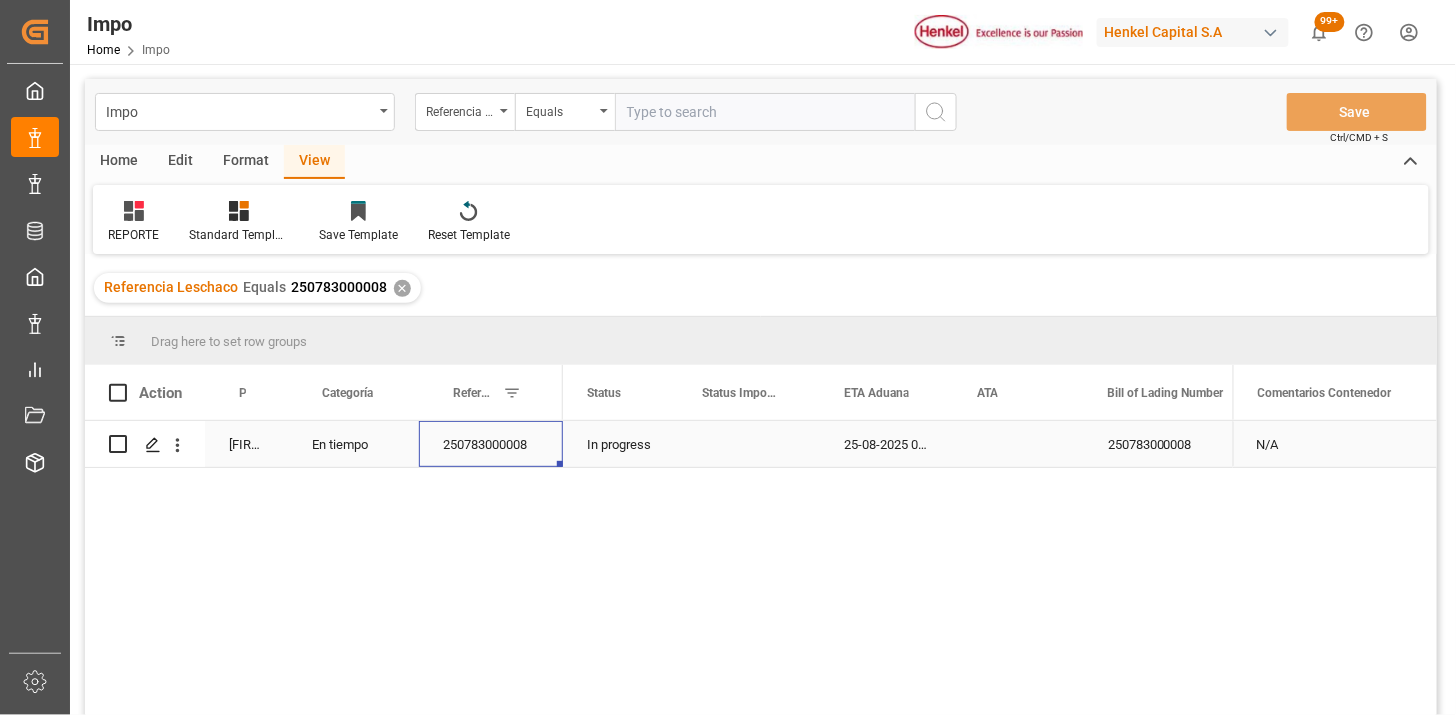click on "250783000008" at bounding box center (491, 444) 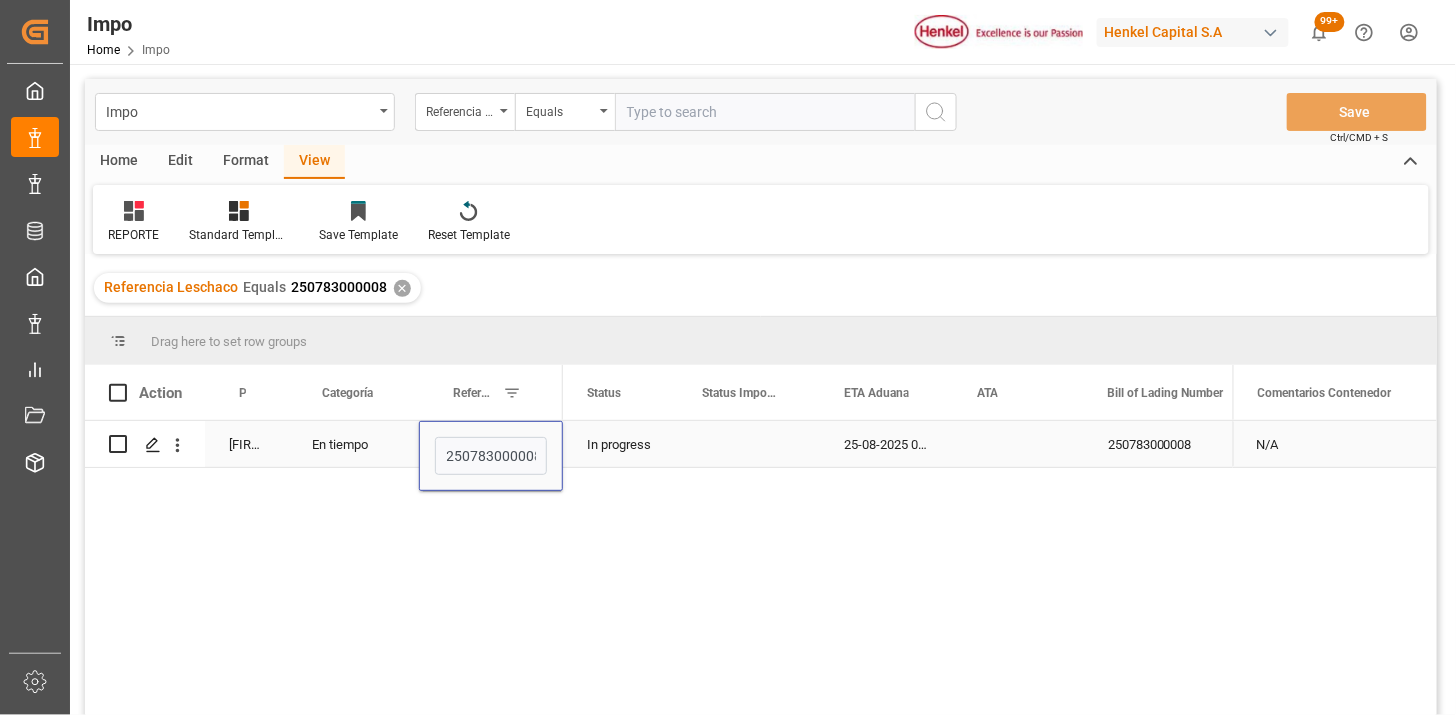 click on "250783000008" at bounding box center (491, 456) 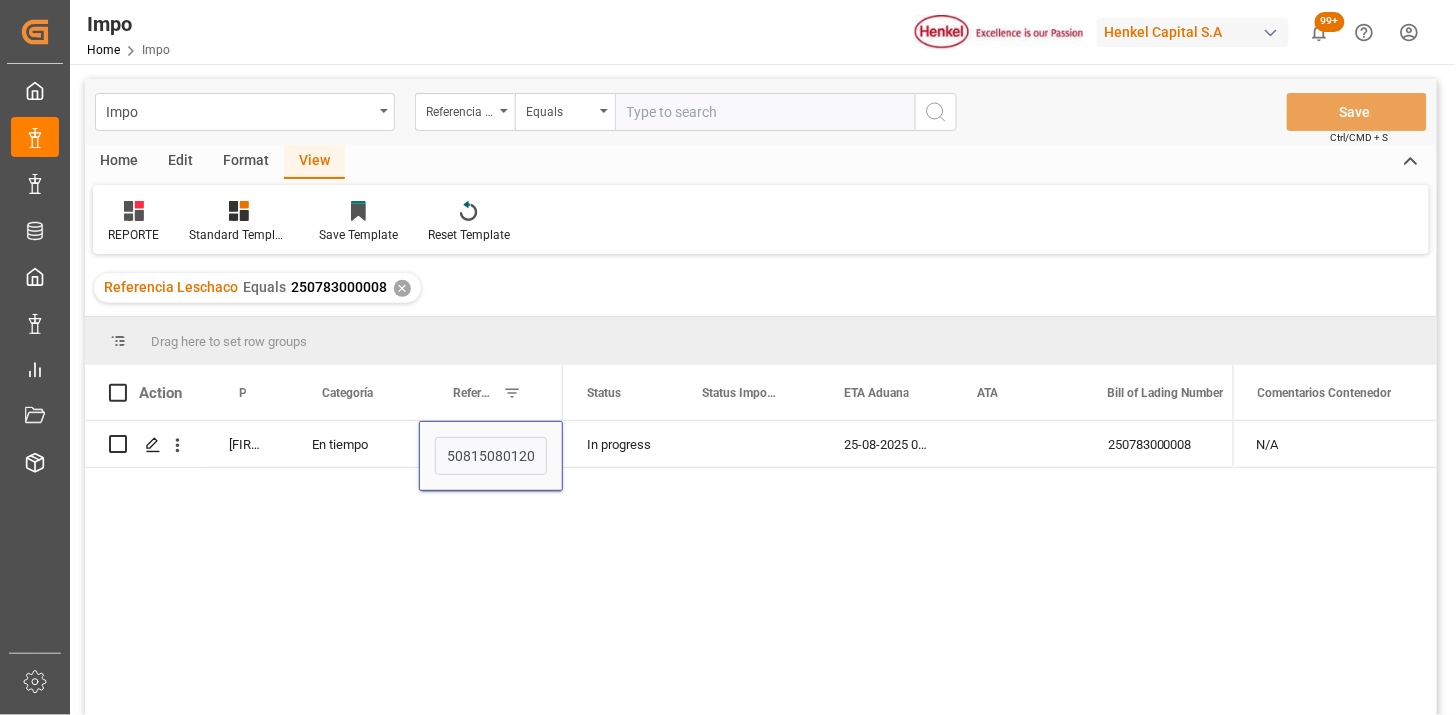 type on "250815080120" 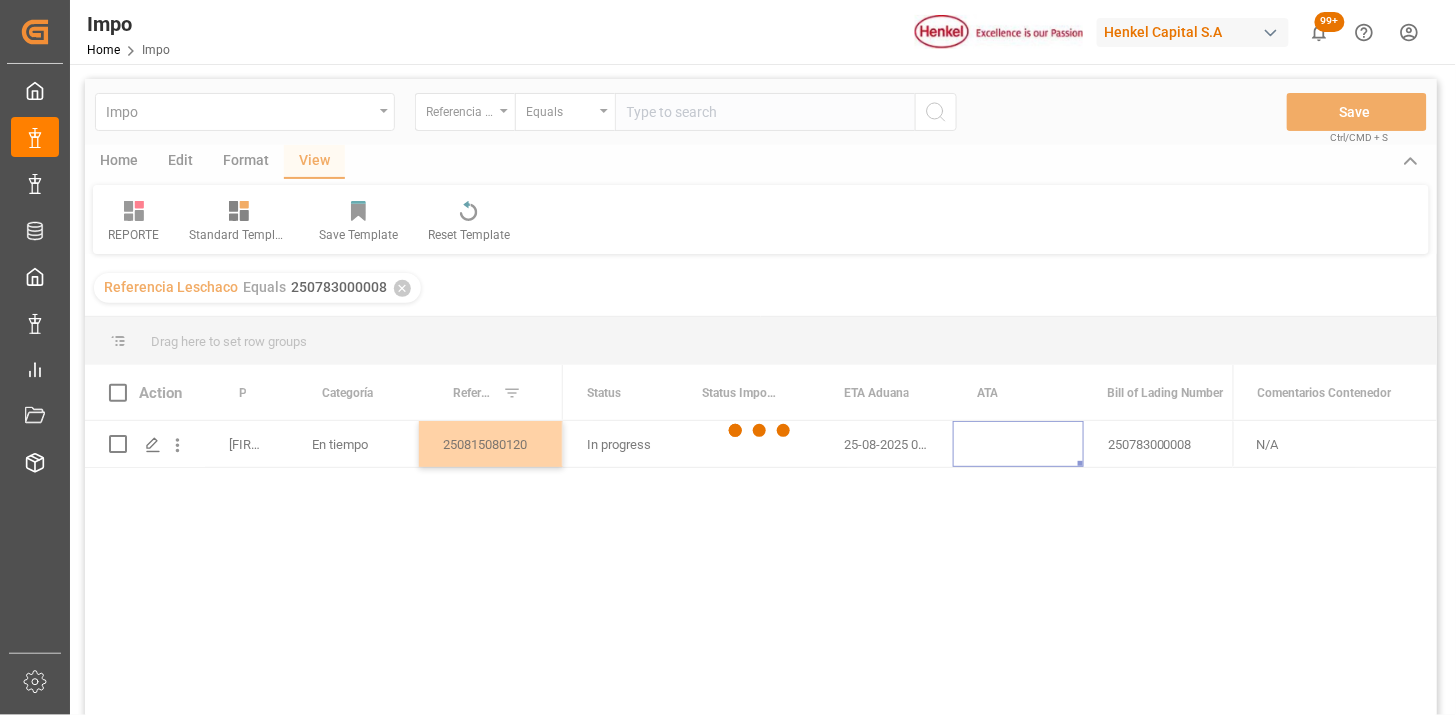 scroll, scrollTop: 0, scrollLeft: 56, axis: horizontal 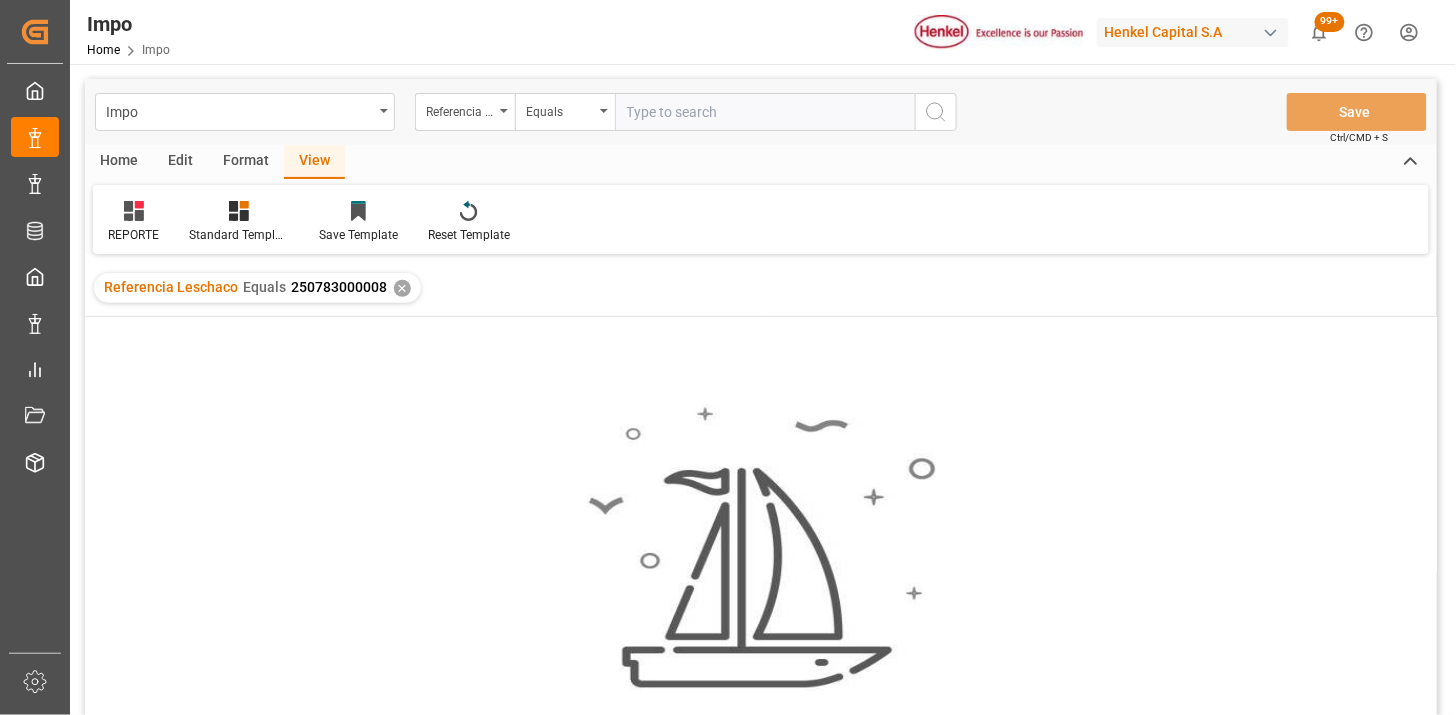 drag, startPoint x: 653, startPoint y: 107, endPoint x: 872, endPoint y: 152, distance: 223.57549 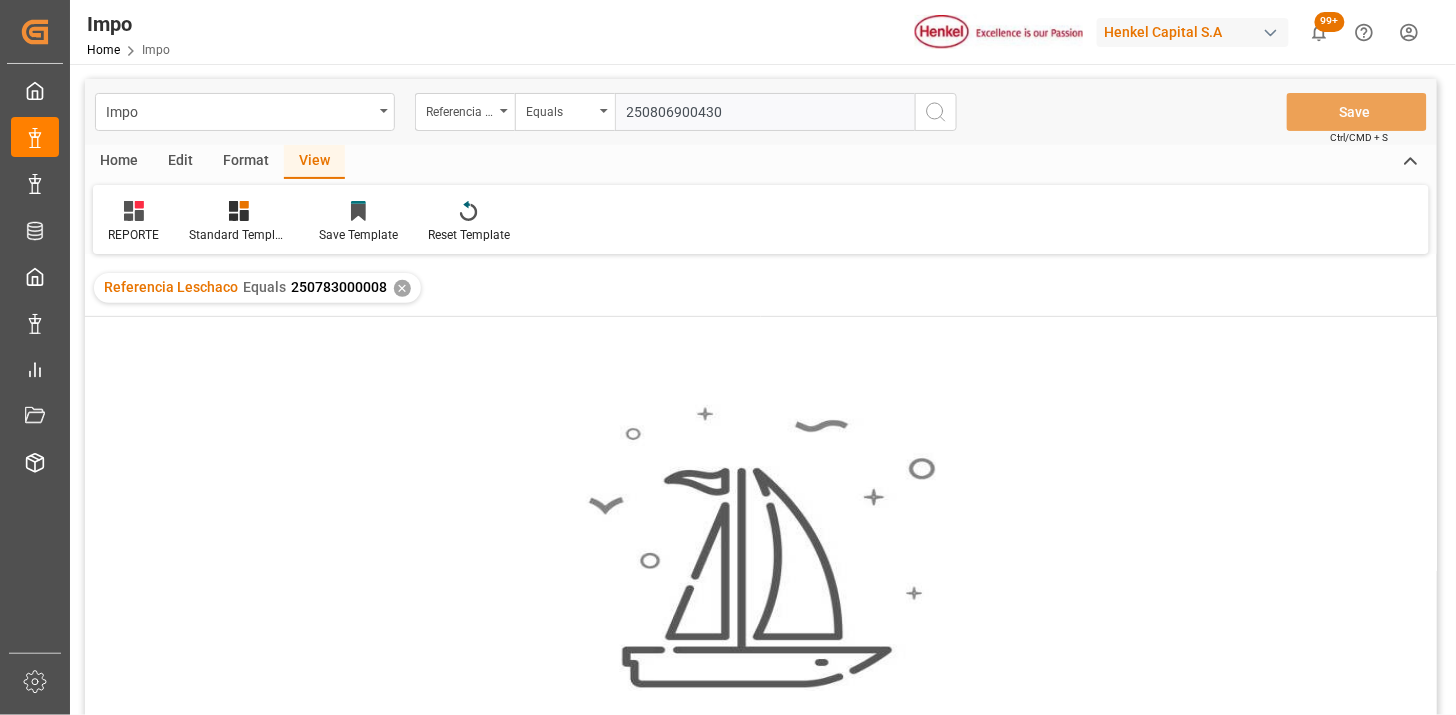 type on "250806900430" 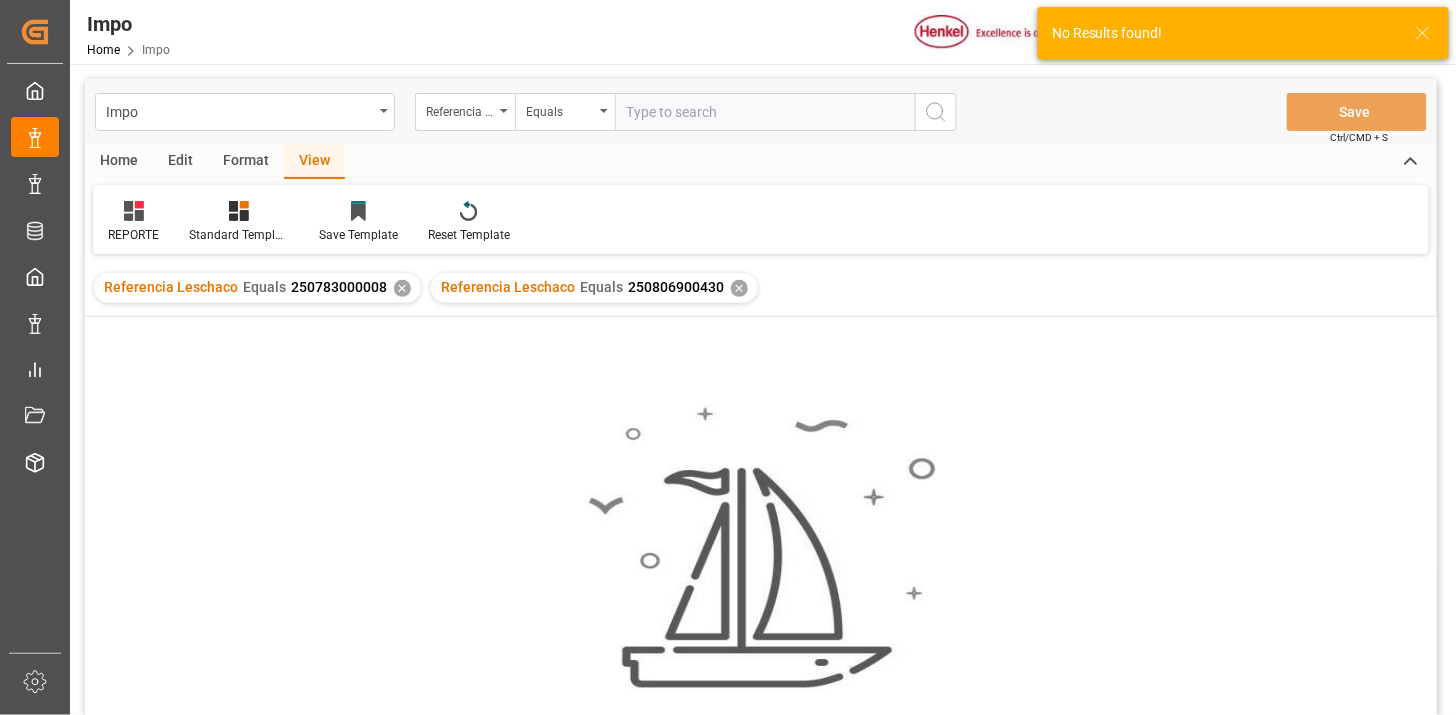 click on "✕" at bounding box center [402, 288] 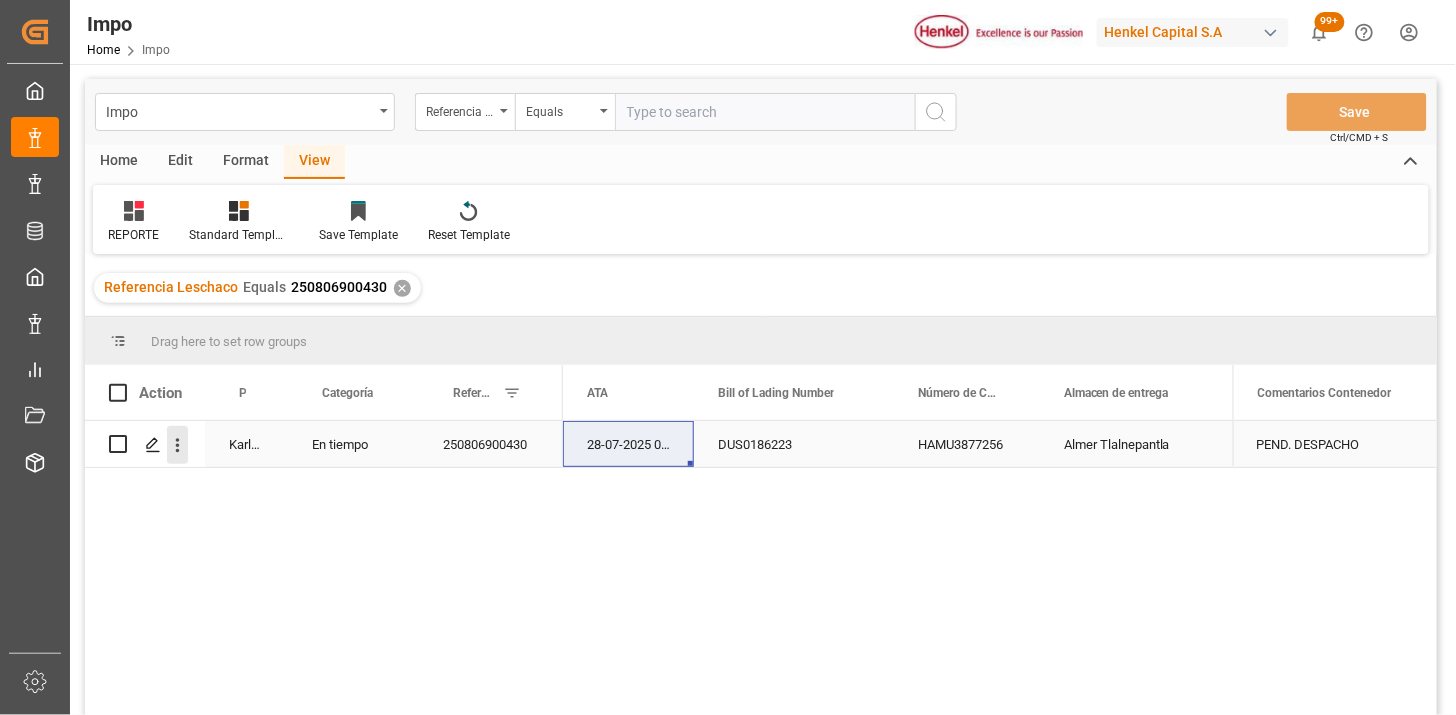 click 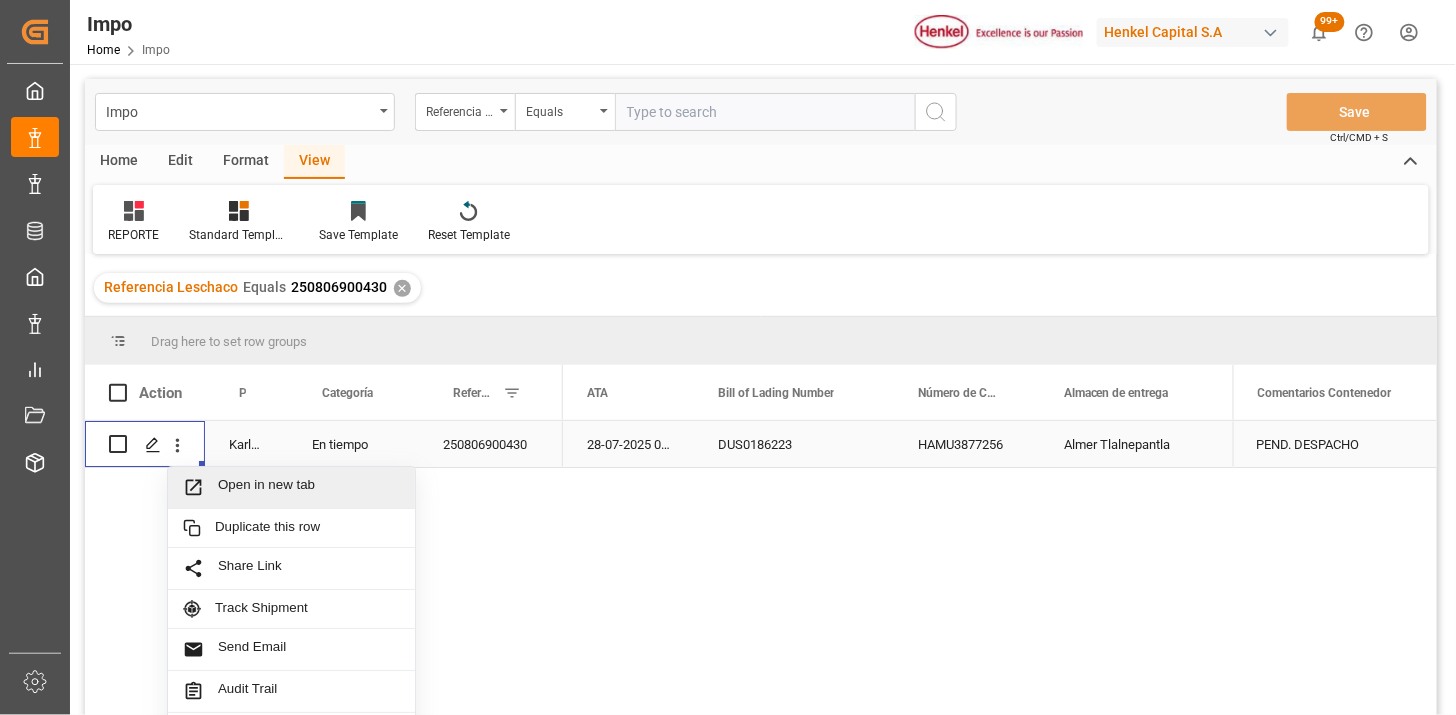 click on "Open in new tab" at bounding box center (309, 487) 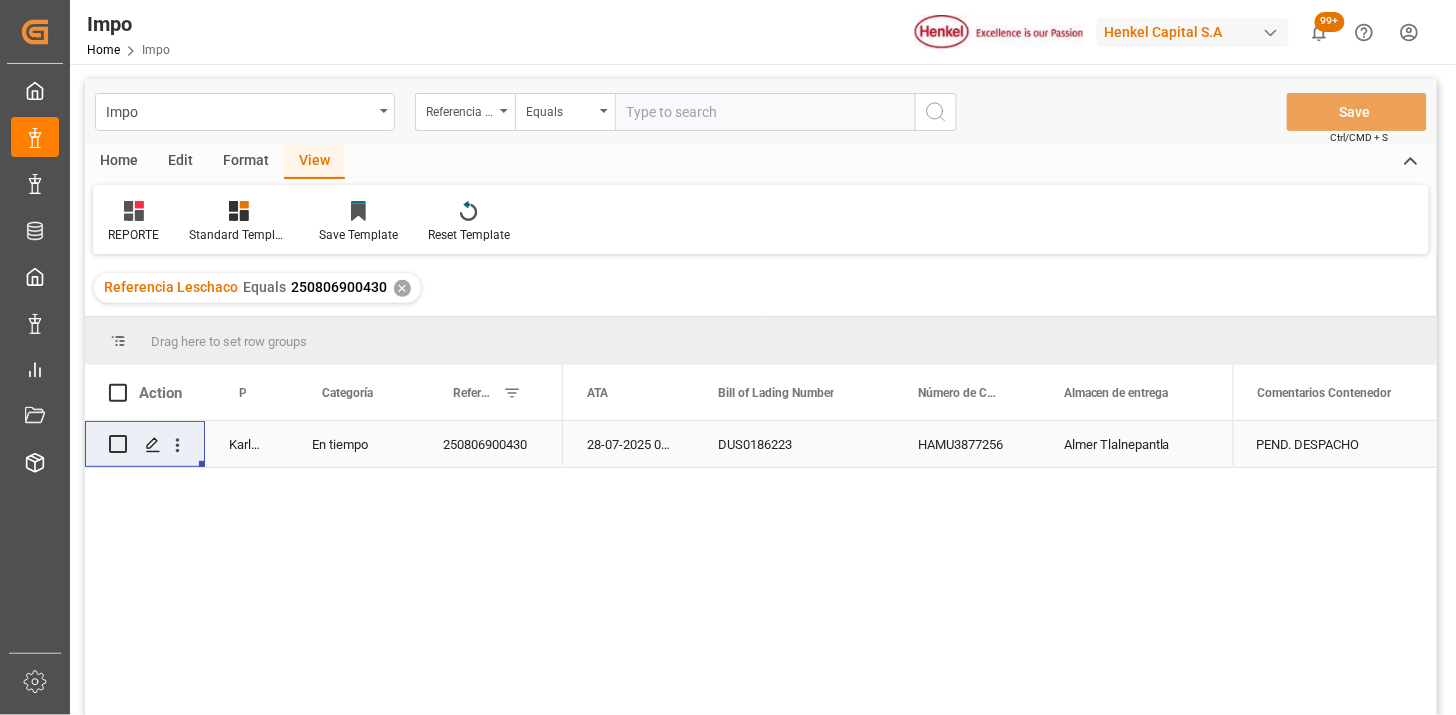 type 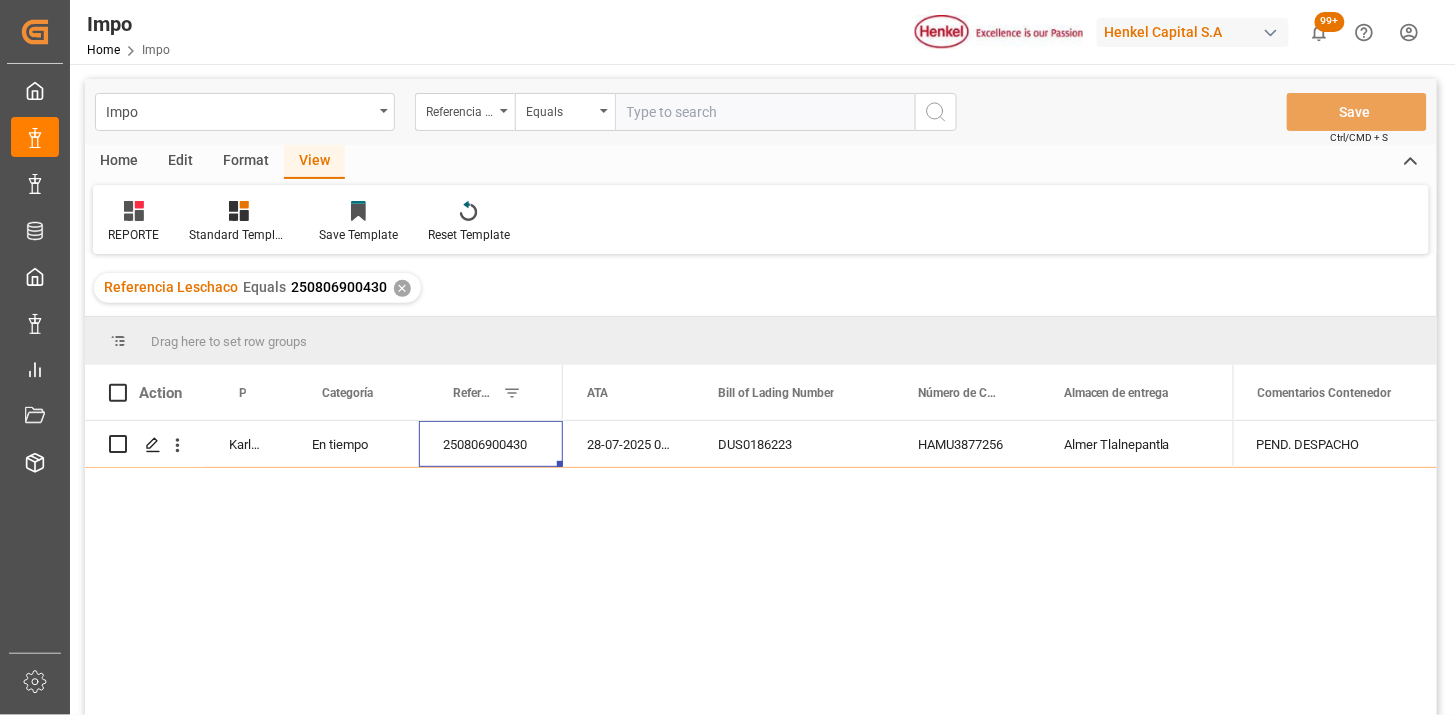 click on "✕" at bounding box center (402, 288) 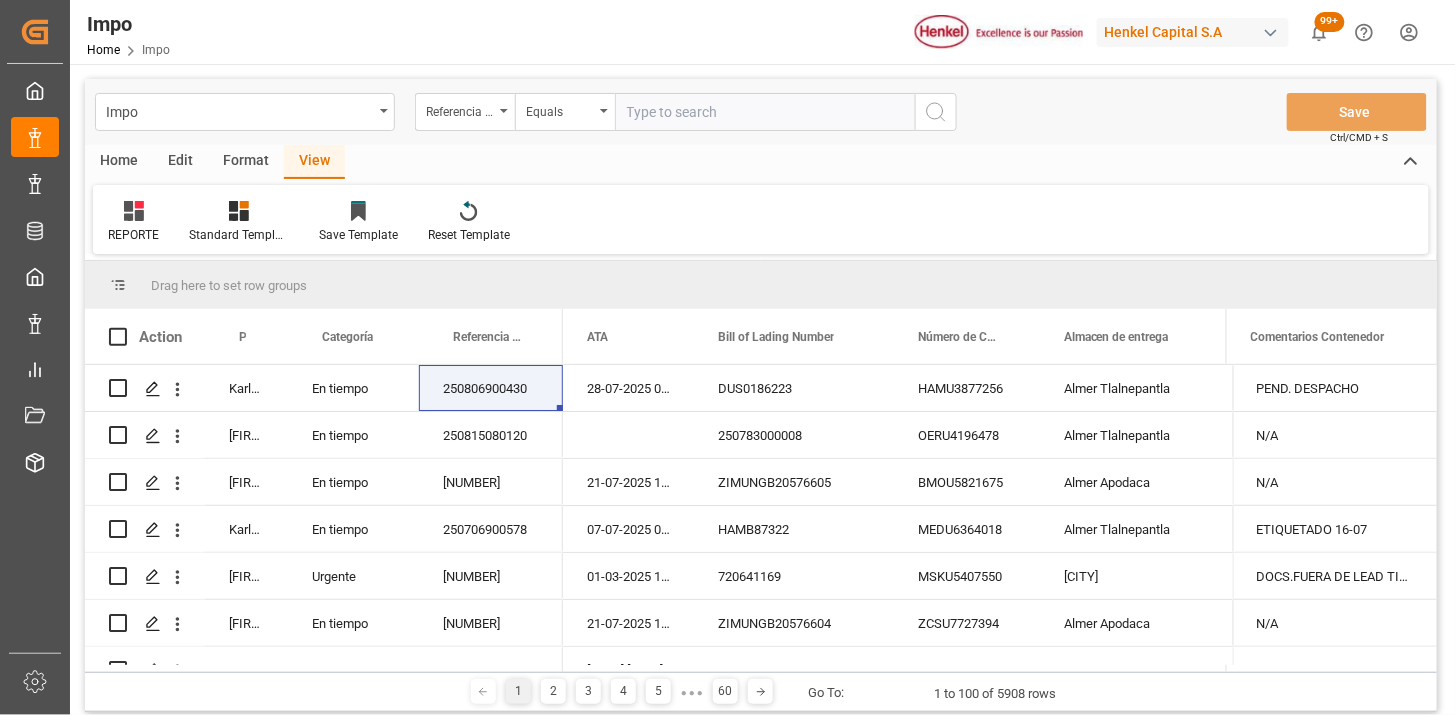 drag, startPoint x: 702, startPoint y: 115, endPoint x: 986, endPoint y: 156, distance: 286.94424 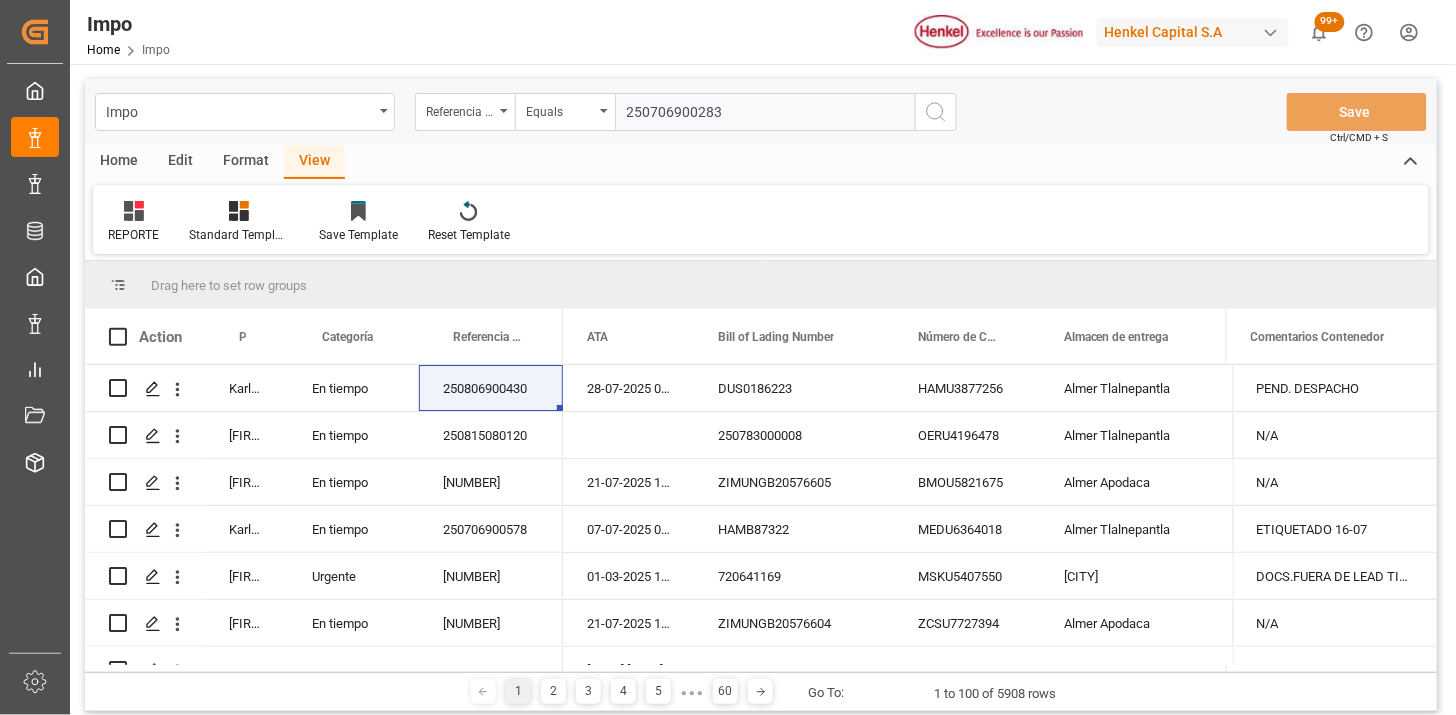 type 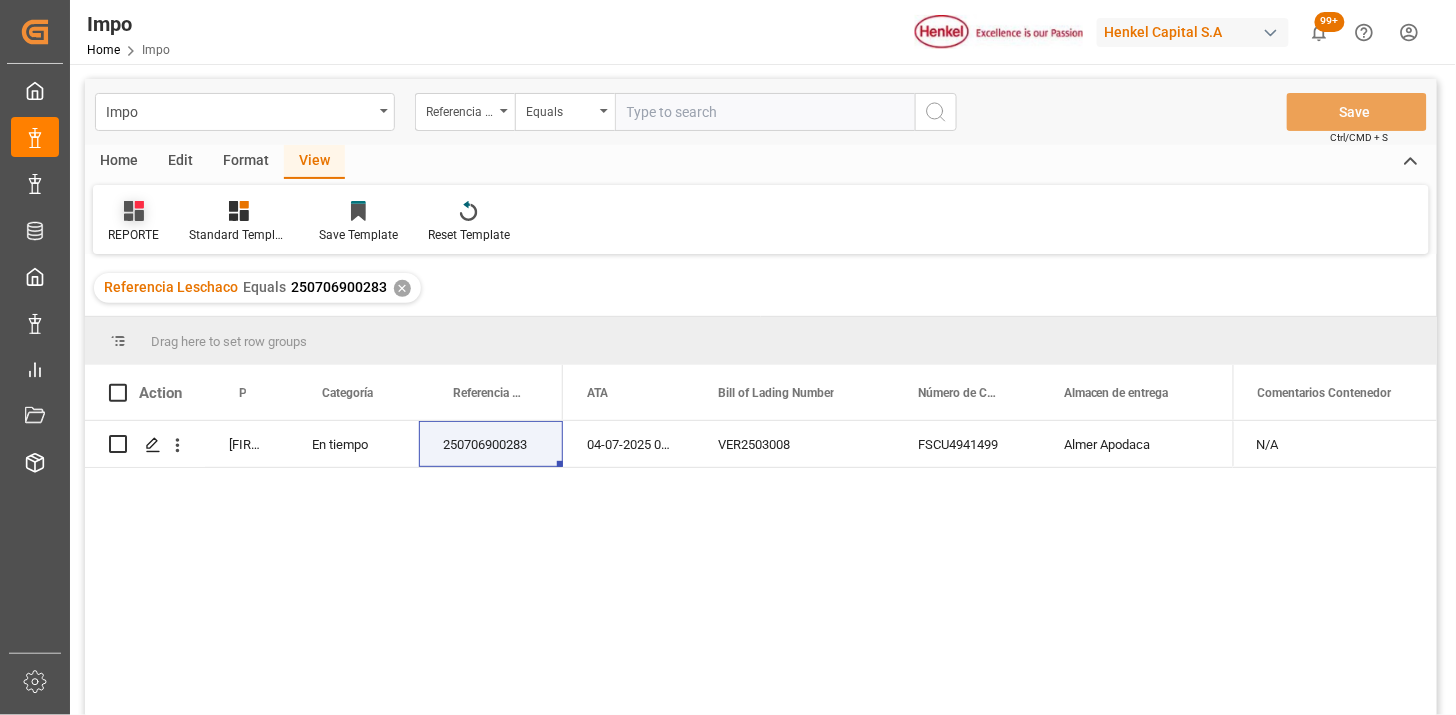 click 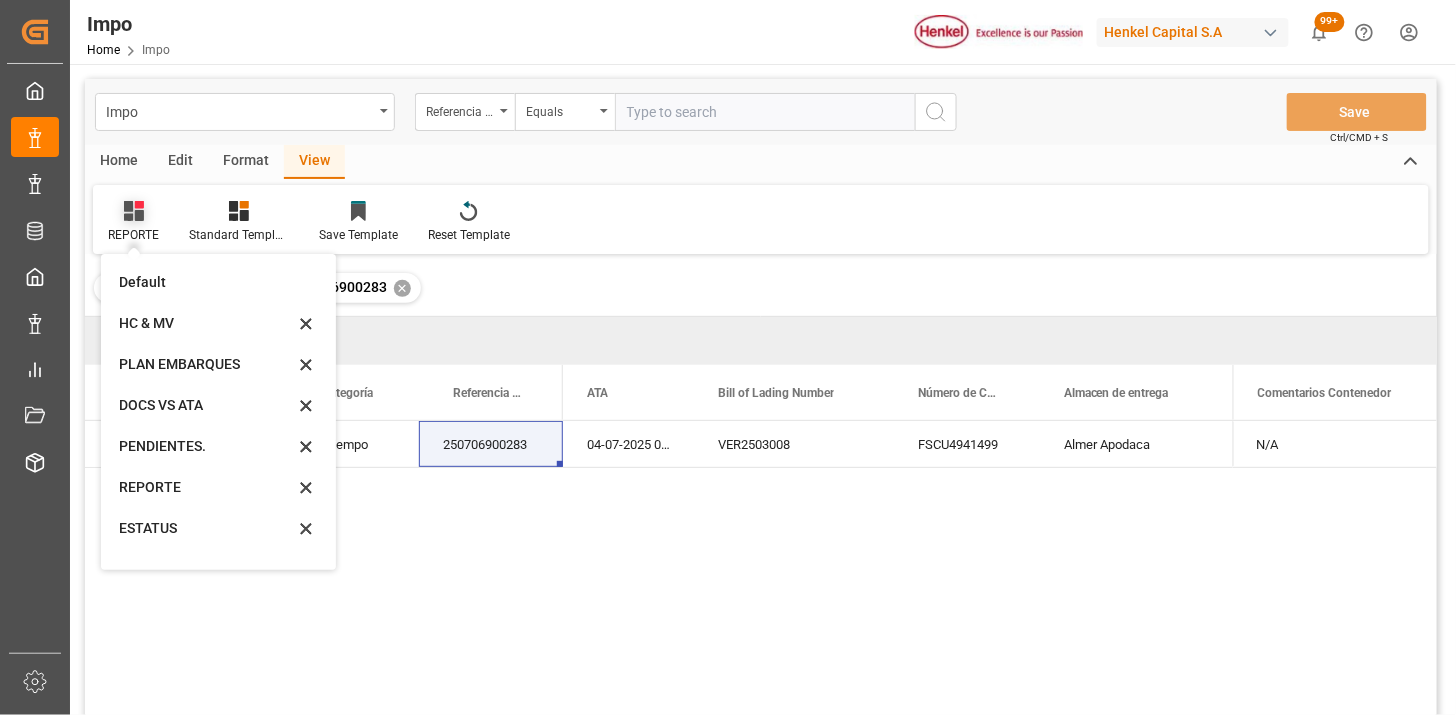 click 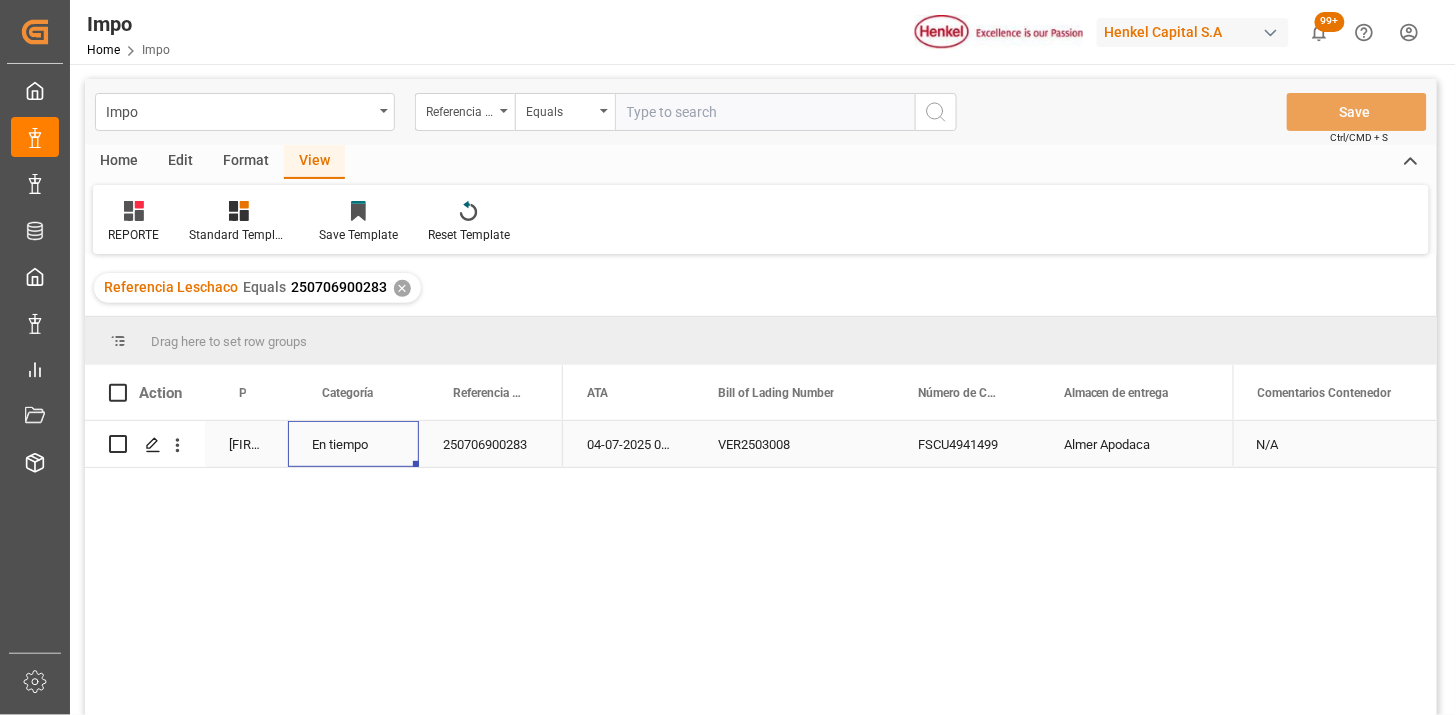 click on "En tiempo" at bounding box center [353, 444] 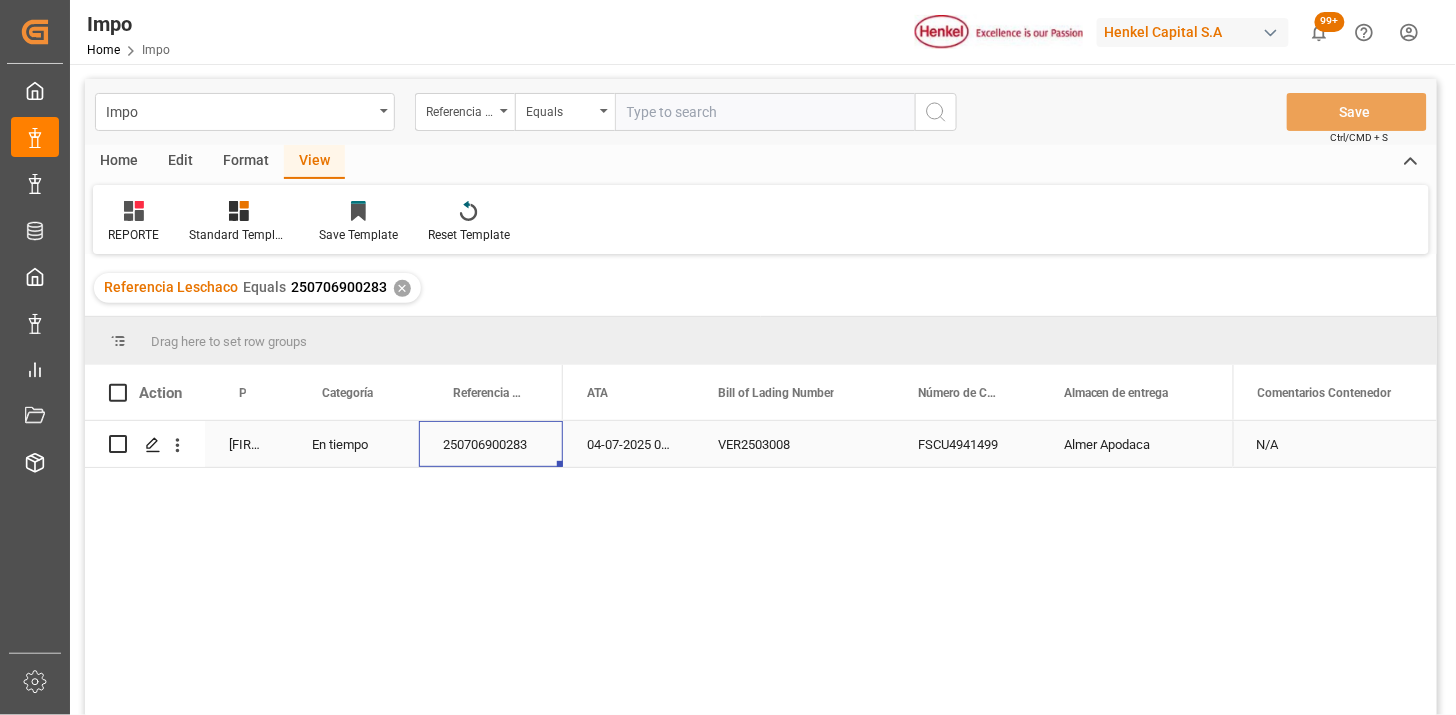 scroll, scrollTop: 0, scrollLeft: 0, axis: both 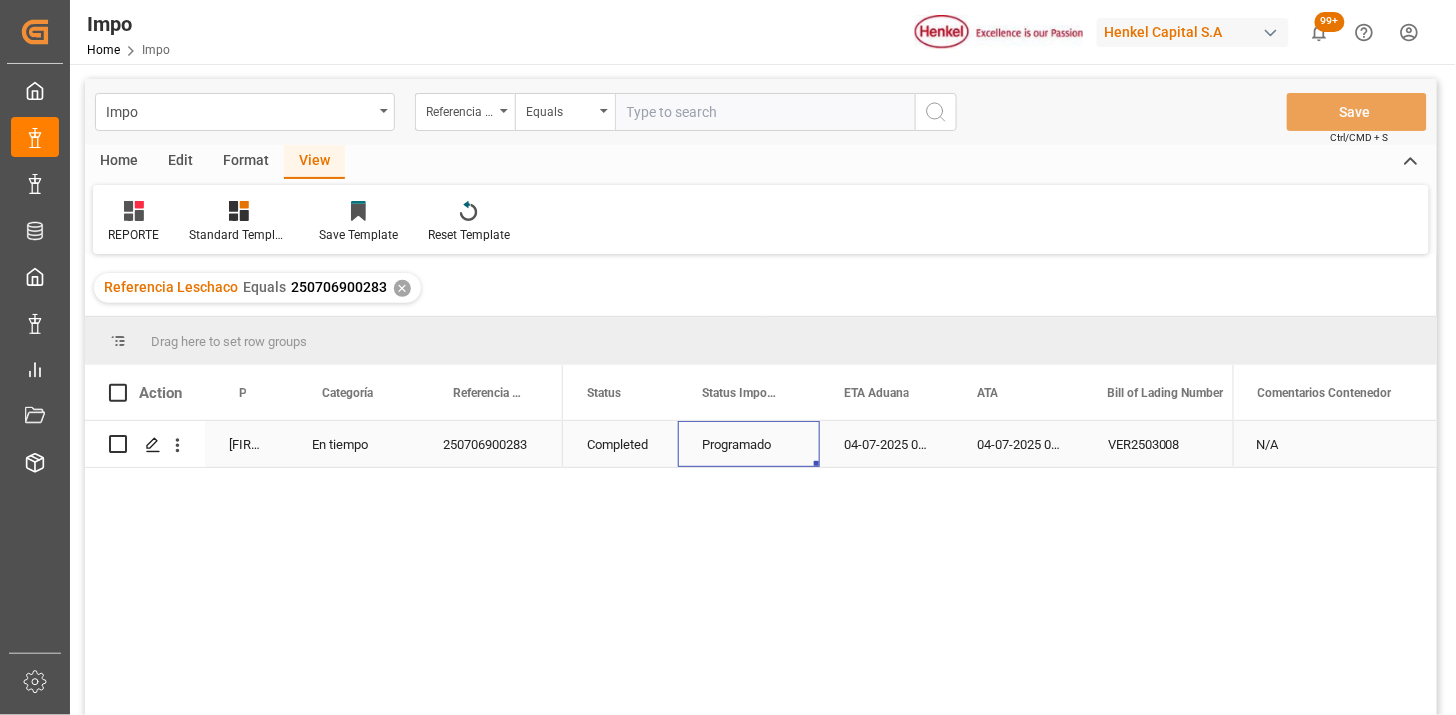 click on "Programado" at bounding box center [749, 445] 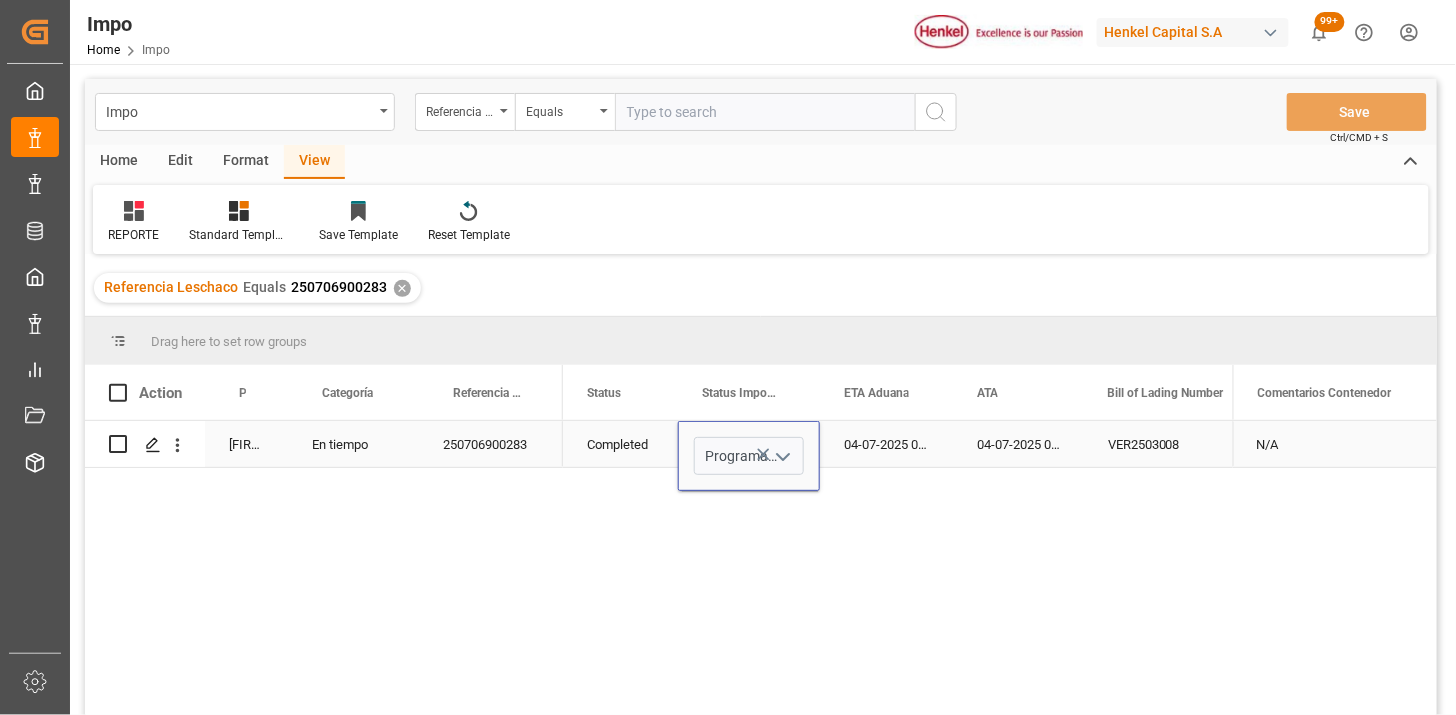 click 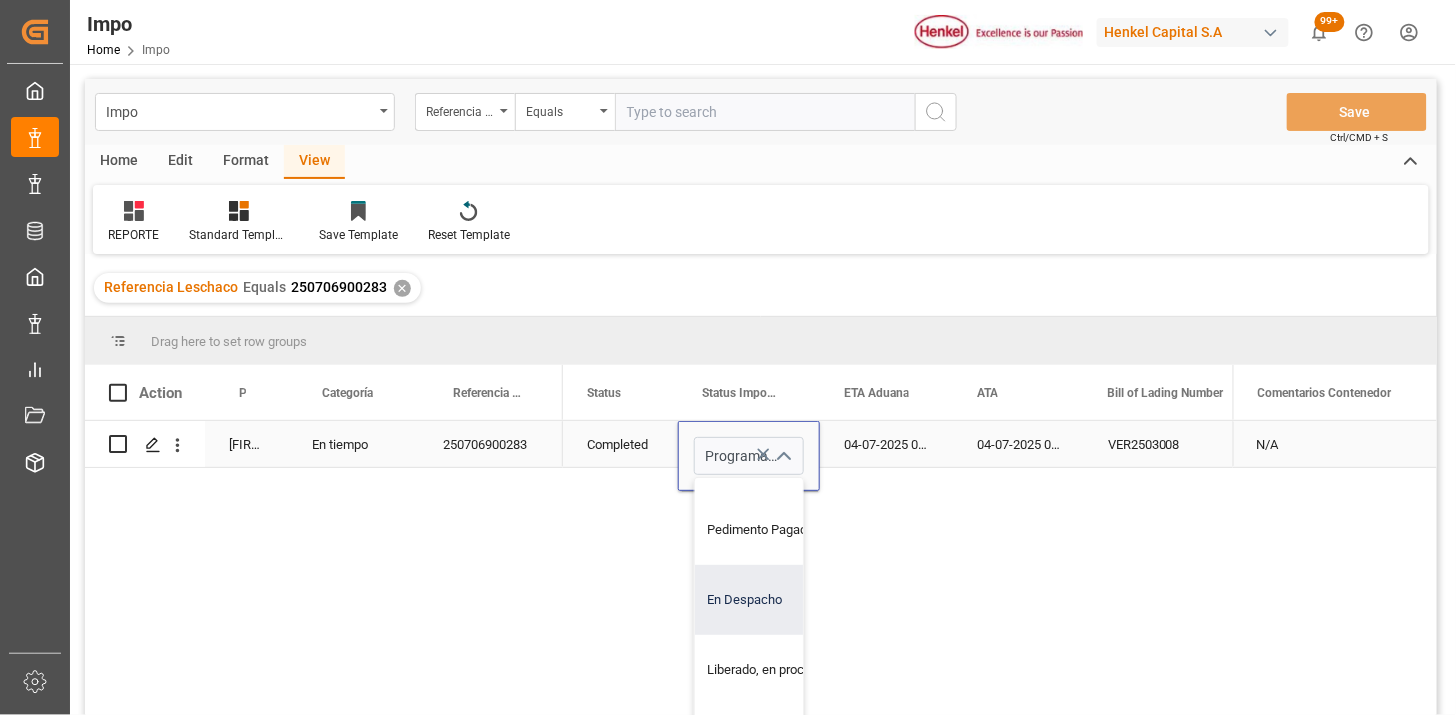 scroll, scrollTop: 422, scrollLeft: 0, axis: vertical 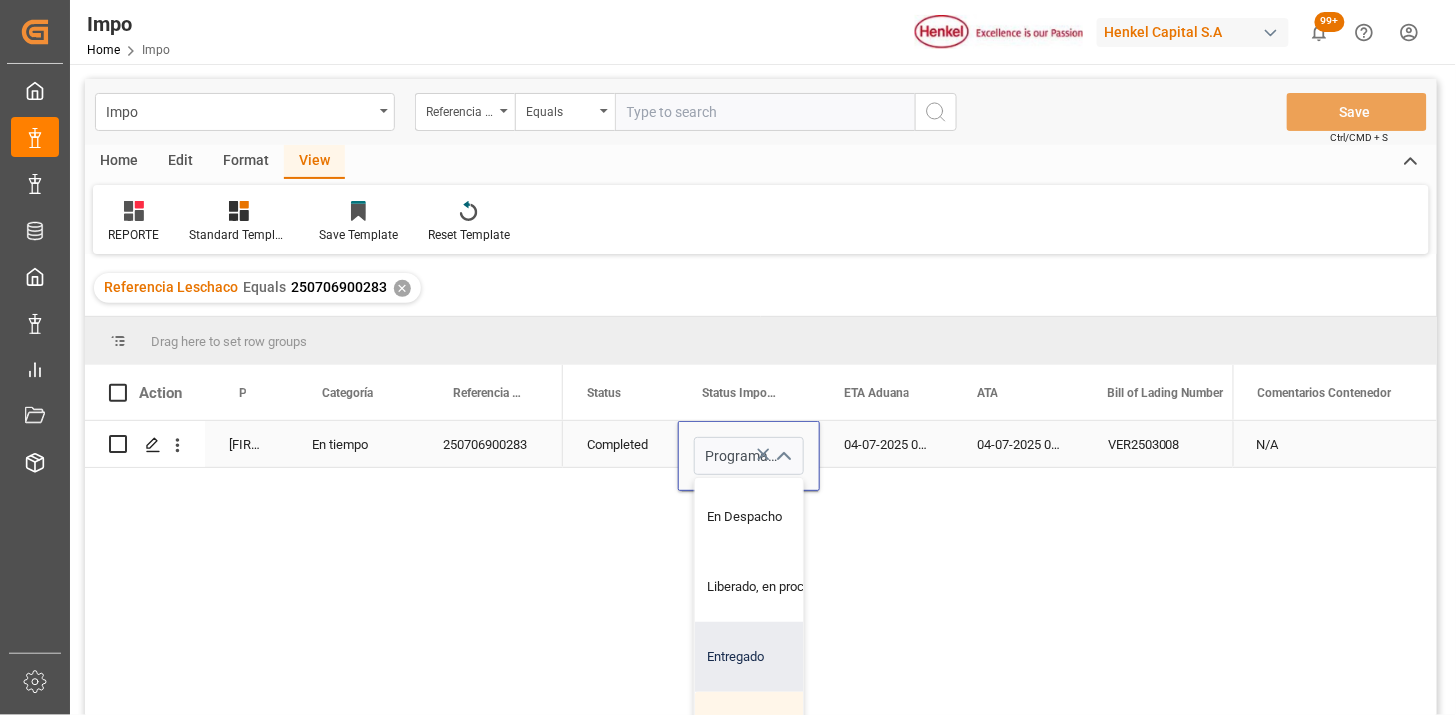 drag, startPoint x: 727, startPoint y: 634, endPoint x: 753, endPoint y: 630, distance: 26.305893 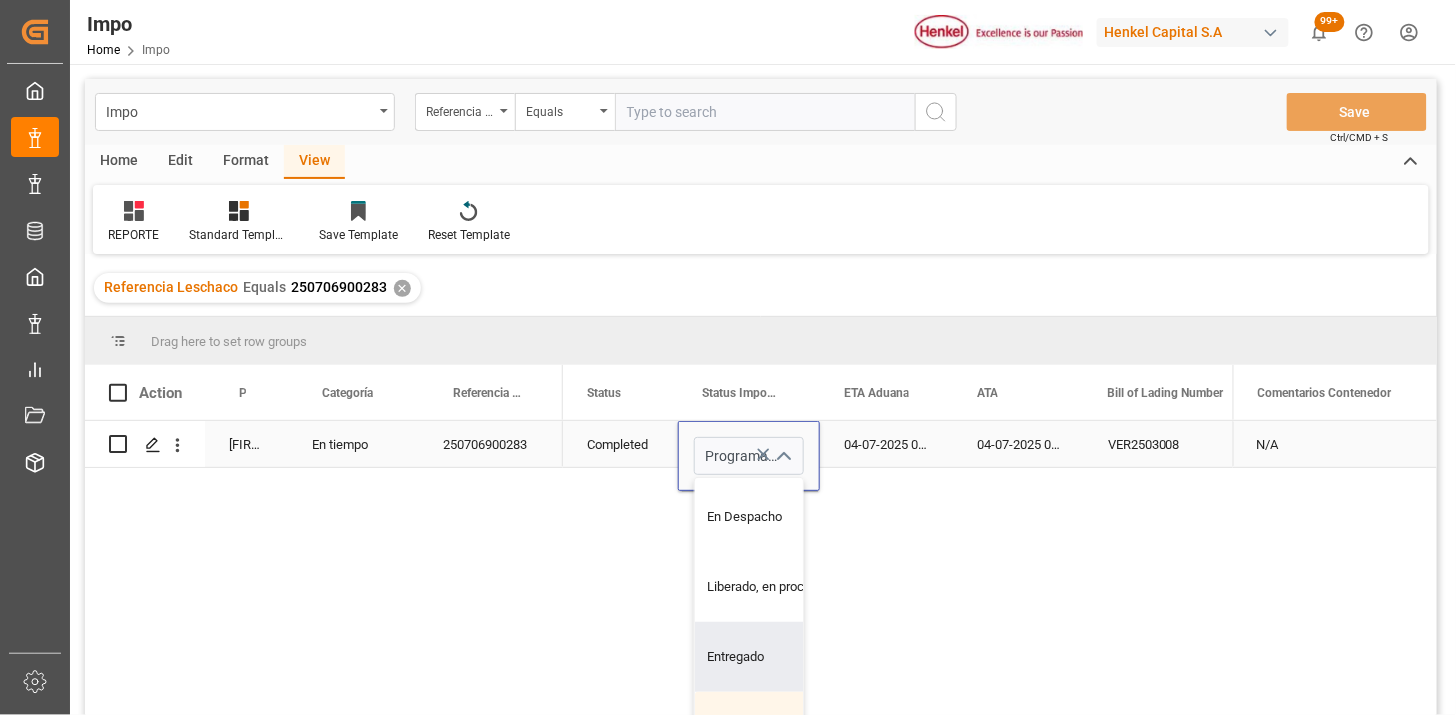 click on "Entregado" at bounding box center (789, 657) 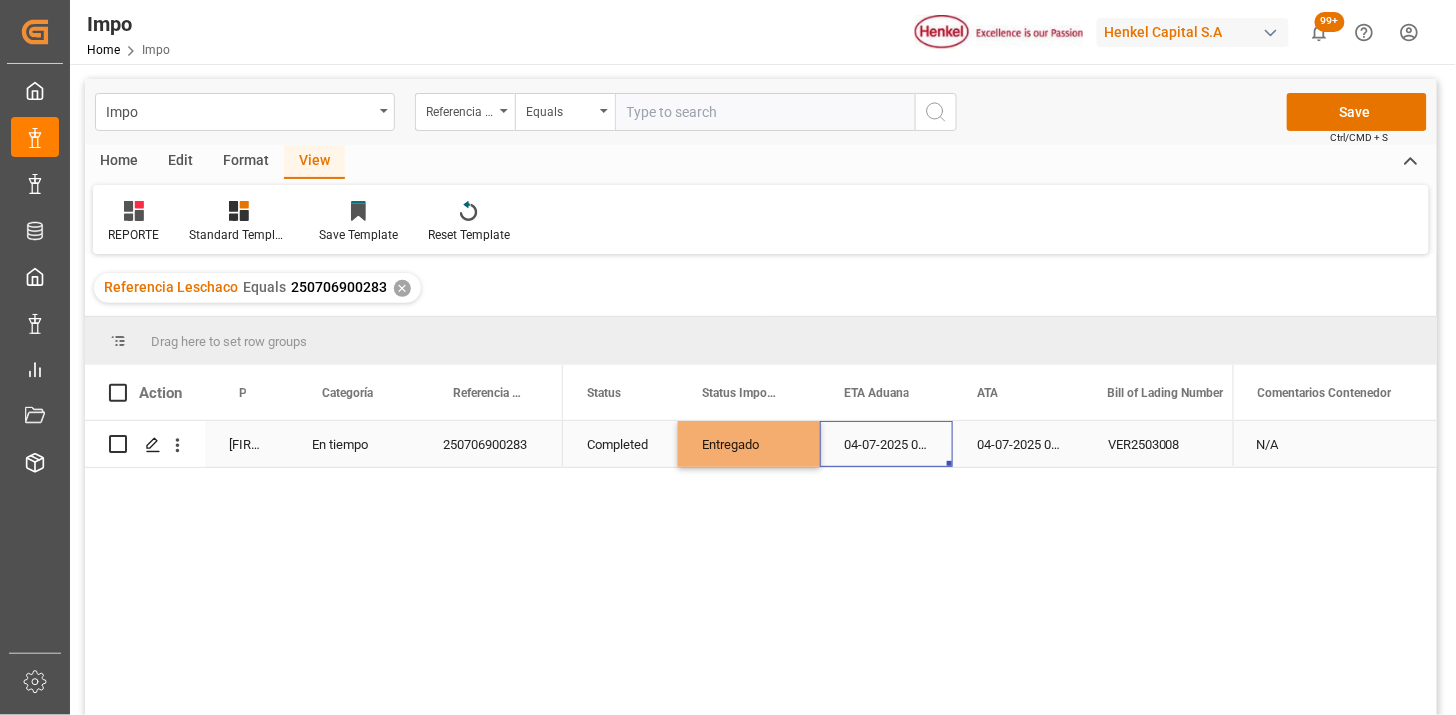 click on "04-07-2025 00:00:00" at bounding box center [886, 444] 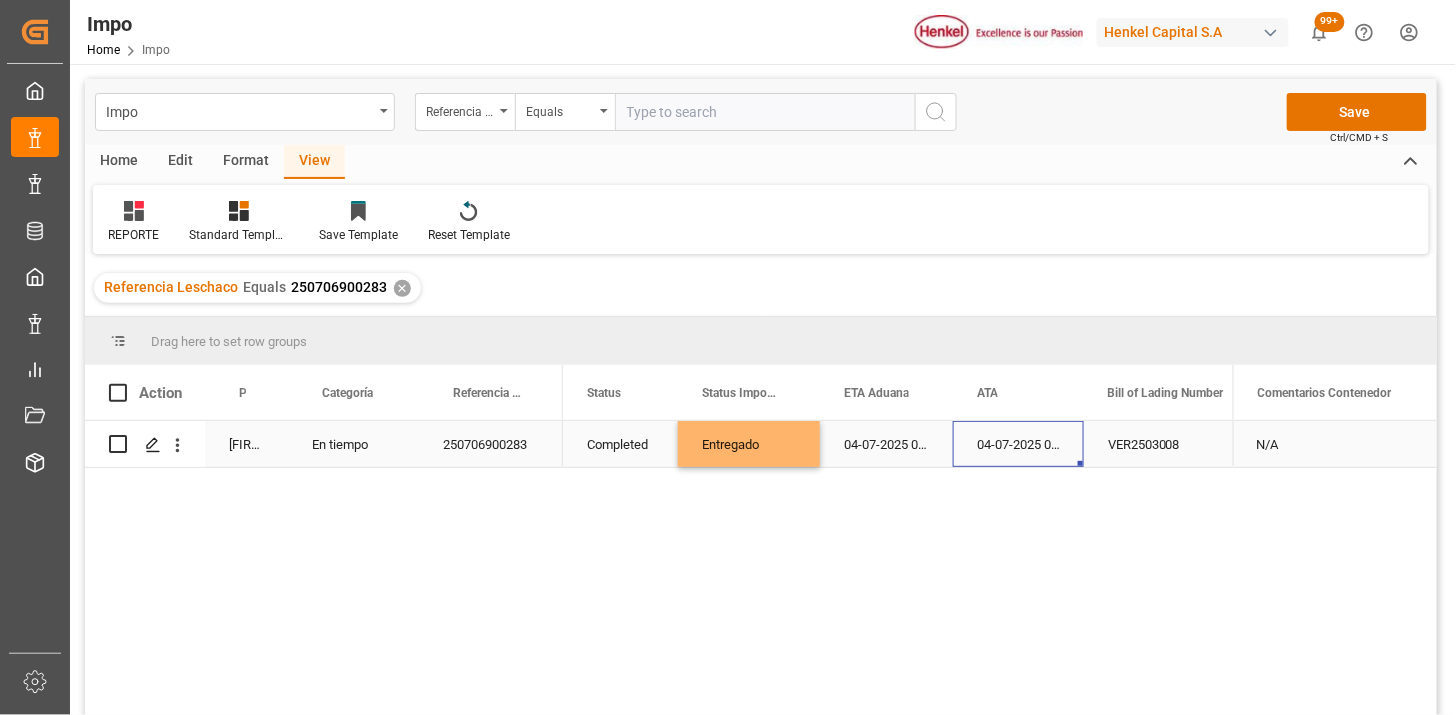 scroll, scrollTop: 0, scrollLeft: 56, axis: horizontal 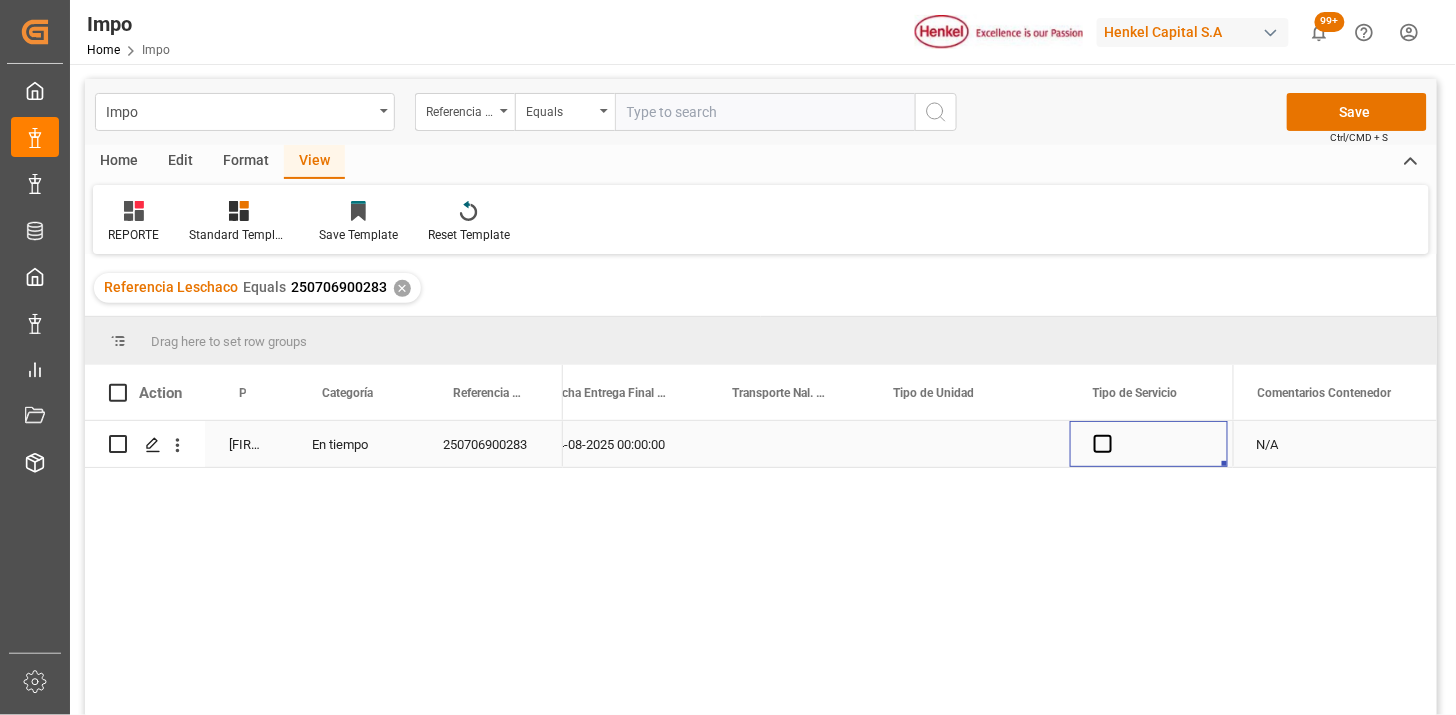 click at bounding box center [789, 444] 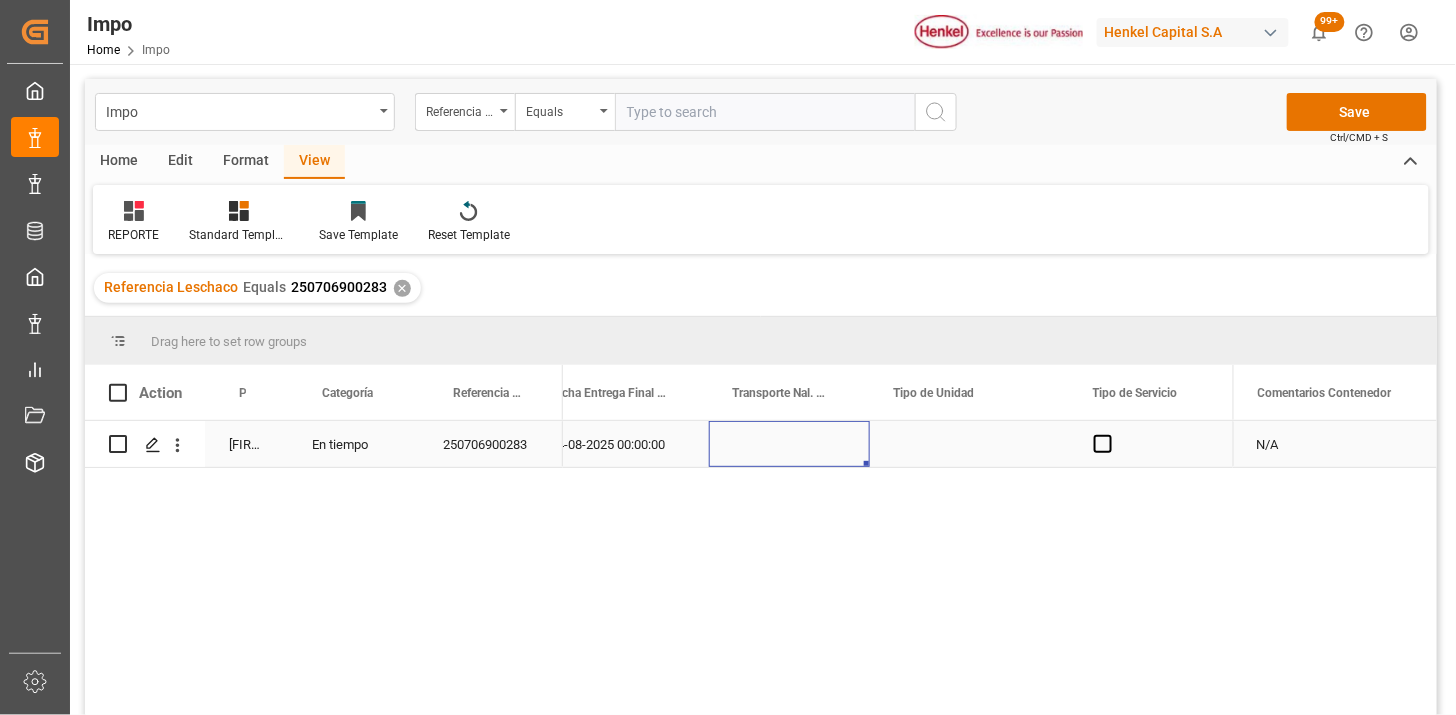 click at bounding box center [789, 444] 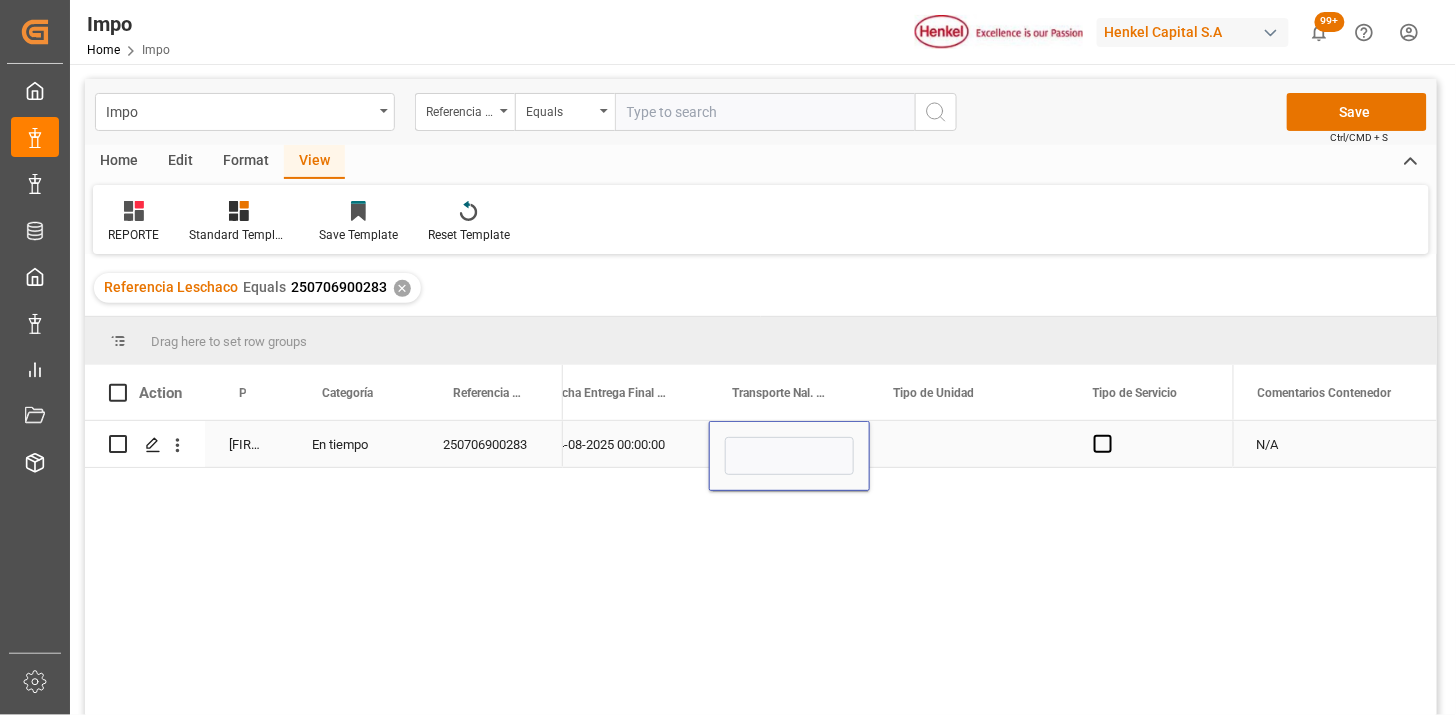 click at bounding box center [789, 456] 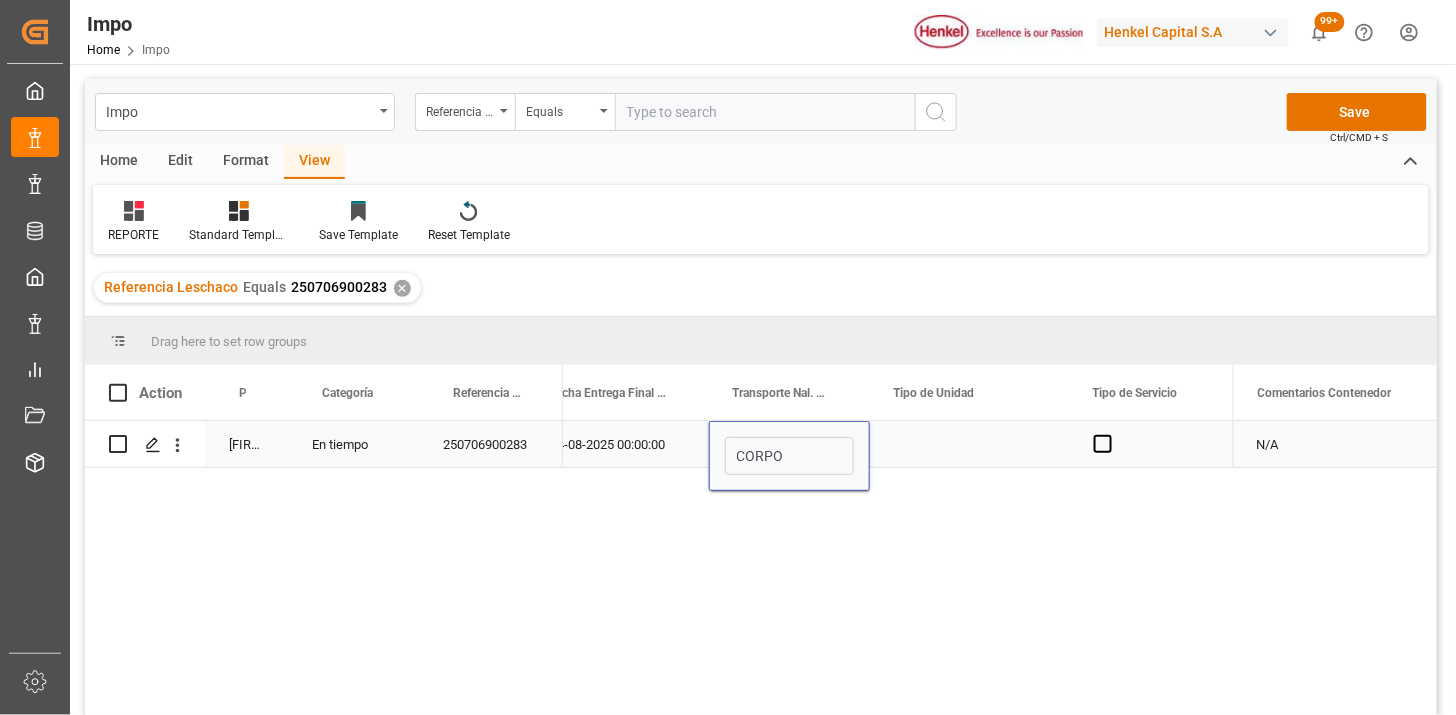 type on "CORPOR" 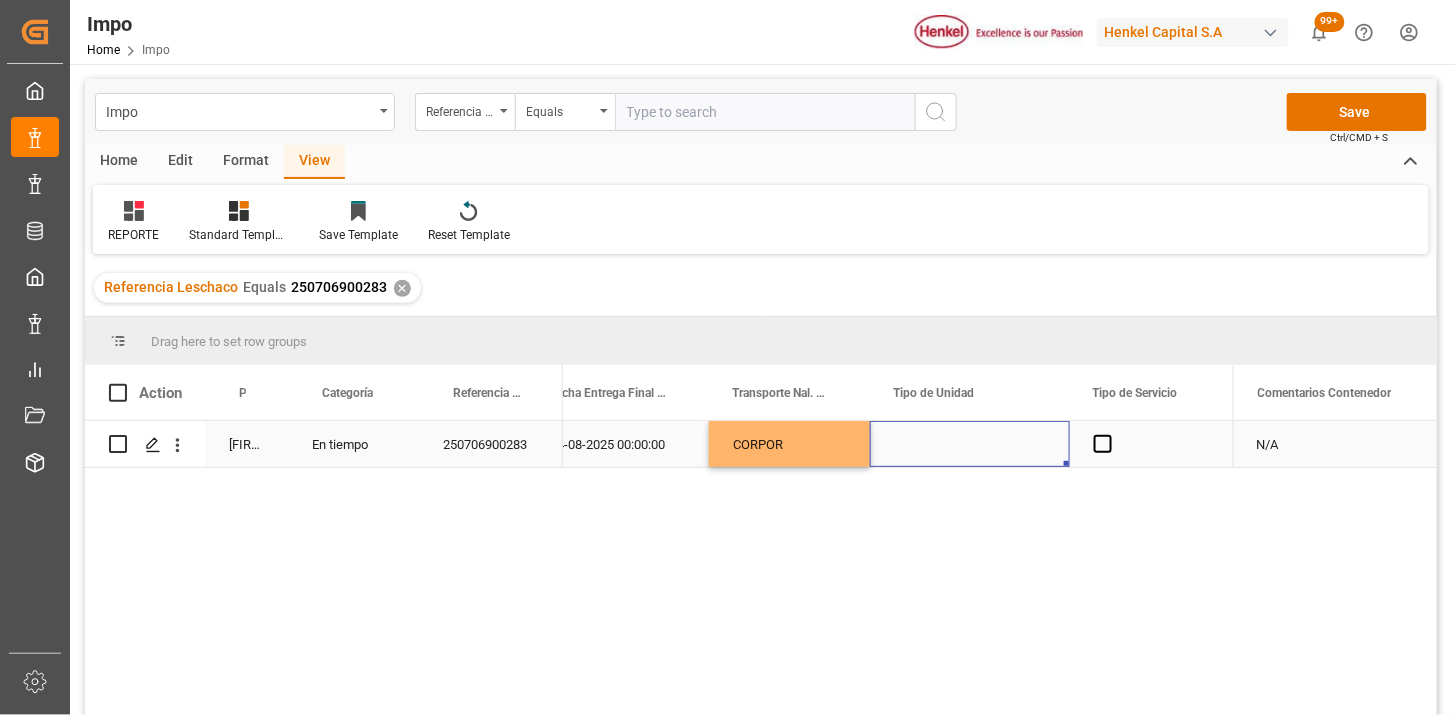 click at bounding box center [970, 444] 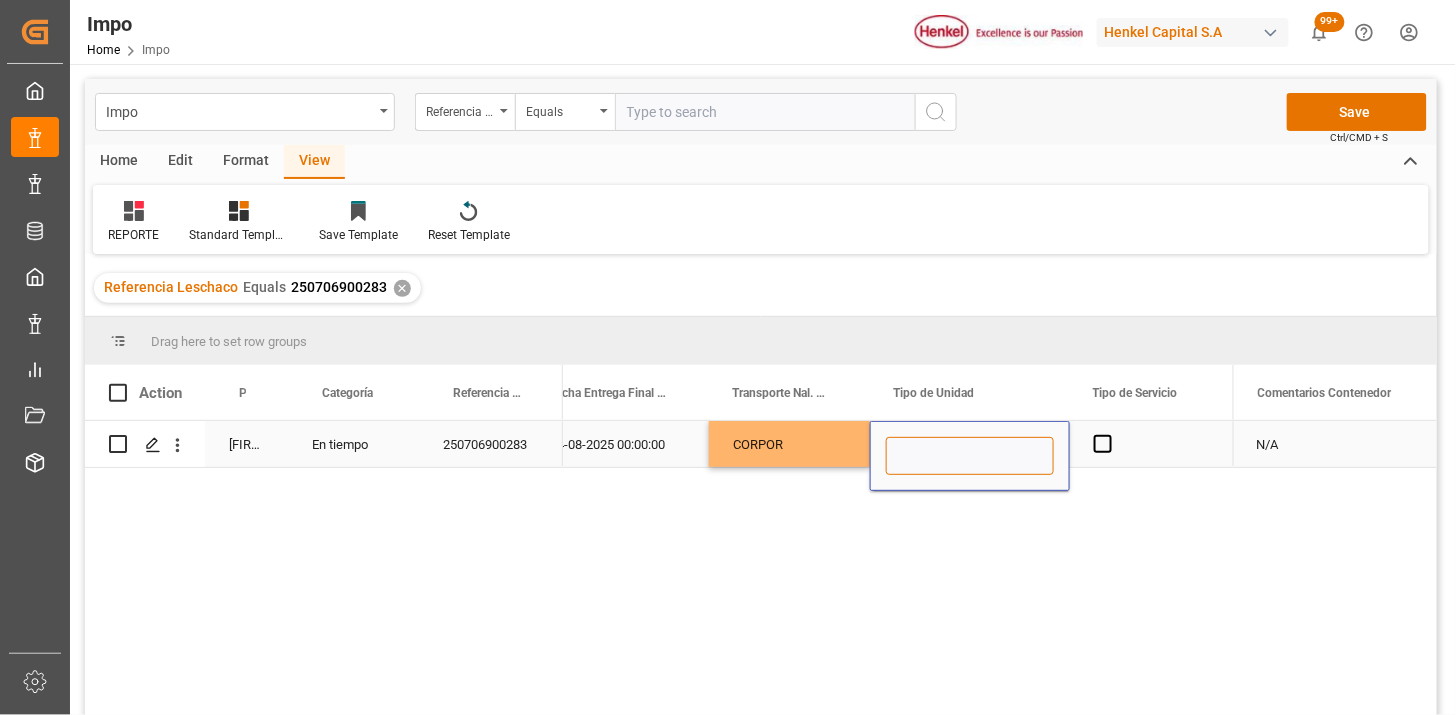click at bounding box center (970, 456) 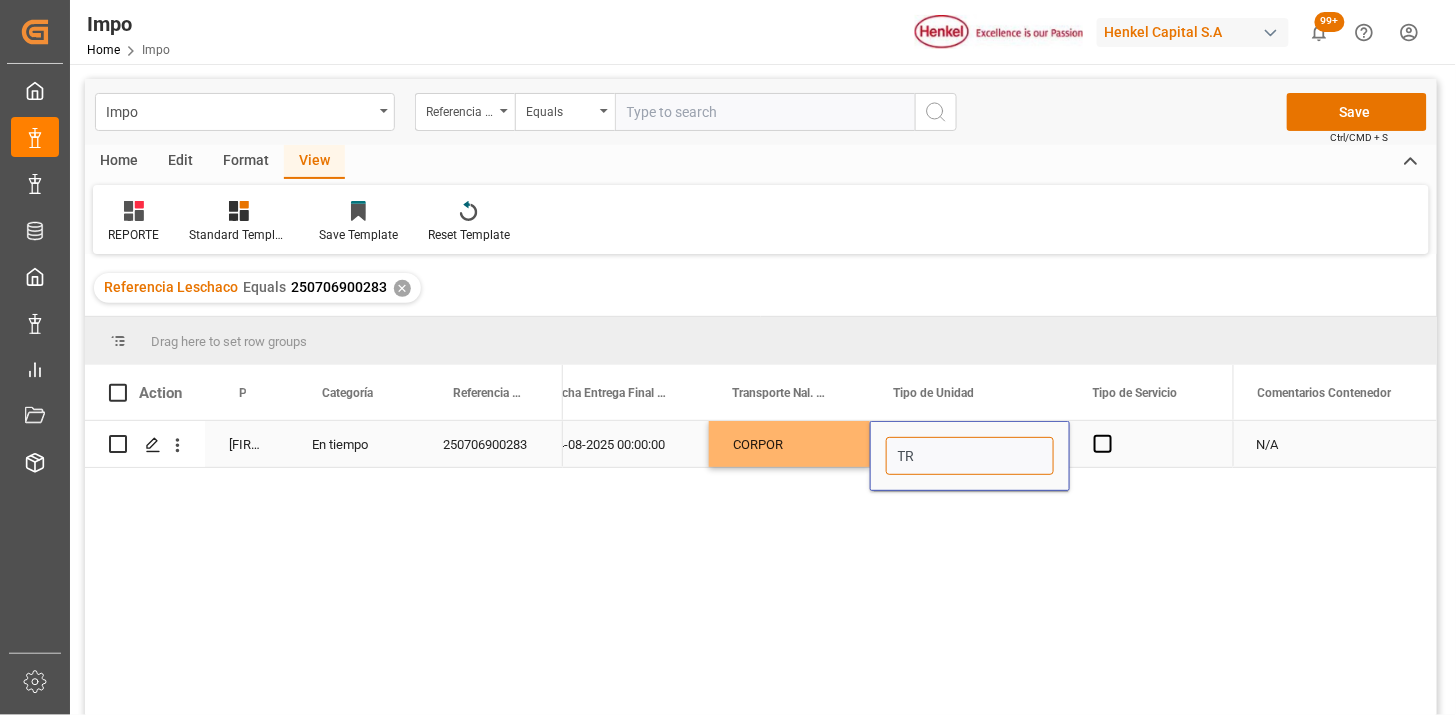 type on "T" 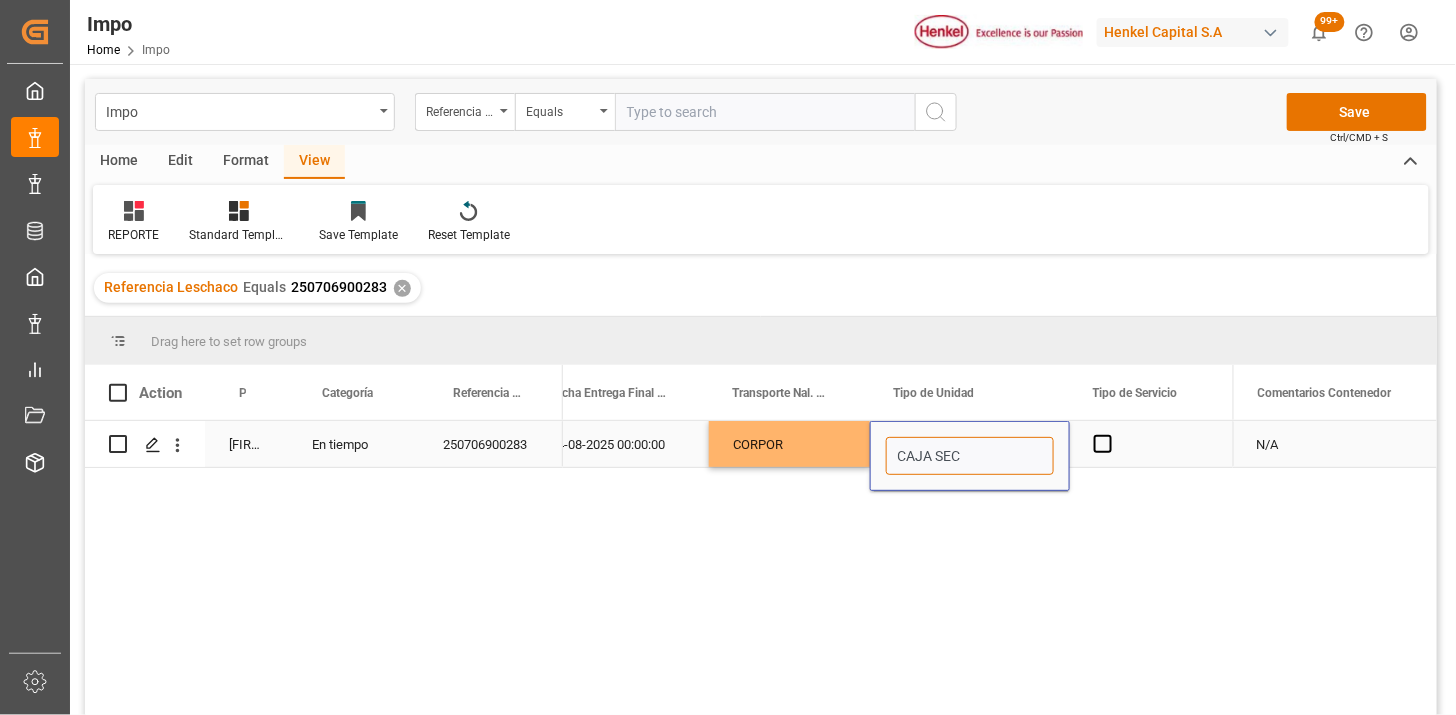 type on "CAJA SECA" 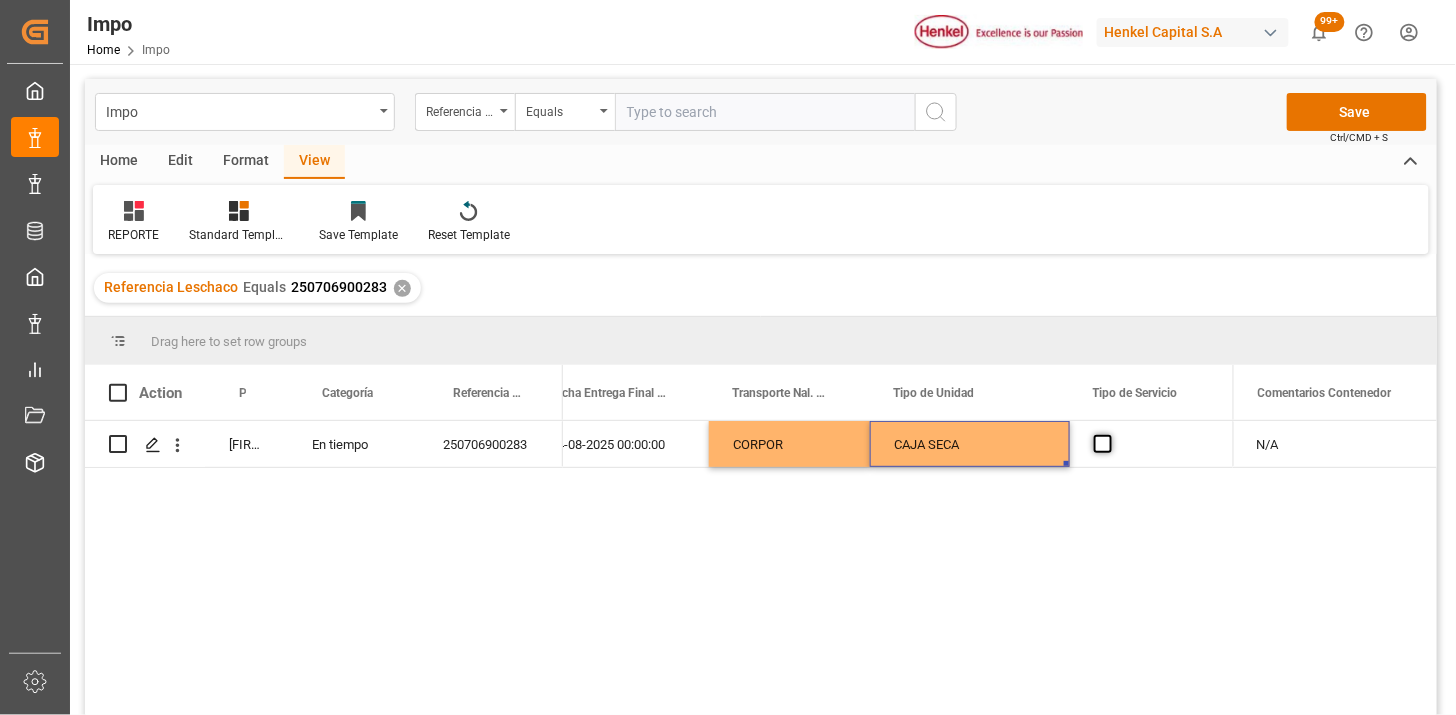 drag, startPoint x: 1014, startPoint y: 454, endPoint x: 1105, endPoint y: 441, distance: 91.92388 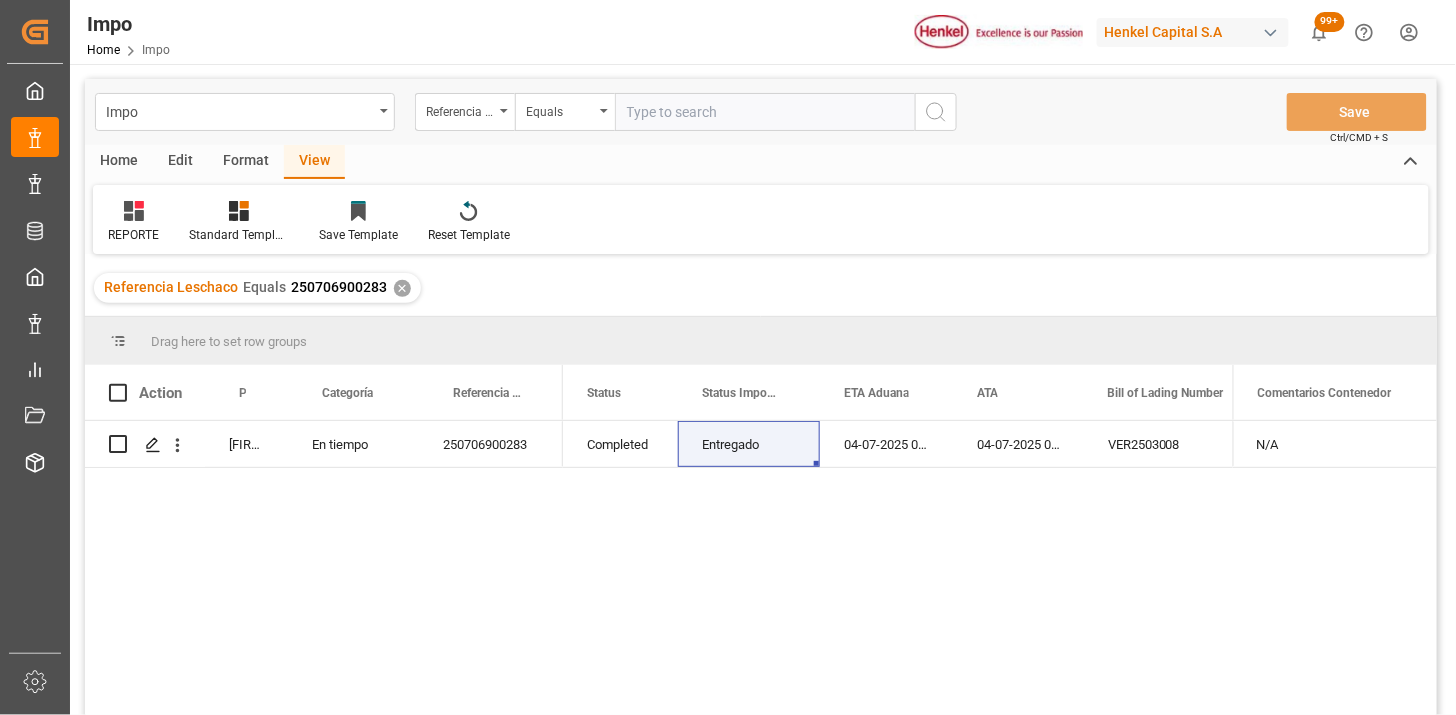 click at bounding box center [765, 112] 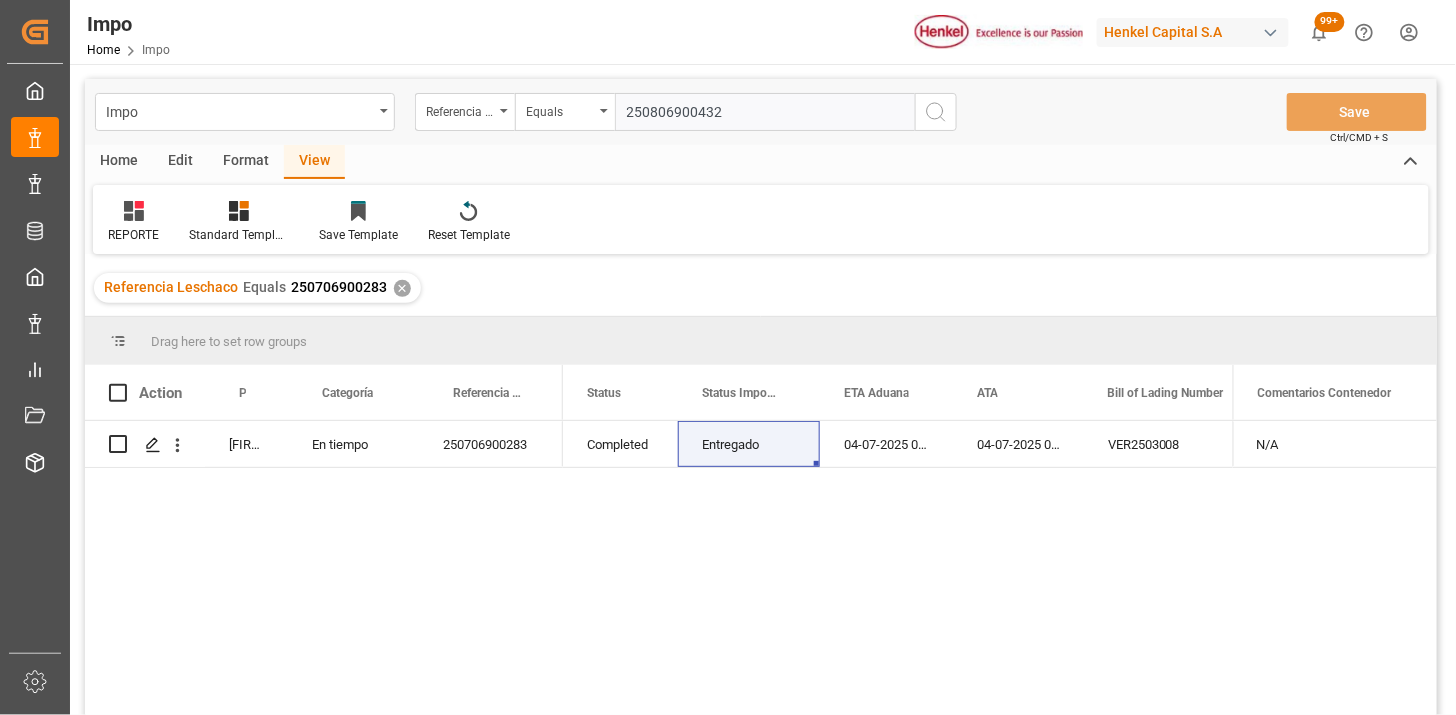 type on "250806900432" 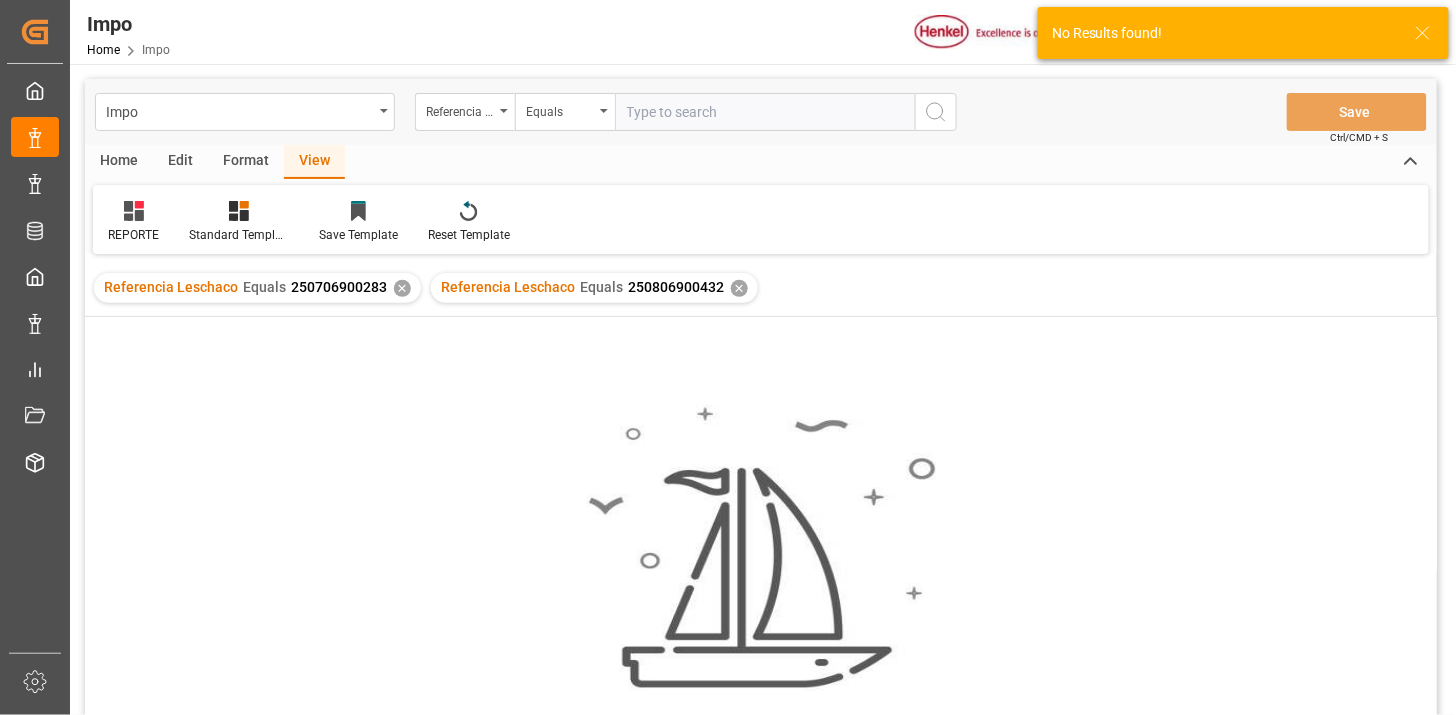 click on "✕" at bounding box center (402, 288) 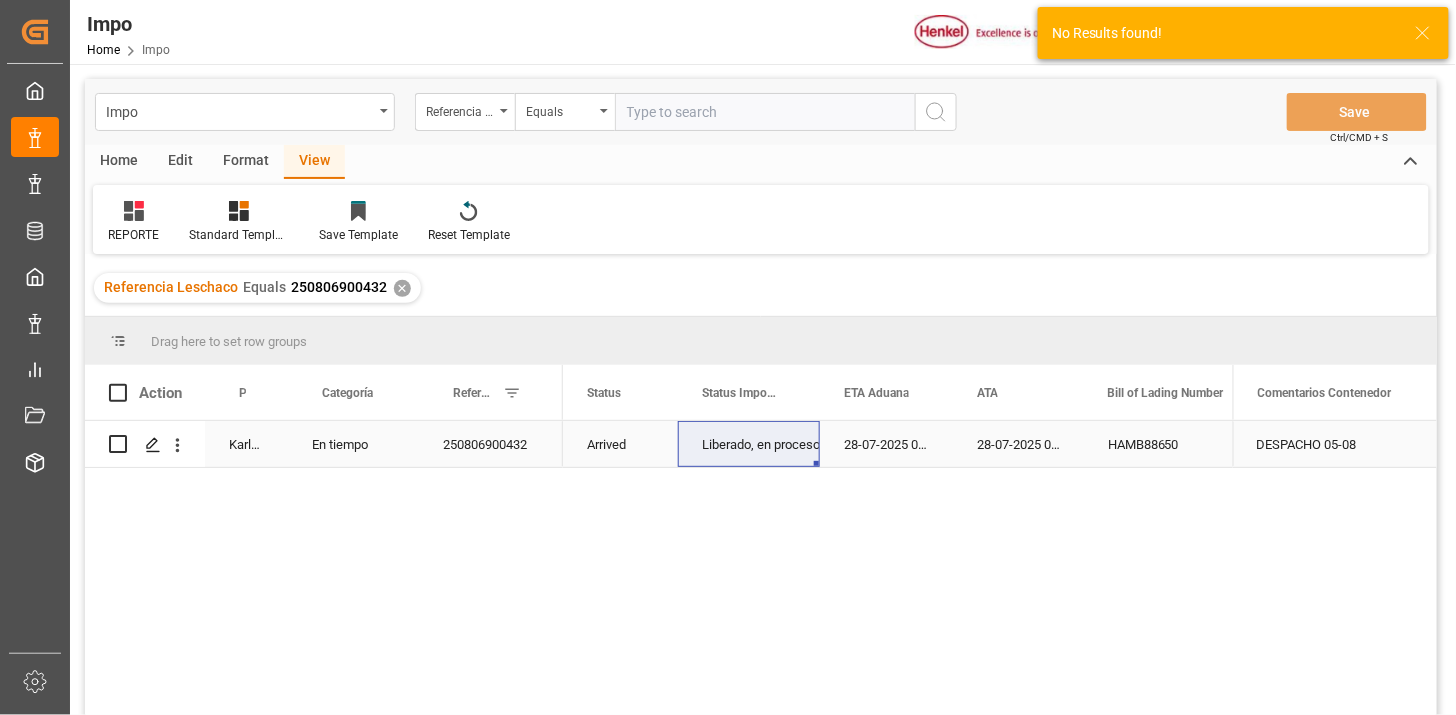 click on "Arrived" at bounding box center (620, 444) 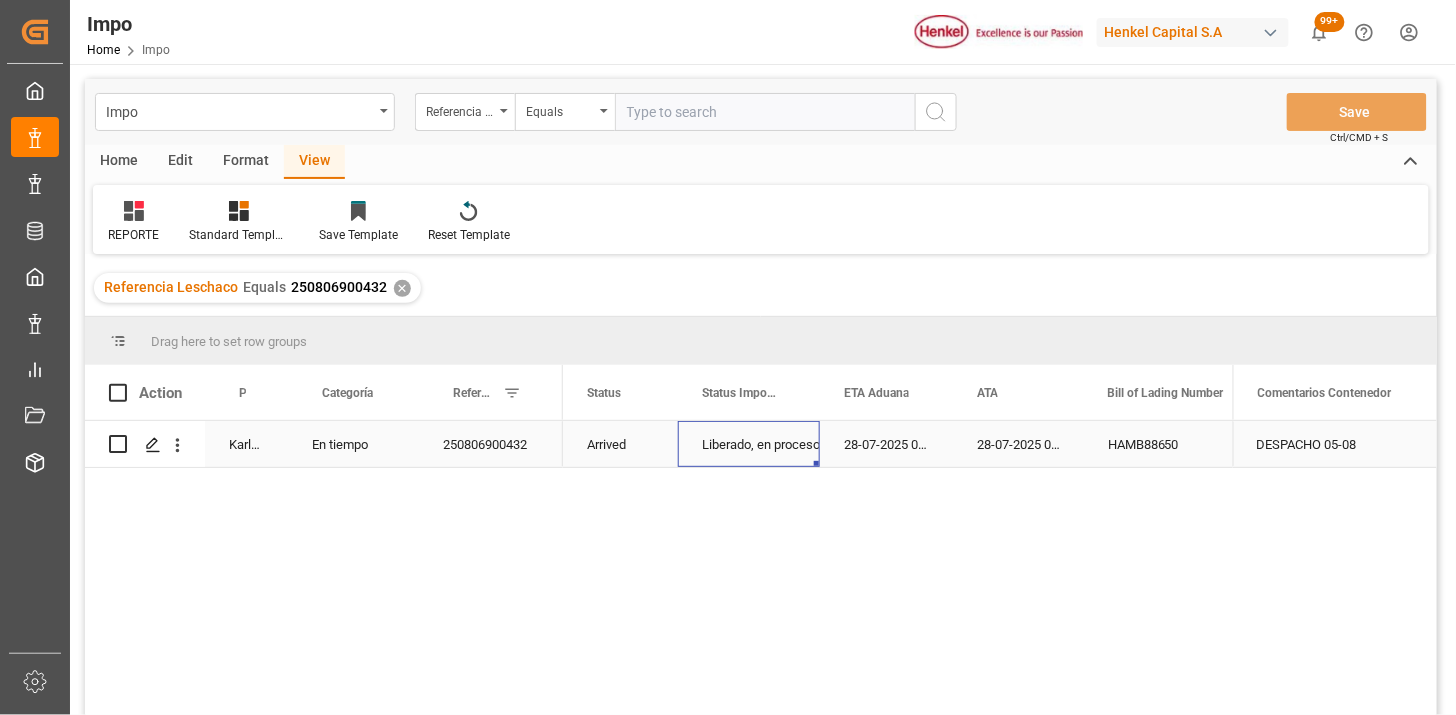 scroll, scrollTop: 0, scrollLeft: 580, axis: horizontal 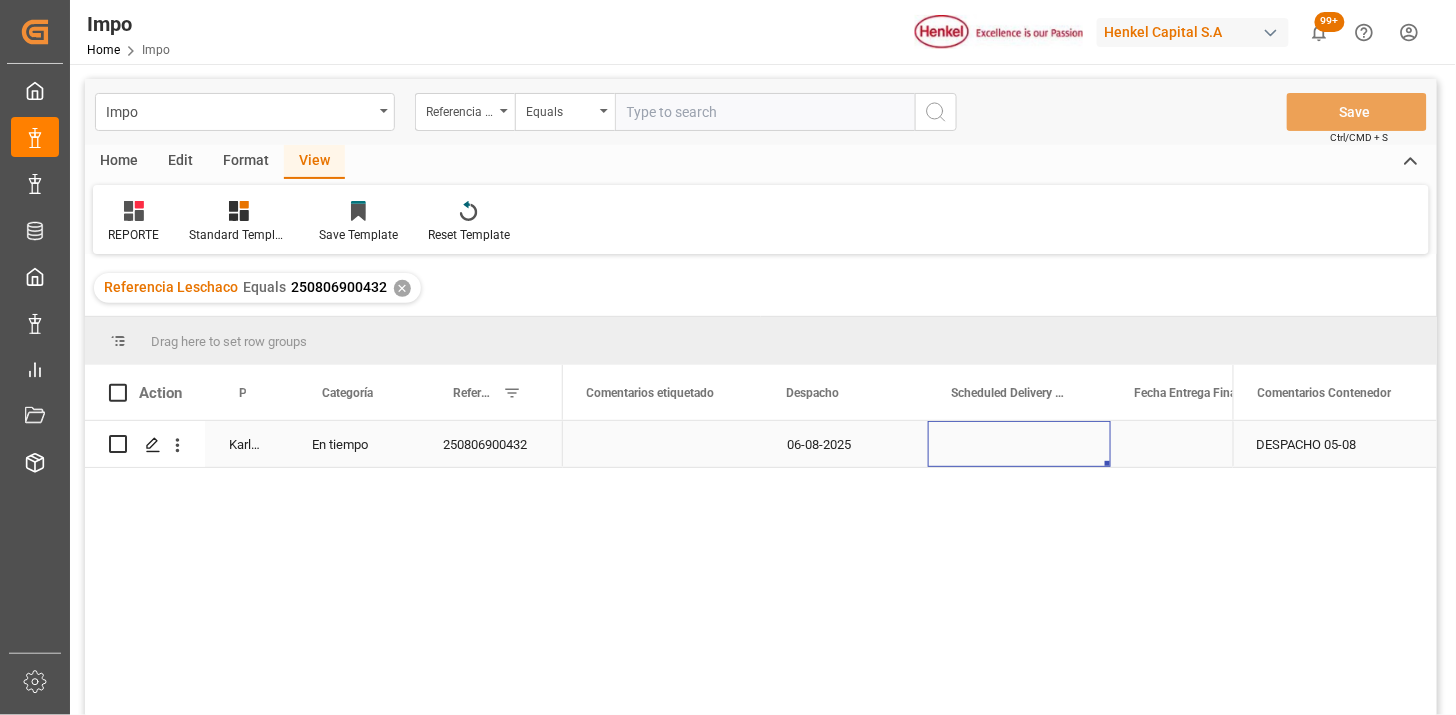 click at bounding box center (1019, 444) 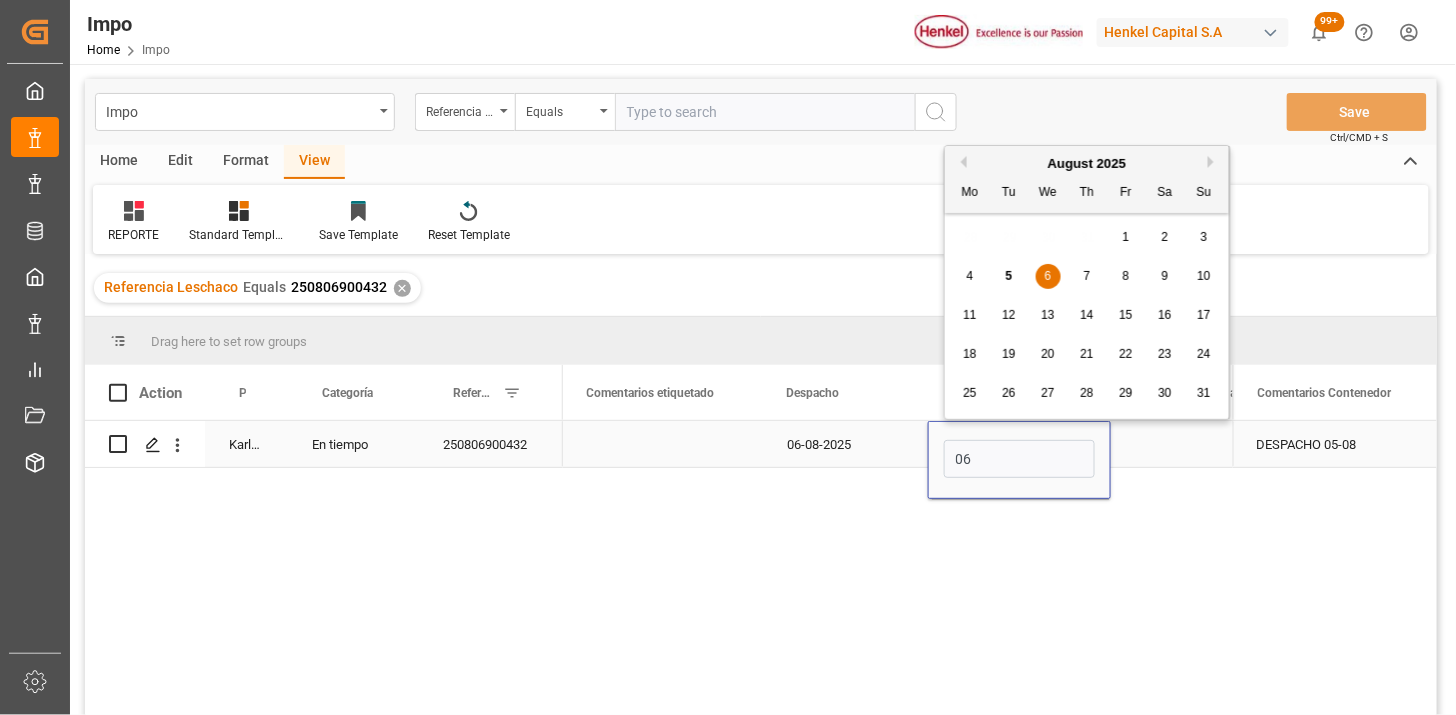 type on "06-08-2025" 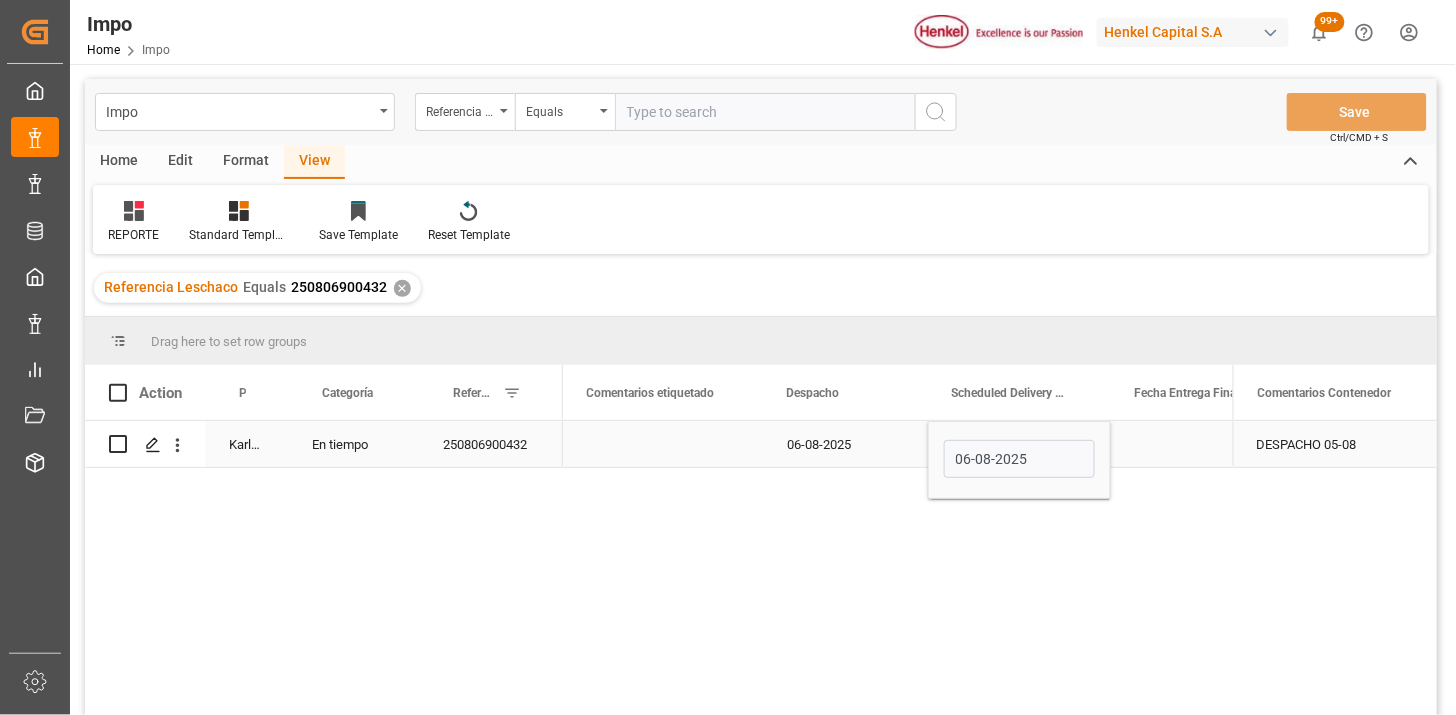 click on "06-08-2025" at bounding box center (845, 444) 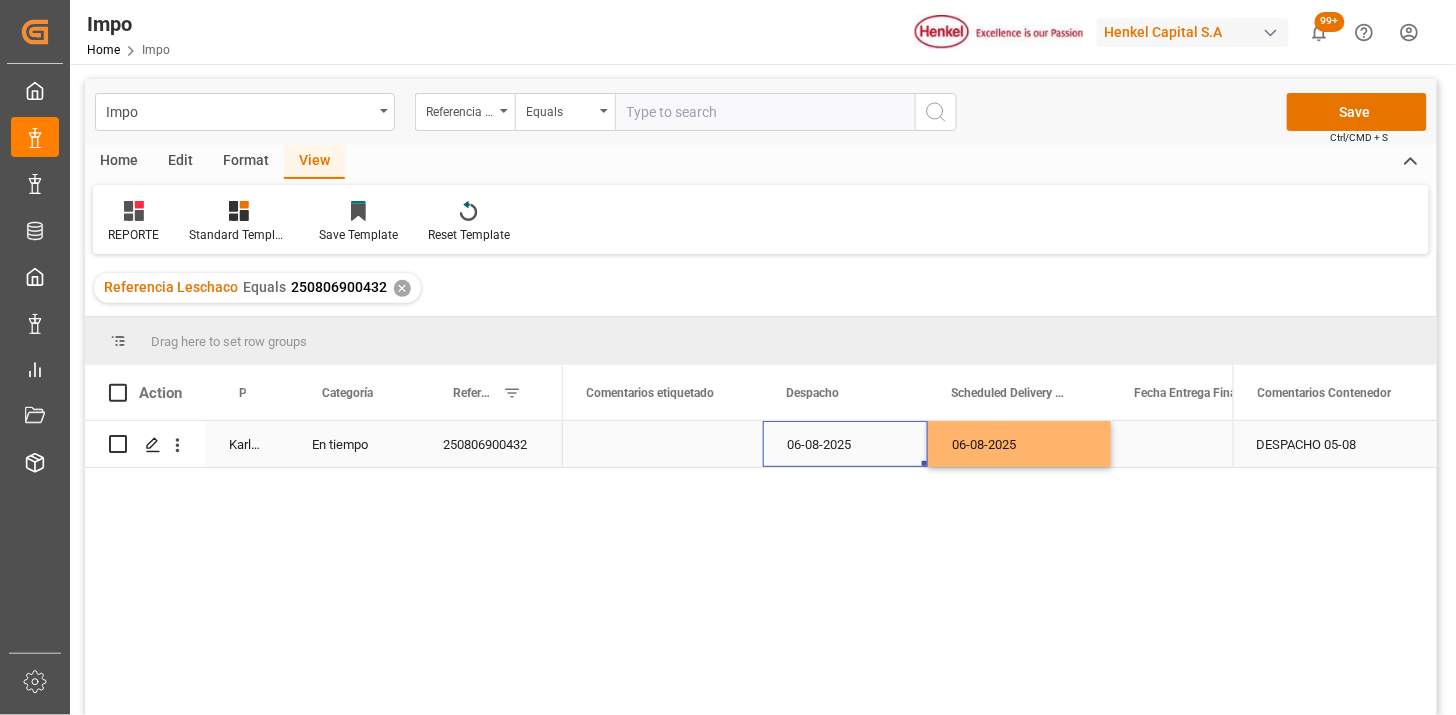 click on "06-08-2025" at bounding box center [845, 444] 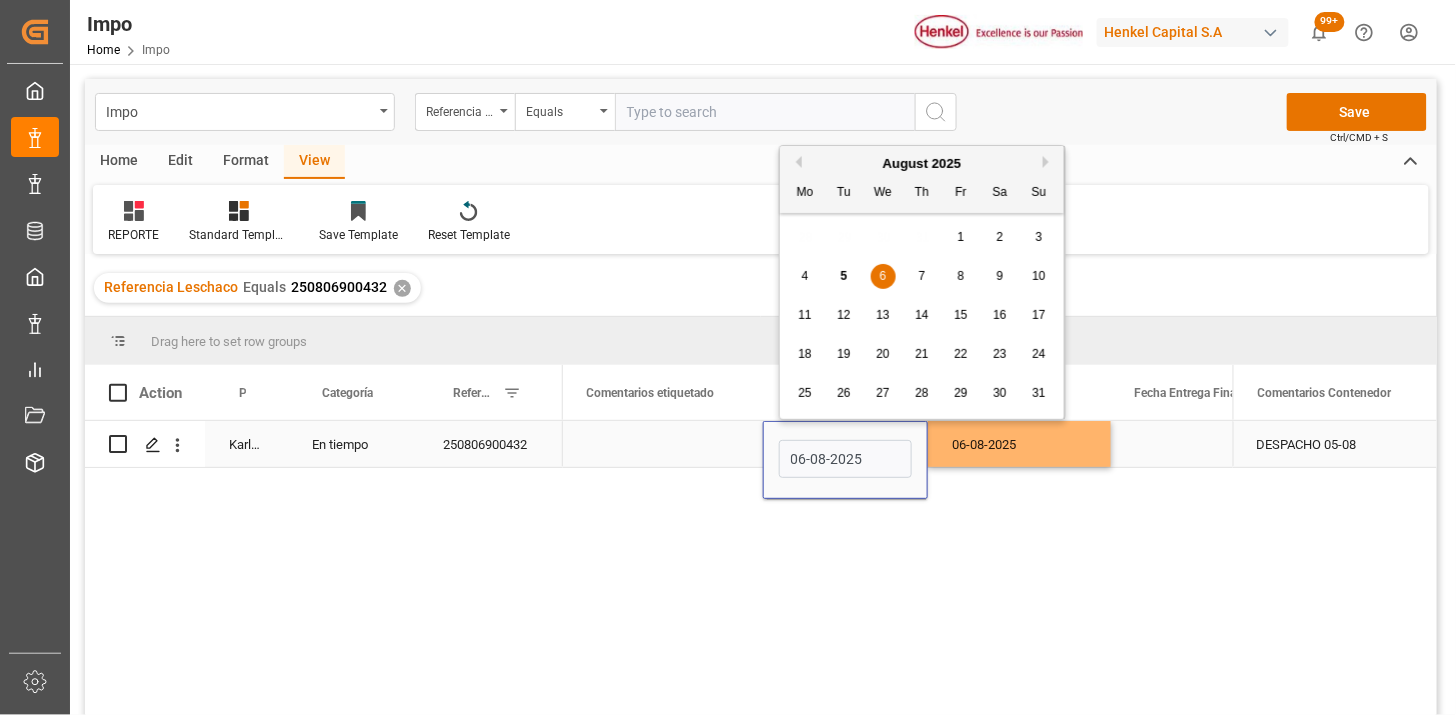 click on "06-08-2025" at bounding box center (845, 459) 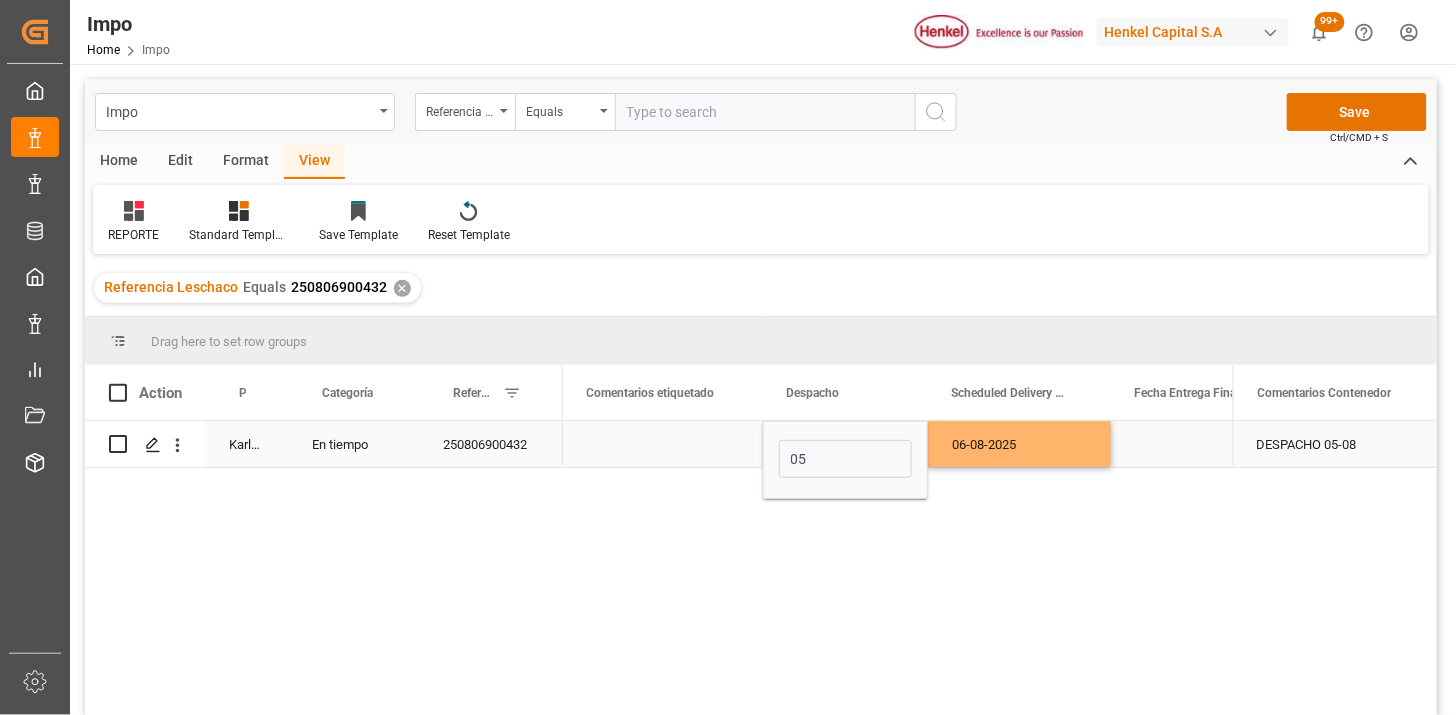 type on "05-08-2025" 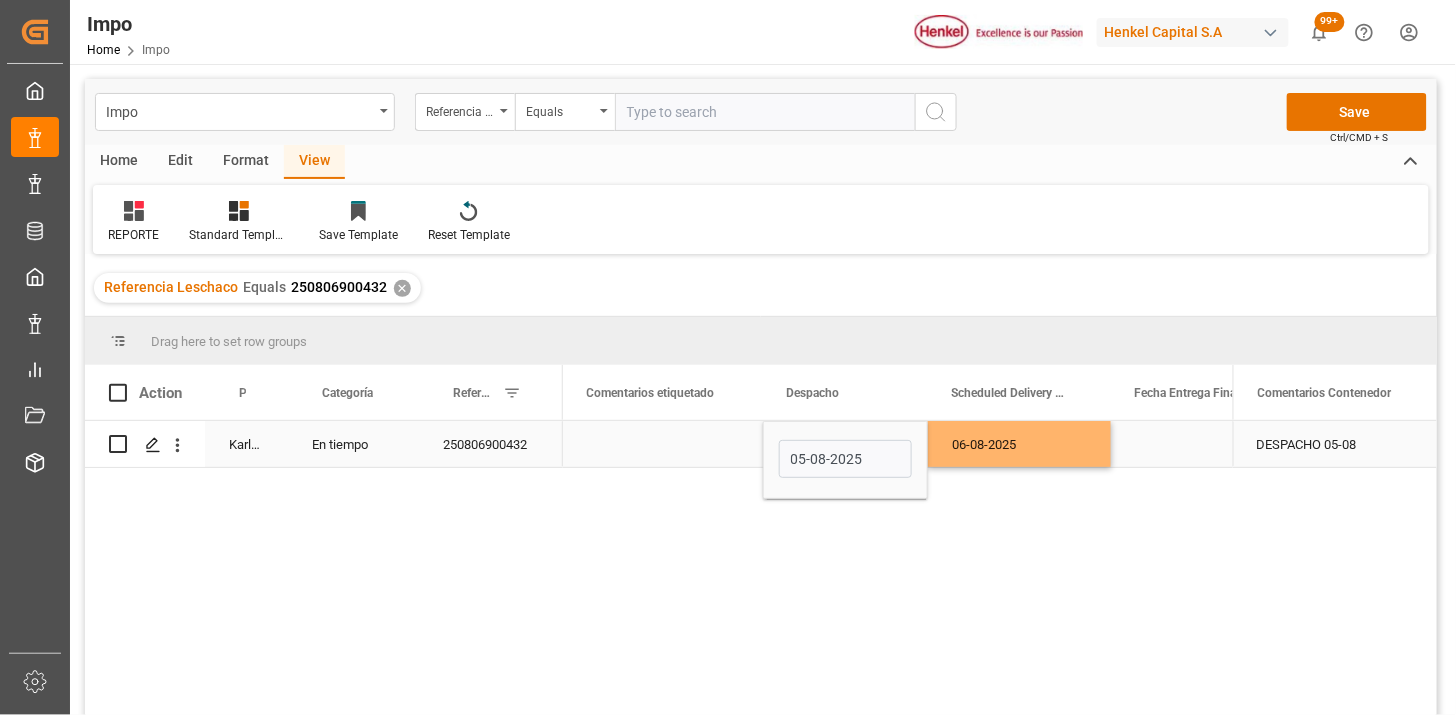 click at bounding box center [663, 444] 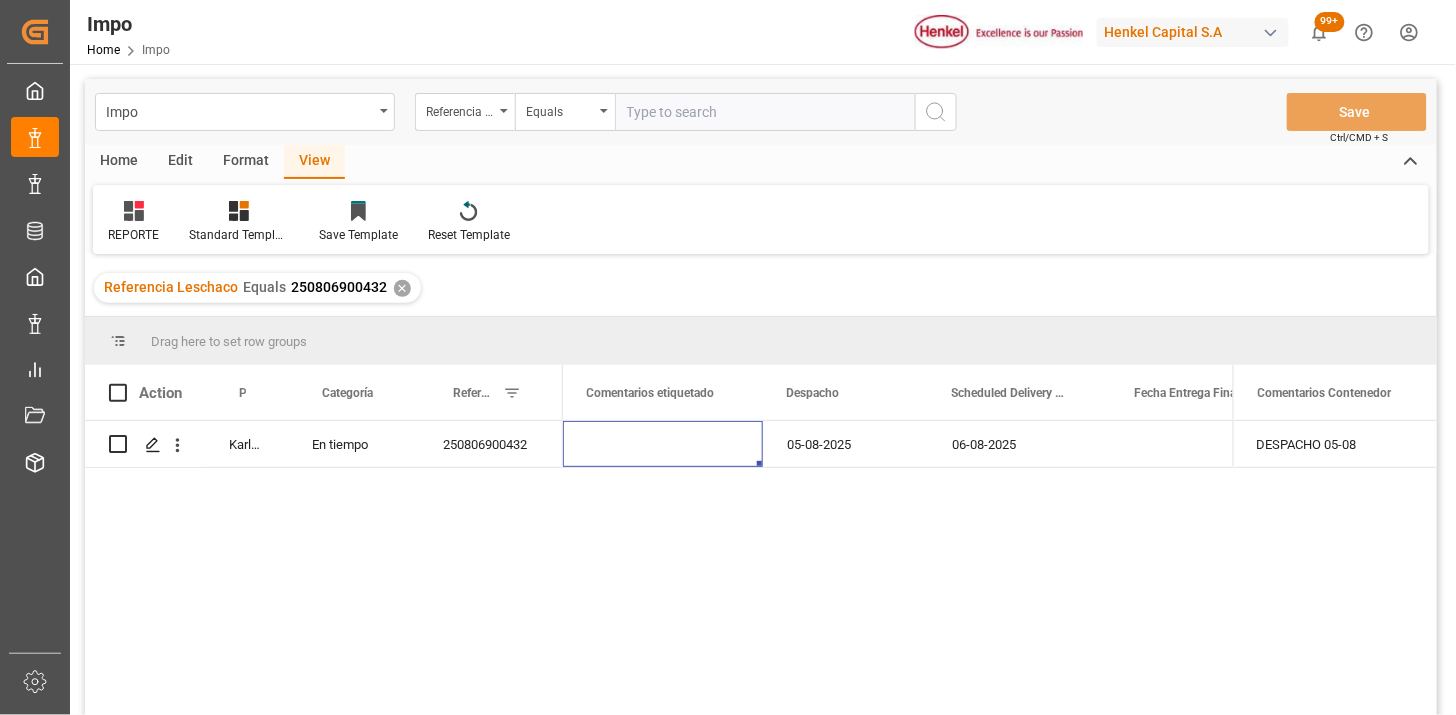 click at bounding box center [765, 112] 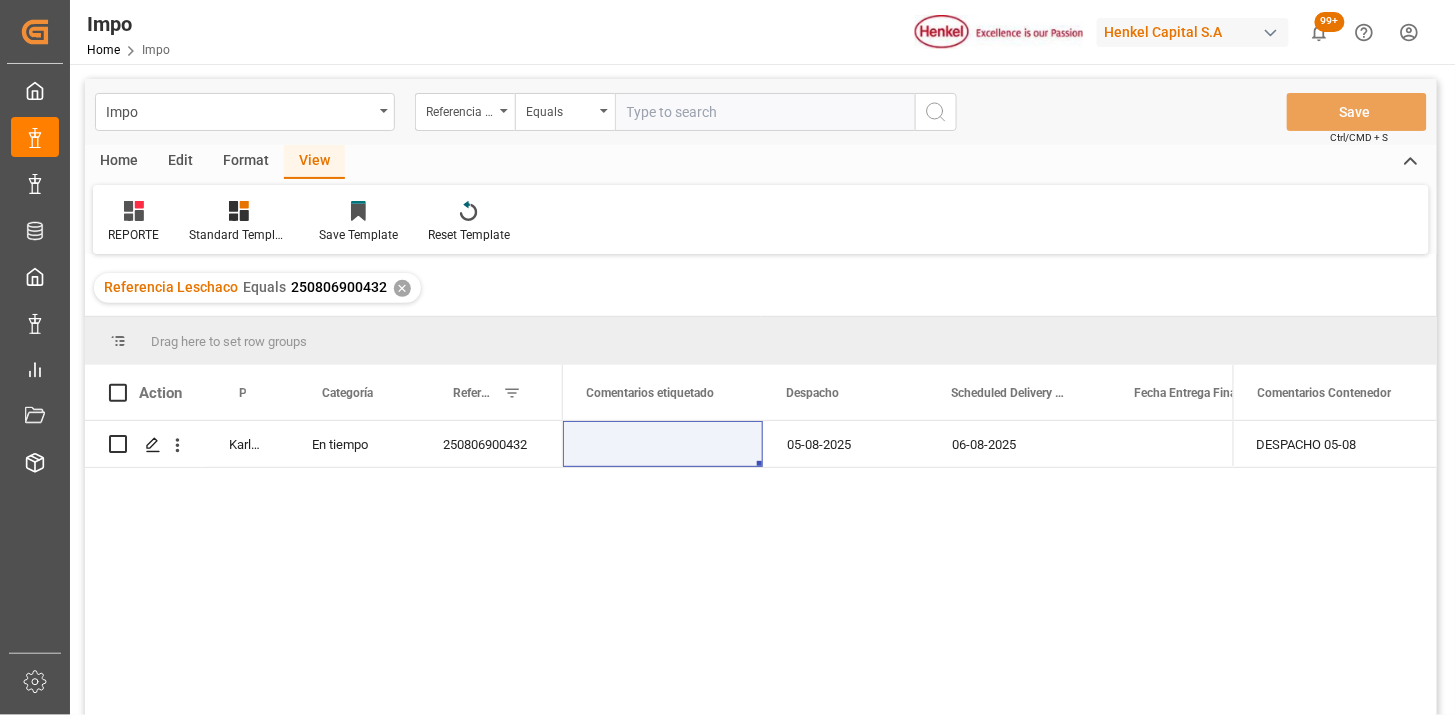 paste on "250806900503" 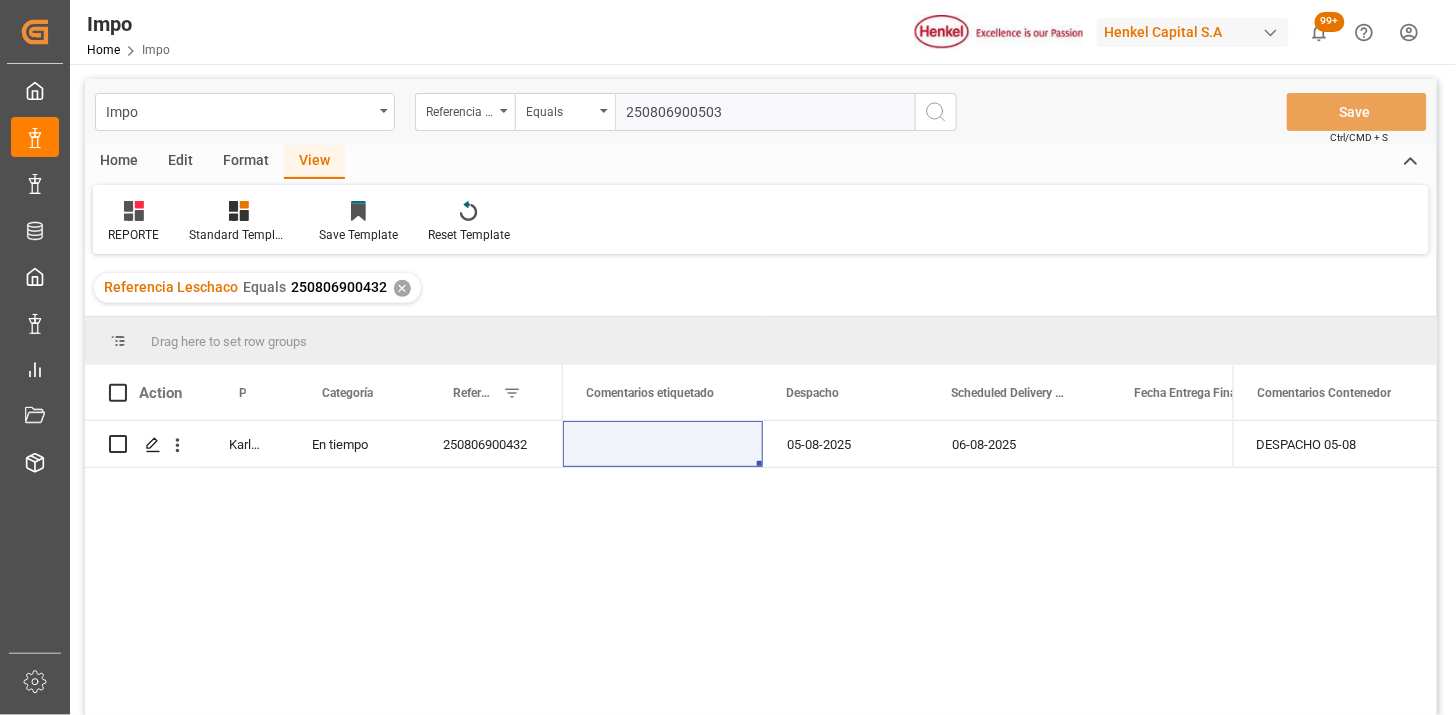 type on "250806900503" 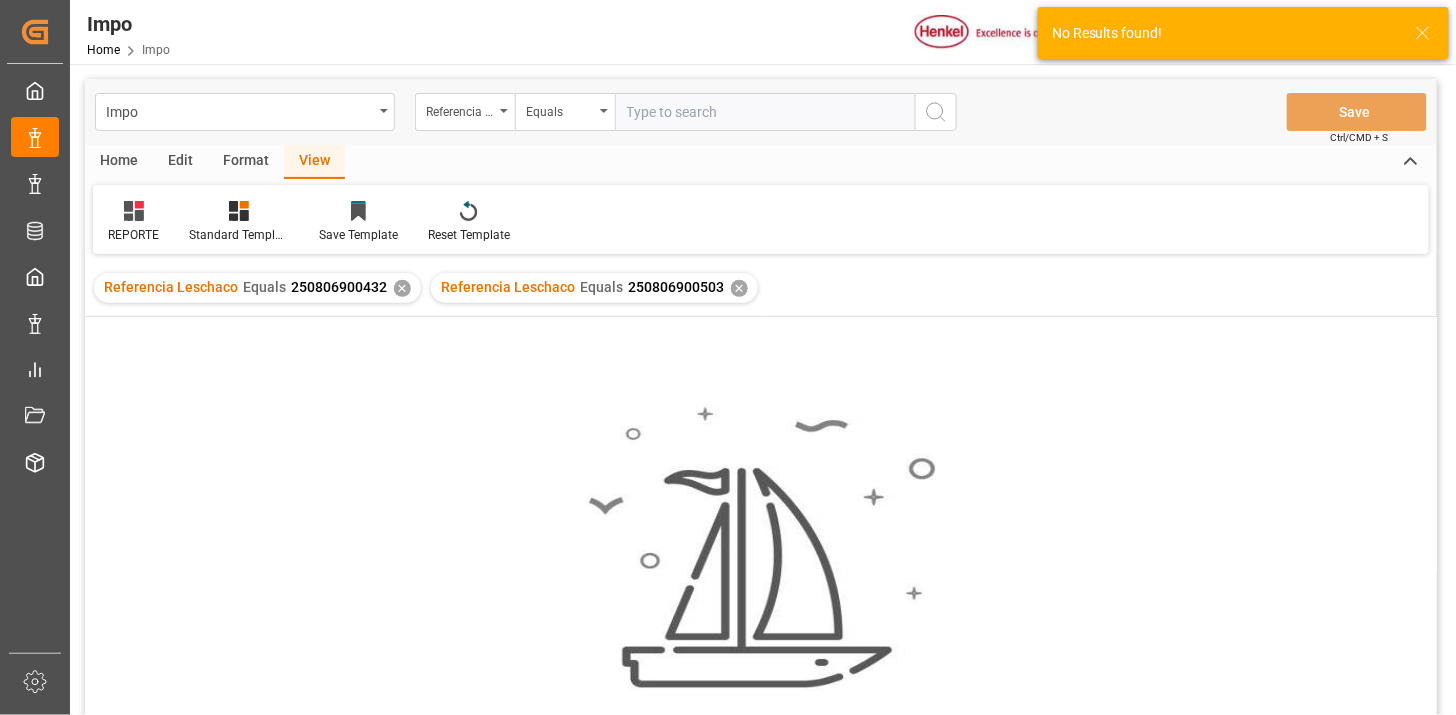 click on "✕" at bounding box center [402, 288] 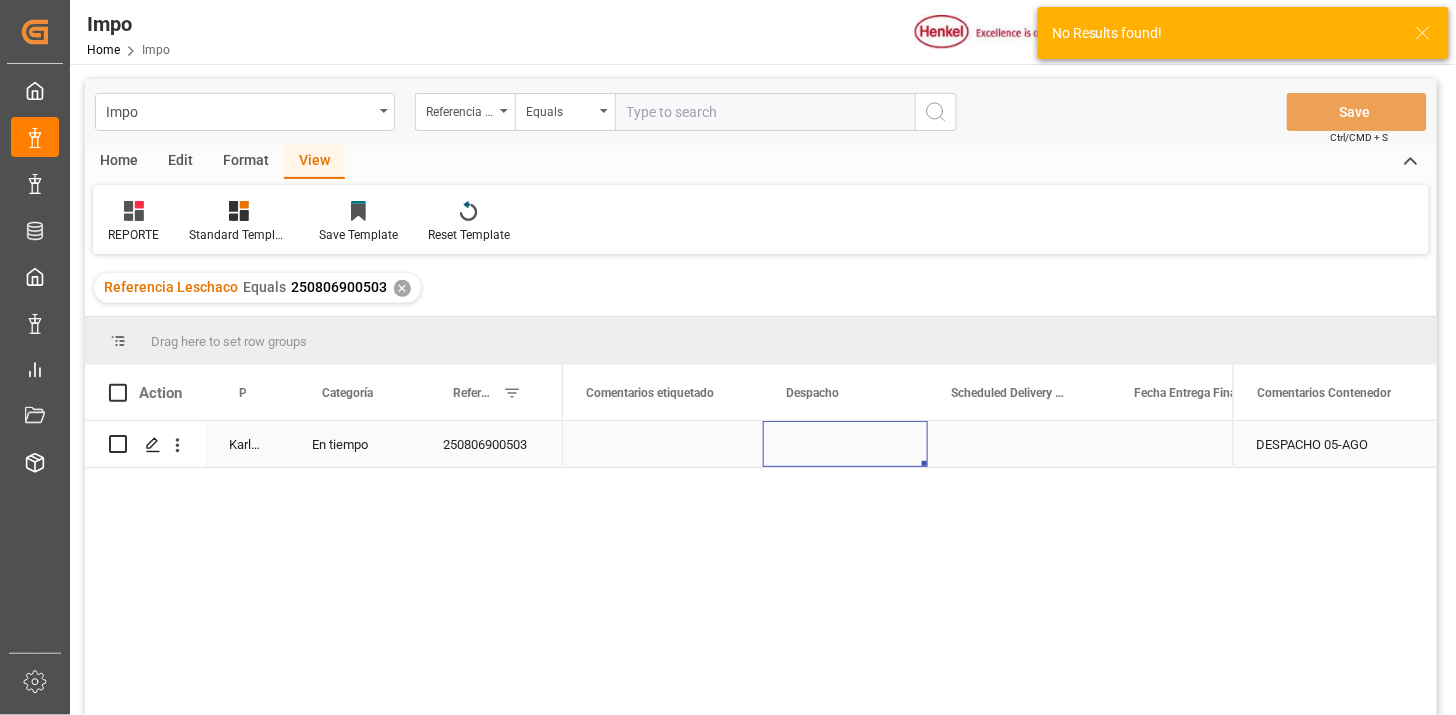 drag, startPoint x: 823, startPoint y: 452, endPoint x: 813, endPoint y: 444, distance: 12.806249 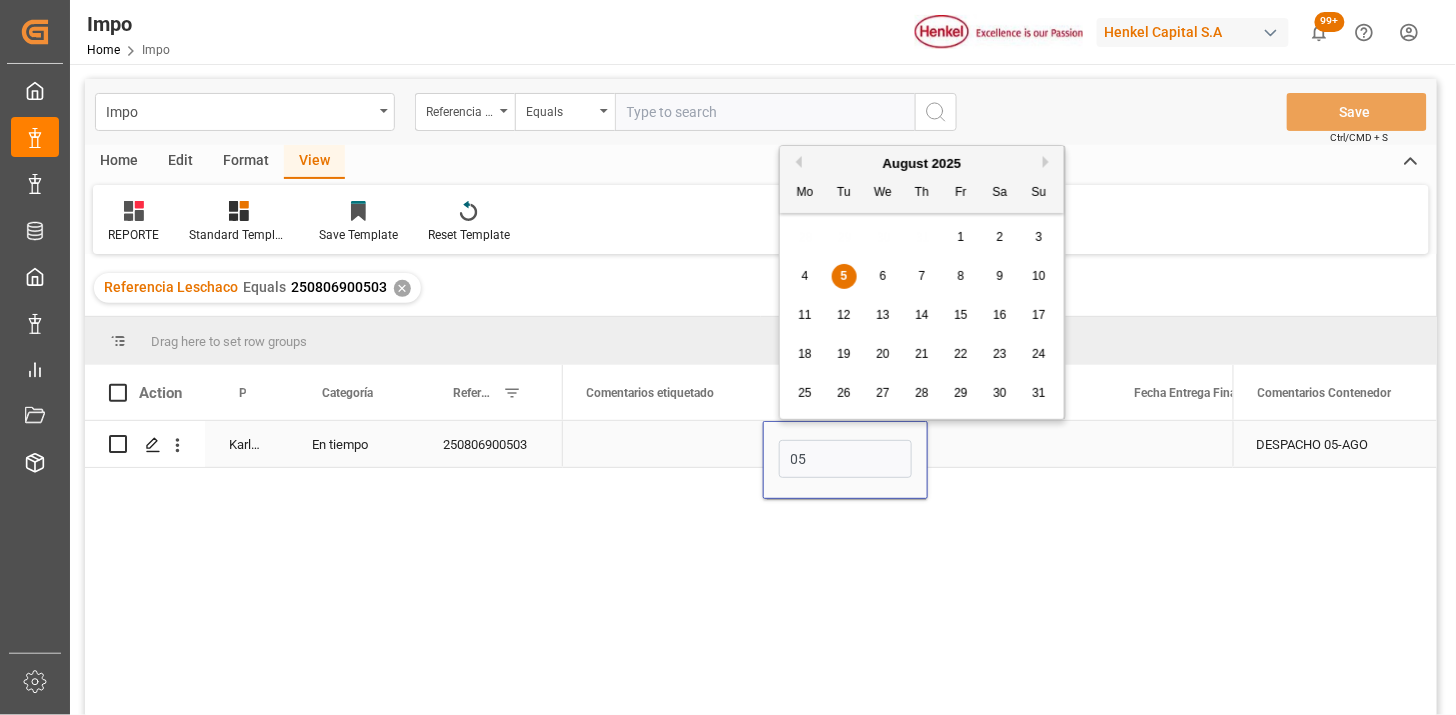 type on "05-08-2025" 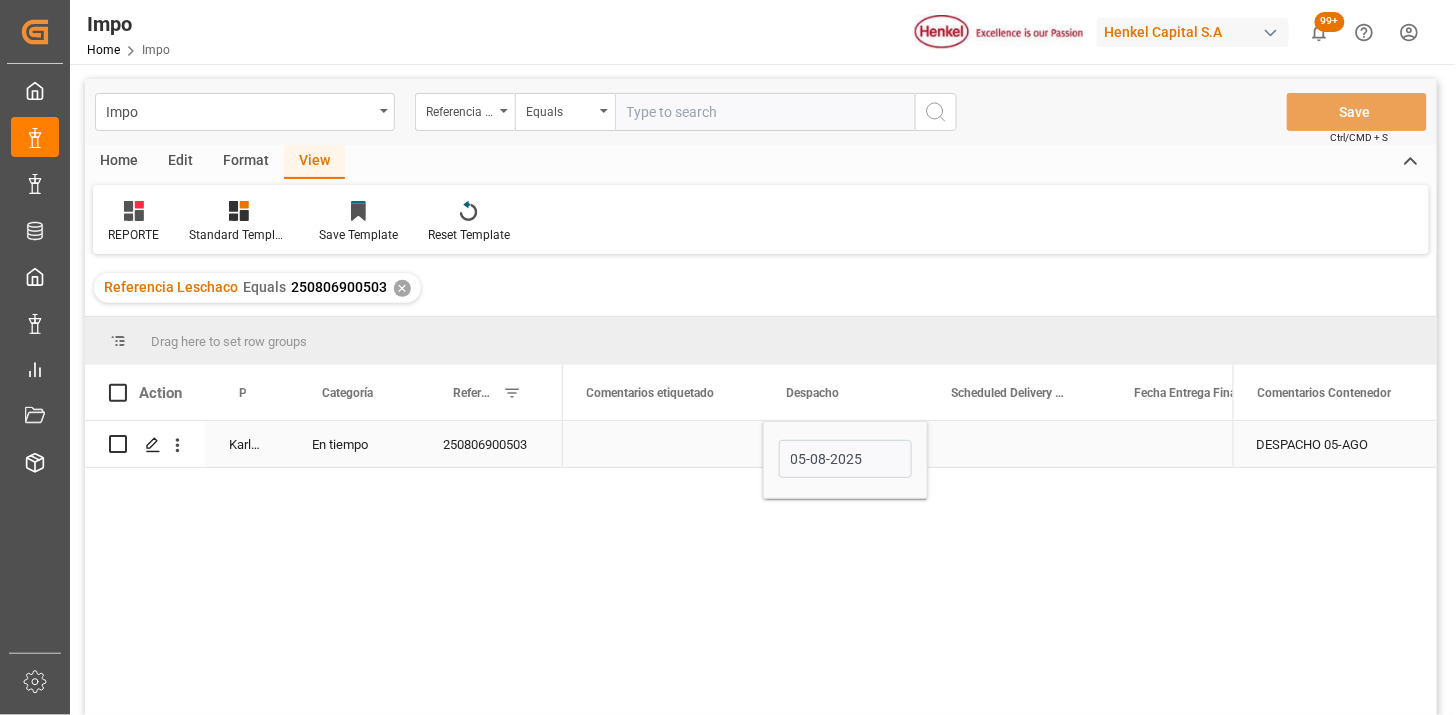 click at bounding box center [1019, 444] 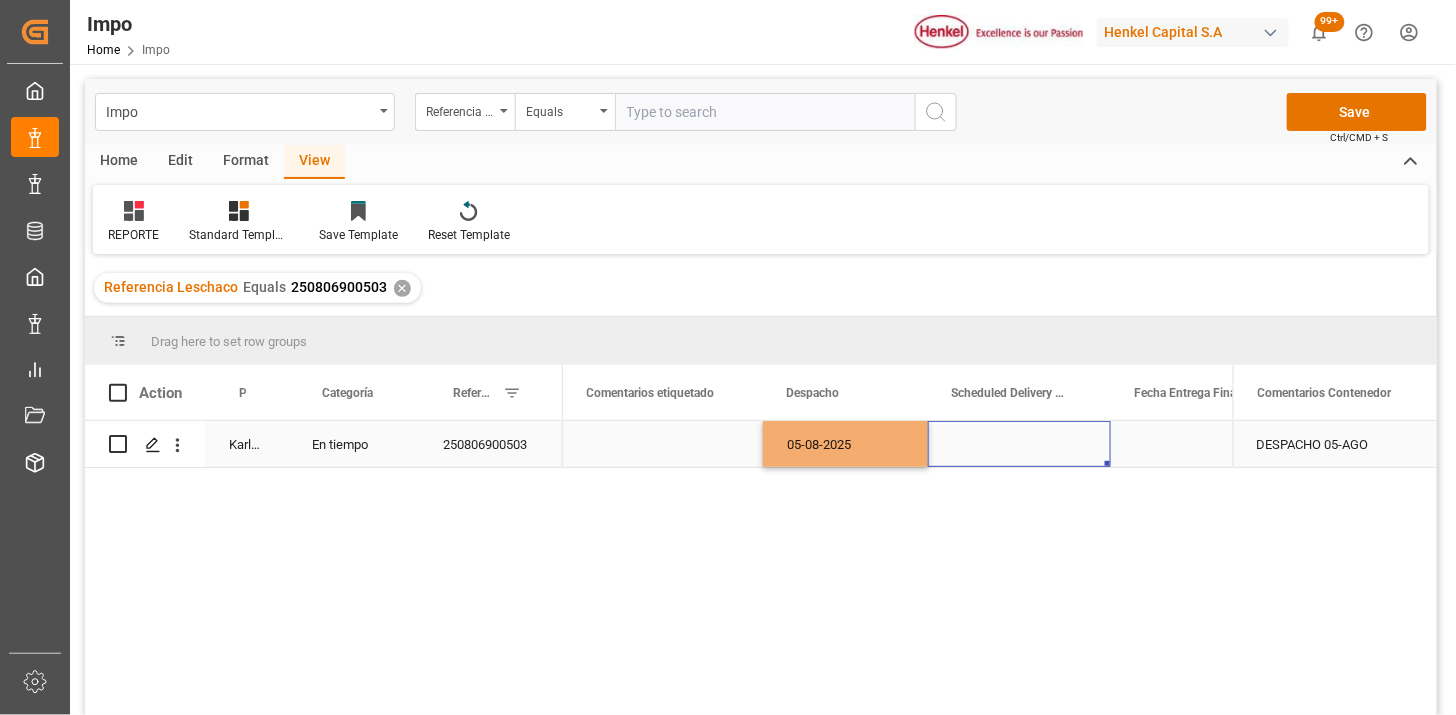 click at bounding box center (1019, 444) 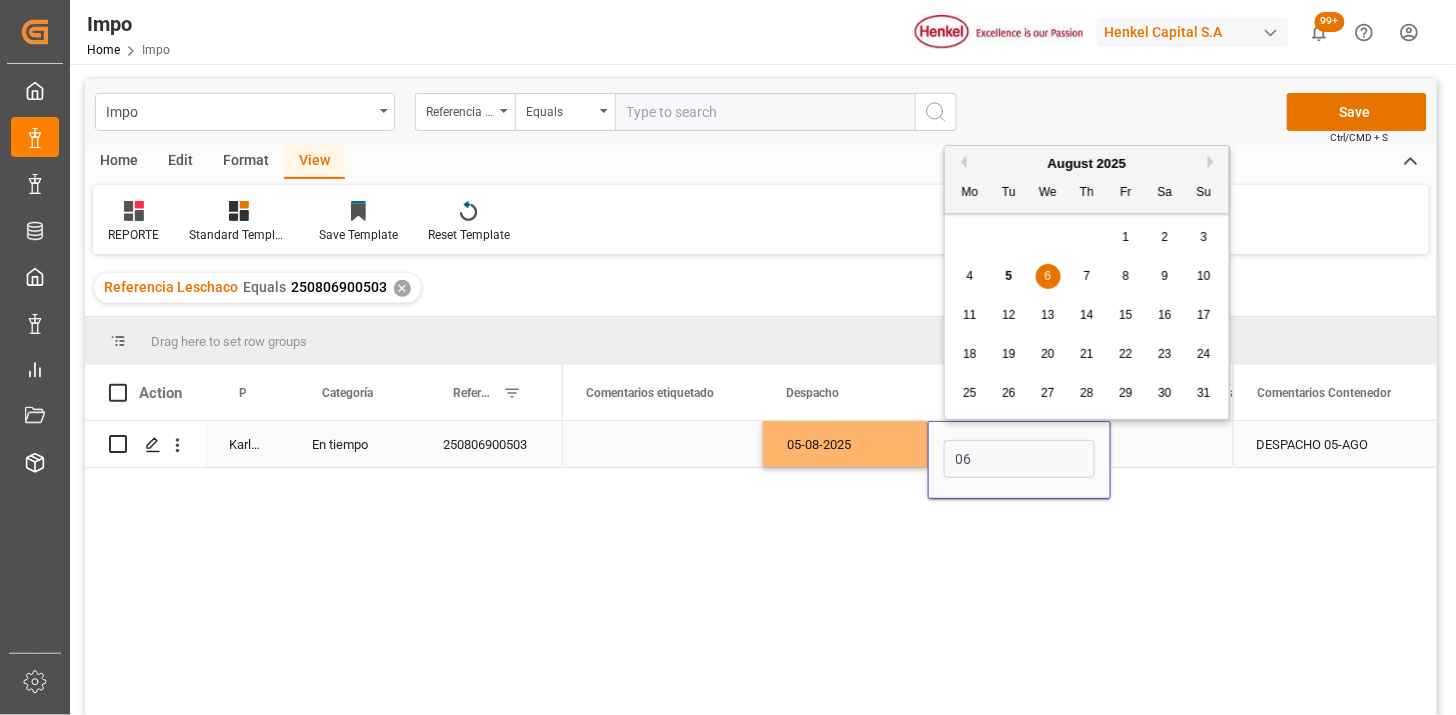 type on "06-08-2025" 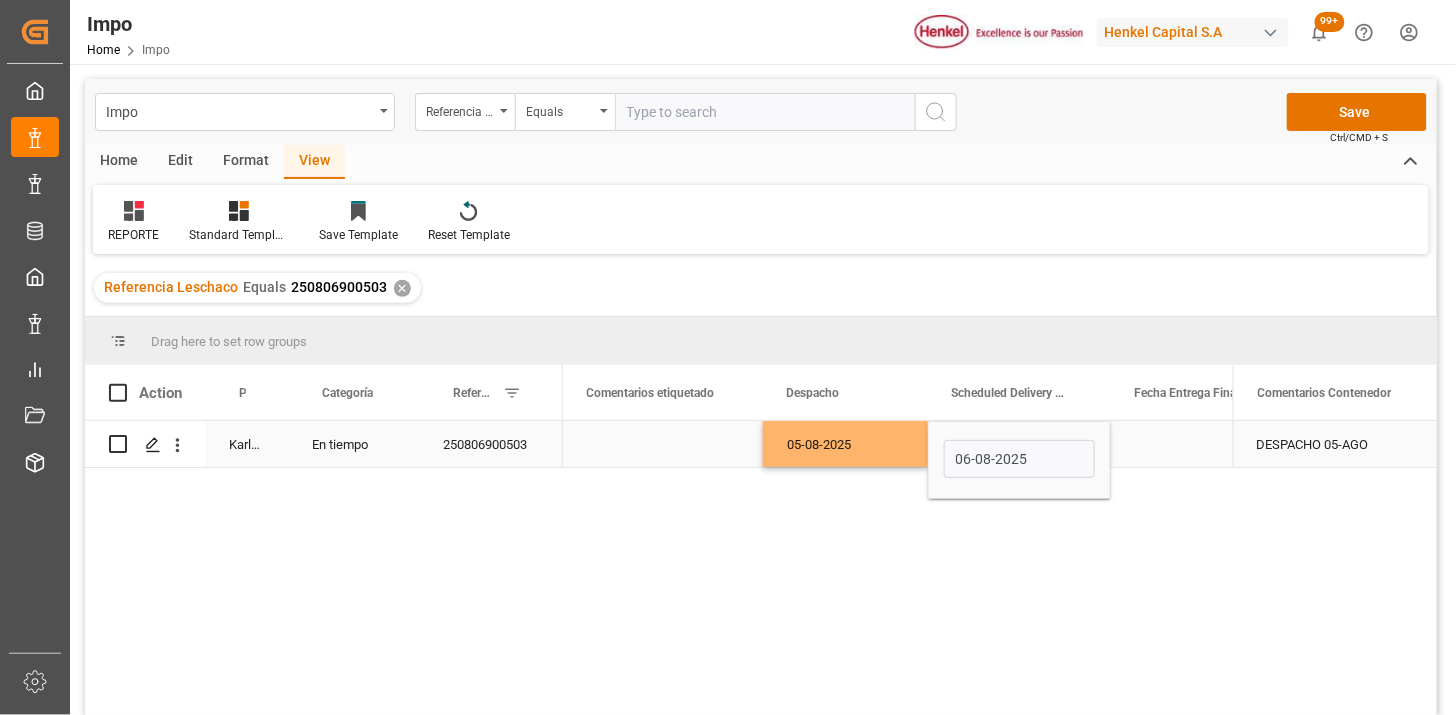 click at bounding box center (1202, 444) 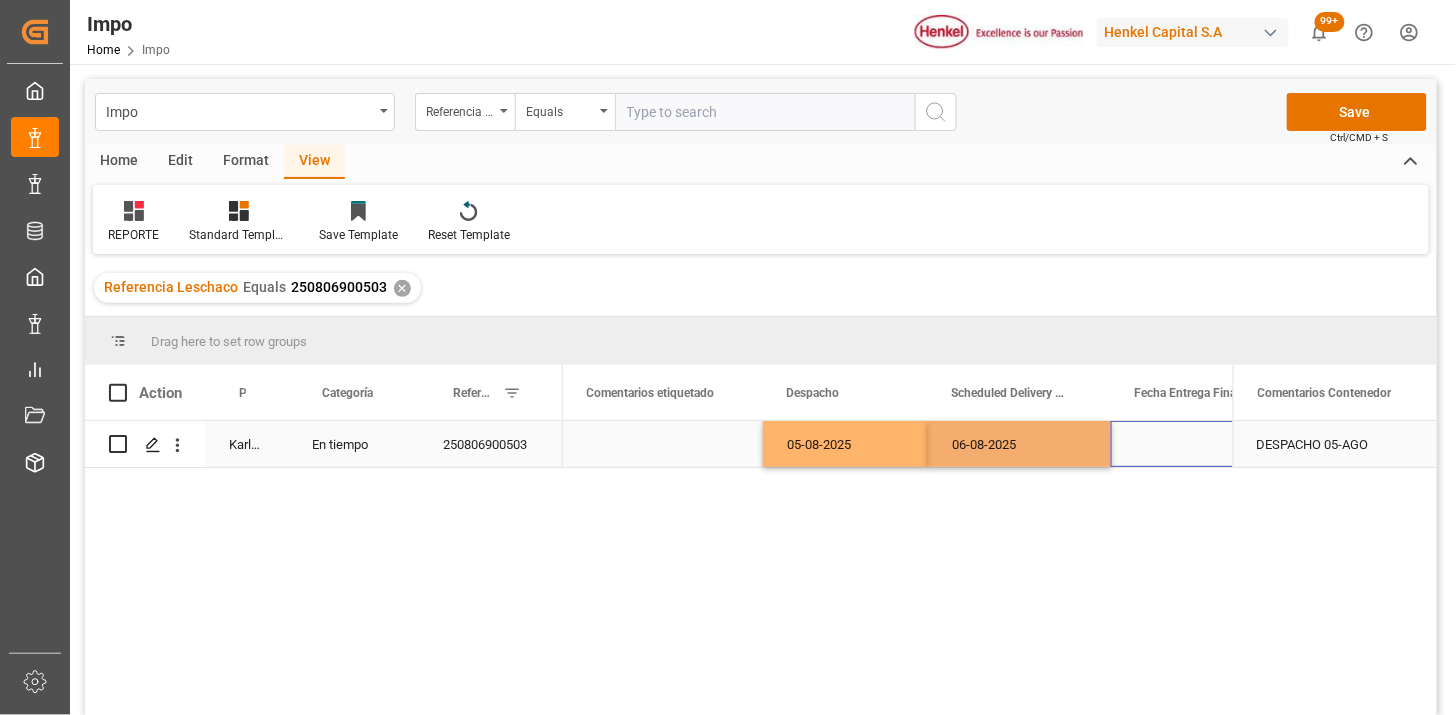 scroll, scrollTop: 0, scrollLeft: 3261, axis: horizontal 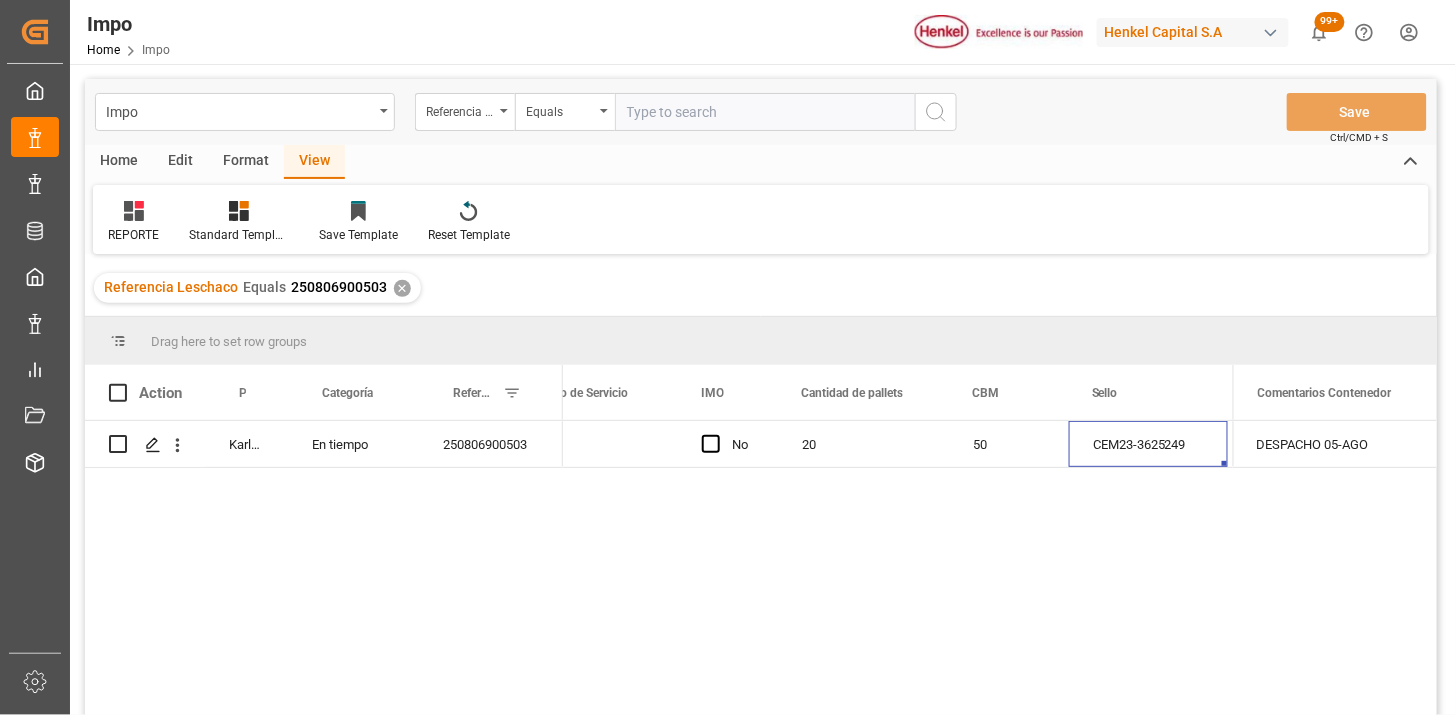 click at bounding box center (765, 112) 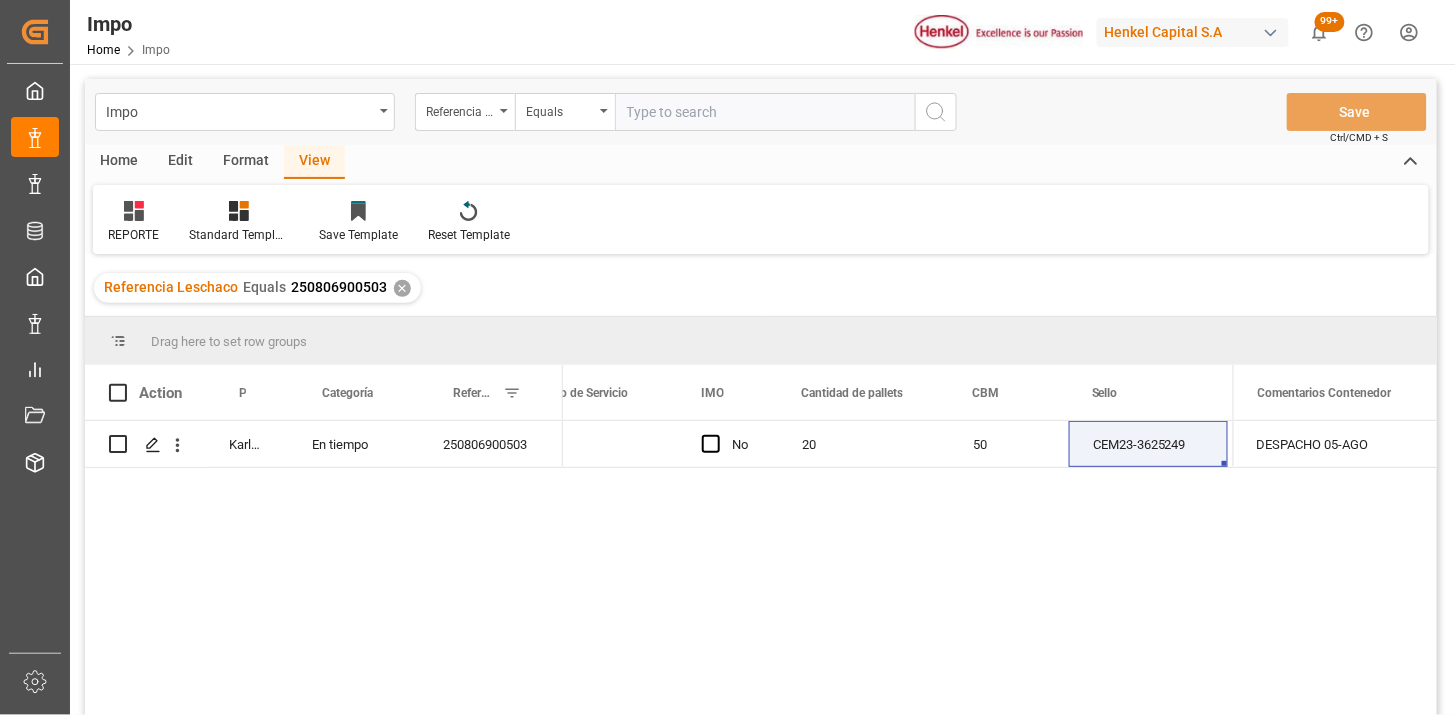 paste on "250815080055" 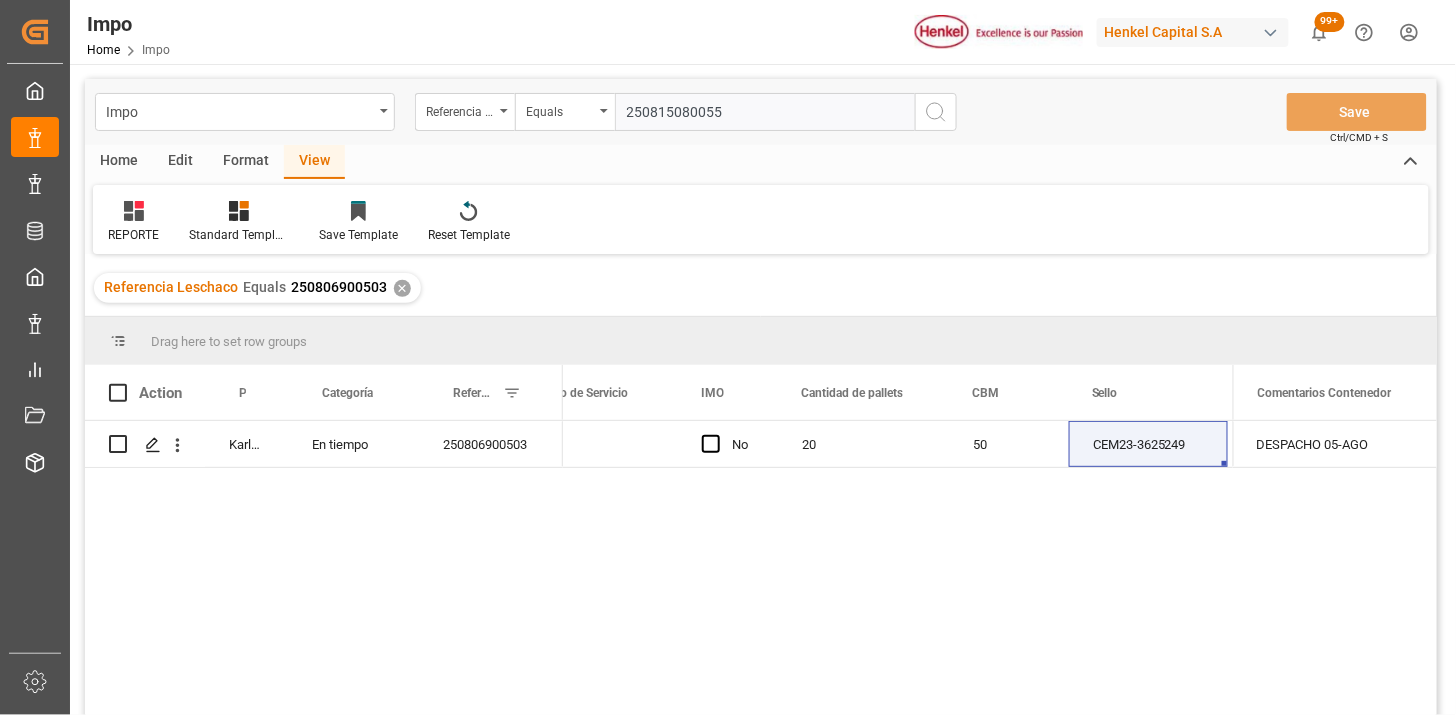 type on "250815080055" 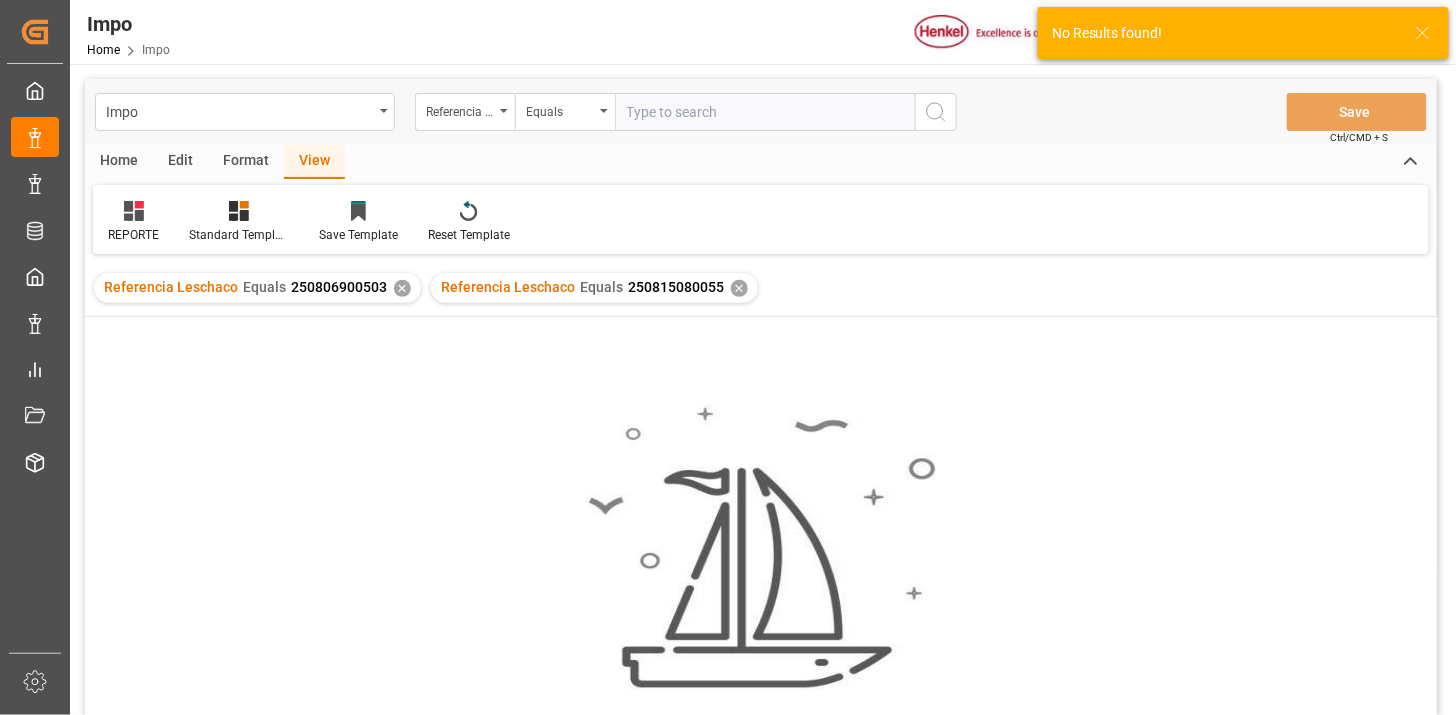 click on "✕" at bounding box center (402, 288) 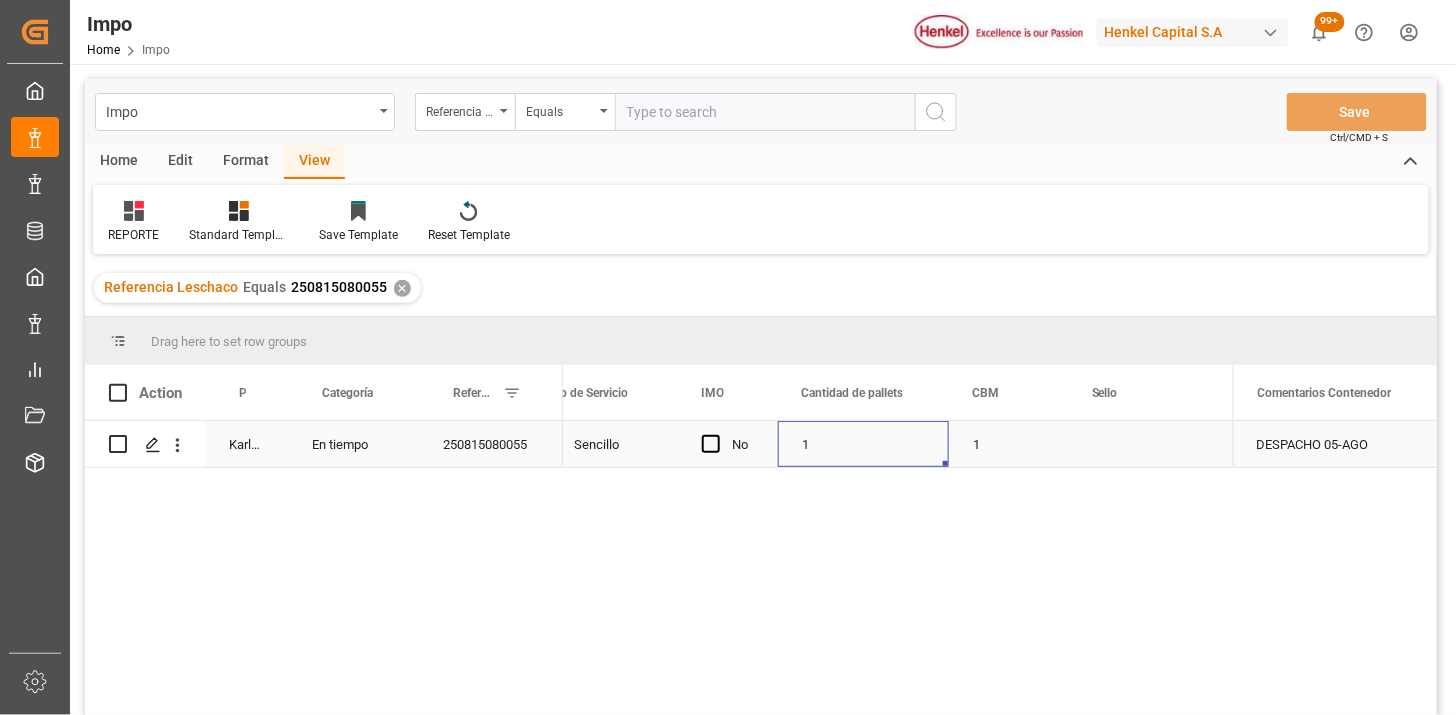 click on "1" at bounding box center (863, 444) 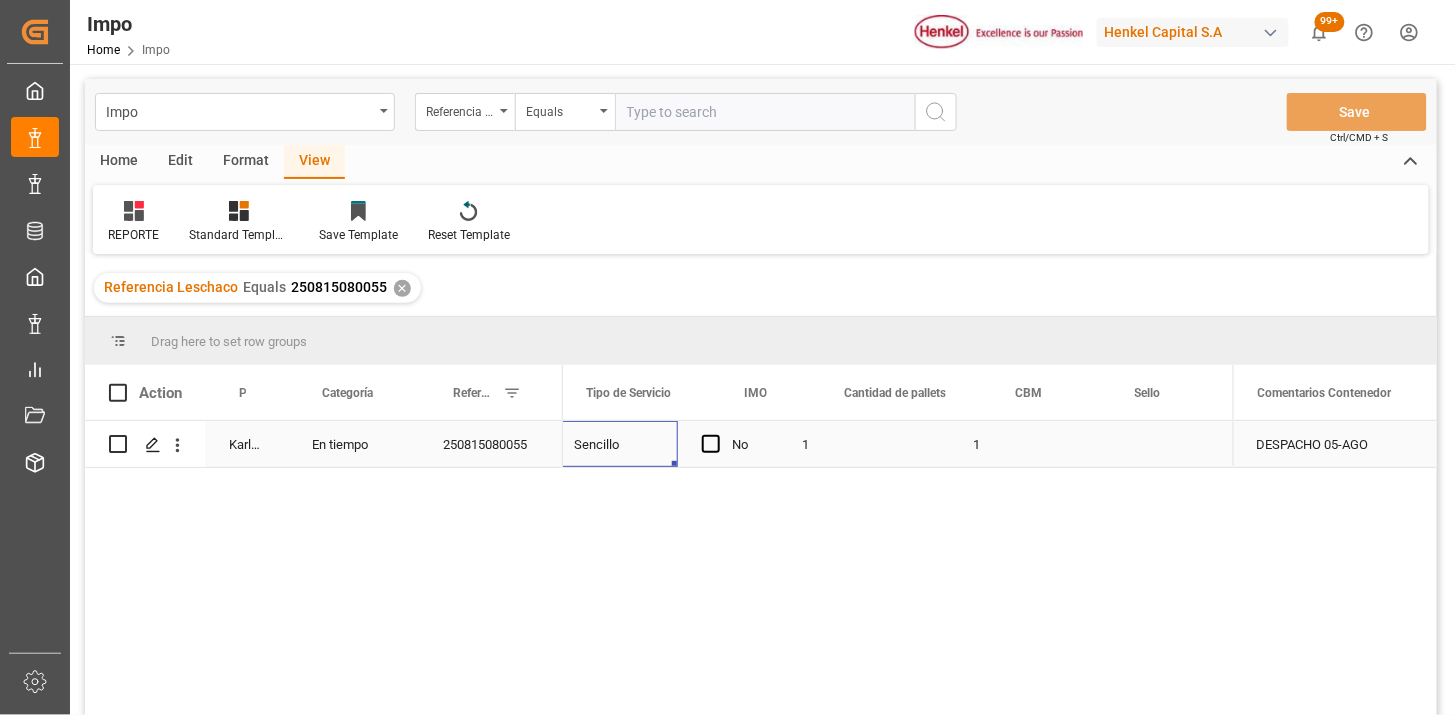 scroll, scrollTop: 0, scrollLeft: 4125, axis: horizontal 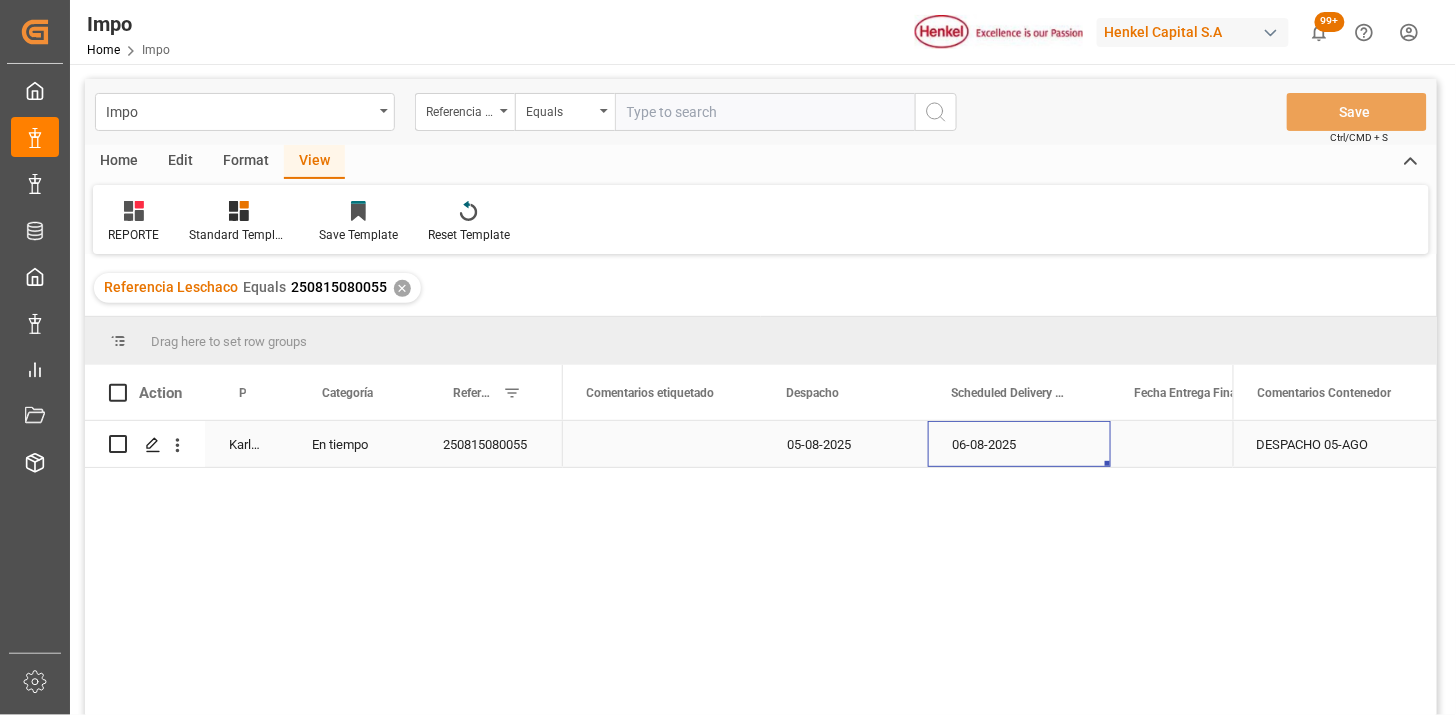click on "06-08-2025" at bounding box center [1019, 444] 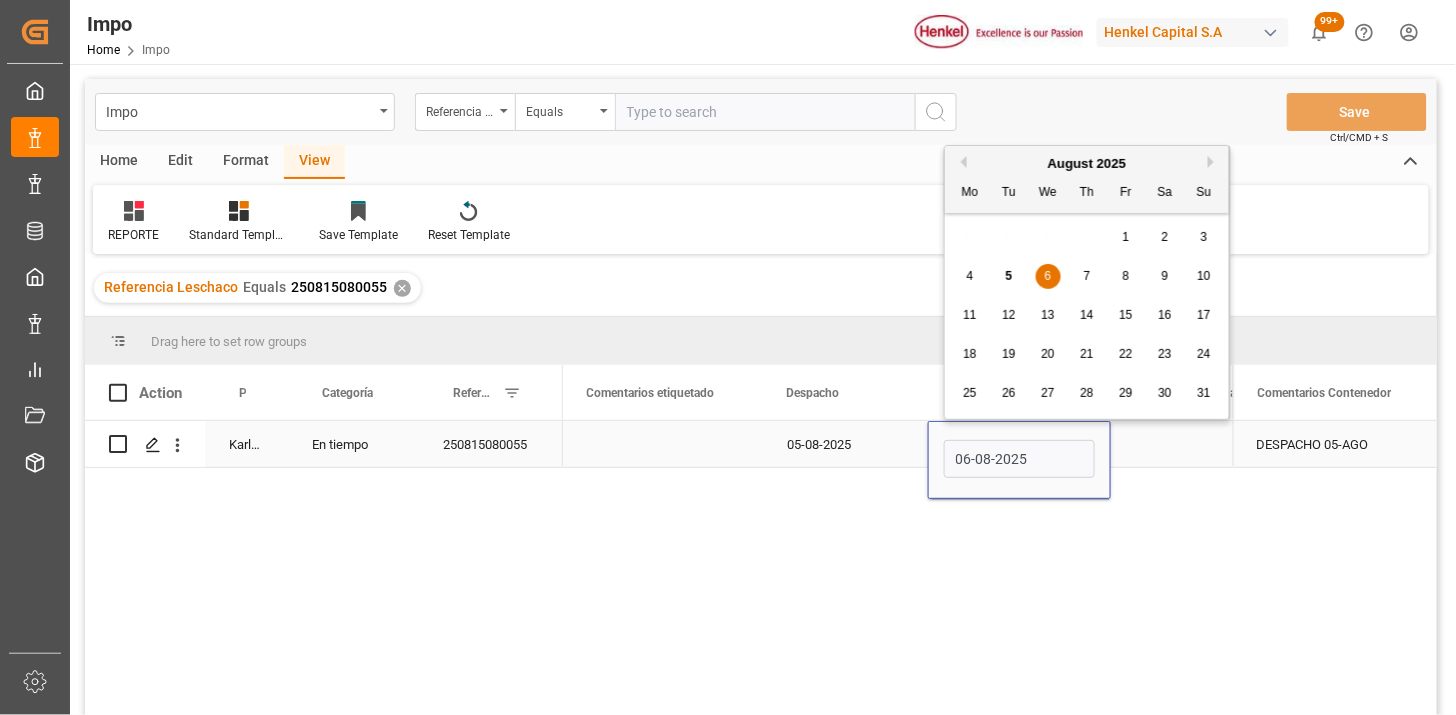 click on "06-08-2025" at bounding box center (1019, 459) 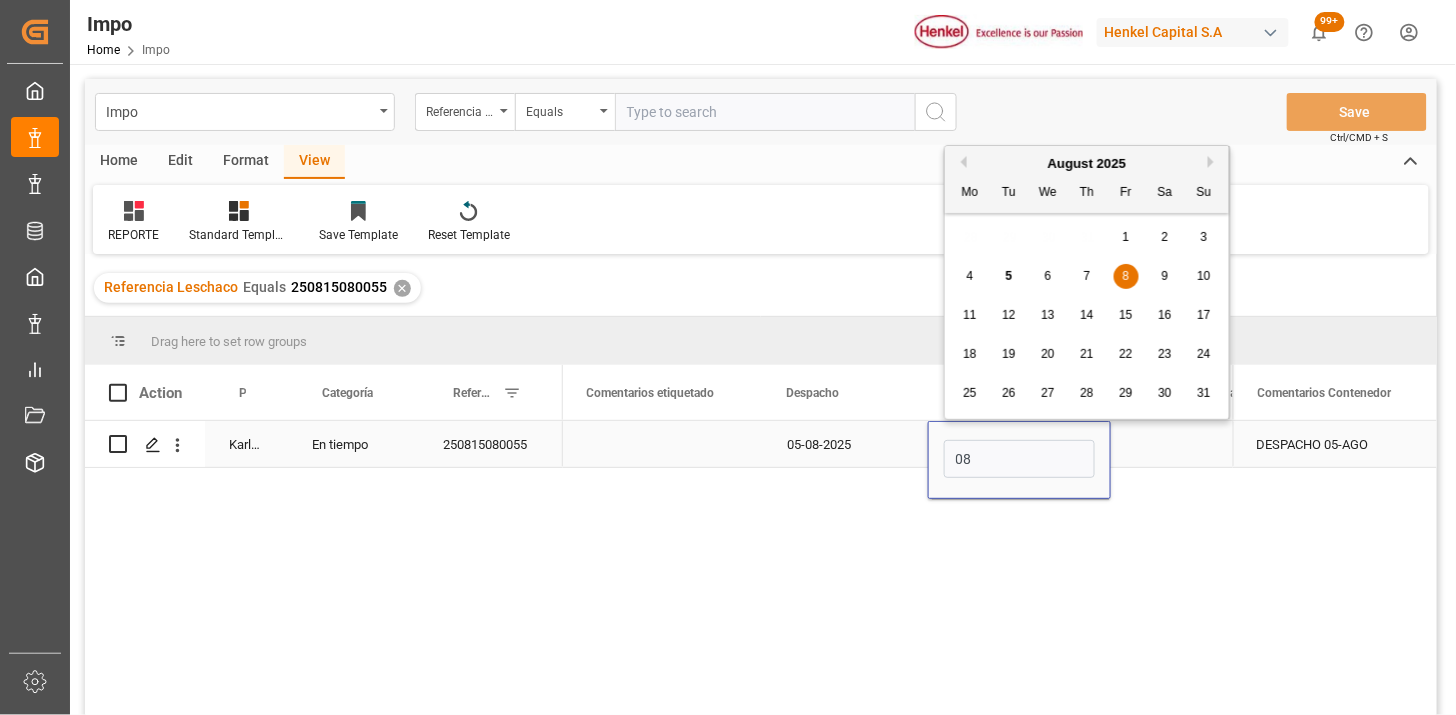 type on "08-08-2025" 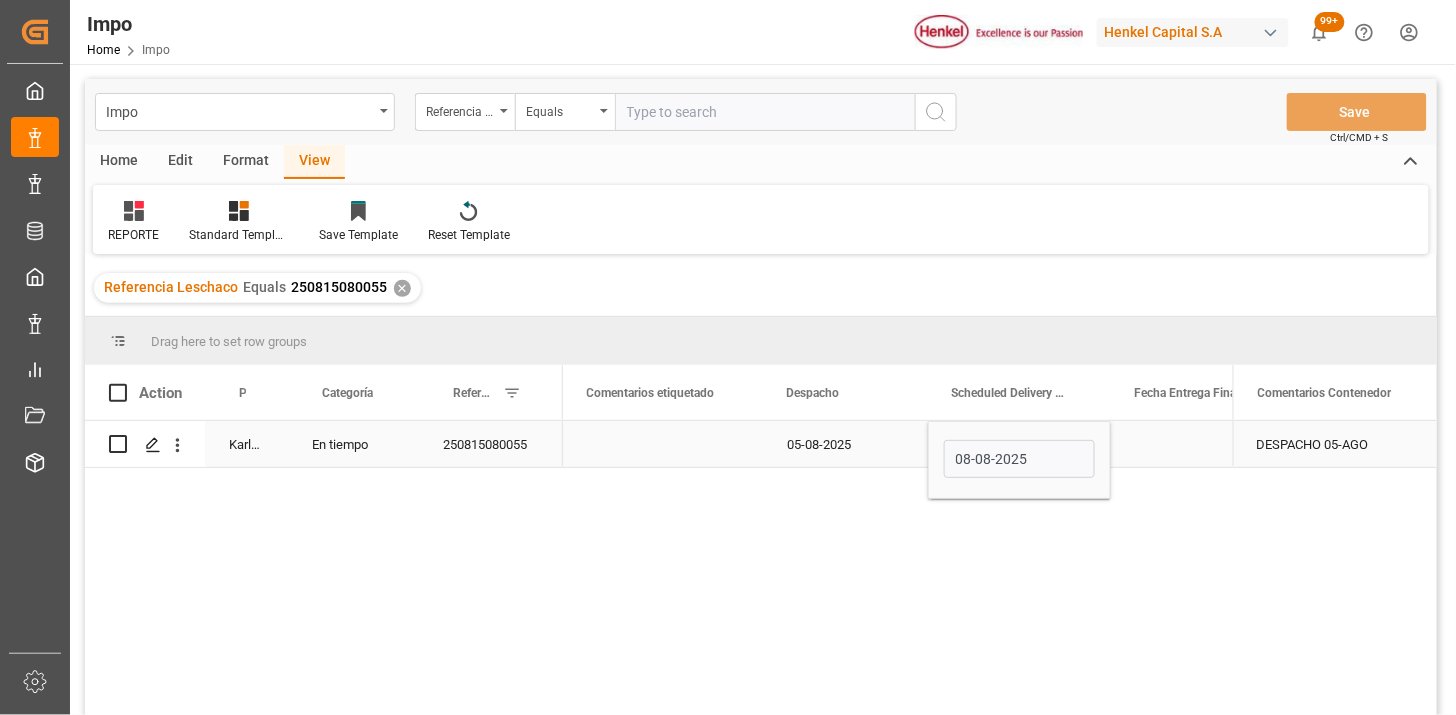 click on "05-08-2025" at bounding box center [845, 444] 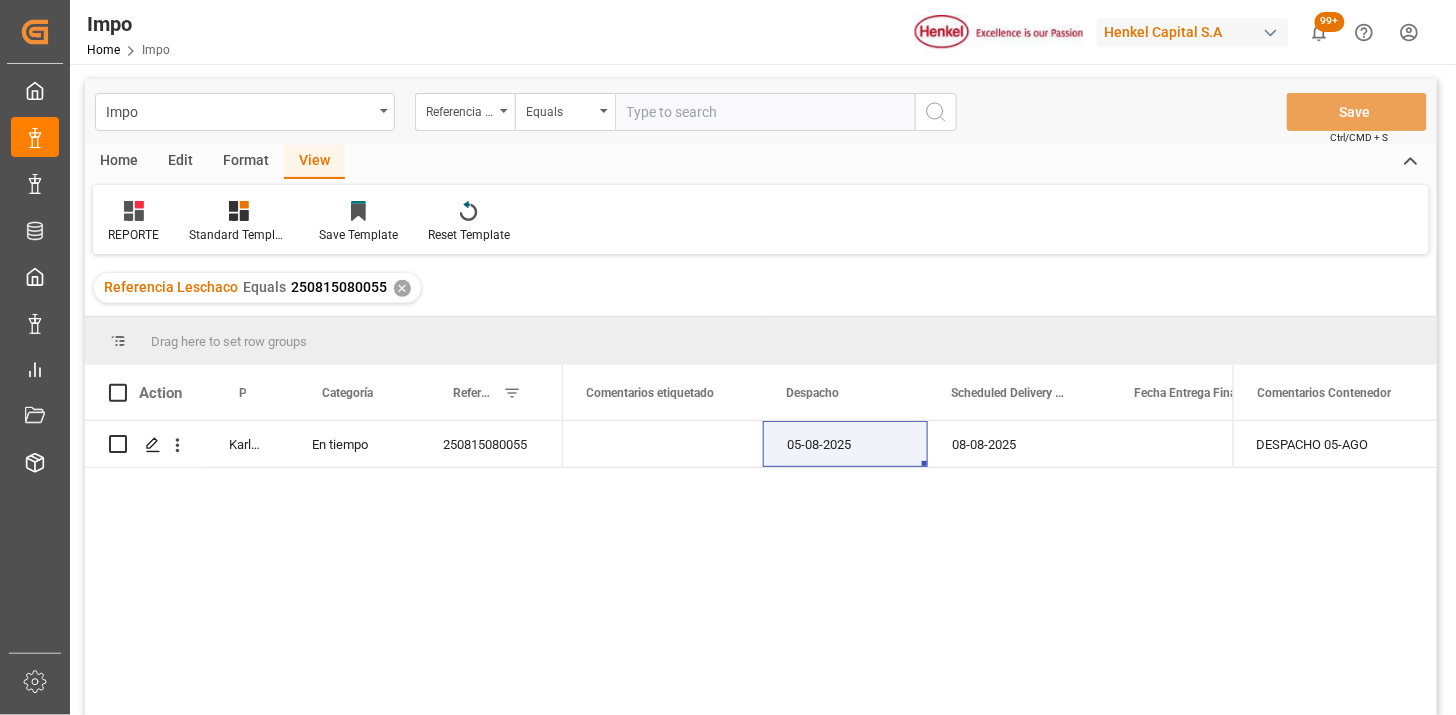 click at bounding box center (765, 112) 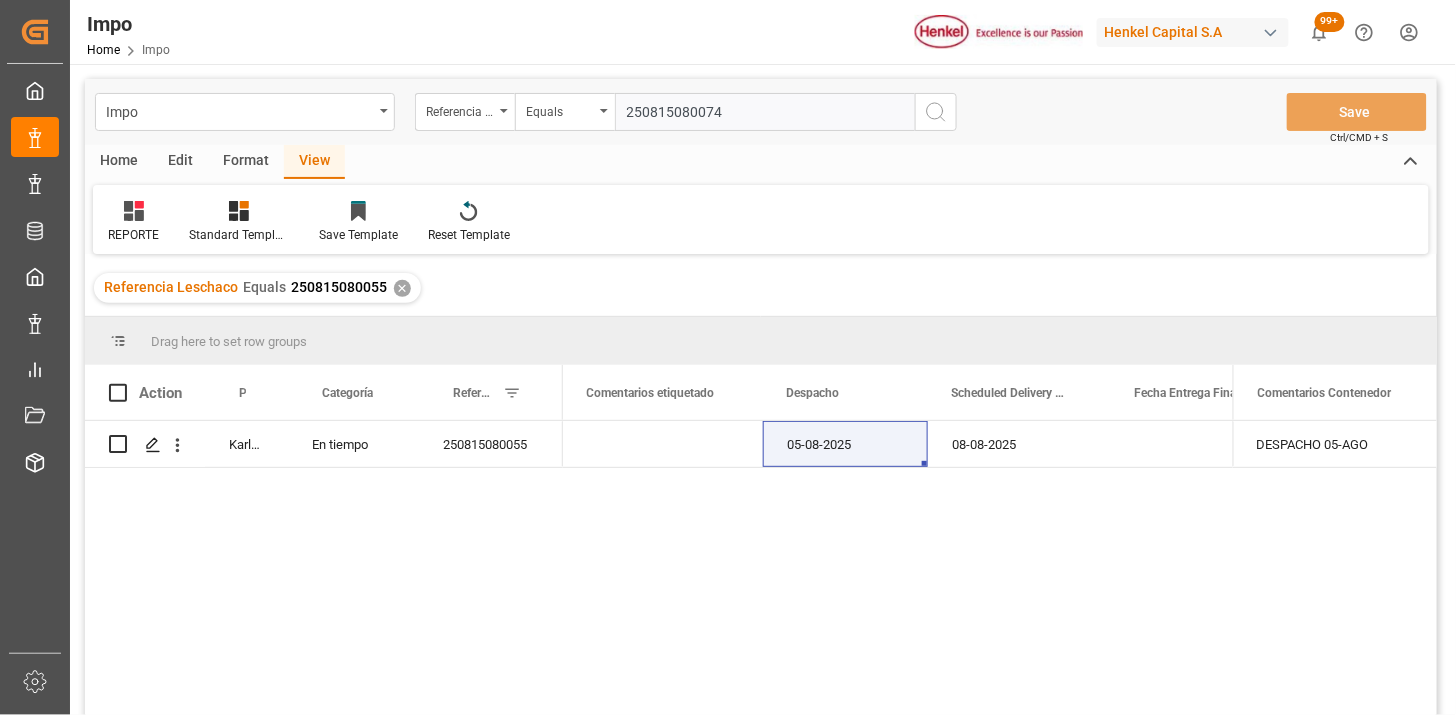 type on "250815080074" 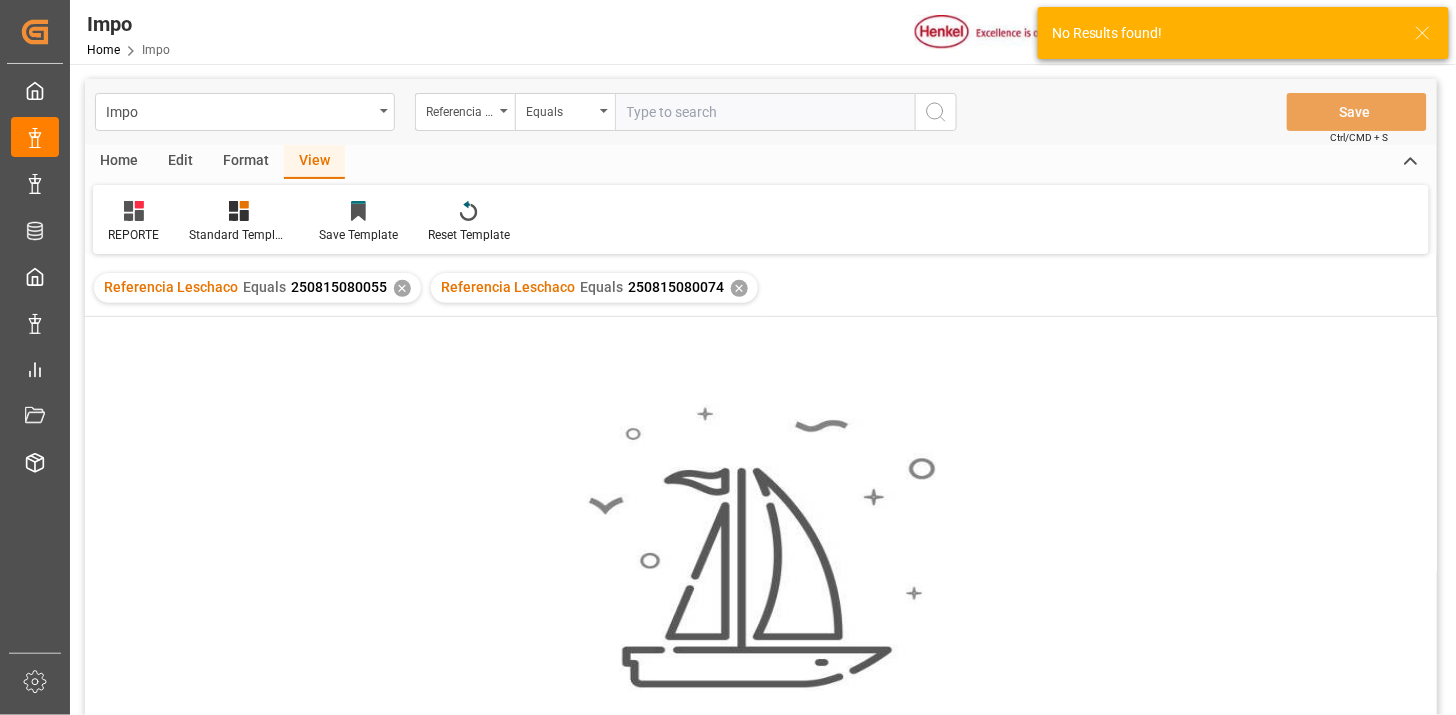 click on "✕" at bounding box center [402, 288] 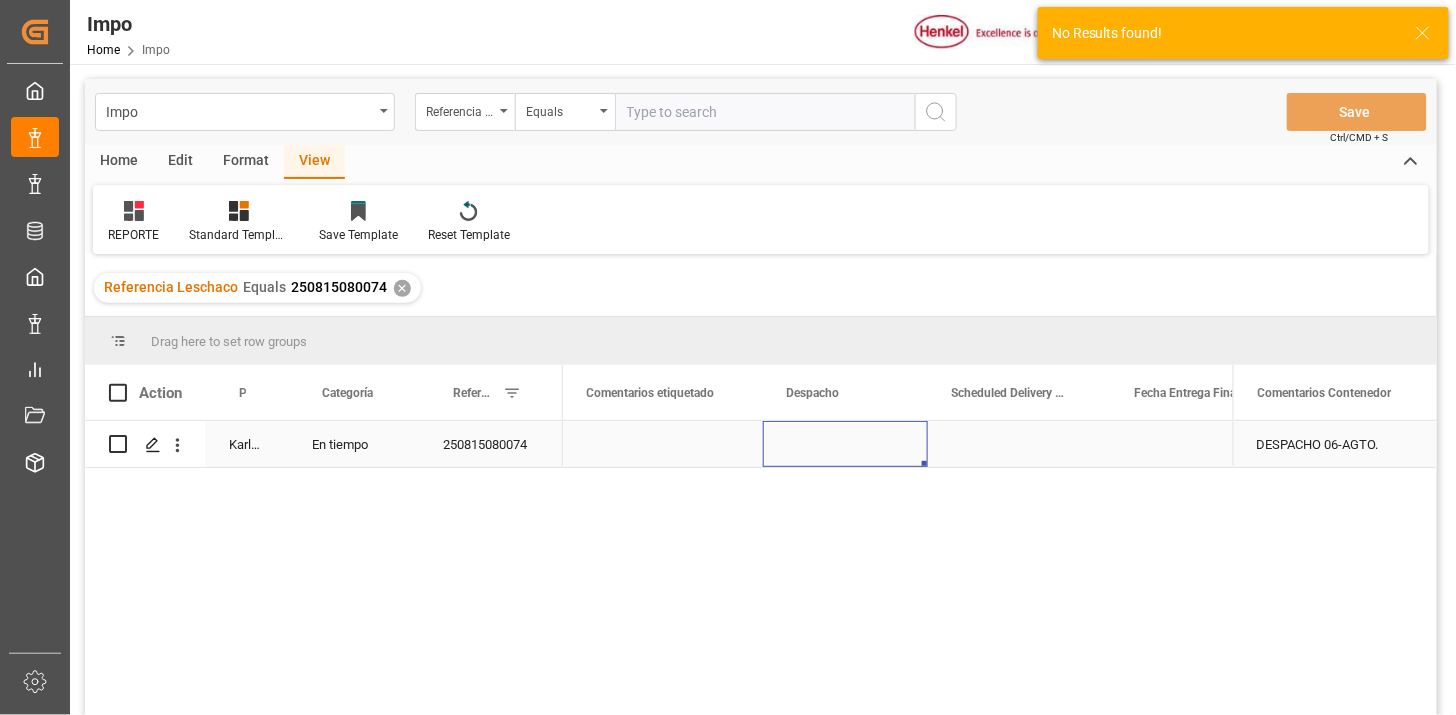 click at bounding box center [845, 444] 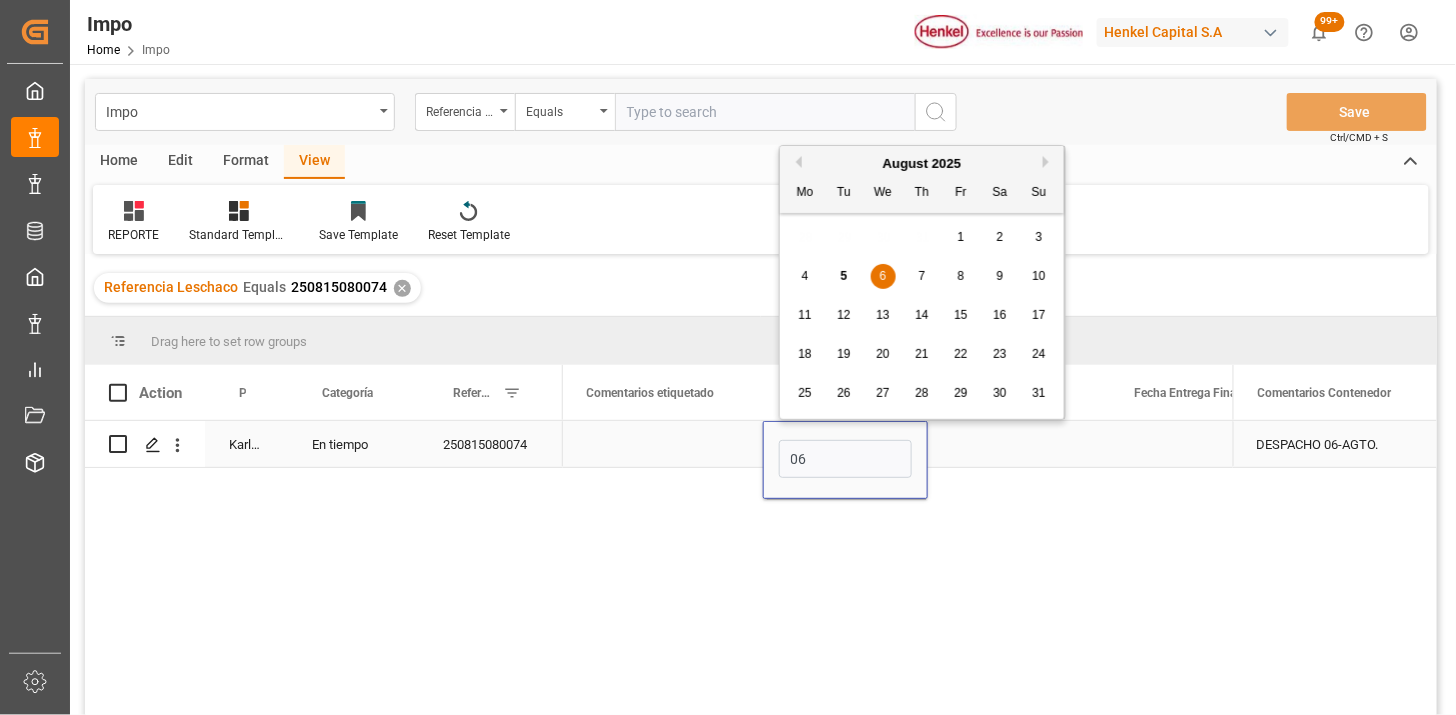 type on "06-08-2025" 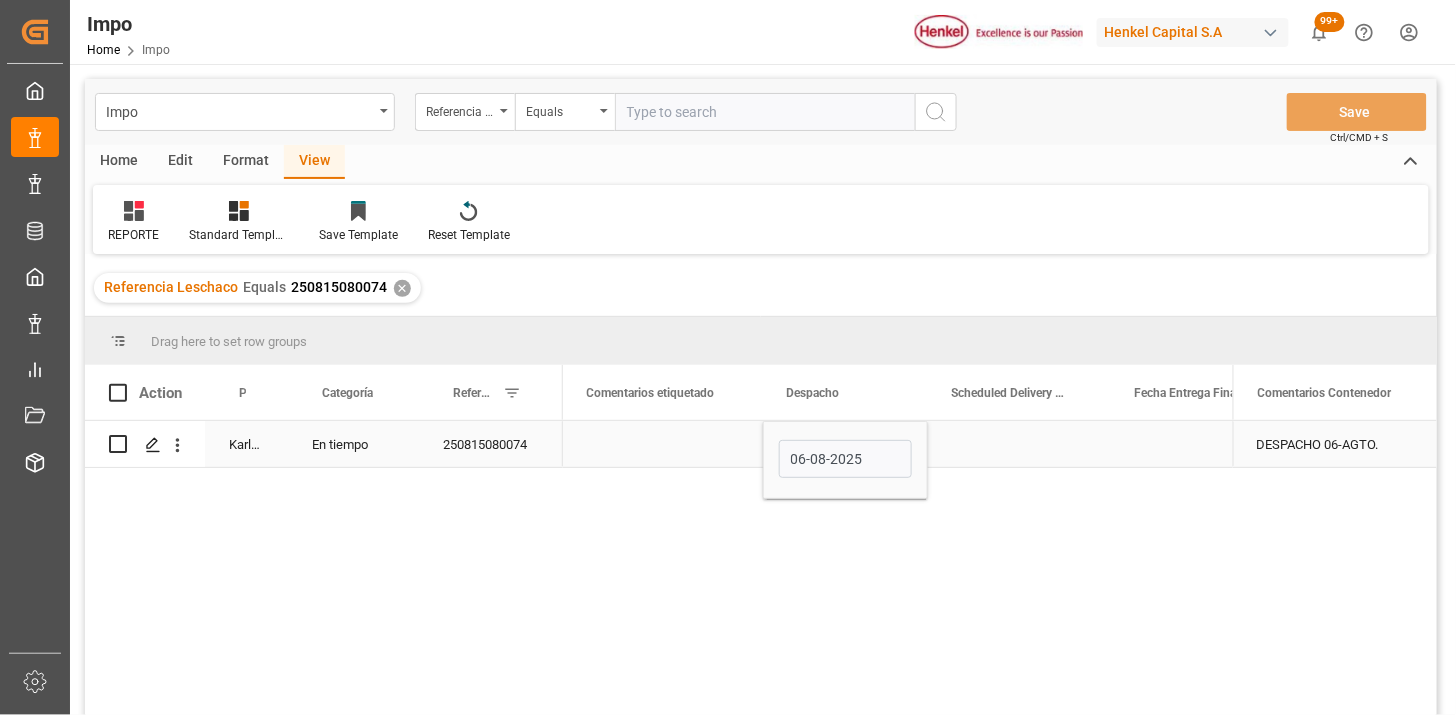 click at bounding box center [1019, 444] 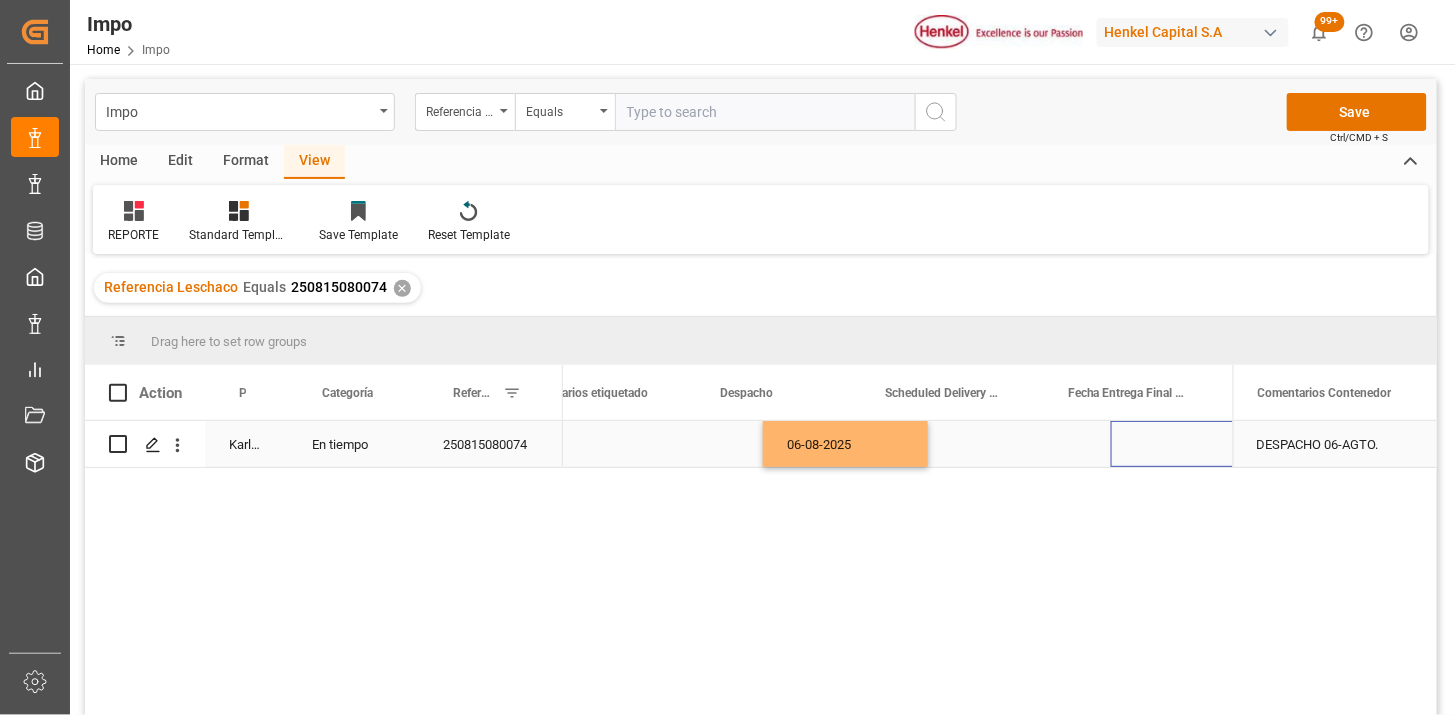 scroll, scrollTop: 0, scrollLeft: 3100, axis: horizontal 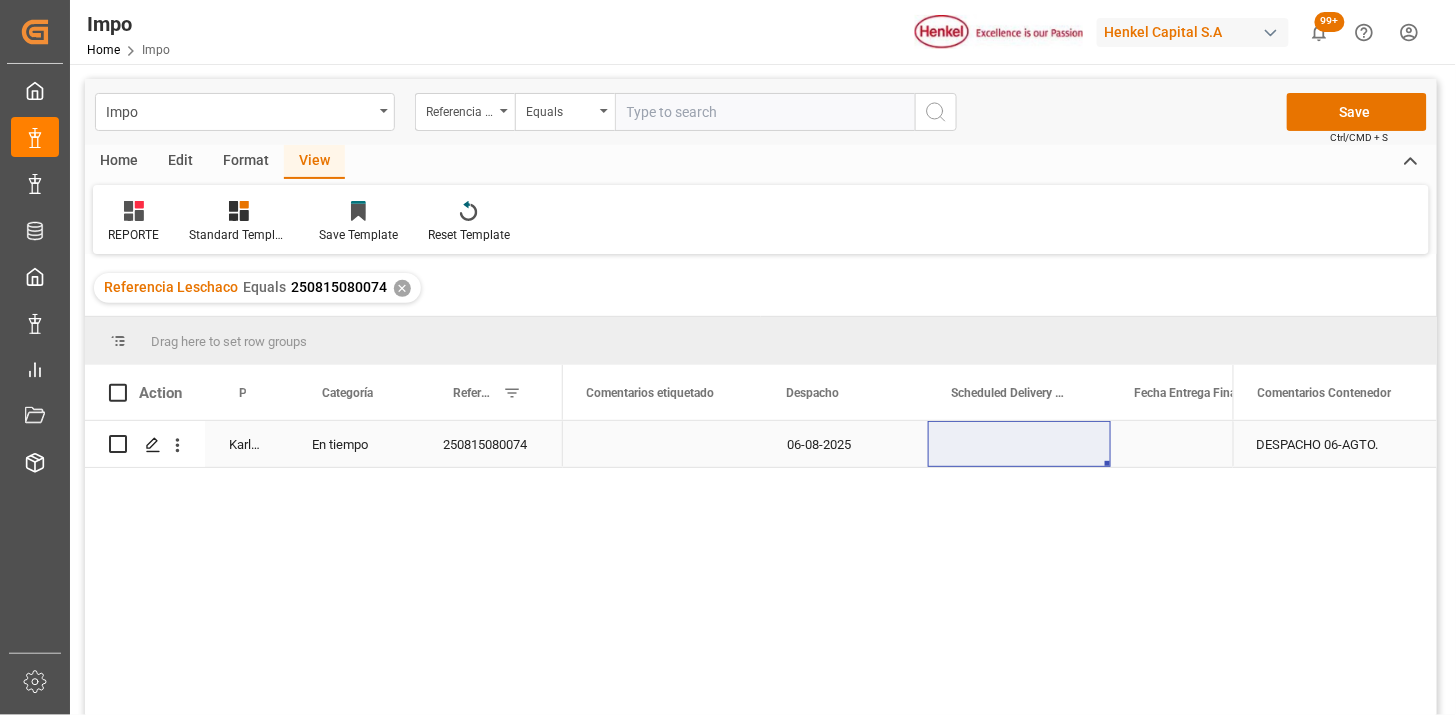 click at bounding box center (1019, 444) 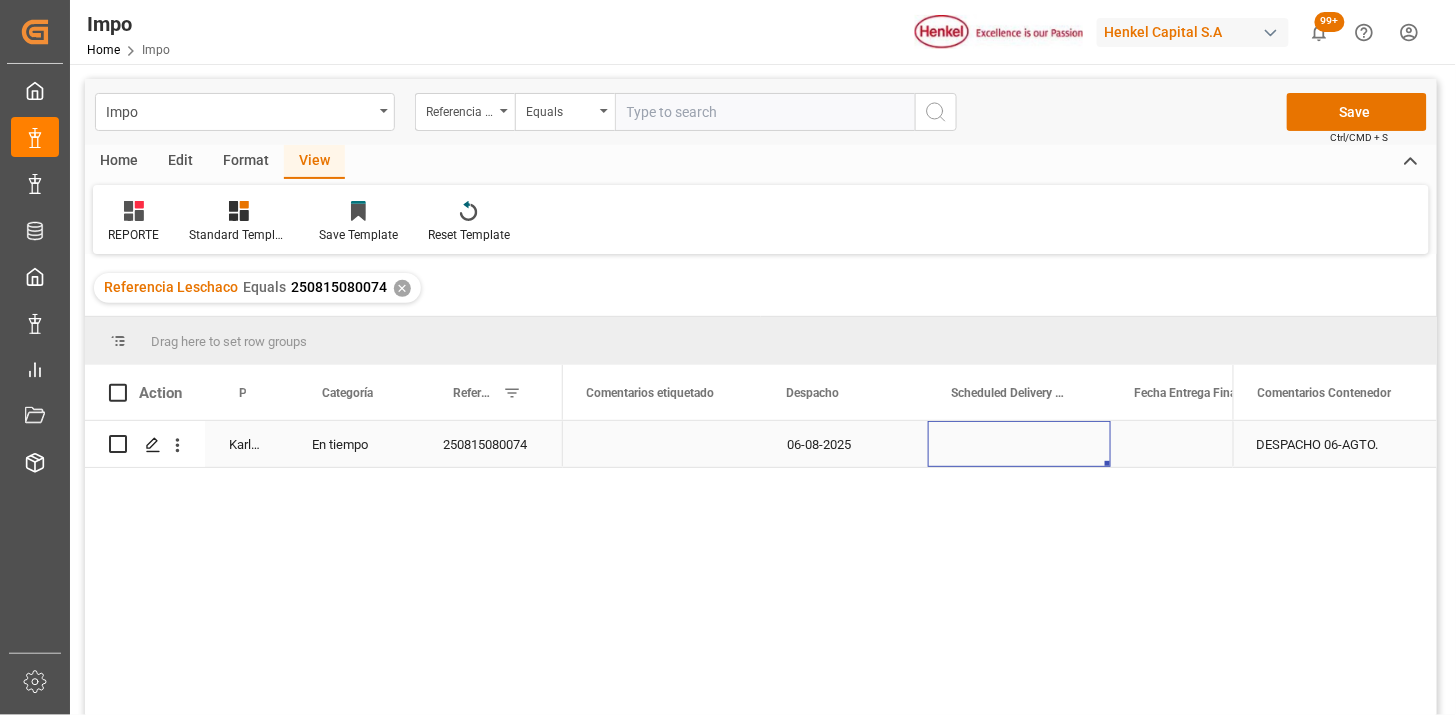 click at bounding box center (1019, 444) 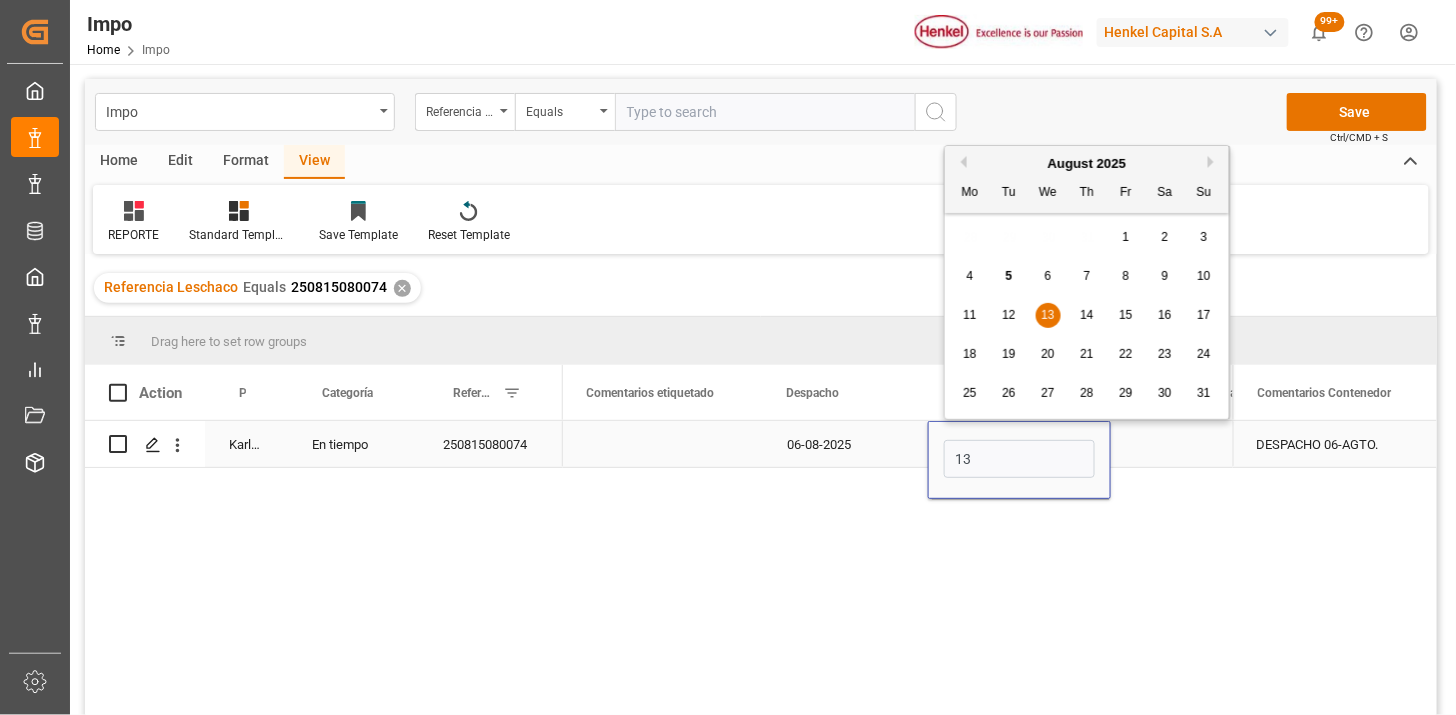 type on "13-08-2025" 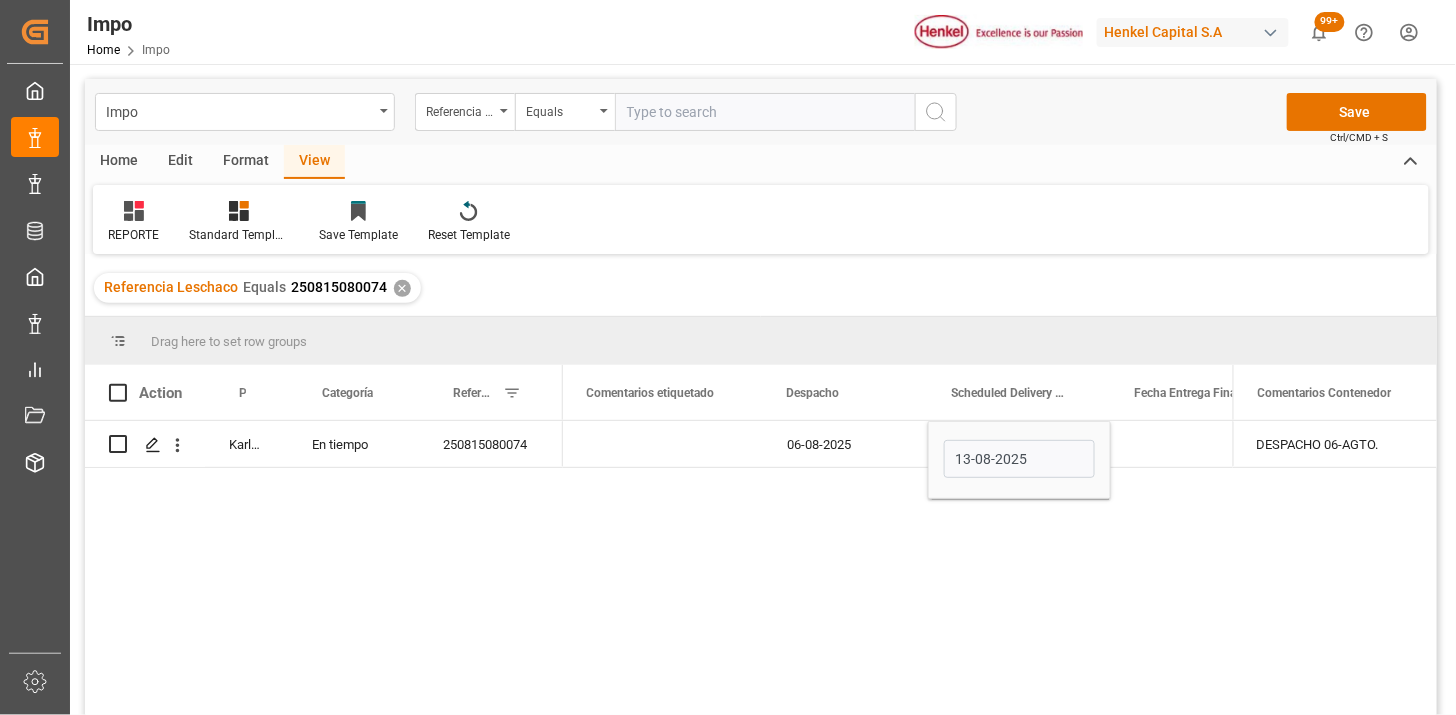click at bounding box center (1202, 444) 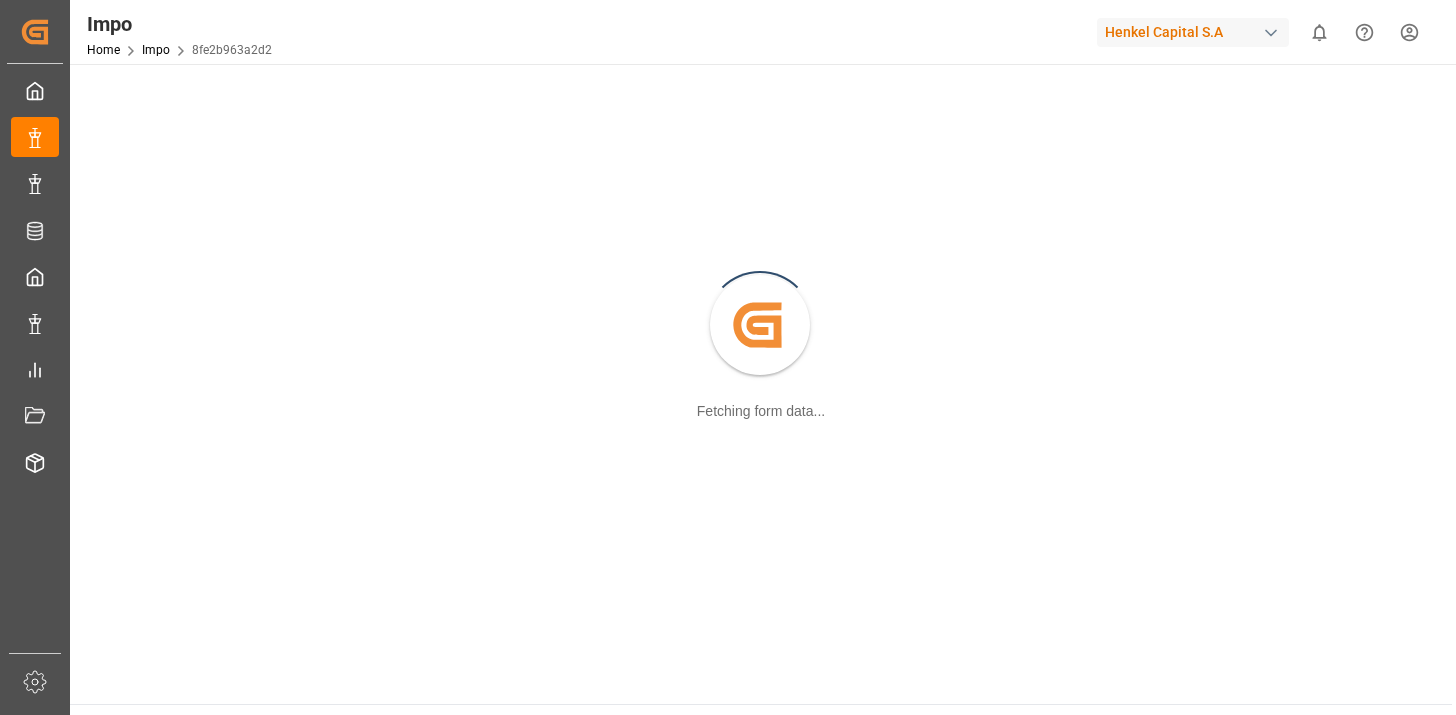 scroll, scrollTop: 0, scrollLeft: 0, axis: both 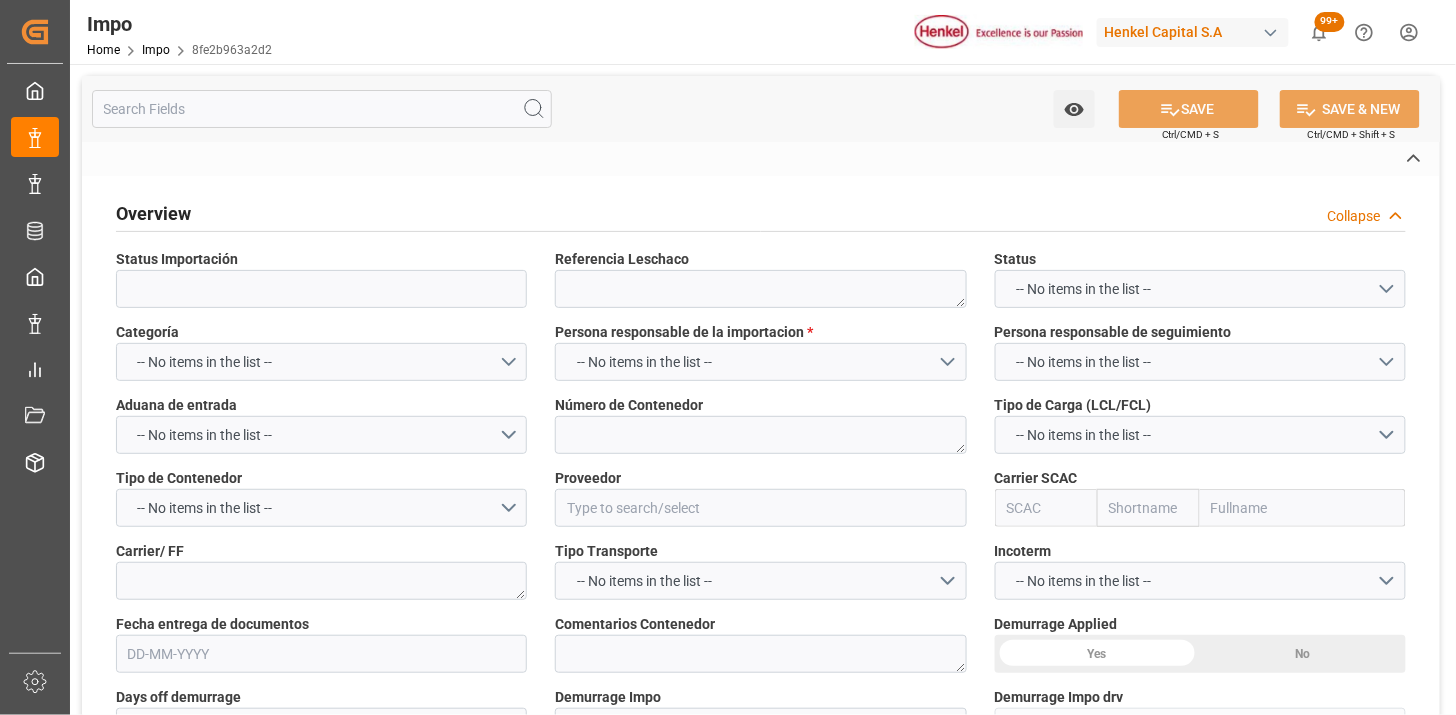 type on "250706900517" 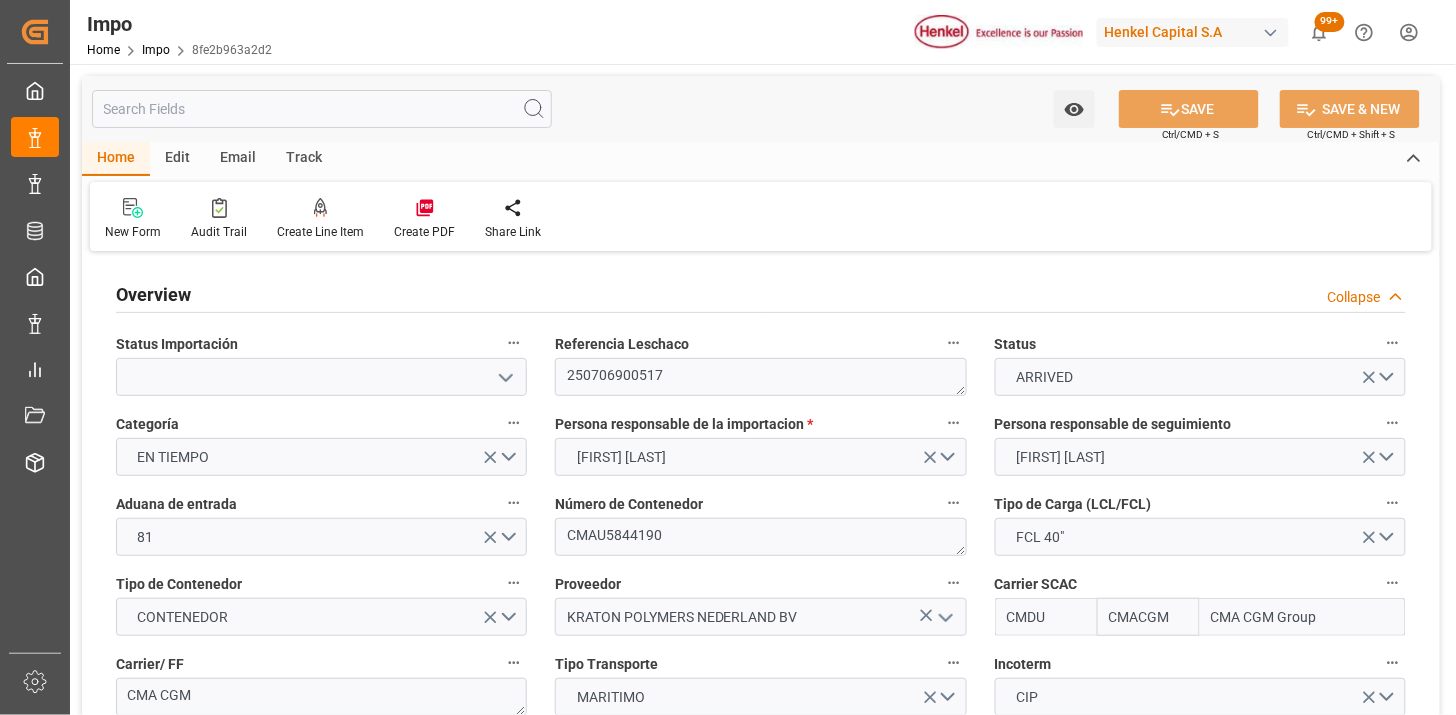 type on "CMACGM" 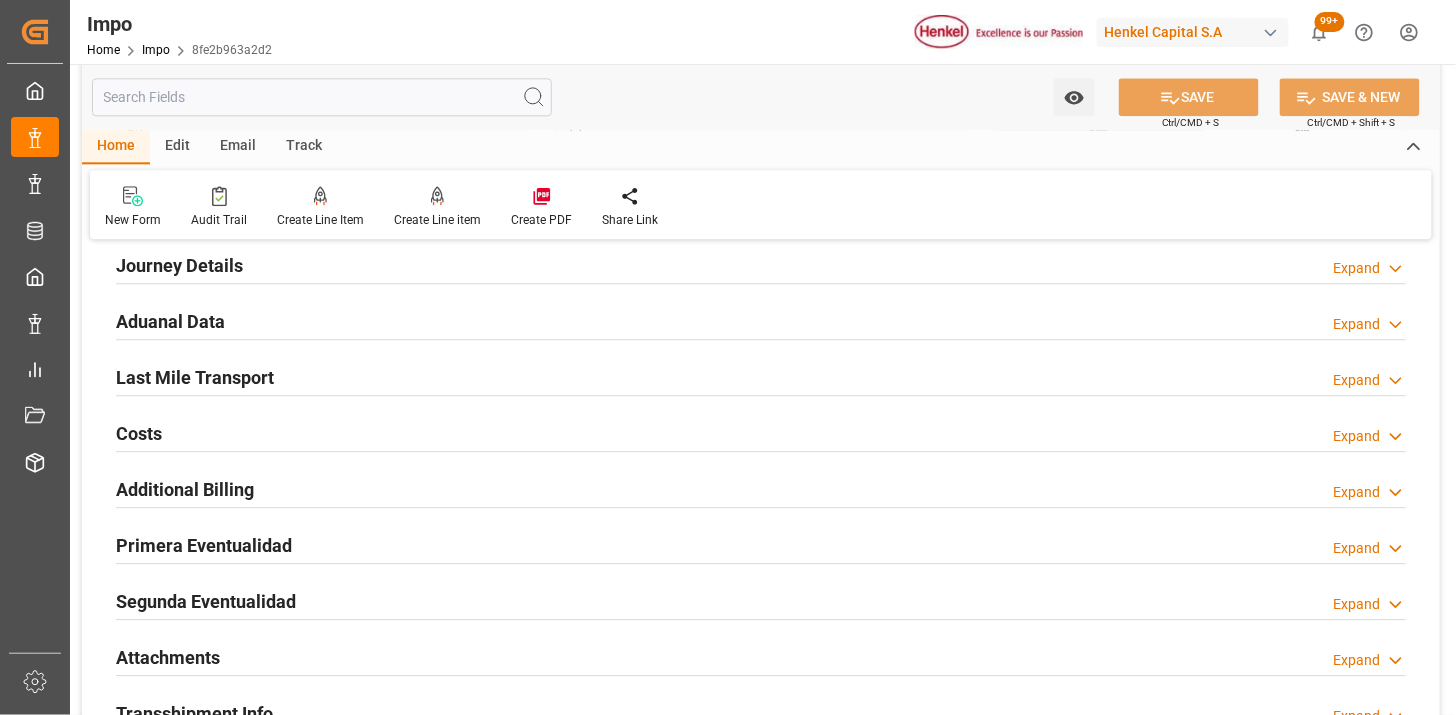 scroll, scrollTop: 1333, scrollLeft: 0, axis: vertical 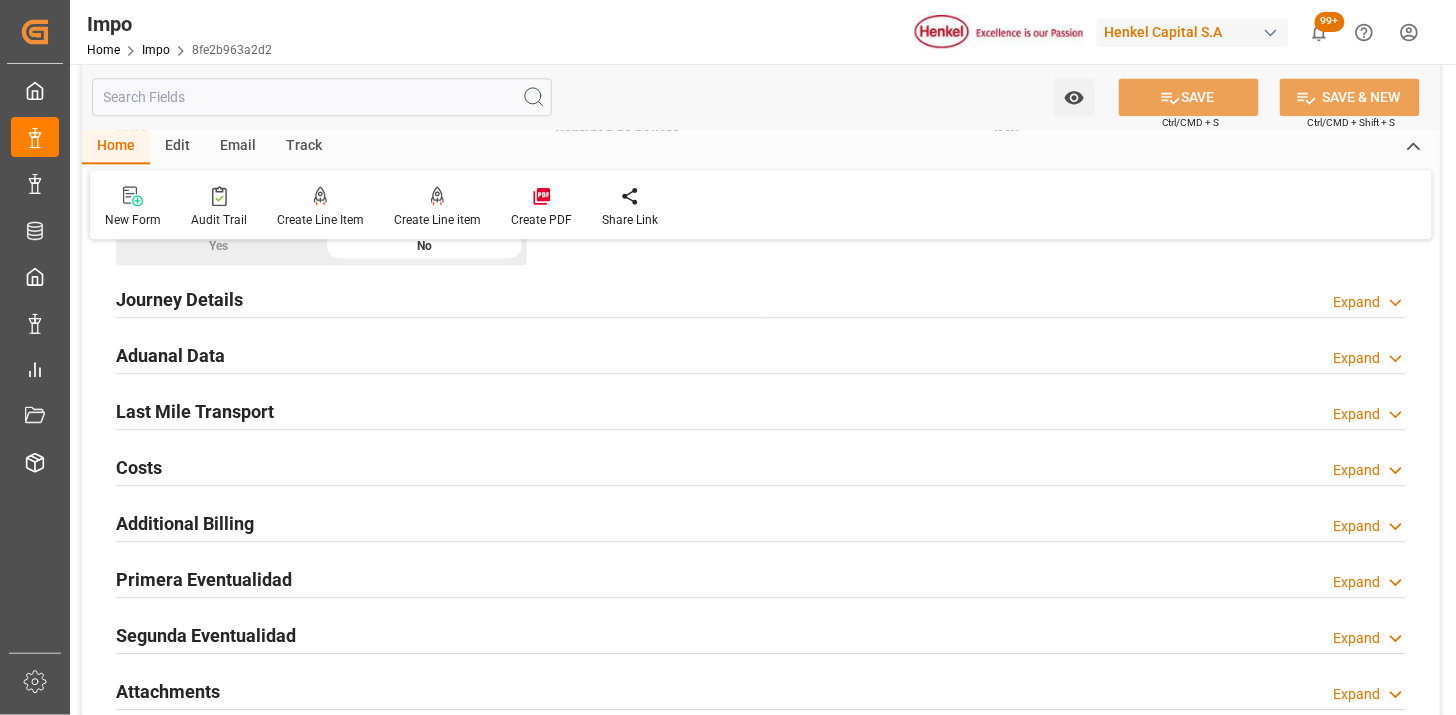 click on "Journey Details Expand" at bounding box center (761, 298) 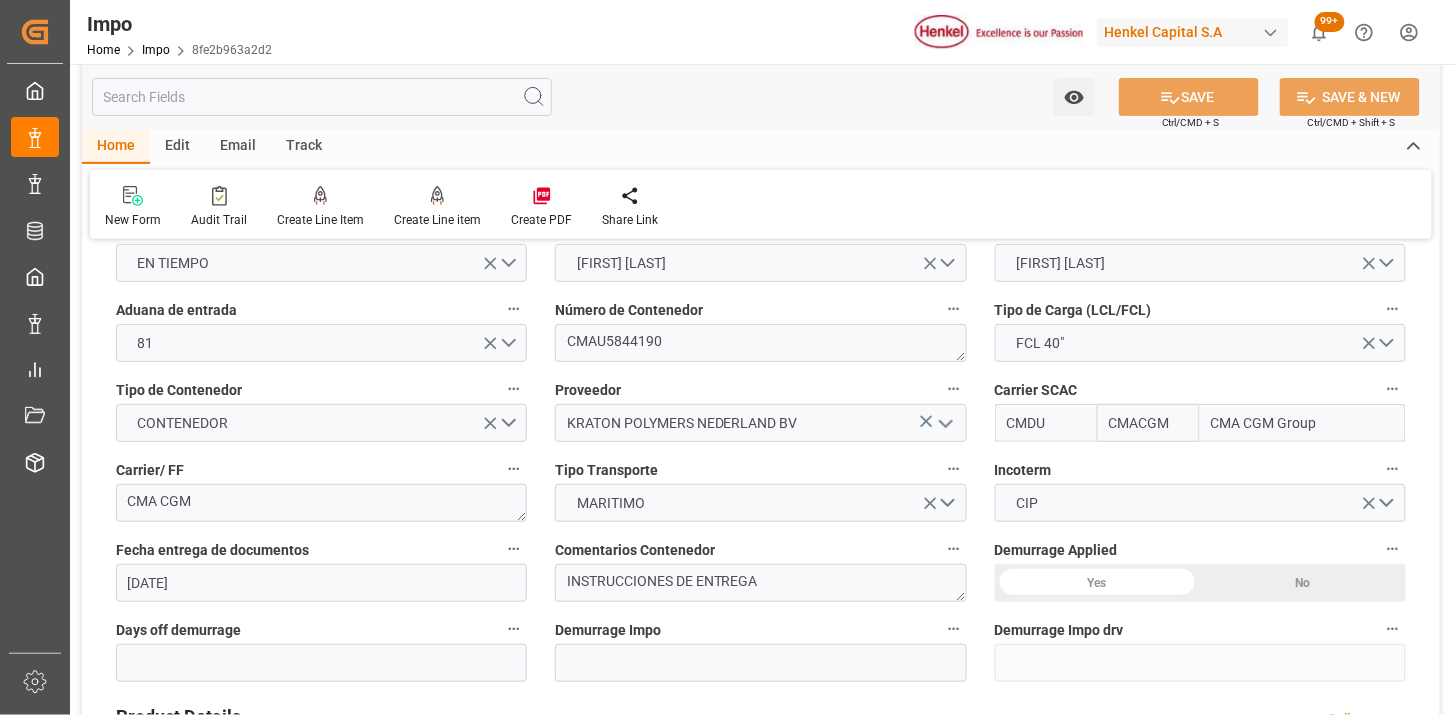 scroll, scrollTop: 222, scrollLeft: 0, axis: vertical 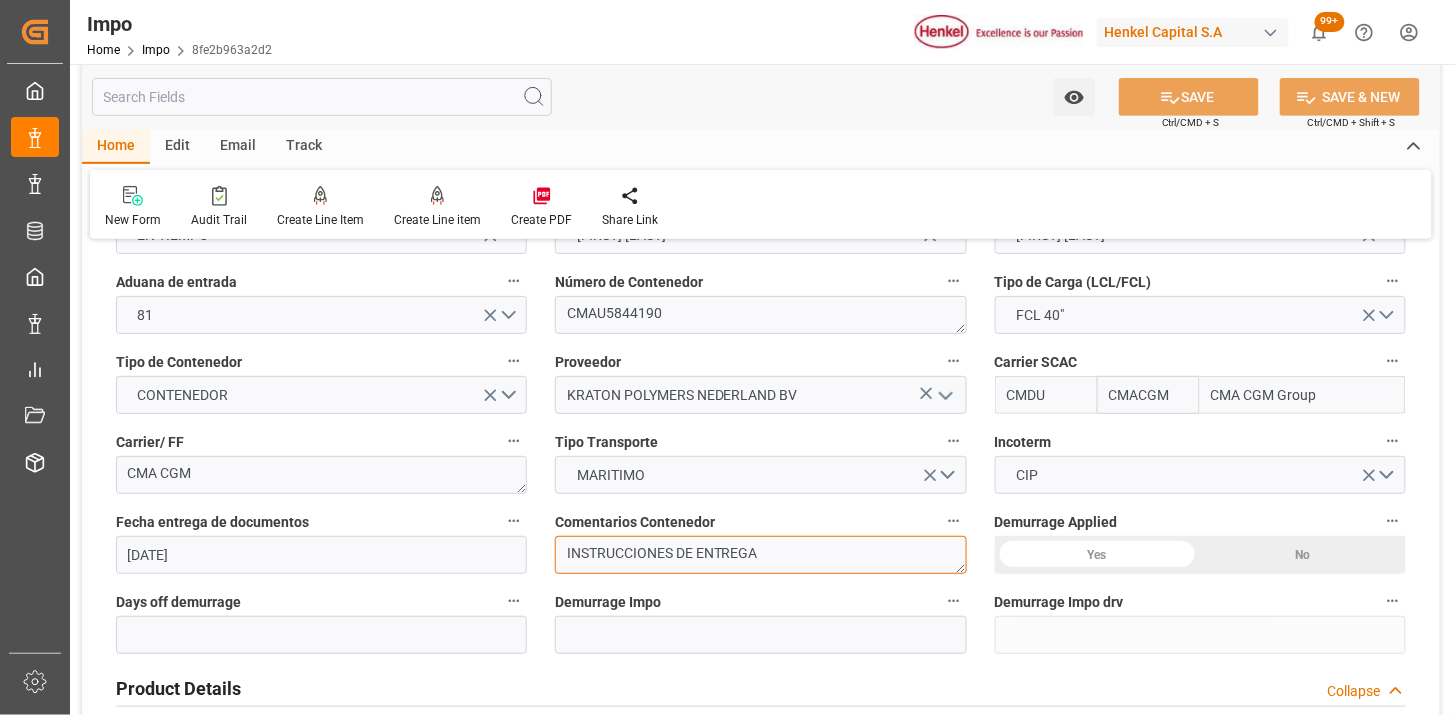 click on "INSTRUCCIONES DE ENTREGA" at bounding box center [760, 555] 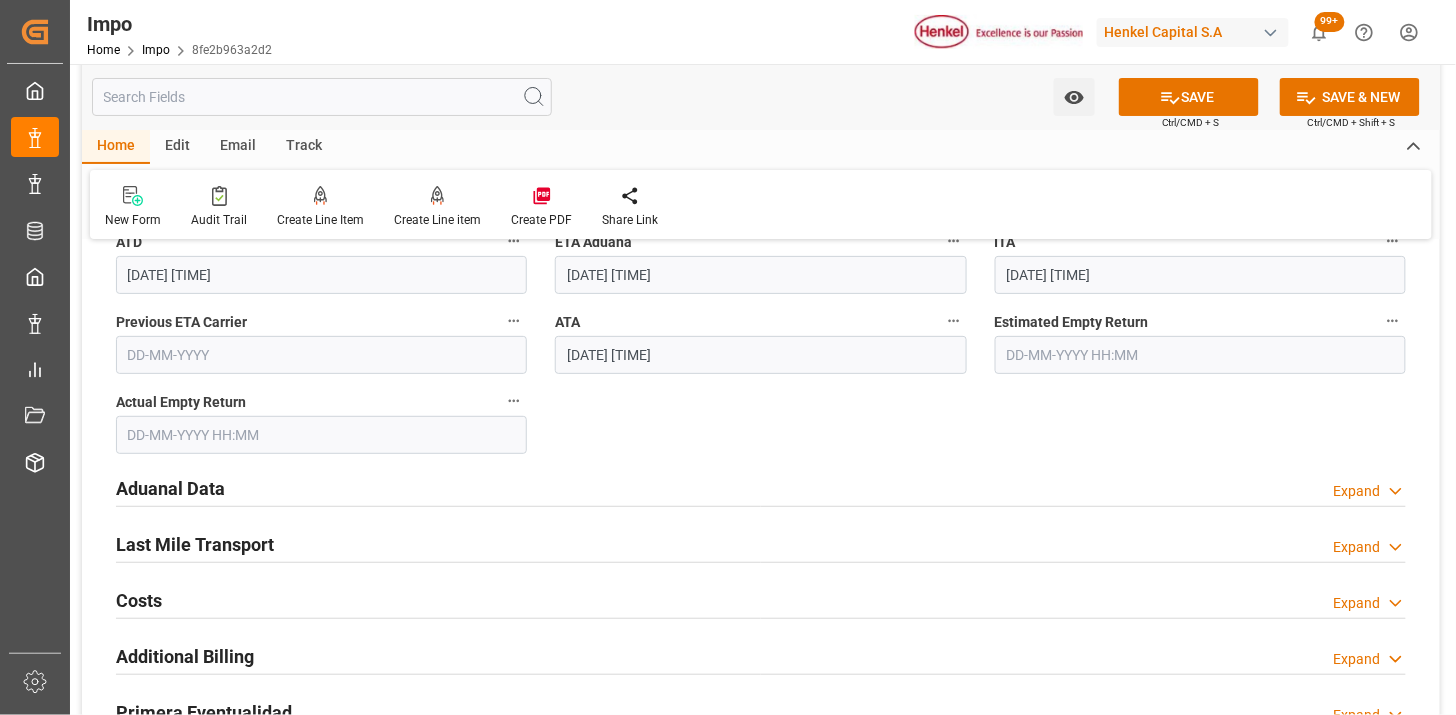 scroll, scrollTop: 2333, scrollLeft: 0, axis: vertical 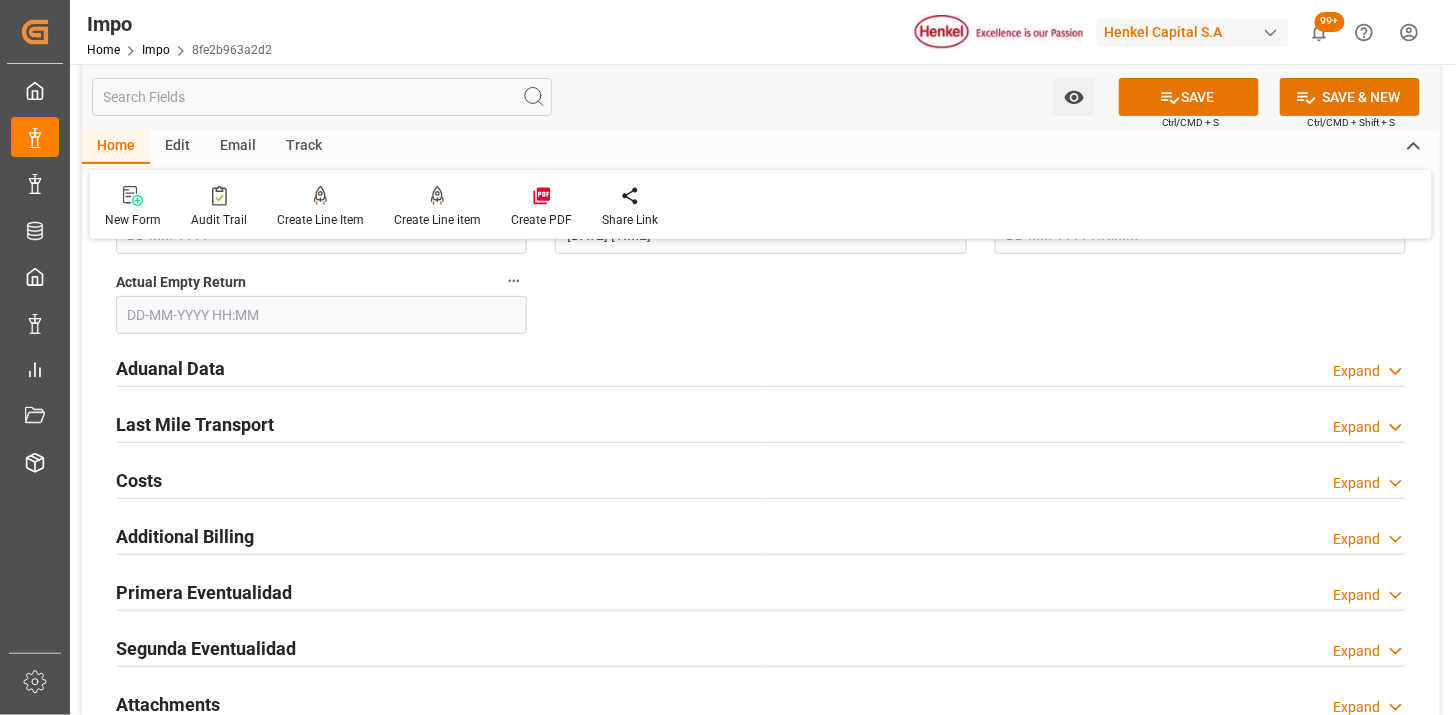 type on "N/A" 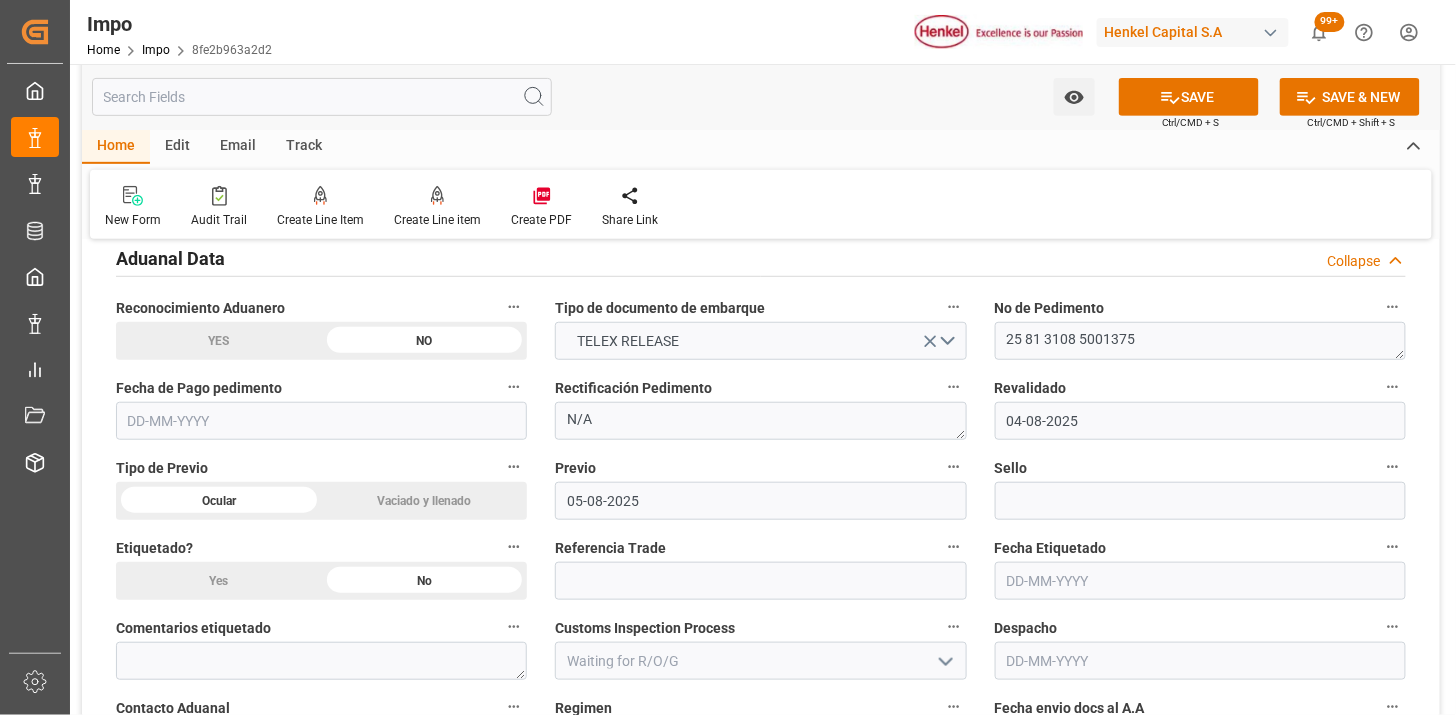 scroll, scrollTop: 2444, scrollLeft: 0, axis: vertical 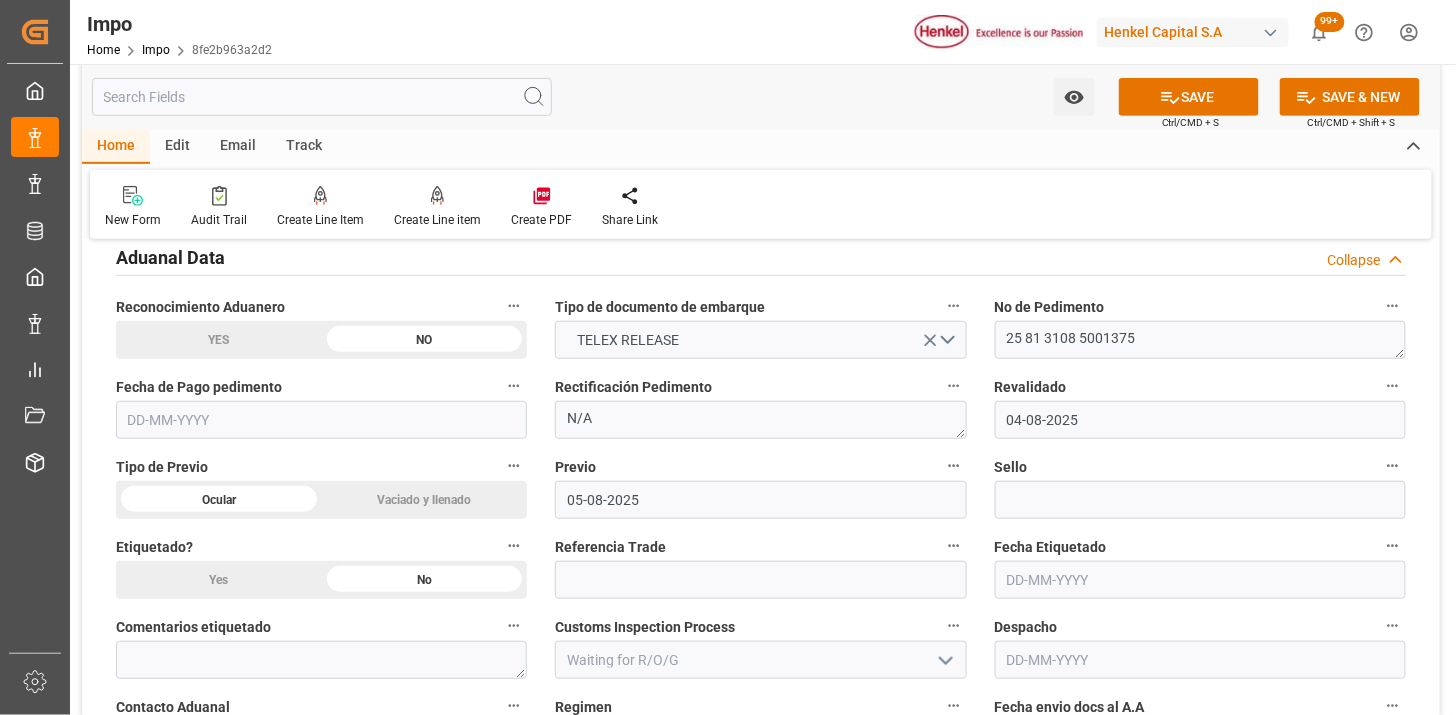 click at bounding box center (321, 420) 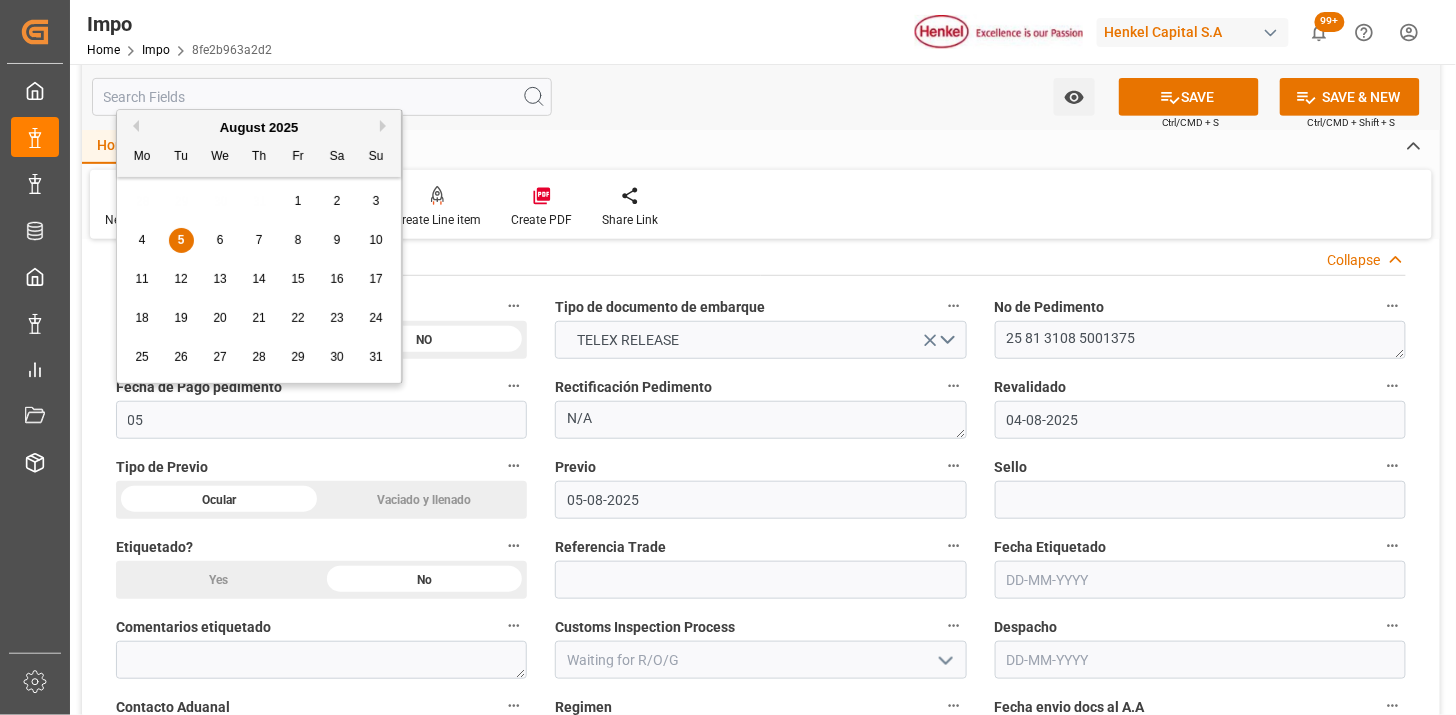 type on "05-08-2025" 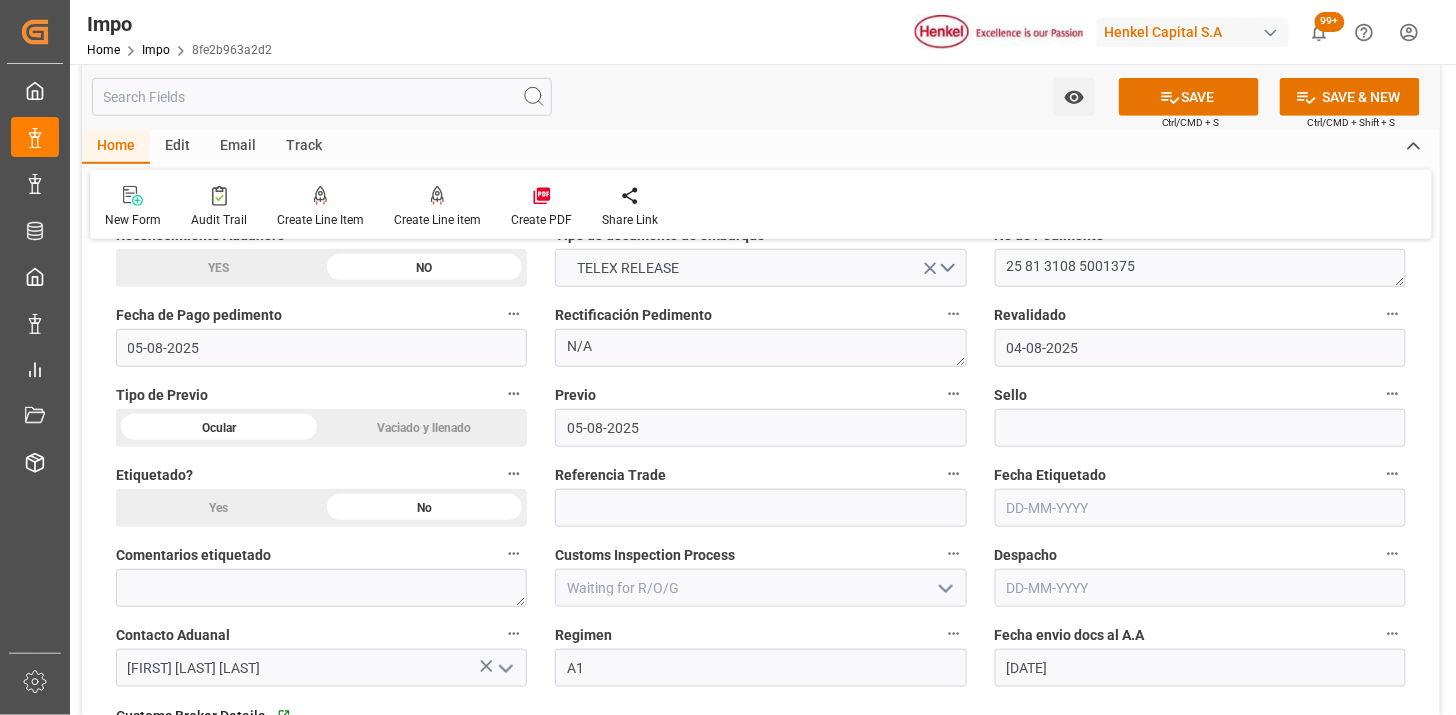 scroll, scrollTop: 2555, scrollLeft: 0, axis: vertical 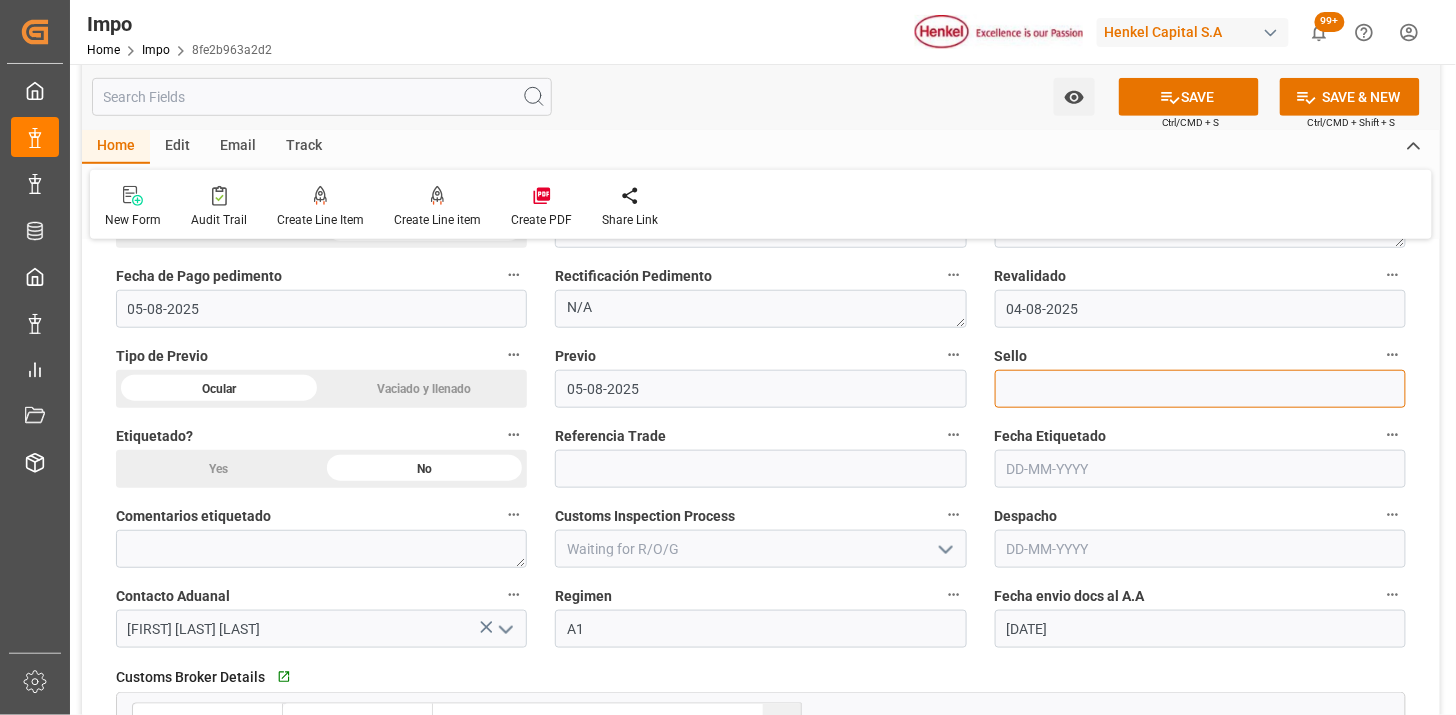 click at bounding box center [1200, 389] 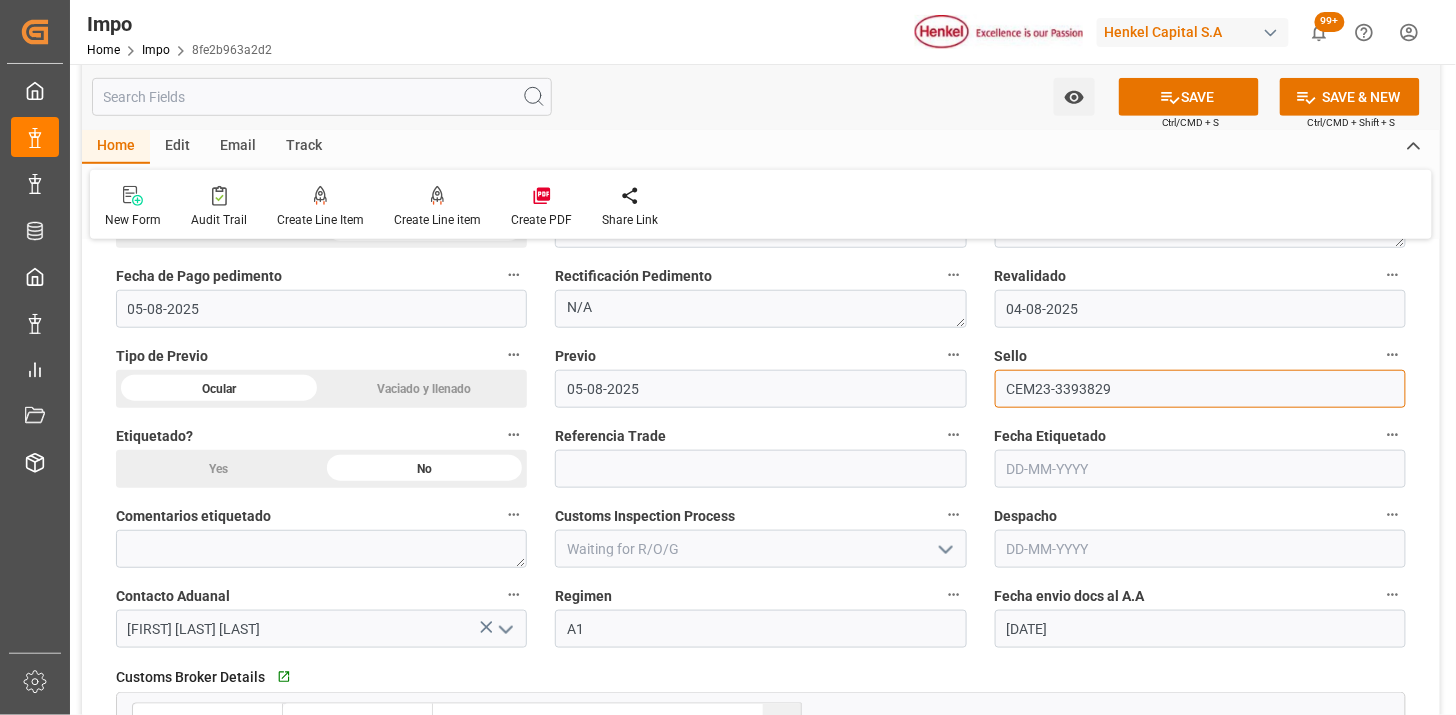 scroll, scrollTop: 2666, scrollLeft: 0, axis: vertical 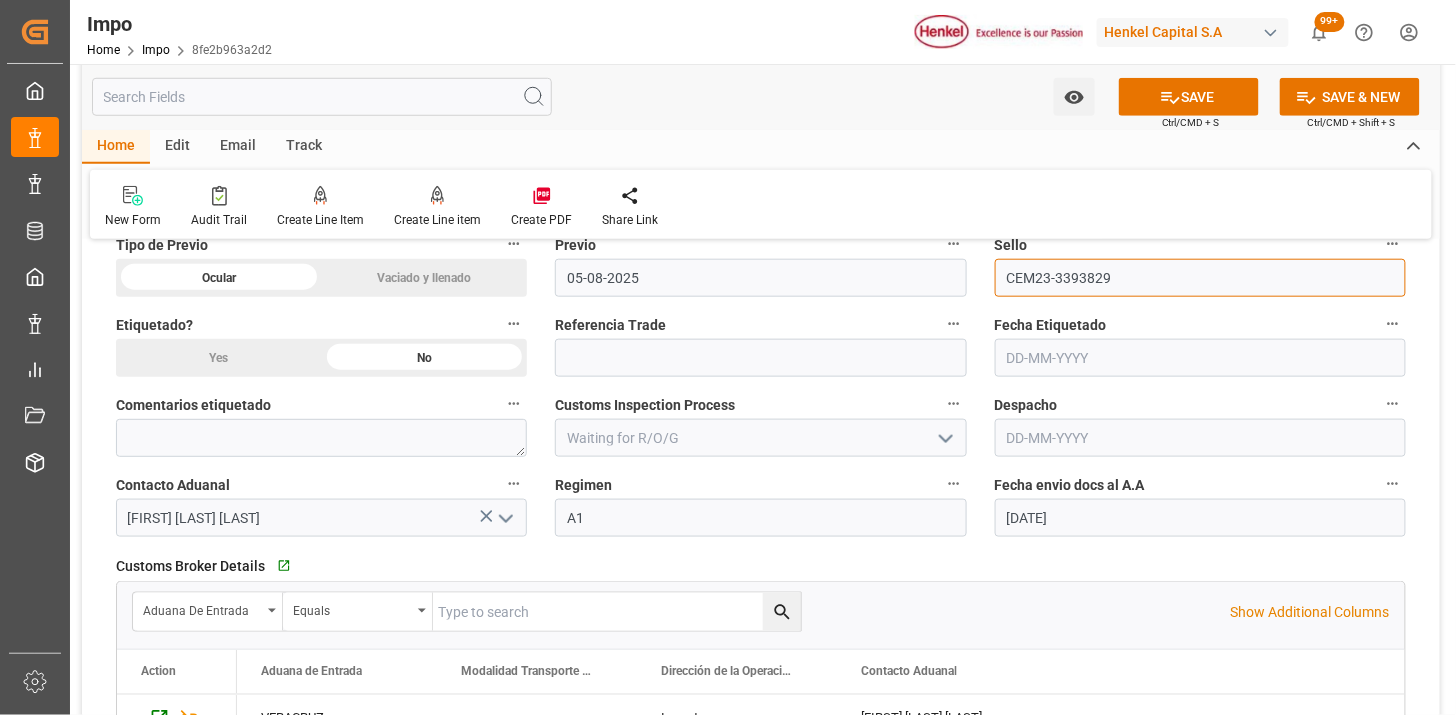 type on "CEM23-3393829" 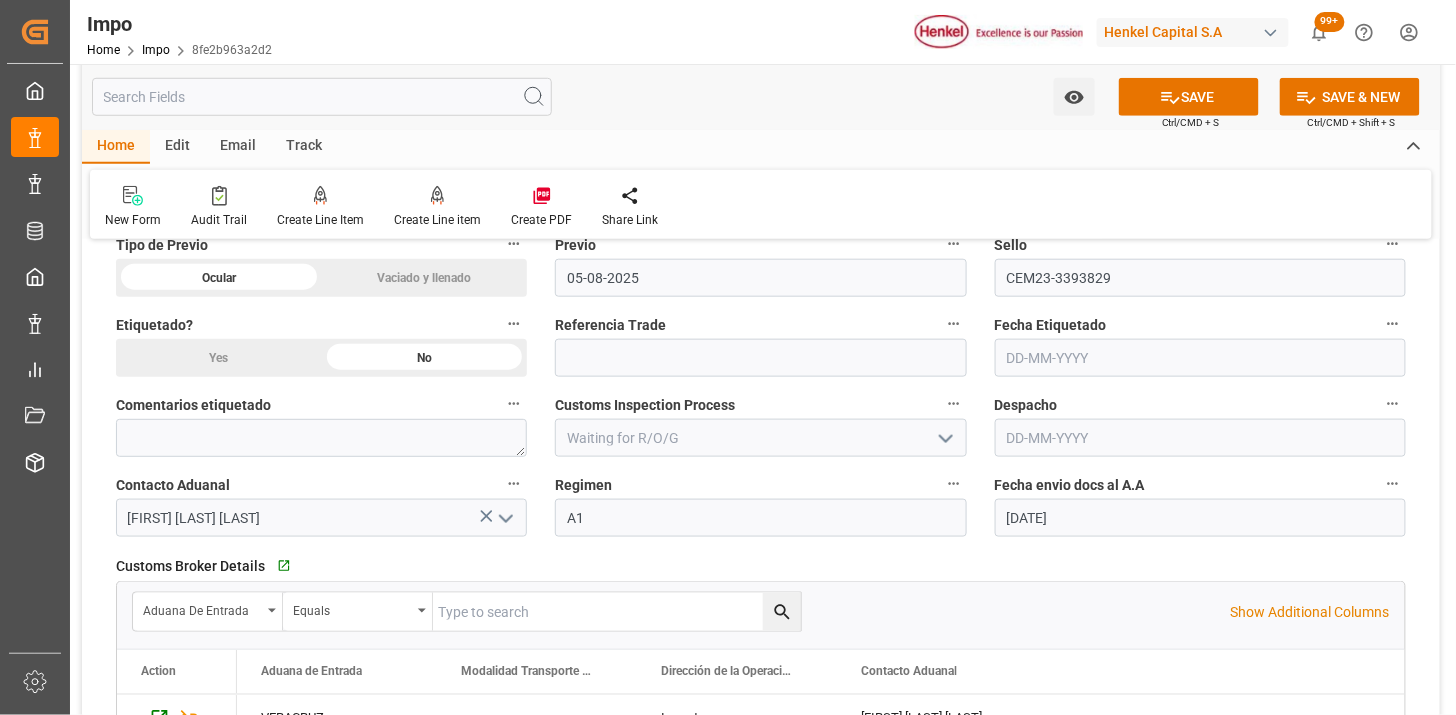 click on "Yes" at bounding box center (1098, -1889) 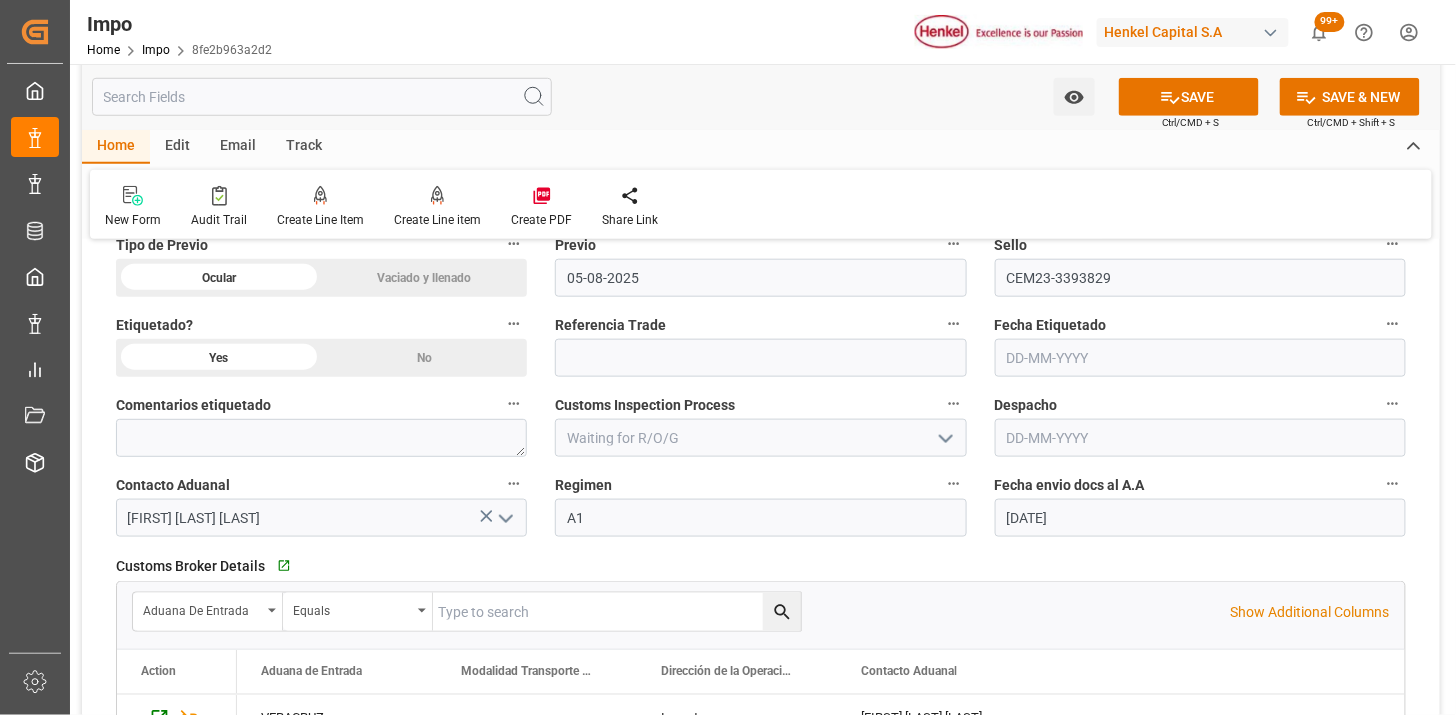 drag, startPoint x: 423, startPoint y: 354, endPoint x: 543, endPoint y: 417, distance: 135.53229 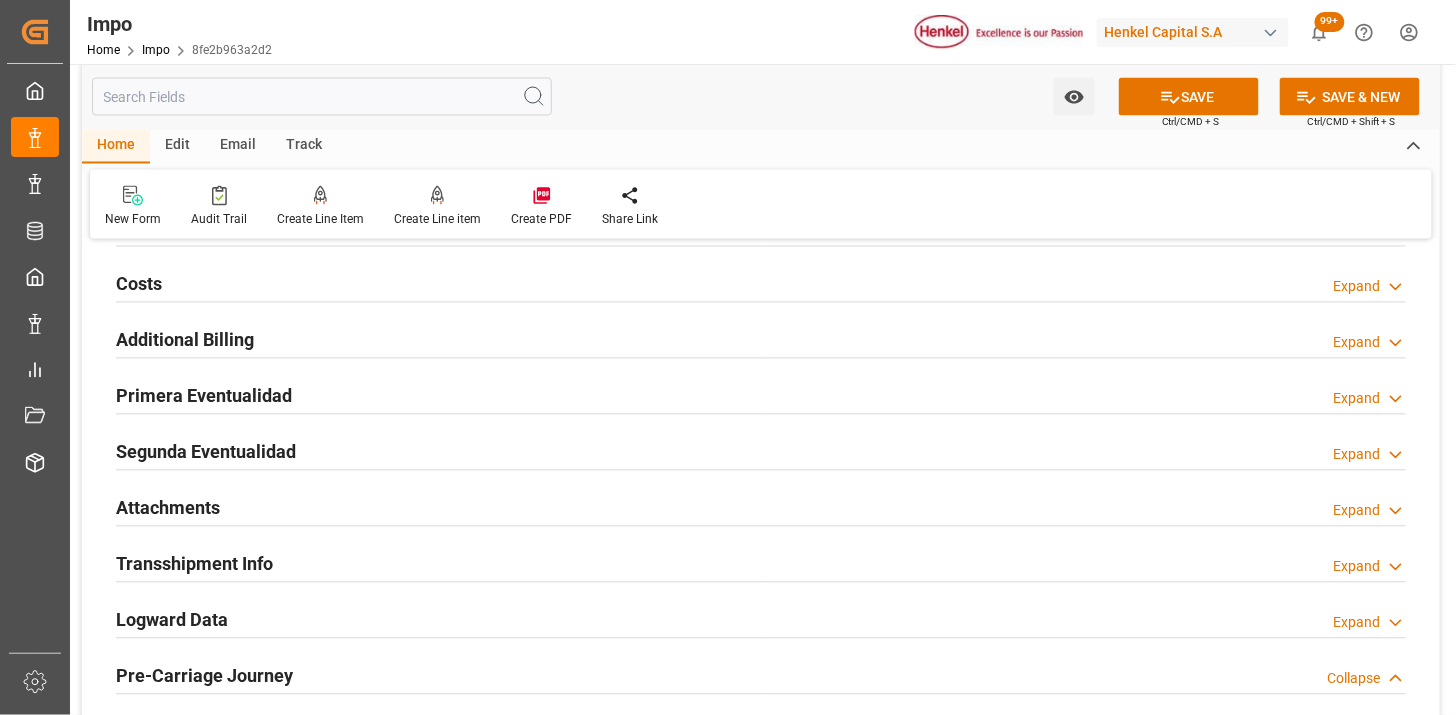 scroll, scrollTop: 3333, scrollLeft: 0, axis: vertical 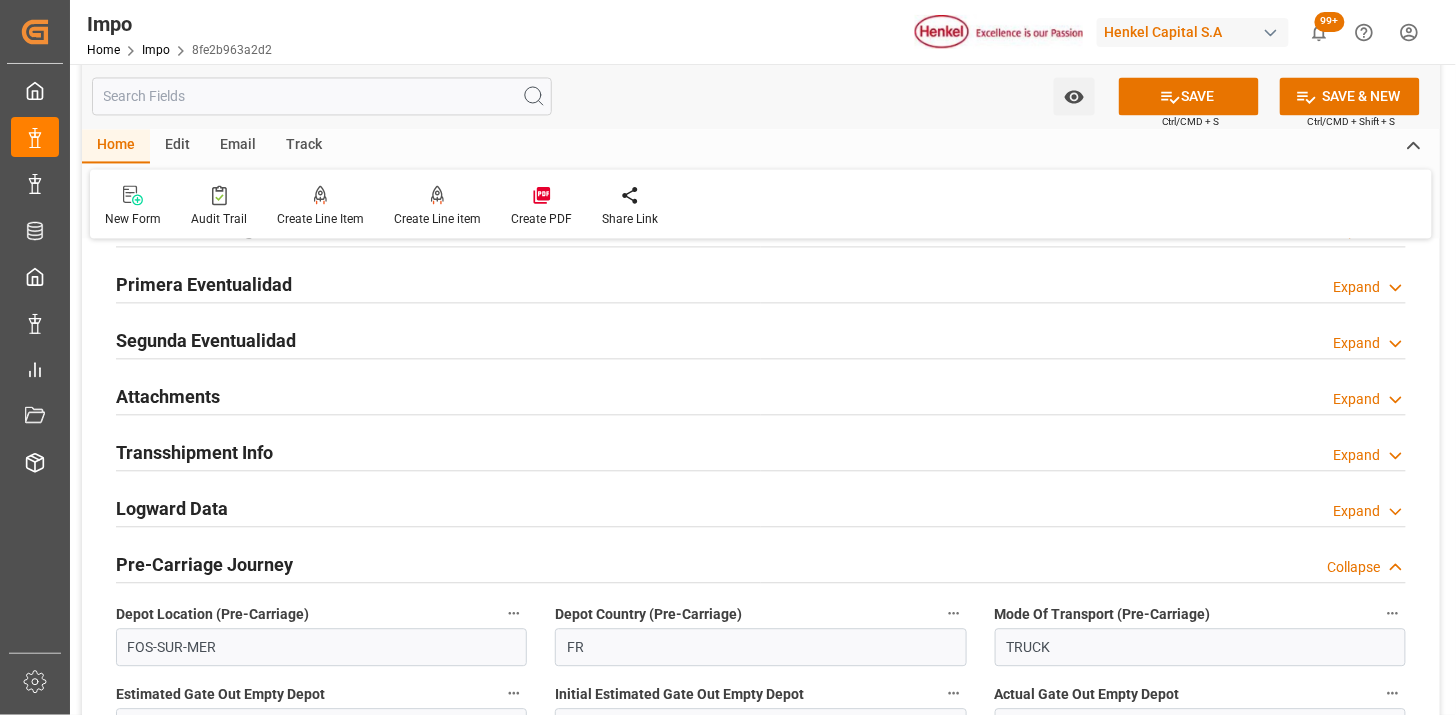 click on "Attachments Expand" at bounding box center (761, 396) 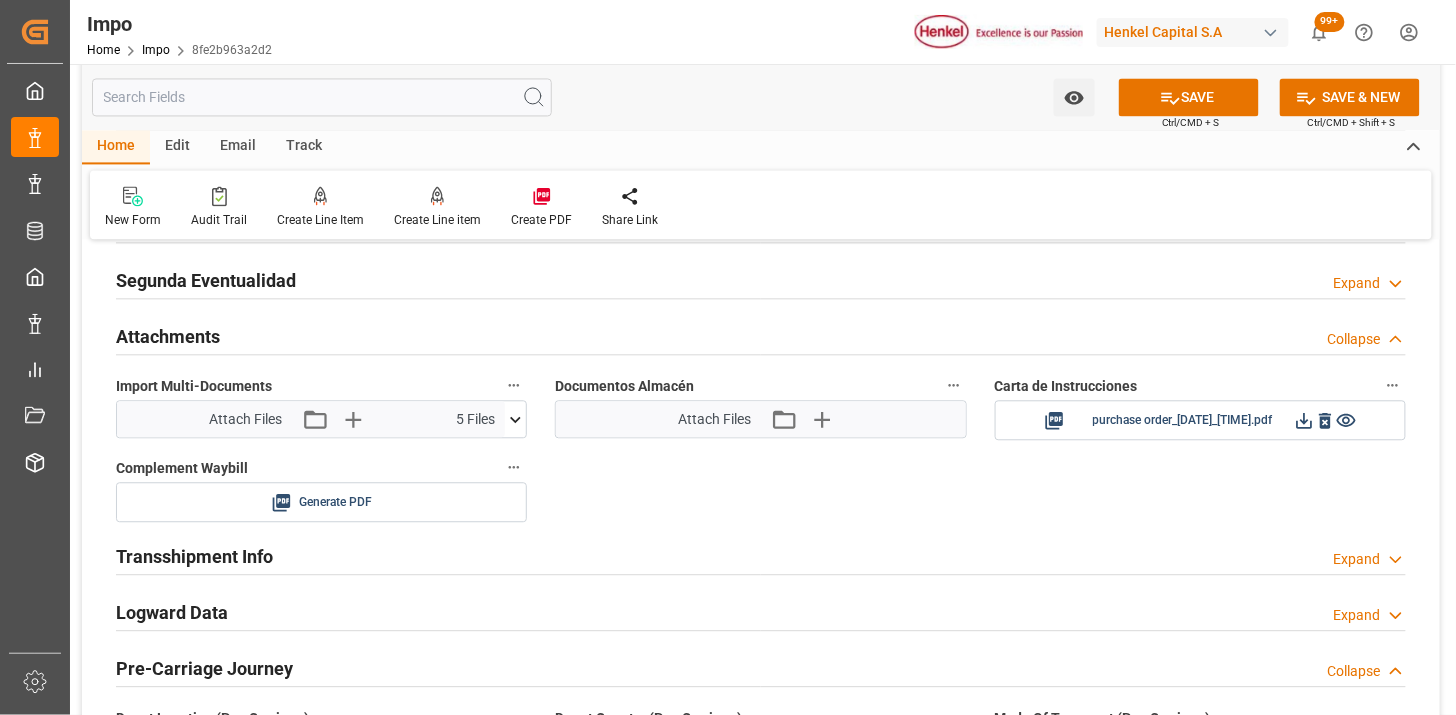 scroll, scrollTop: 3444, scrollLeft: 0, axis: vertical 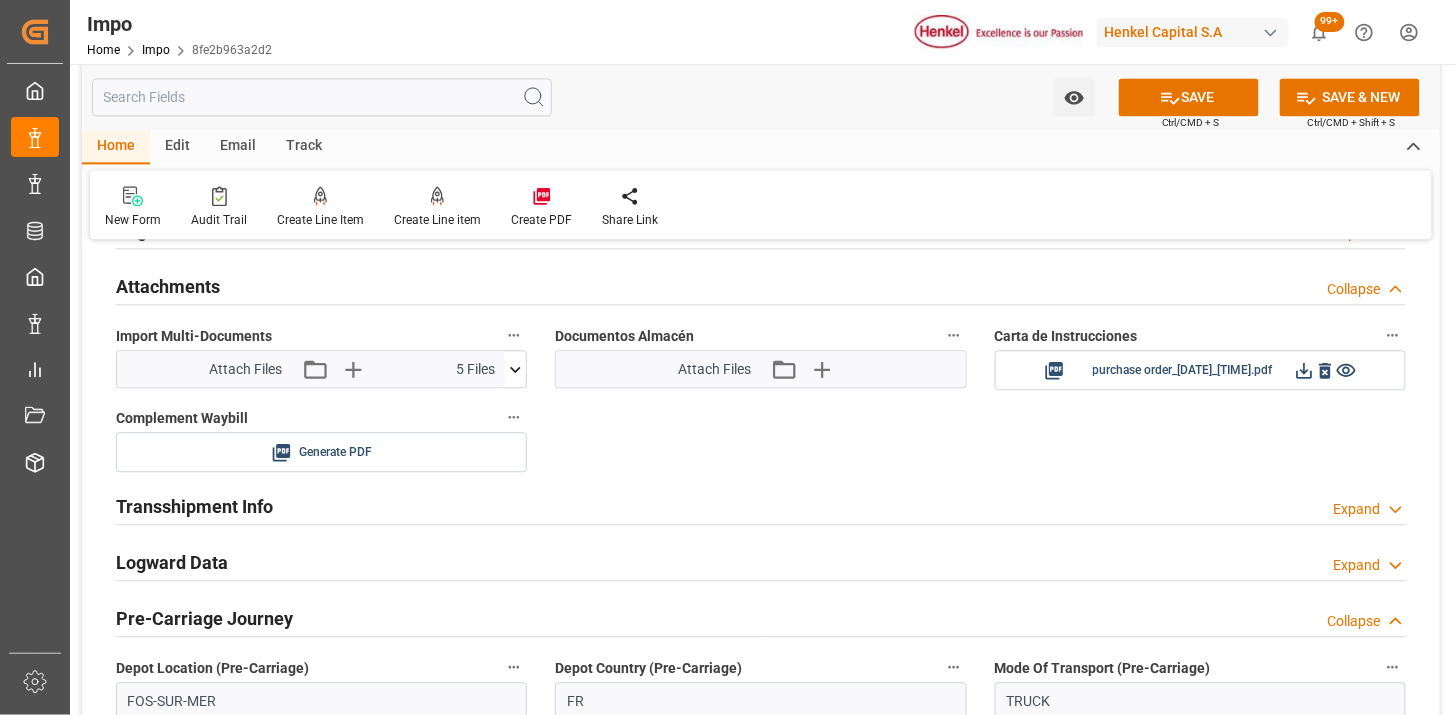 click 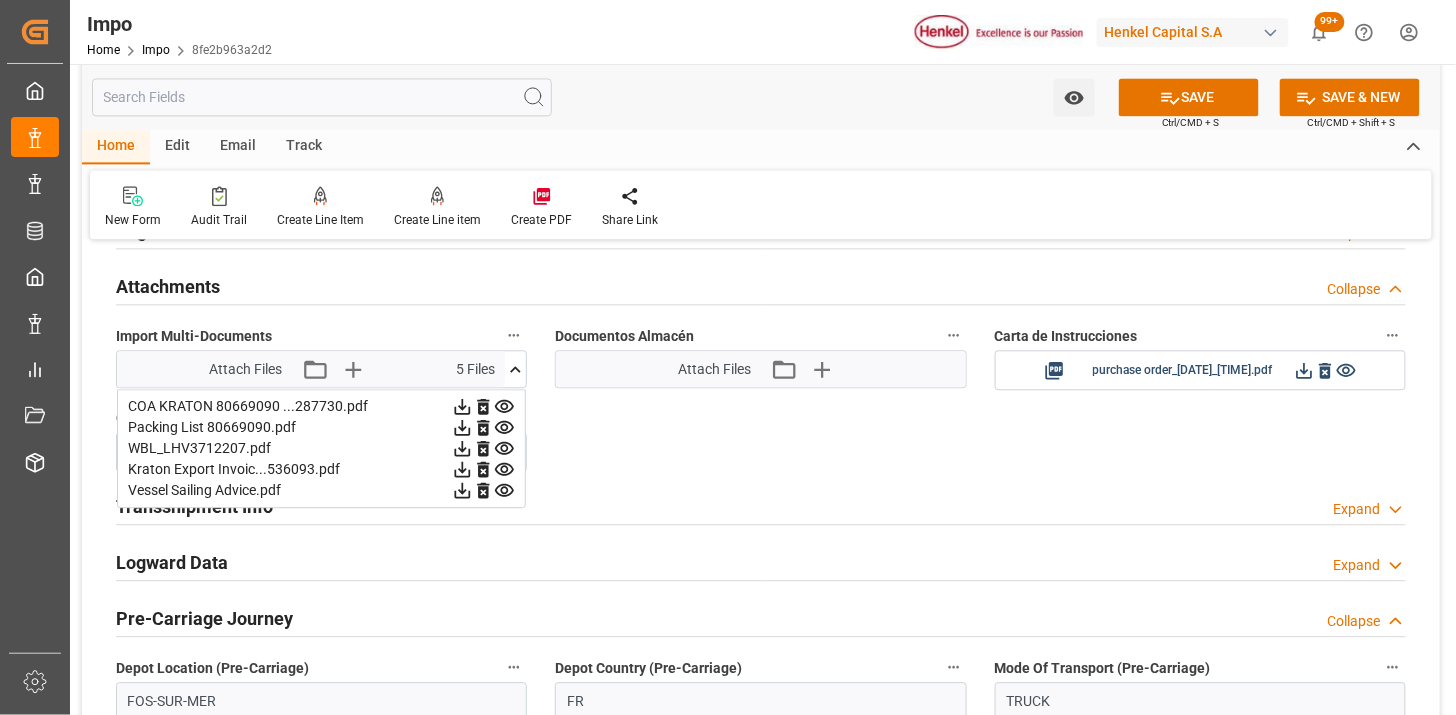 click 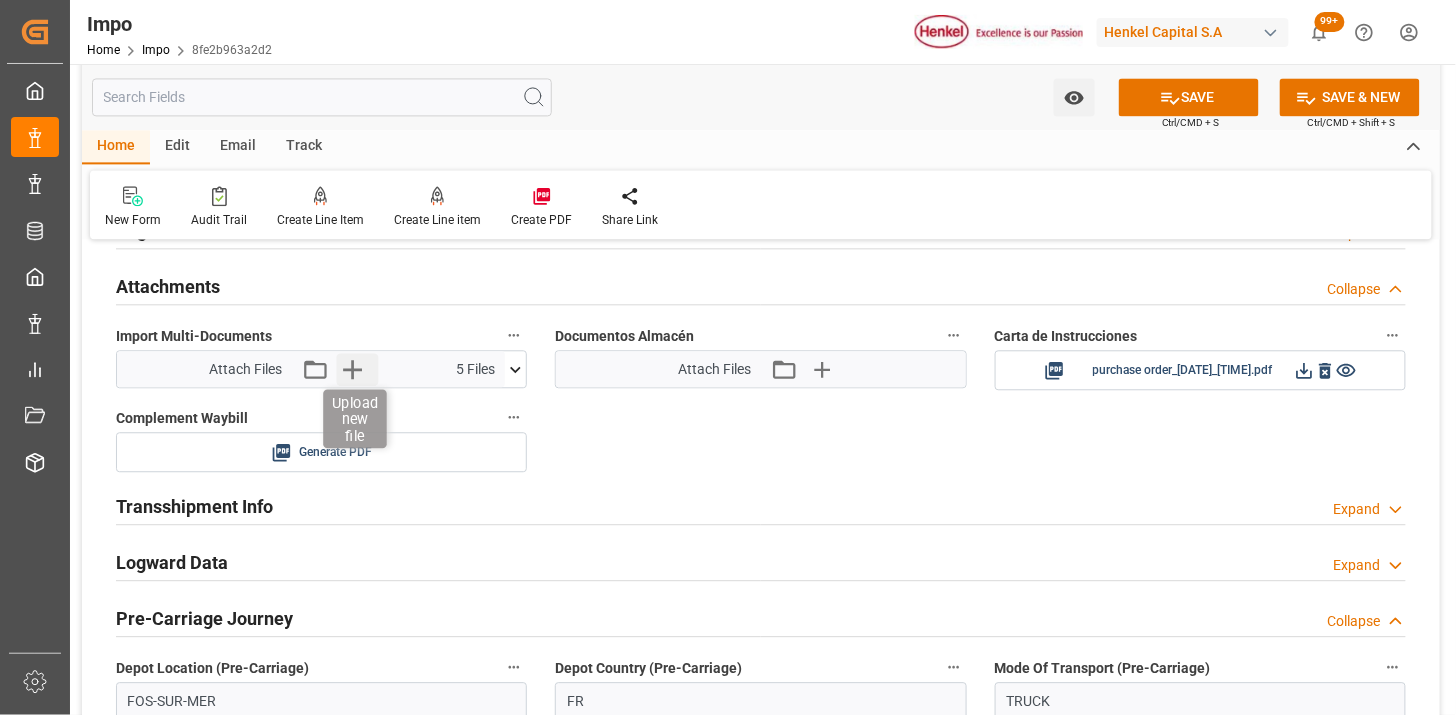 click 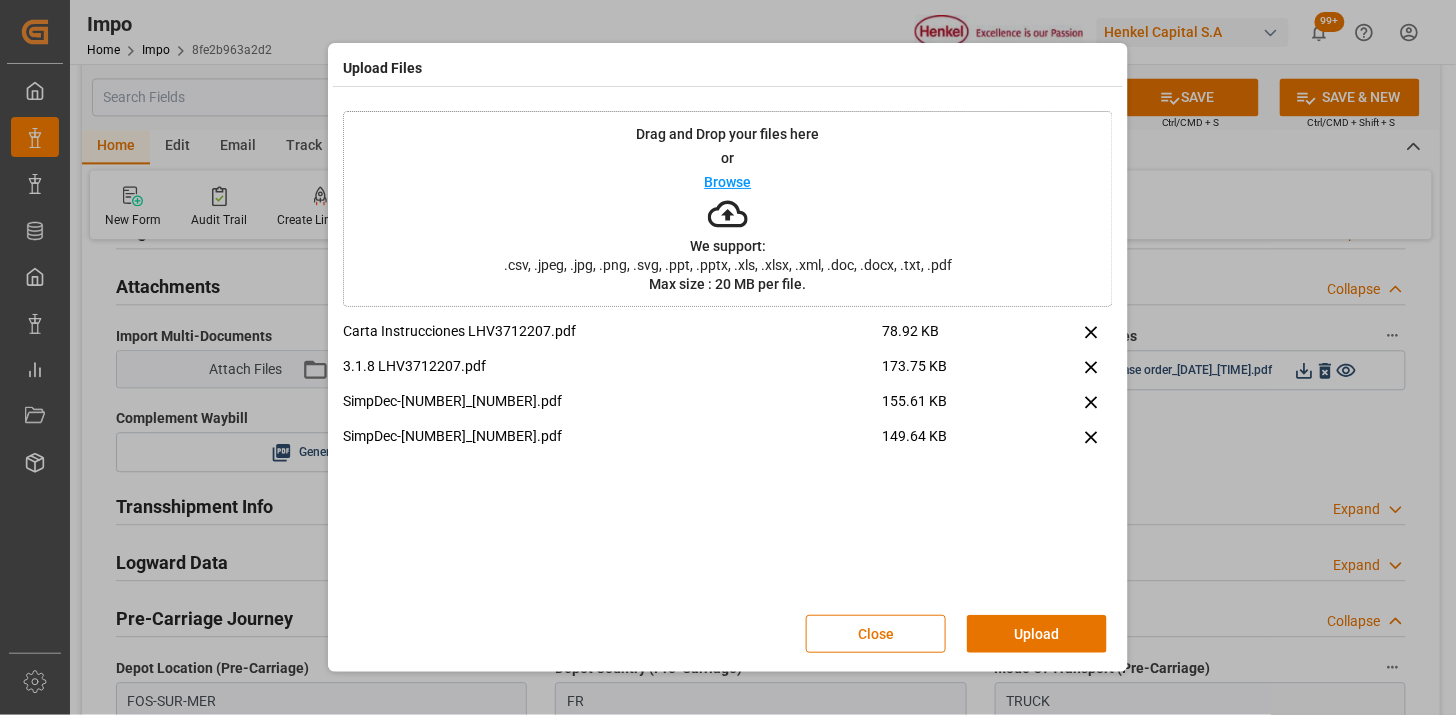 click on "Upload" at bounding box center (1037, 634) 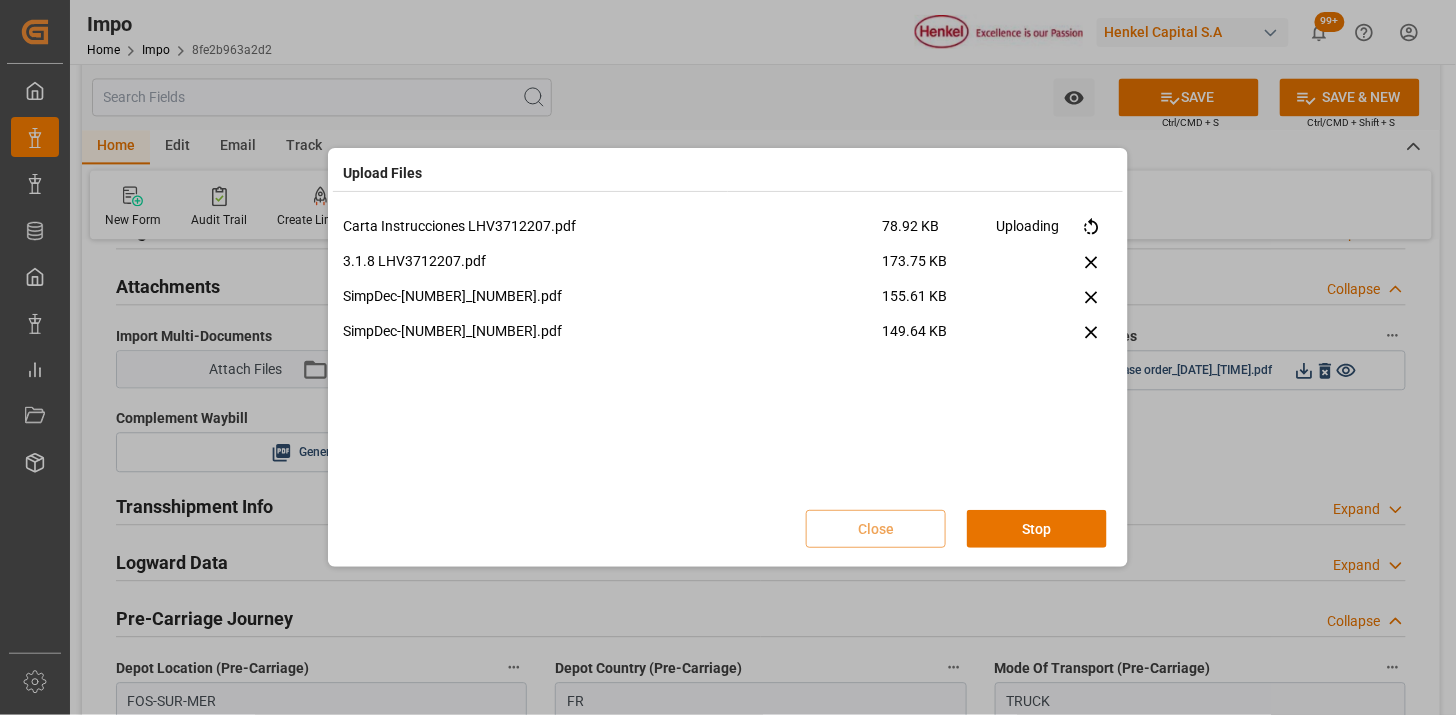 type 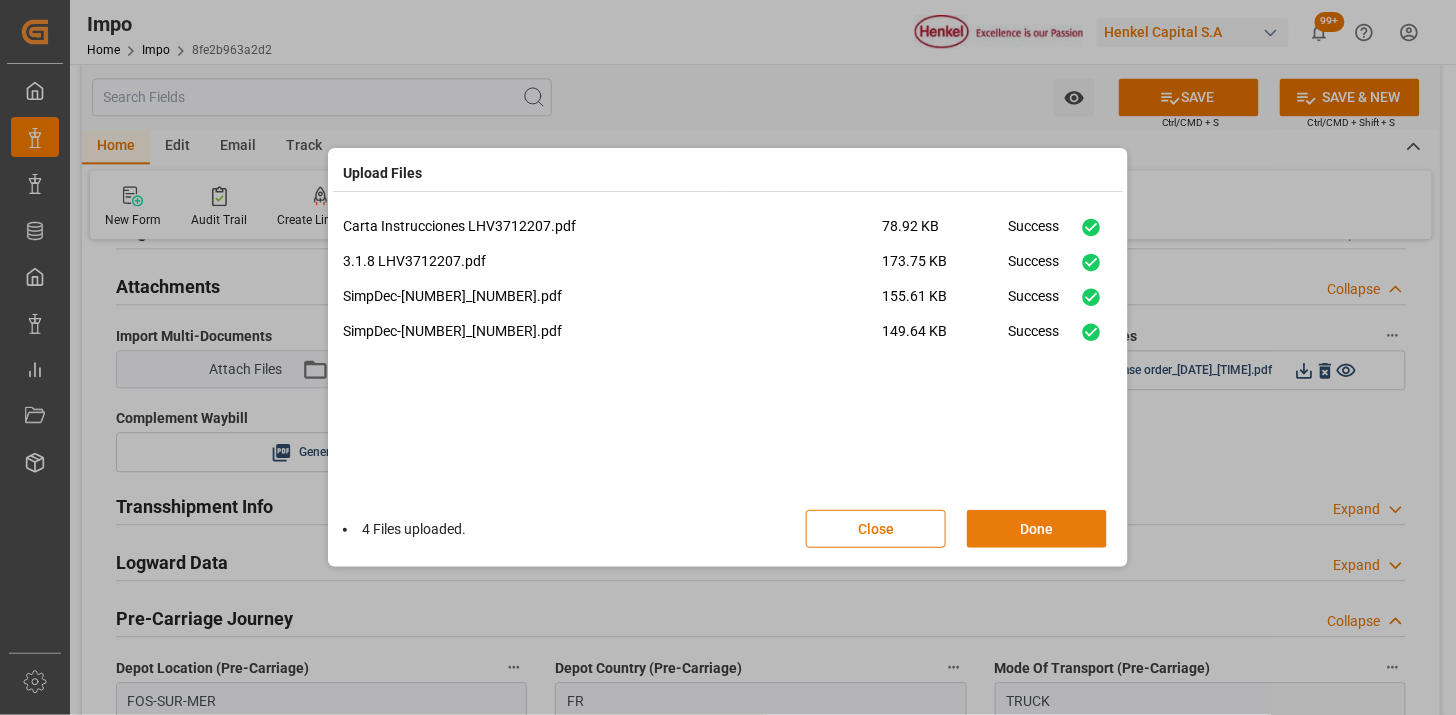 click on "Done" at bounding box center (1037, 529) 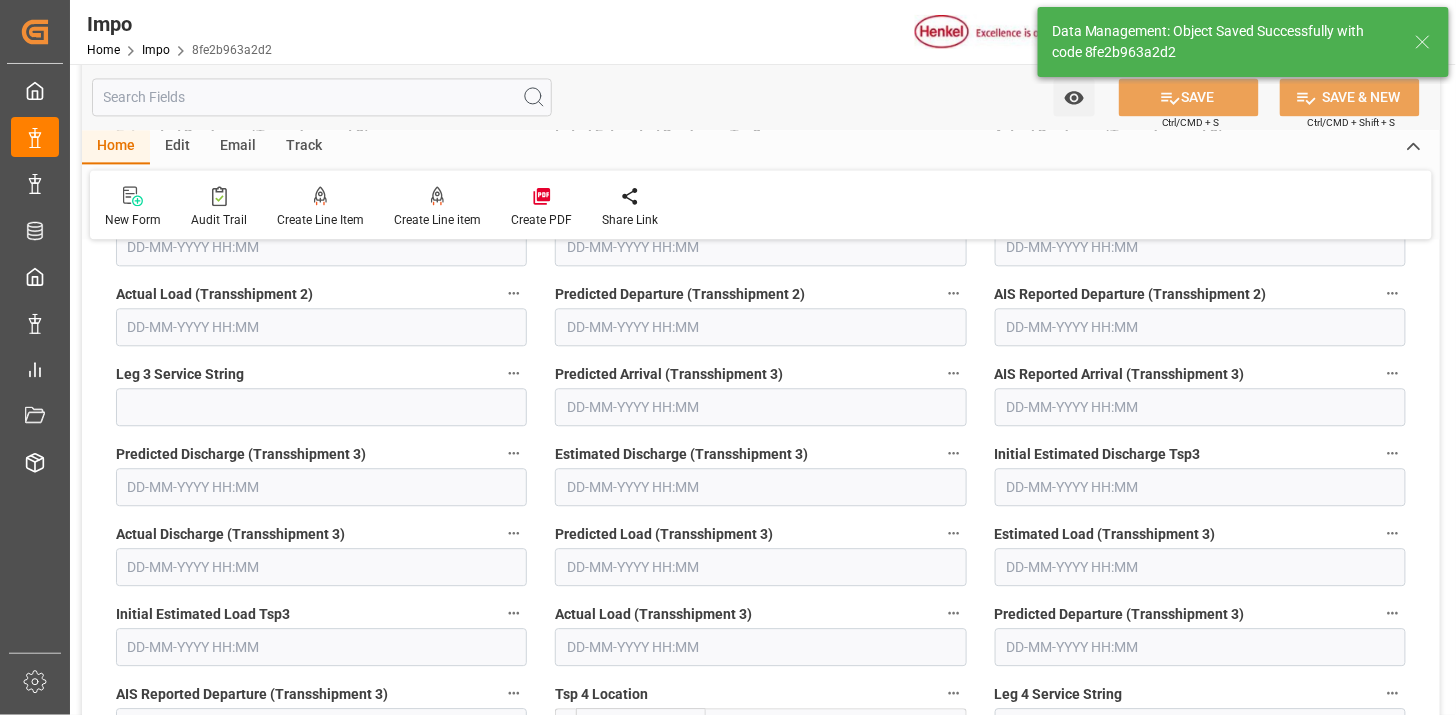 scroll, scrollTop: 1737, scrollLeft: 0, axis: vertical 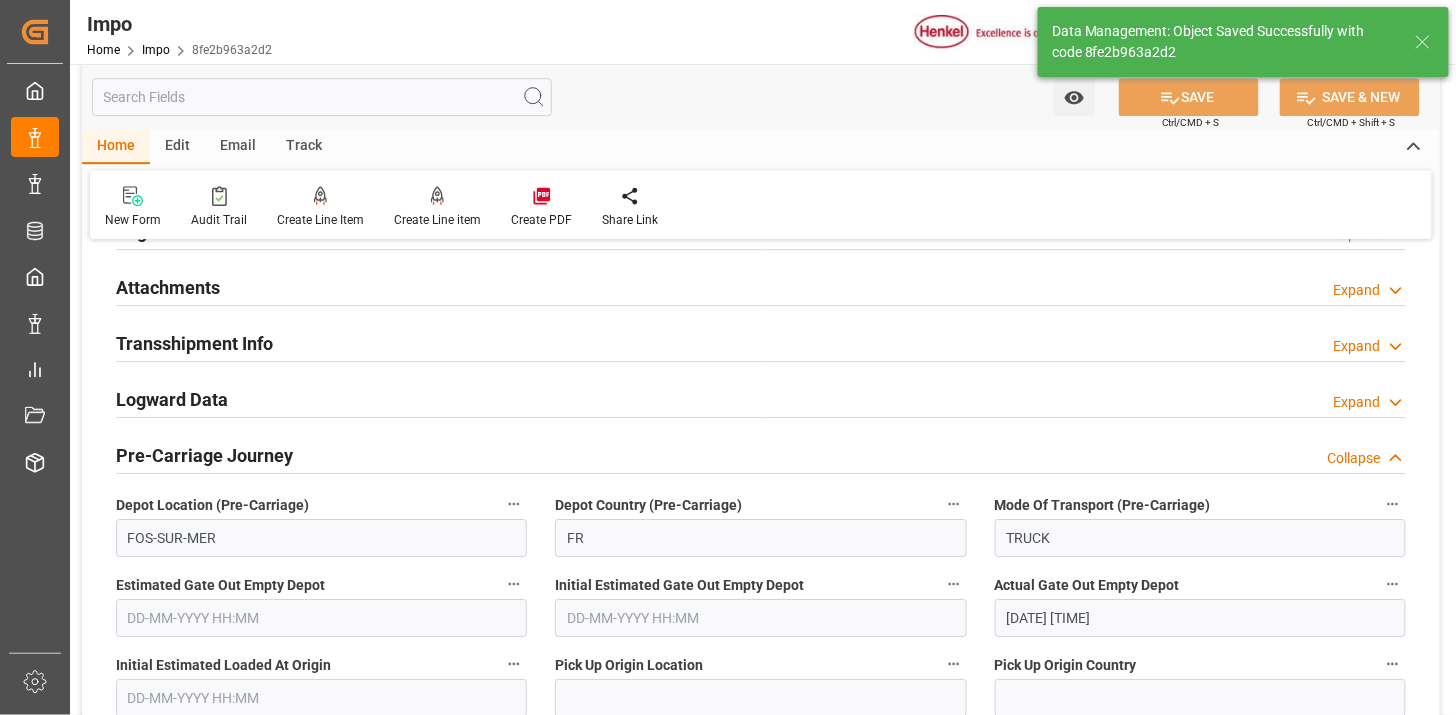click on "Attachments Expand" at bounding box center [761, 286] 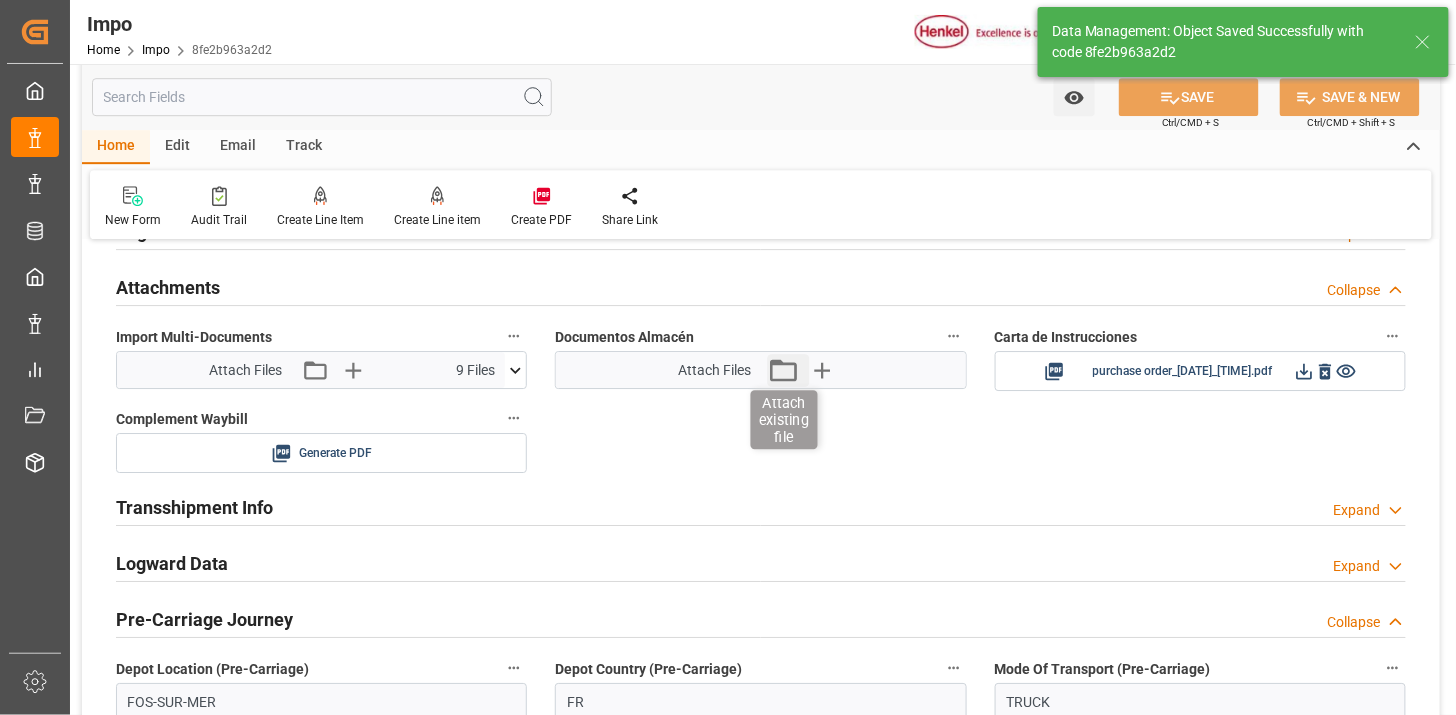click 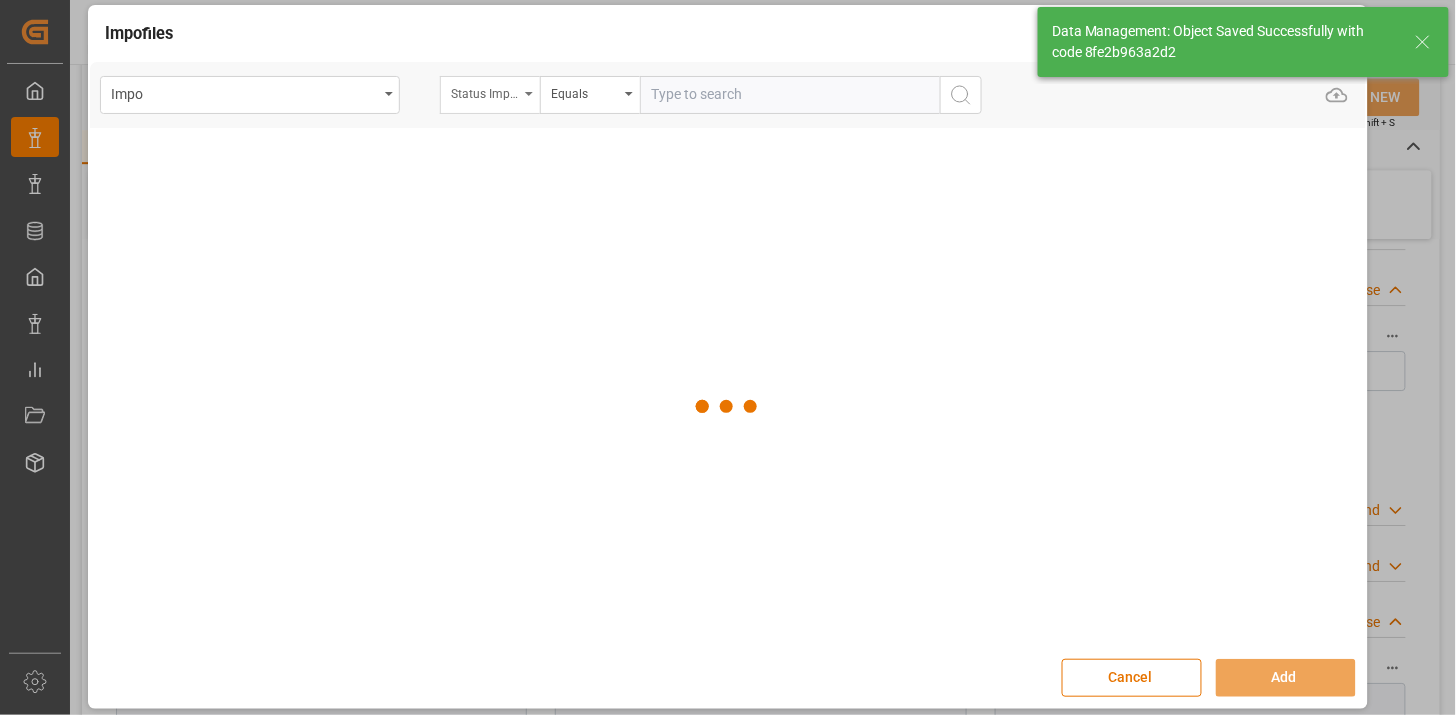 click on "Status Importación" at bounding box center (485, 91) 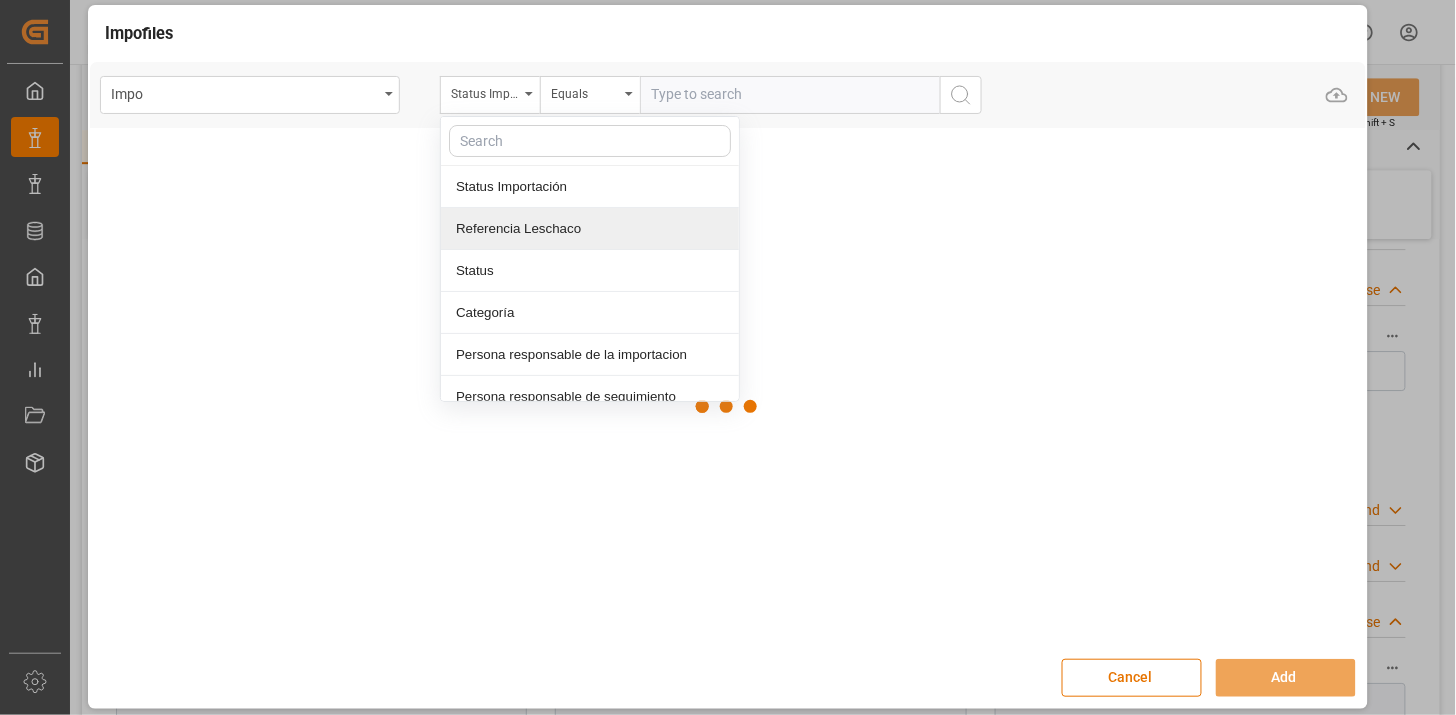 click on "Referencia Leschaco" at bounding box center [590, 229] 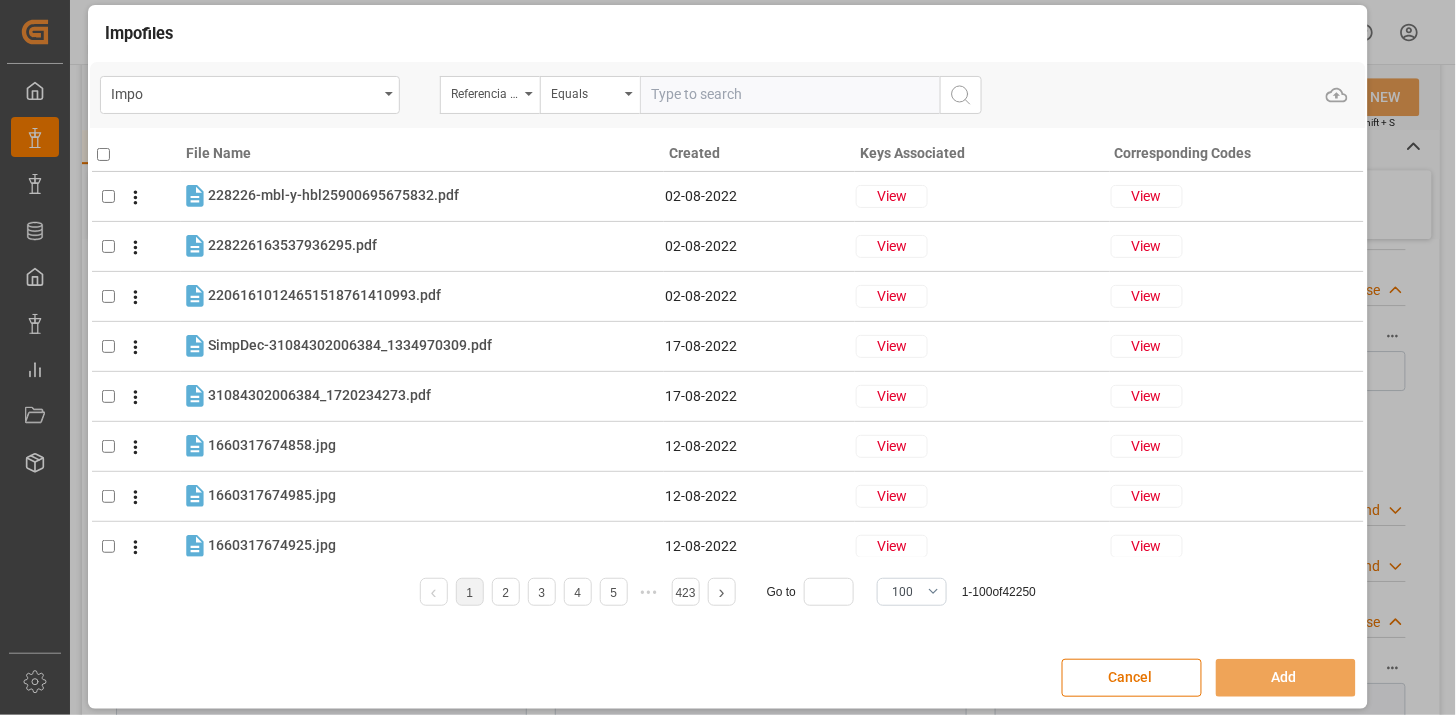 click at bounding box center [790, 95] 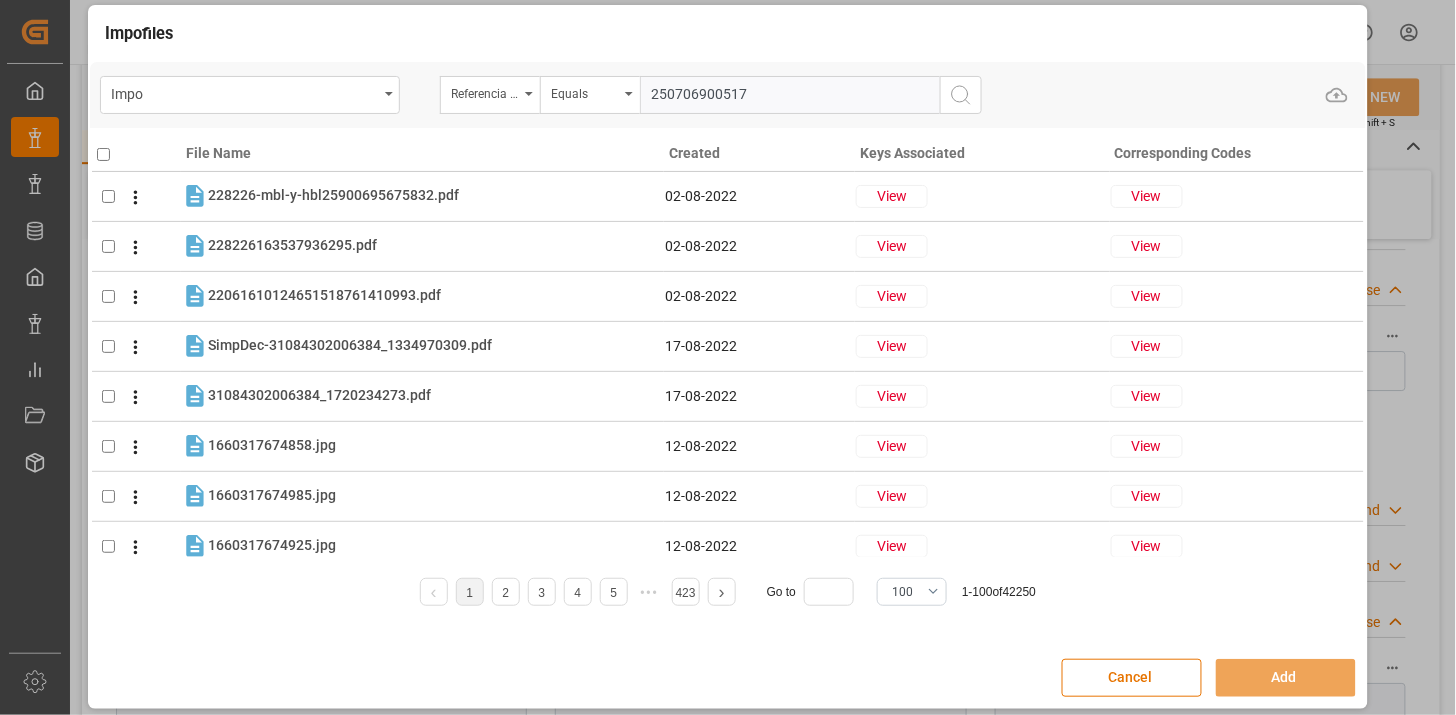 type 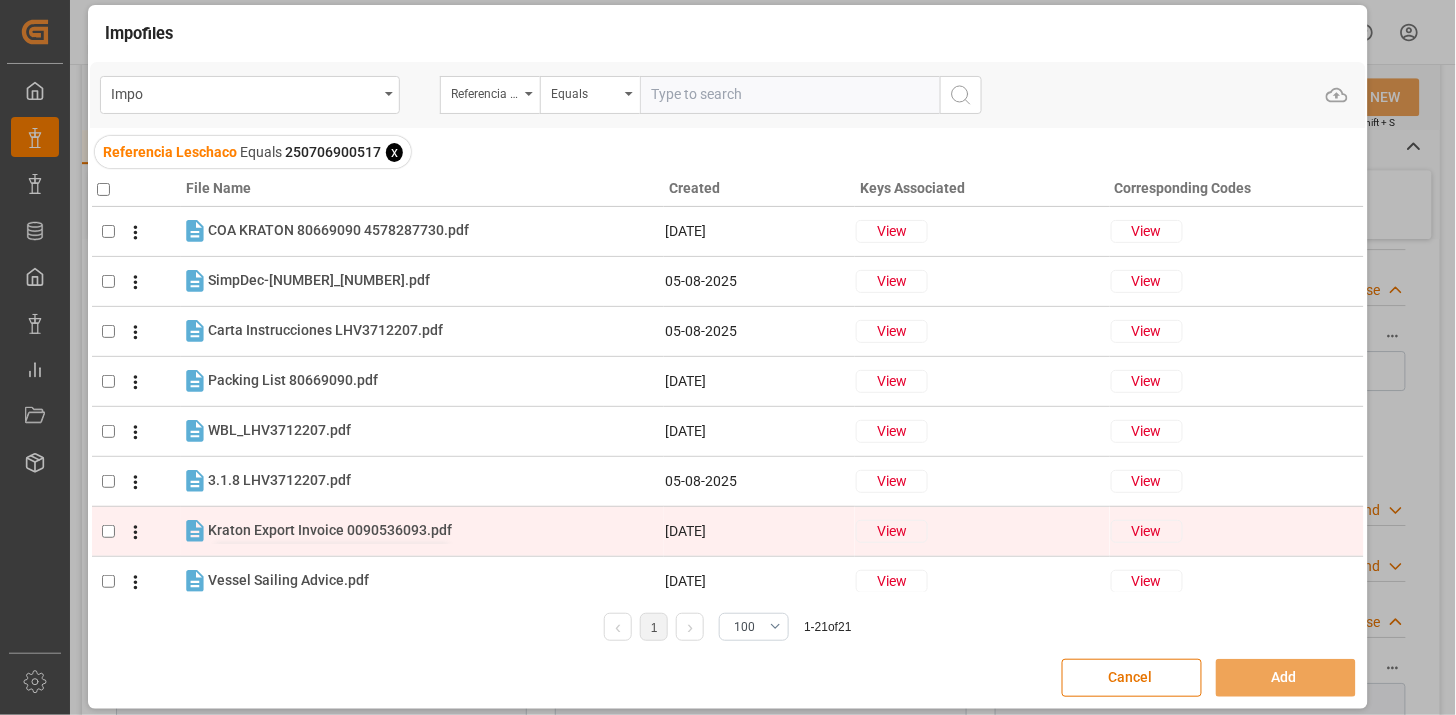click on "Kraton Export Invoice 0090536093.pdf" at bounding box center (330, 530) 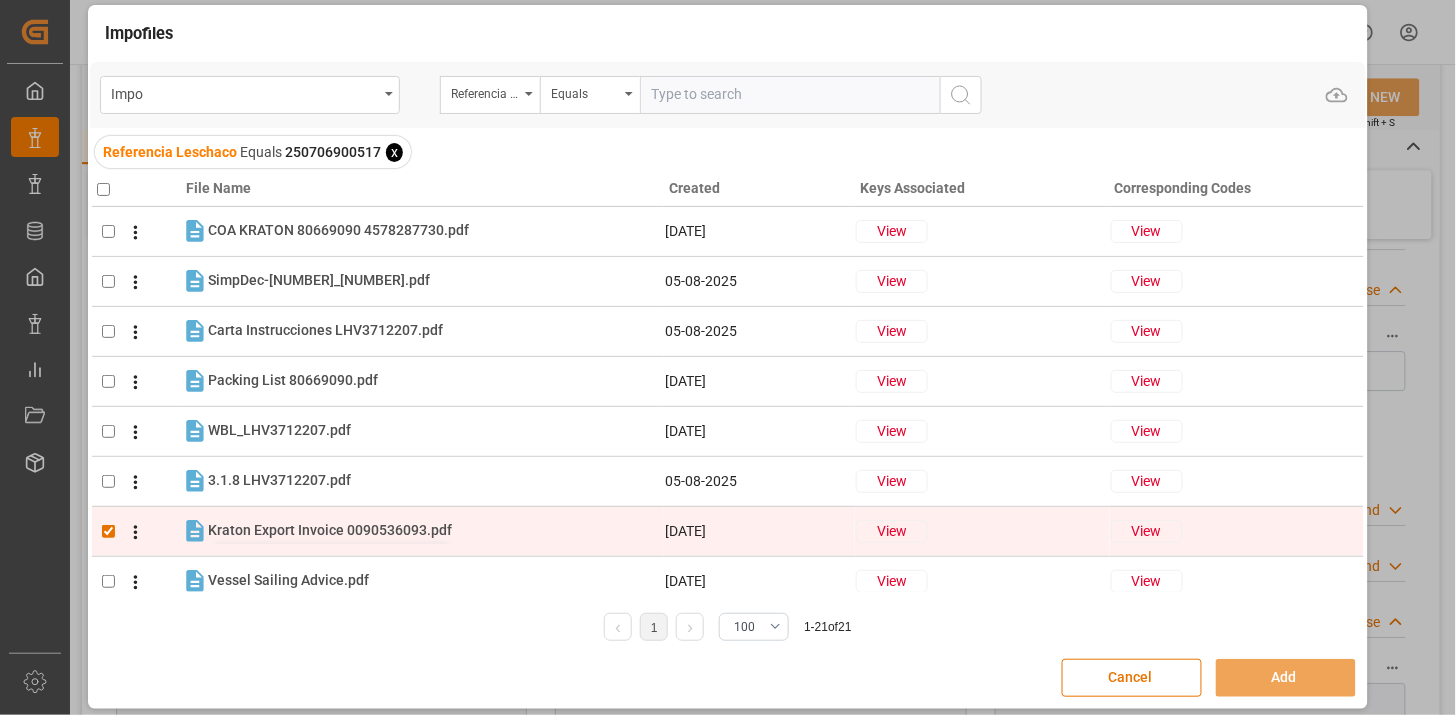 checkbox on "true" 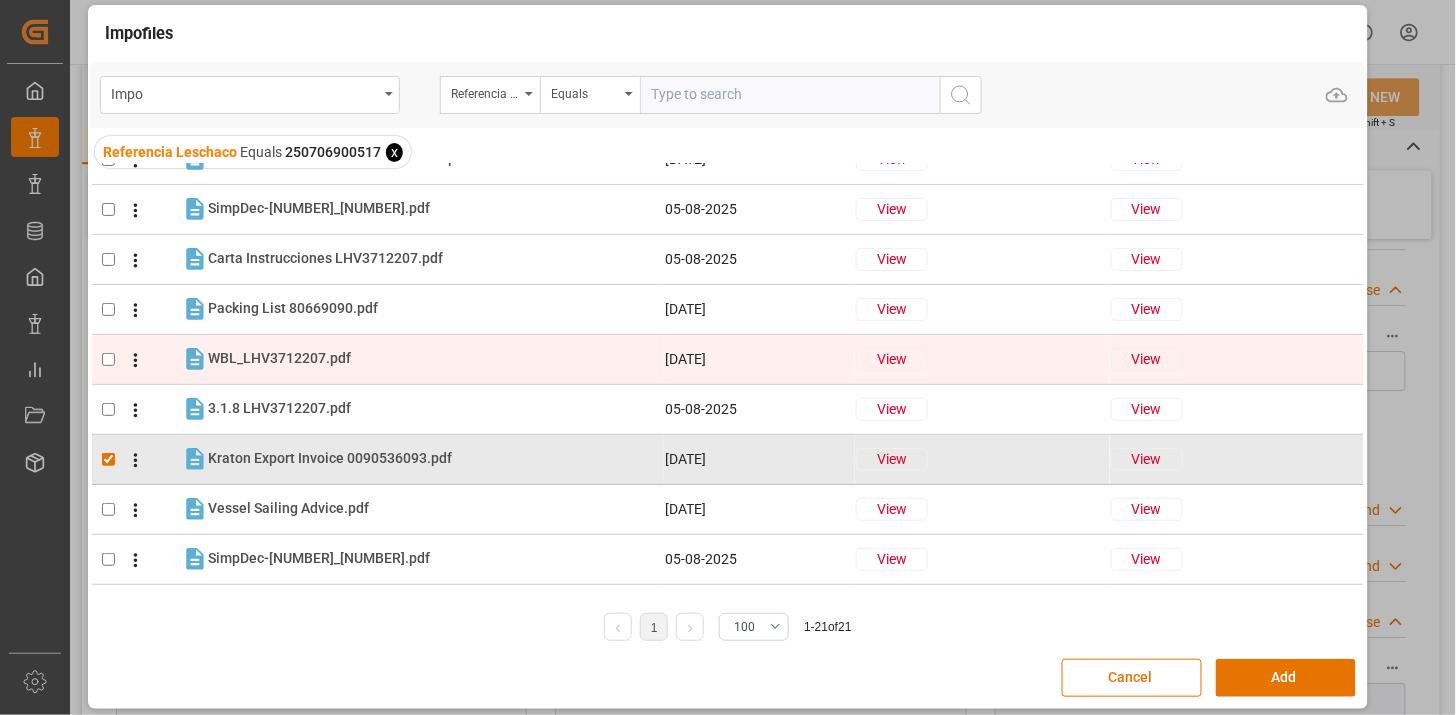 scroll, scrollTop: 111, scrollLeft: 0, axis: vertical 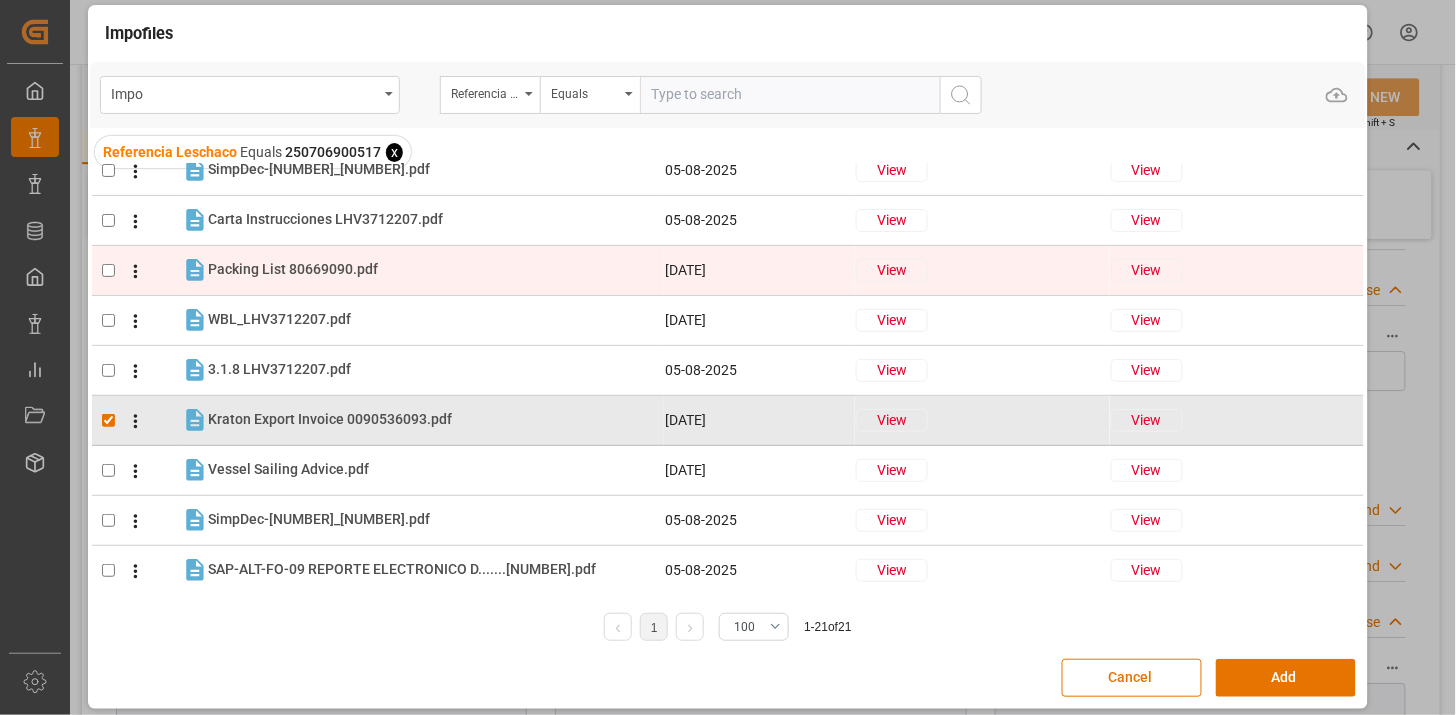 click on "Packing List 80669090.pdf Packing List 80669090.pdf" at bounding box center (435, 270) 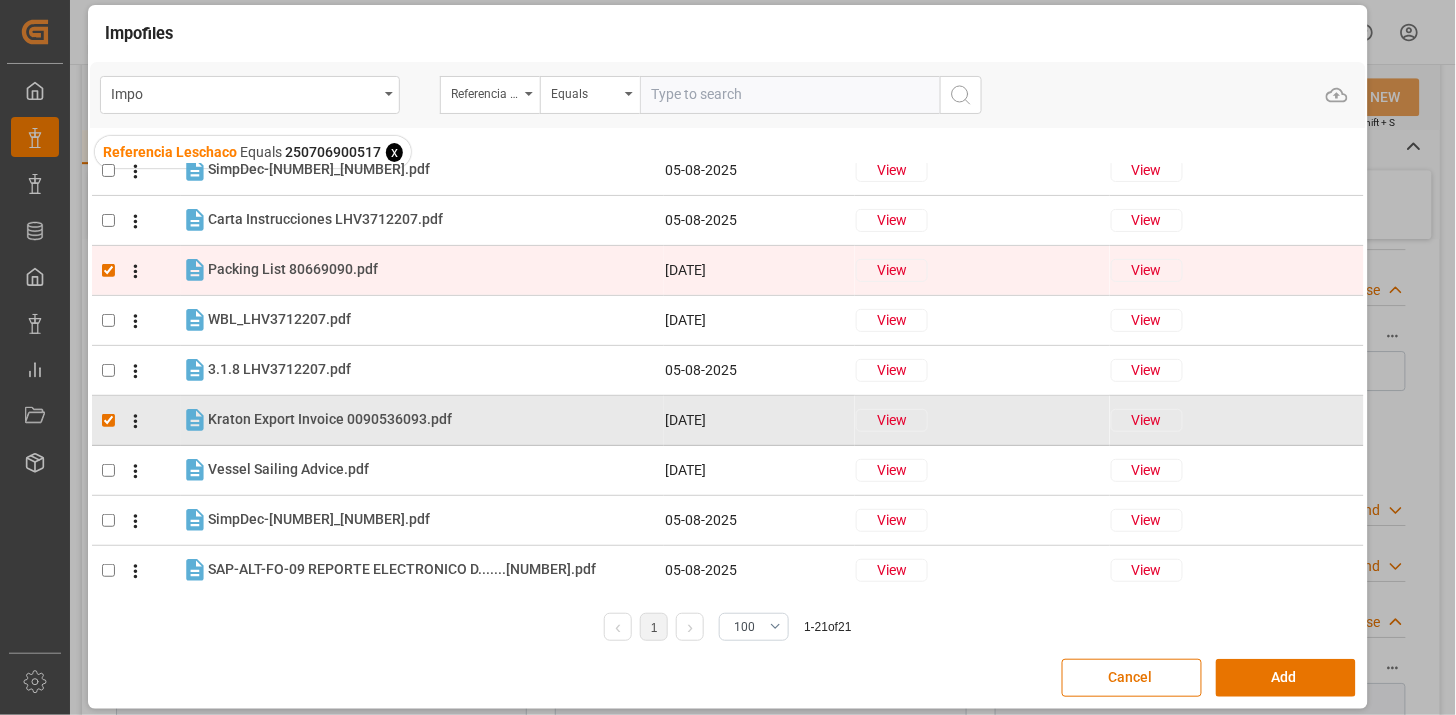 checkbox on "true" 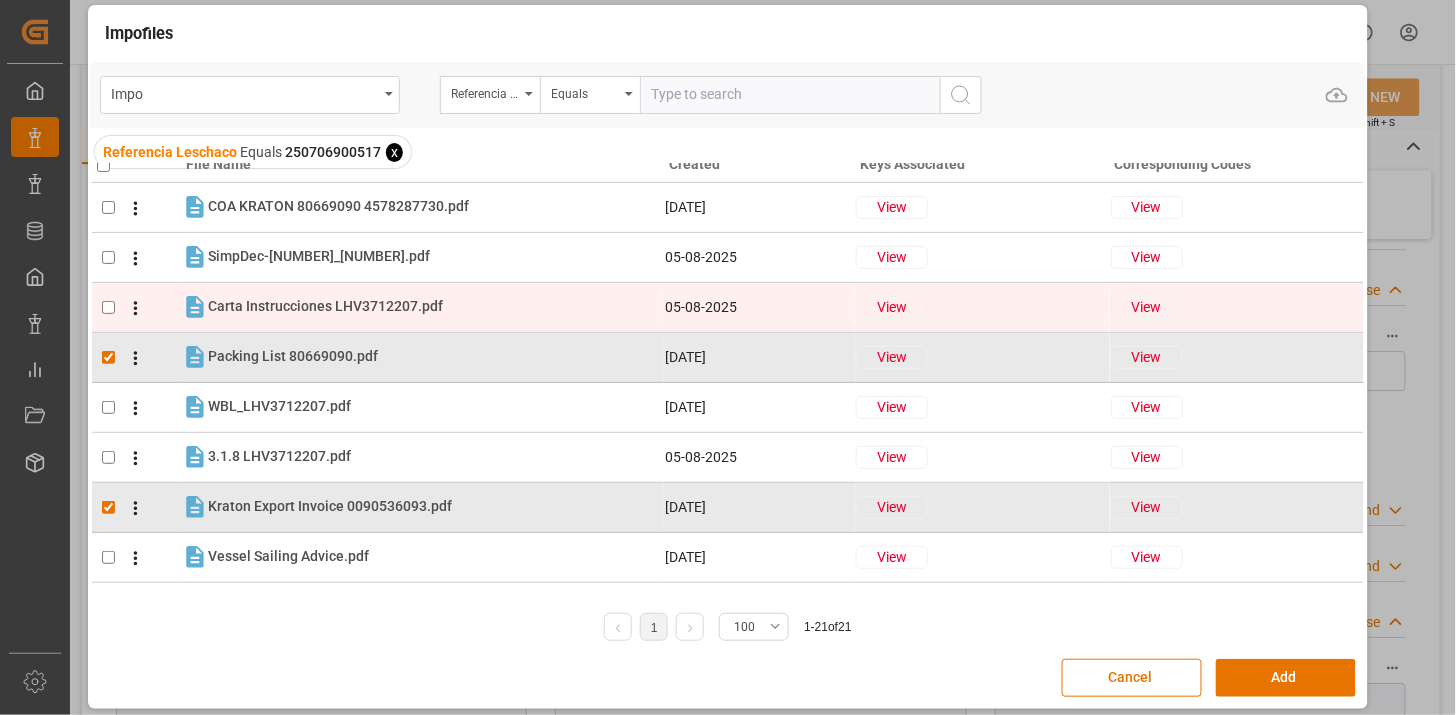 scroll, scrollTop: 0, scrollLeft: 0, axis: both 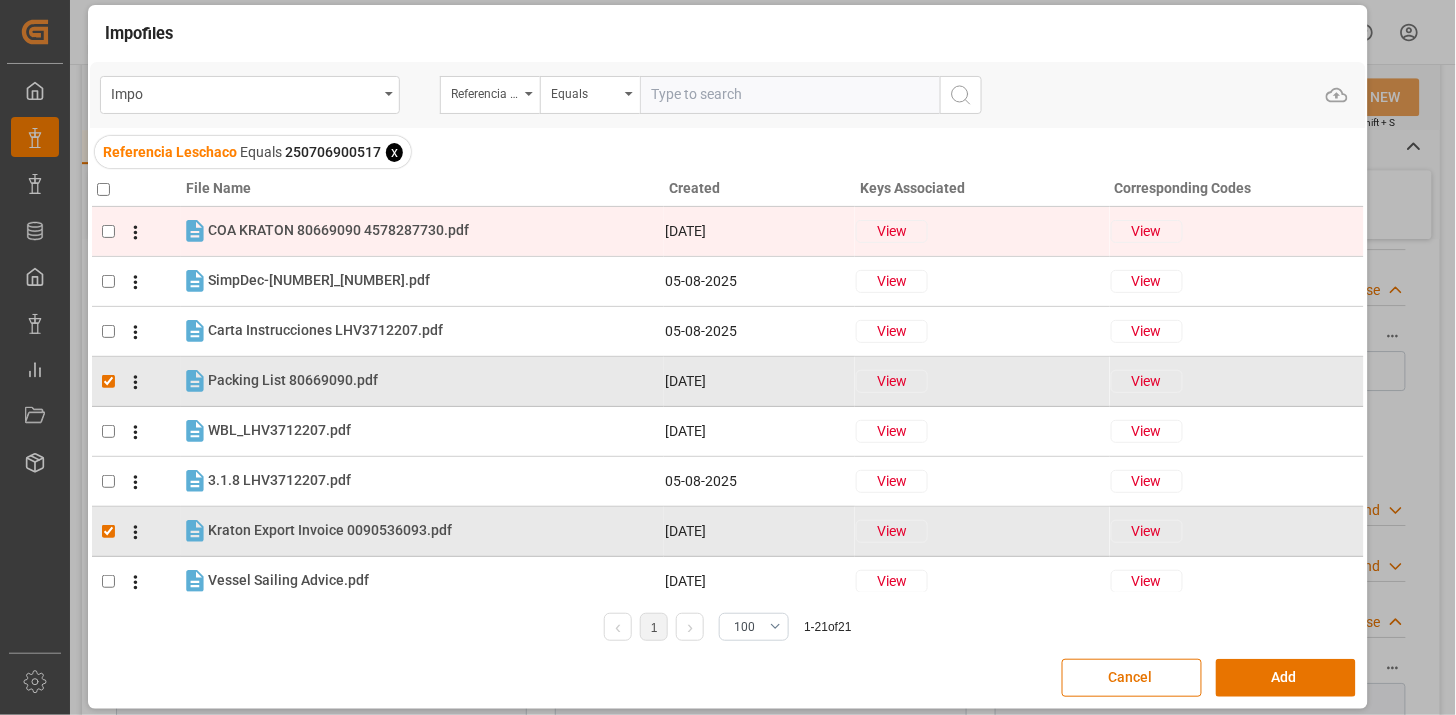 click on "COA KRATON 80669090 4578287730.pdf COA KRATON 80669090 4578287730.pdf" at bounding box center (338, 230) 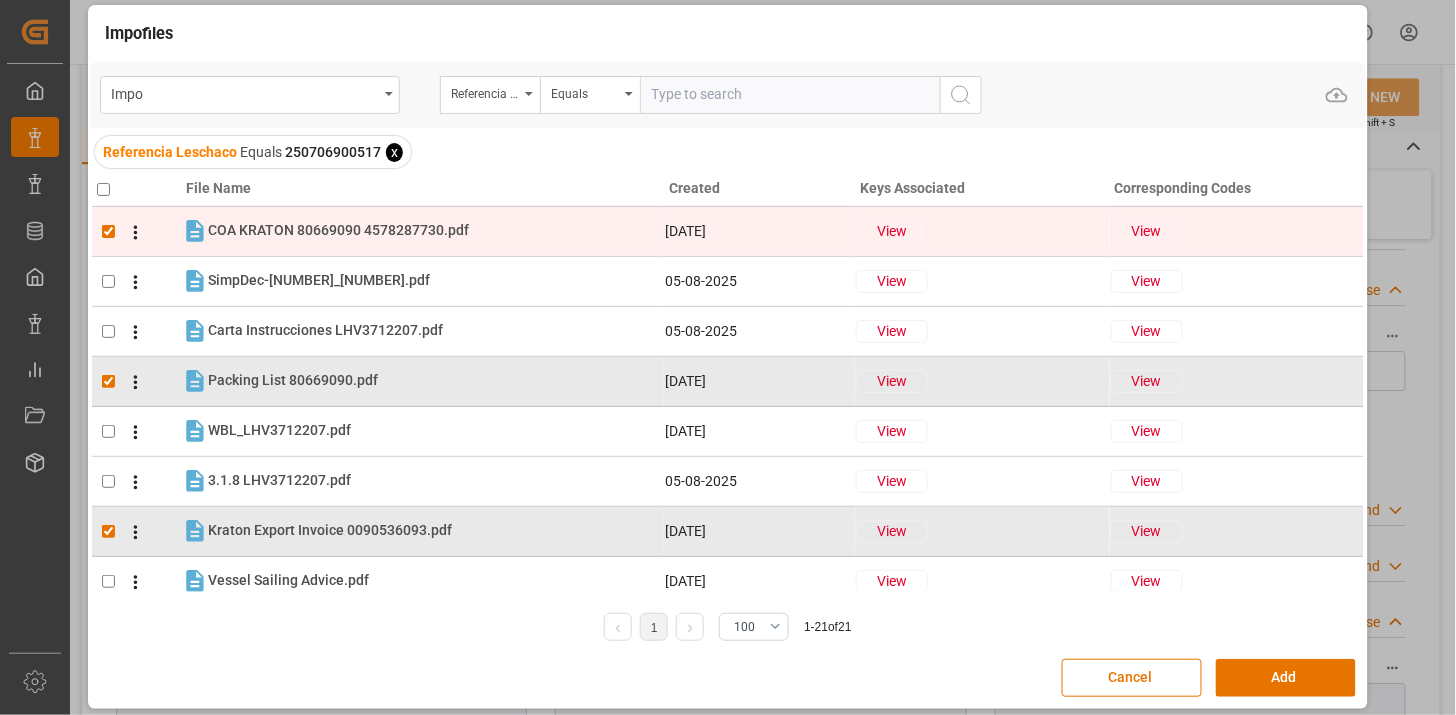 checkbox on "true" 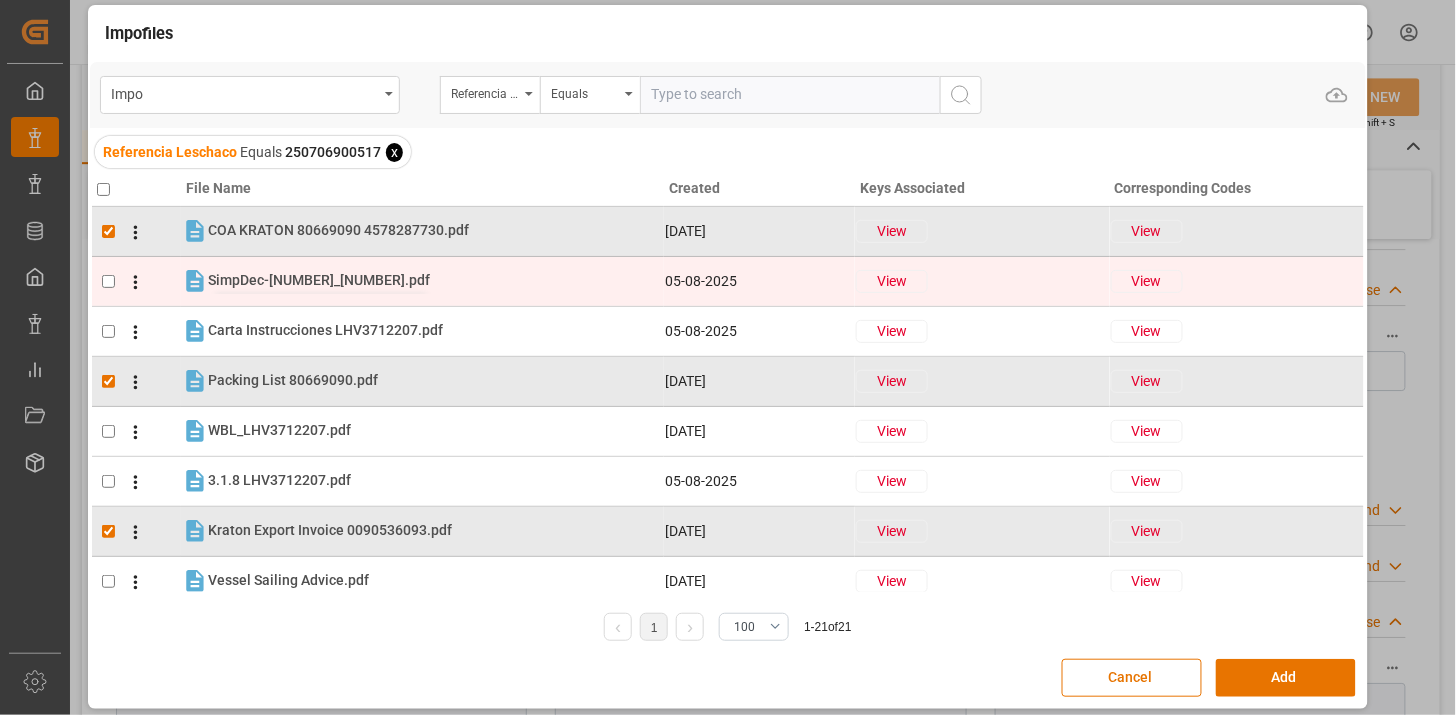 click on "31088105001375_691020922.pdf" at bounding box center (319, 280) 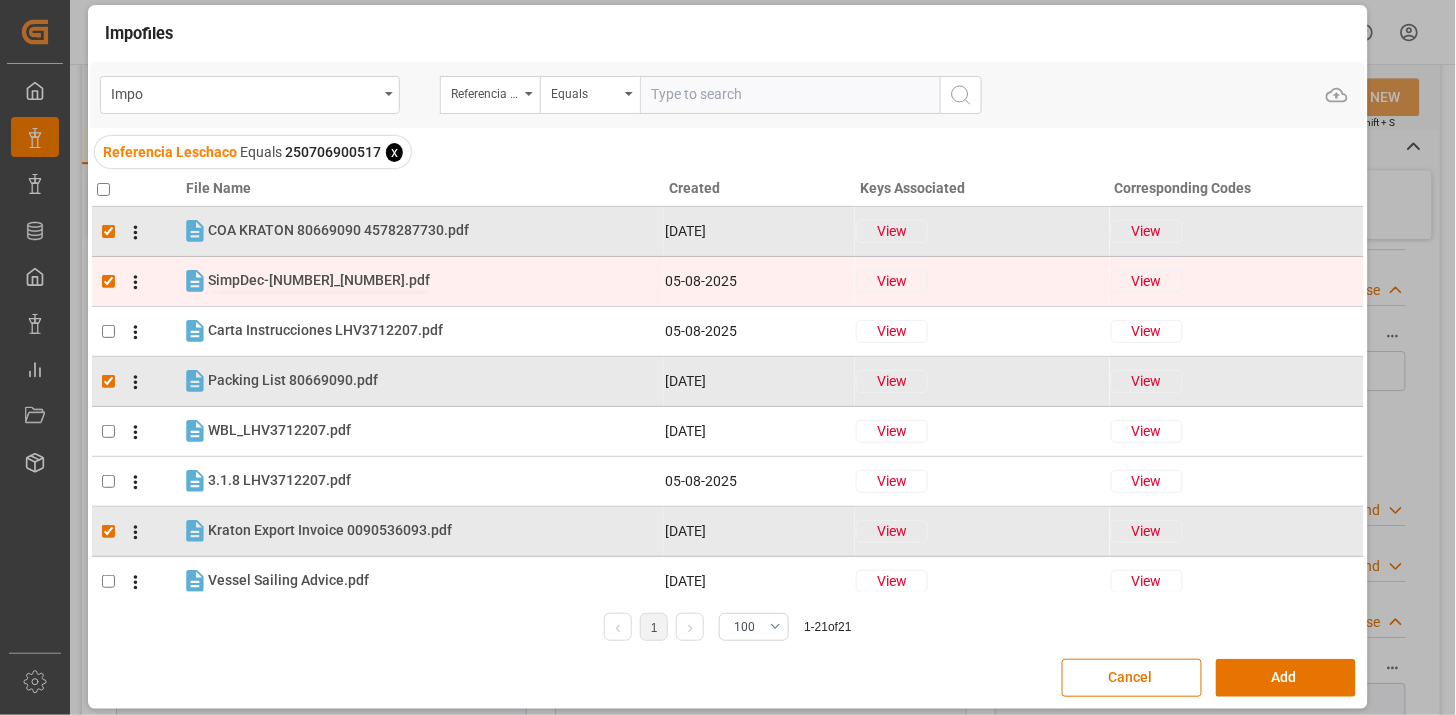 checkbox on "true" 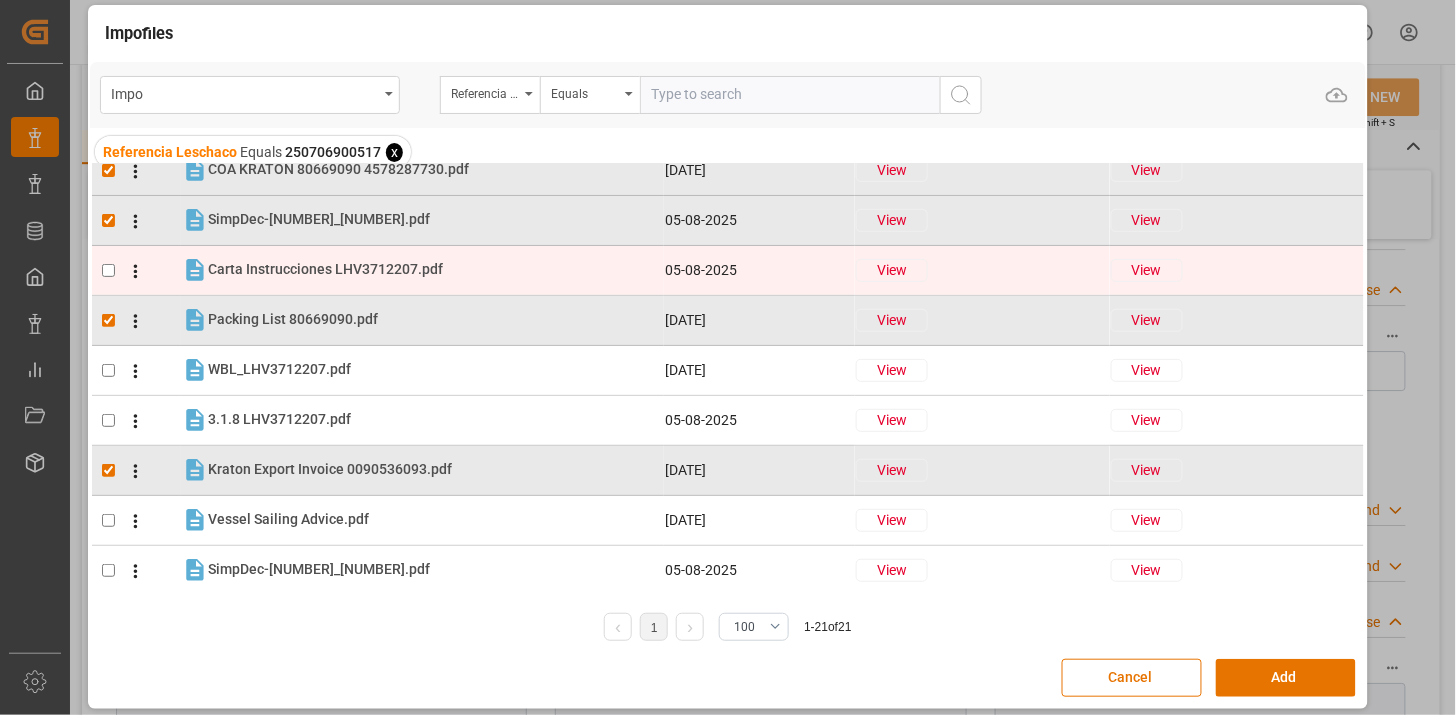 scroll, scrollTop: 111, scrollLeft: 0, axis: vertical 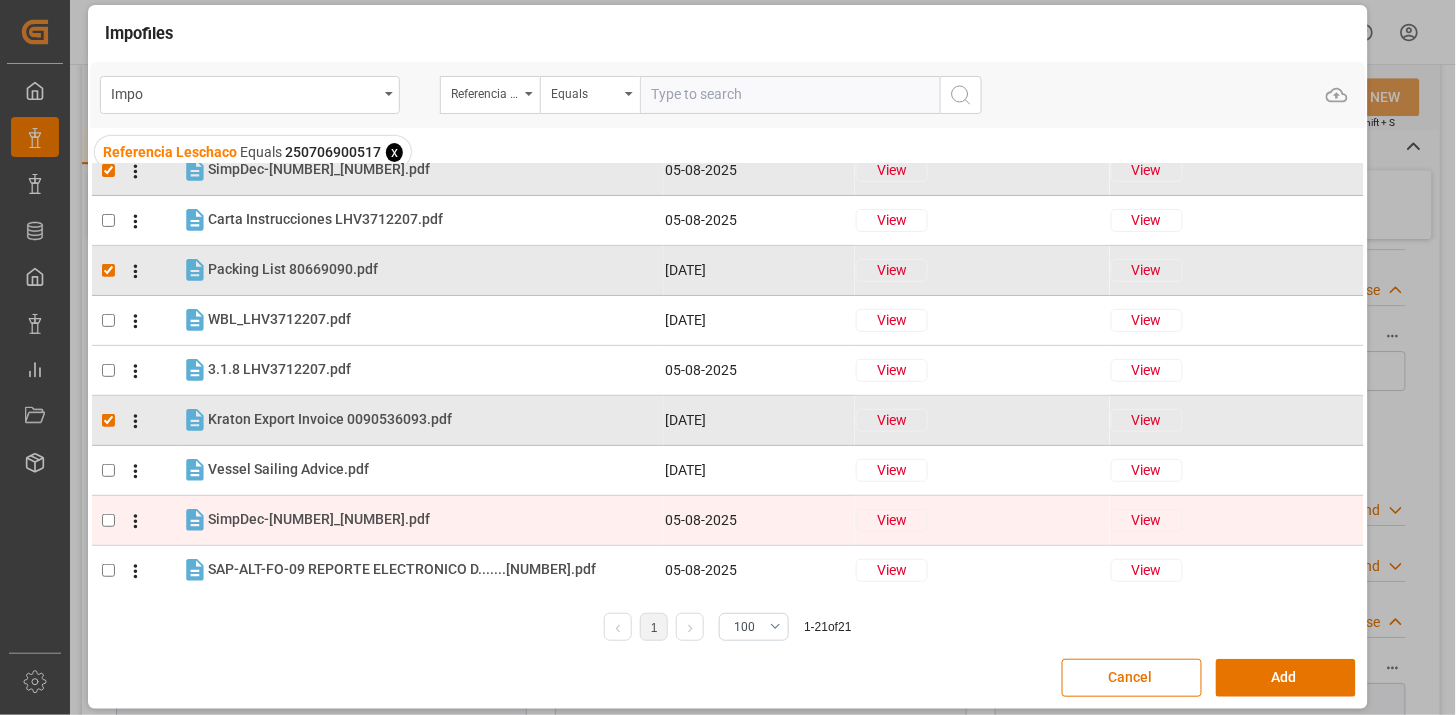 click on "SimpDec-31088105001375_286214864.pdf SimpDec-31088105001375_286214864.pdf" at bounding box center [435, 520] 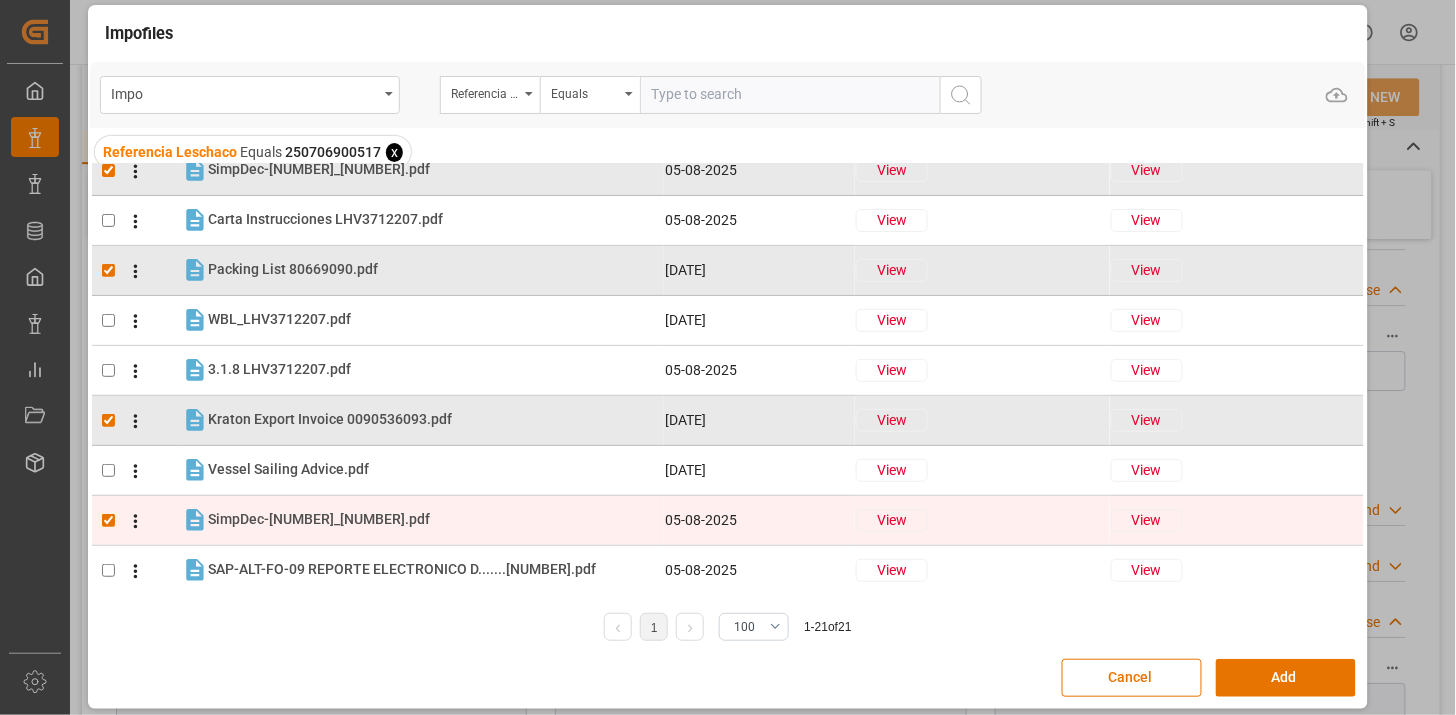 checkbox on "true" 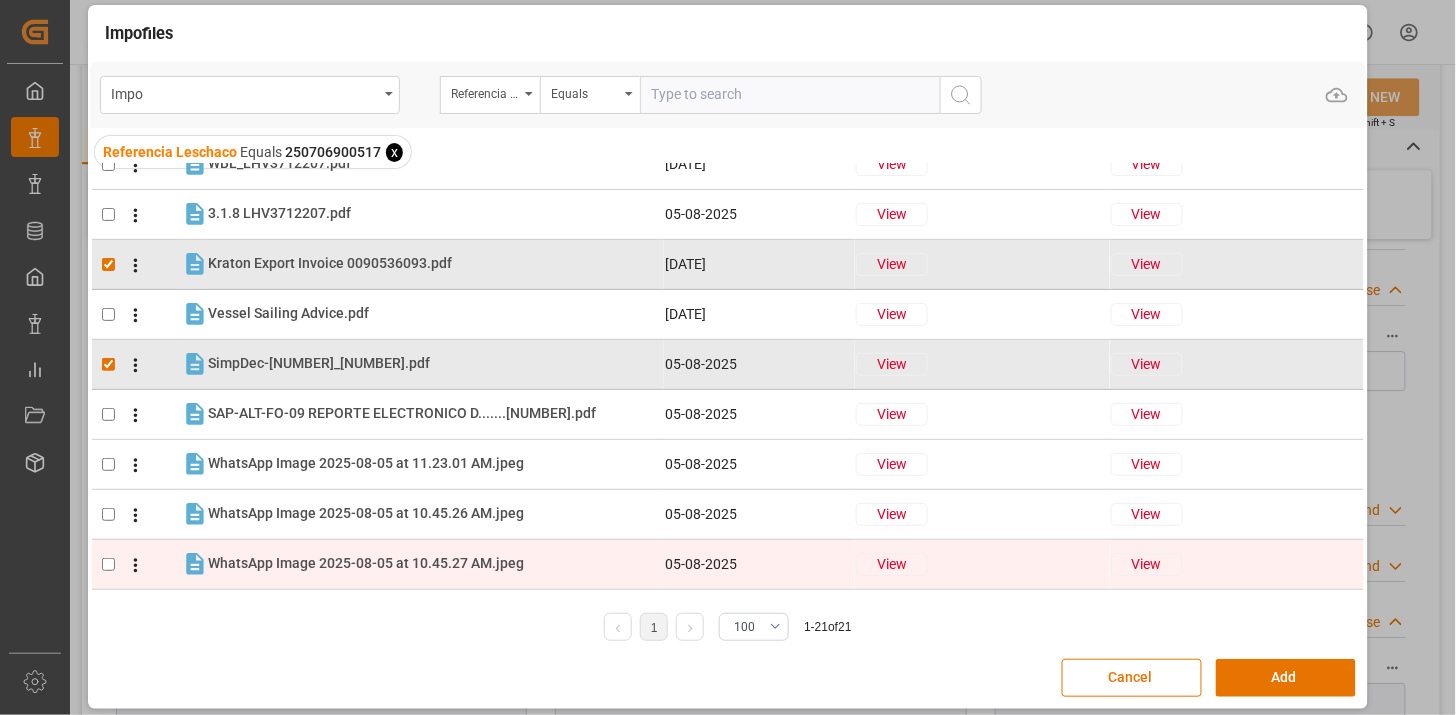scroll, scrollTop: 333, scrollLeft: 0, axis: vertical 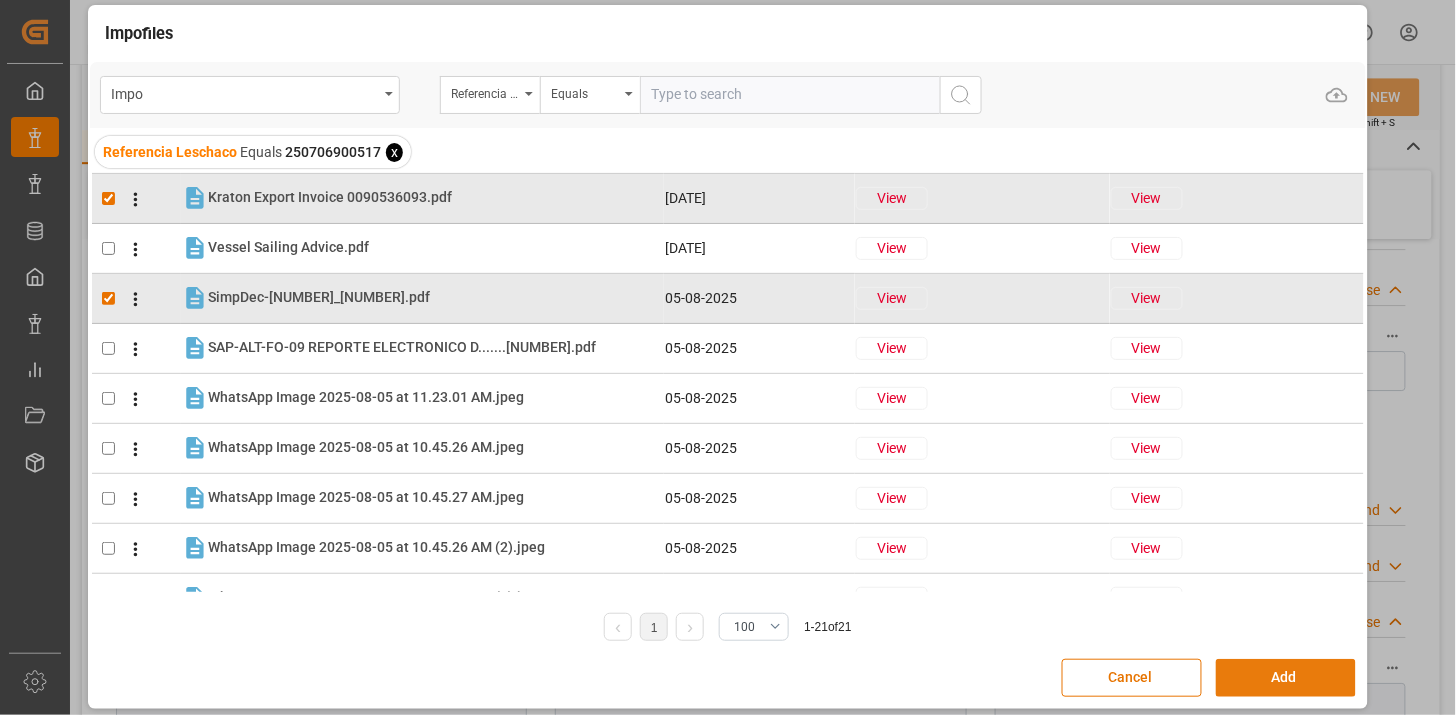 click on "Add" at bounding box center [1286, 678] 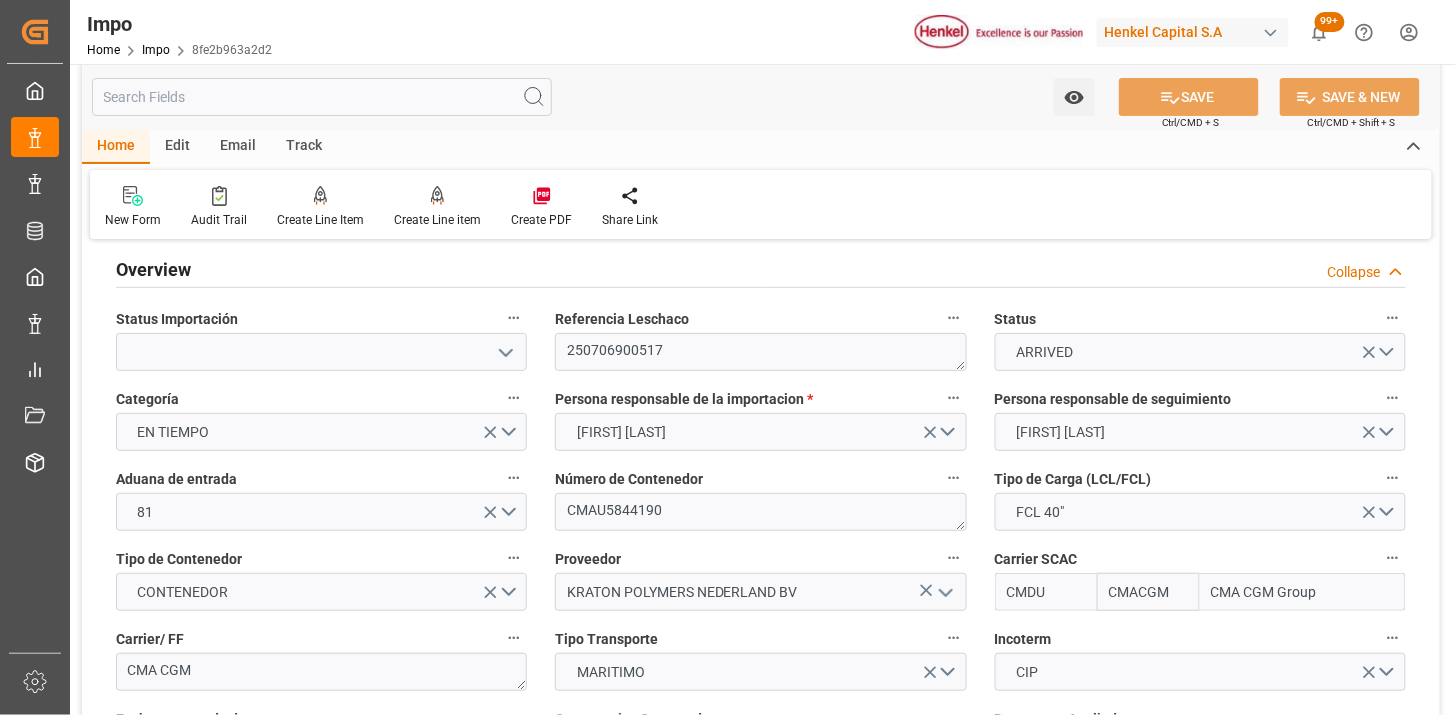 scroll, scrollTop: 0, scrollLeft: 0, axis: both 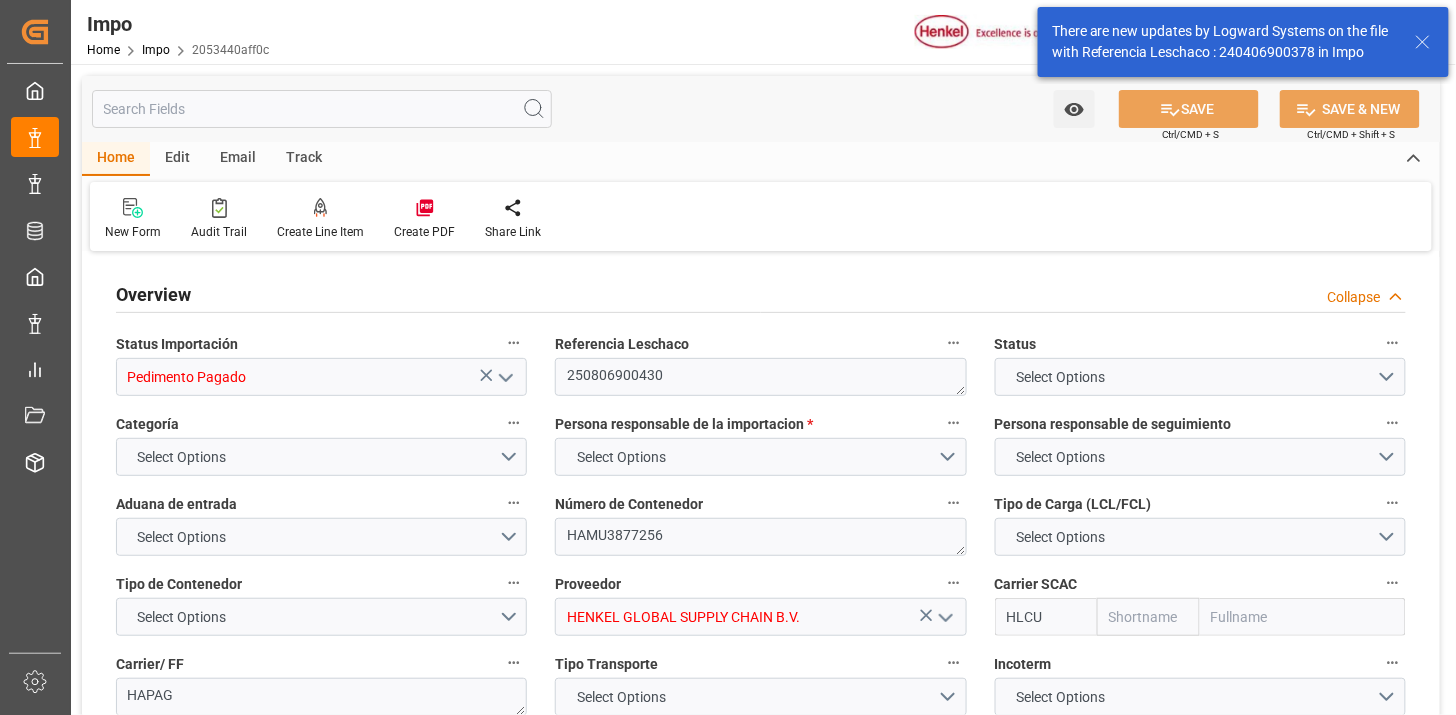 type on "Pedimento Pagado" 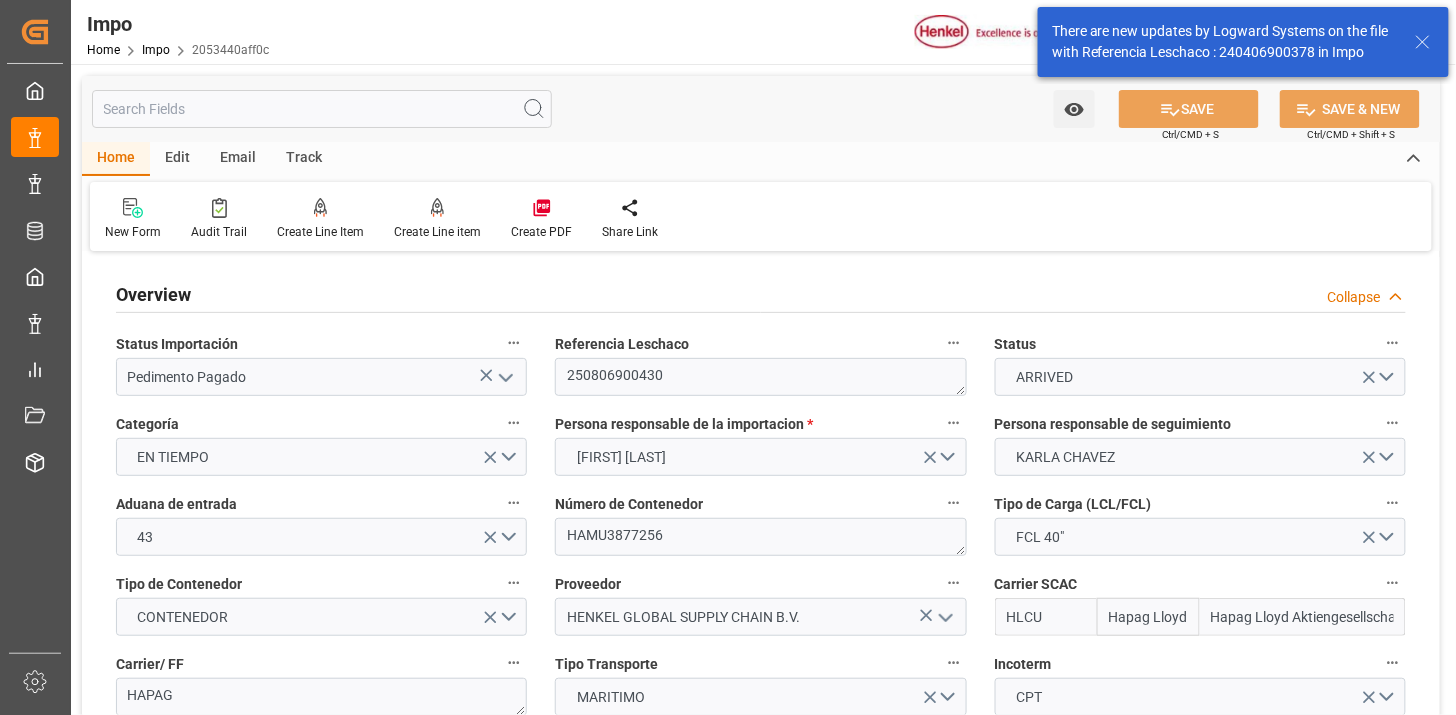 type on "11-07-2025" 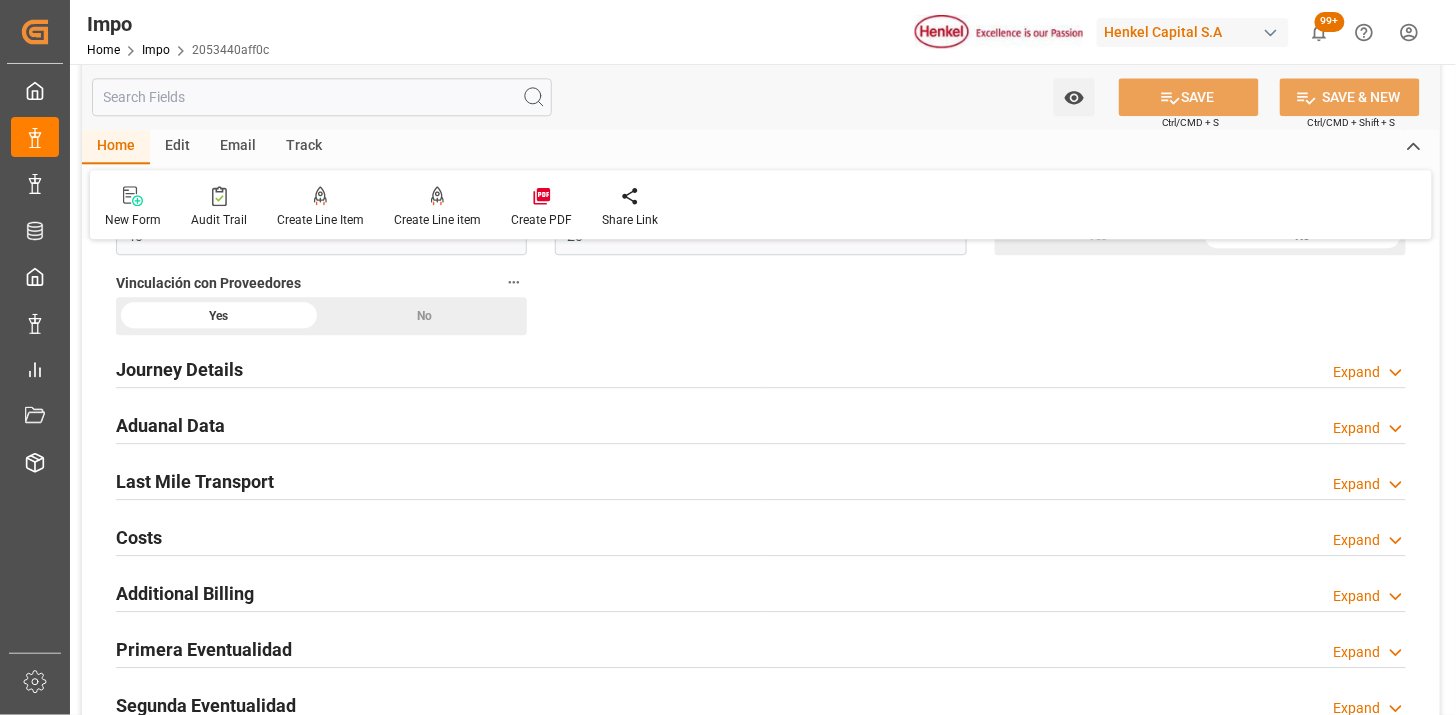 scroll, scrollTop: 1555, scrollLeft: 0, axis: vertical 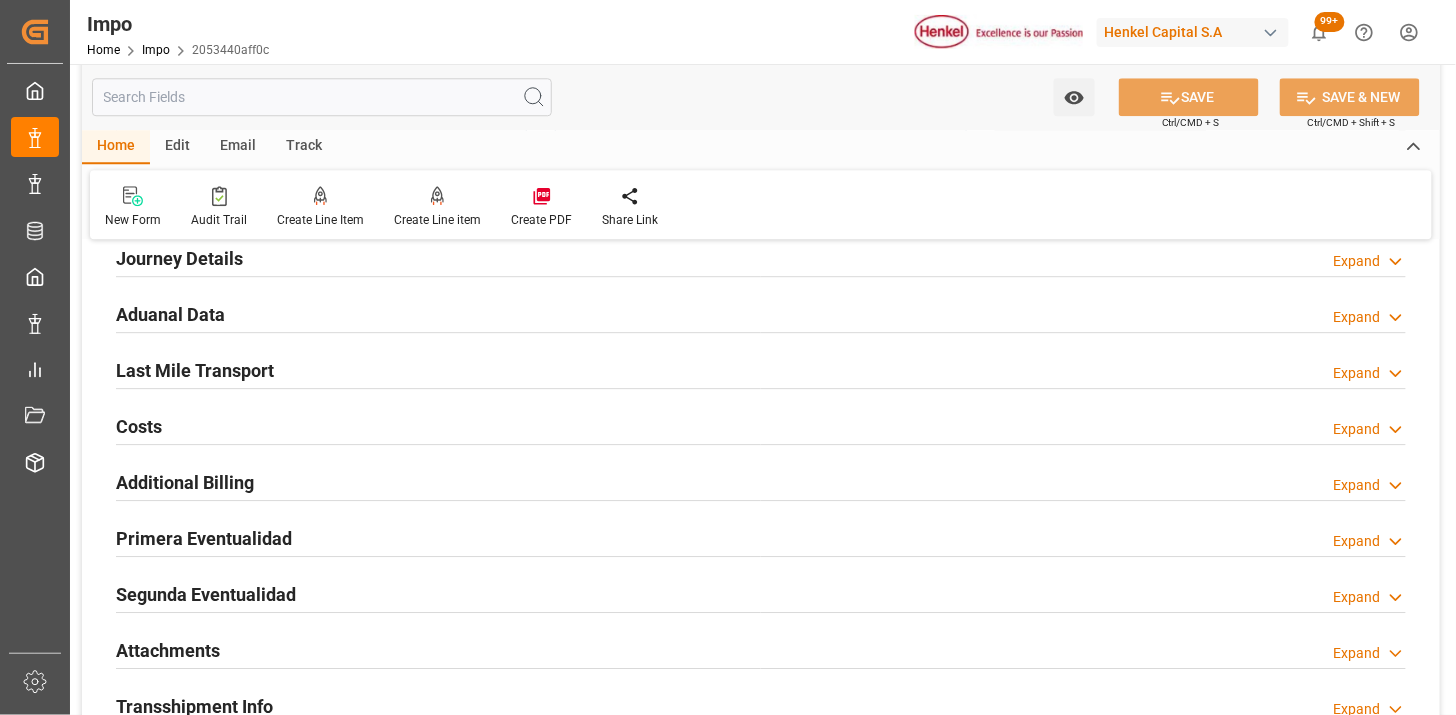 click on "Aduanal Data Expand" at bounding box center [761, 313] 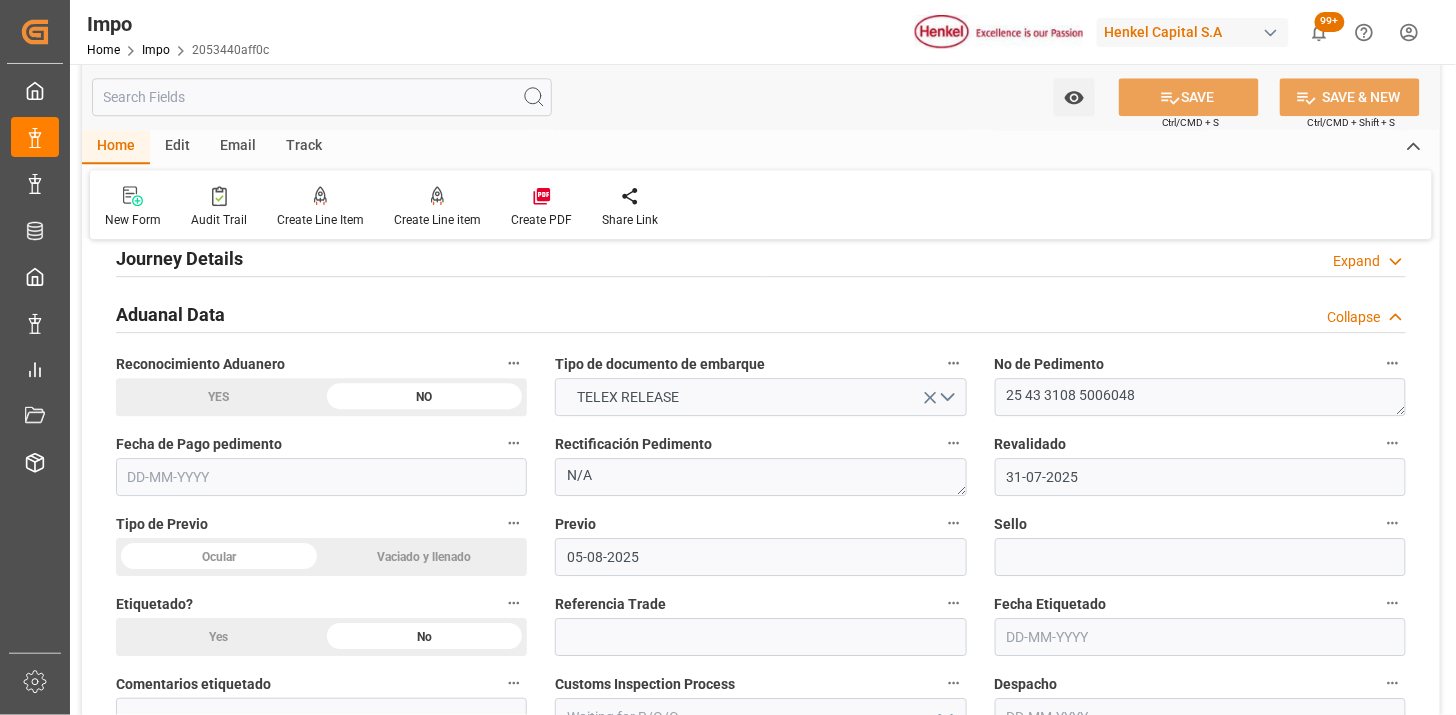 click at bounding box center (321, 477) 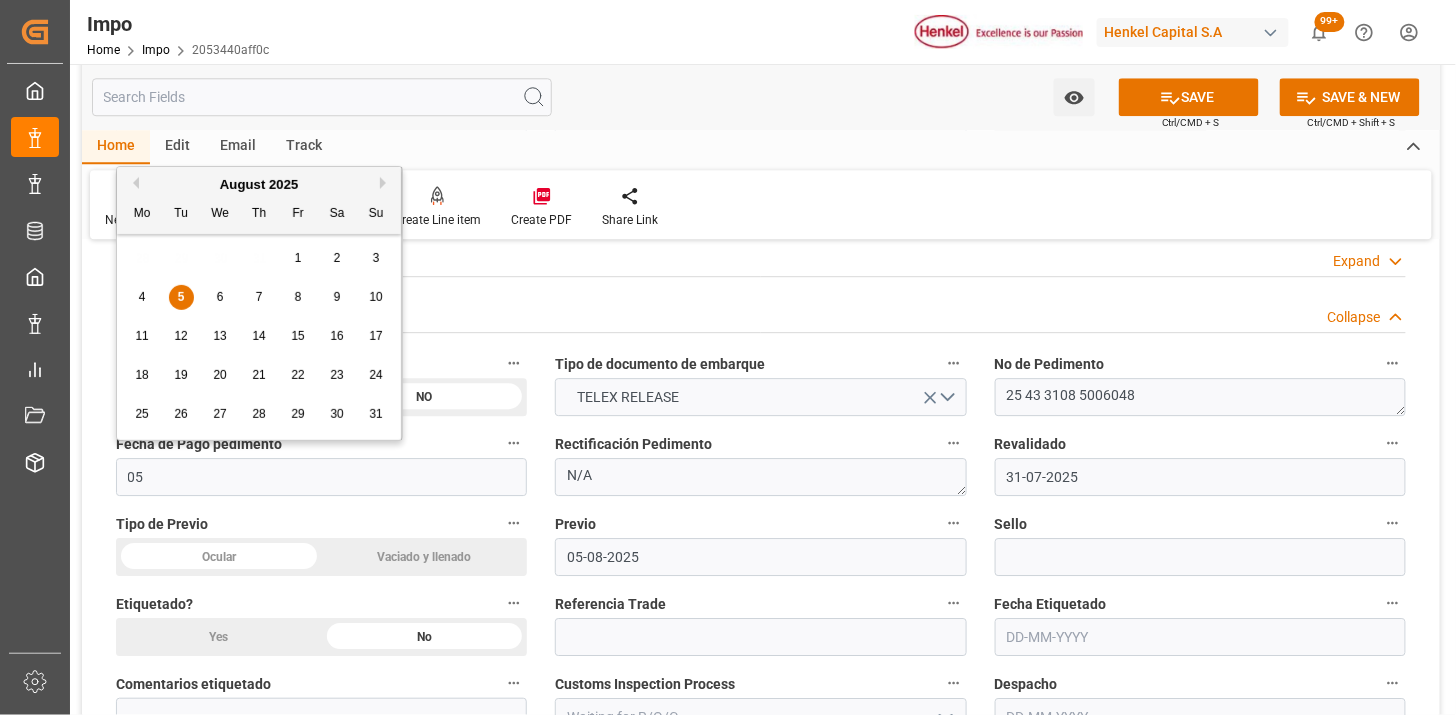 type on "05-08-2025" 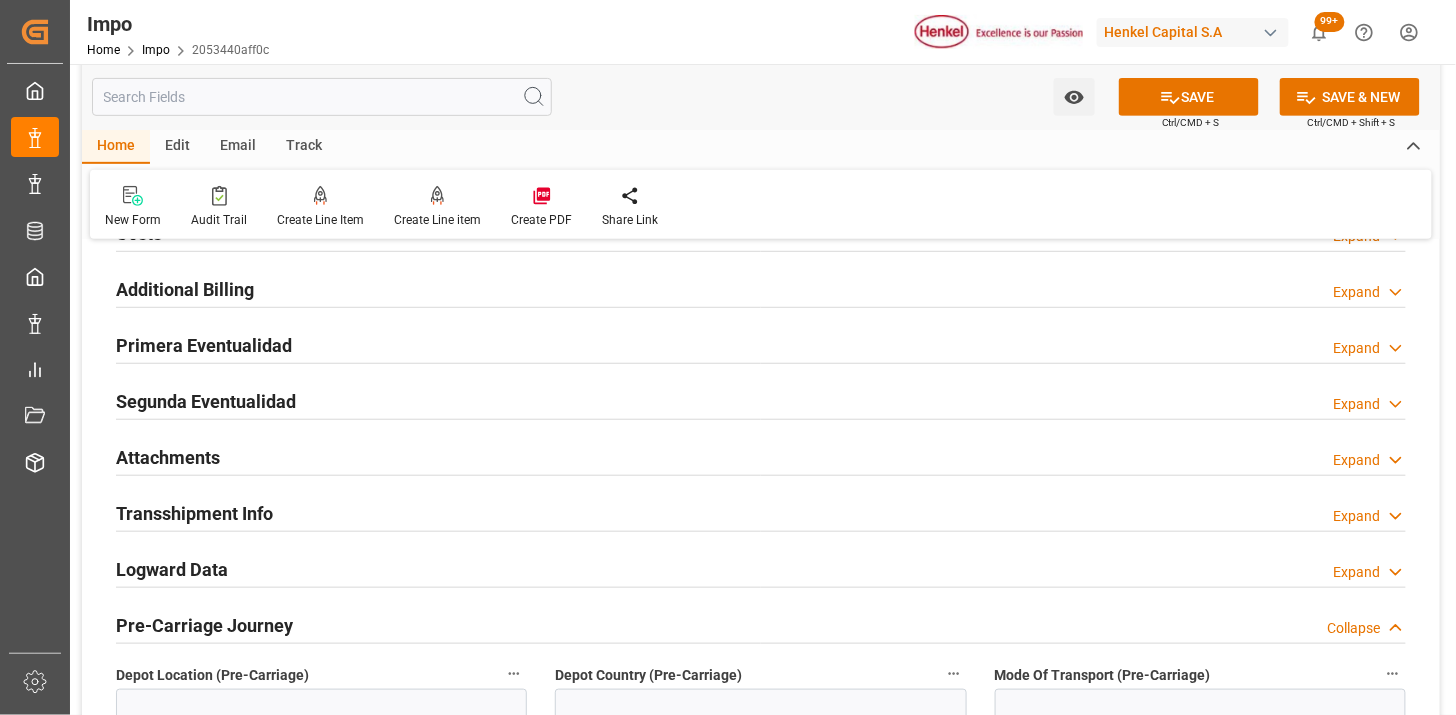 scroll, scrollTop: 2444, scrollLeft: 0, axis: vertical 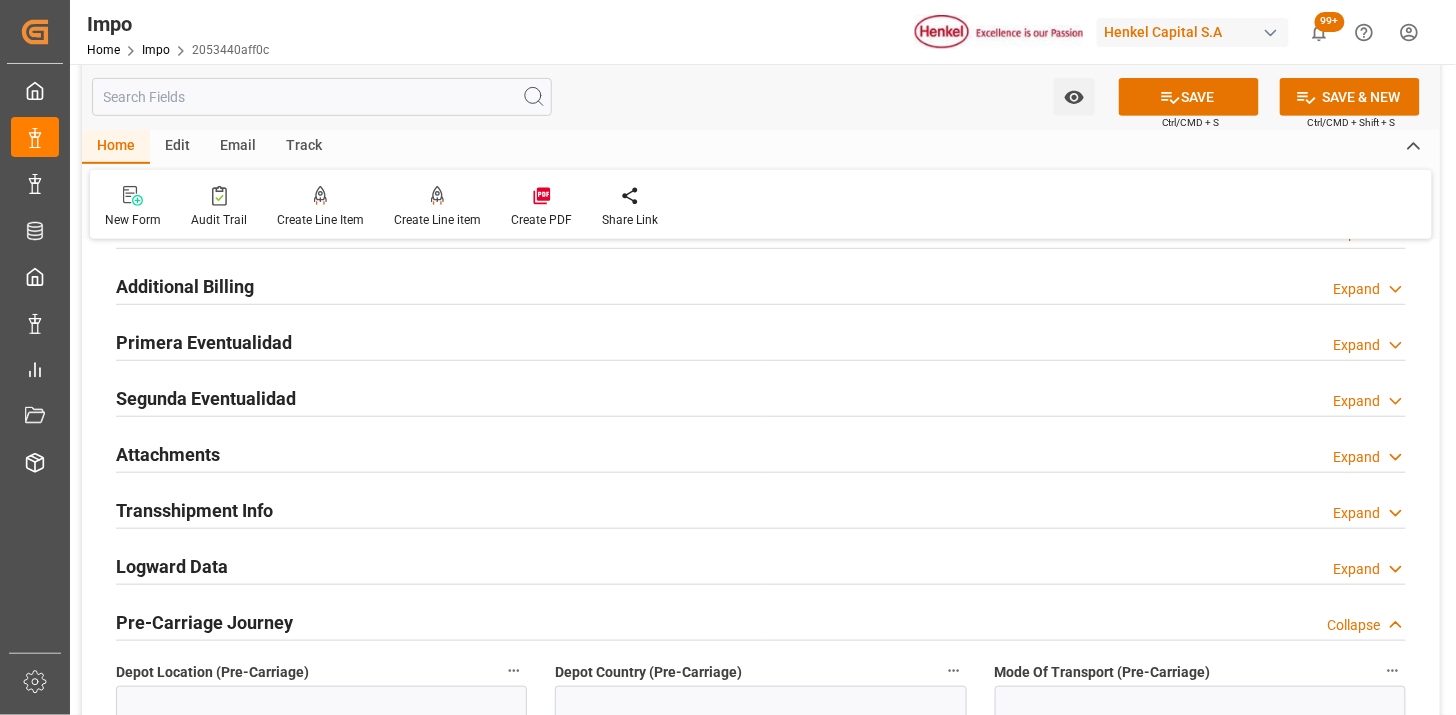 click on "Attachments Expand" at bounding box center (761, 453) 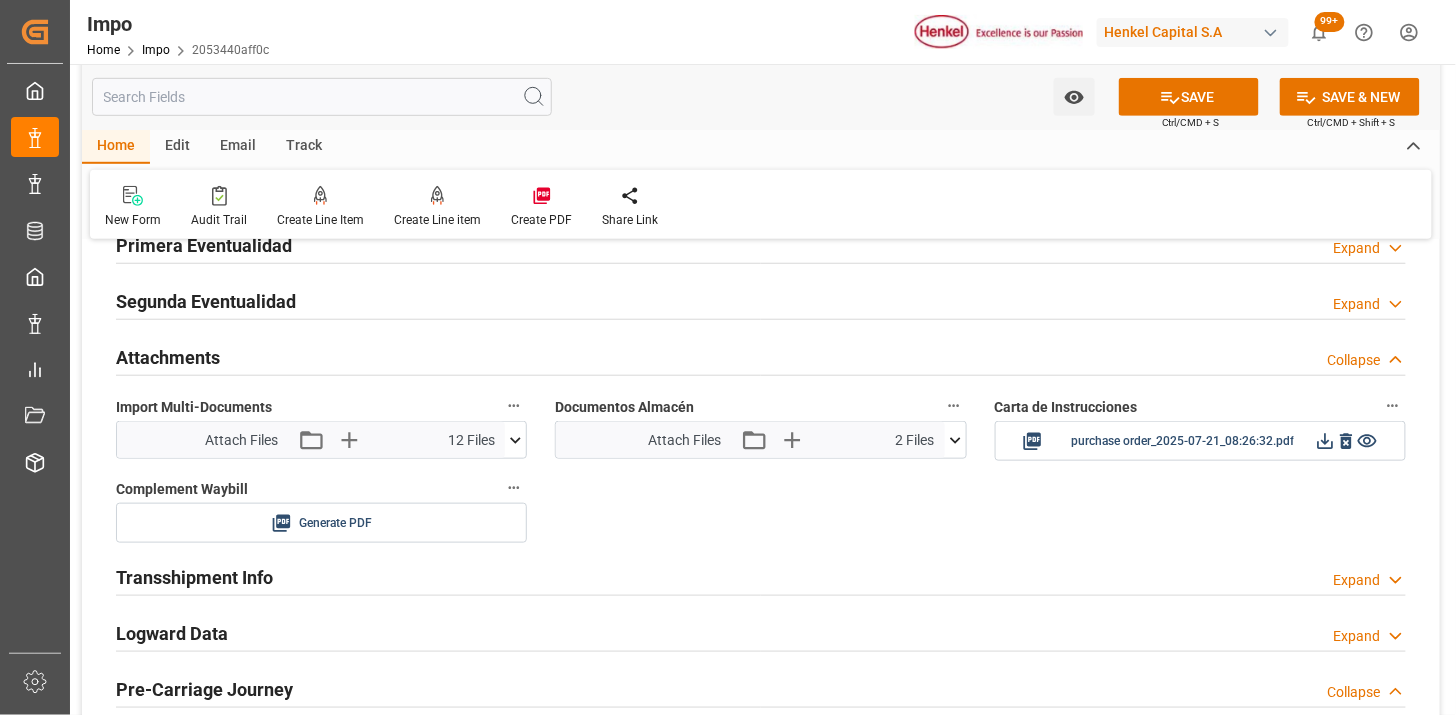scroll, scrollTop: 2555, scrollLeft: 0, axis: vertical 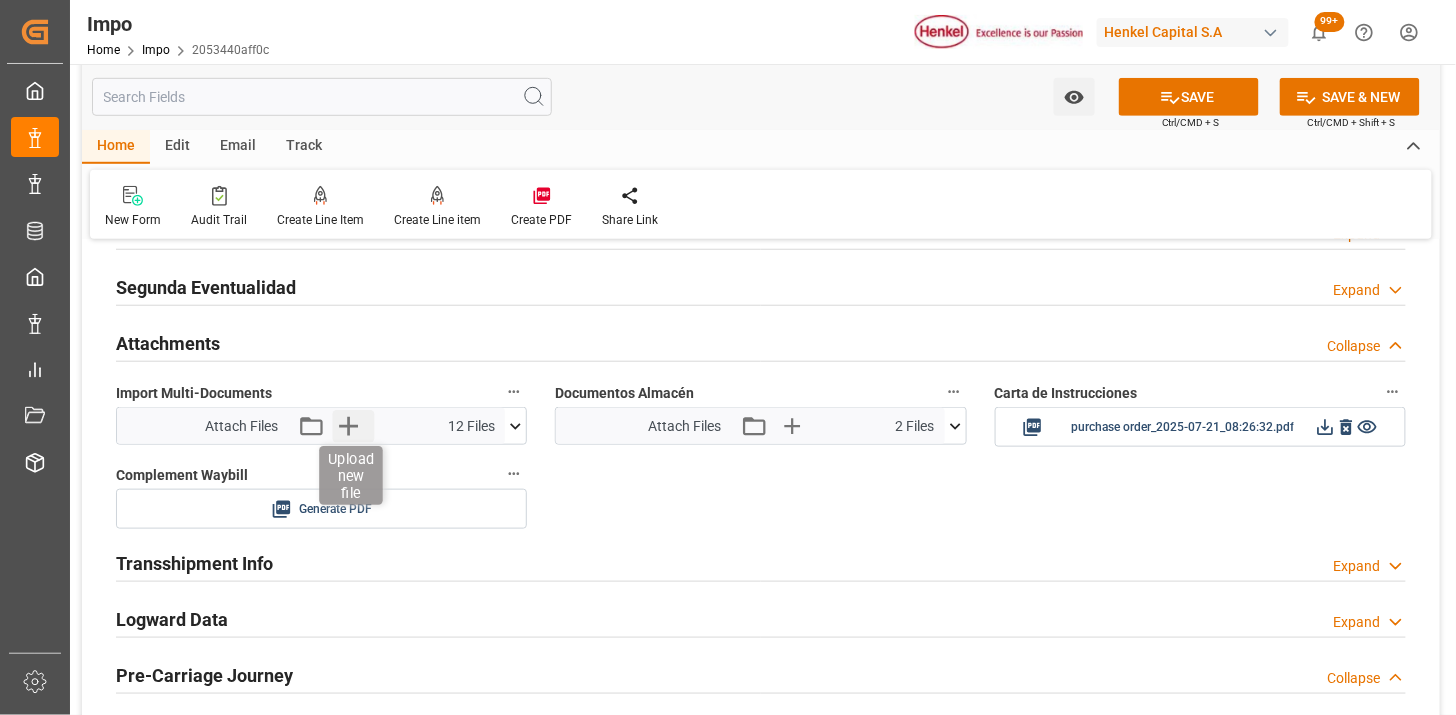 click 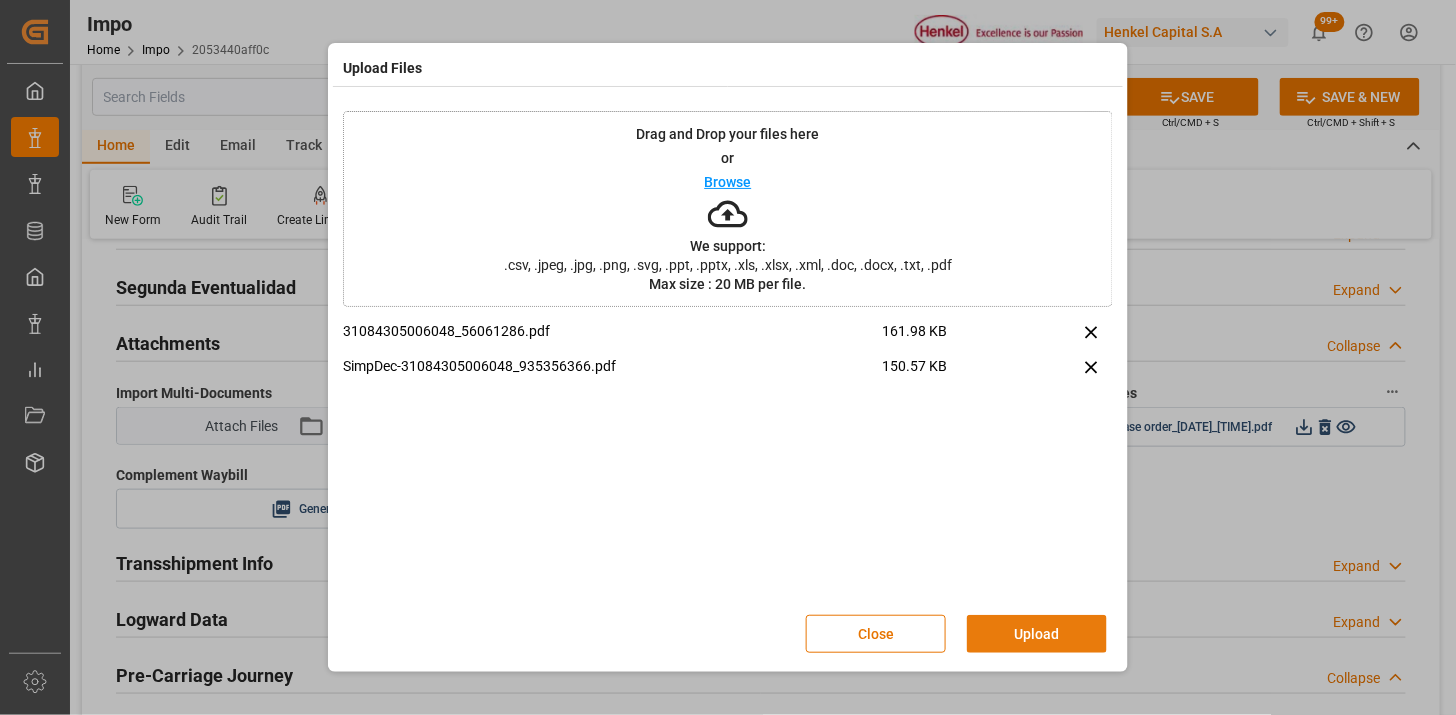 click on "Upload" at bounding box center (1037, 634) 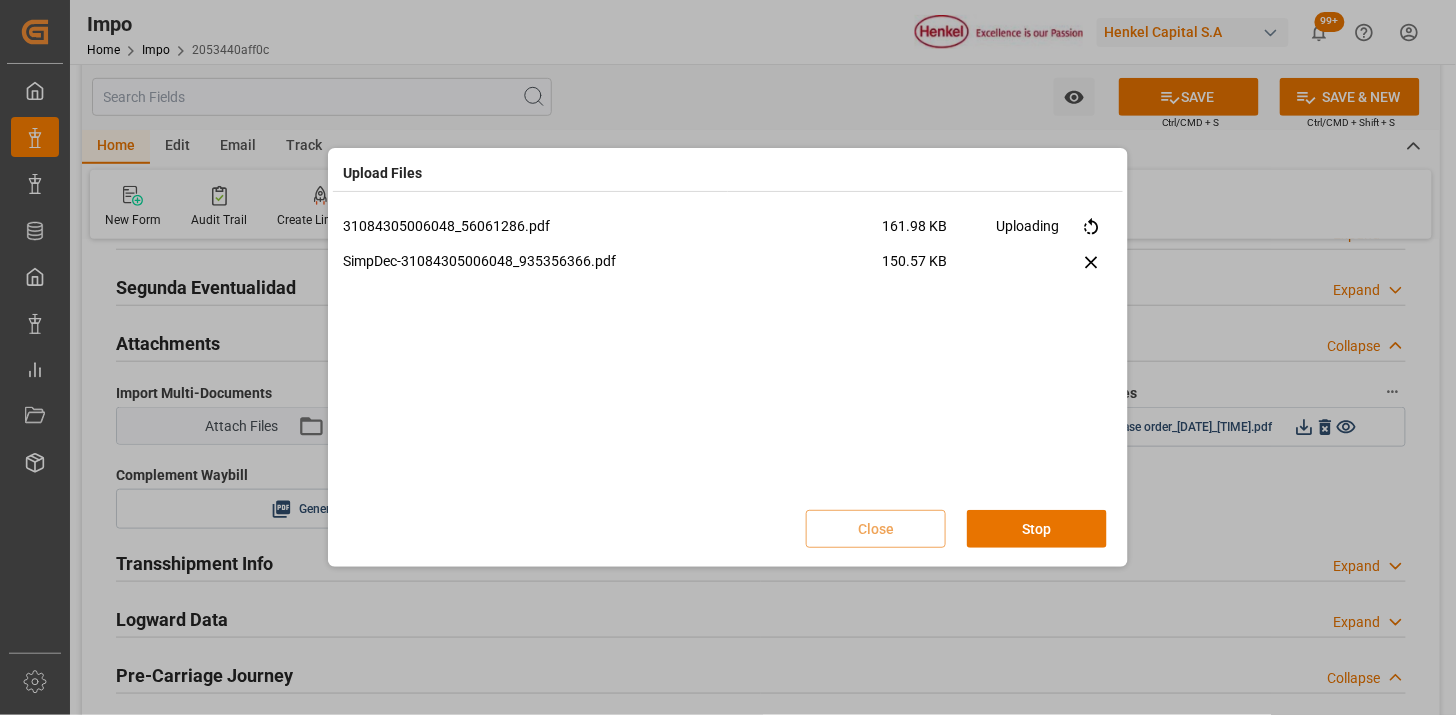 type 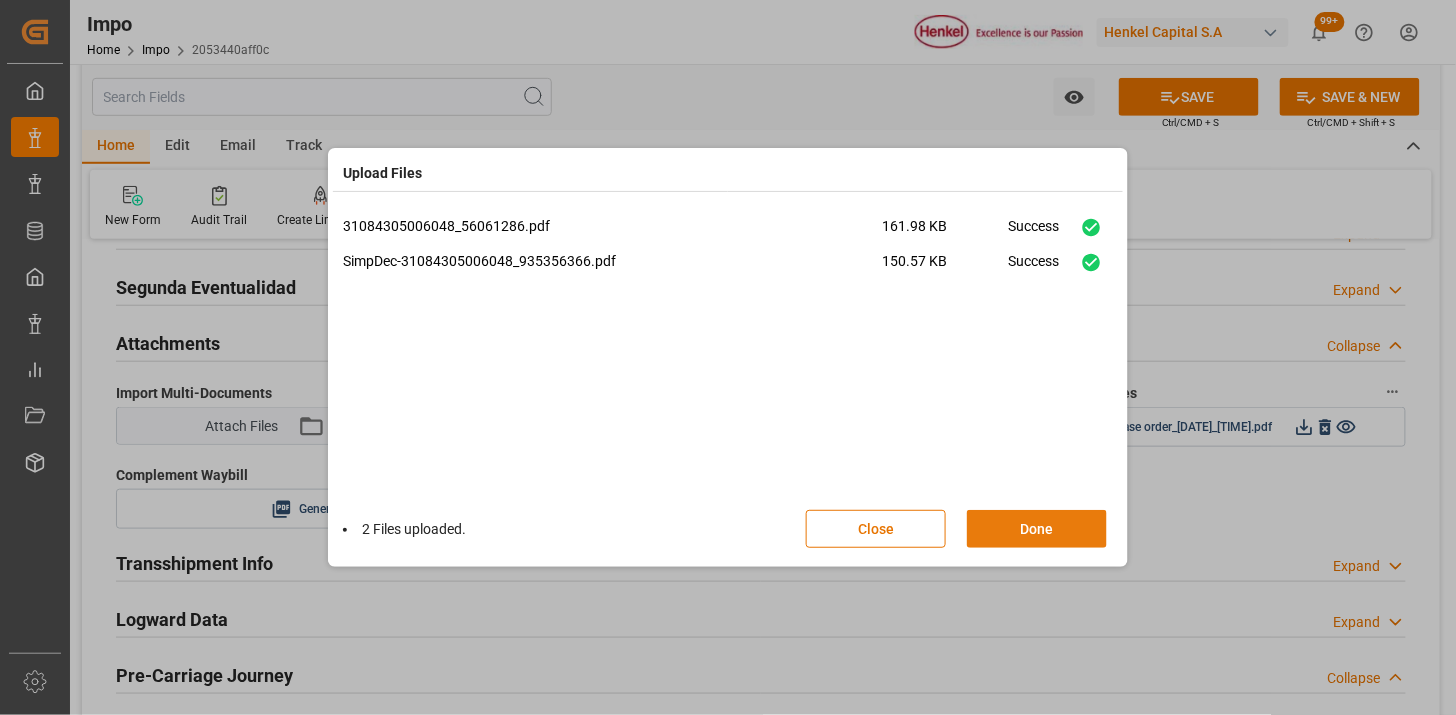 click on "Done" at bounding box center [1037, 529] 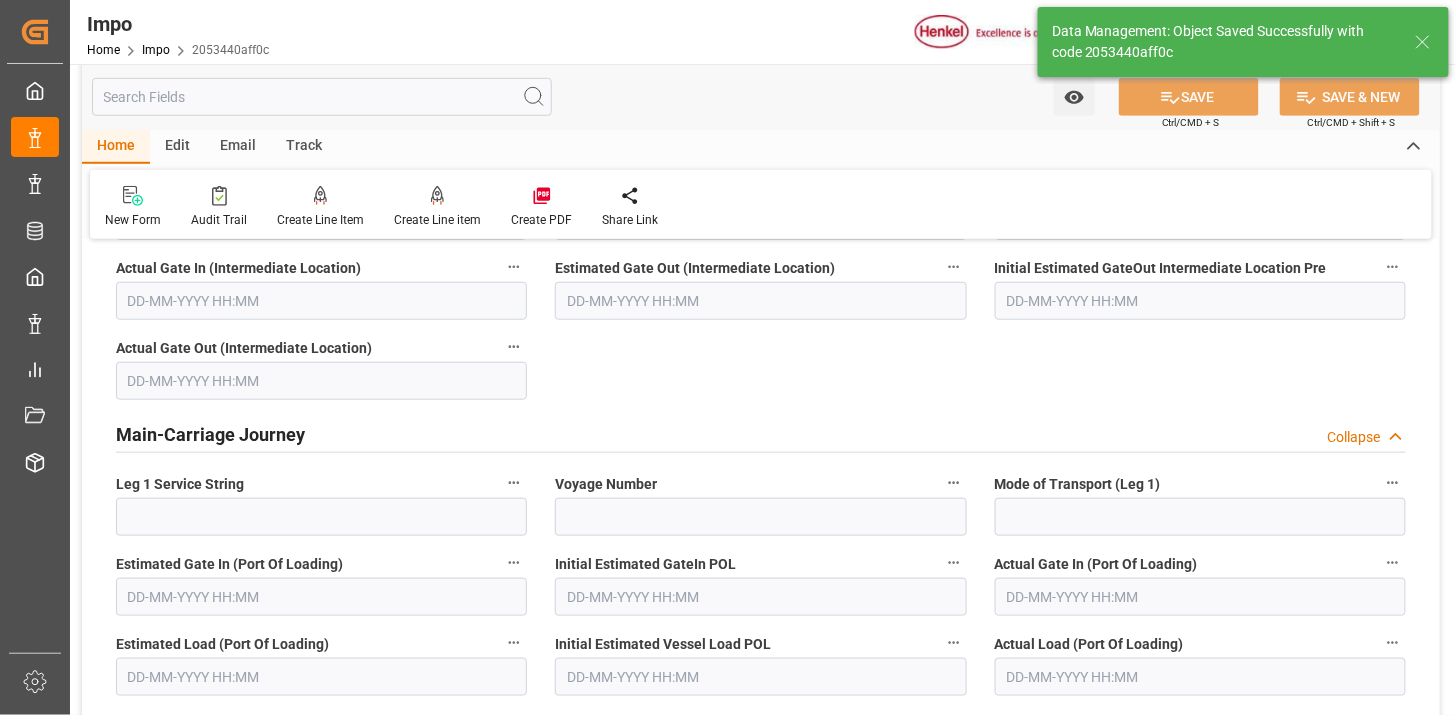 scroll, scrollTop: 1862, scrollLeft: 0, axis: vertical 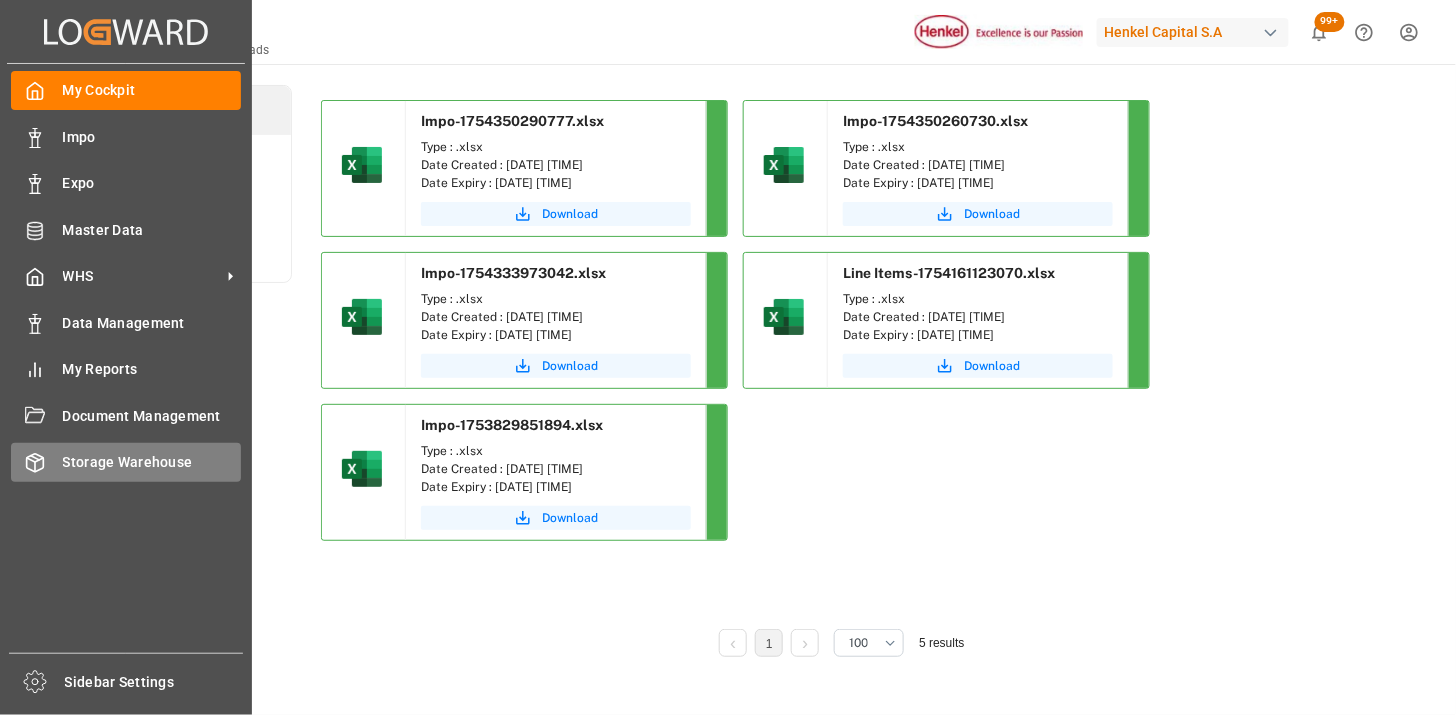 click on "Storage Warehouse Storage Warehouse" at bounding box center [126, 462] 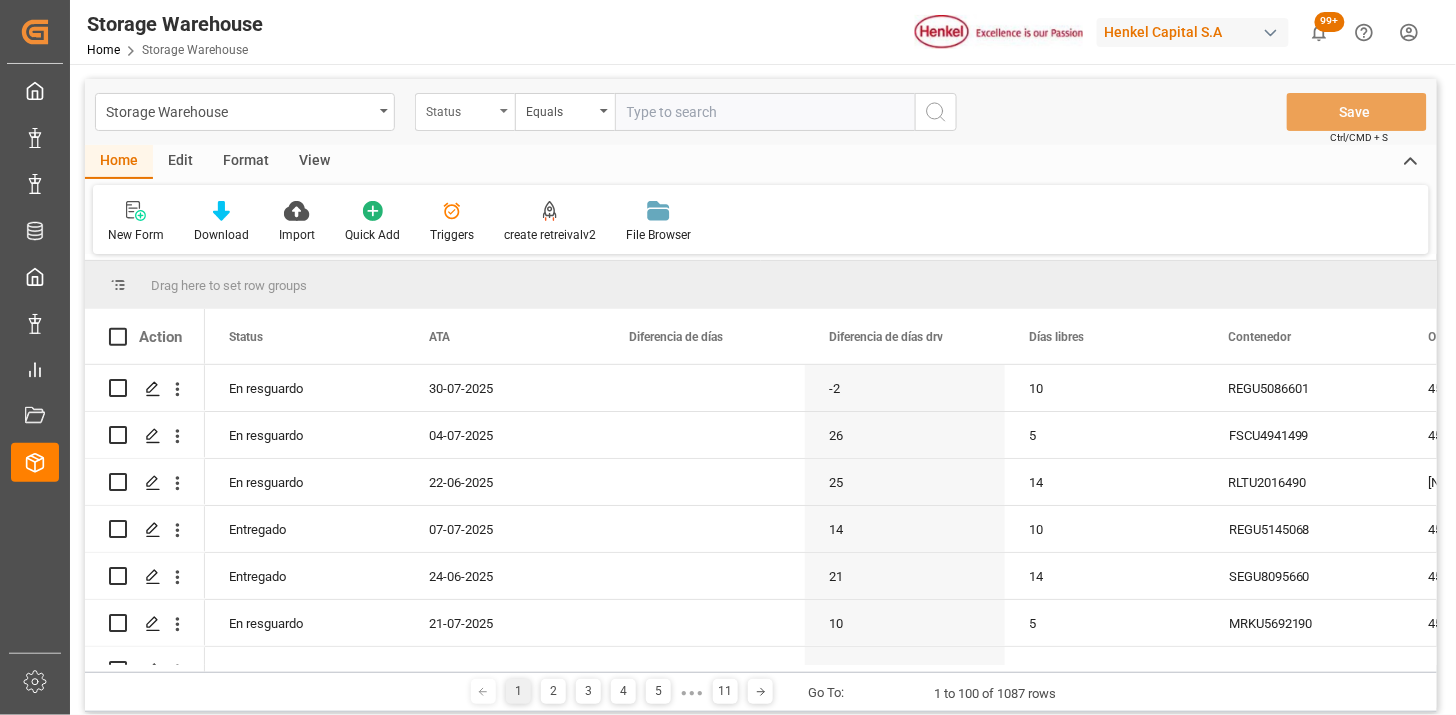 click on "Status" at bounding box center [465, 112] 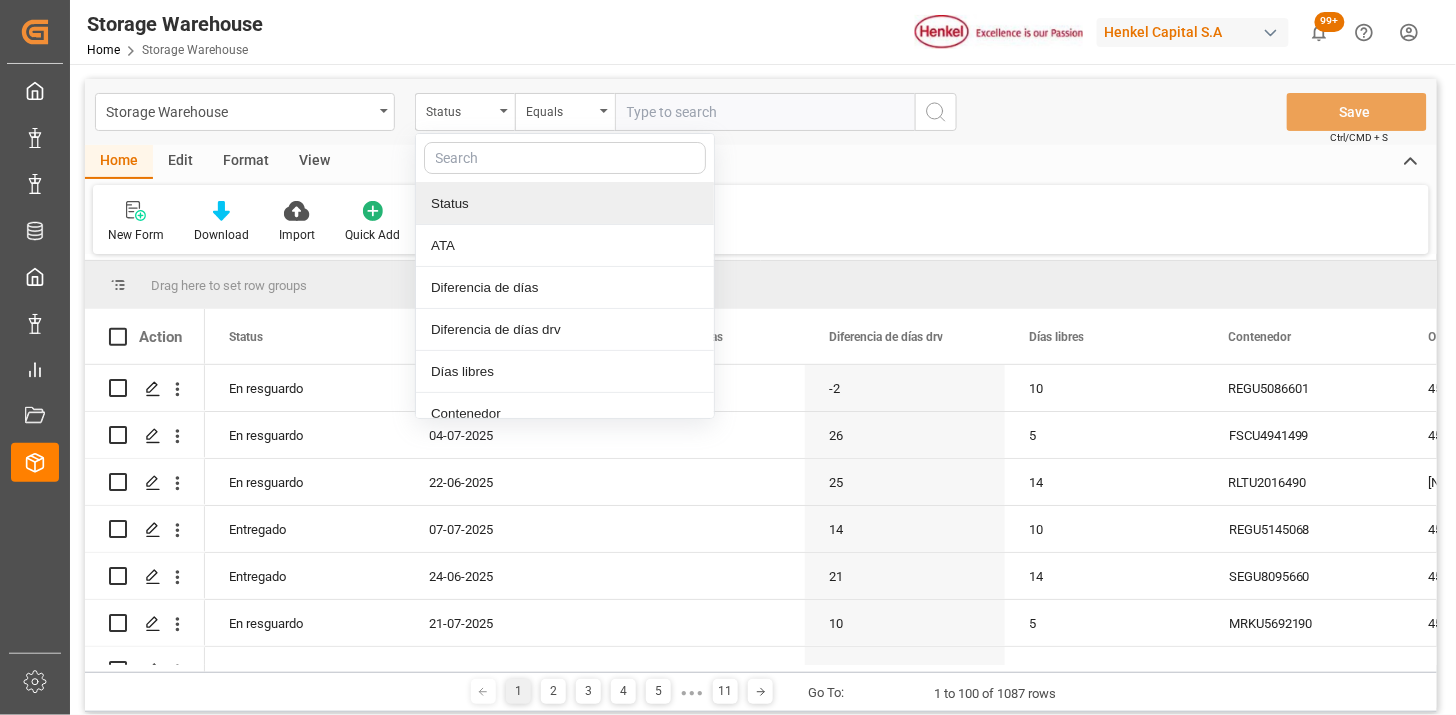click at bounding box center (565, 158) 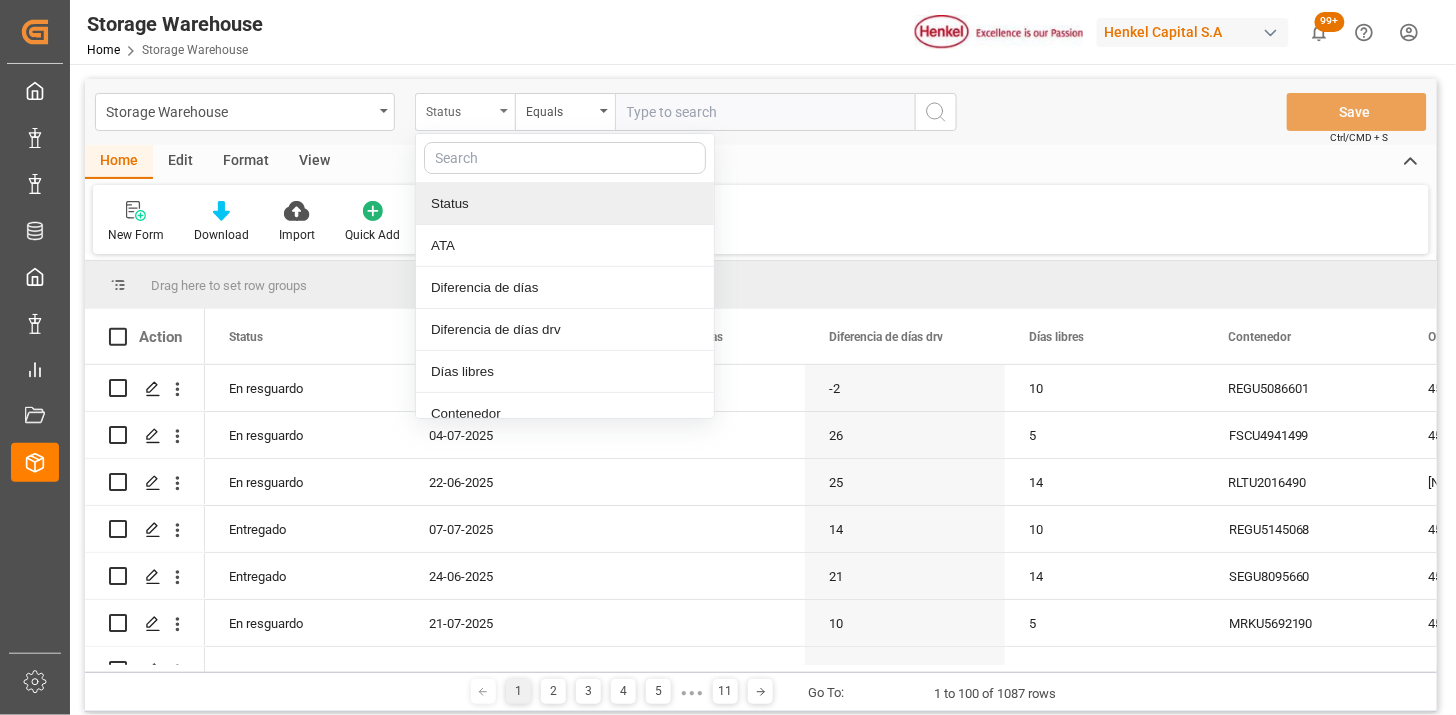click on "Status" at bounding box center (465, 112) 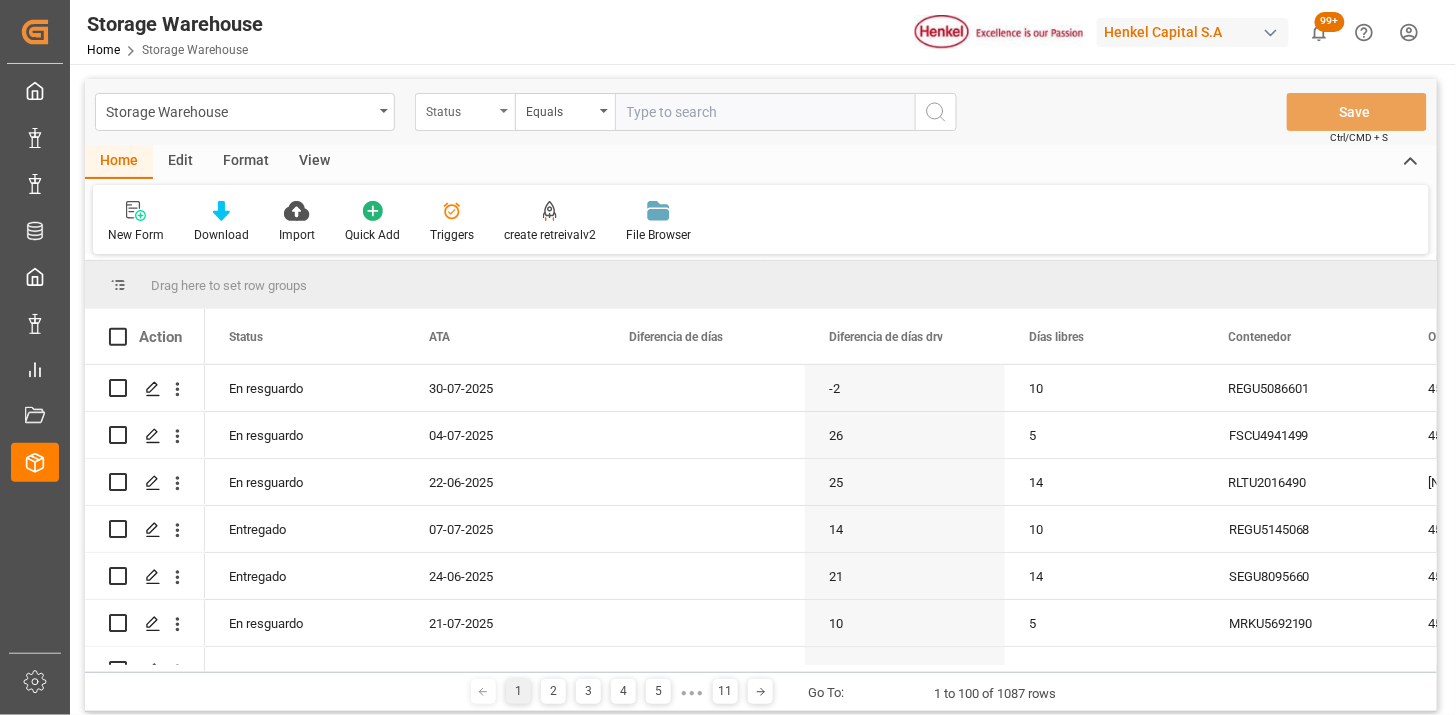 click on "Status" at bounding box center (465, 112) 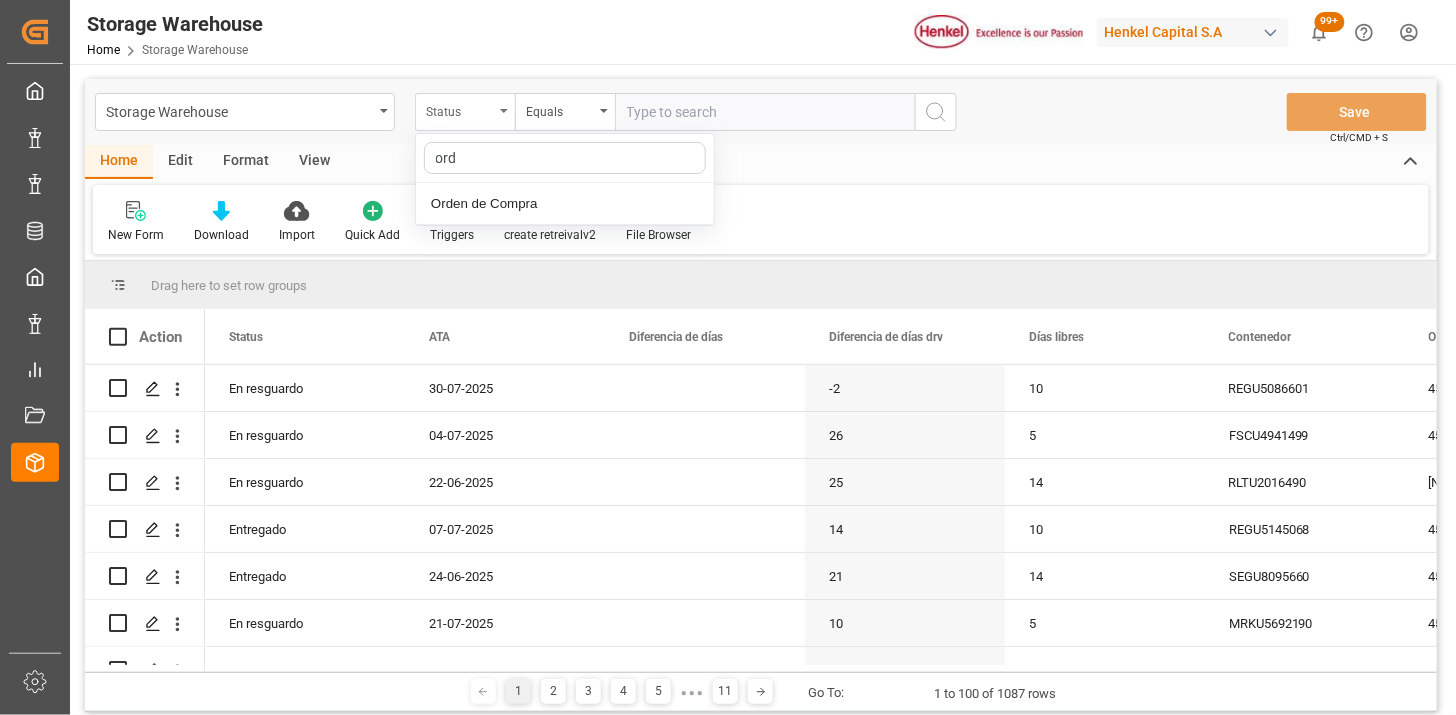 type on "orde" 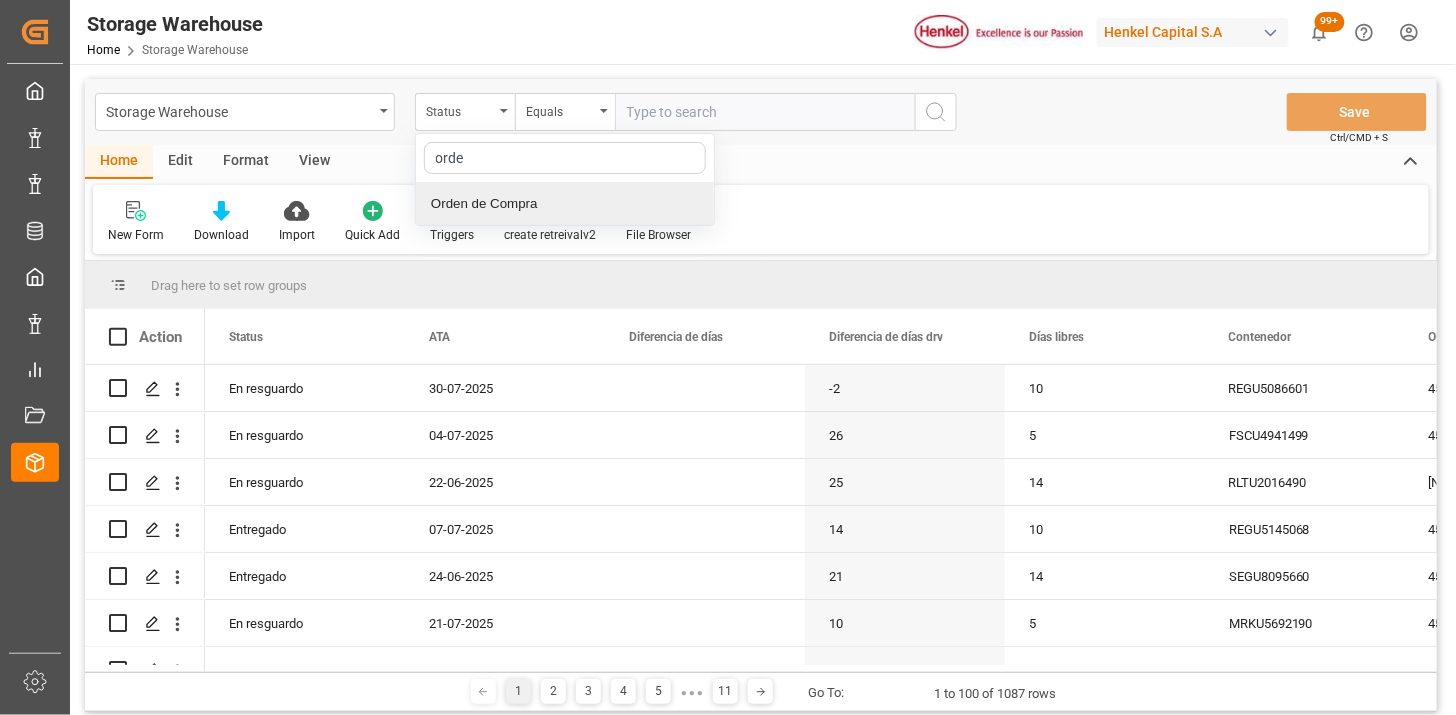 click on "Orden de Compra" at bounding box center [565, 204] 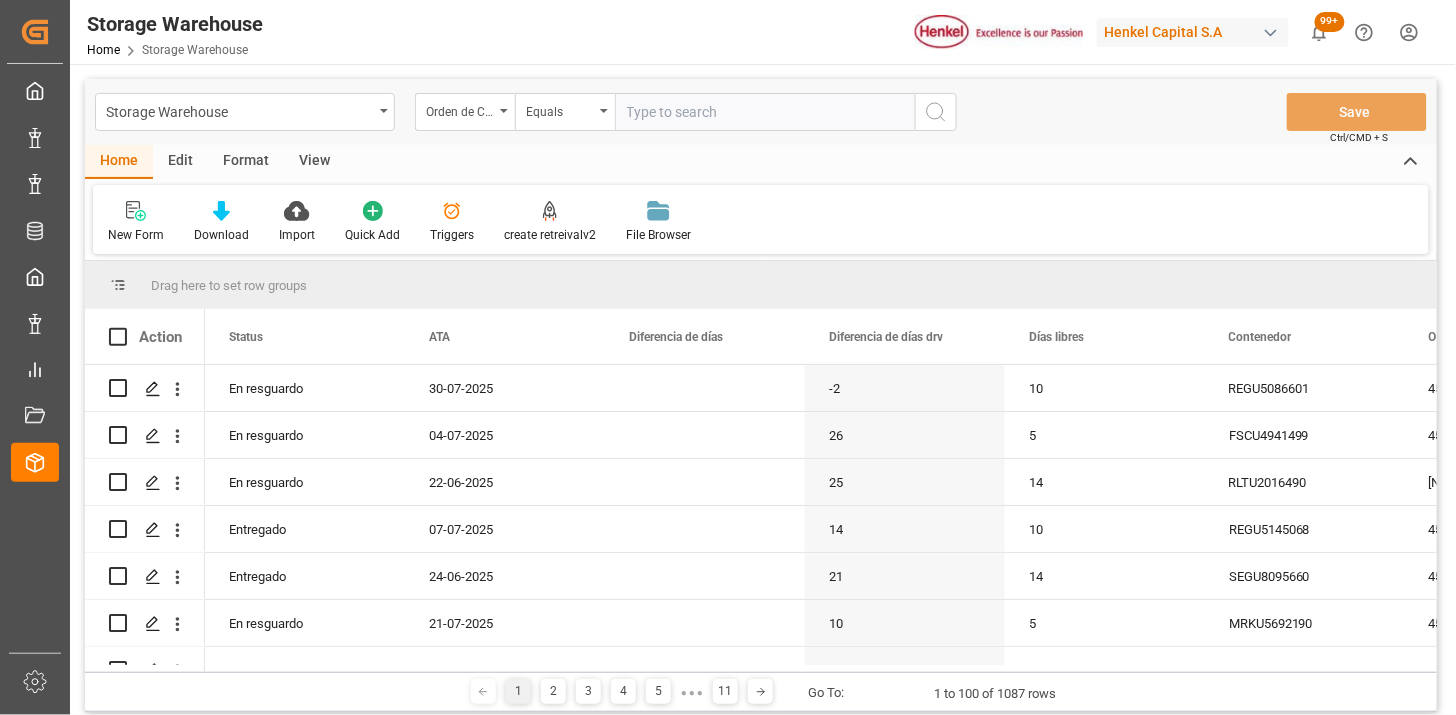 click at bounding box center (765, 112) 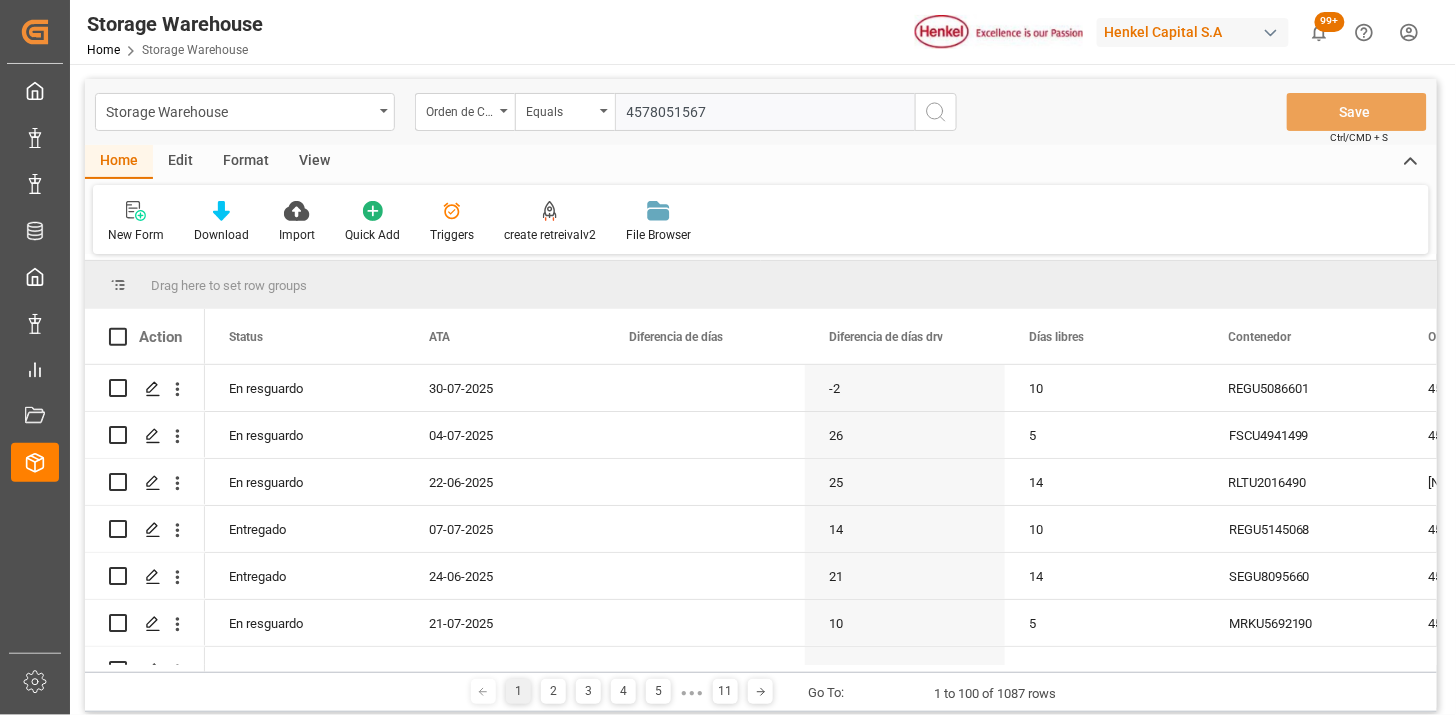 type 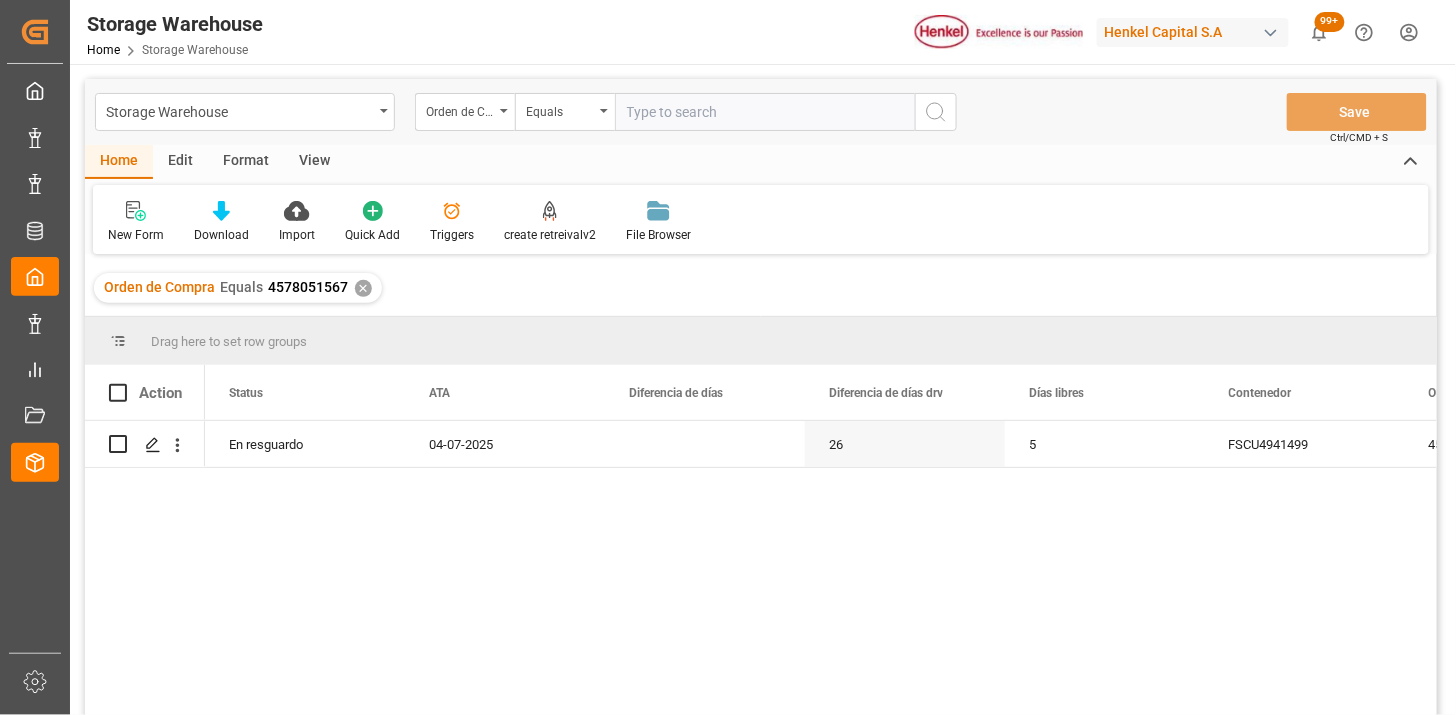 click on "View" at bounding box center [314, 162] 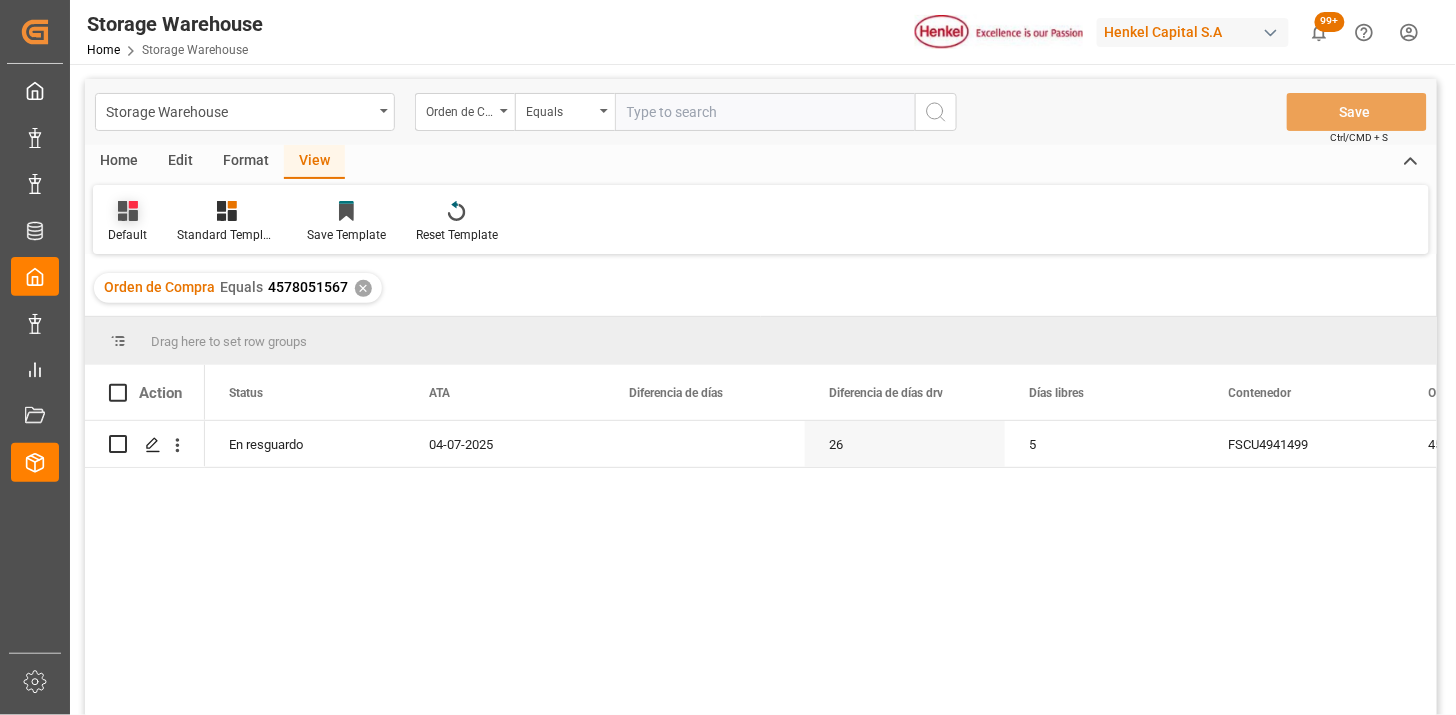 click on "Default" at bounding box center (127, 222) 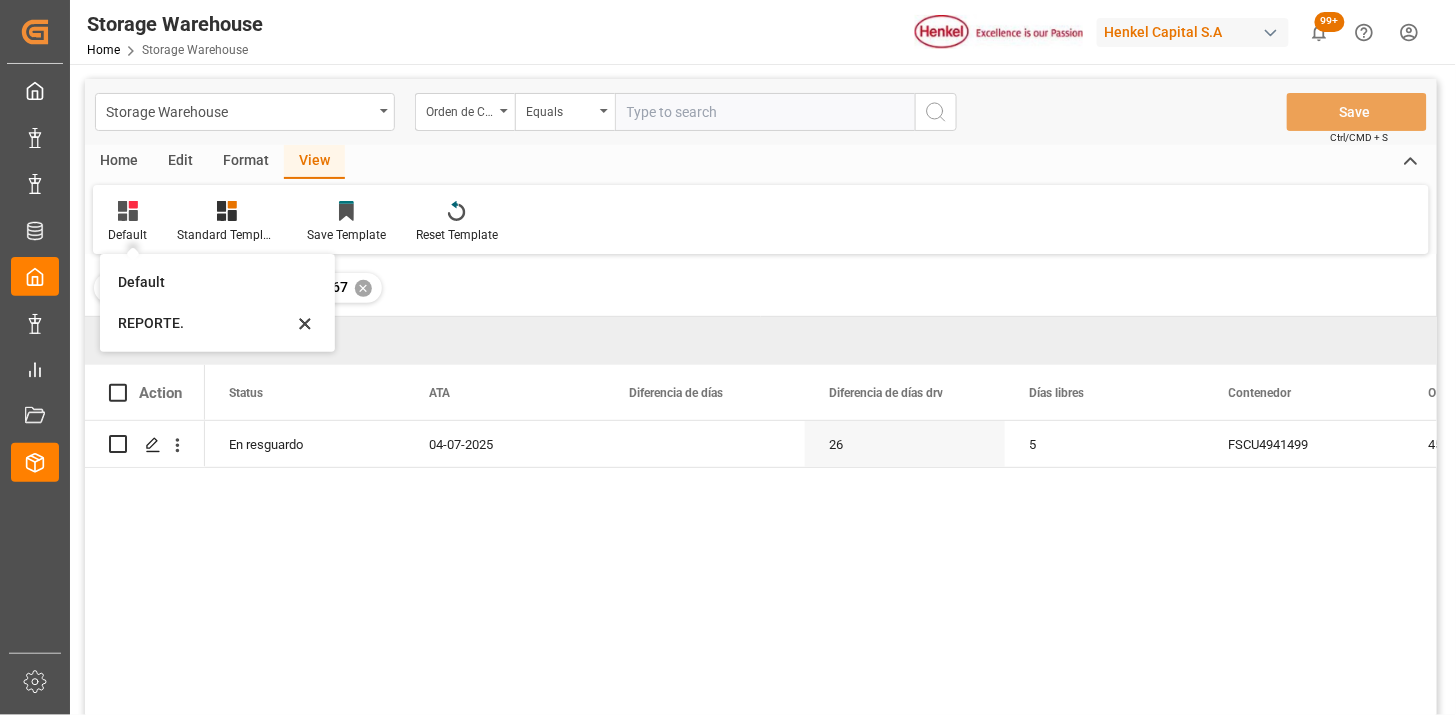 drag, startPoint x: 194, startPoint y: 333, endPoint x: 230, endPoint y: 336, distance: 36.124783 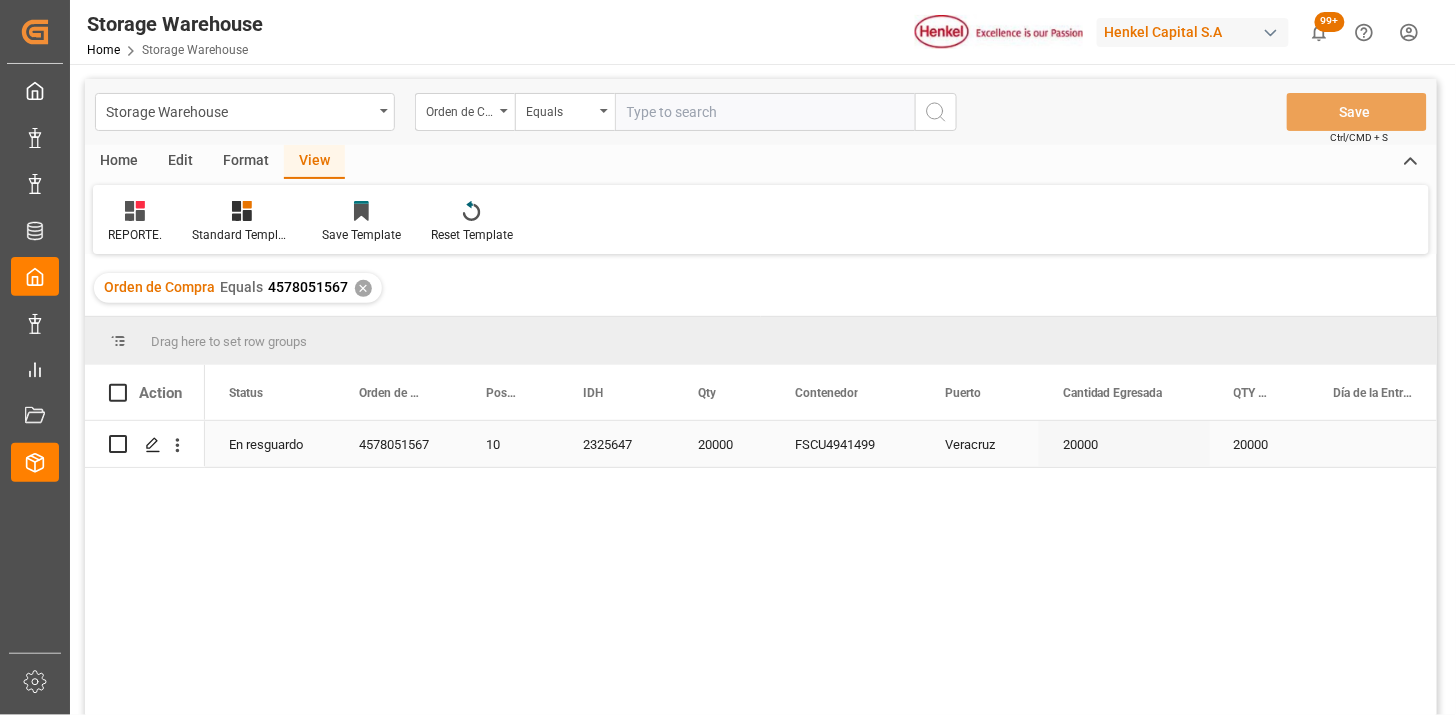 click on "4578051567" at bounding box center (398, 444) 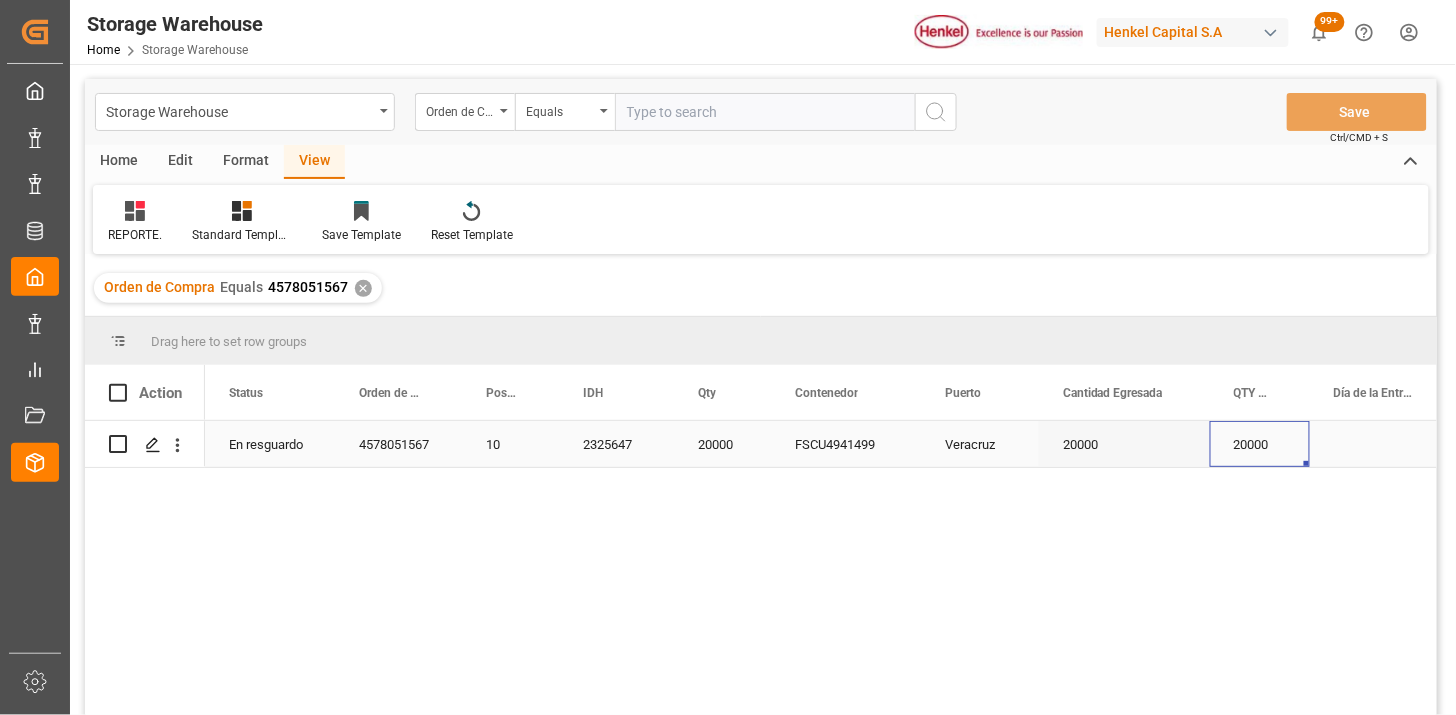 scroll, scrollTop: 0, scrollLeft: 28, axis: horizontal 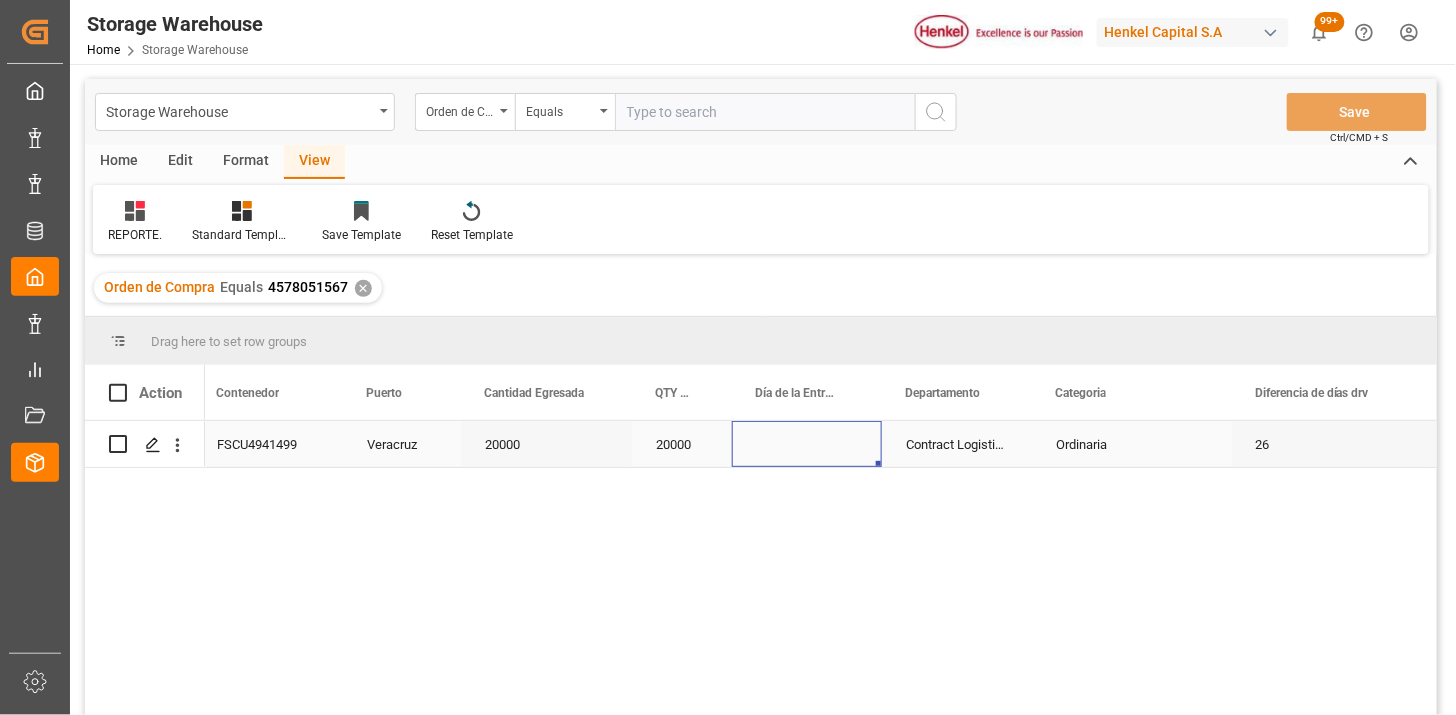 click at bounding box center (807, 444) 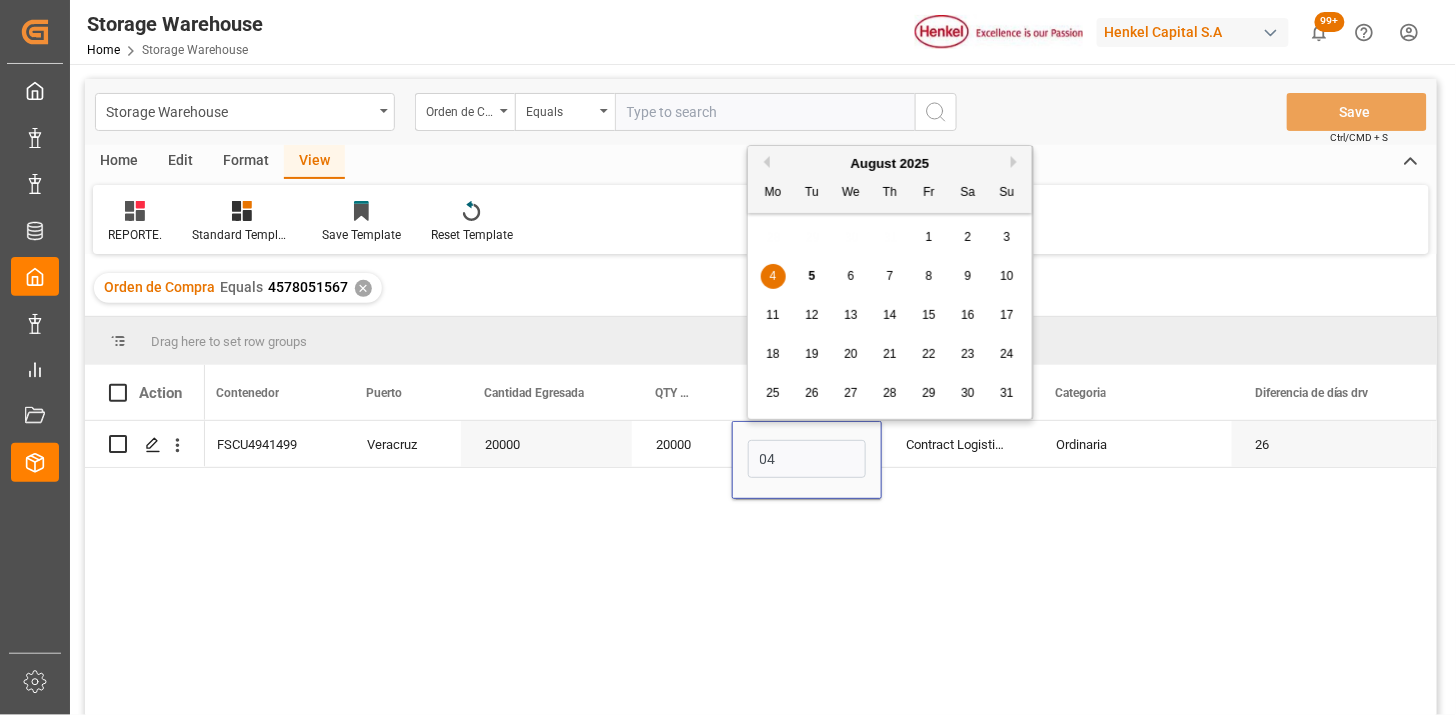 type on "04-08-2025" 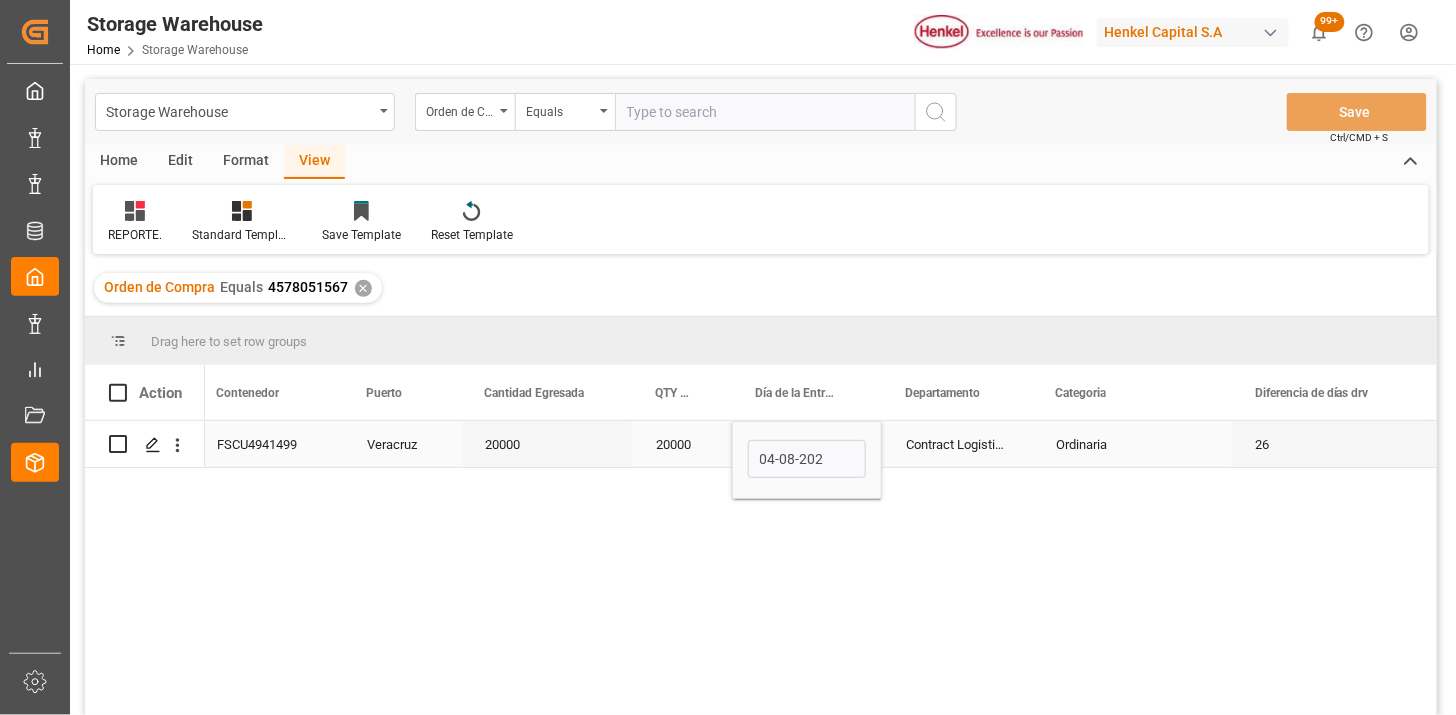 click on "Contract Logistics" at bounding box center [957, 444] 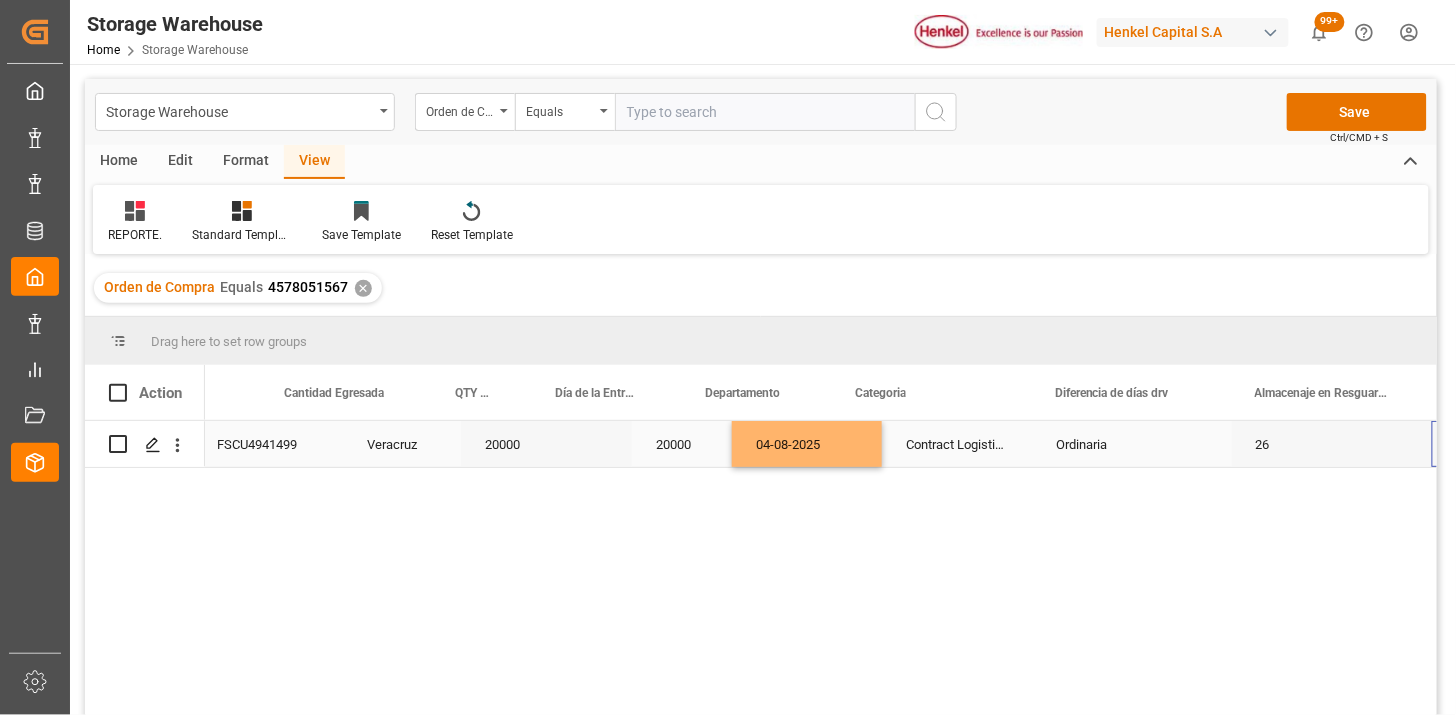 scroll, scrollTop: 0, scrollLeft: 778, axis: horizontal 